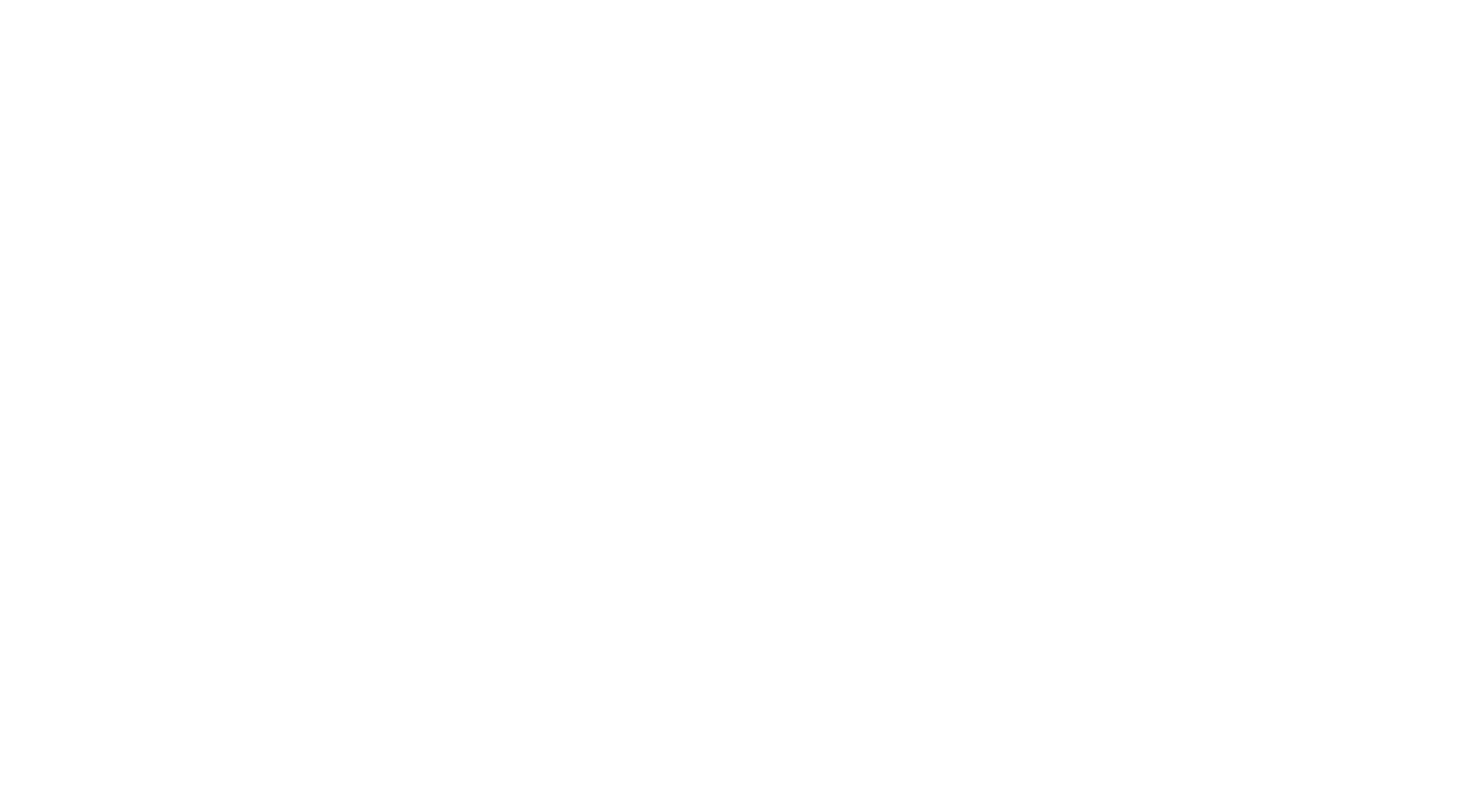 scroll, scrollTop: 0, scrollLeft: 0, axis: both 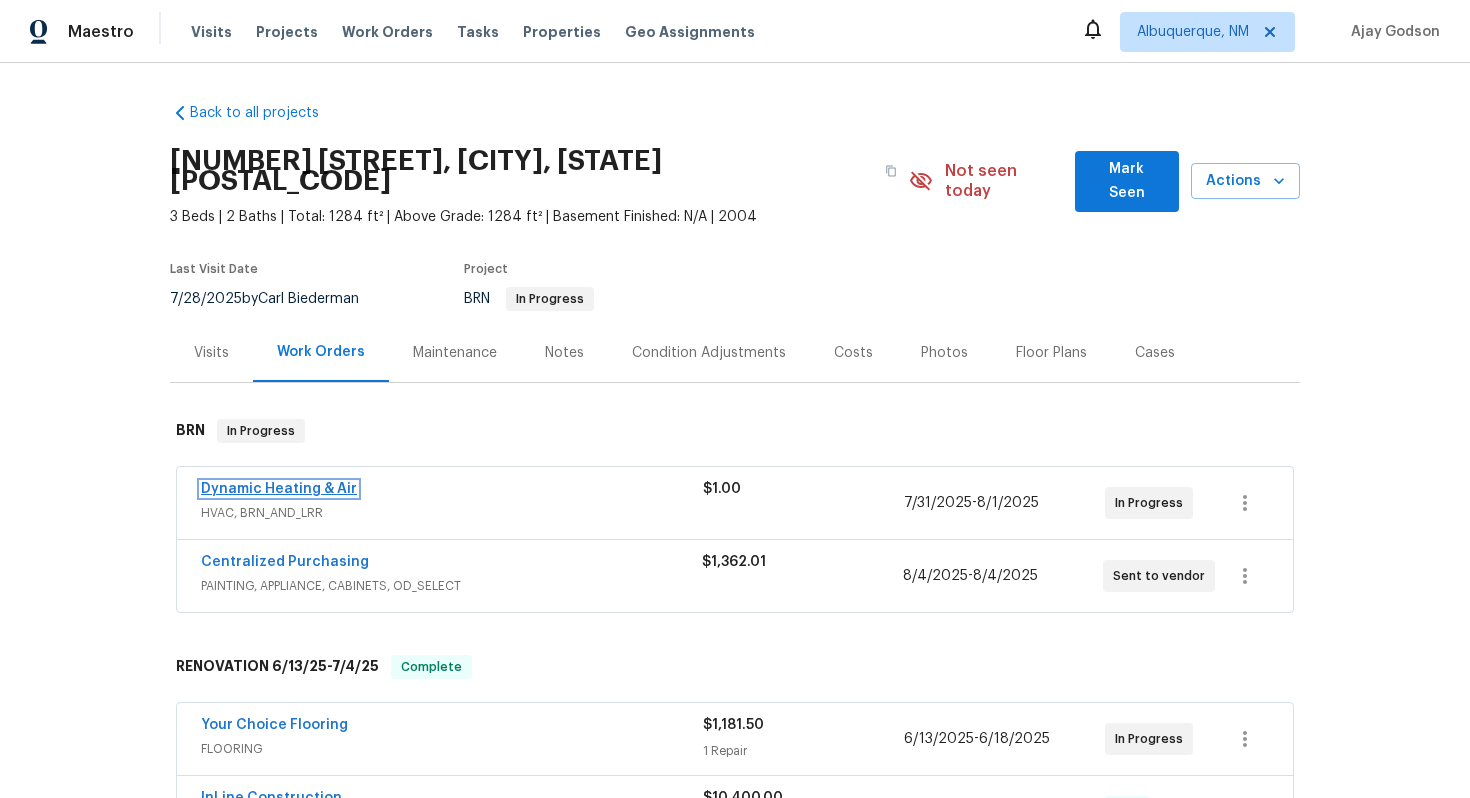 click on "Dynamic Heating & Air" at bounding box center (279, 489) 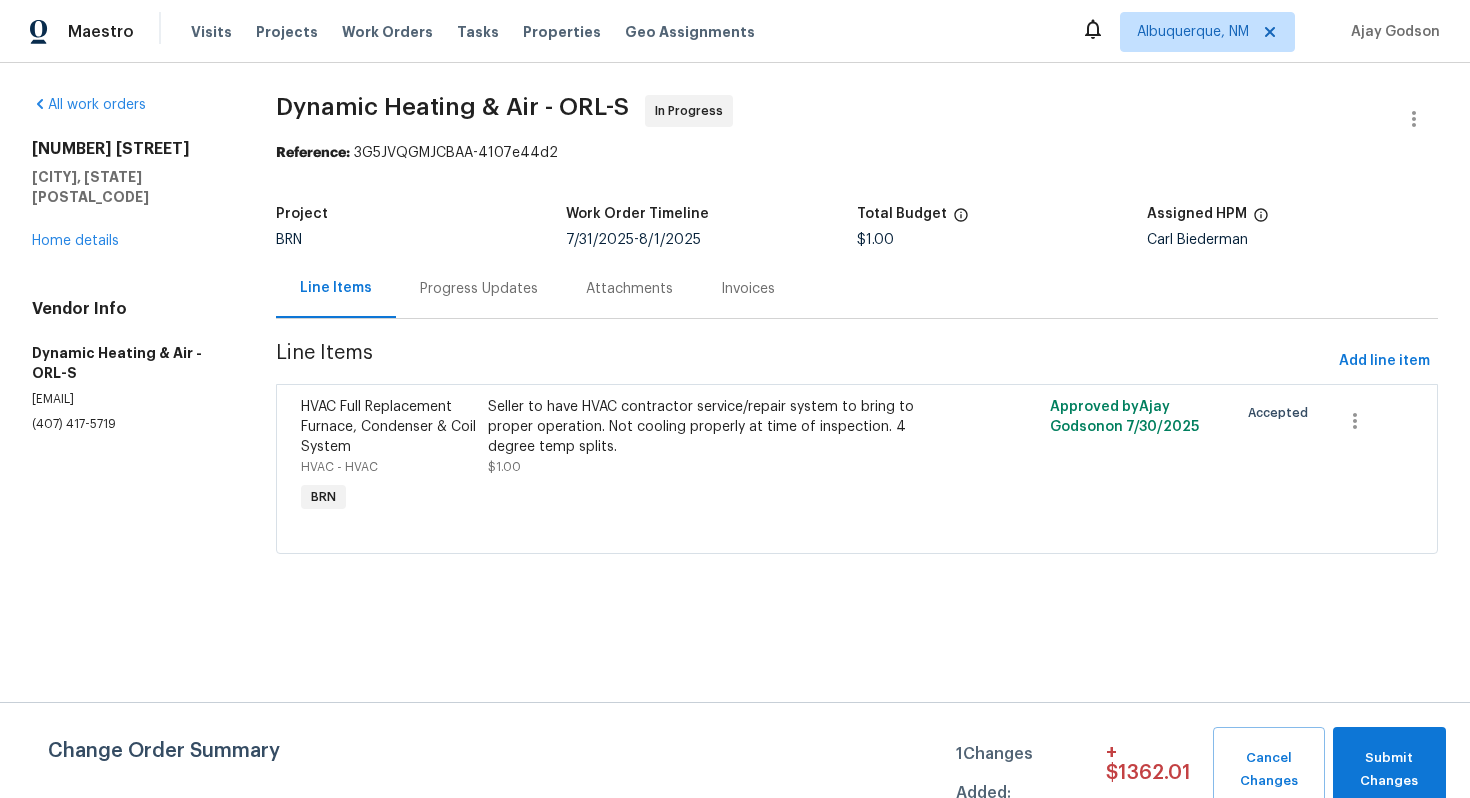click on "Progress Updates" at bounding box center [479, 288] 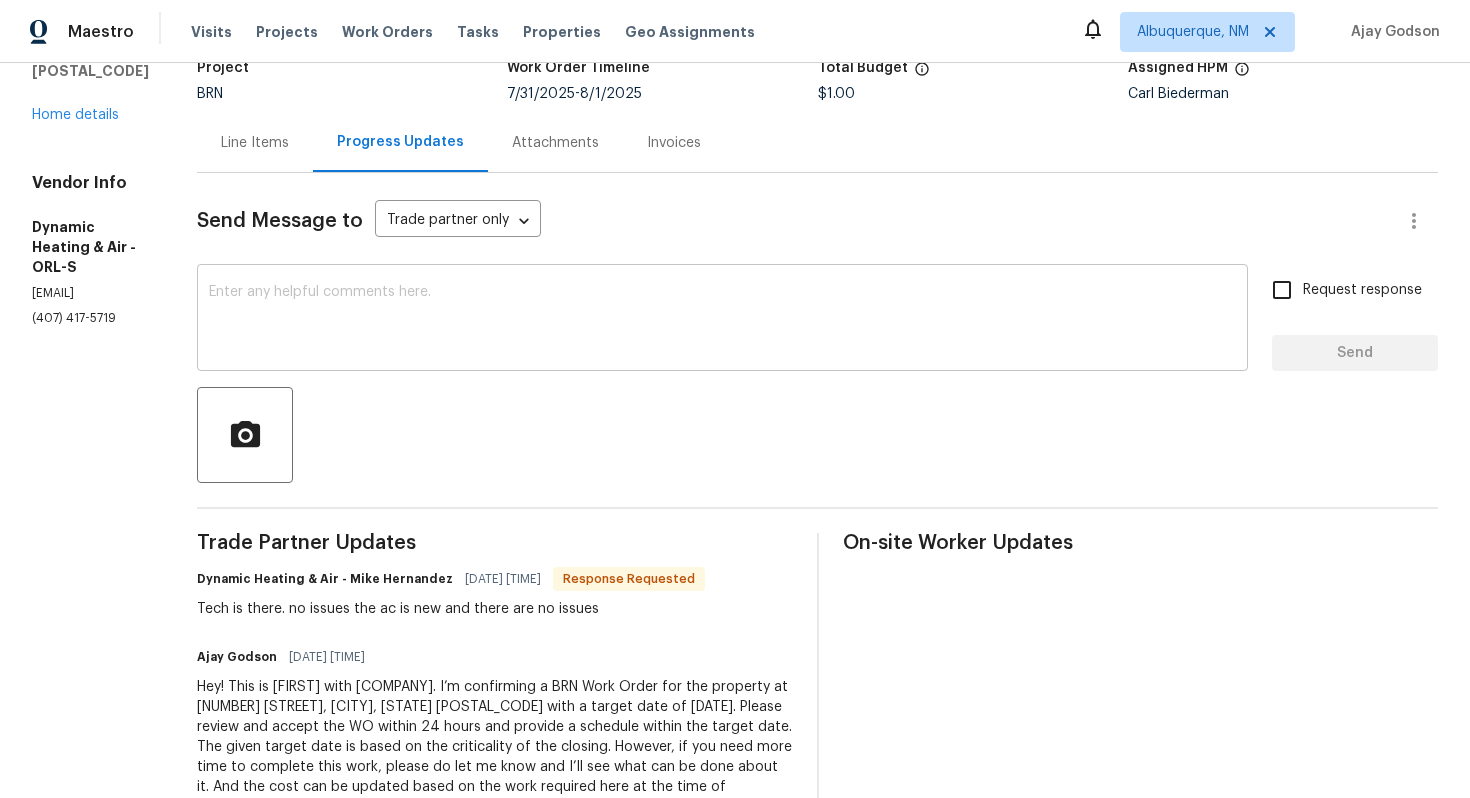 scroll, scrollTop: 0, scrollLeft: 0, axis: both 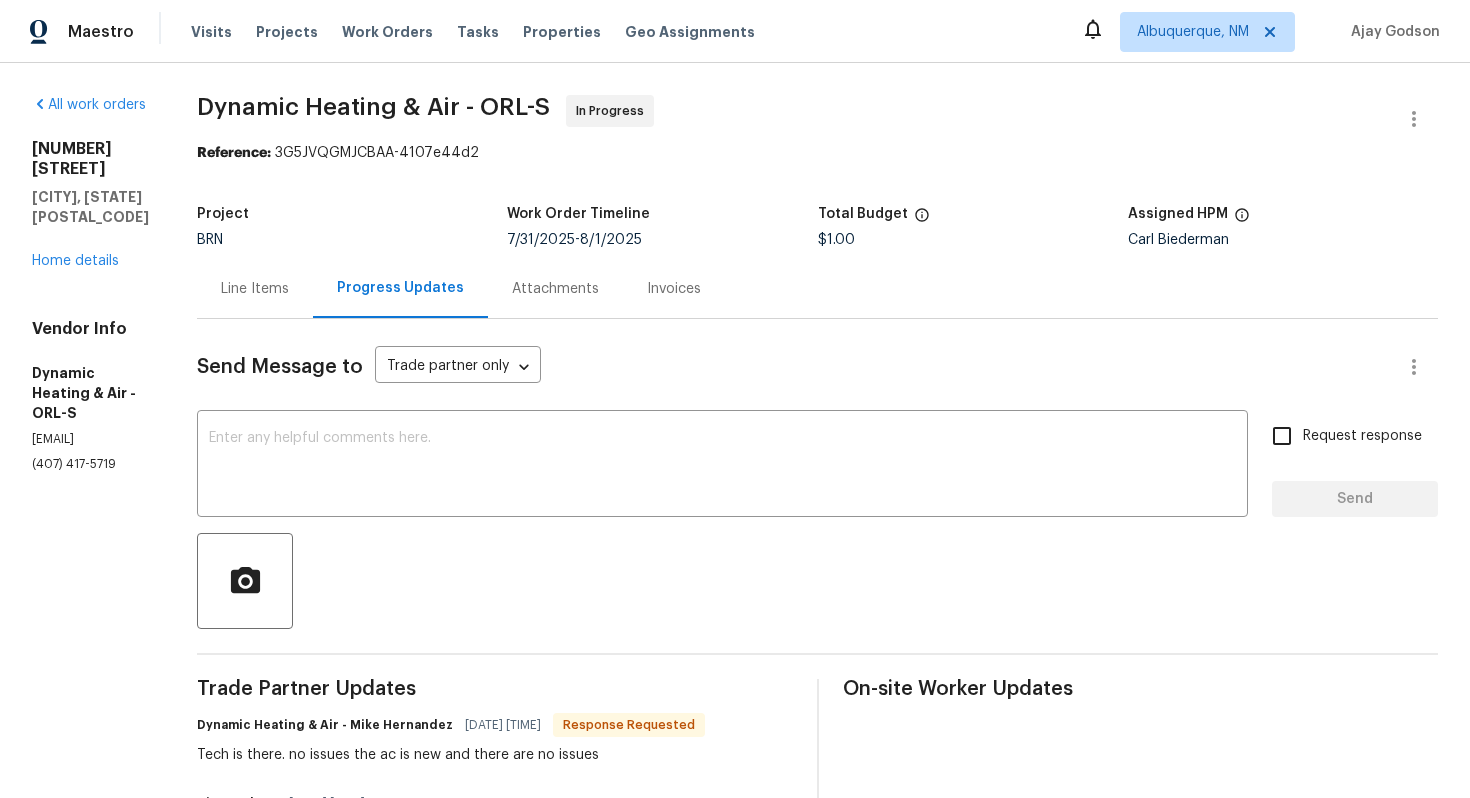 click on "Line Items" at bounding box center [255, 288] 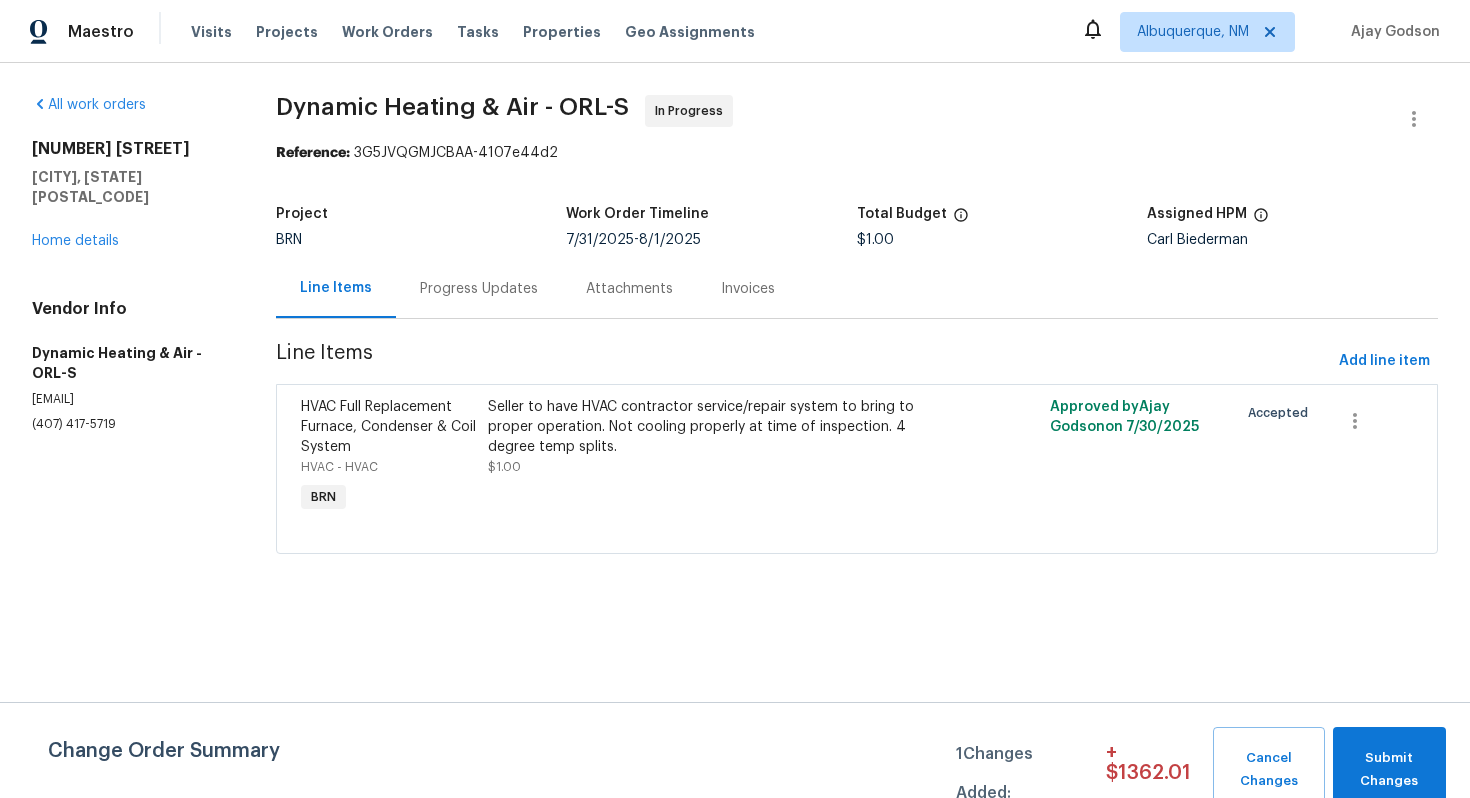 click on "Seller to have HVAC contractor service/repair system to bring to proper operation. Not cooling properly at time of inspection. 4 degree temp splits." at bounding box center [716, 427] 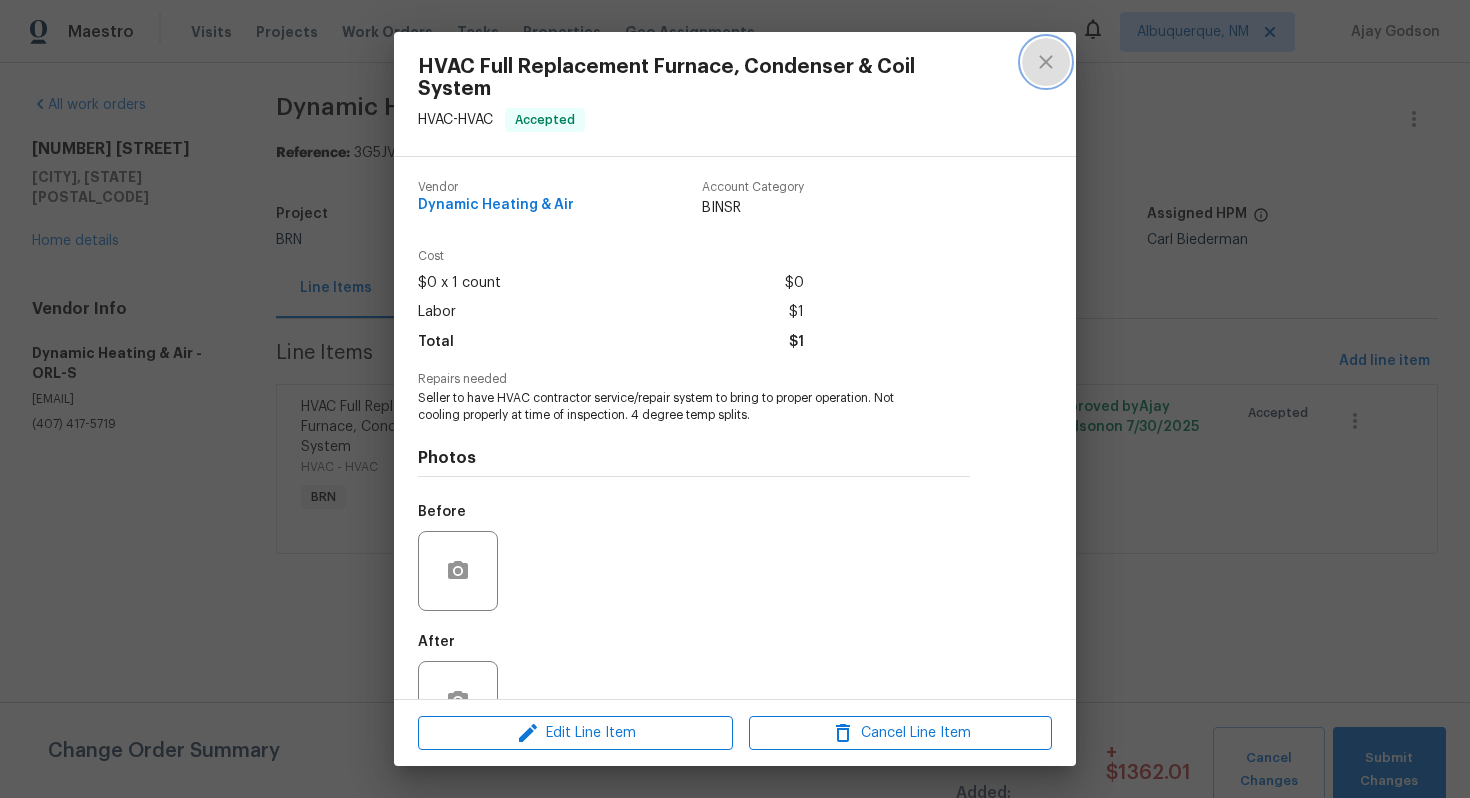 click 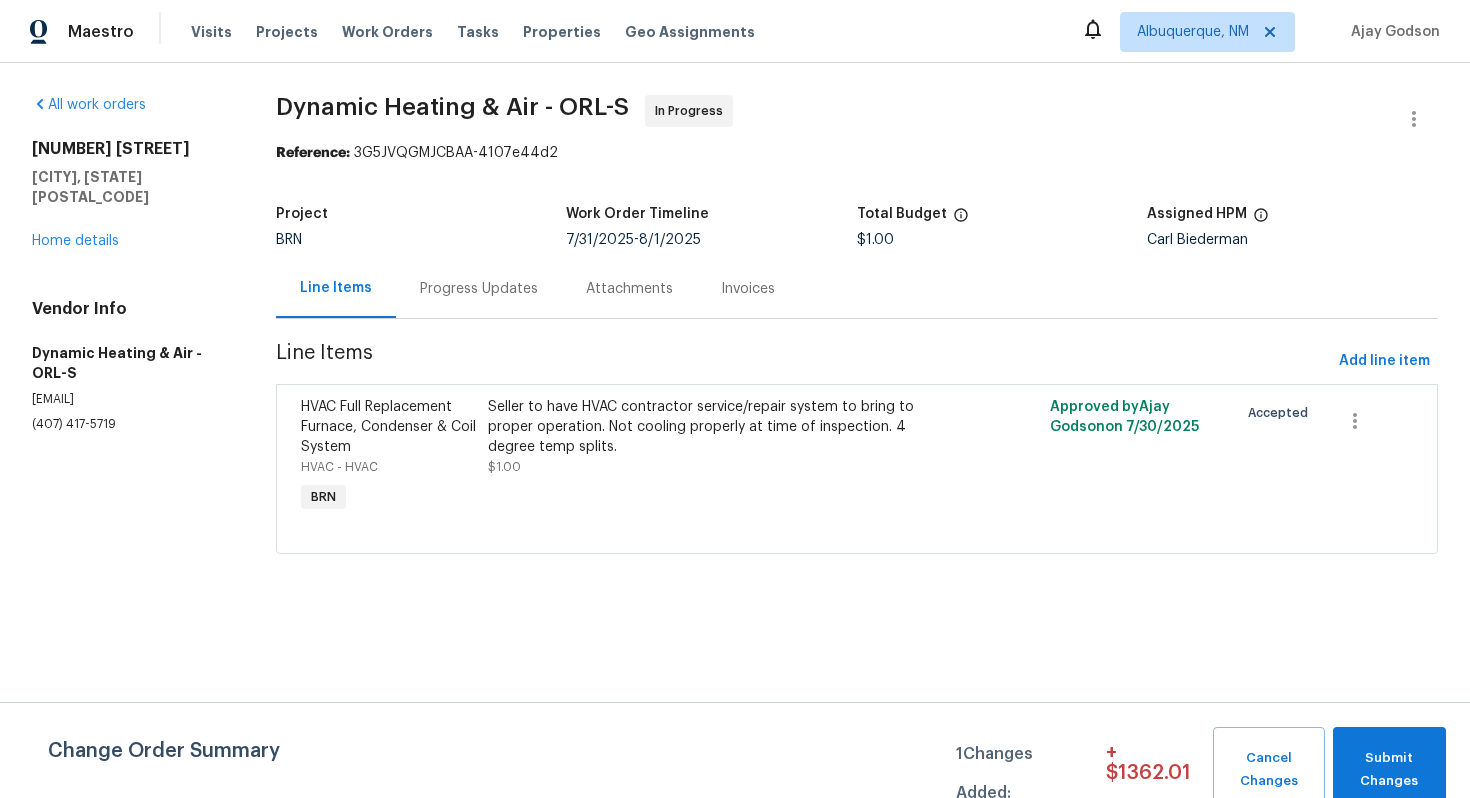 click on "Progress Updates" at bounding box center (479, 288) 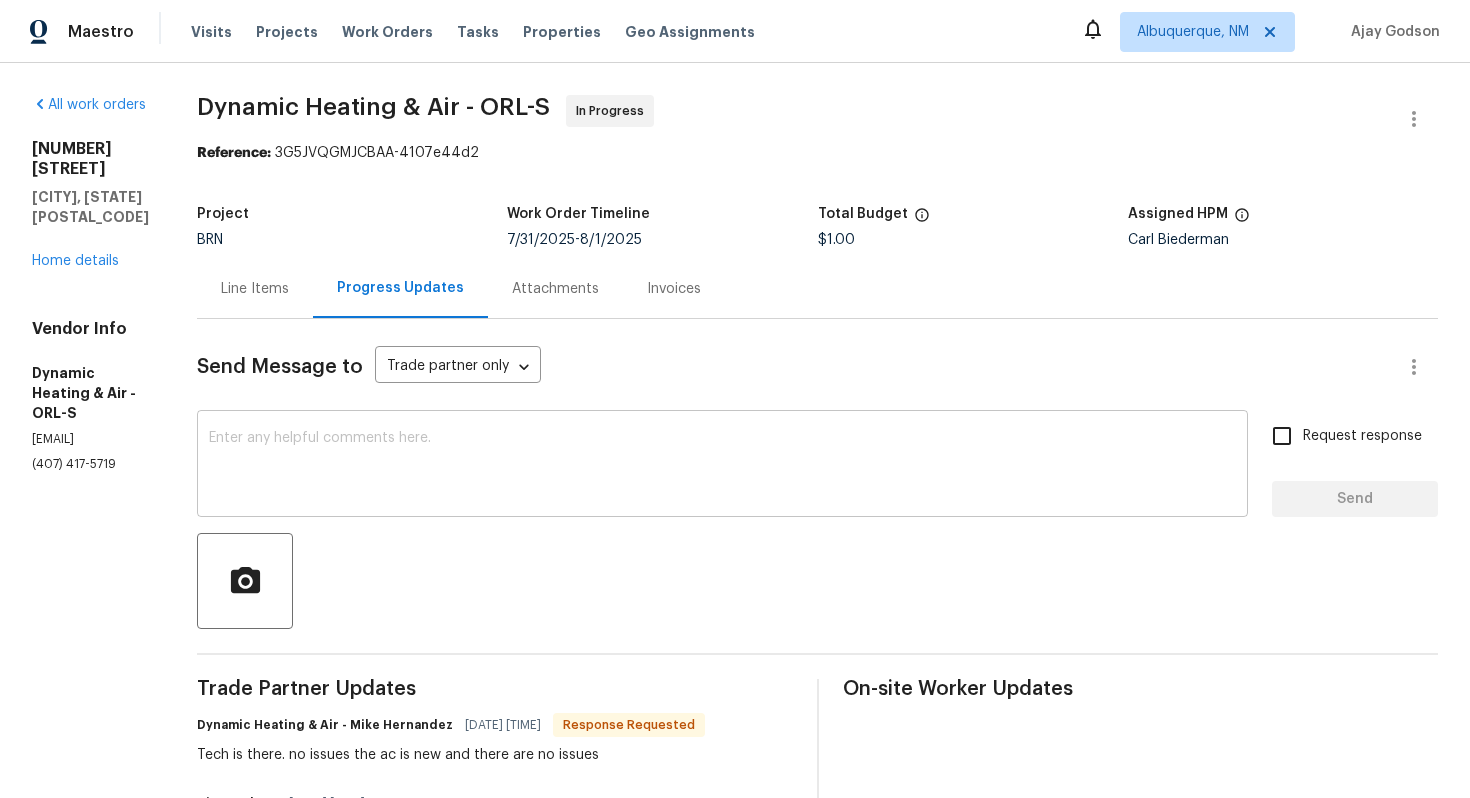 click at bounding box center [722, 466] 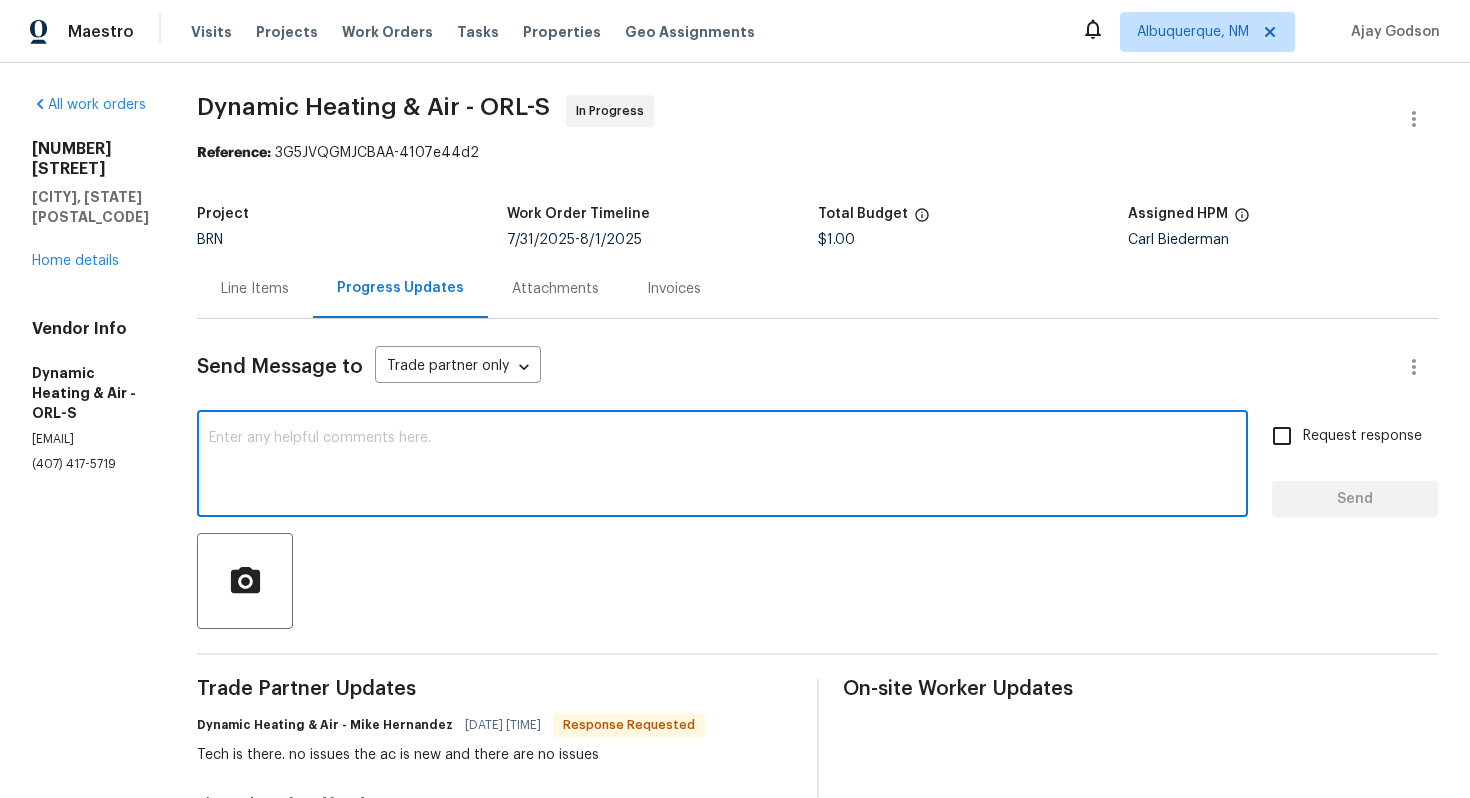 type on "H" 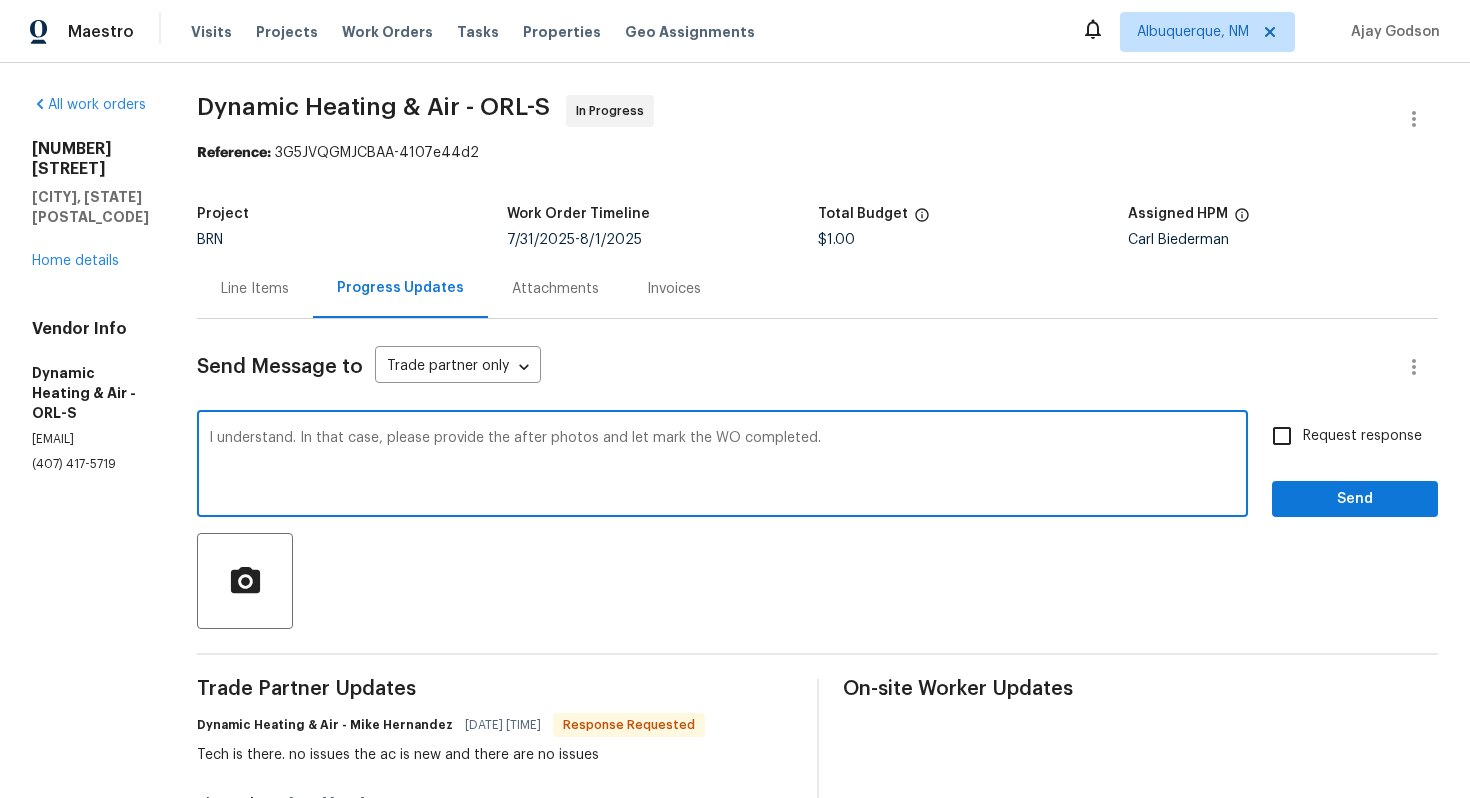 type on "I understand. In that case, please provide the after photos and let mark the WO completed." 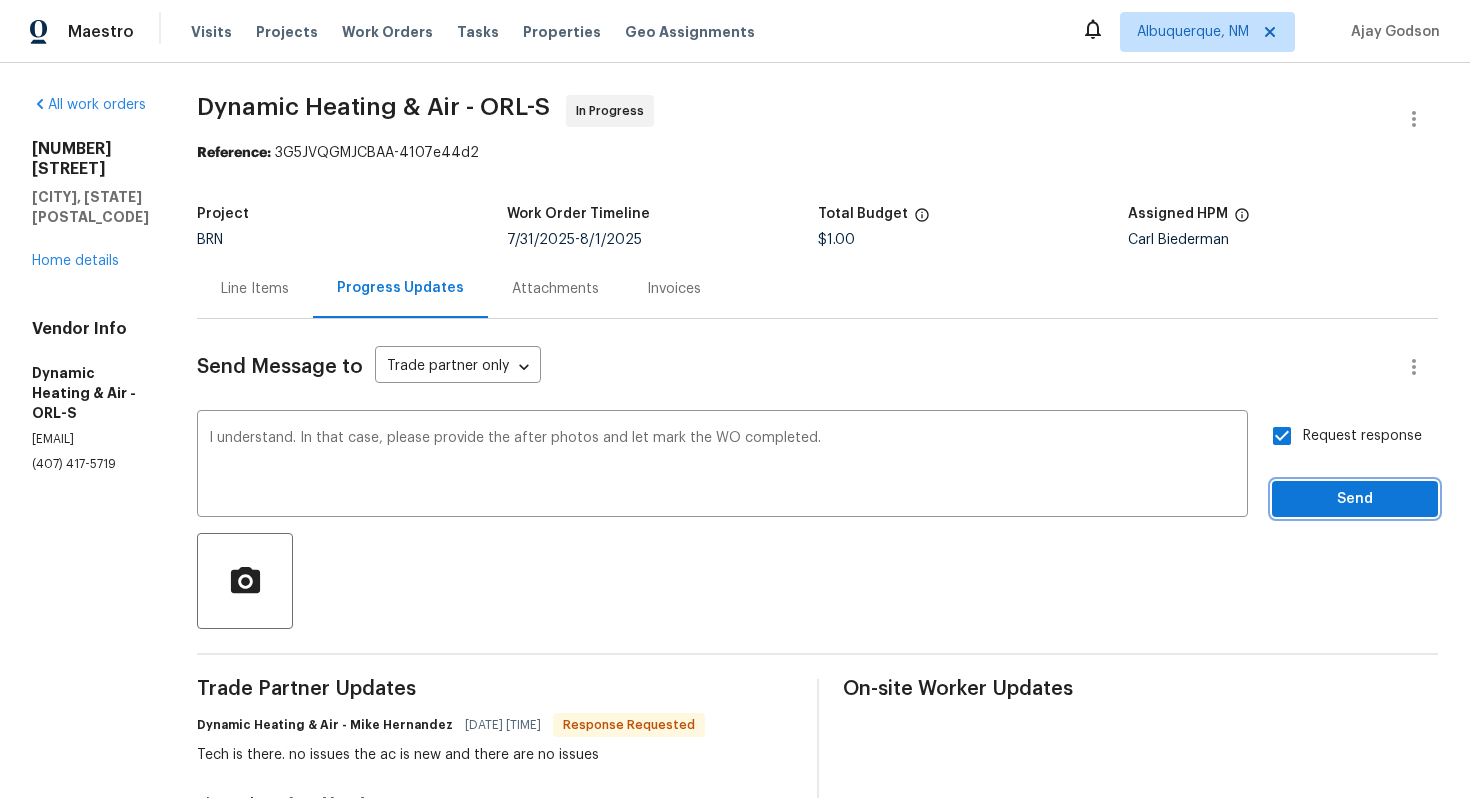click on "Send" at bounding box center [1355, 499] 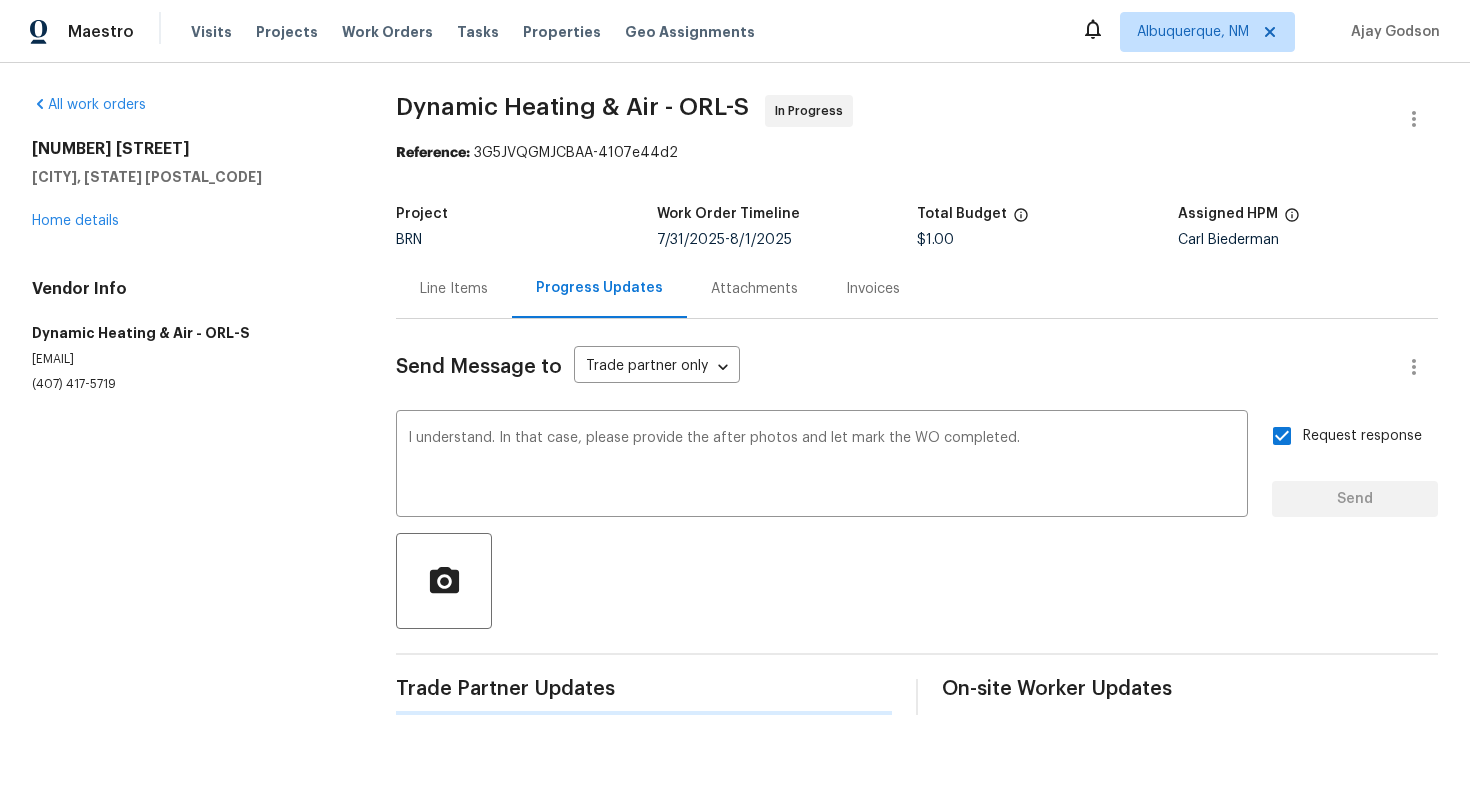 type 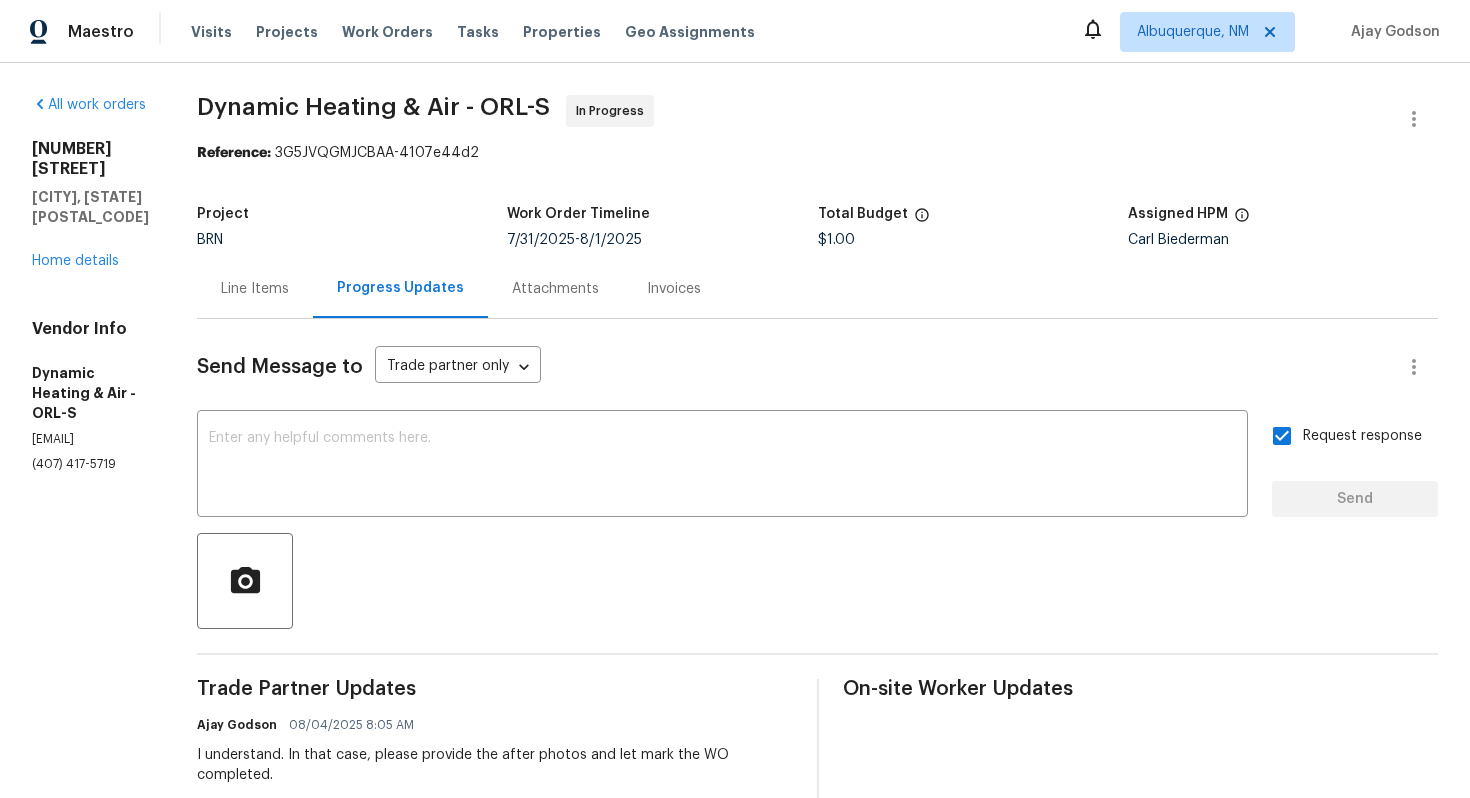 click on "Line Items" at bounding box center [255, 289] 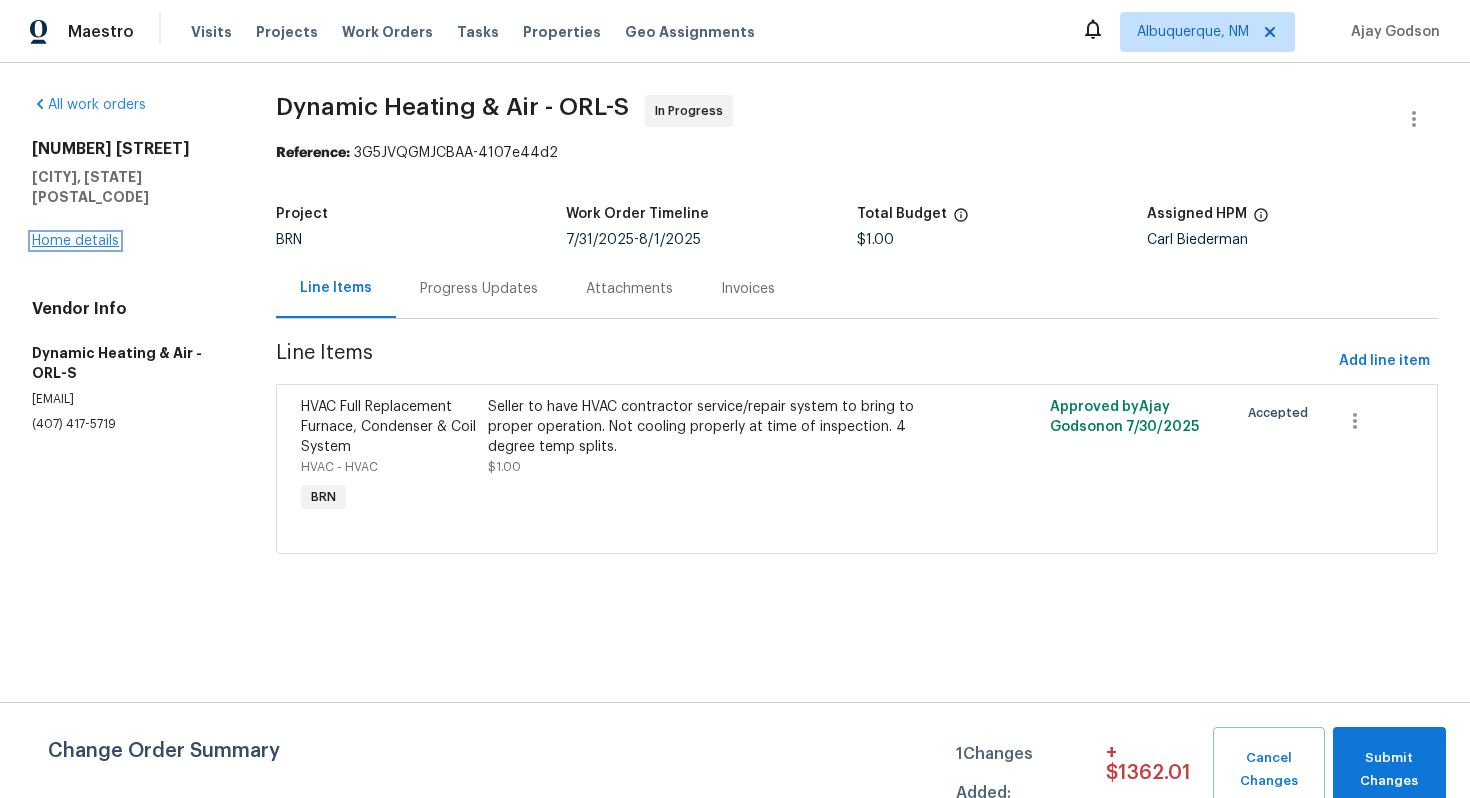 click on "Home details" at bounding box center (75, 241) 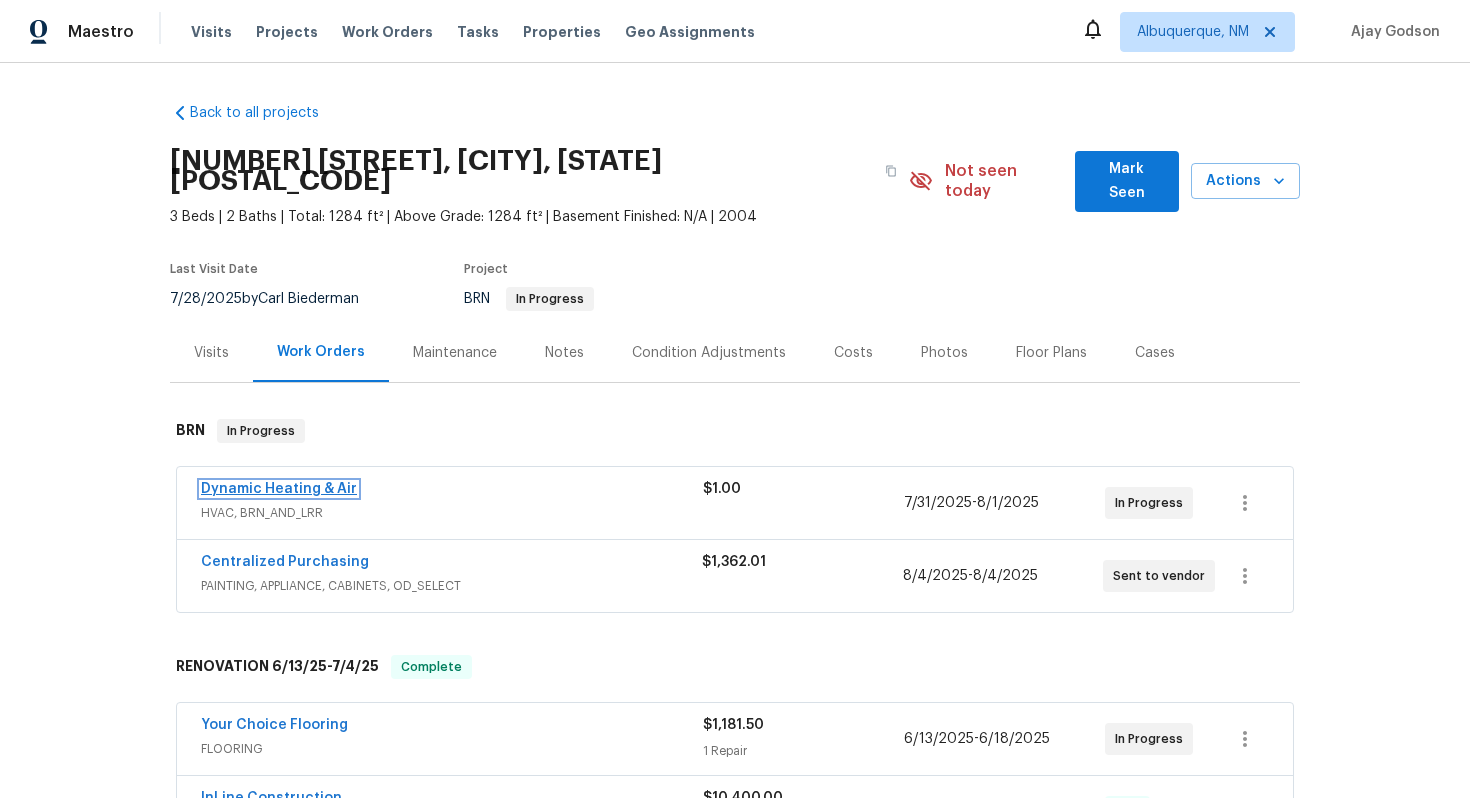 click on "Dynamic Heating & Air" at bounding box center (279, 489) 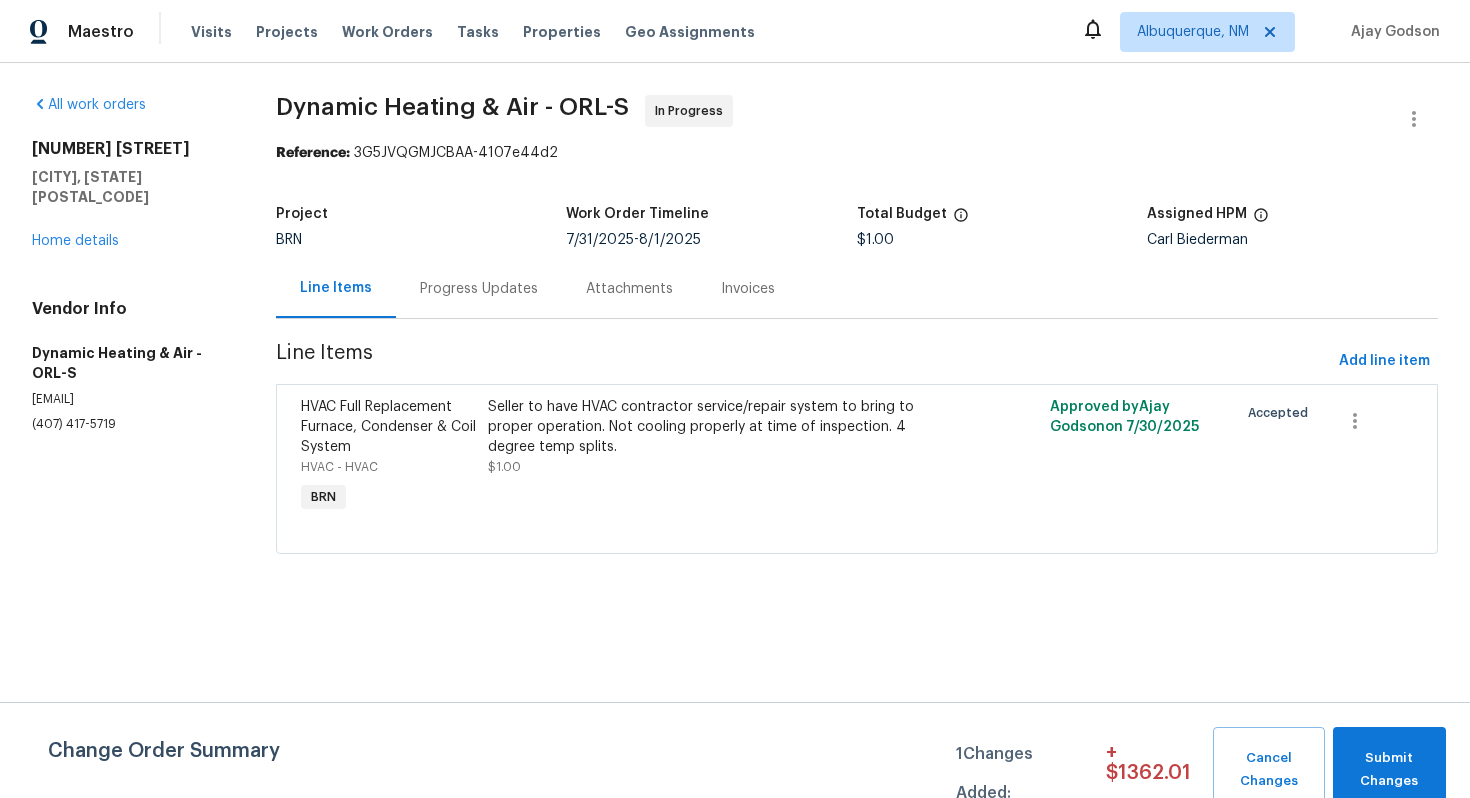 click on "Progress Updates" at bounding box center [479, 289] 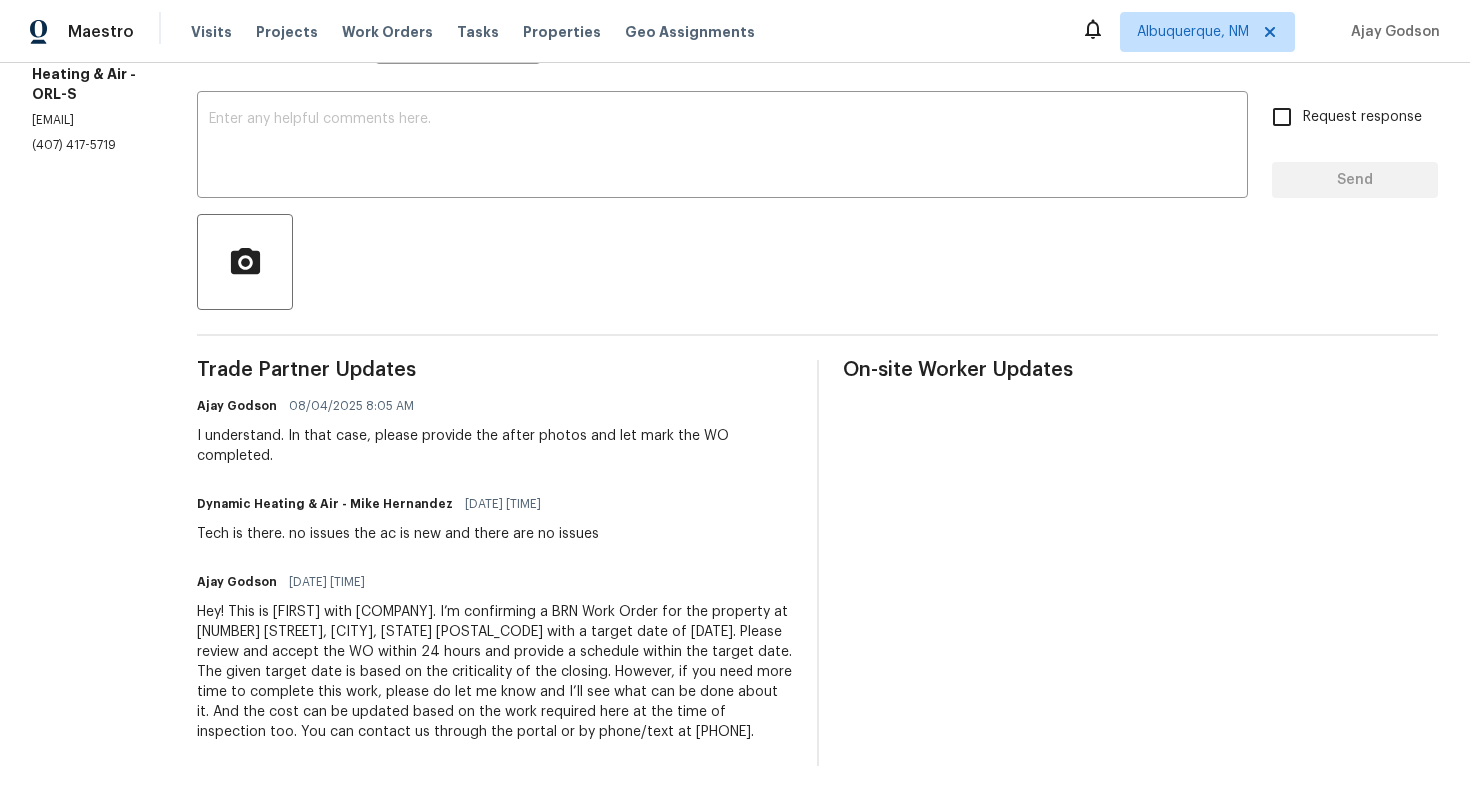 scroll, scrollTop: 0, scrollLeft: 0, axis: both 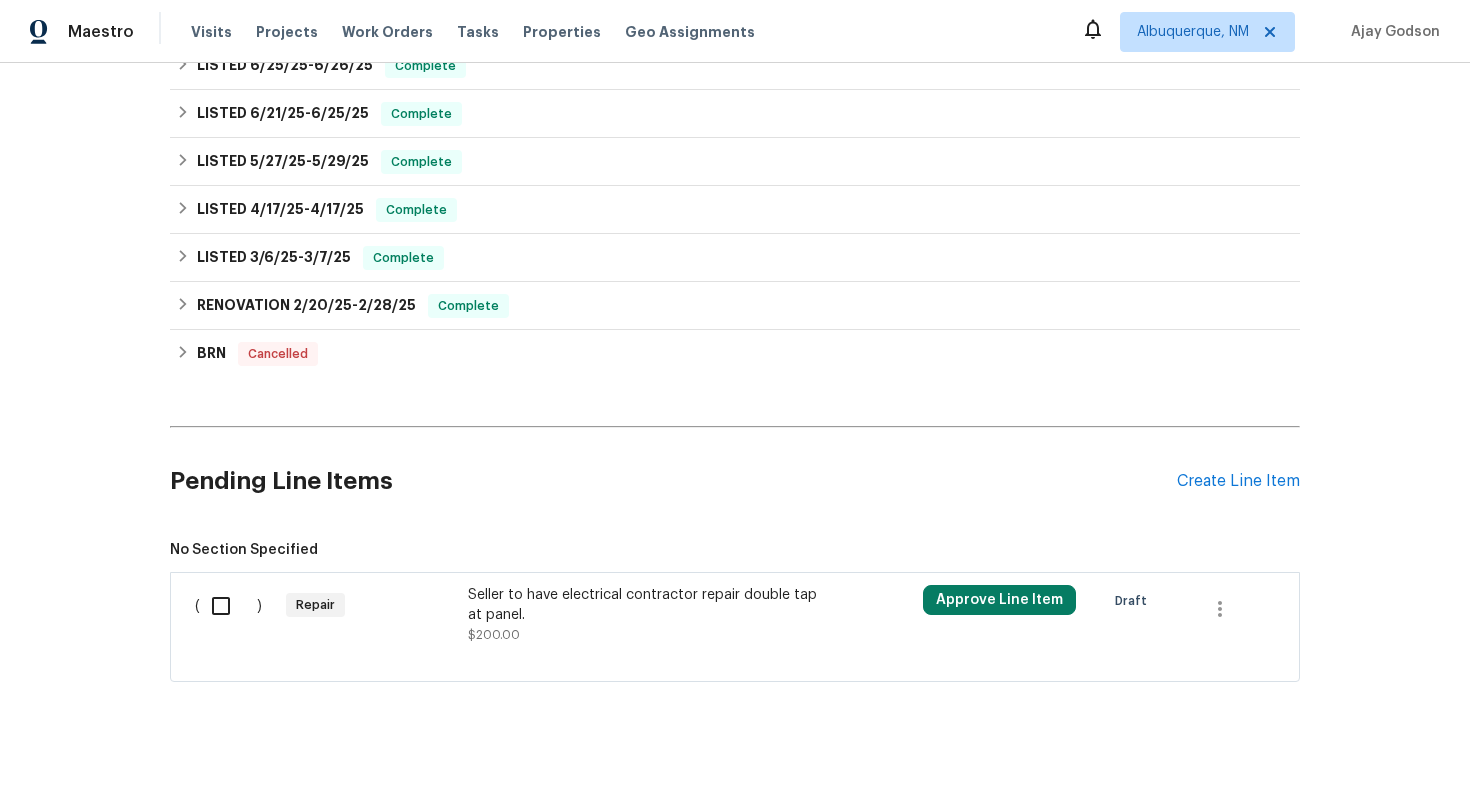 click on "Seller to have electrical contractor repair double tap at panel." at bounding box center [644, 605] 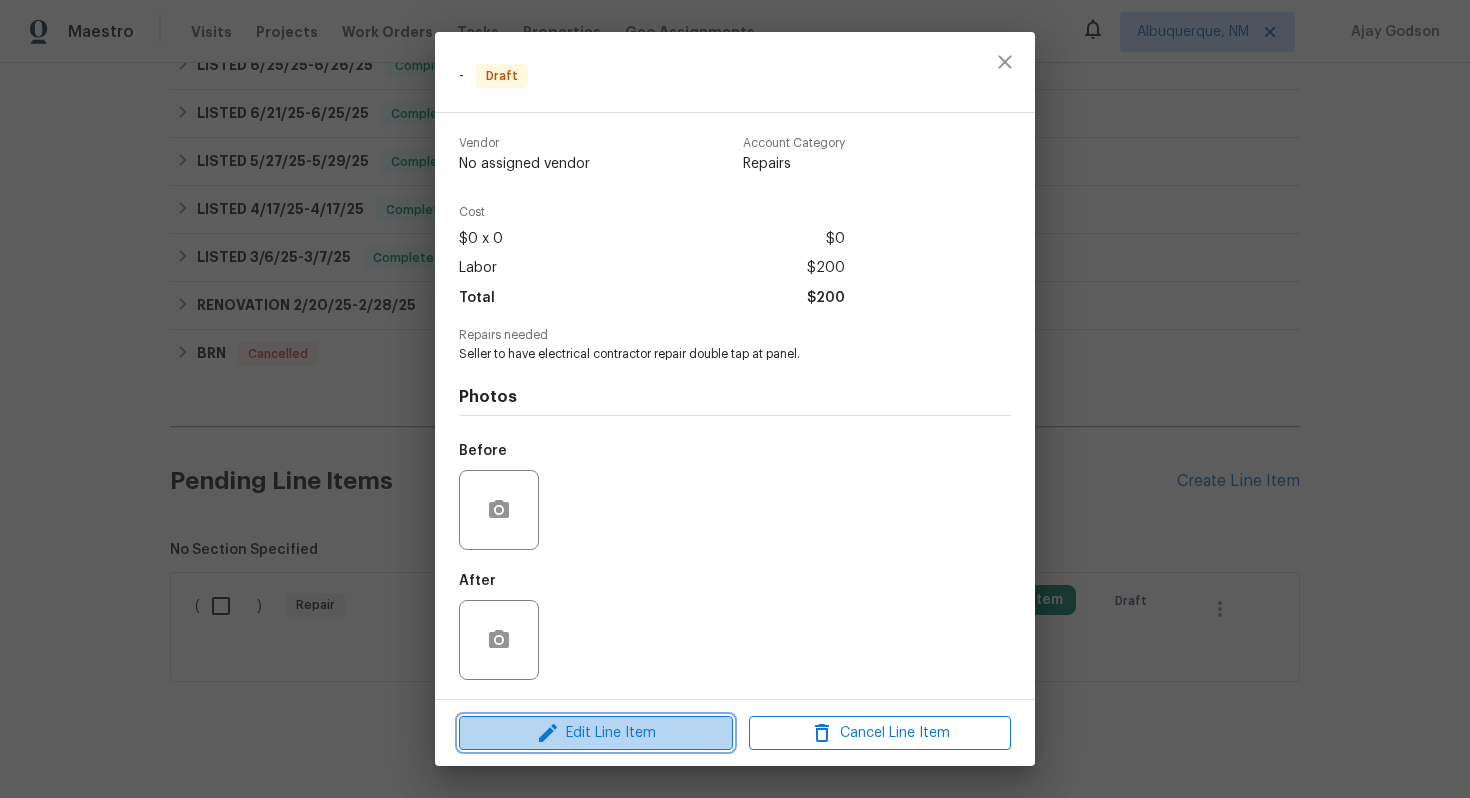 click on "Edit Line Item" at bounding box center [596, 733] 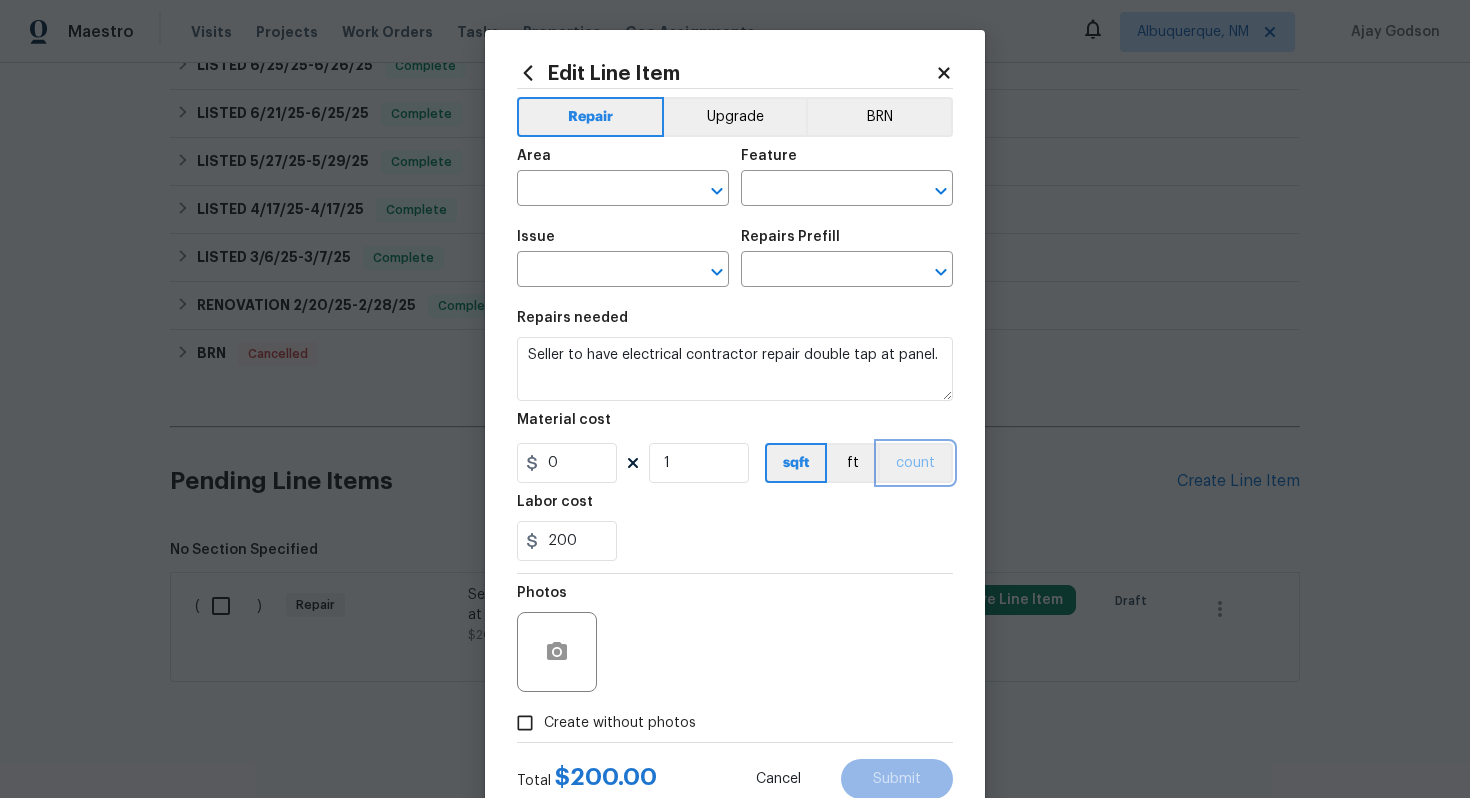 click on "count" at bounding box center [915, 463] 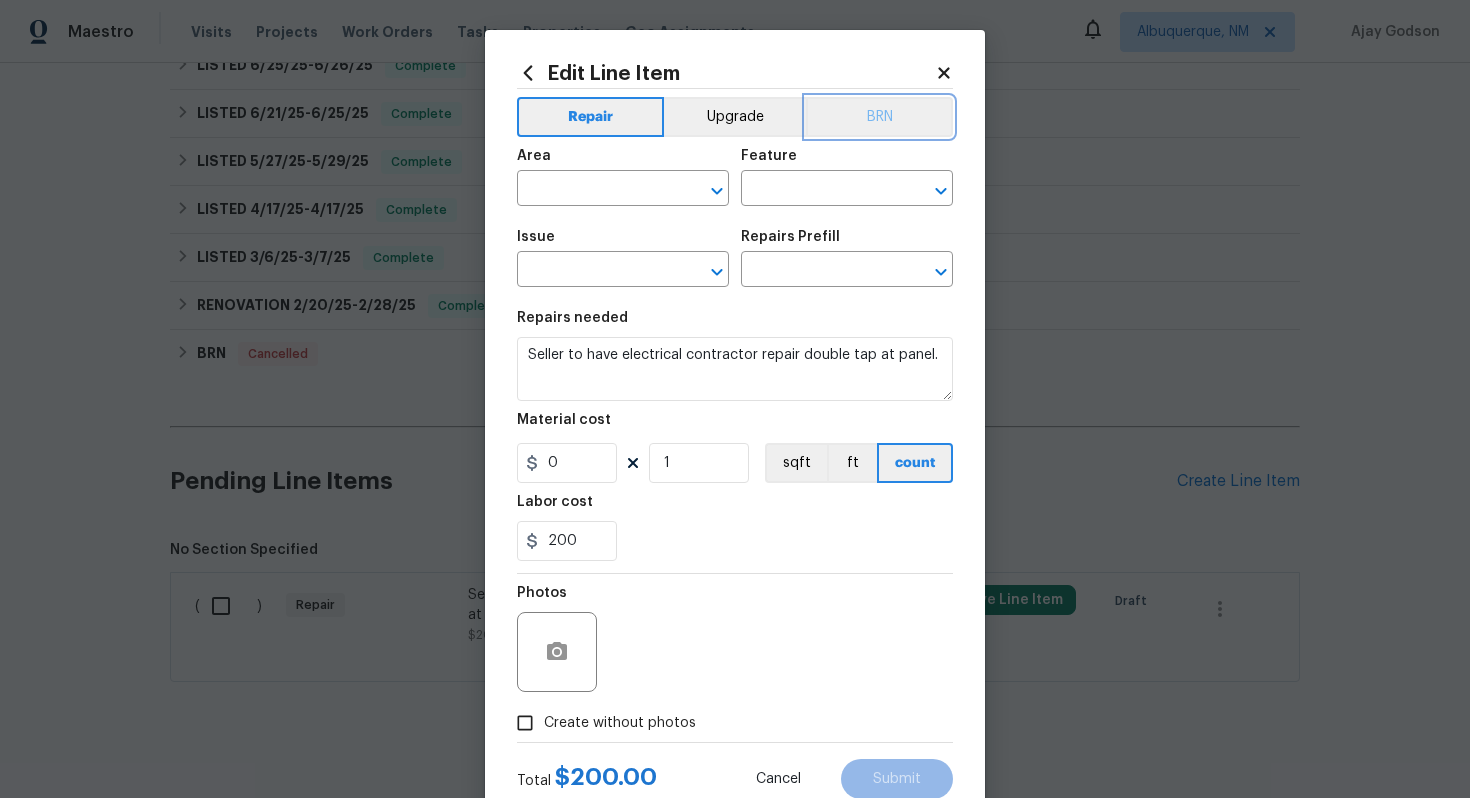 click on "BRN" at bounding box center (879, 117) 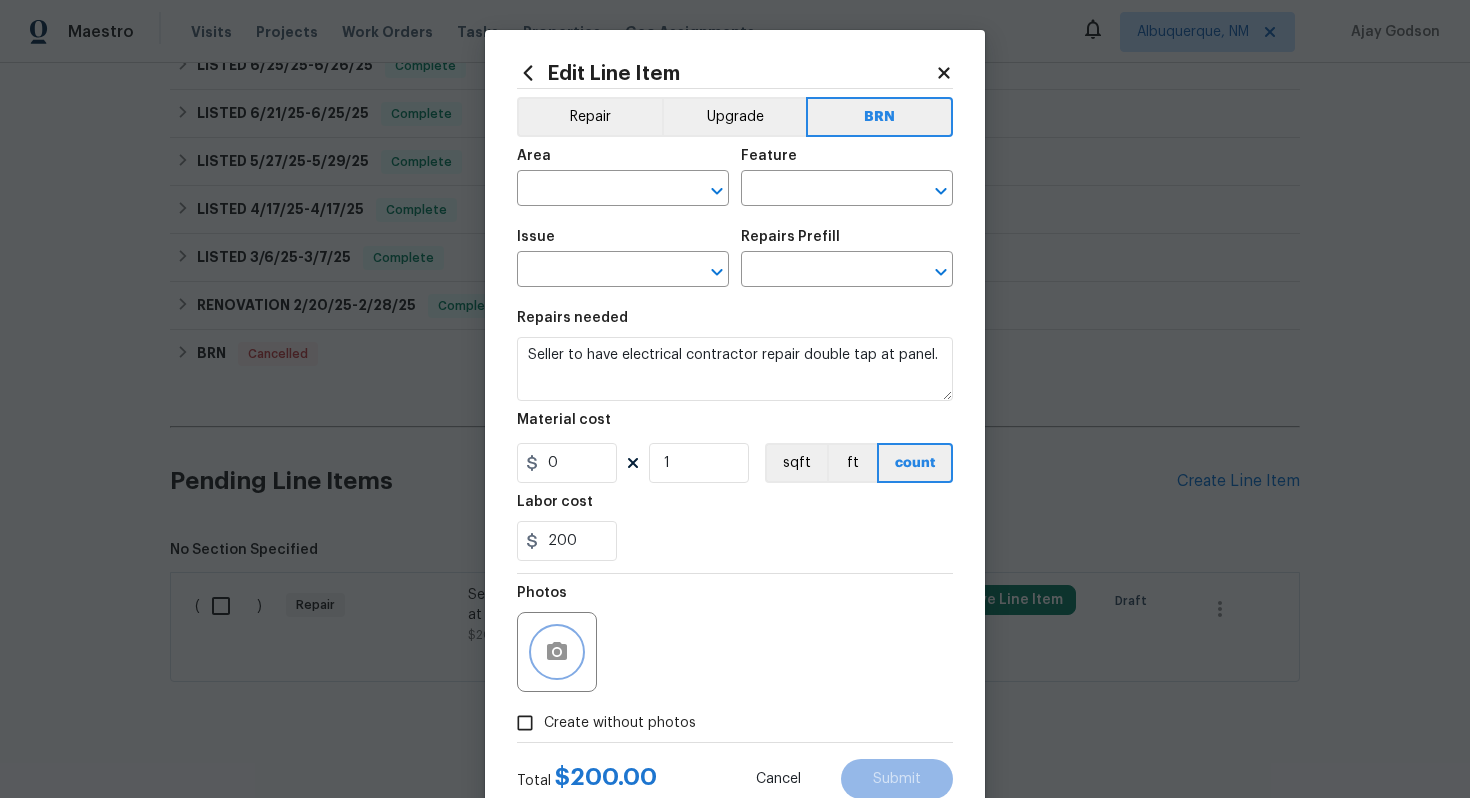 click 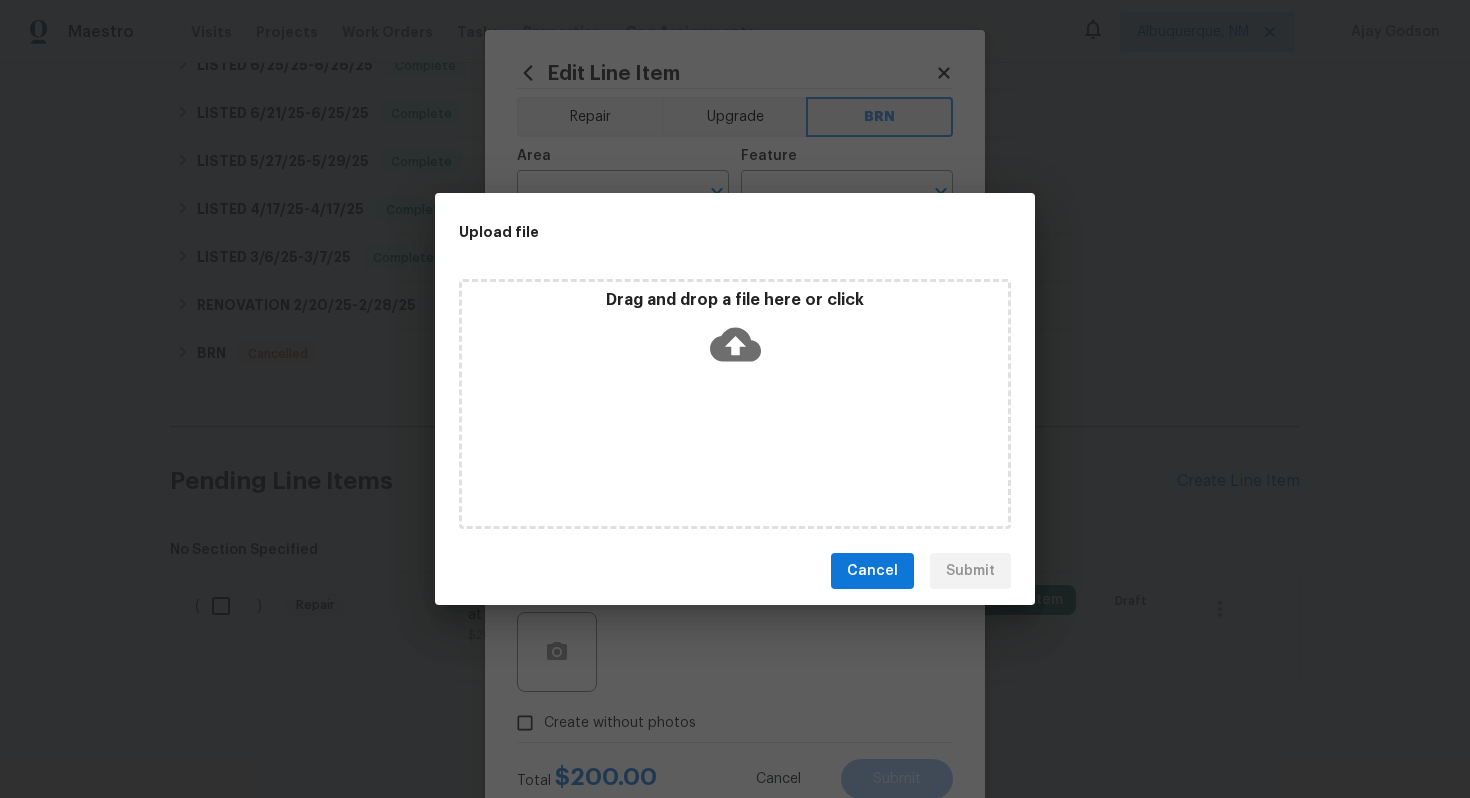 click 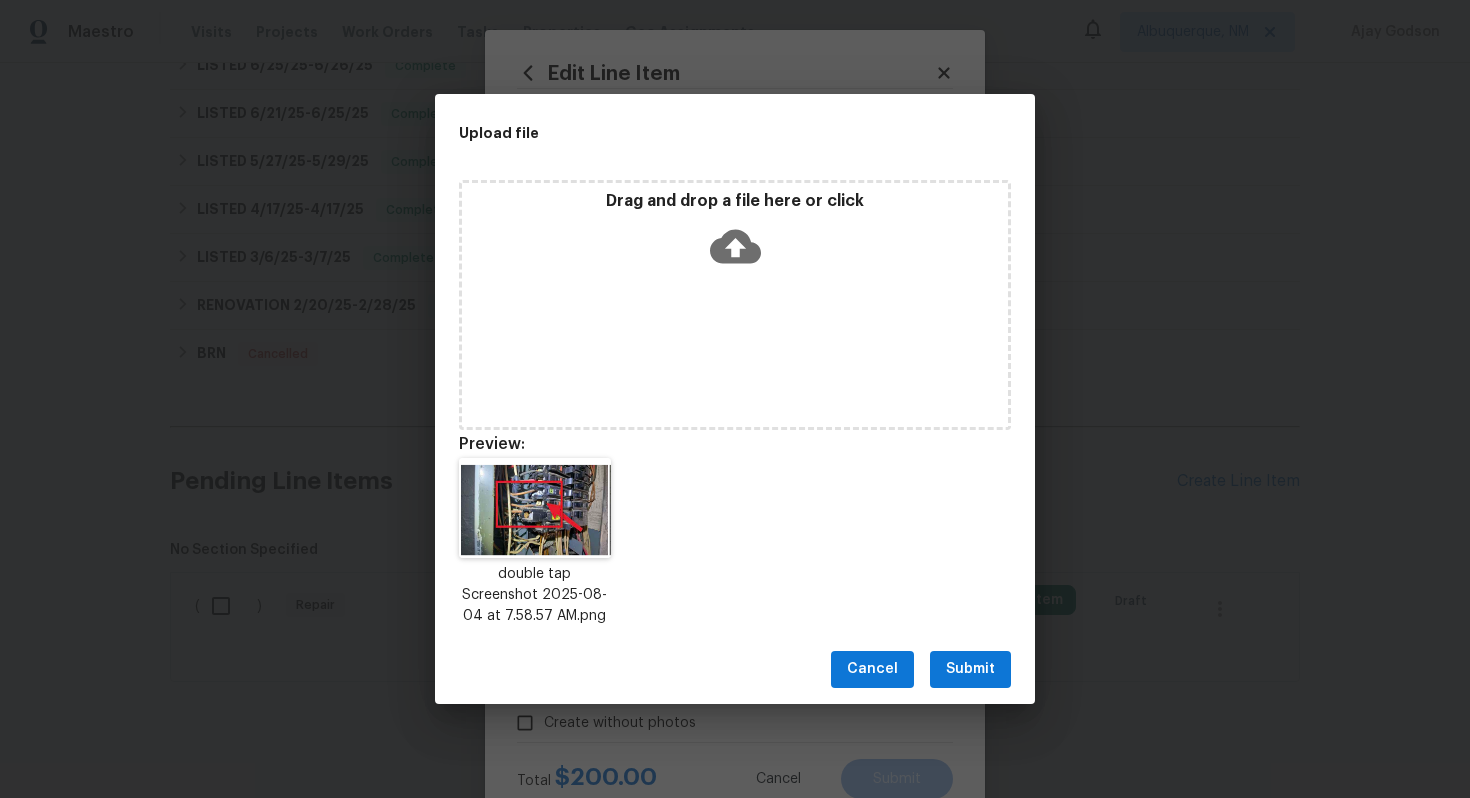 click on "Submit" at bounding box center (970, 669) 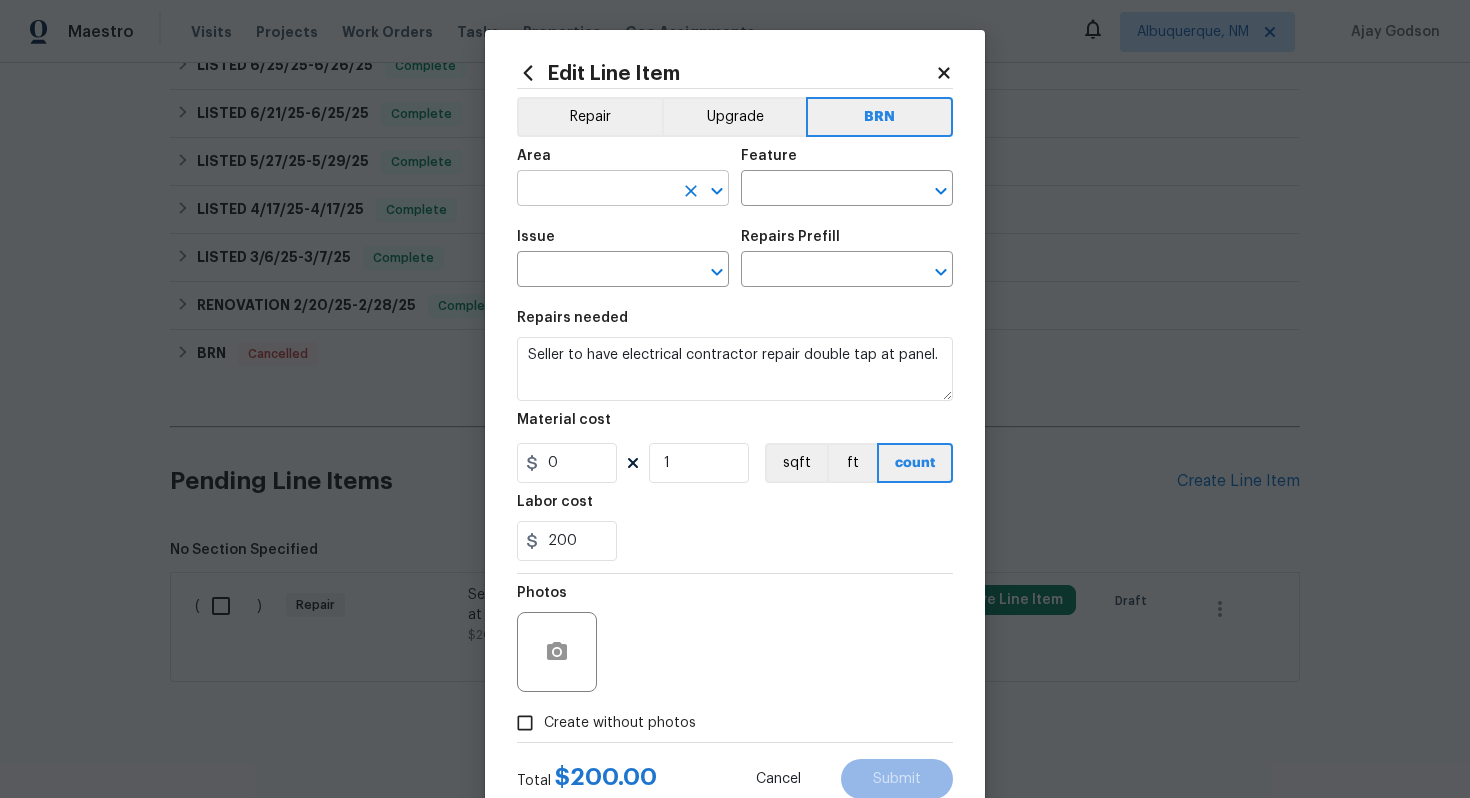 click at bounding box center (595, 190) 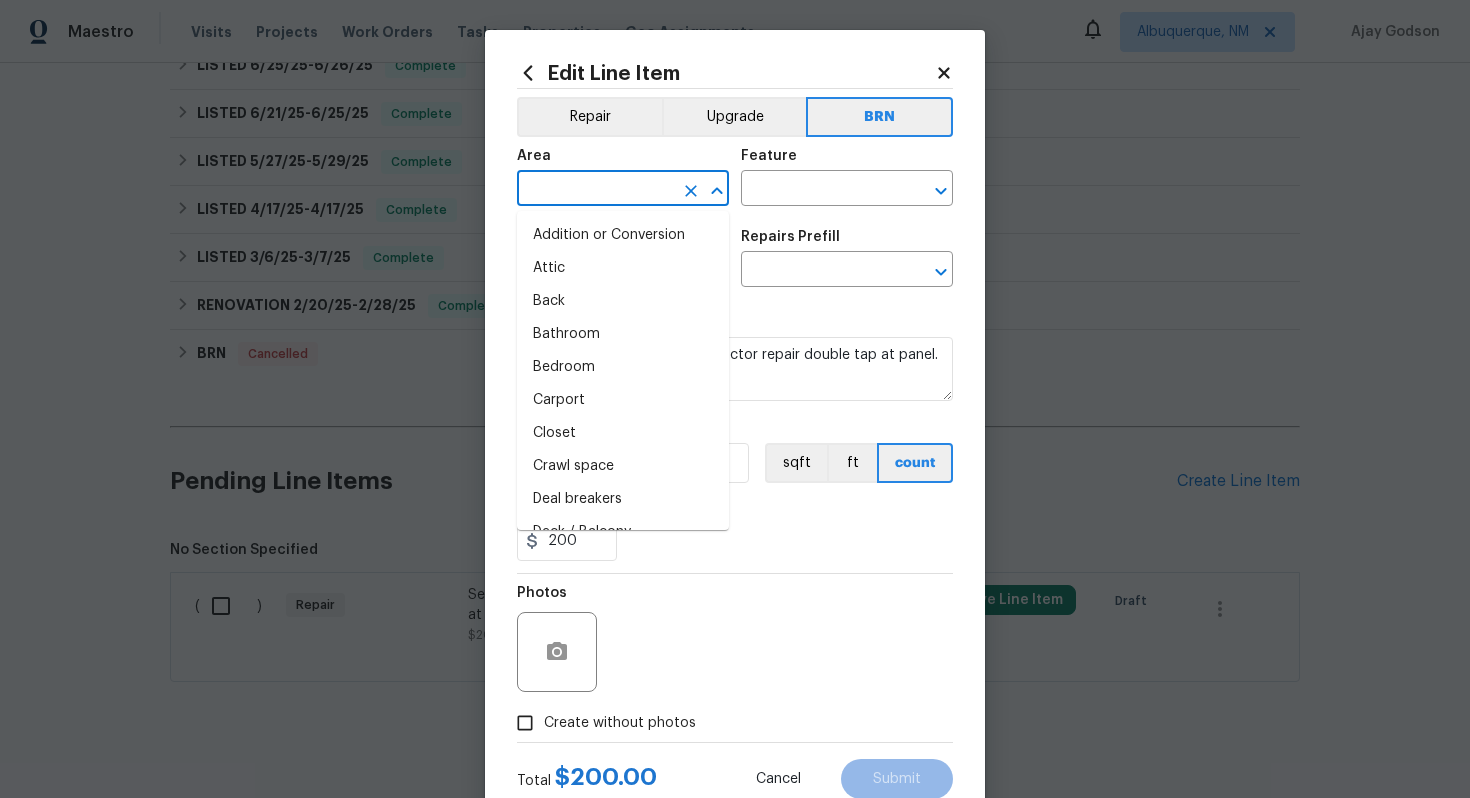 type on "r" 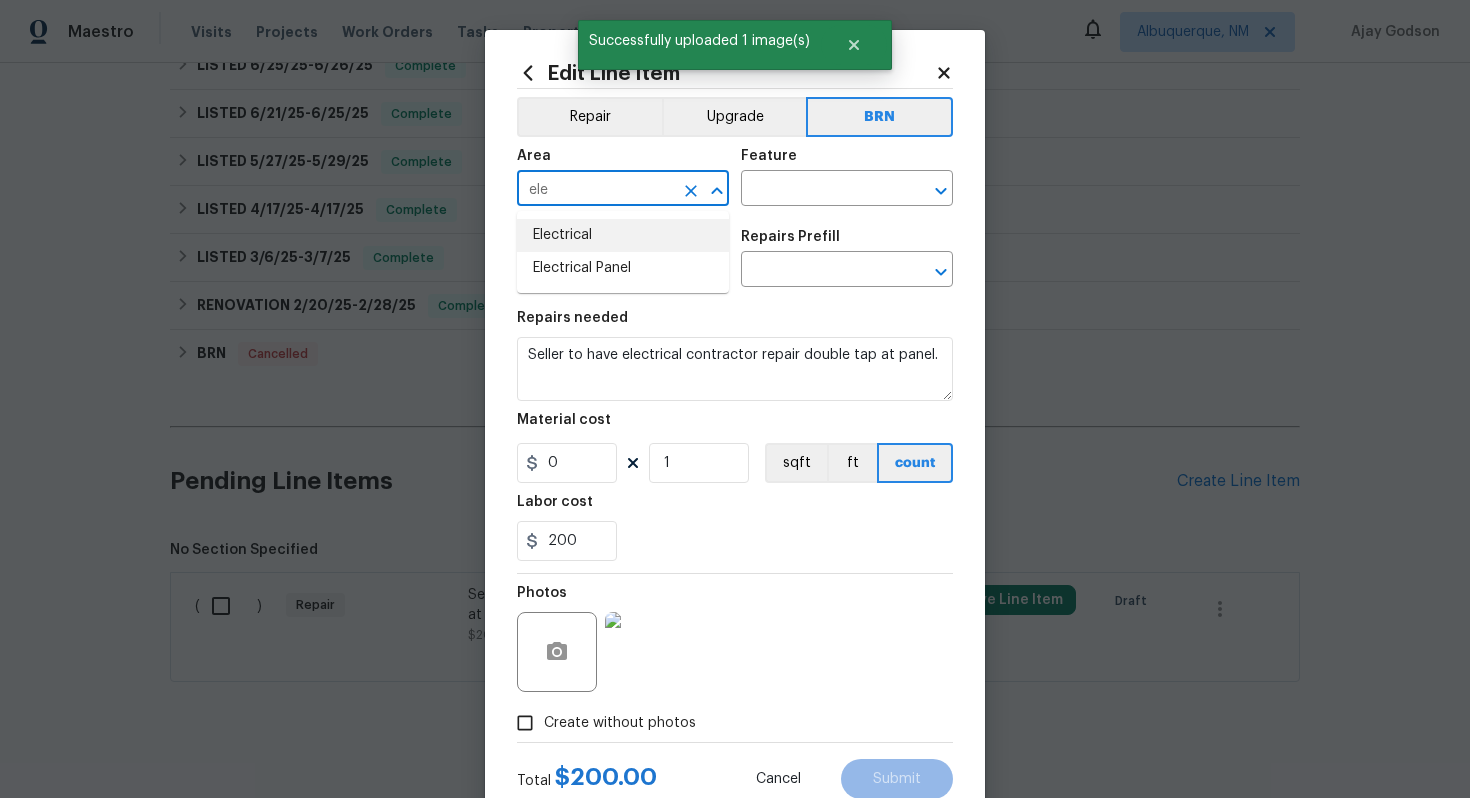 click on "Electrical" at bounding box center [623, 235] 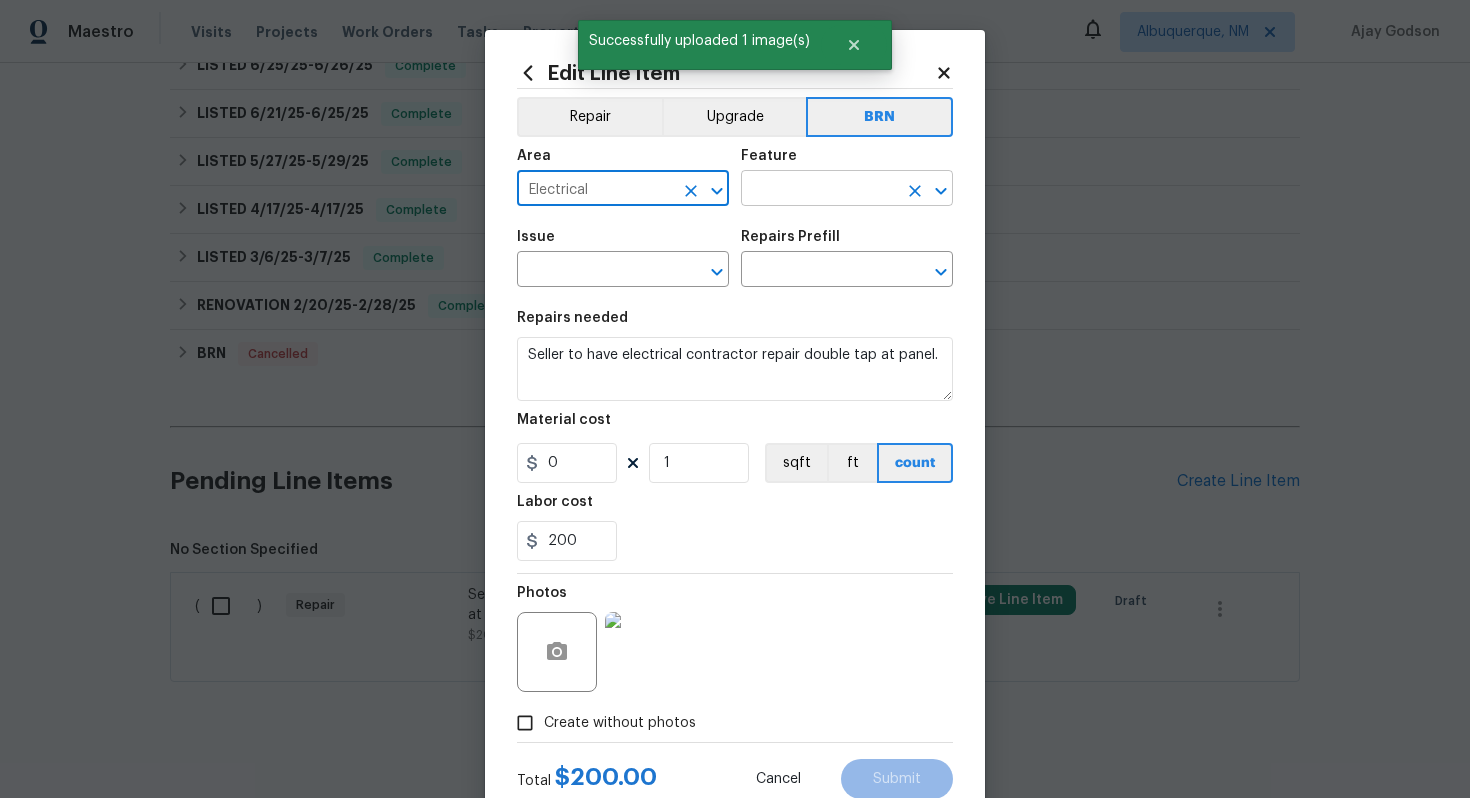 type on "Electrical" 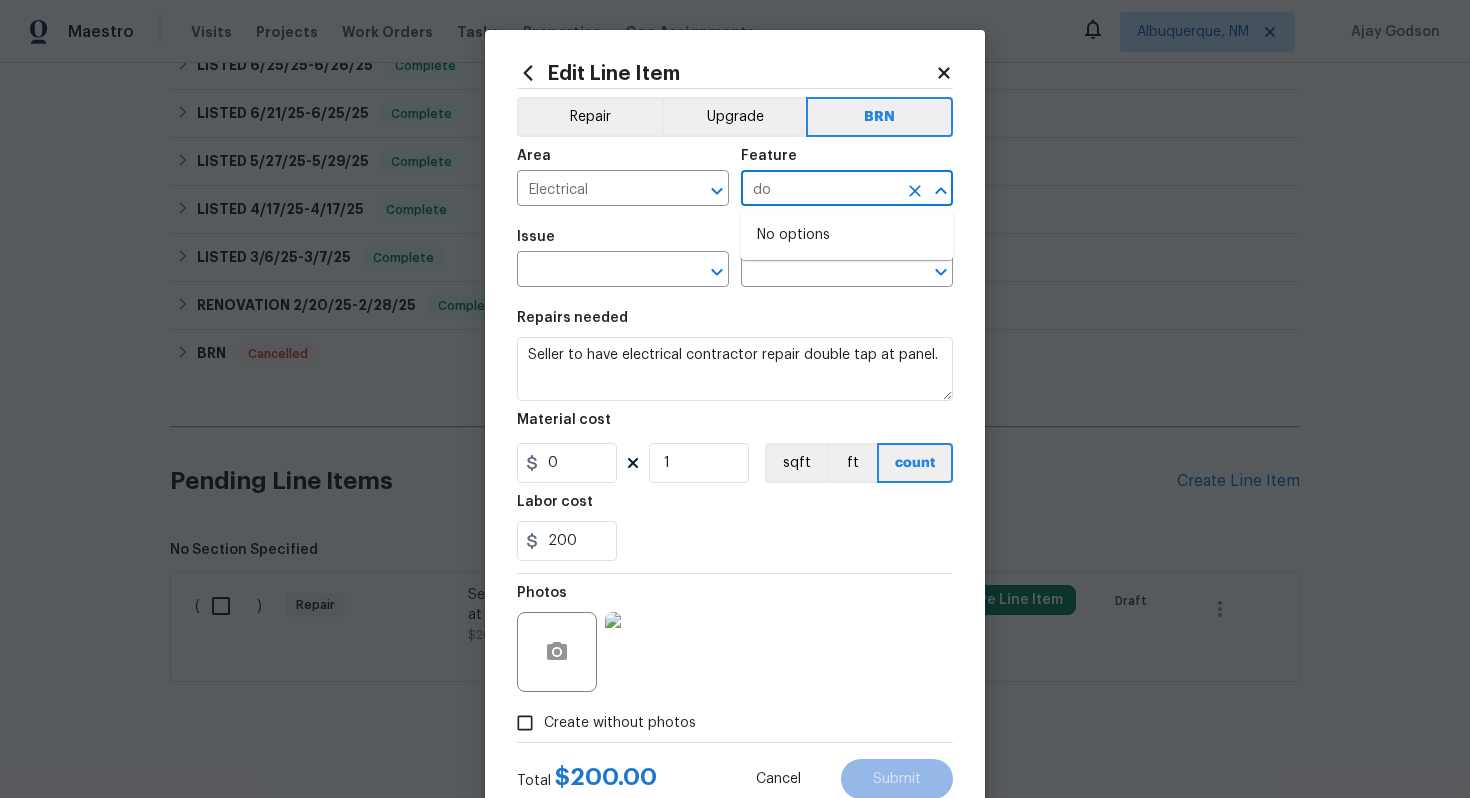 type on "d" 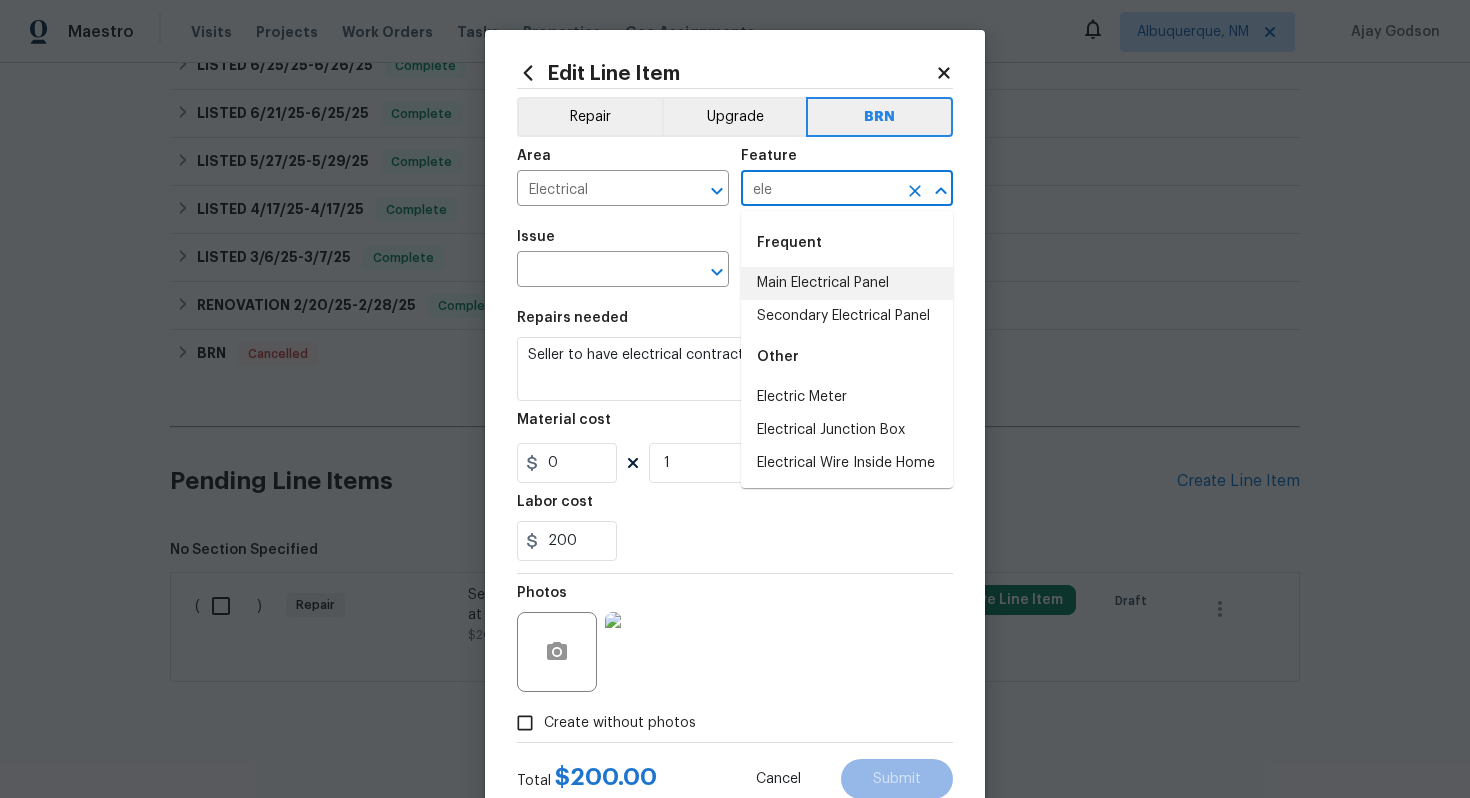 click on "Main Electrical Panel" at bounding box center (847, 283) 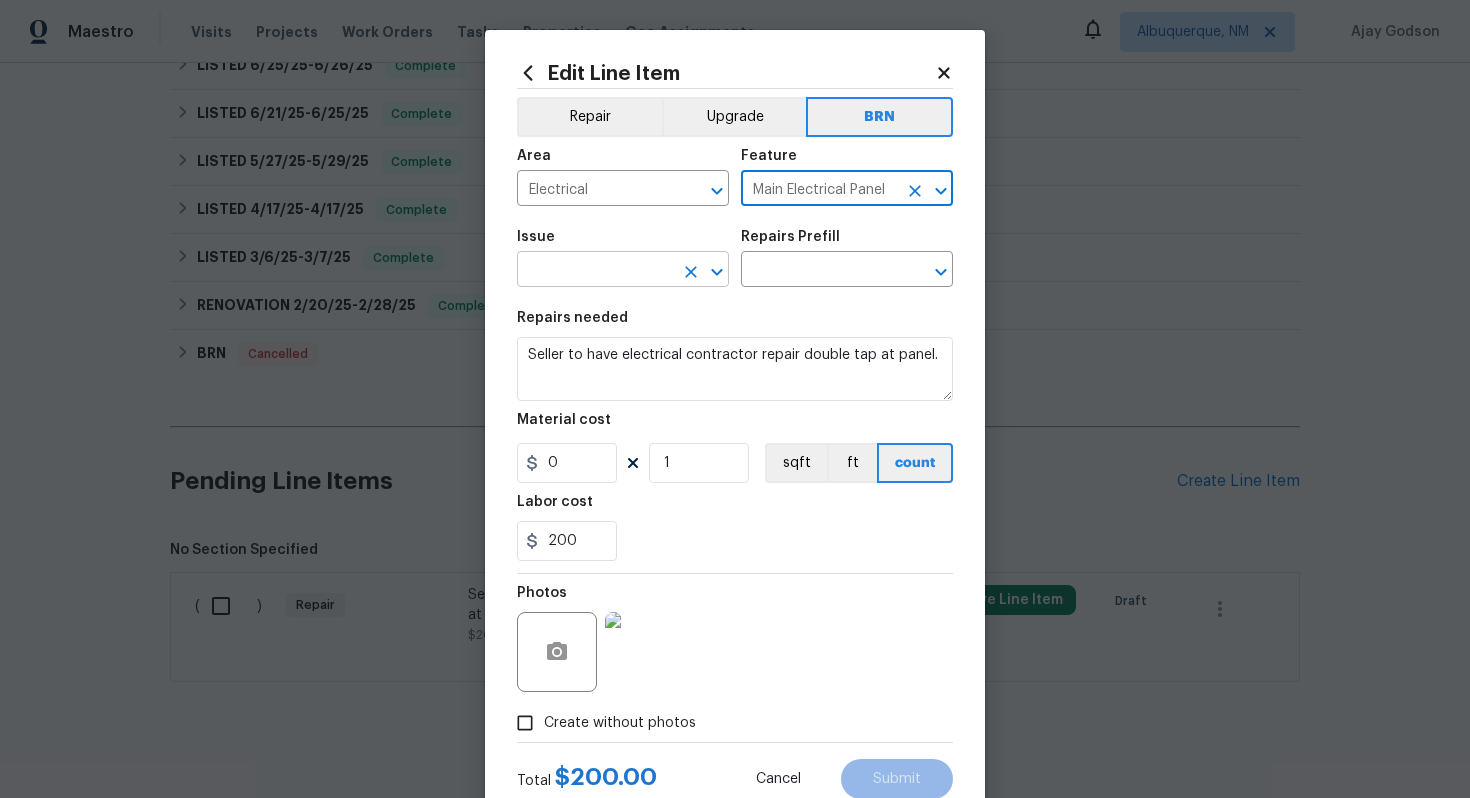 type on "Main Electrical Panel" 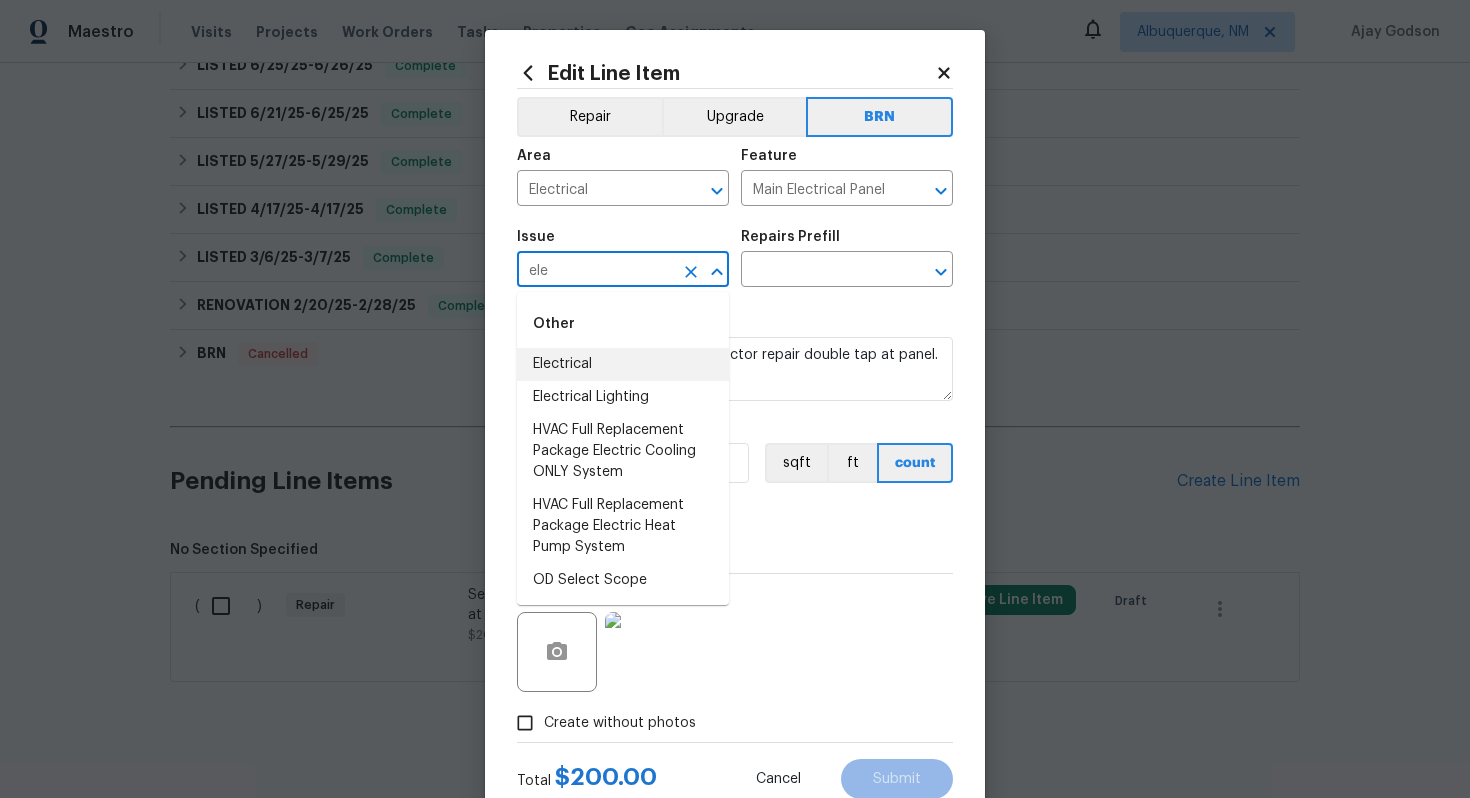 click on "Electrical" at bounding box center (623, 364) 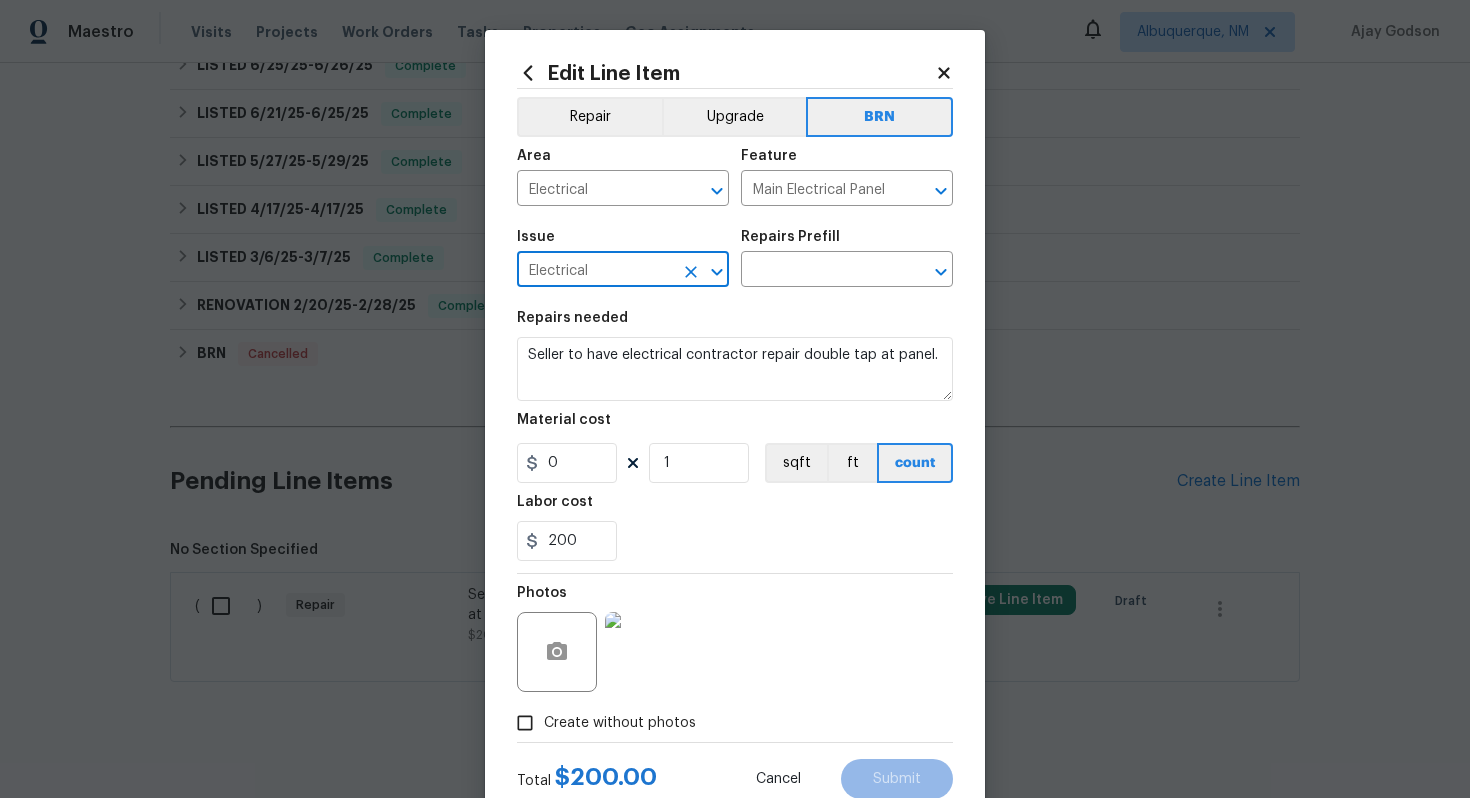 type on "Electrical" 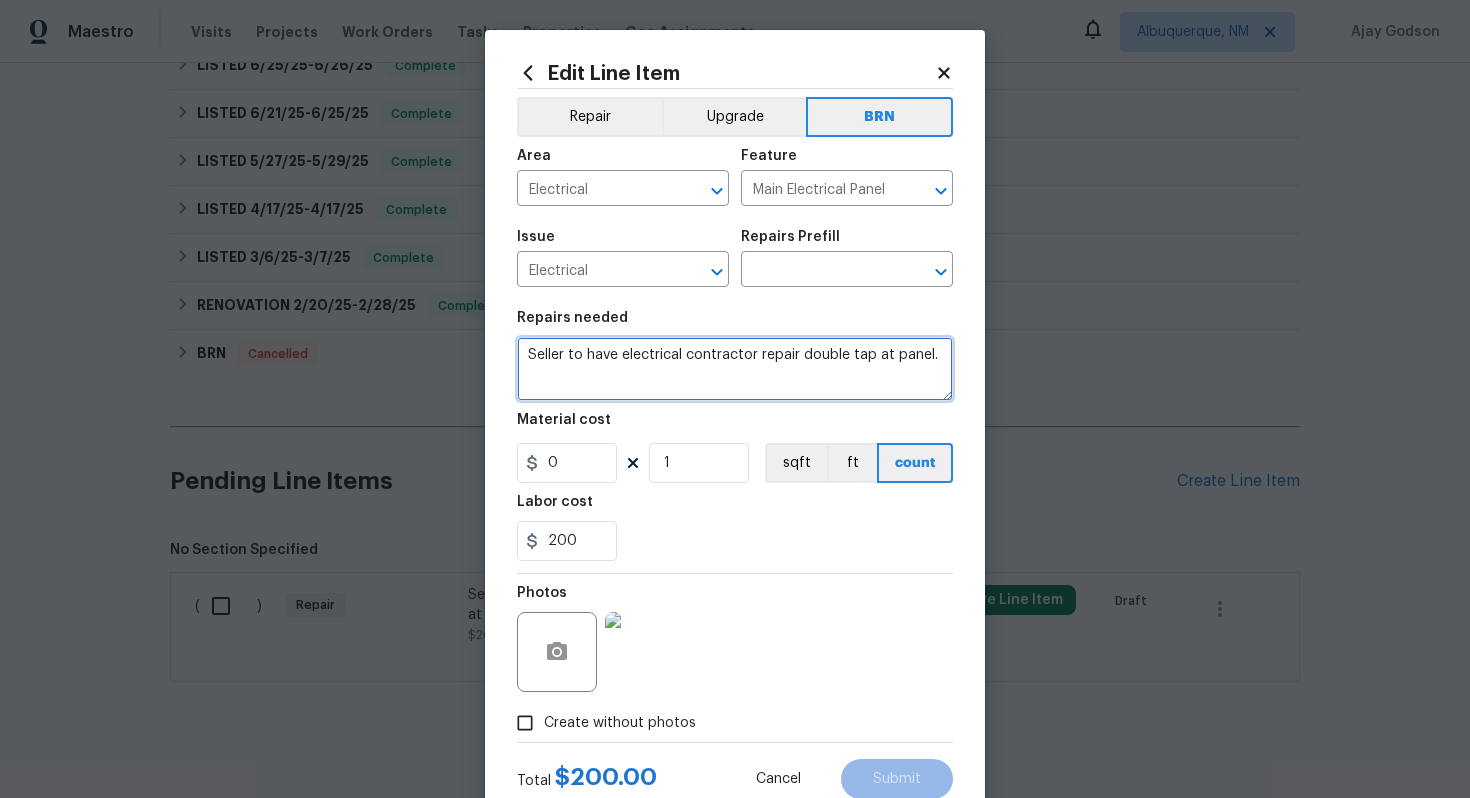 drag, startPoint x: 529, startPoint y: 355, endPoint x: 933, endPoint y: 377, distance: 404.59857 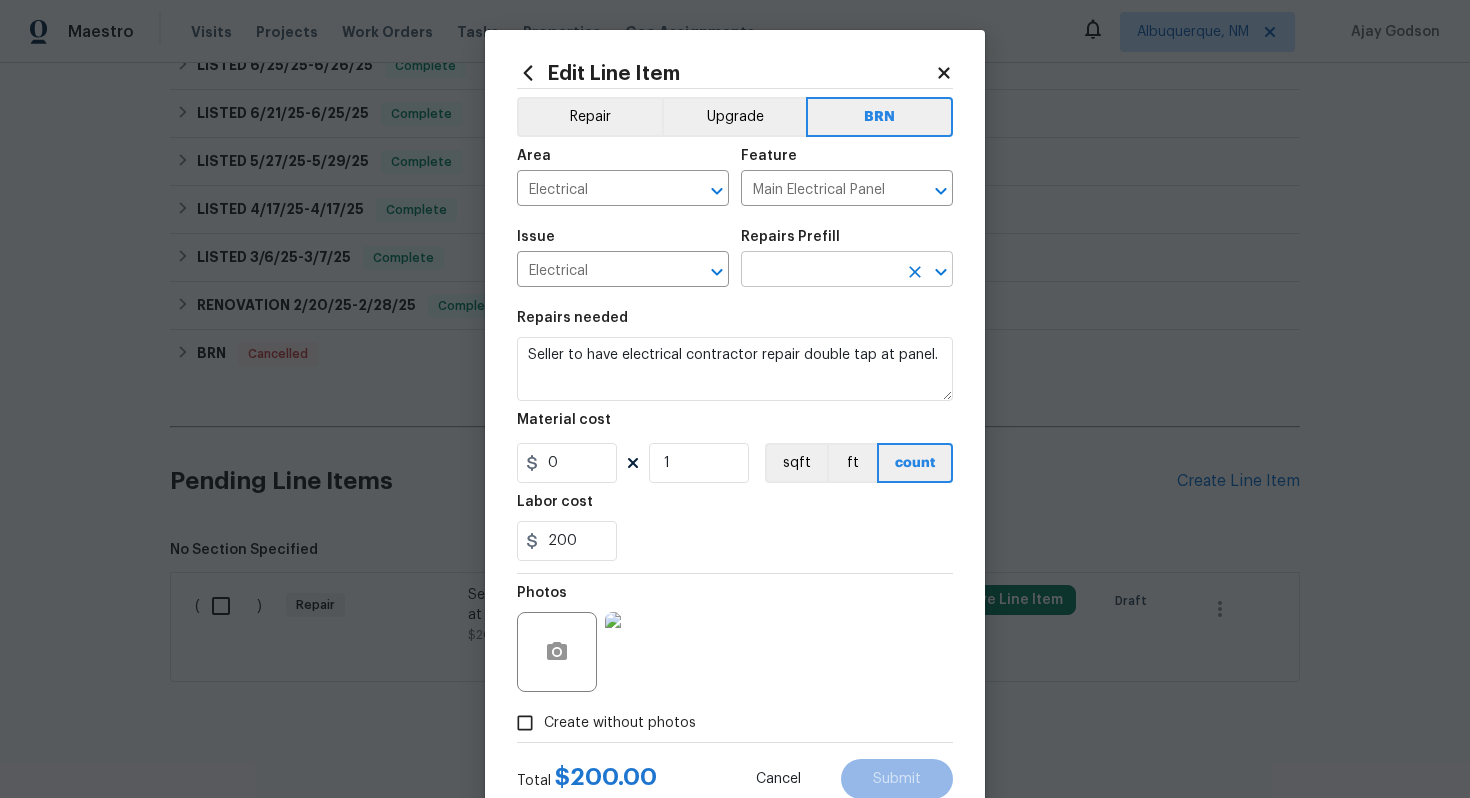 click at bounding box center (819, 271) 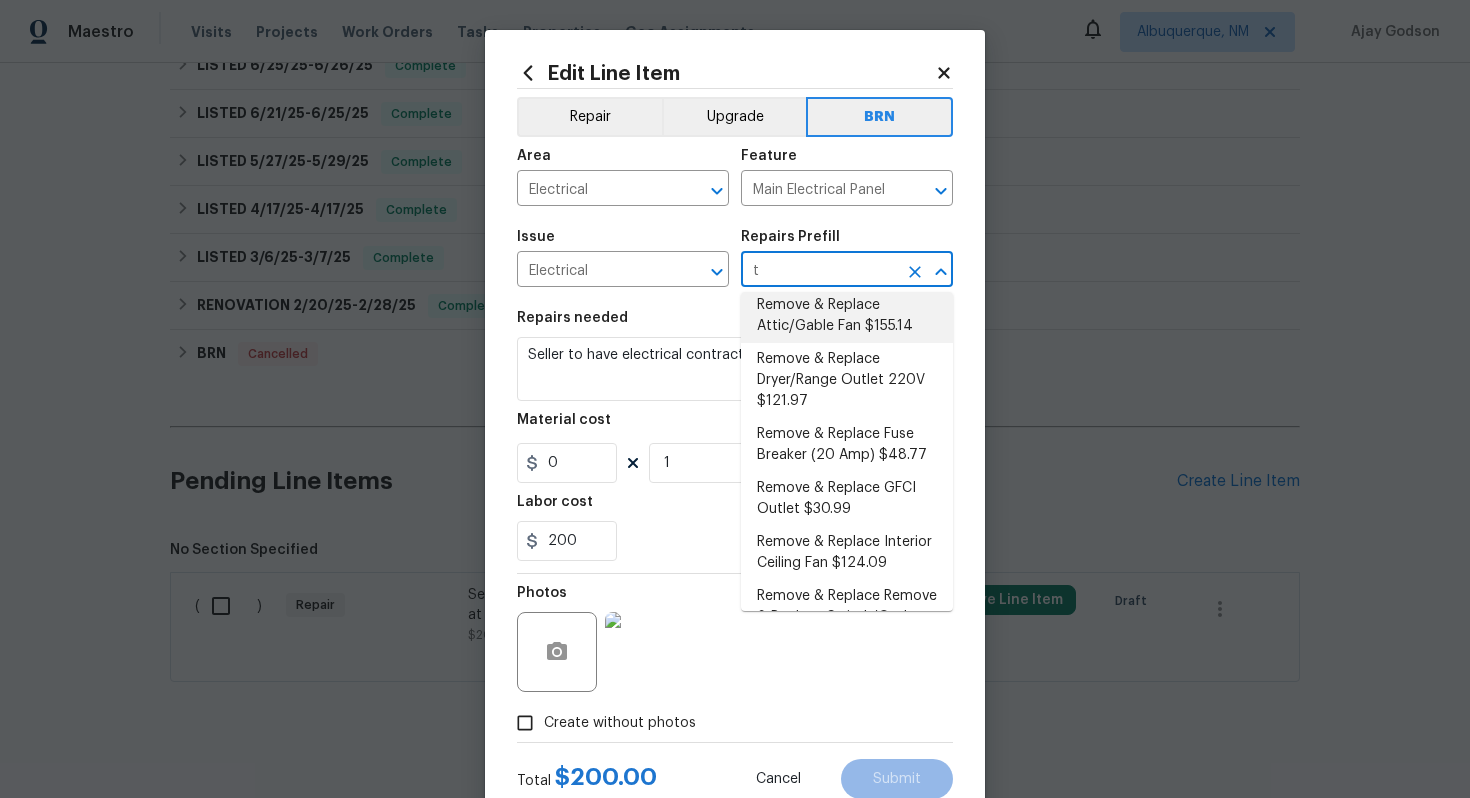 scroll, scrollTop: 155, scrollLeft: 0, axis: vertical 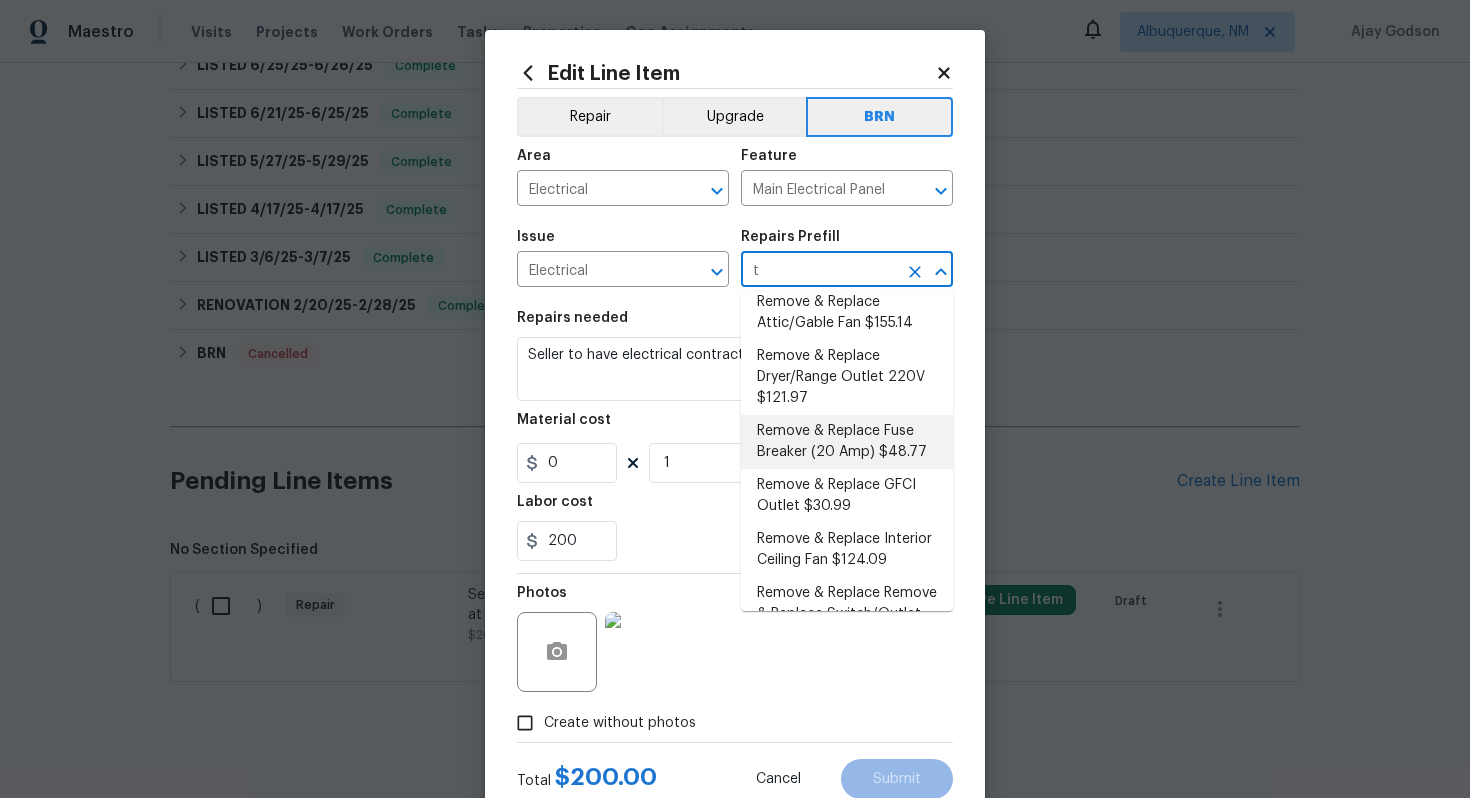 click on "Remove & Replace Fuse Breaker (20 Amp) $48.77" at bounding box center [847, 442] 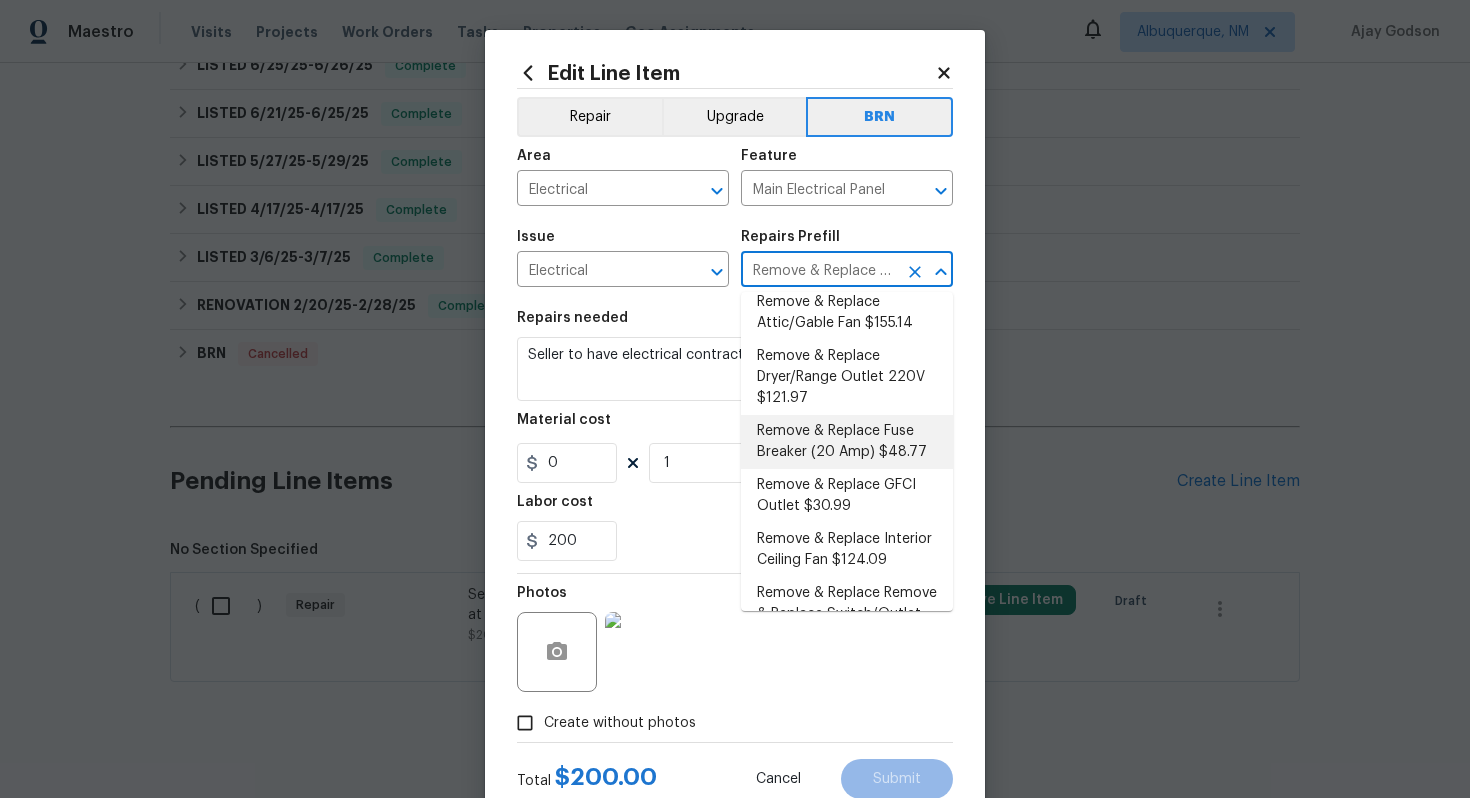 type on "Remove and replace the 20 AMP fuse breaker with new. Ensure all connections are secure and that the new circuit breaker operates as intended." 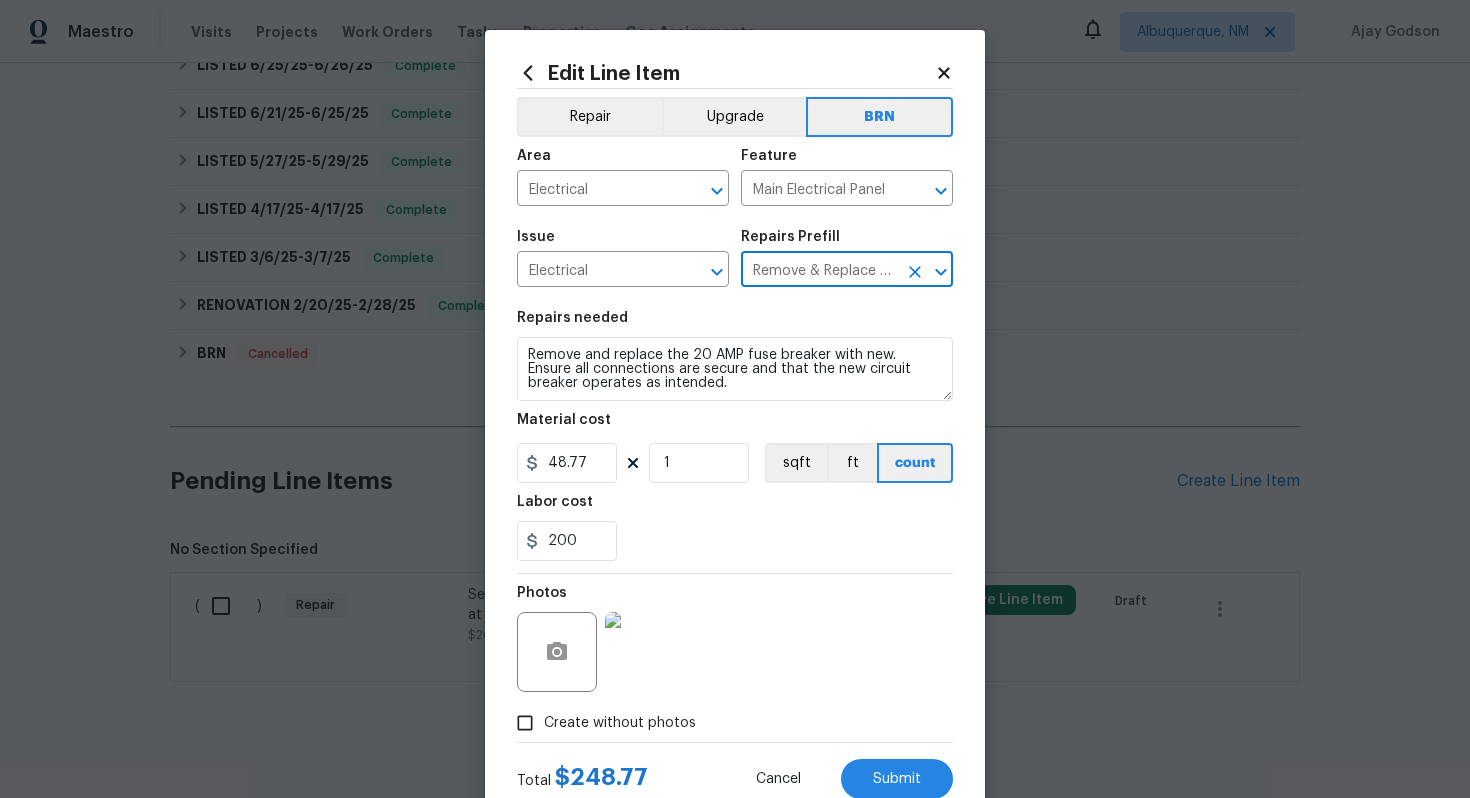 type on "Remove & Replace Fuse Breaker (20 Amp) $48.77" 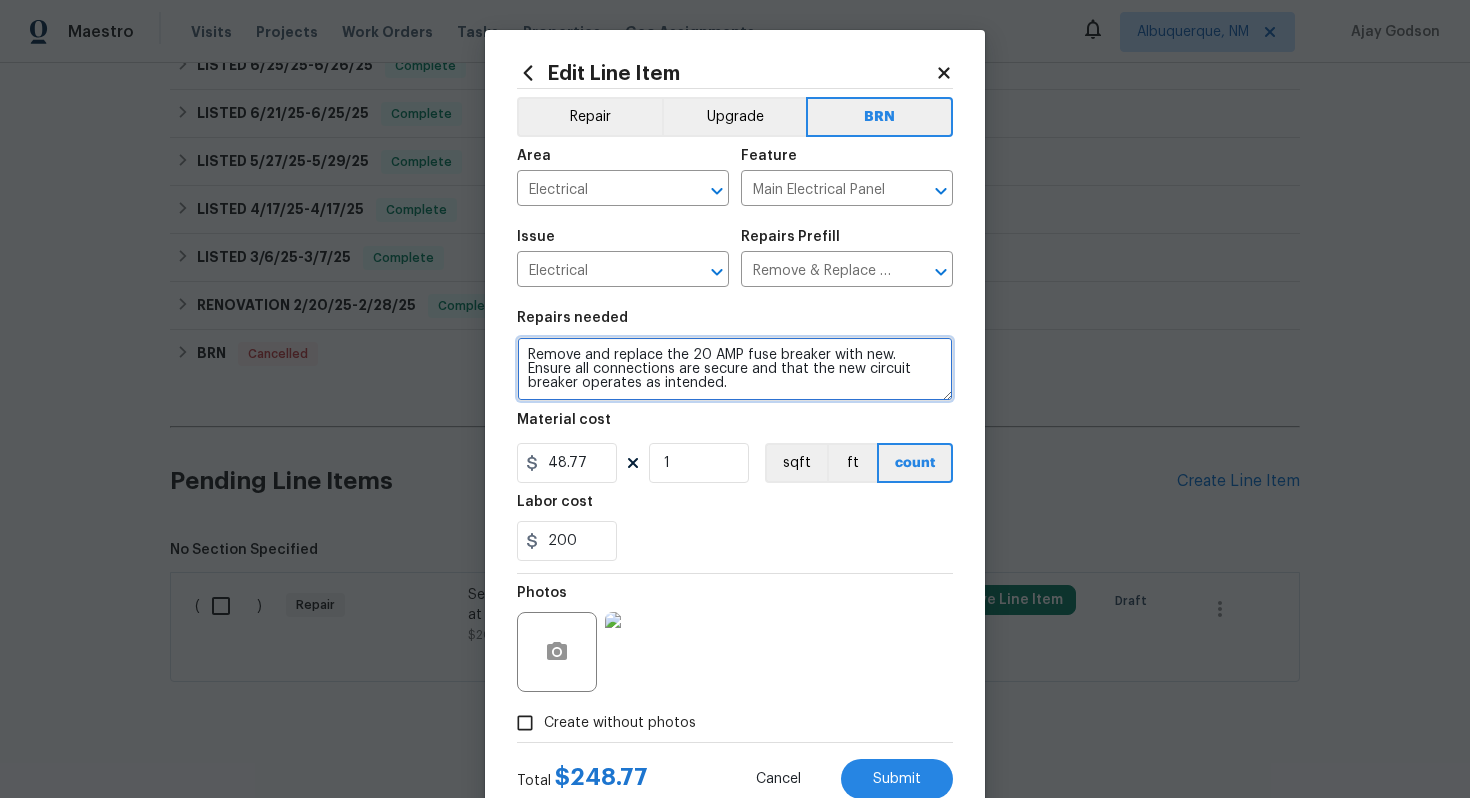 drag, startPoint x: 526, startPoint y: 359, endPoint x: 679, endPoint y: 397, distance: 157.64835 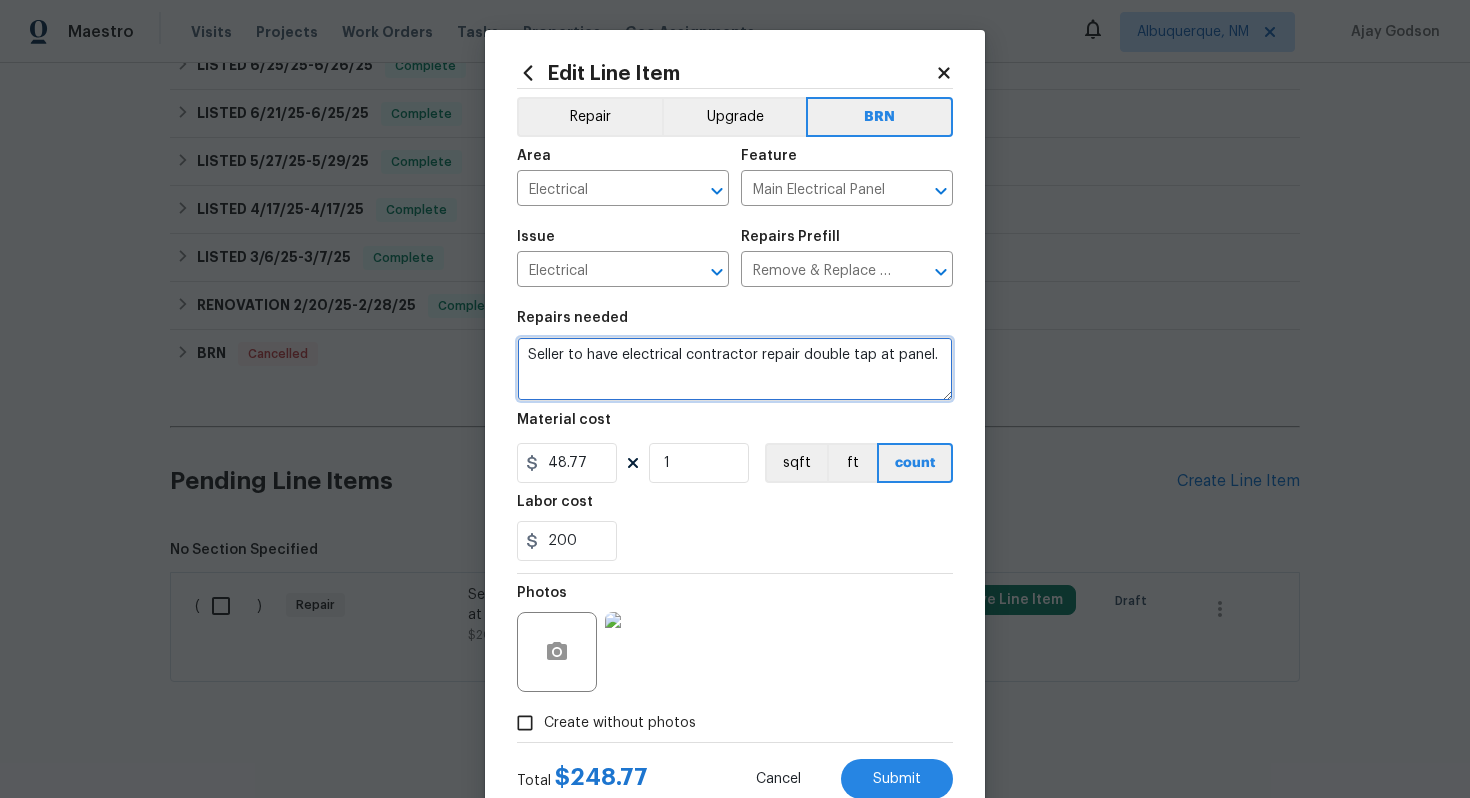 type on "Seller to have electrical contractor repair double tap at panel." 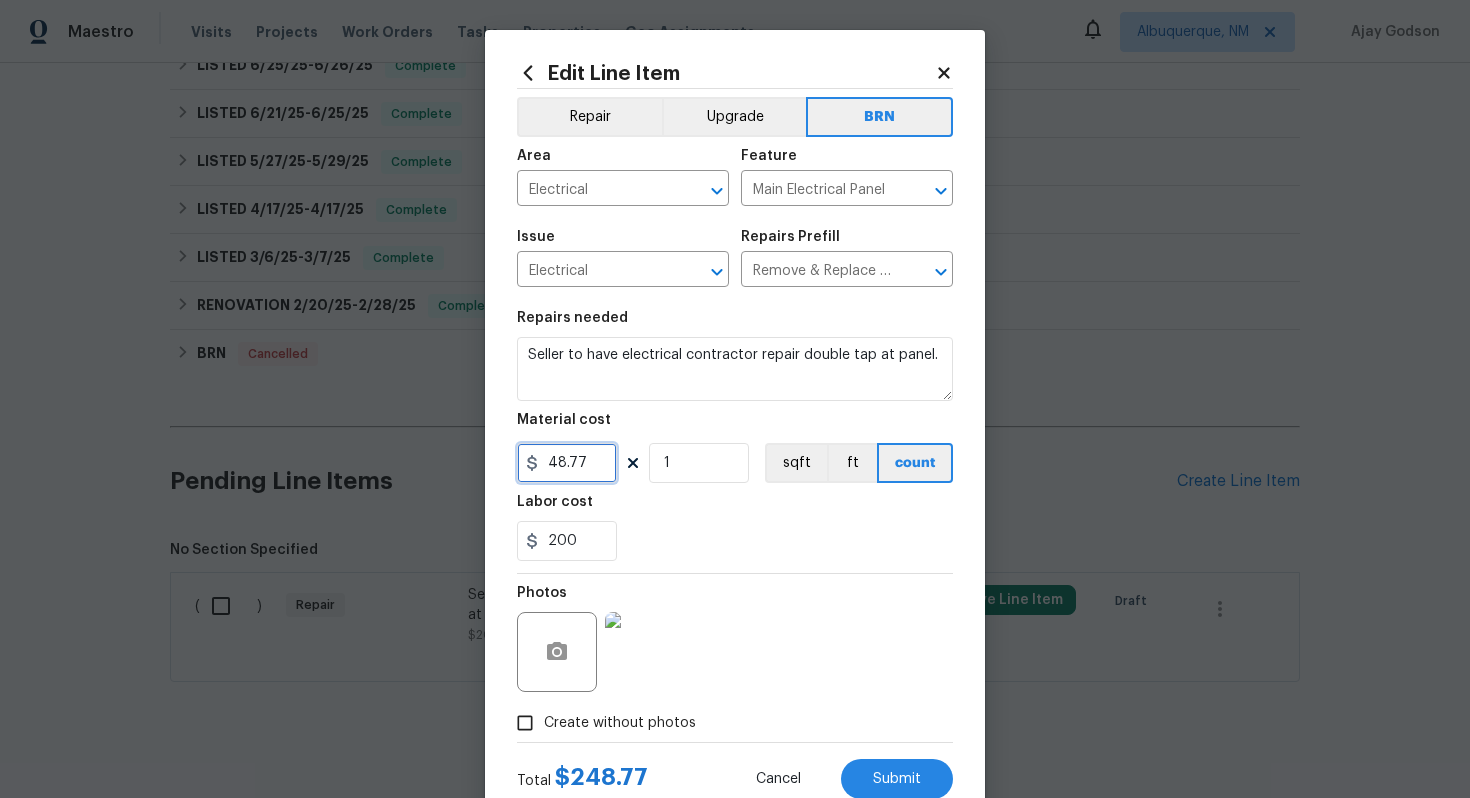 drag, startPoint x: 595, startPoint y: 475, endPoint x: 515, endPoint y: 467, distance: 80.399 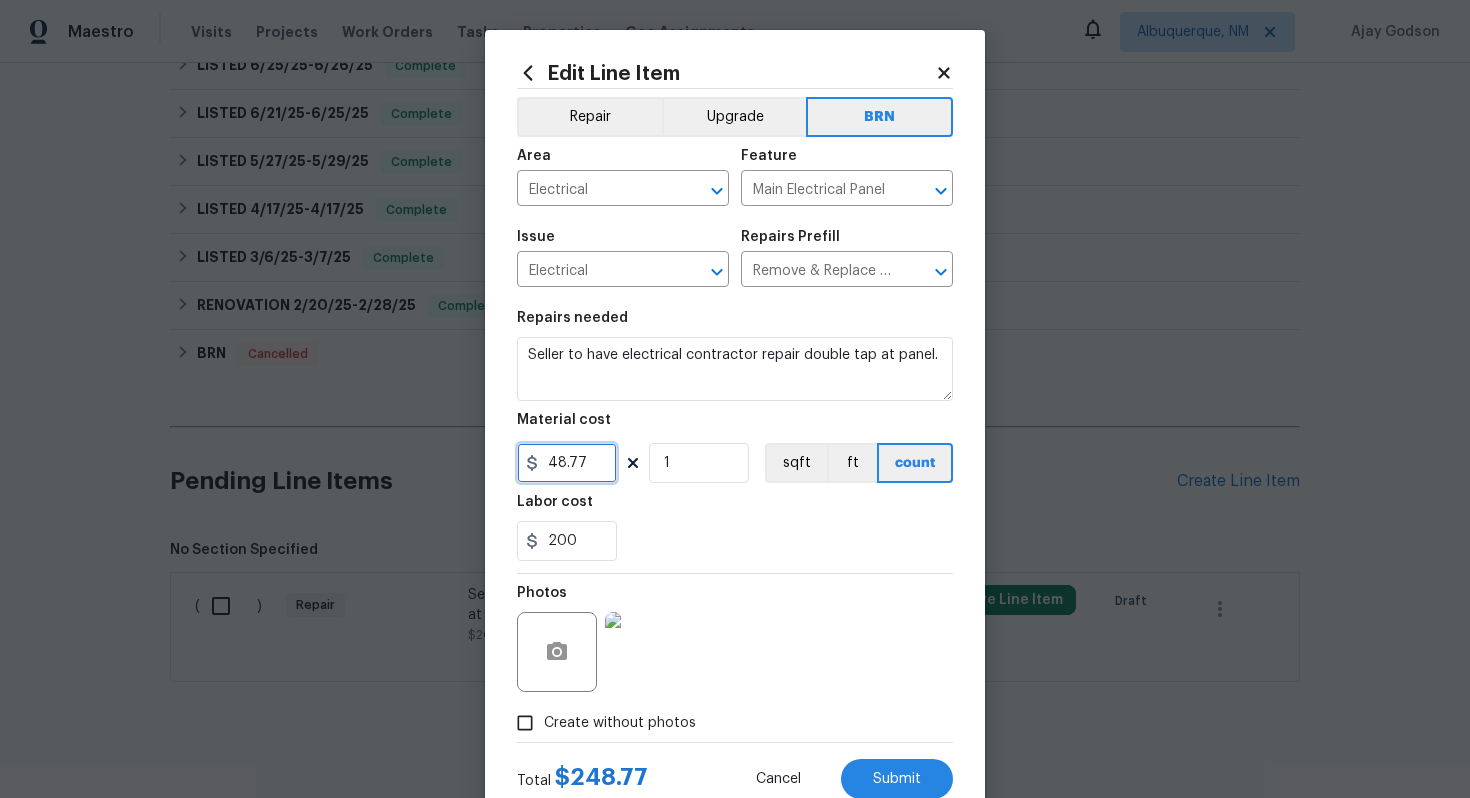 click on "Edit Line Item Repair Upgrade BRN Area Electrical ​ Feature Main Electrical Panel ​ Issue Electrical ​ Repairs Prefill Remove & Replace Fuse Breaker (20 Amp) $48.77 ​ Repairs needed Seller to have electrical contractor repair double tap at panel. Material cost 48.77 1 sqft ft count Labor cost 200 Photos Create without photos Total   $ 248.77 Cancel Submit" at bounding box center (735, 430) 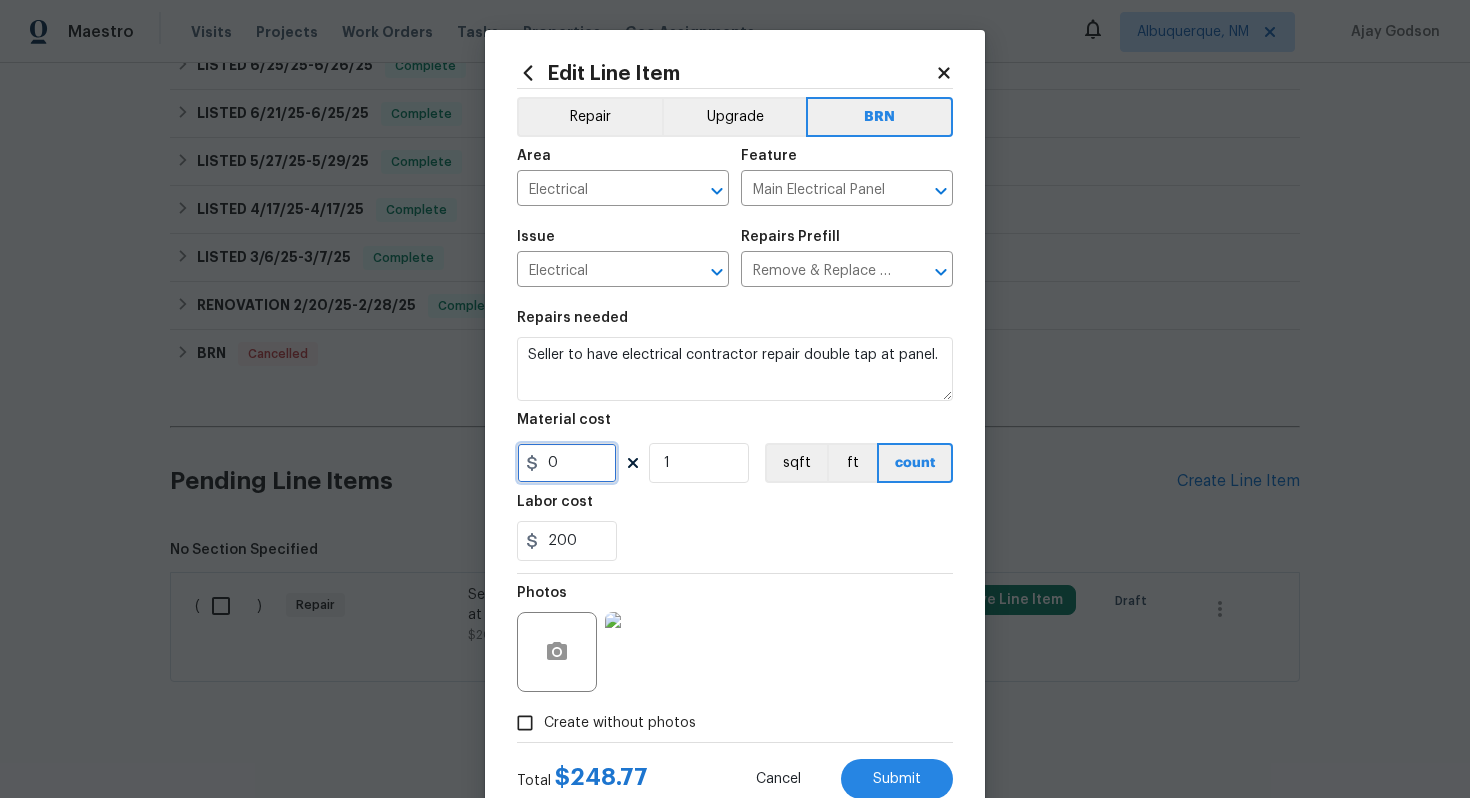 type on "0" 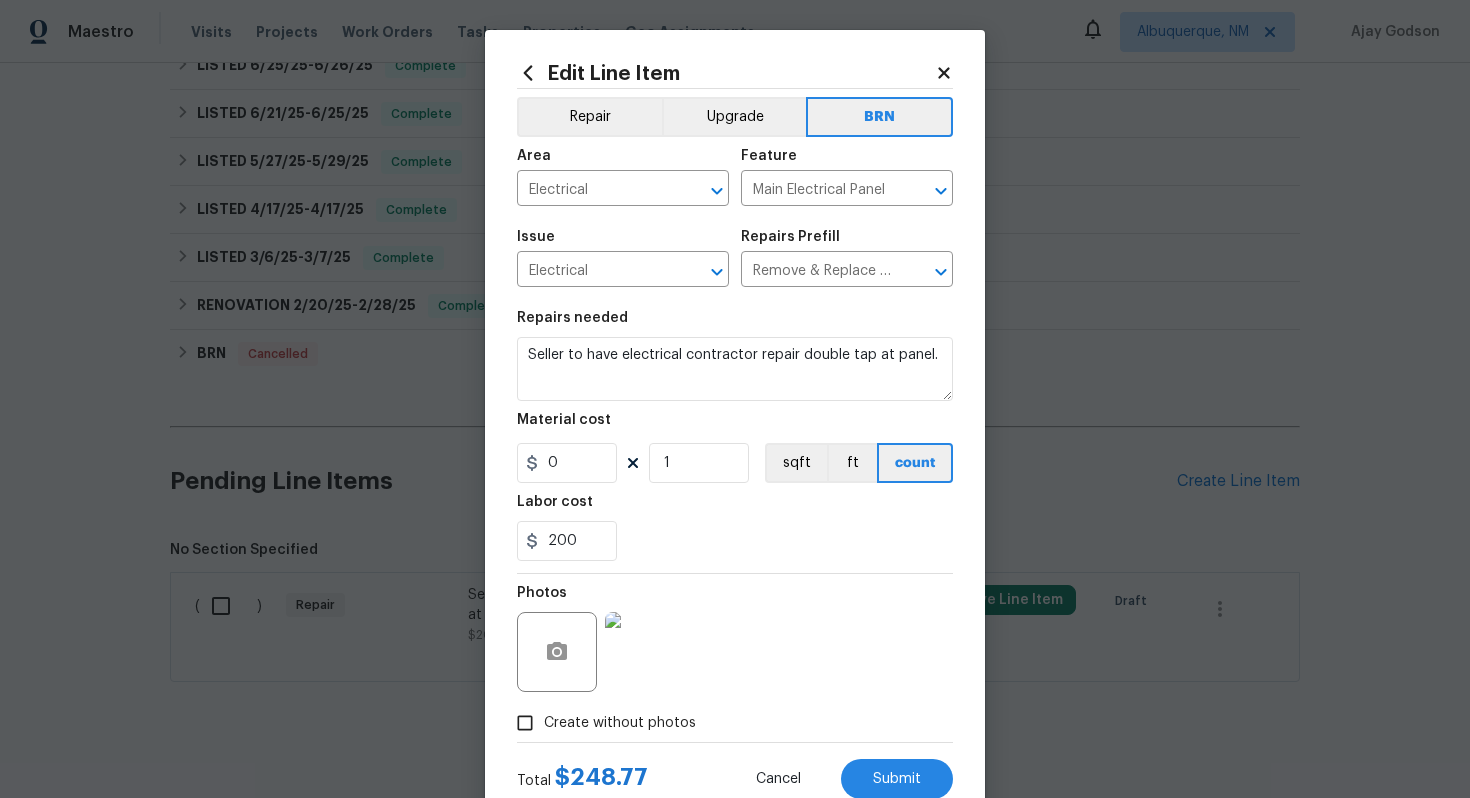 click on "Photos" at bounding box center [735, 639] 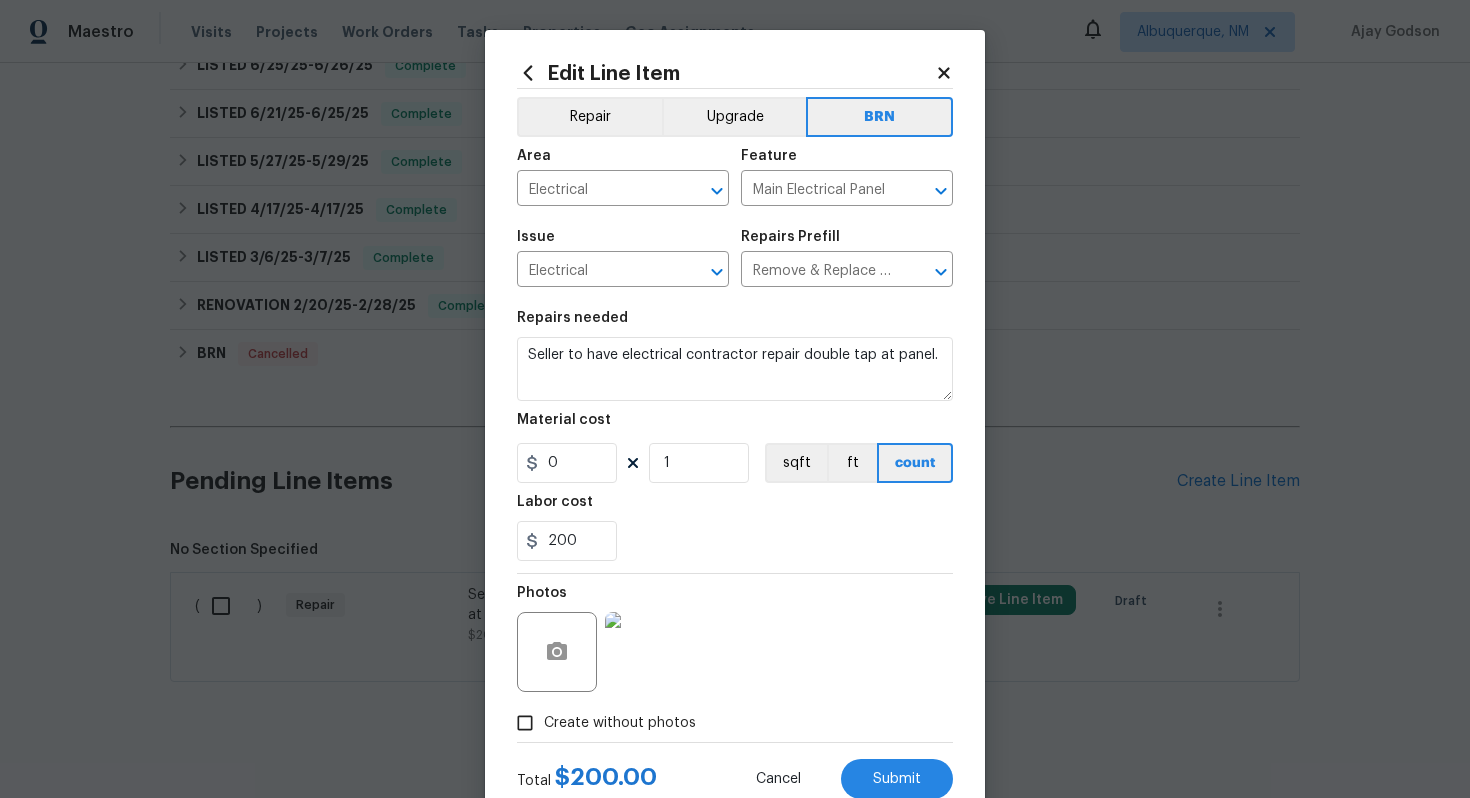 scroll, scrollTop: 64, scrollLeft: 0, axis: vertical 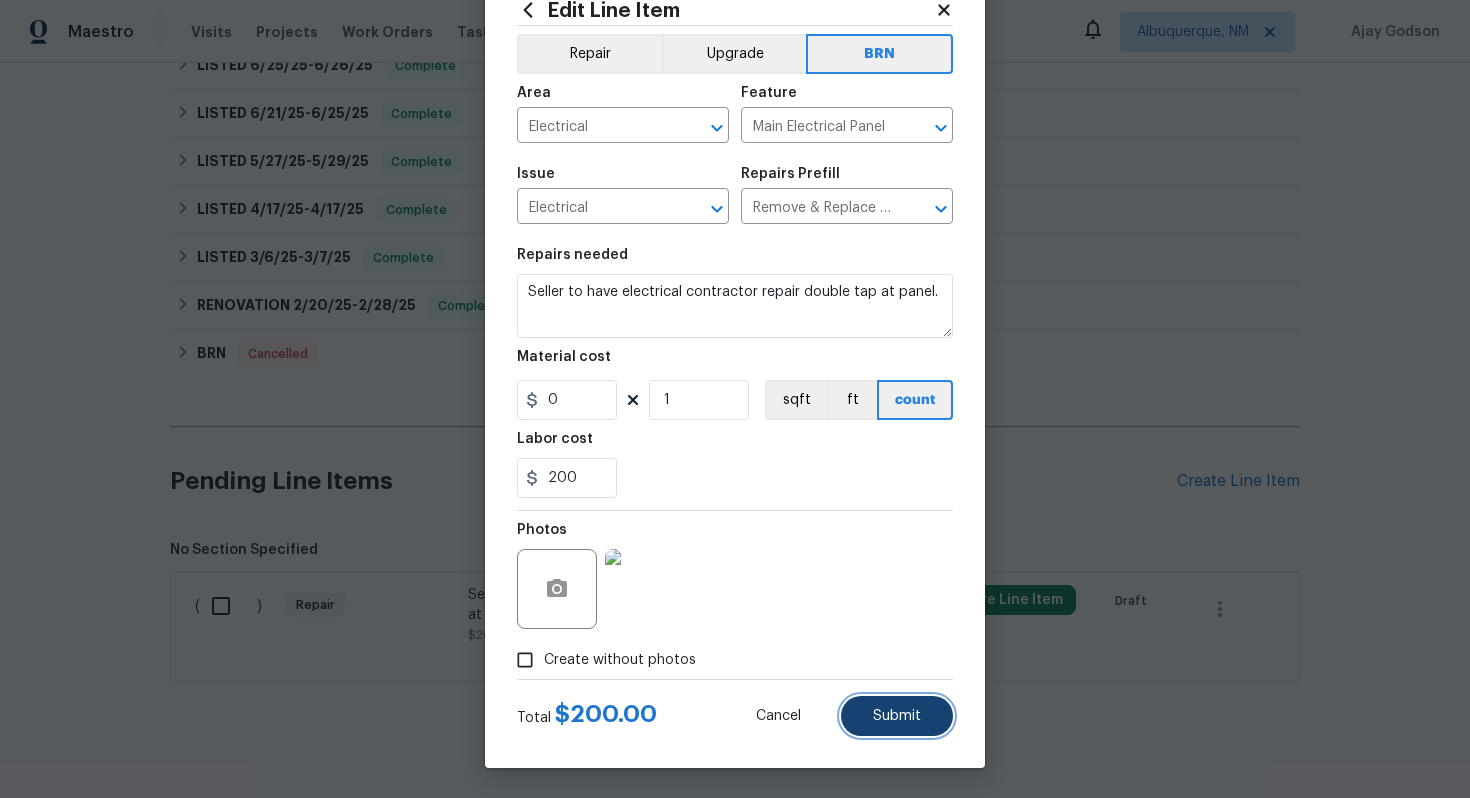 click on "Submit" at bounding box center (897, 716) 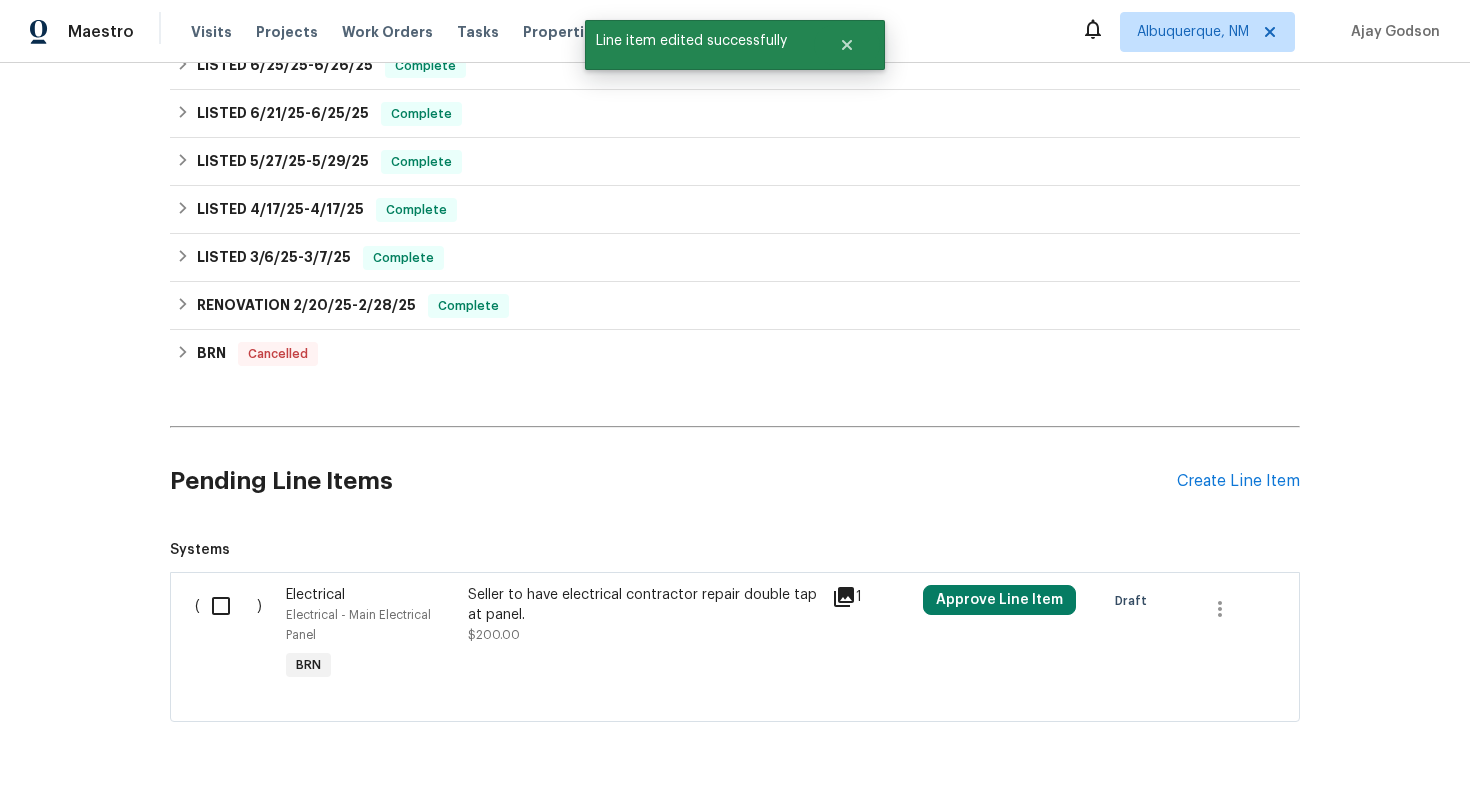click at bounding box center (228, 606) 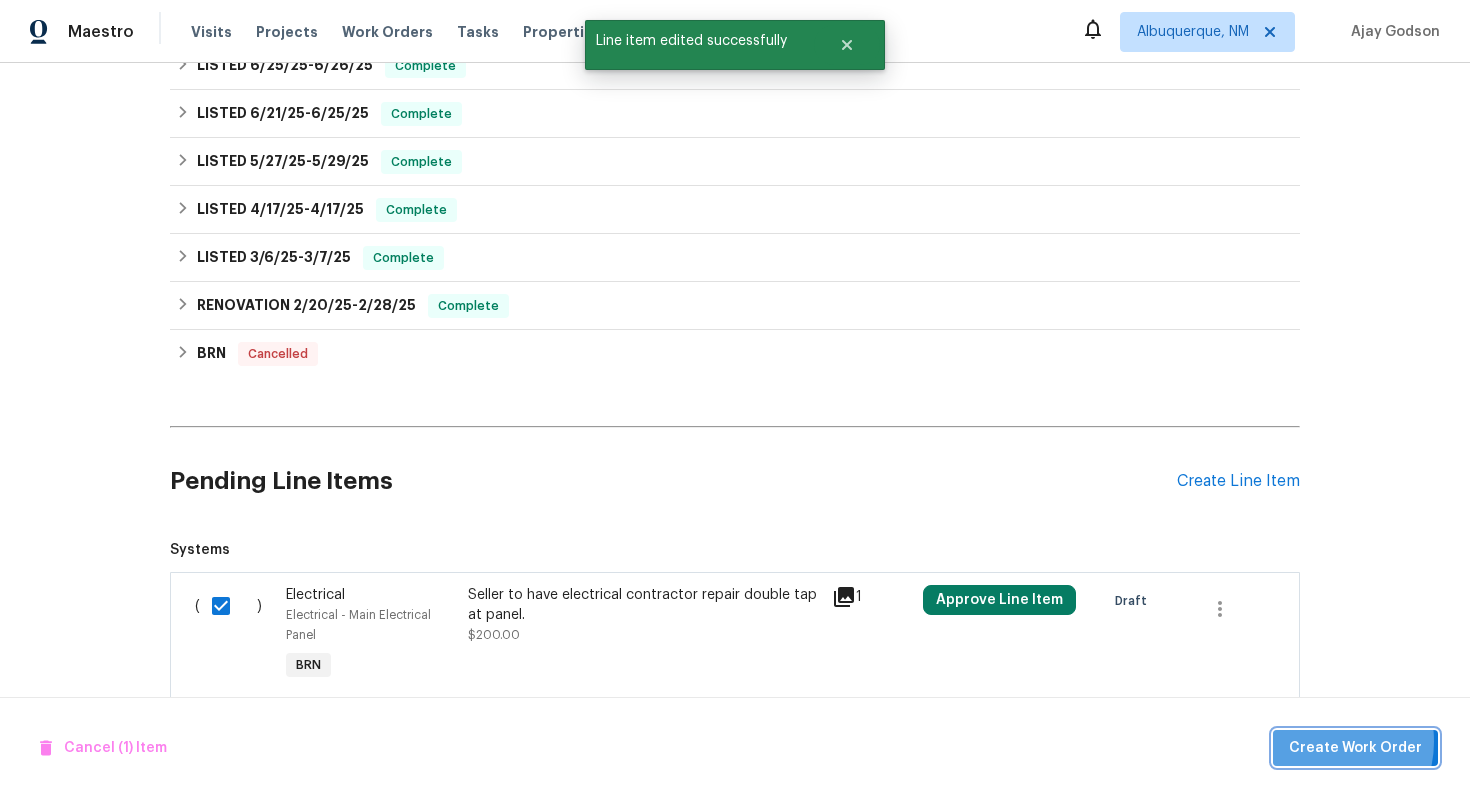 click on "Create Work Order" at bounding box center [1355, 748] 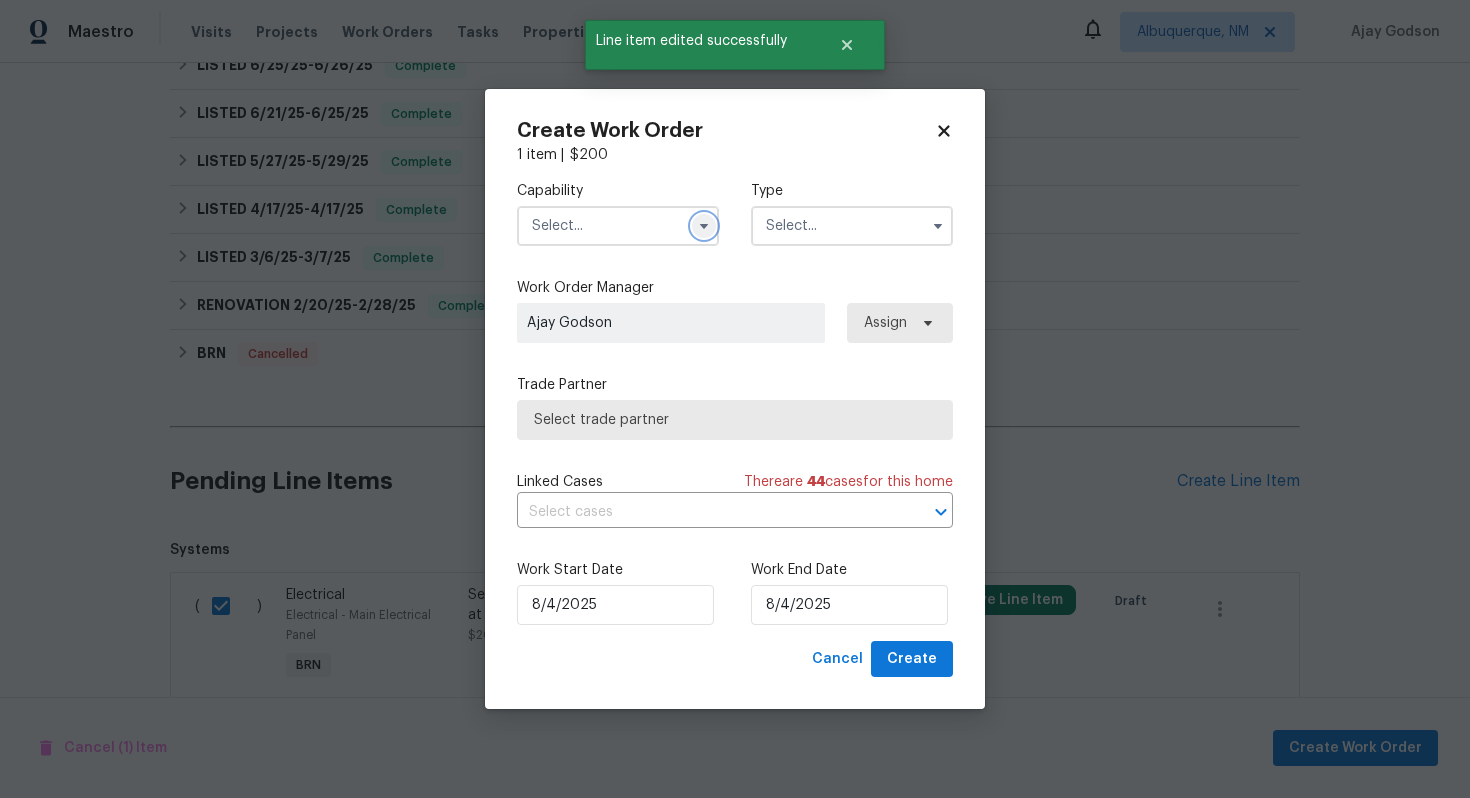 click 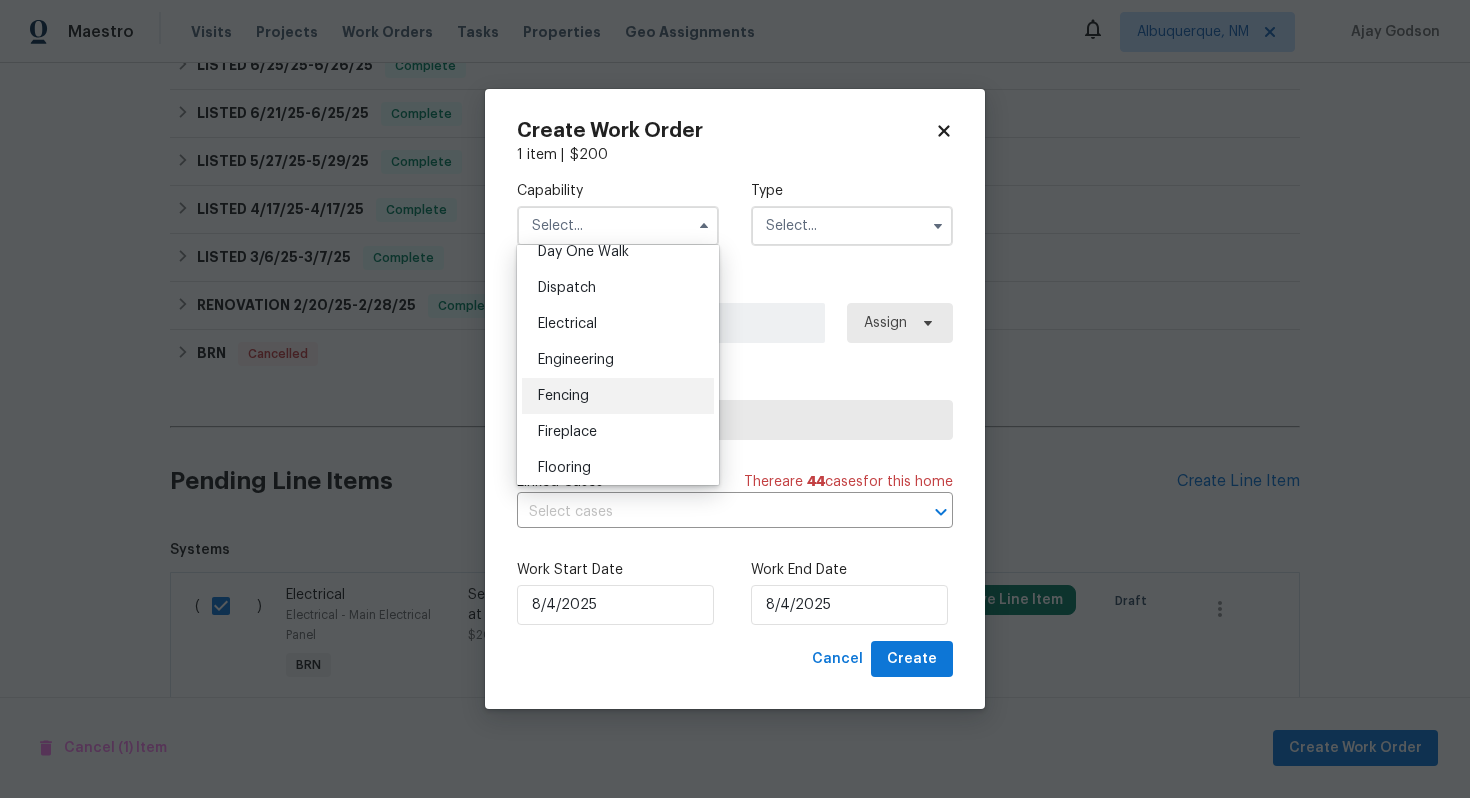 scroll, scrollTop: 551, scrollLeft: 0, axis: vertical 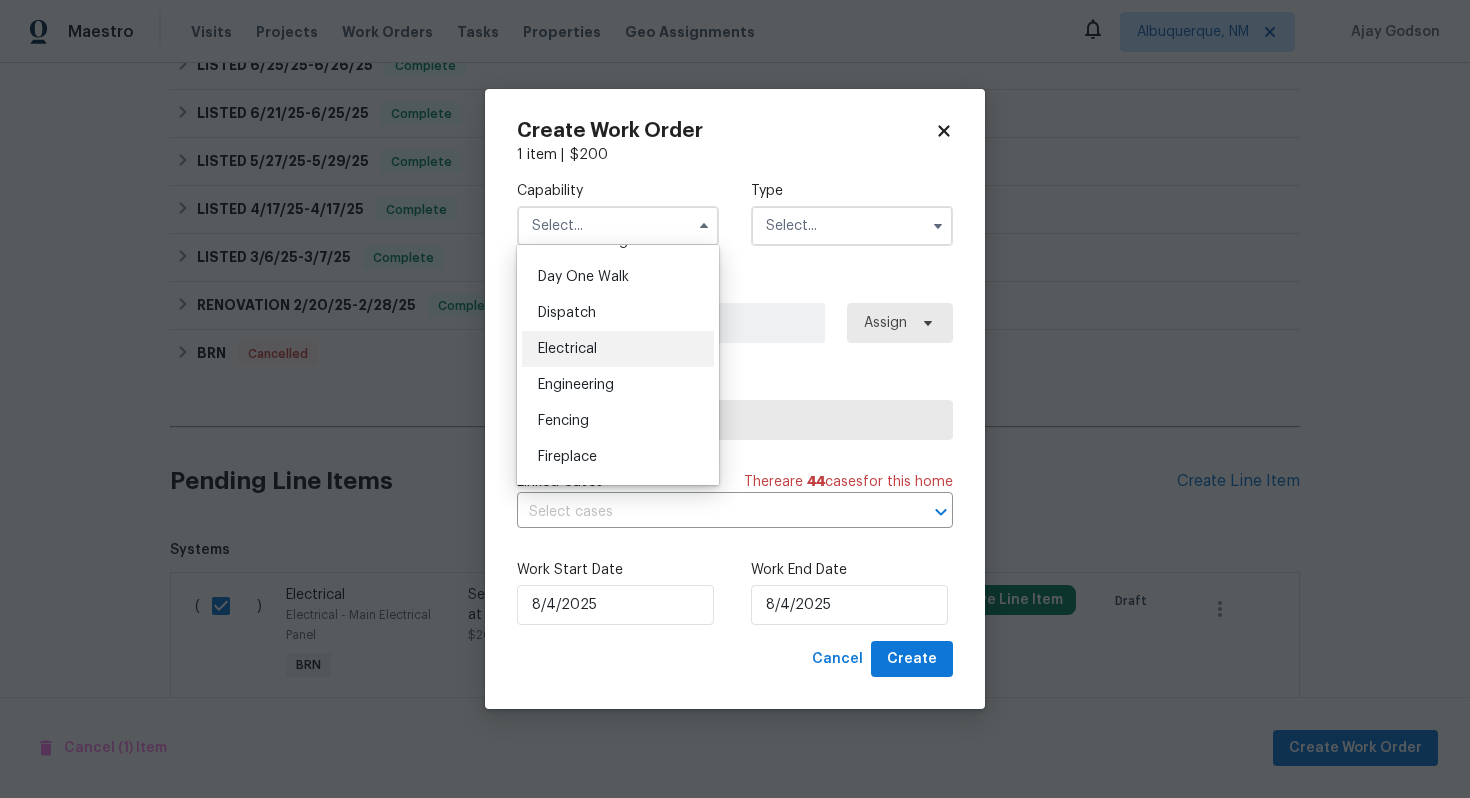 click on "Electrical" at bounding box center (618, 349) 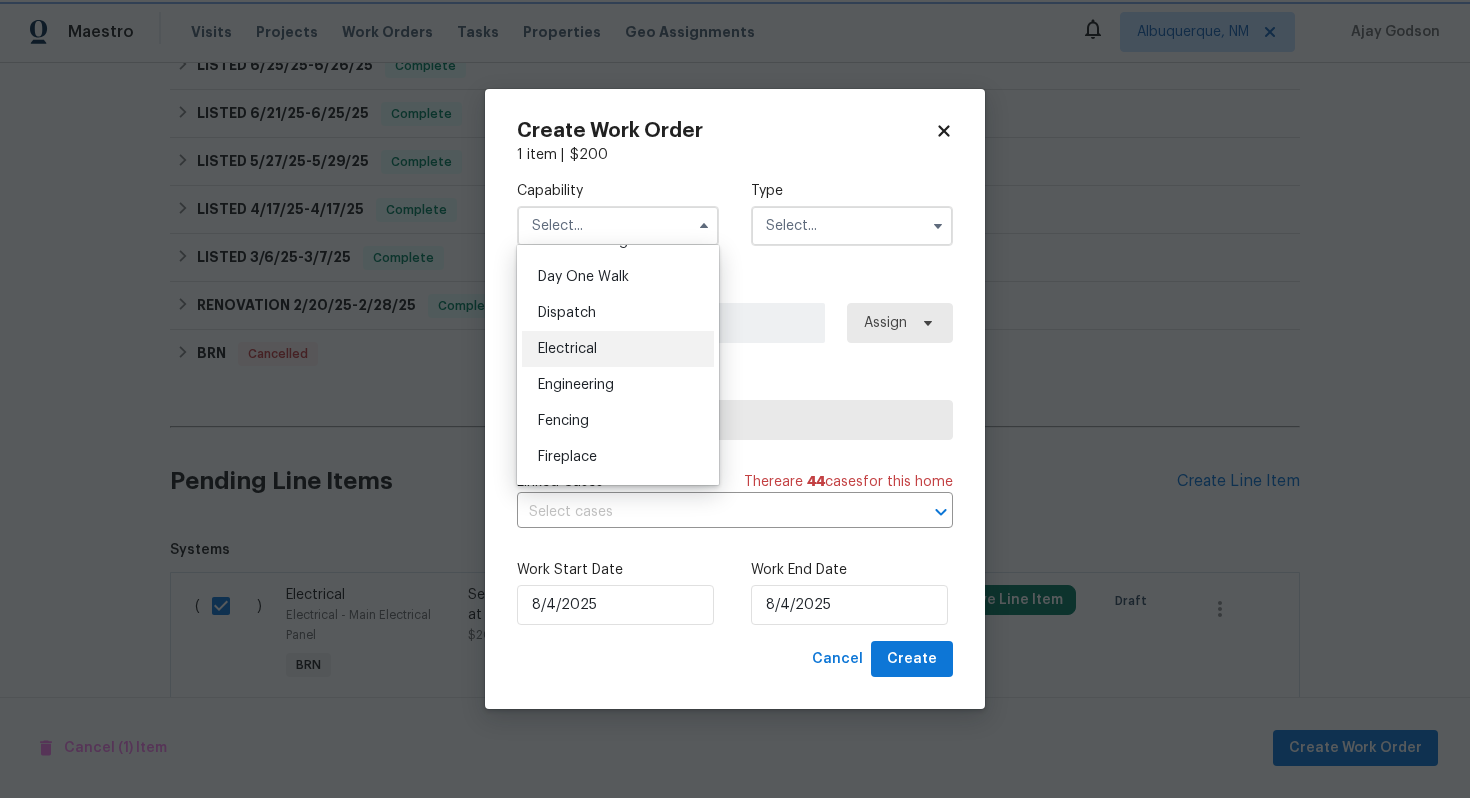 type on "Electrical" 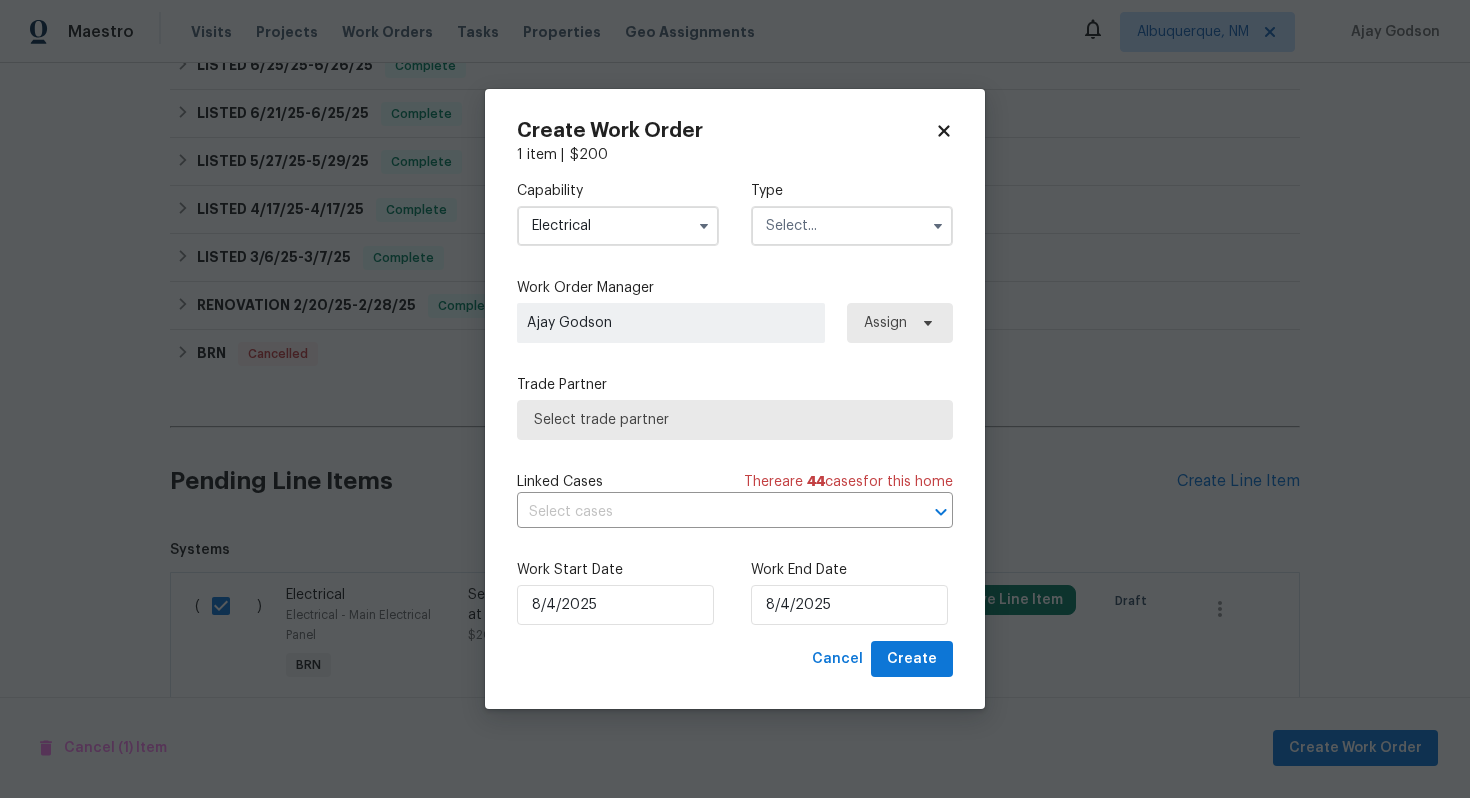 click at bounding box center (852, 226) 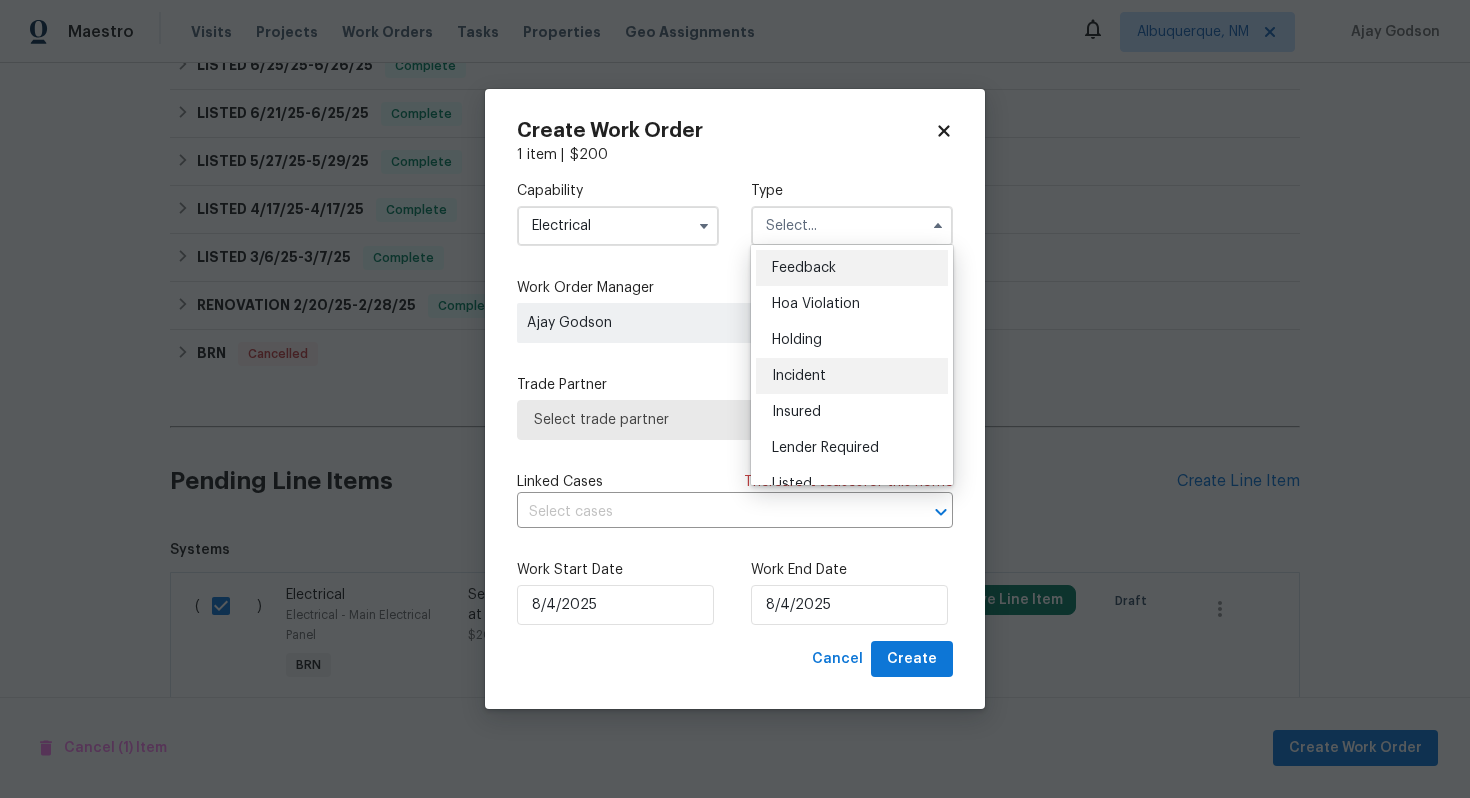 scroll, scrollTop: 454, scrollLeft: 0, axis: vertical 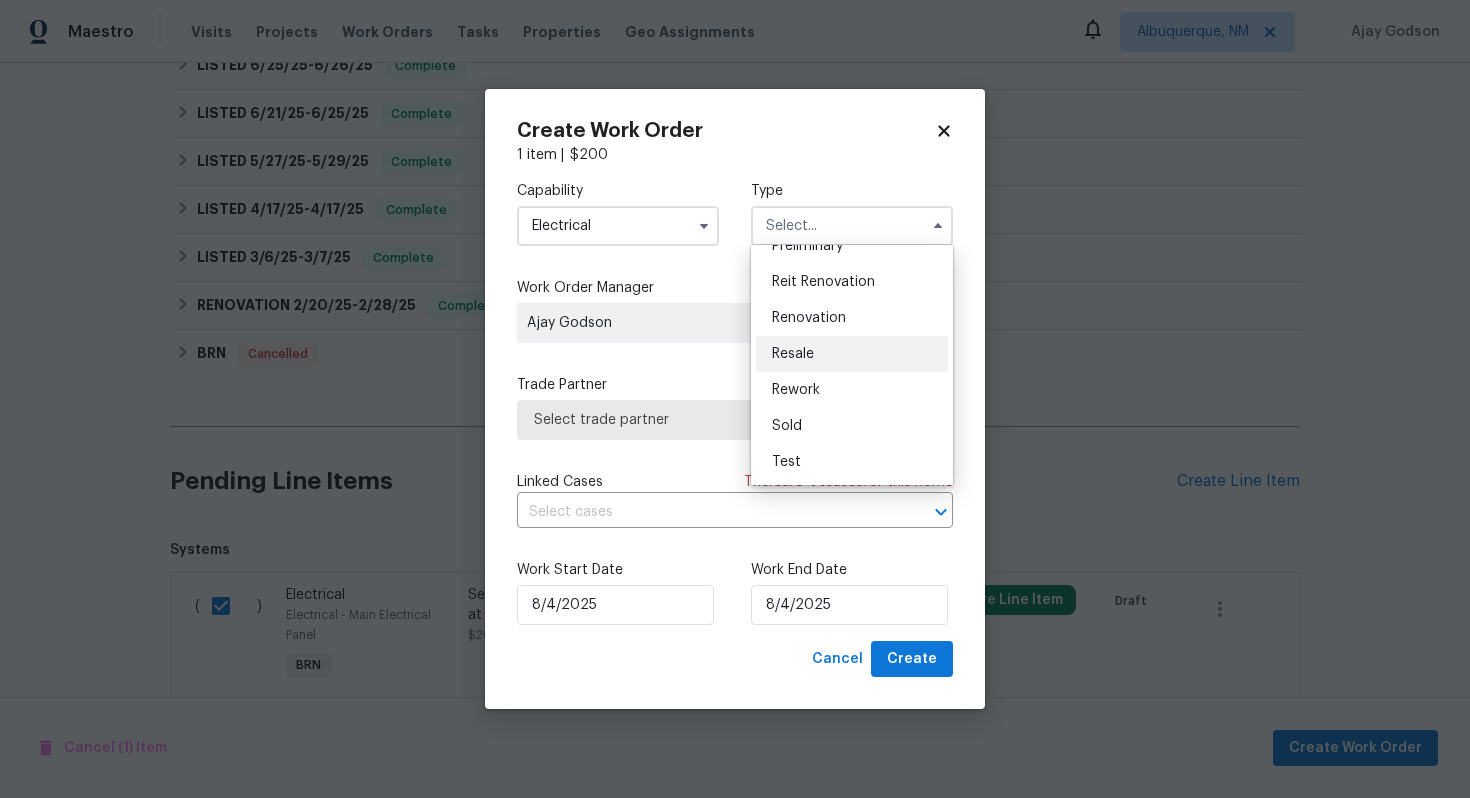 click on "Resale" at bounding box center [852, 354] 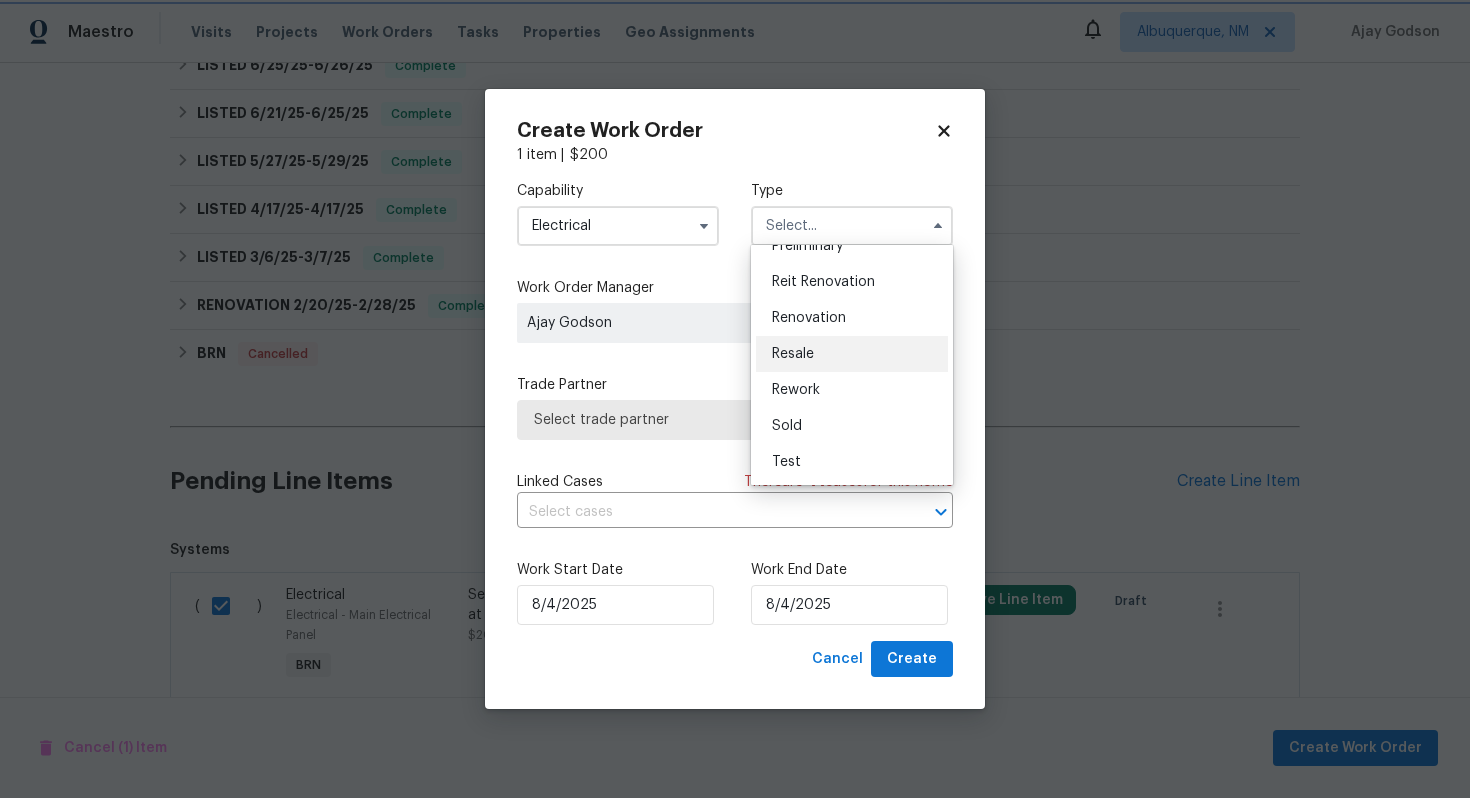 type on "Resale" 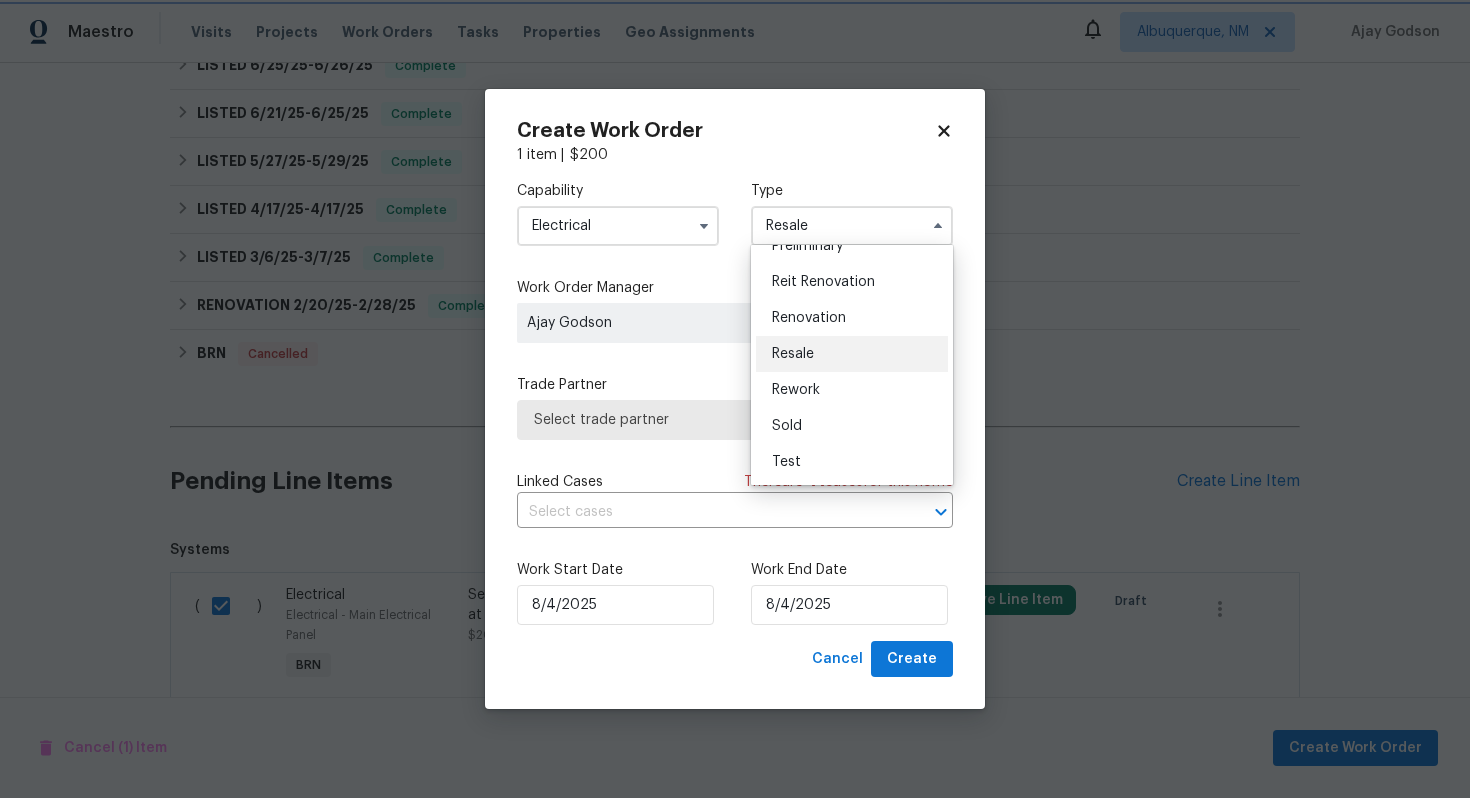 scroll, scrollTop: 0, scrollLeft: 0, axis: both 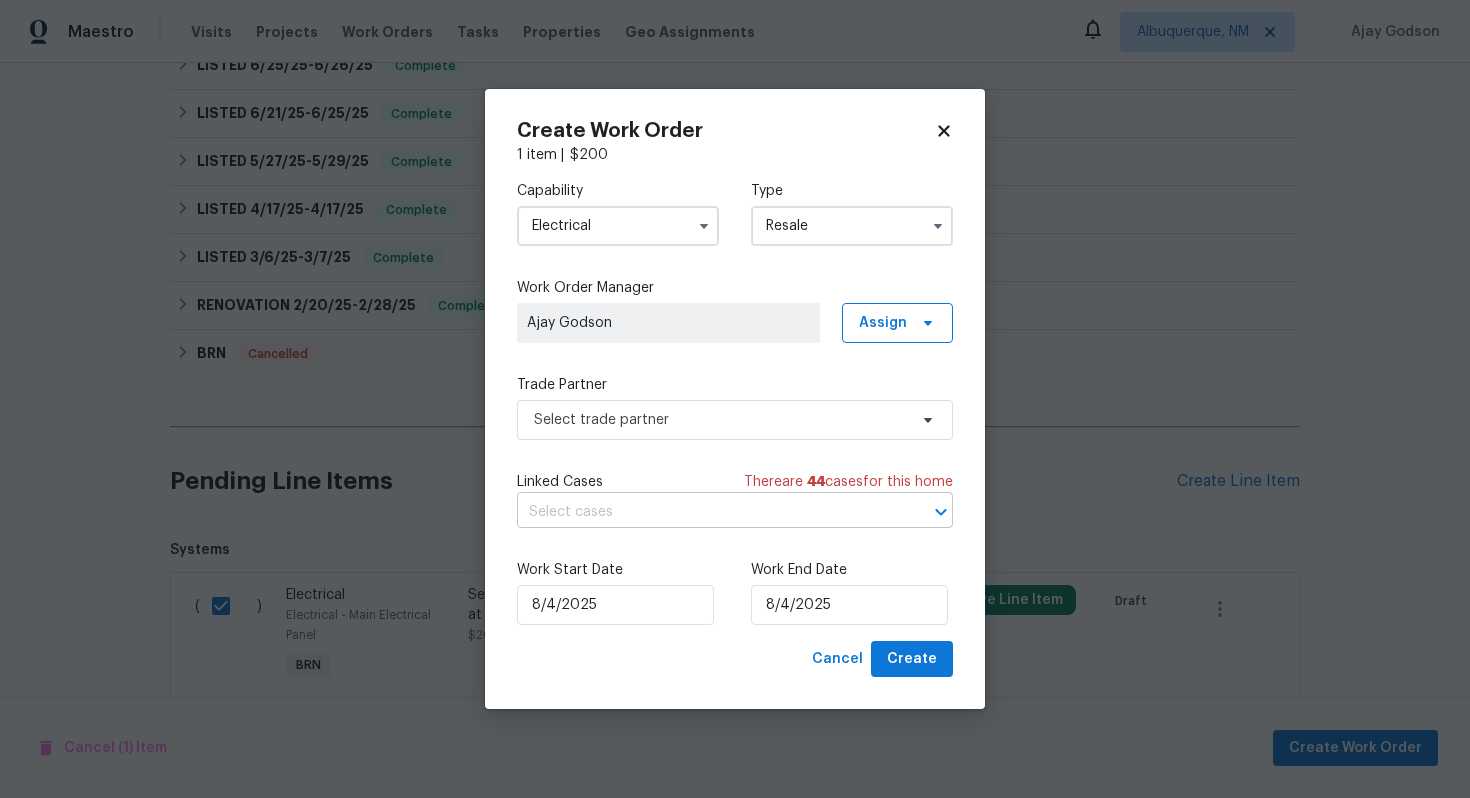 click at bounding box center [707, 512] 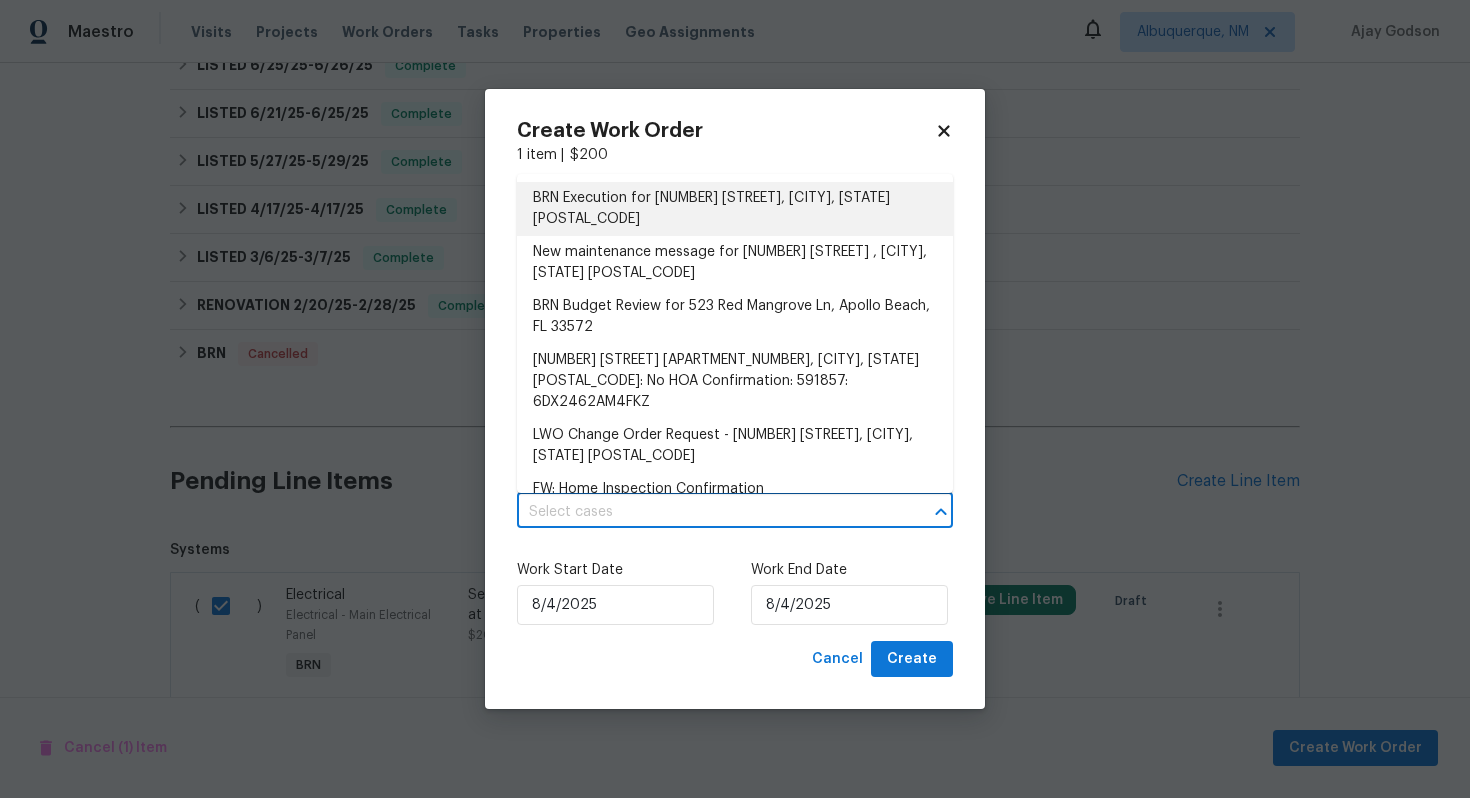 click on "BRN Execution for 523 Red Mangrove Ln, Apollo Beach, FL 33572" at bounding box center [735, 209] 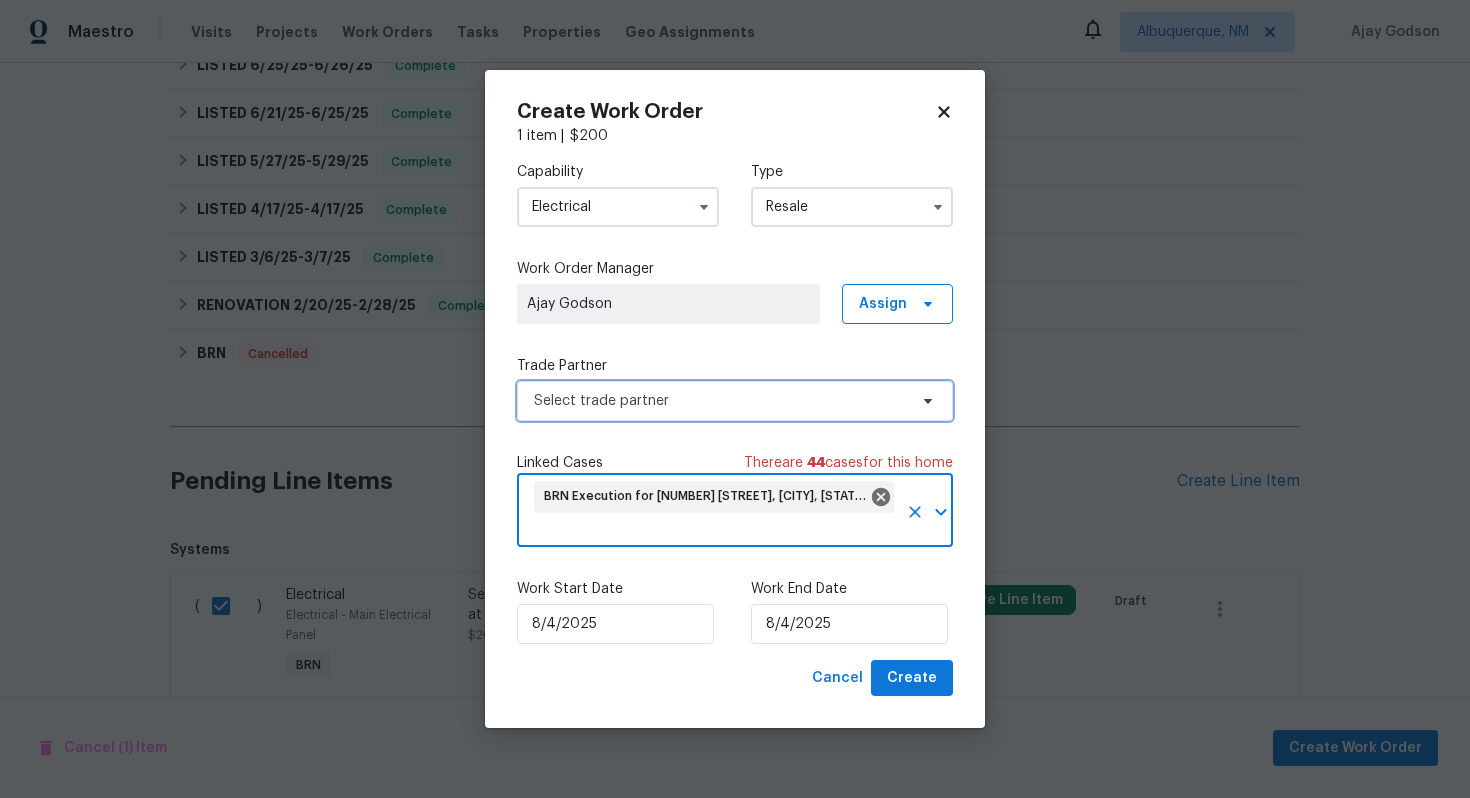 click on "Select trade partner" at bounding box center (735, 401) 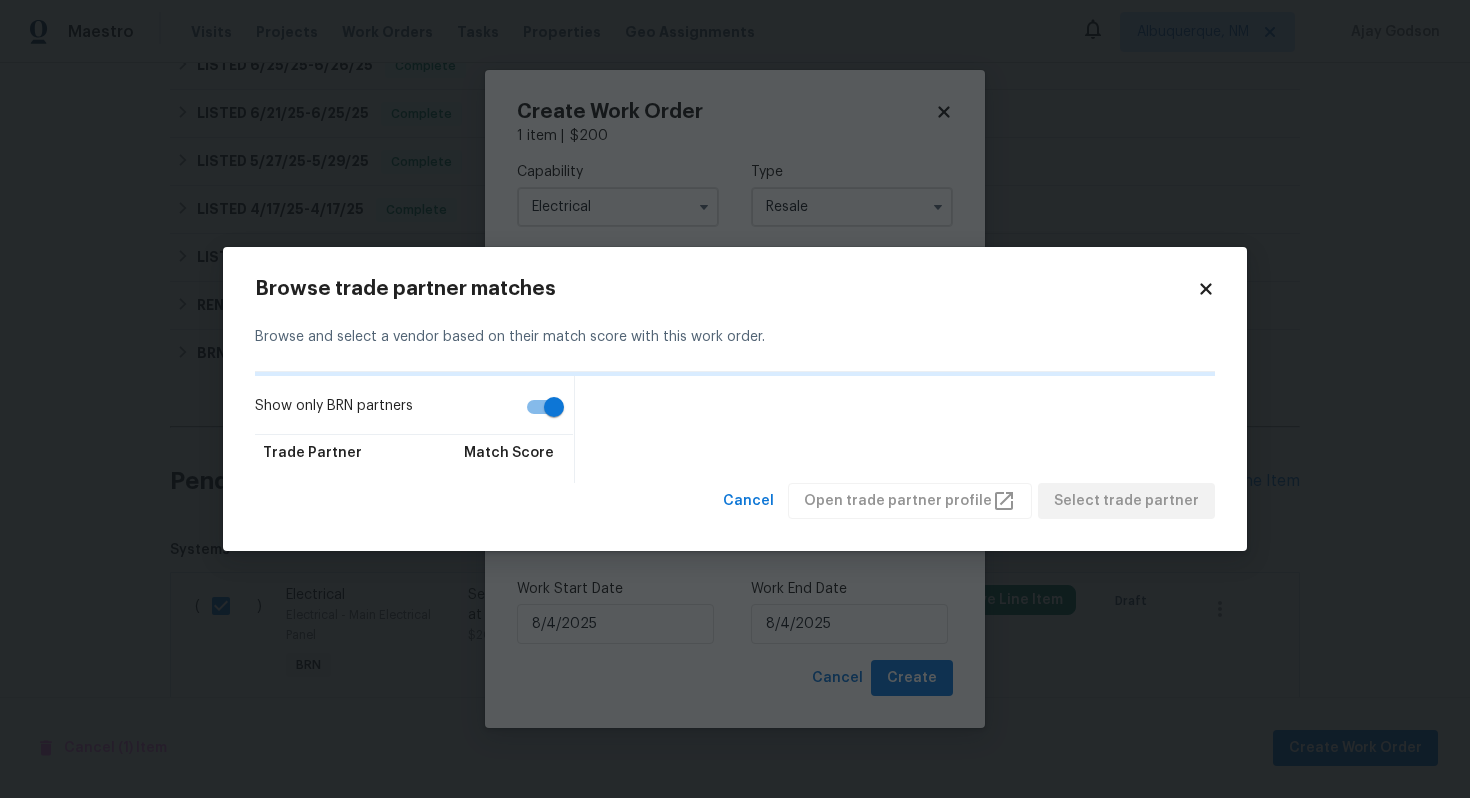 click on "Show only BRN partners" at bounding box center (554, 407) 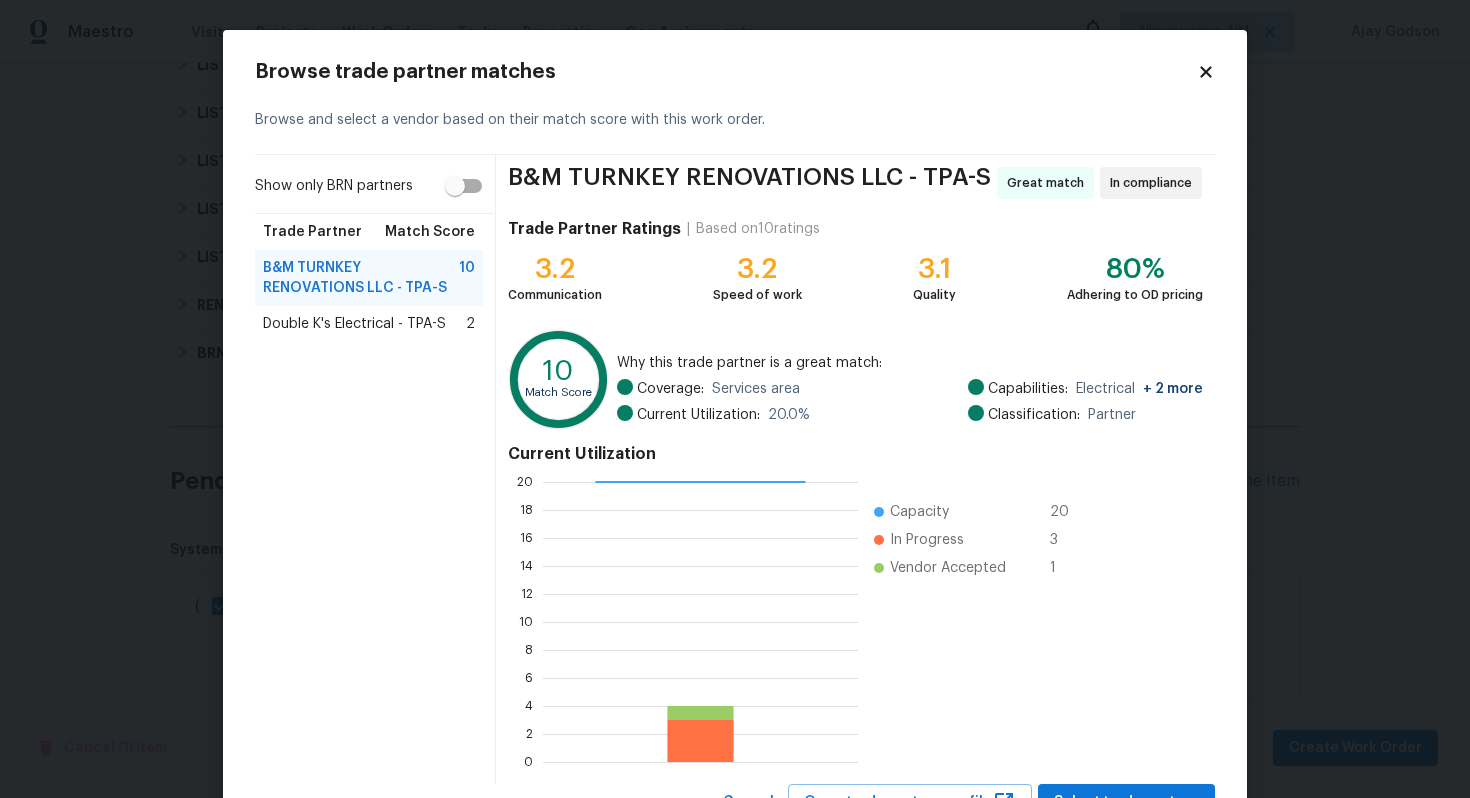 scroll, scrollTop: 280, scrollLeft: 315, axis: both 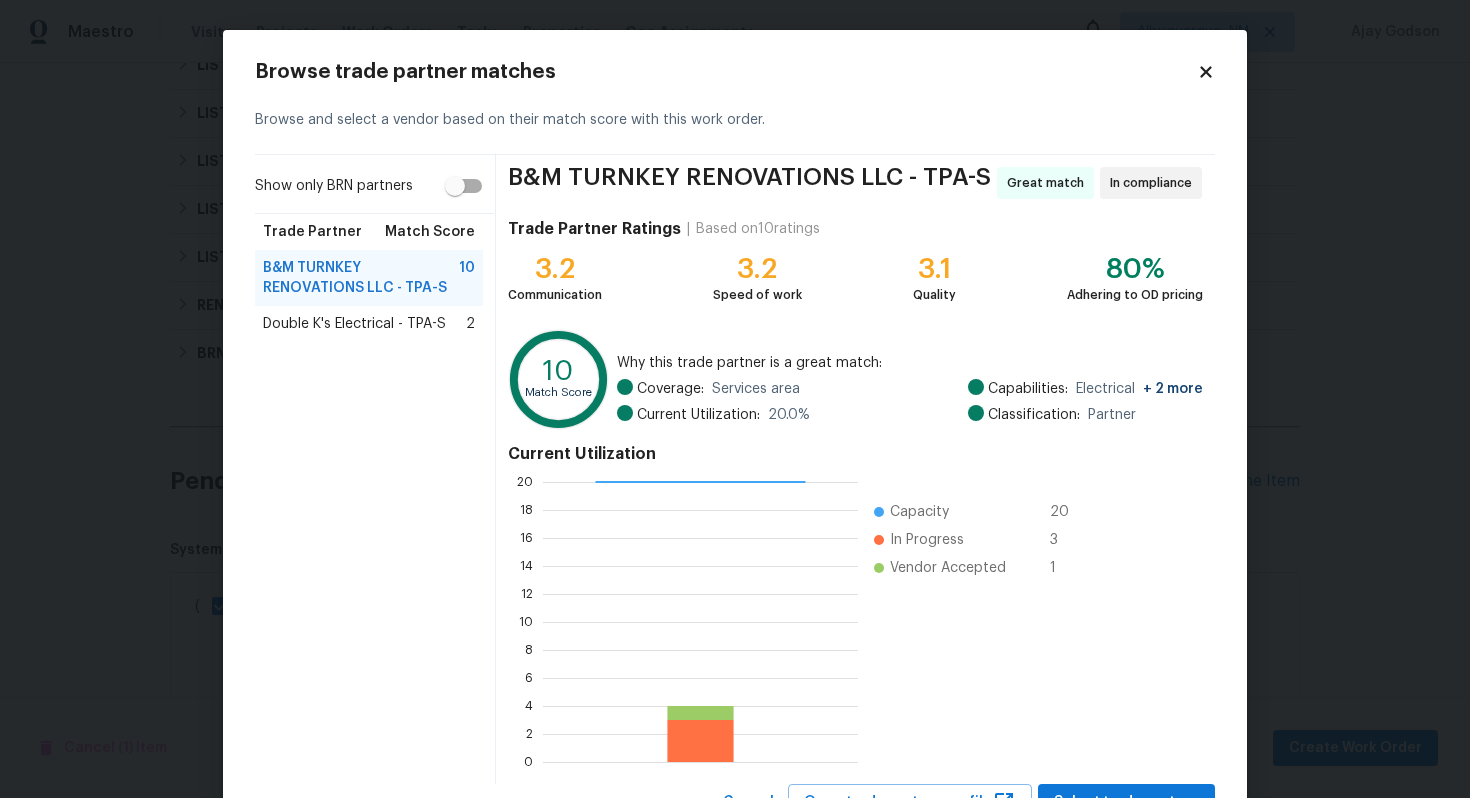 click on "Double K's Electrical - TPA-S" at bounding box center (354, 324) 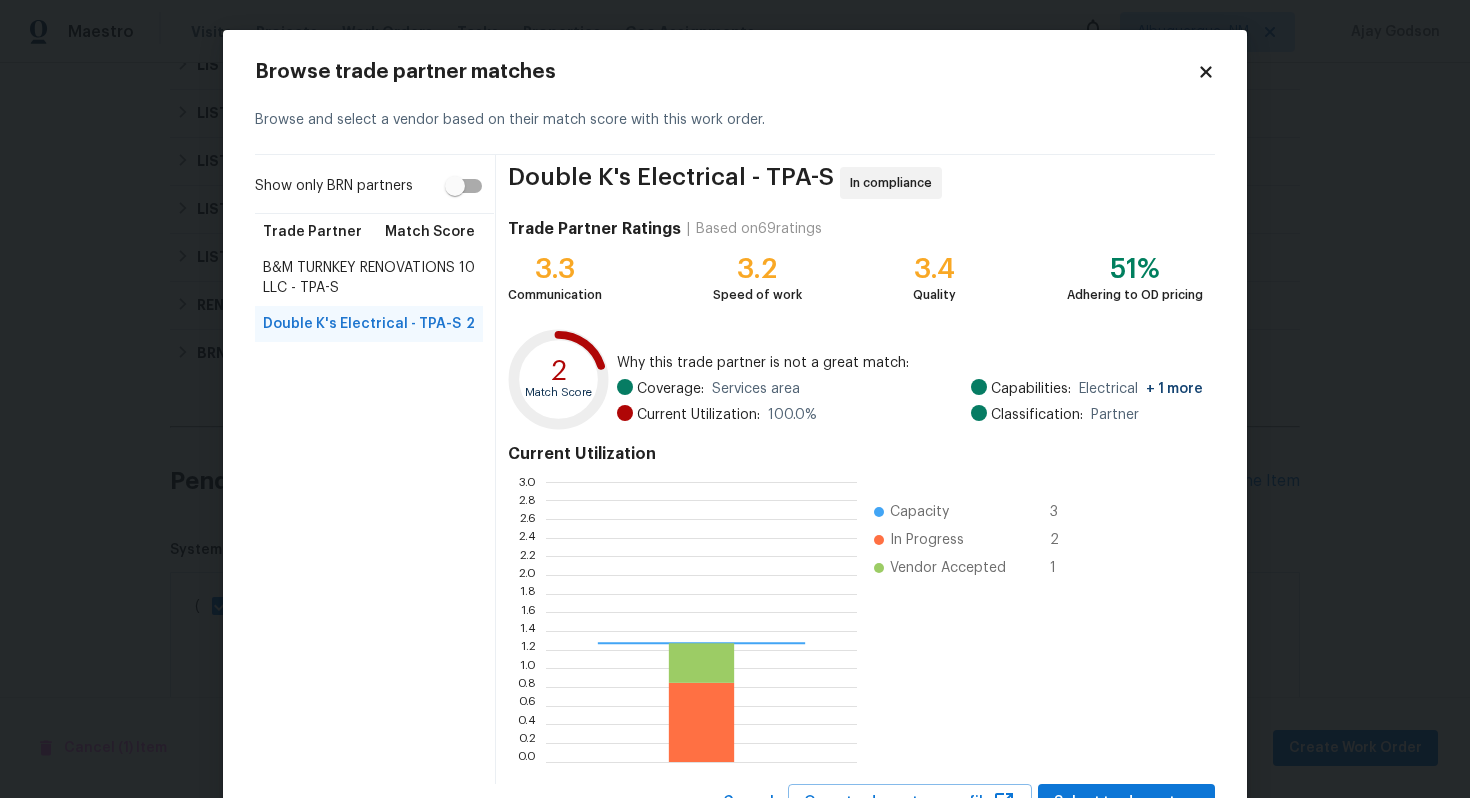 scroll, scrollTop: 2, scrollLeft: 1, axis: both 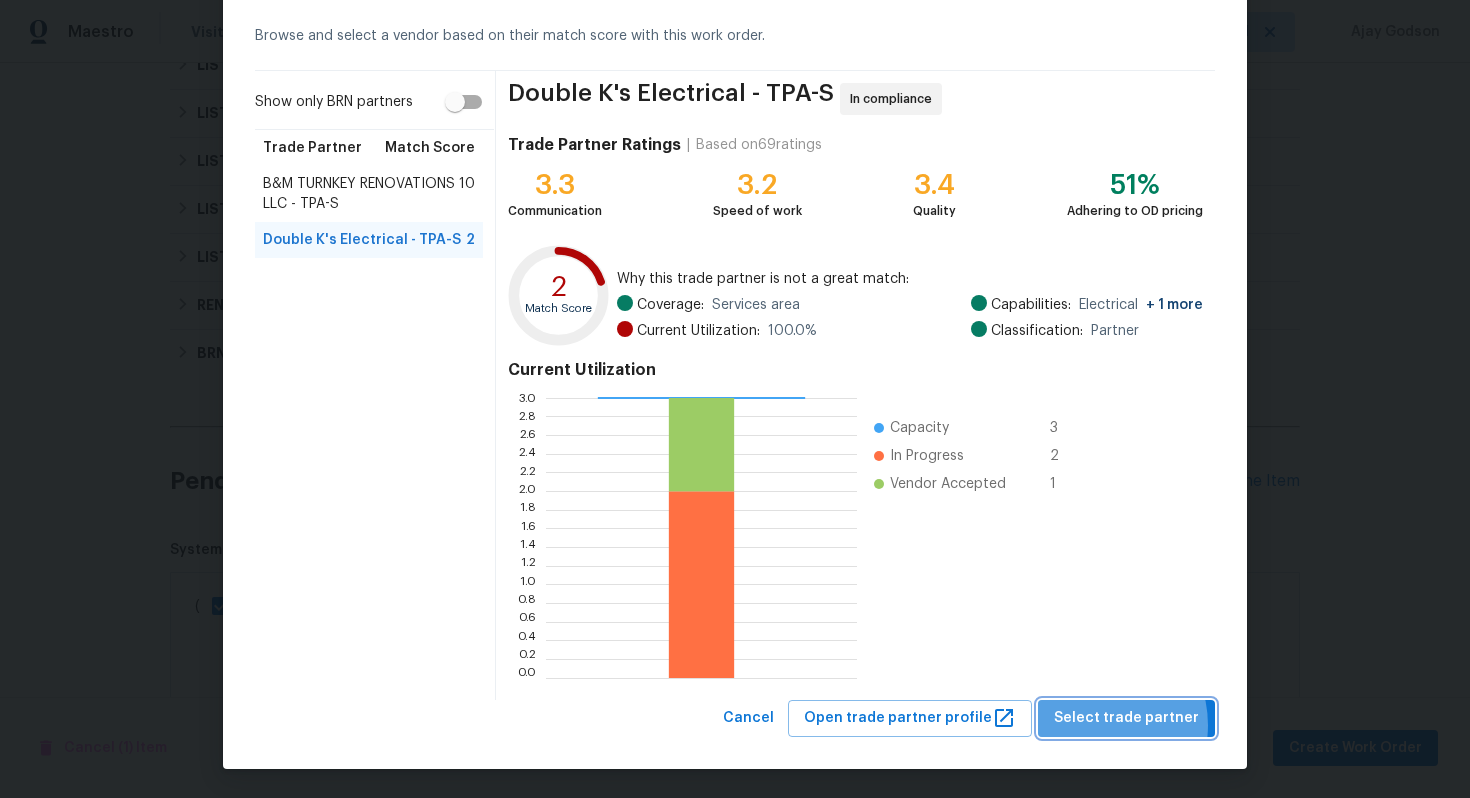 click on "Select trade partner" at bounding box center (1126, 718) 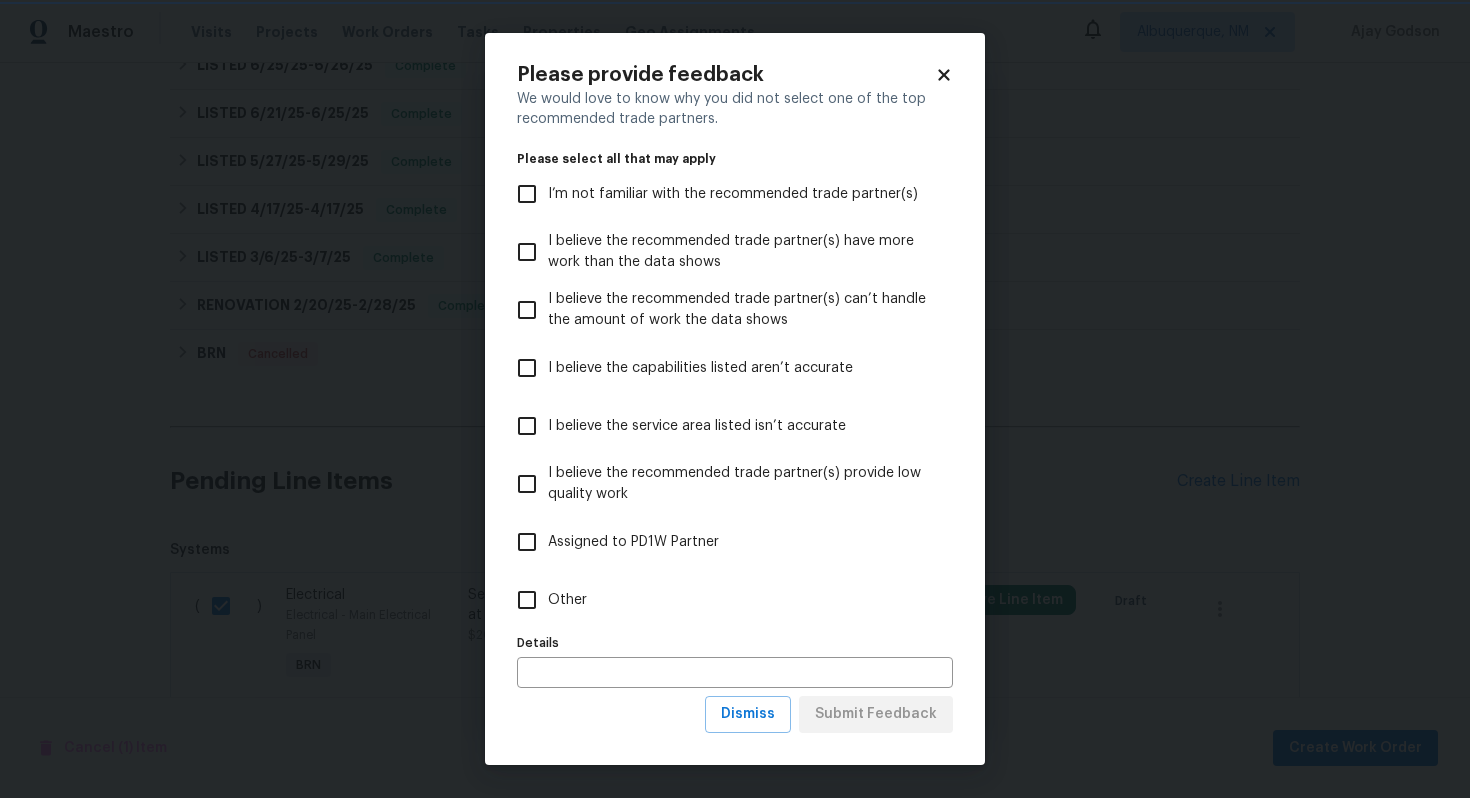 scroll, scrollTop: 0, scrollLeft: 0, axis: both 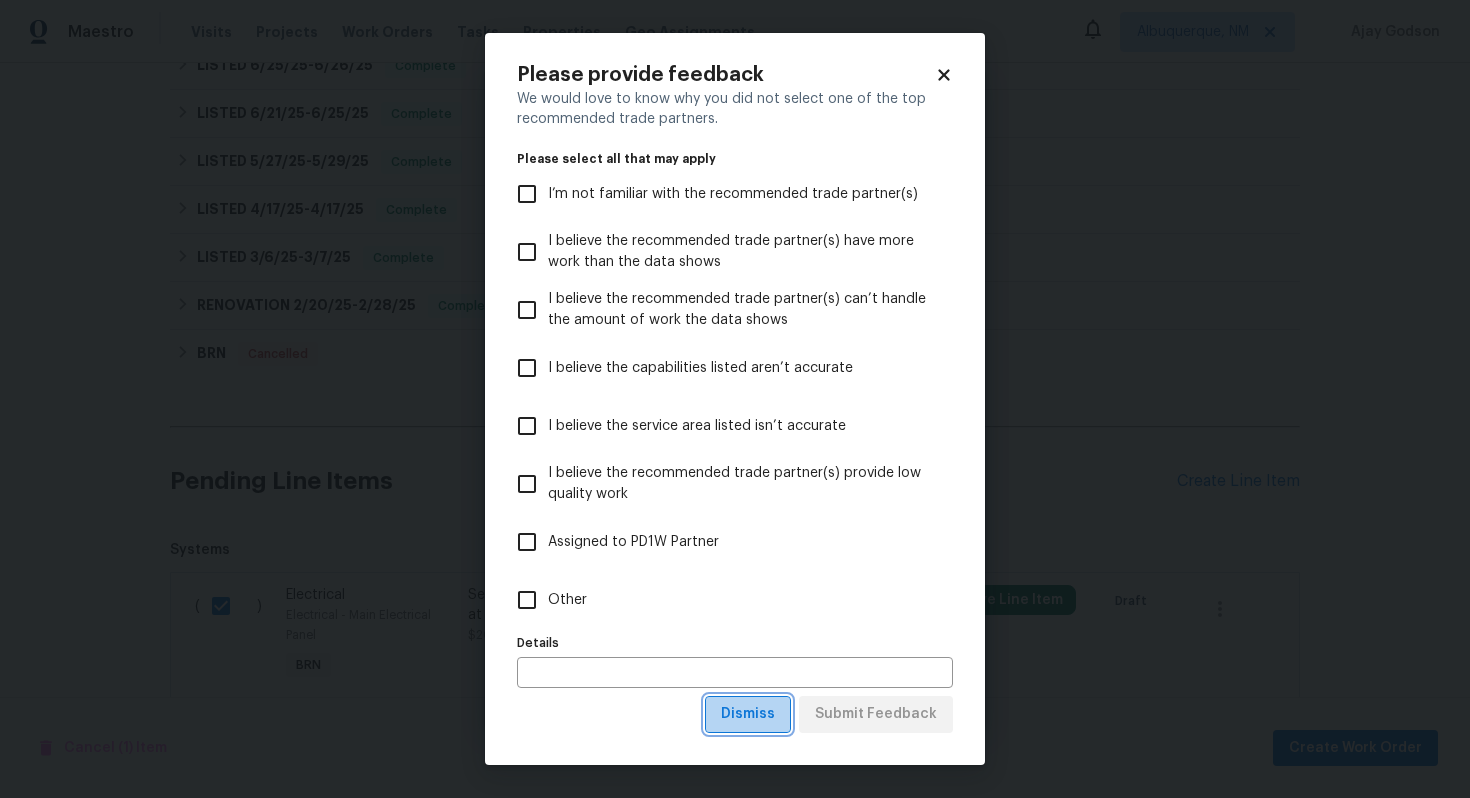 click on "Dismiss" at bounding box center (748, 714) 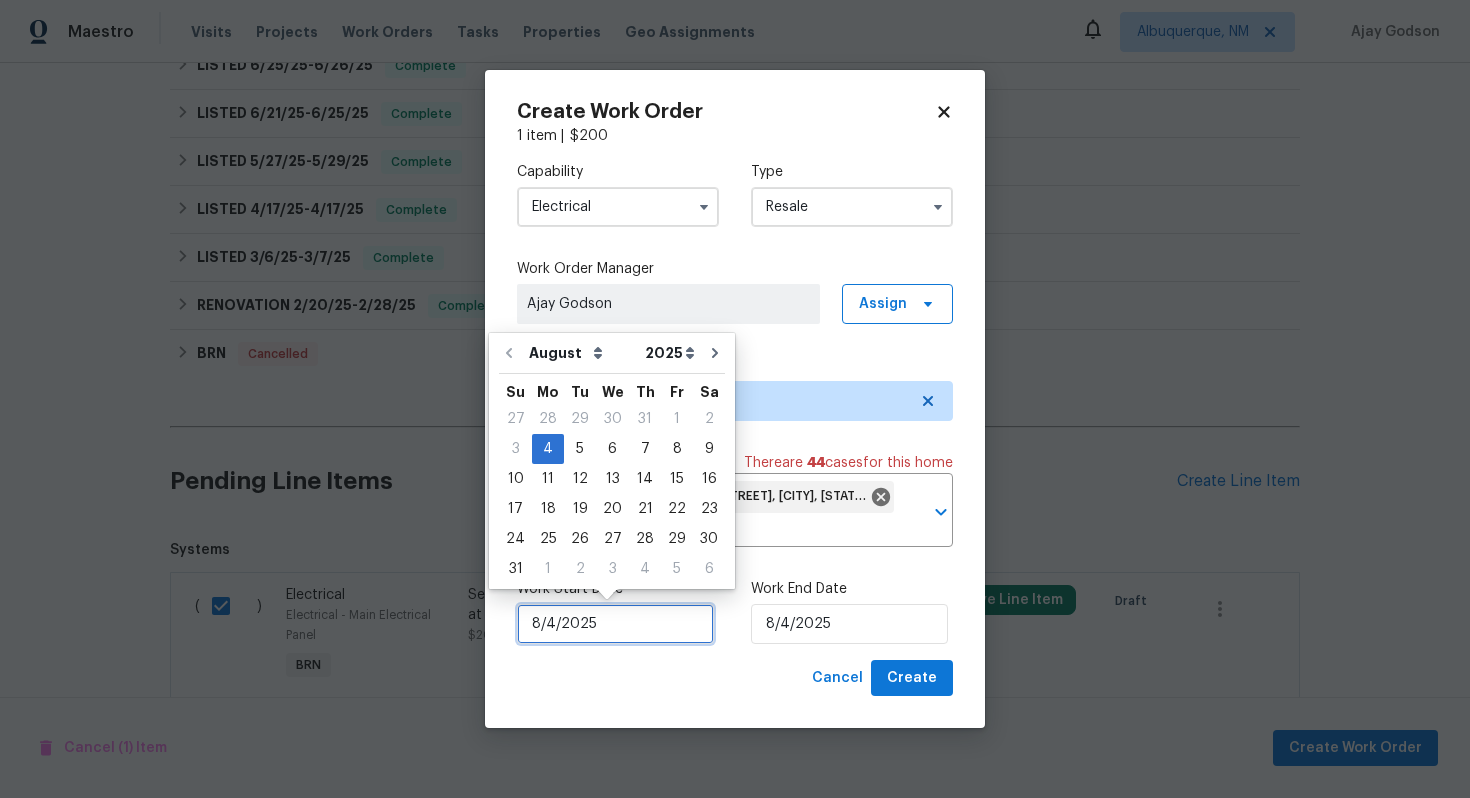 click on "8/4/2025" at bounding box center [615, 624] 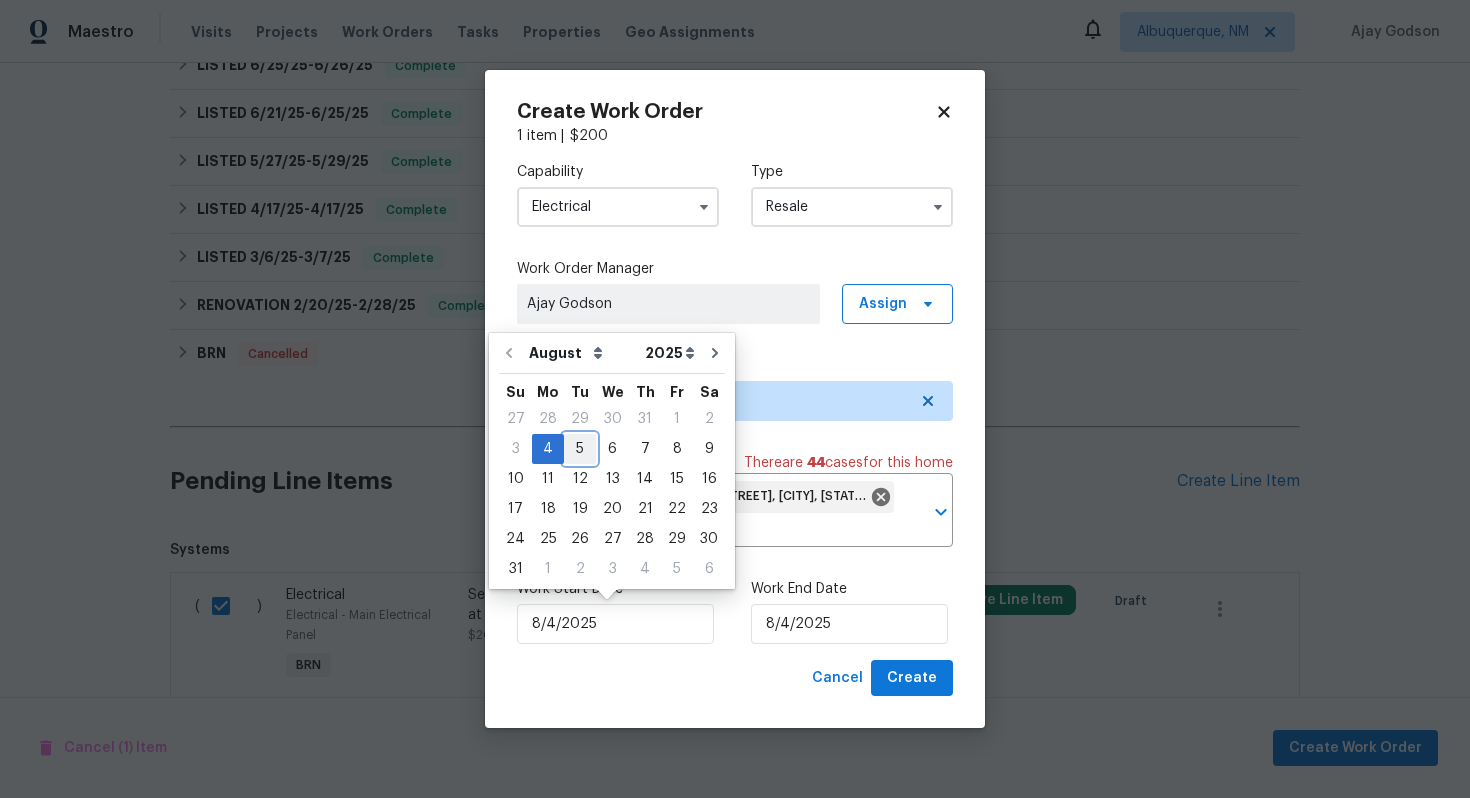 click on "5" at bounding box center [580, 449] 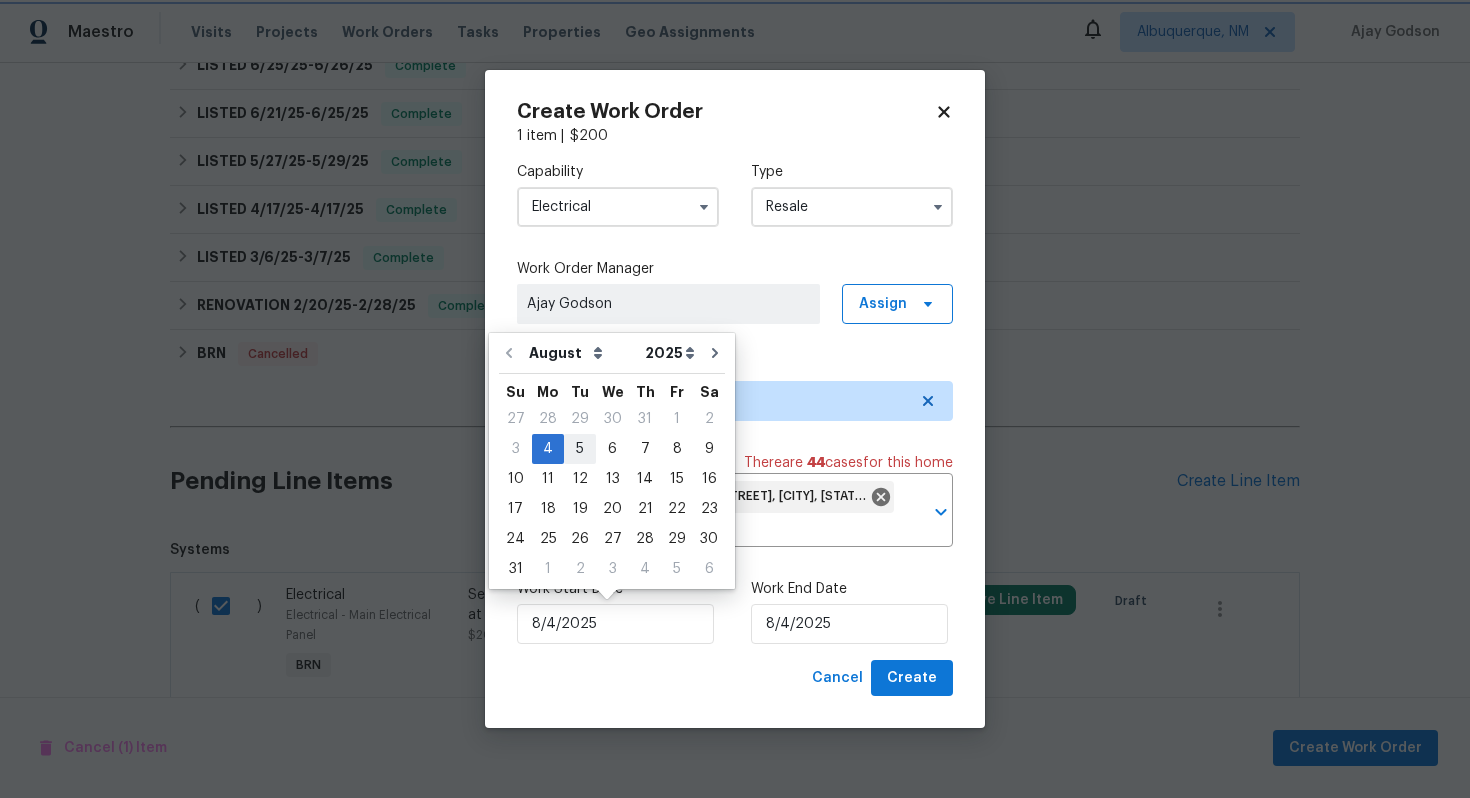 type on "8/5/2025" 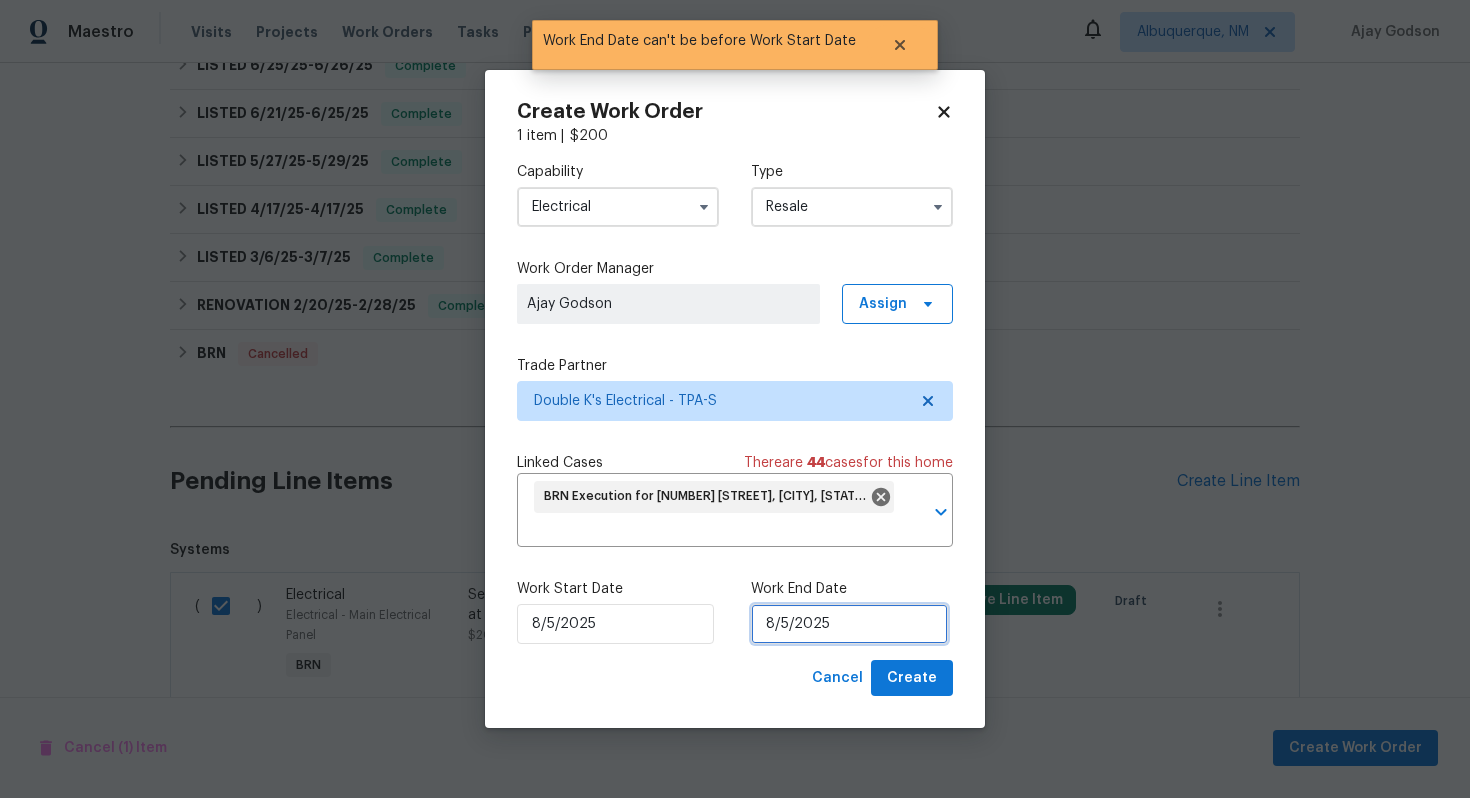 click on "8/5/2025" at bounding box center [849, 624] 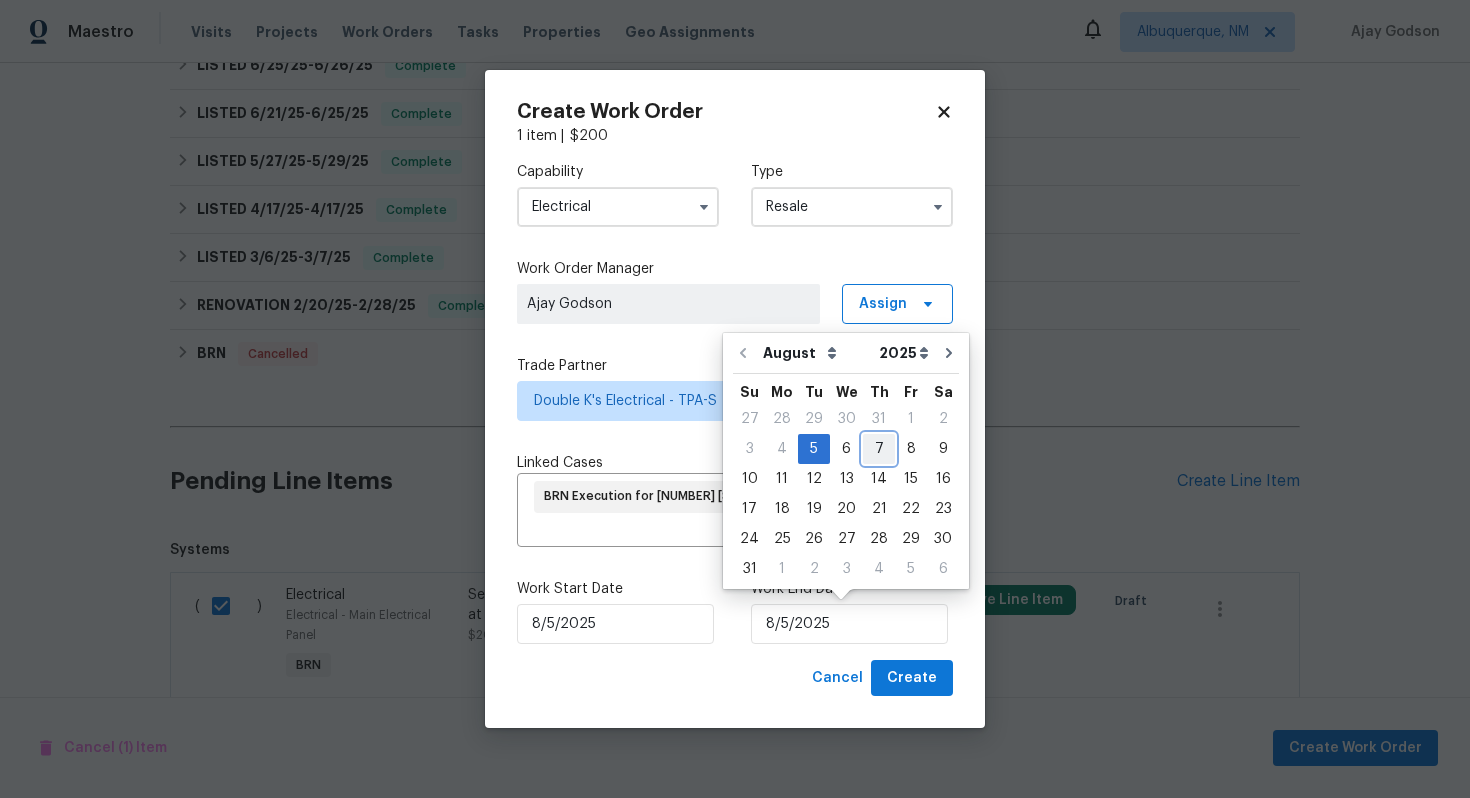 click on "7" at bounding box center [879, 449] 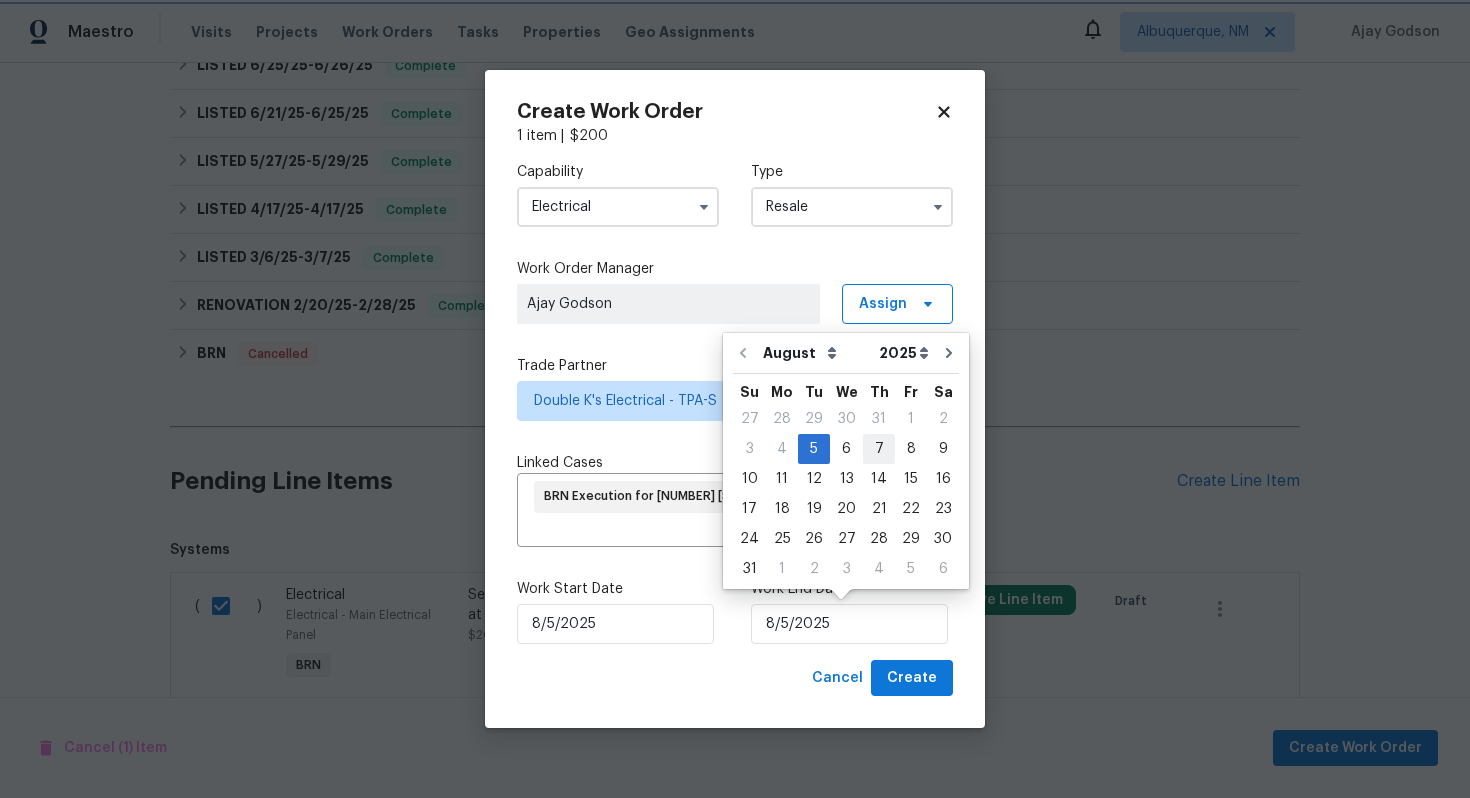 type on "8/7/2025" 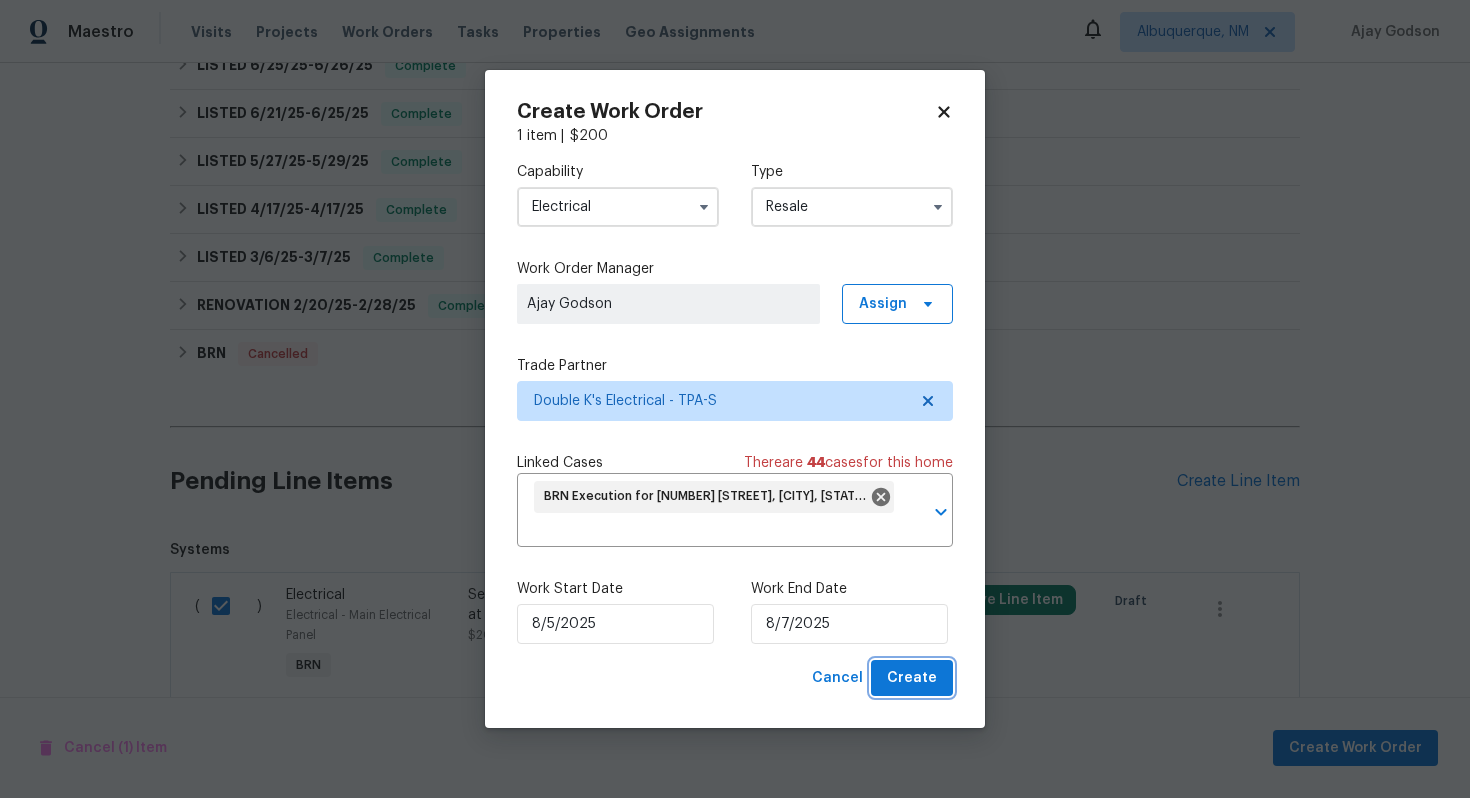 click on "Create" at bounding box center [912, 678] 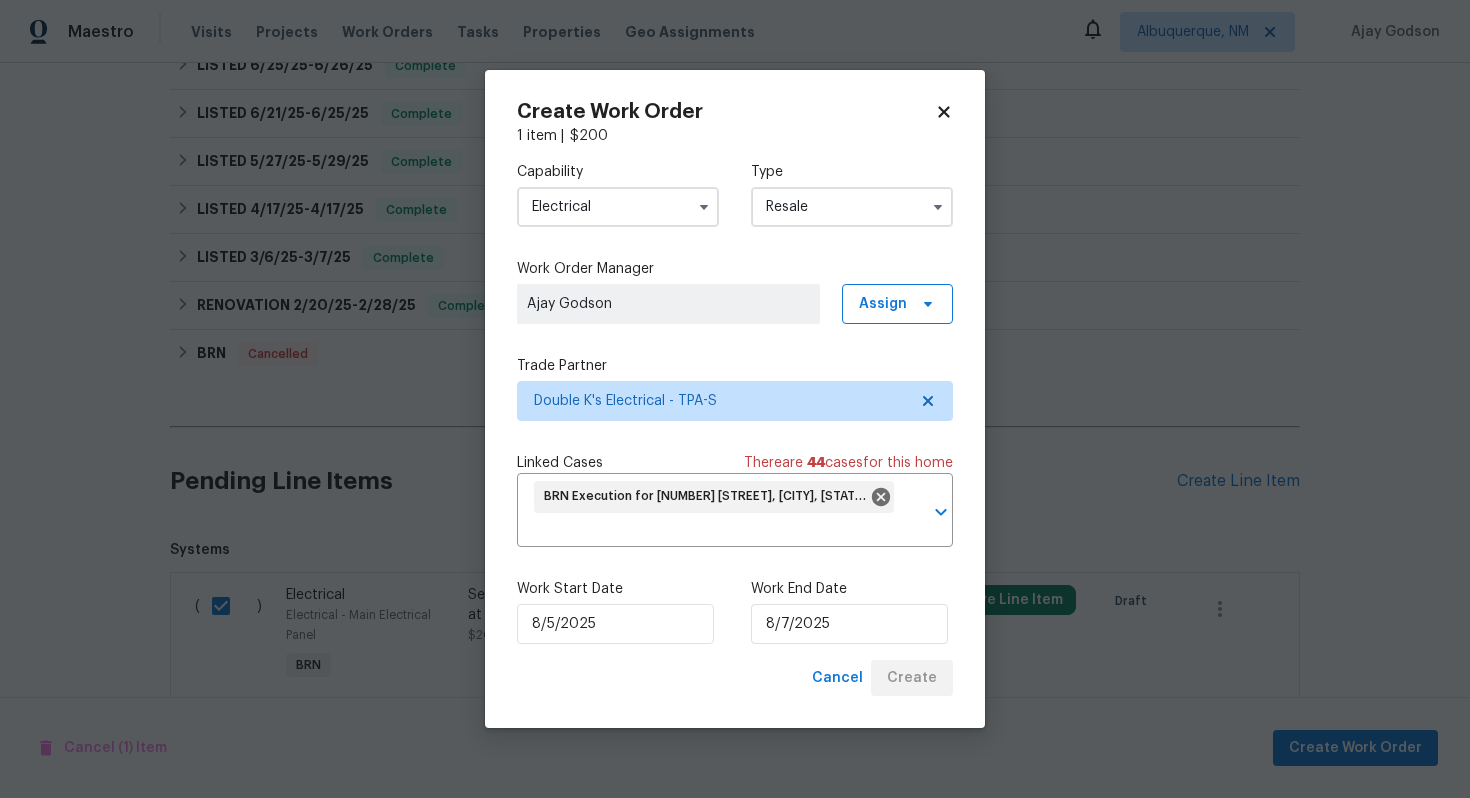 checkbox on "false" 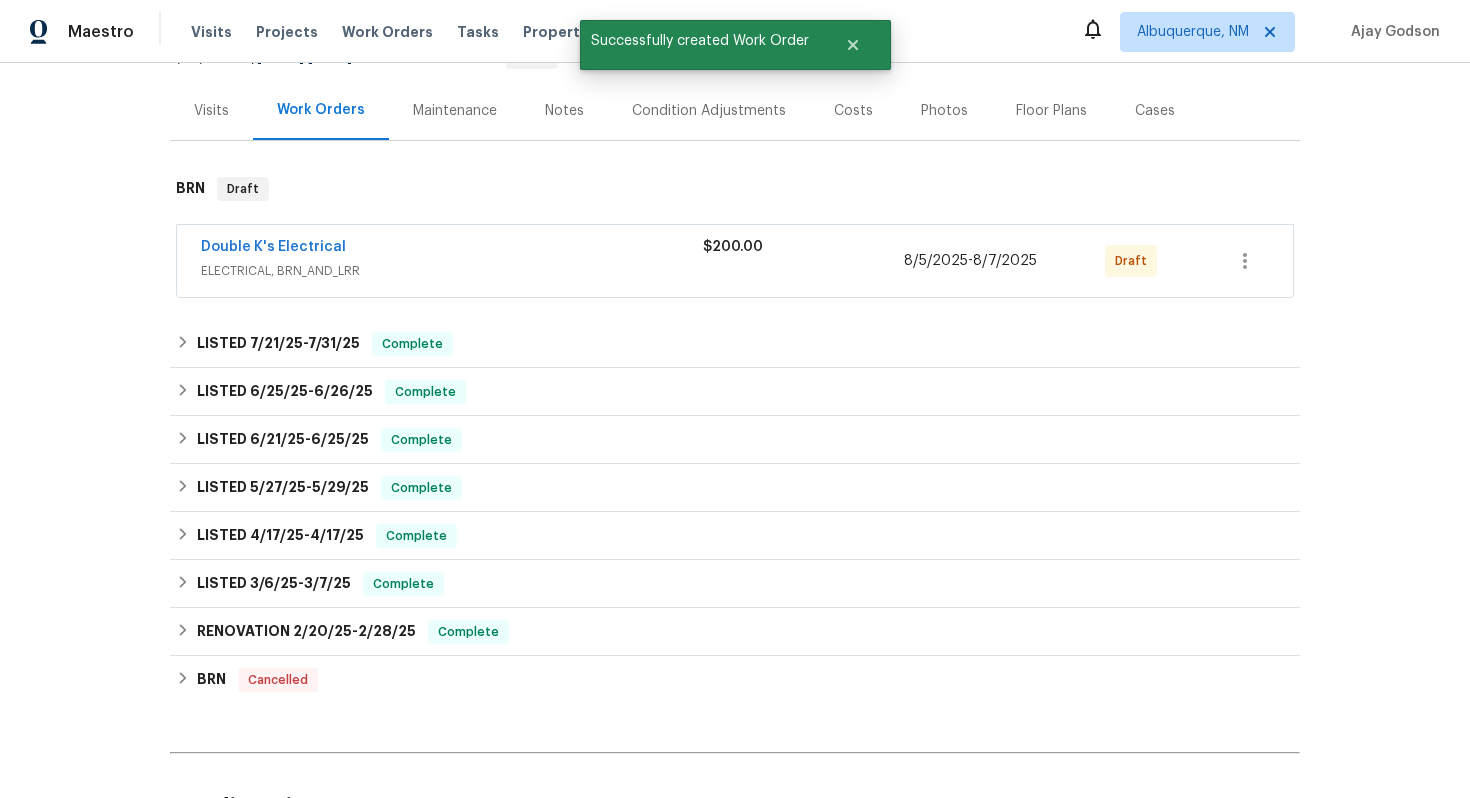 scroll, scrollTop: 0, scrollLeft: 0, axis: both 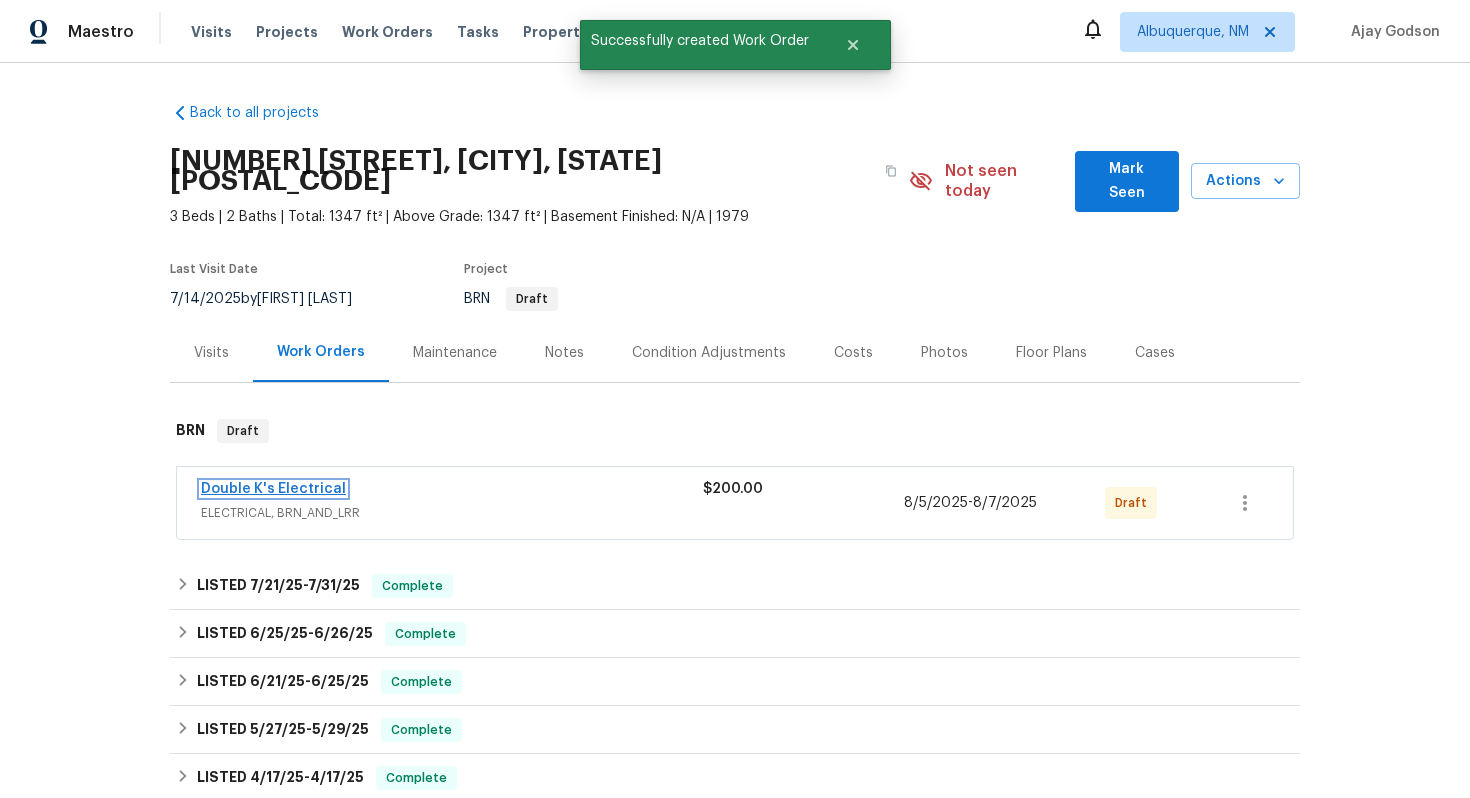 click on "Double K's Electrical" at bounding box center [273, 489] 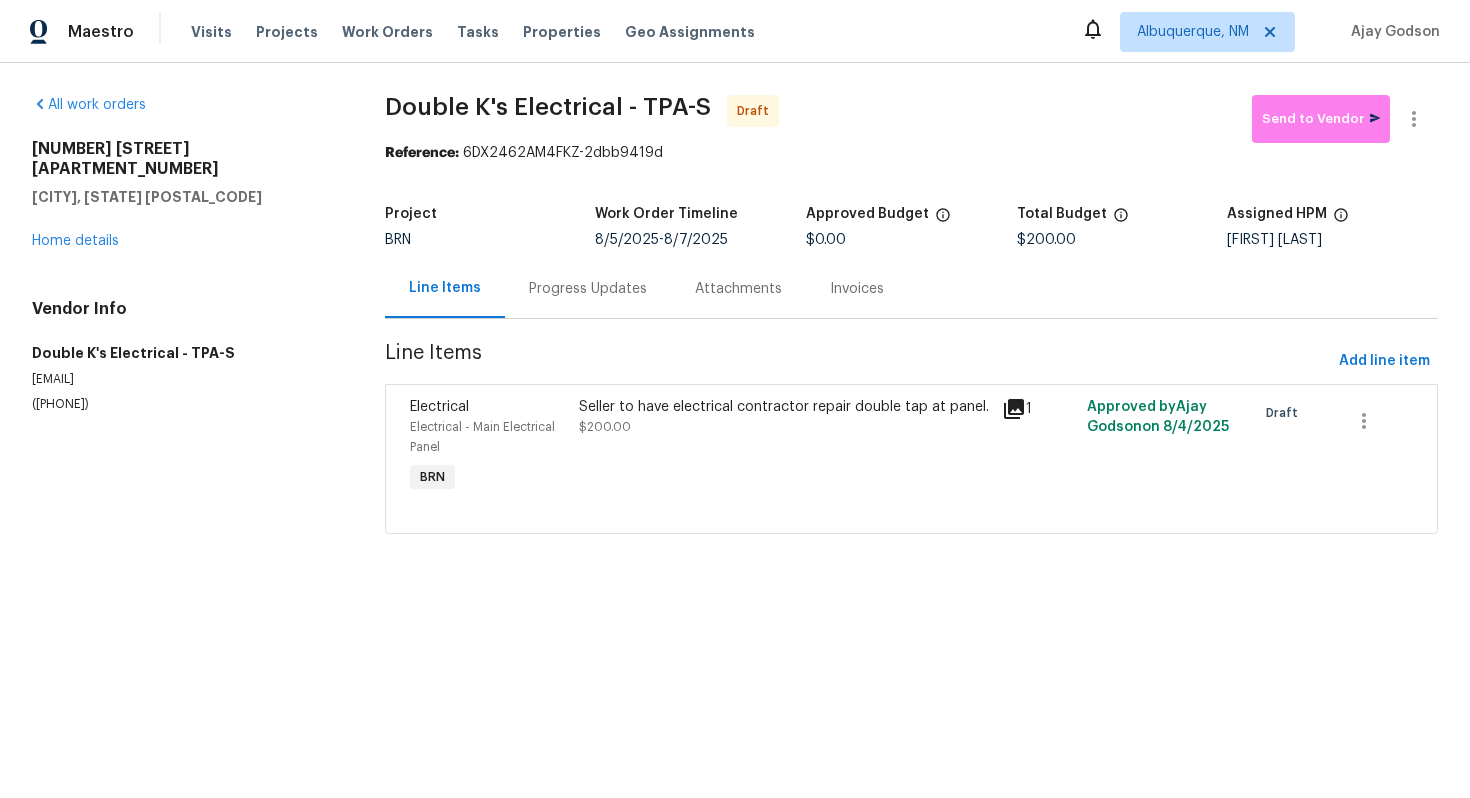 click on "Progress Updates" at bounding box center (588, 288) 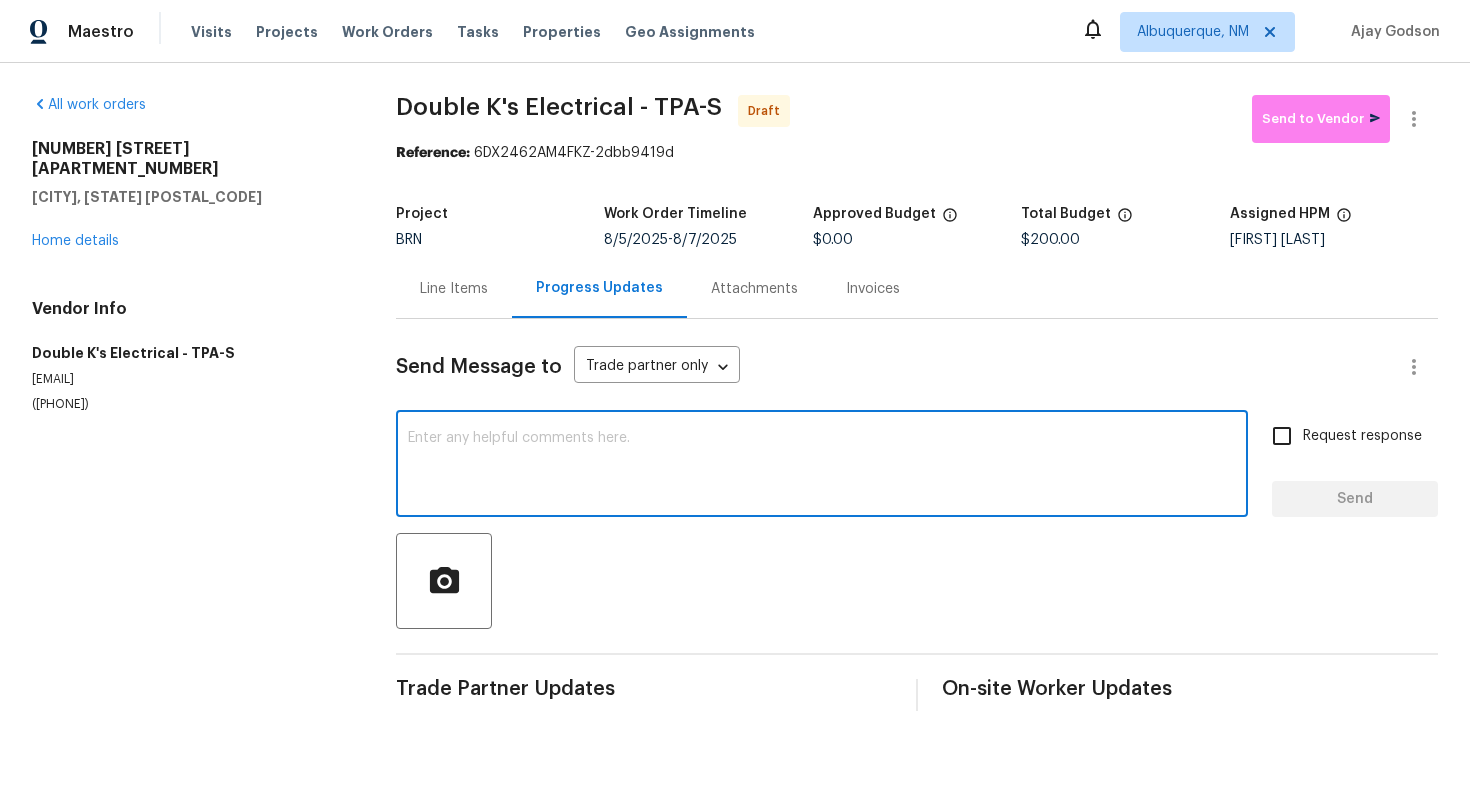click at bounding box center [822, 466] 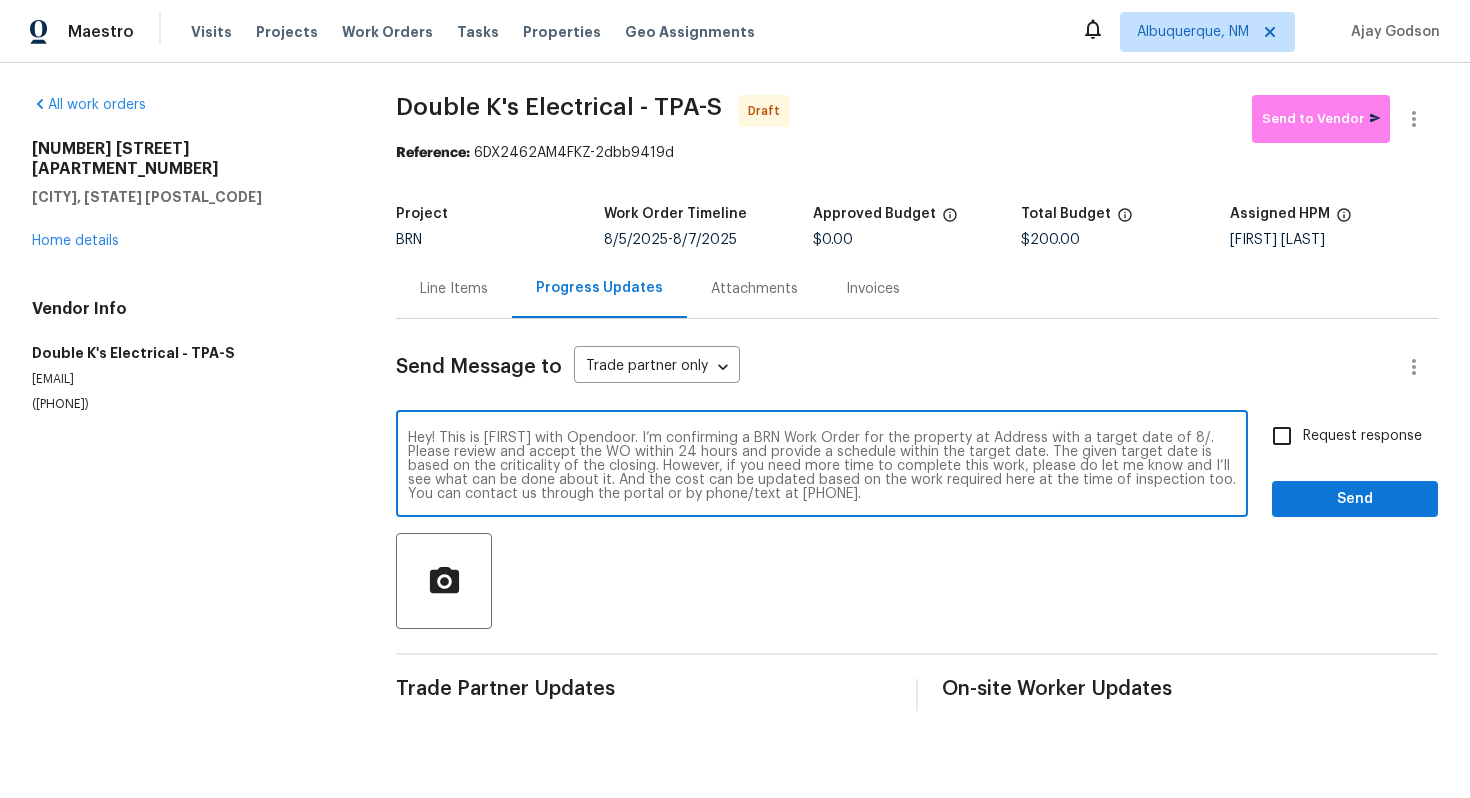 scroll, scrollTop: 0, scrollLeft: 0, axis: both 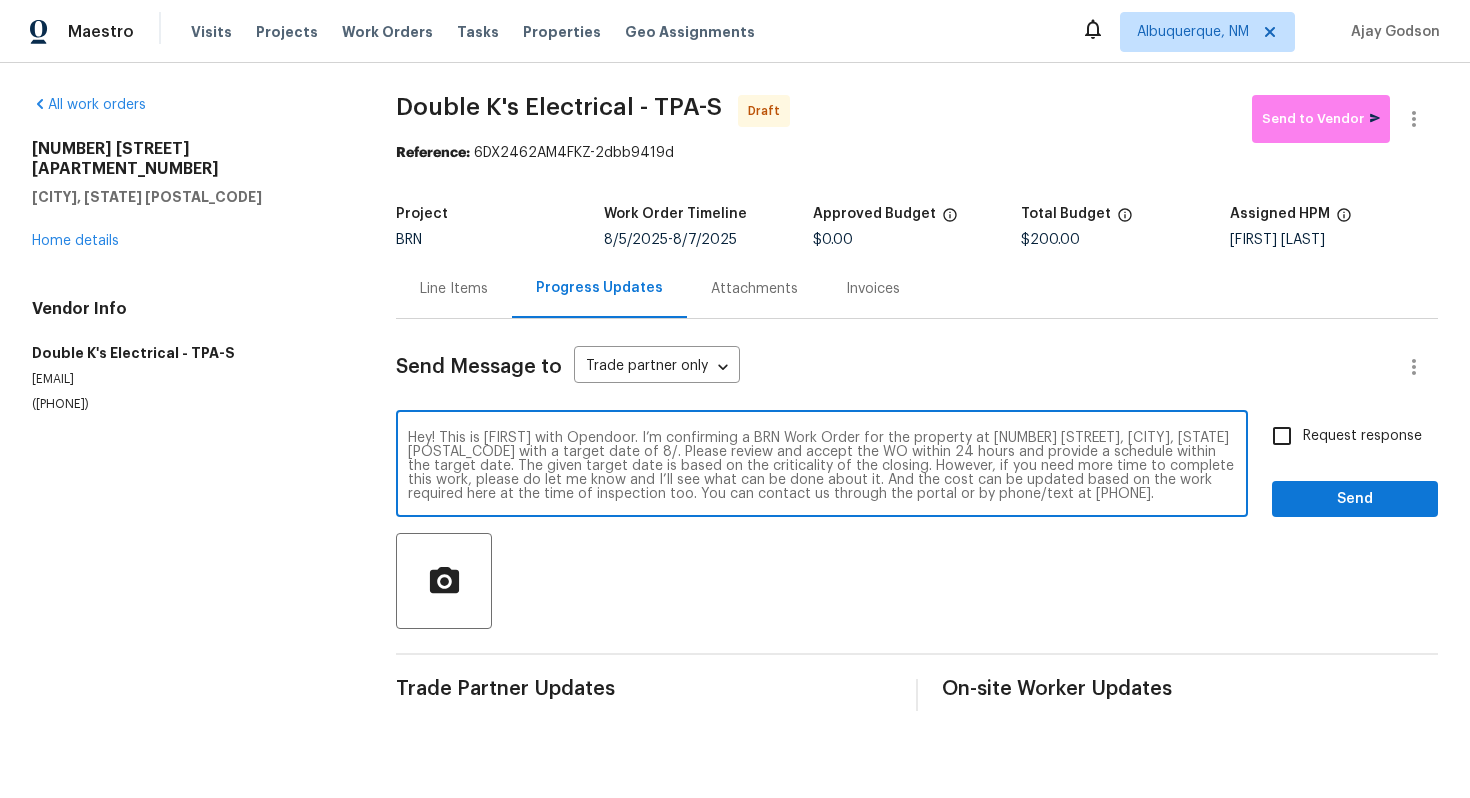 click on "Hey! This is Ajay with Opendoor. I’m confirming a BRN Work Order for the property at 523 Red Mangrove Ln, Apollo Beach, FL 33572 with a target date of 8/. Please review and accept the WO within 24 hours and provide a schedule within the target date. The given target date is based on the criticality of the closing. However, if you need more time to complete this work, please do let me know and I’ll see what can be done about it. And the cost can be updated based on the work required here at the time of inspection too. You can contact us through the portal or by phone/text at 650-800-9524." at bounding box center [822, 466] 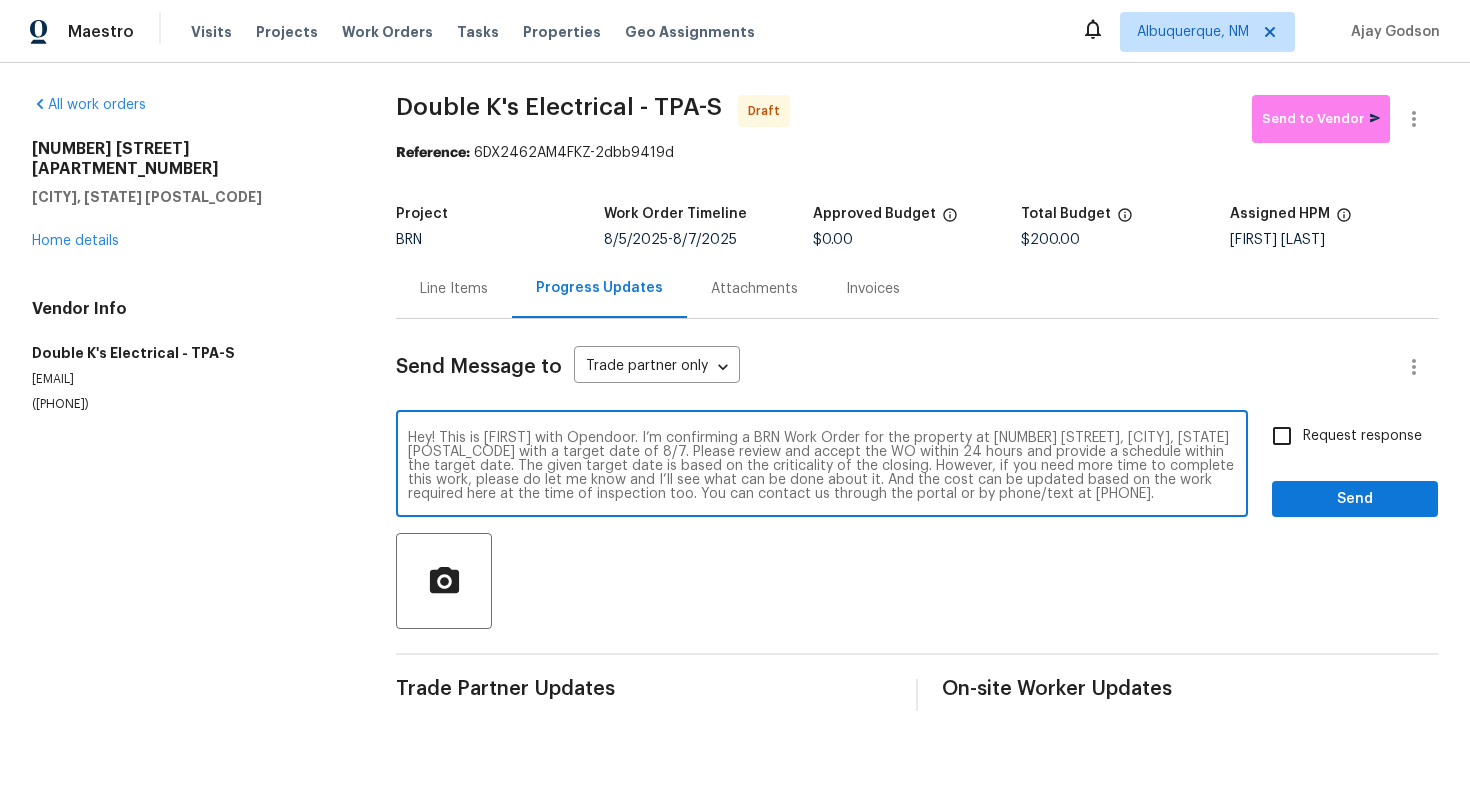 type on "Hey! This is Ajay with Opendoor. I’m confirming a BRN Work Order for the property at 523 Red Mangrove Ln, Apollo Beach, FL 33572 with a target date of 8/7. Please review and accept the WO within 24 hours and provide a schedule within the target date. The given target date is based on the criticality of the closing. However, if you need more time to complete this work, please do let me know and I’ll see what can be done about it. And the cost can be updated based on the work required here at the time of inspection too. You can contact us through the portal or by phone/text at 650-800-9524." 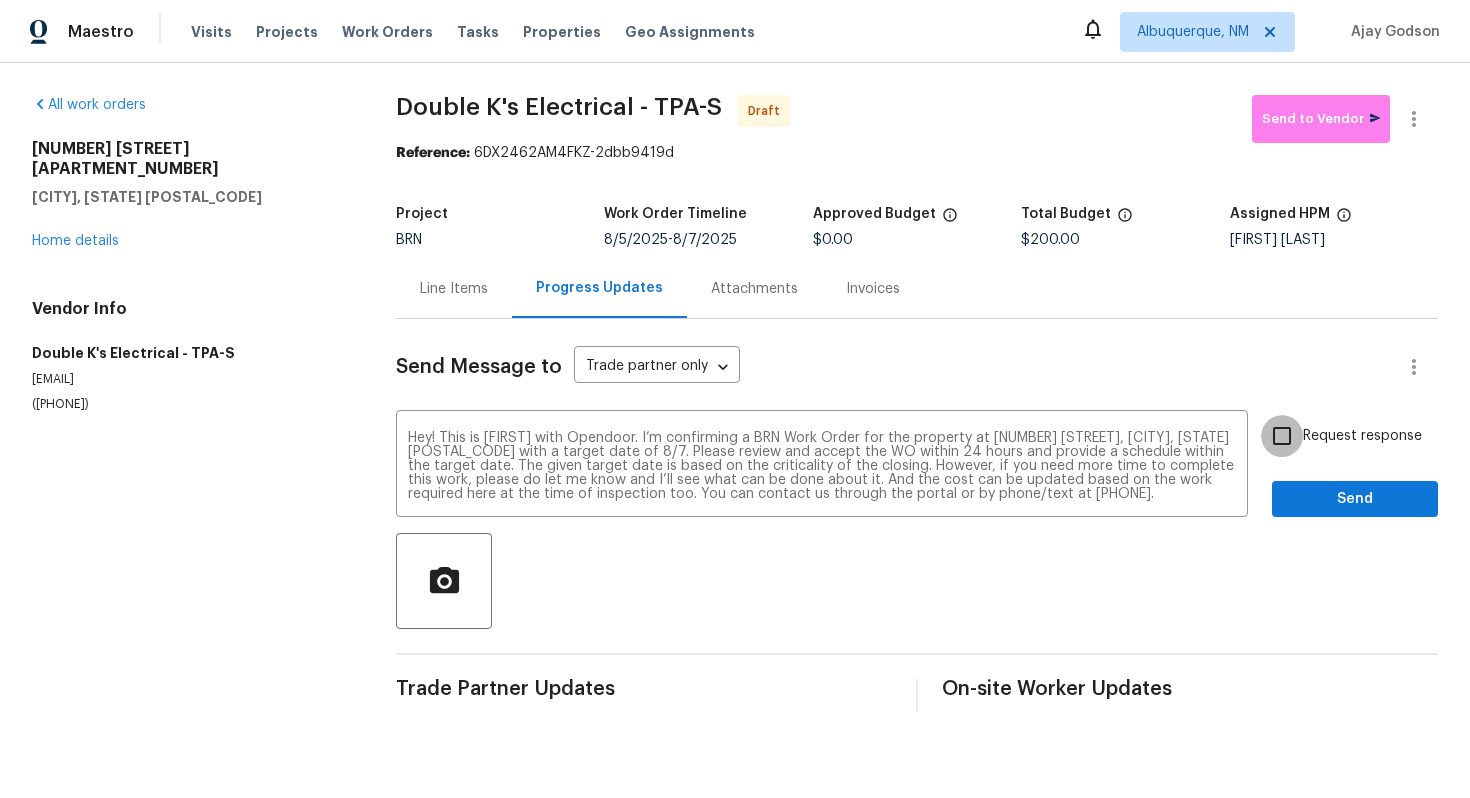 click on "Request response" at bounding box center [1282, 436] 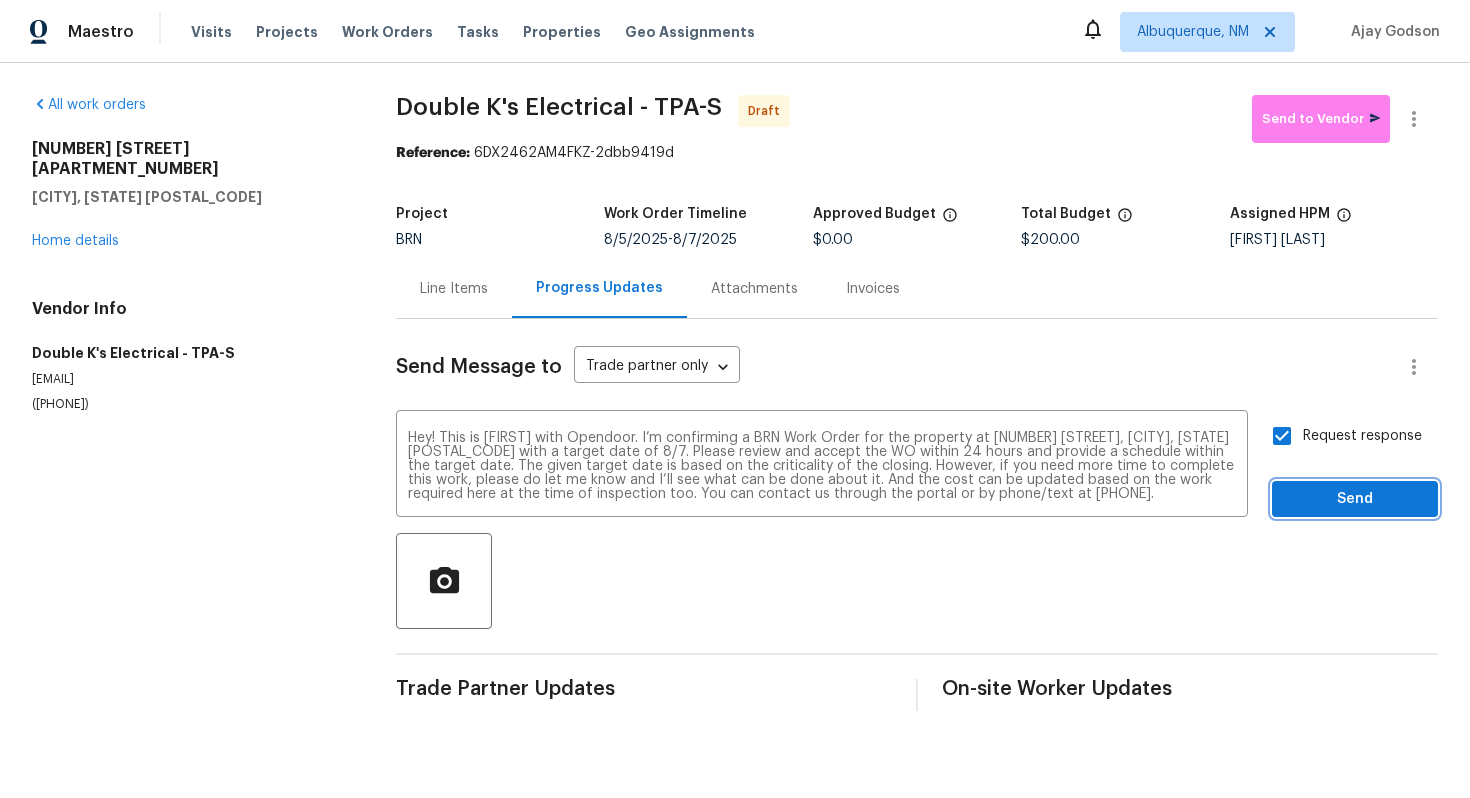 click on "Send" at bounding box center [1355, 499] 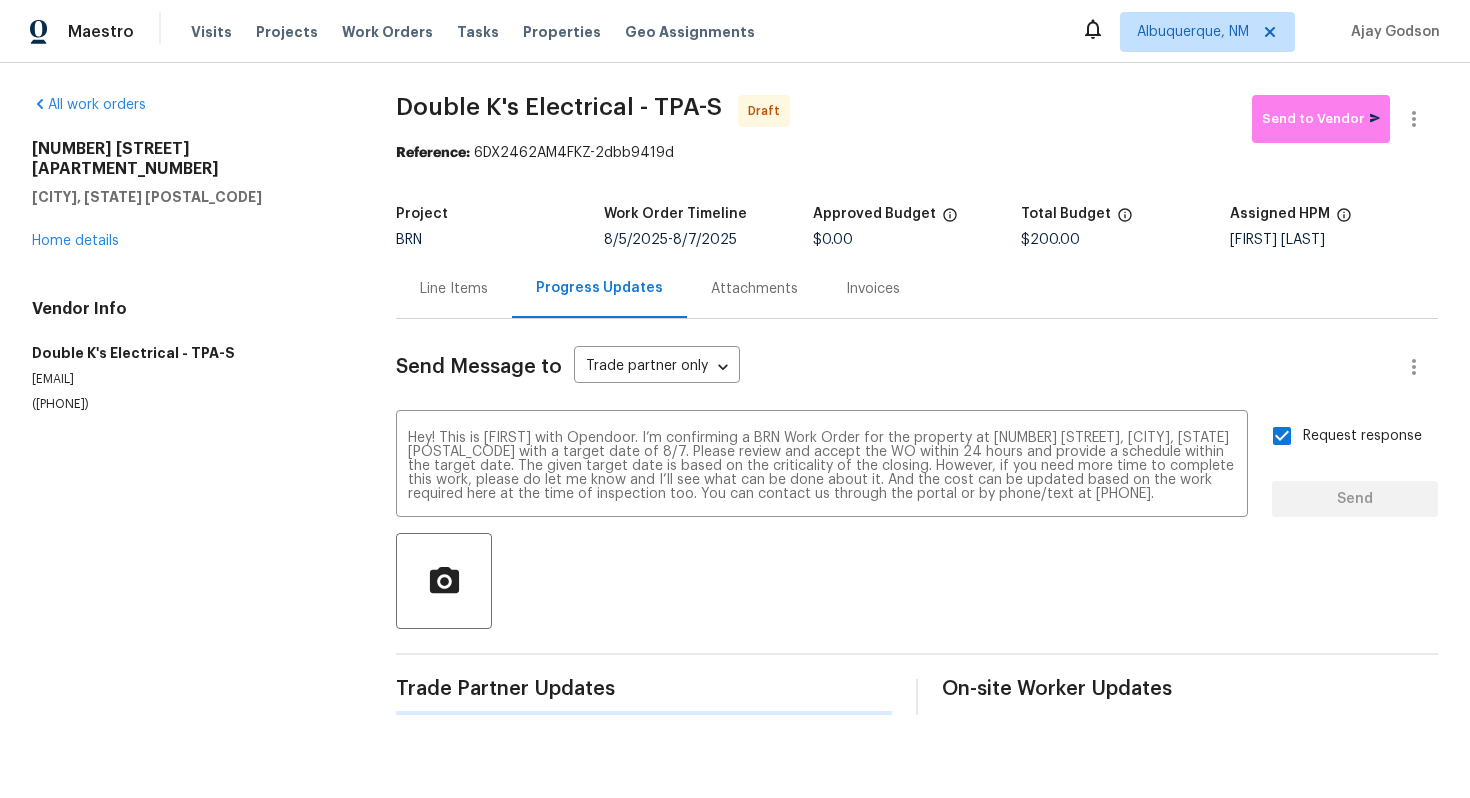 type 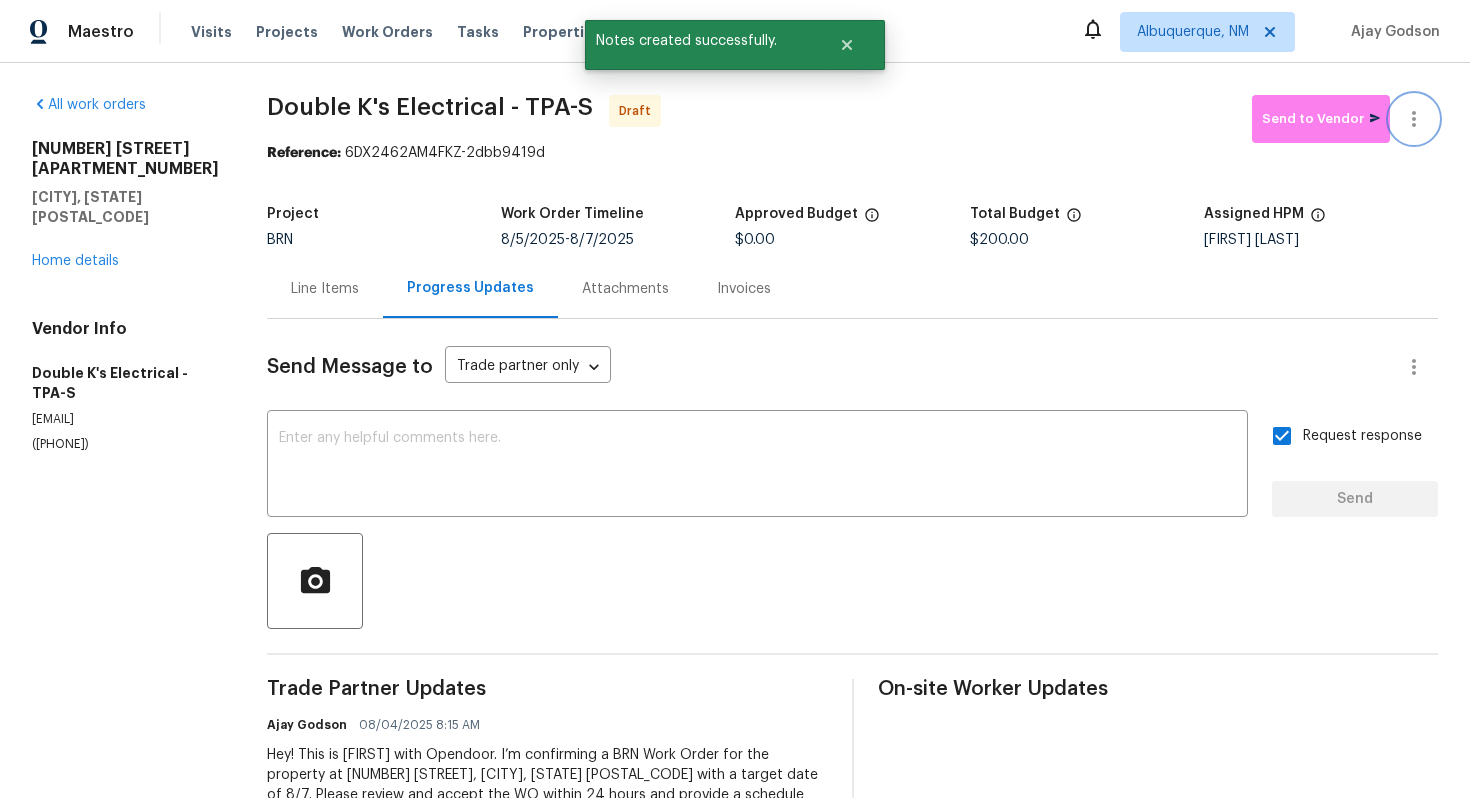 click 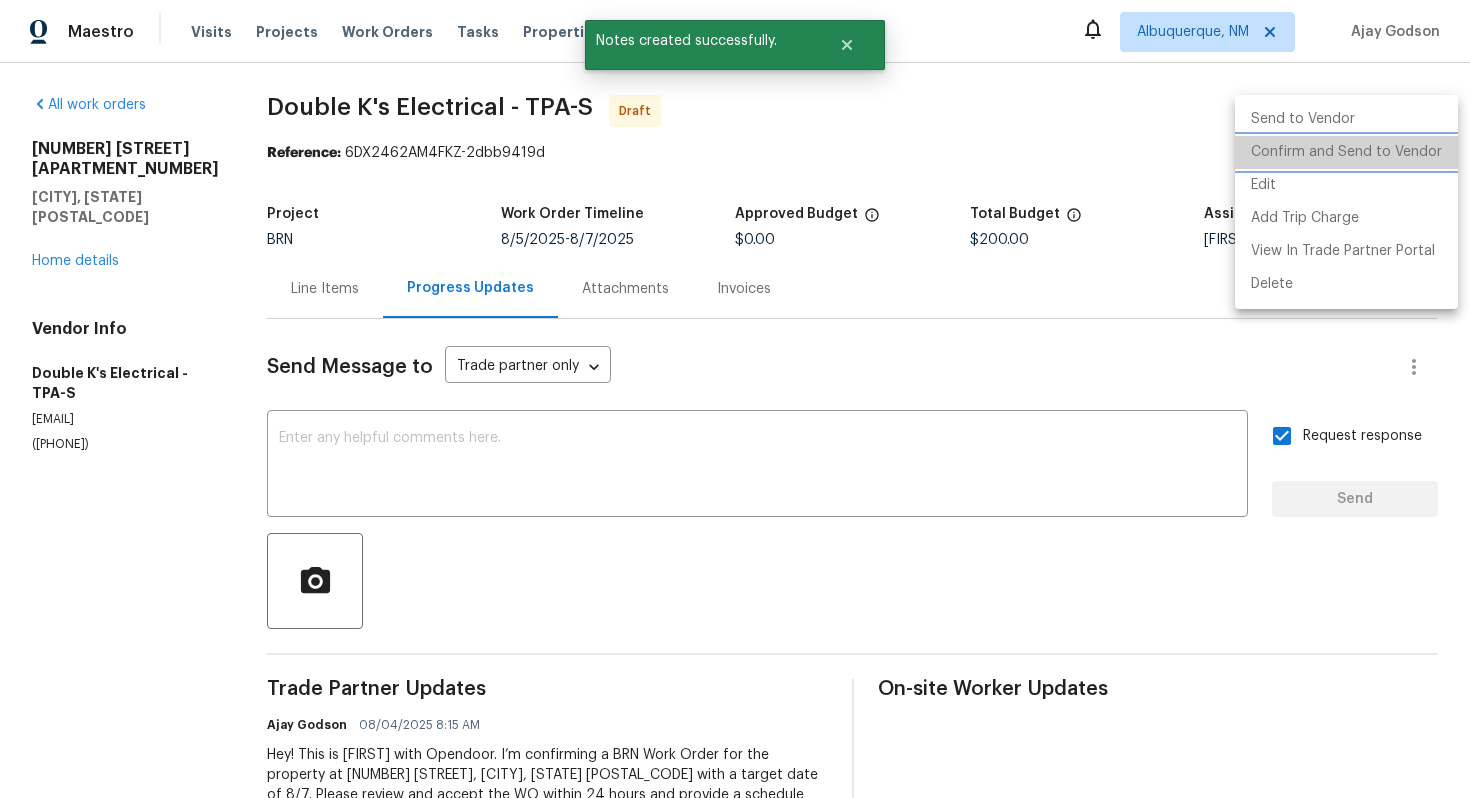 click on "Confirm and Send to Vendor" at bounding box center (1346, 152) 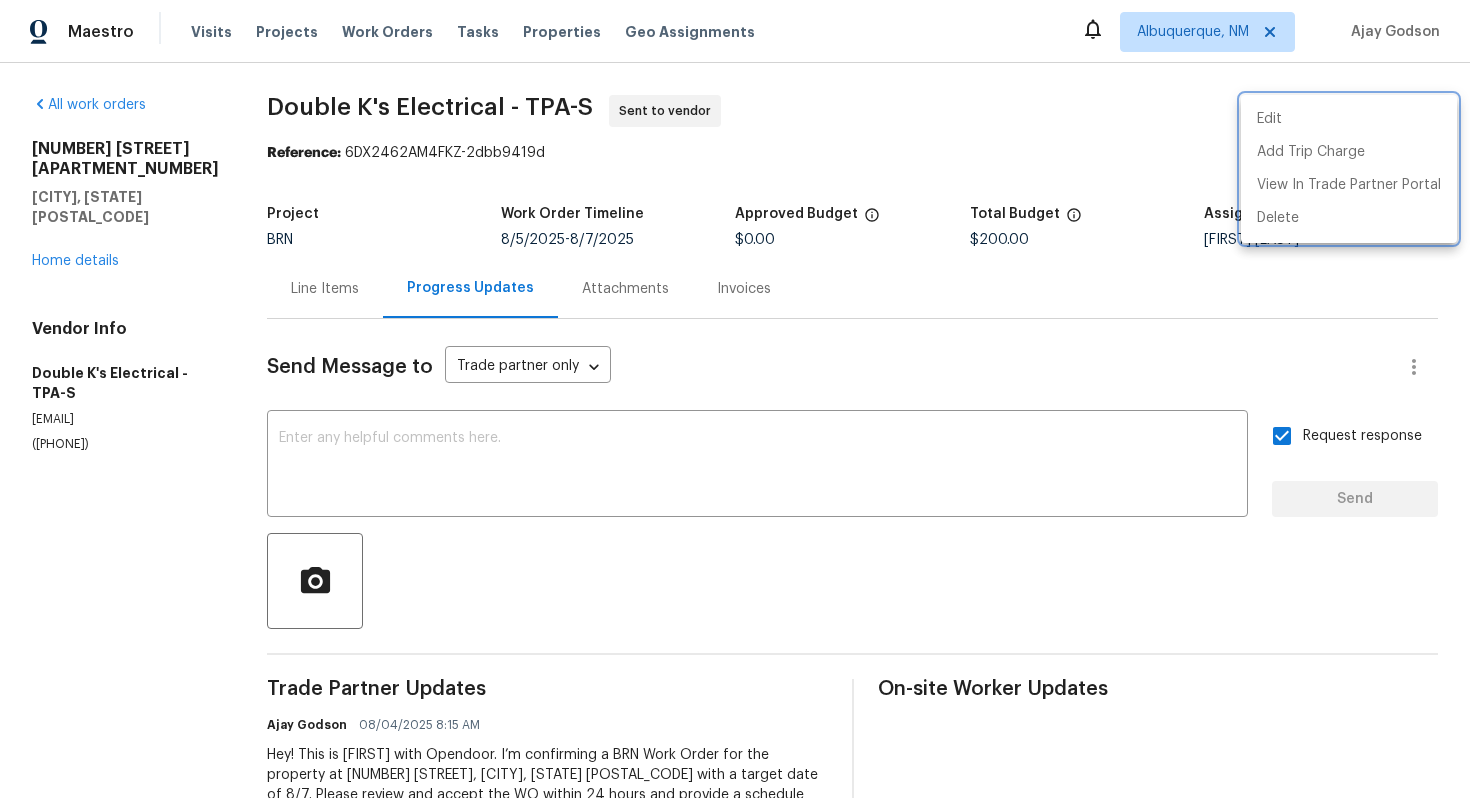 click at bounding box center (735, 399) 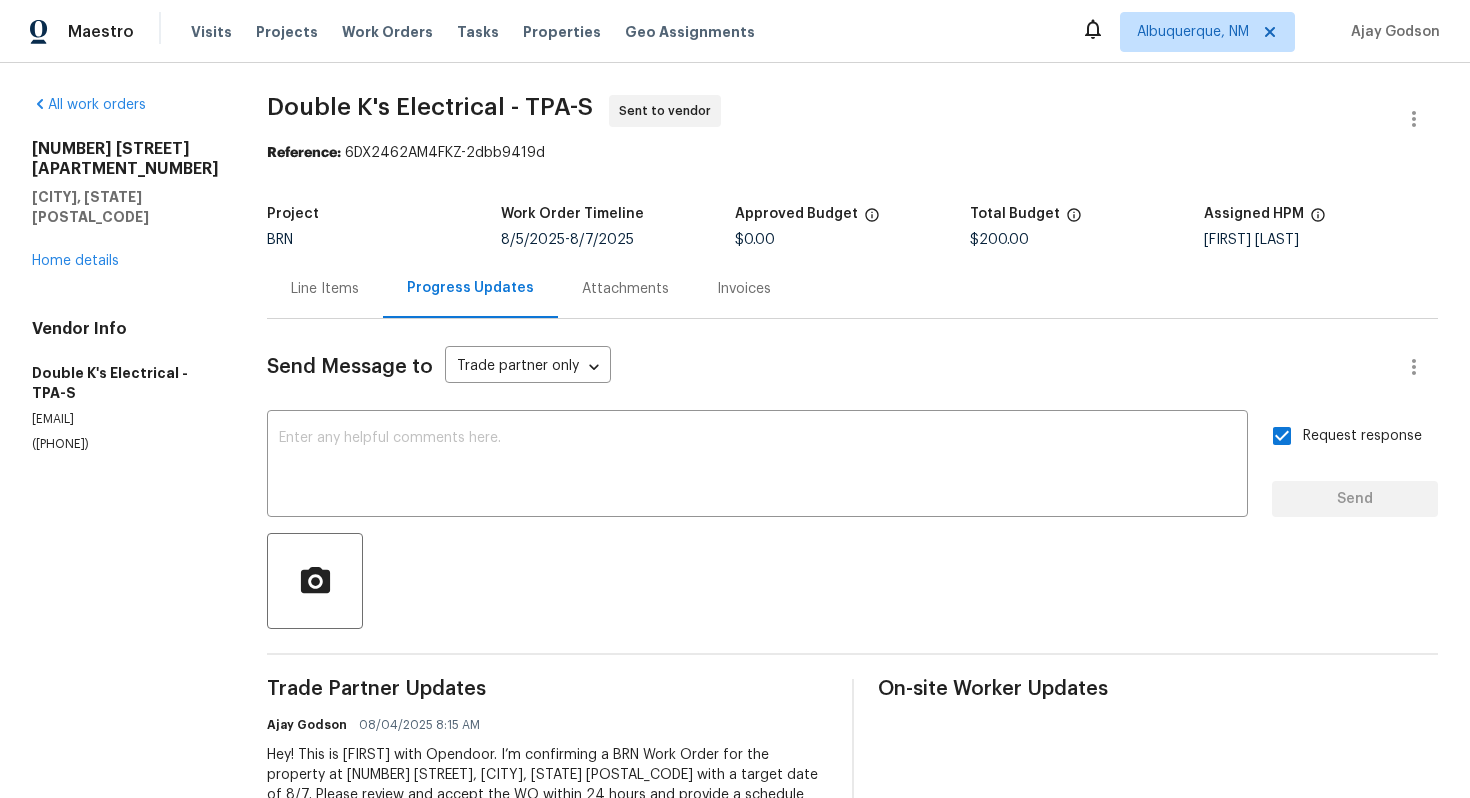 click on "Line Items" at bounding box center (325, 288) 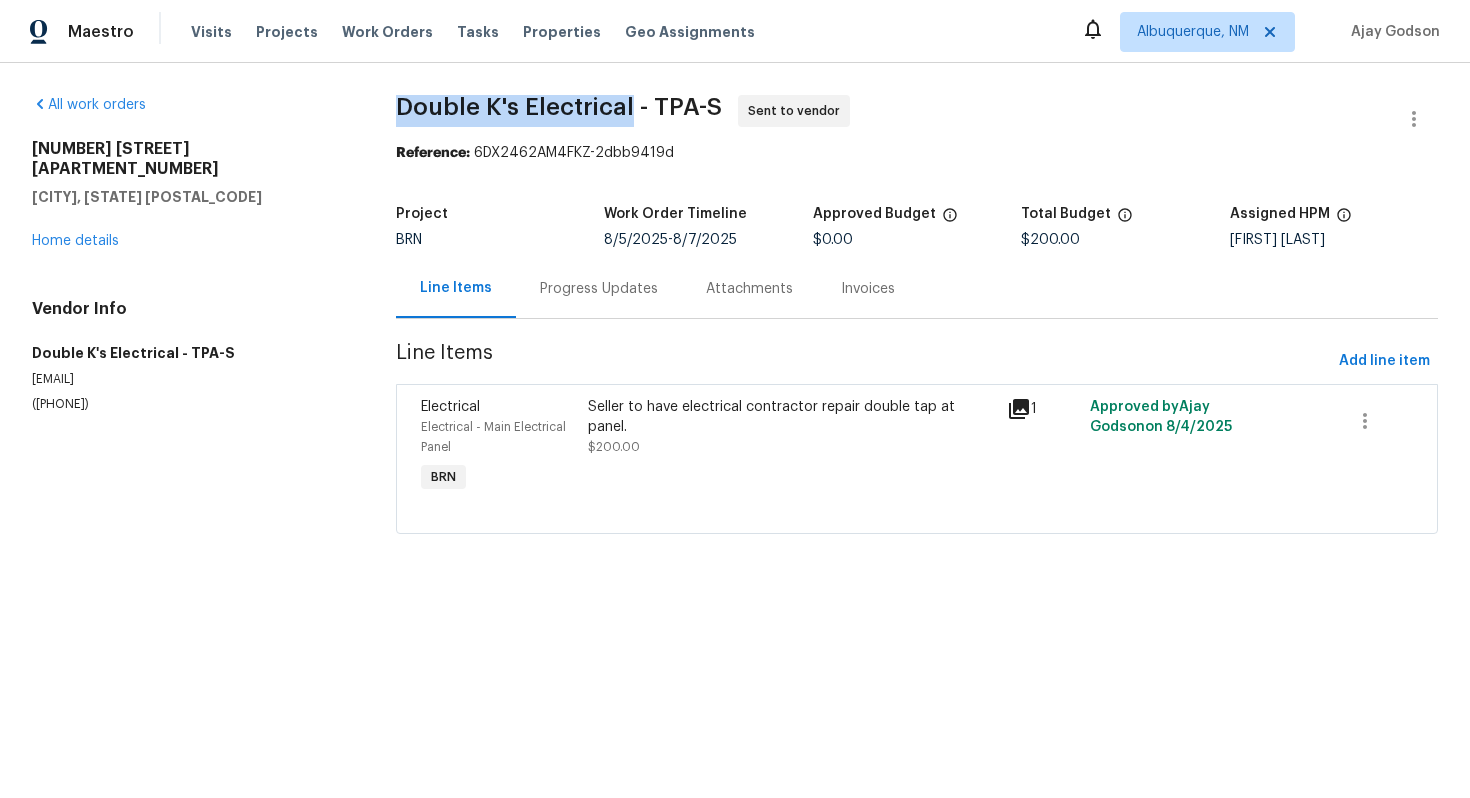 drag, startPoint x: 388, startPoint y: 105, endPoint x: 630, endPoint y: 105, distance: 242 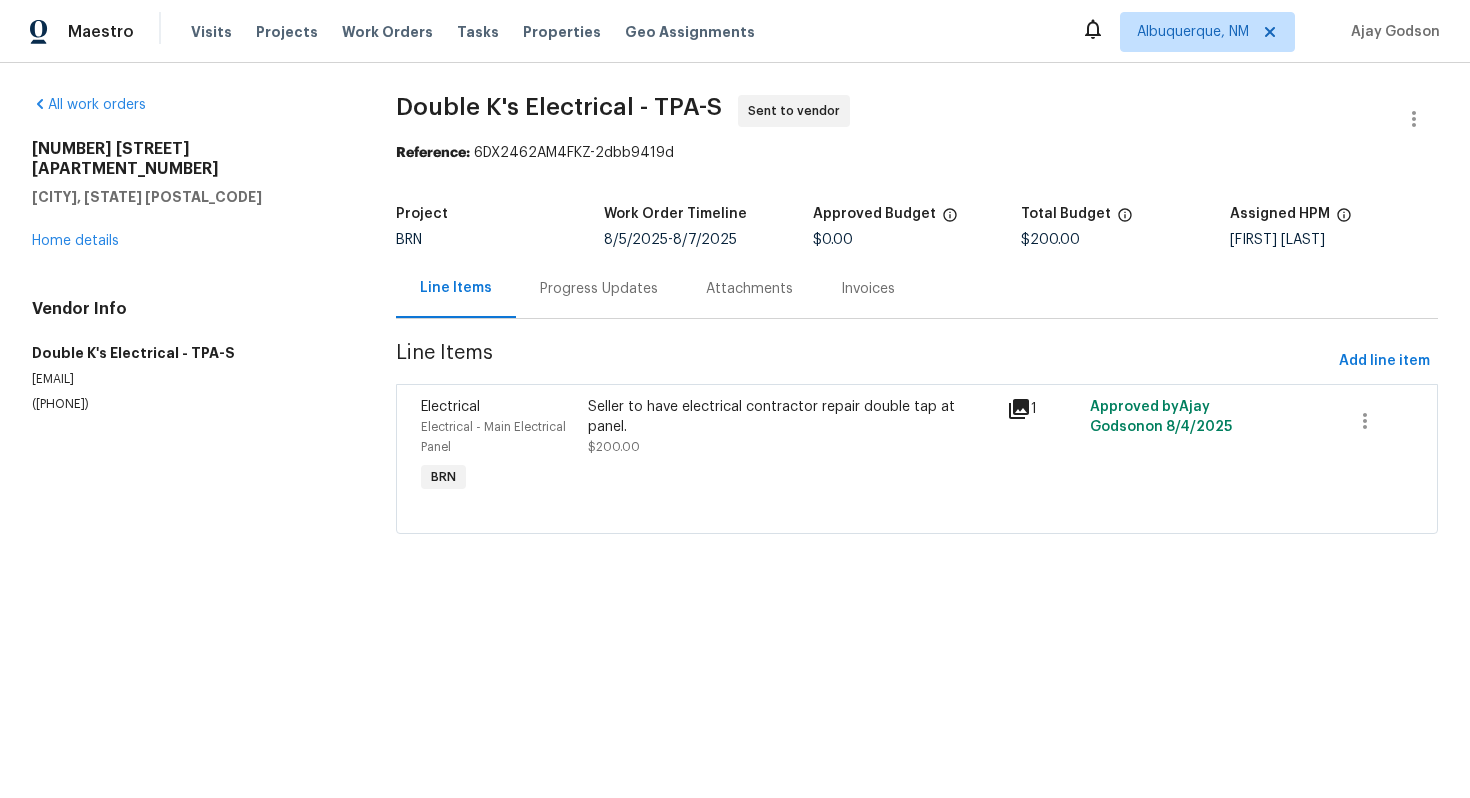 click on "Double K's Electrical - TPA-S Sent to vendor" at bounding box center [893, 119] 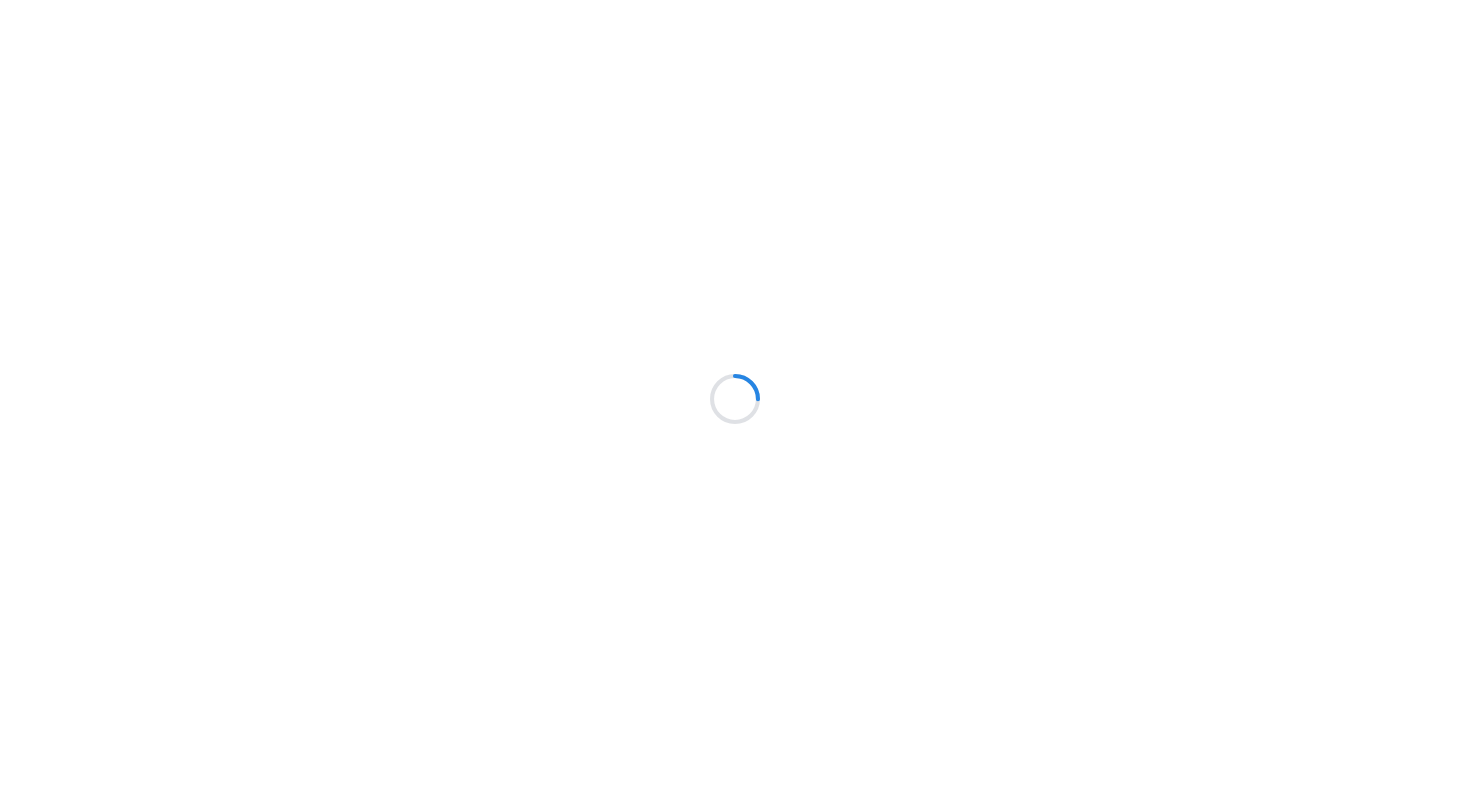 scroll, scrollTop: 0, scrollLeft: 0, axis: both 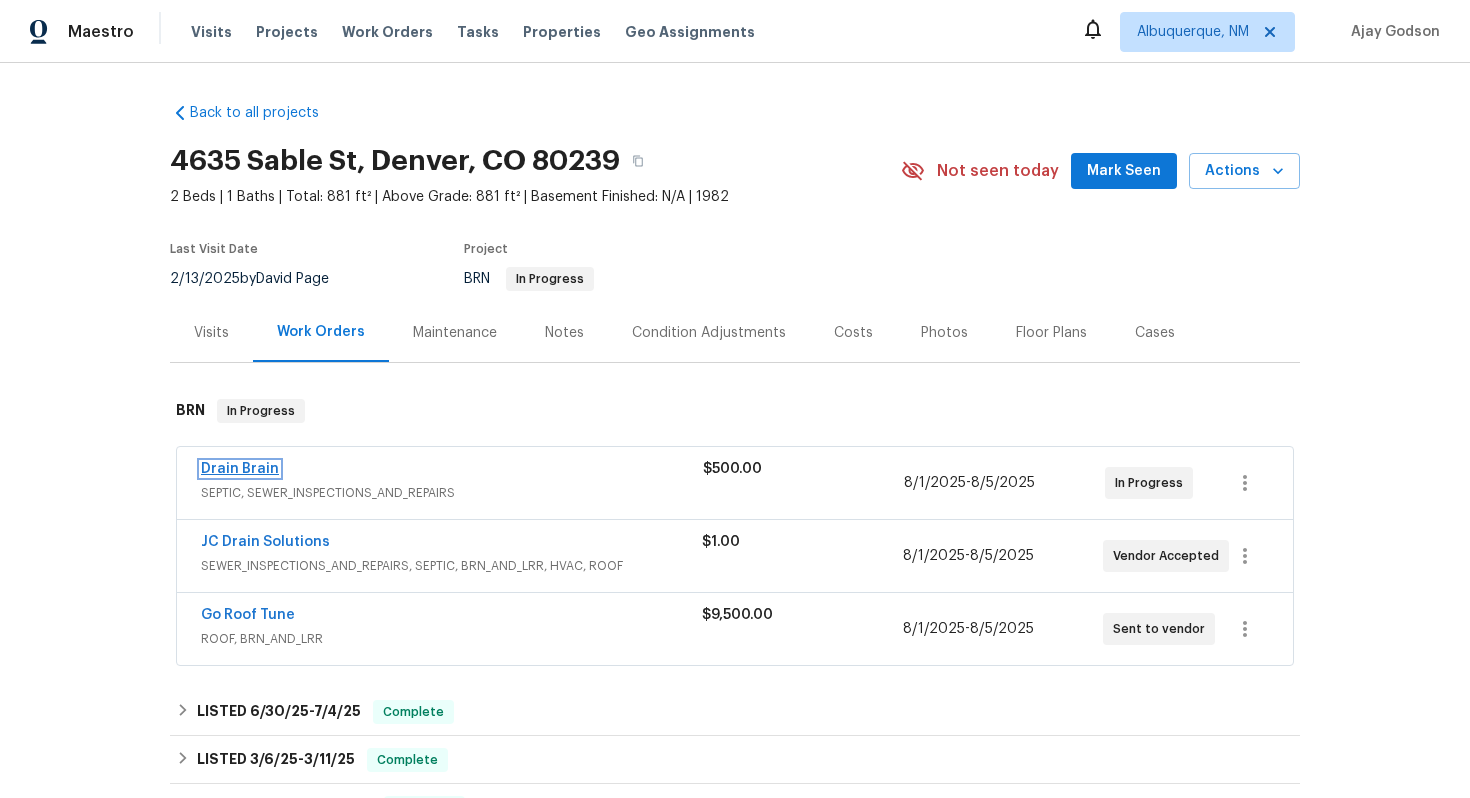 click on "Drain Brain" at bounding box center (240, 469) 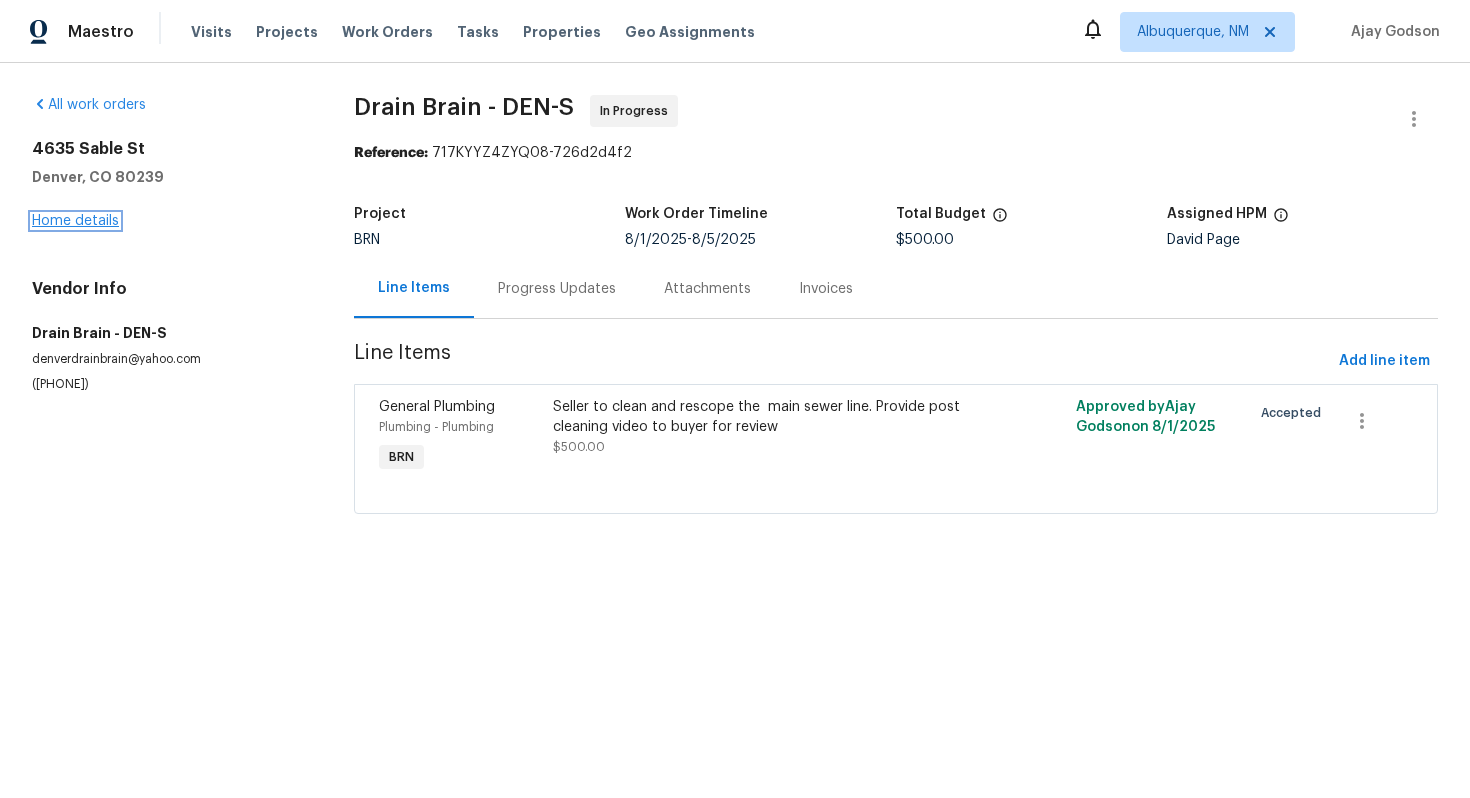 click on "Home details" at bounding box center [75, 221] 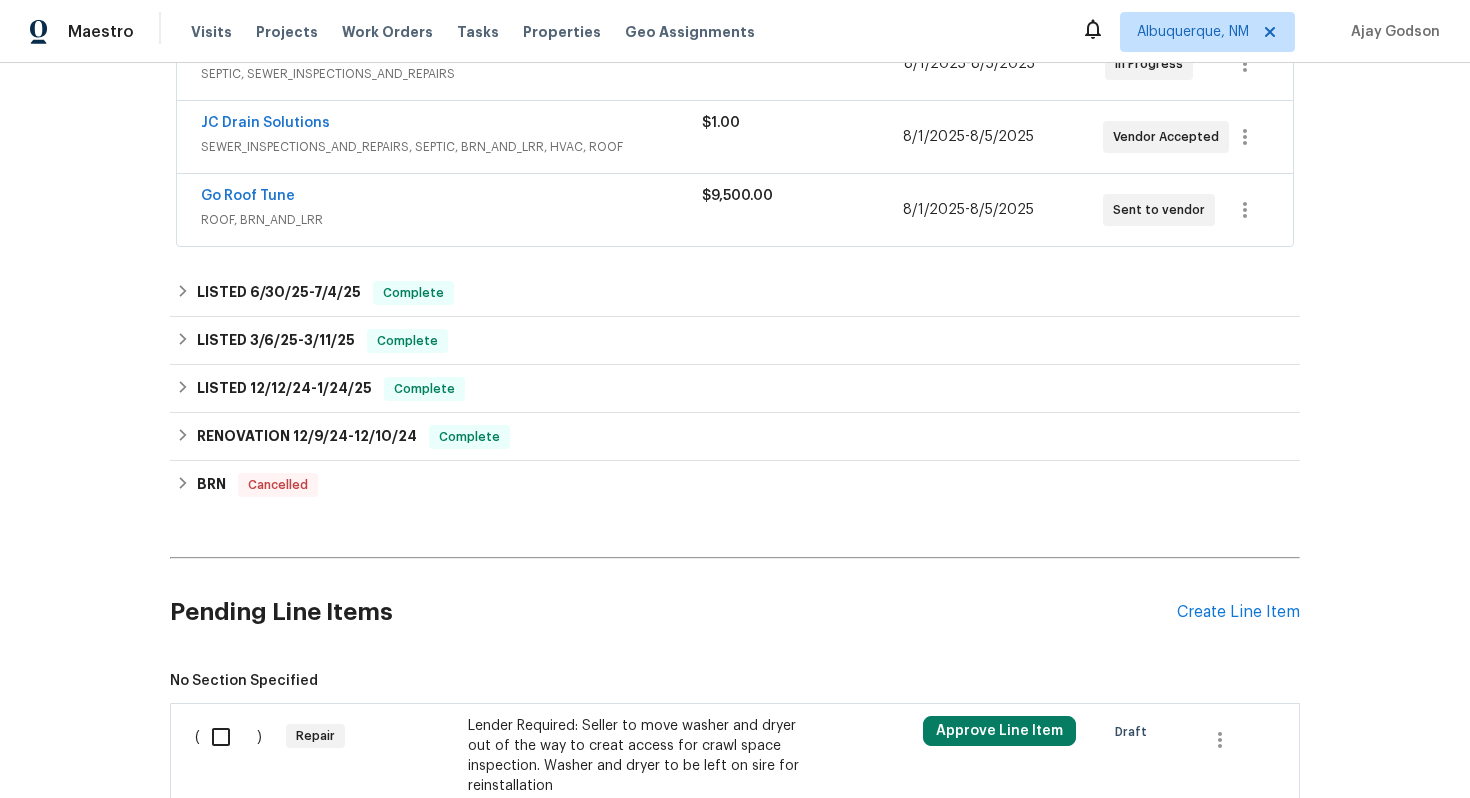 scroll, scrollTop: 610, scrollLeft: 0, axis: vertical 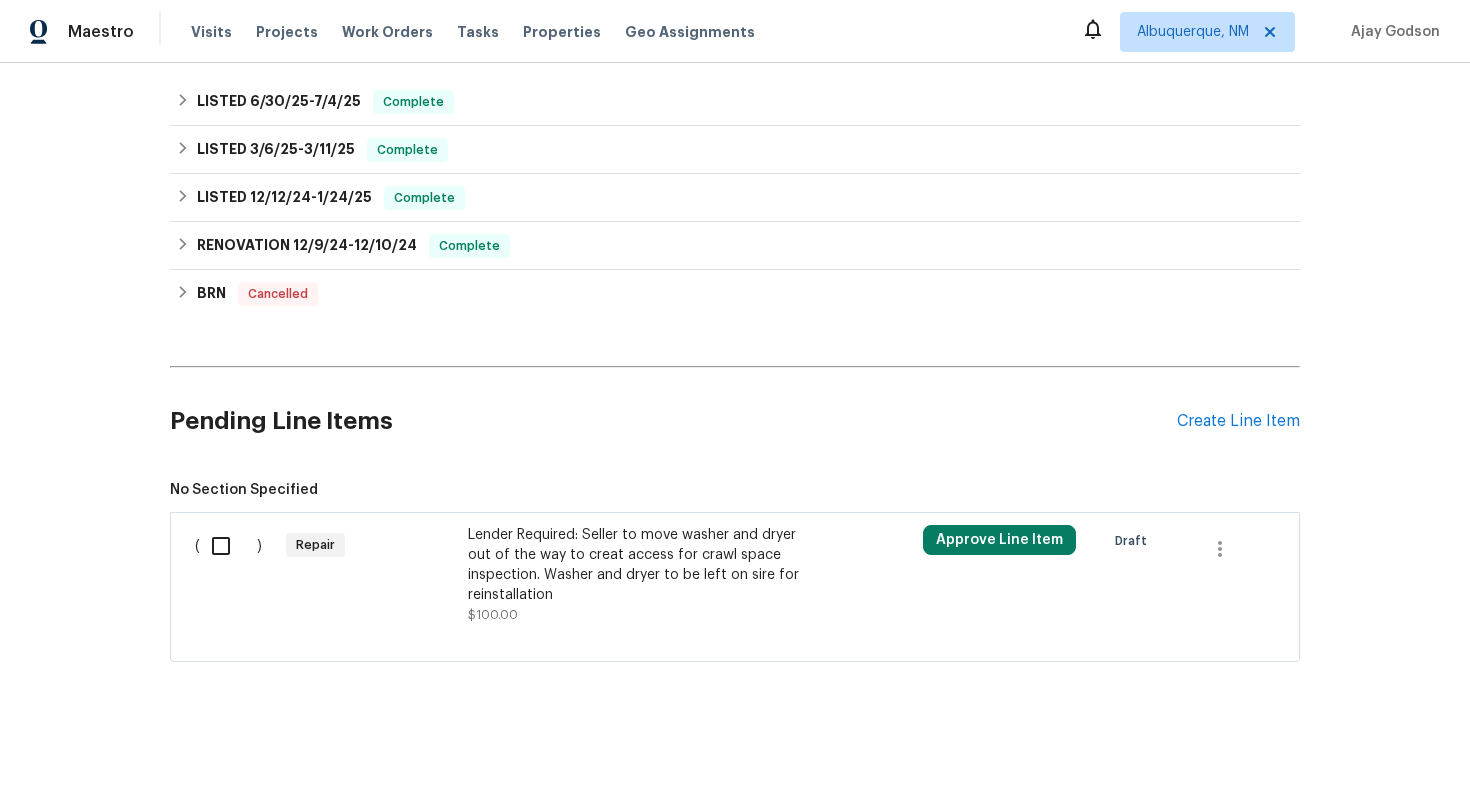 click on "Lender Required: Seller to move washer and dryer out of the way to creat access for crawl space inspection. Washer and dryer to be left on sire for reinstallation" at bounding box center (644, 565) 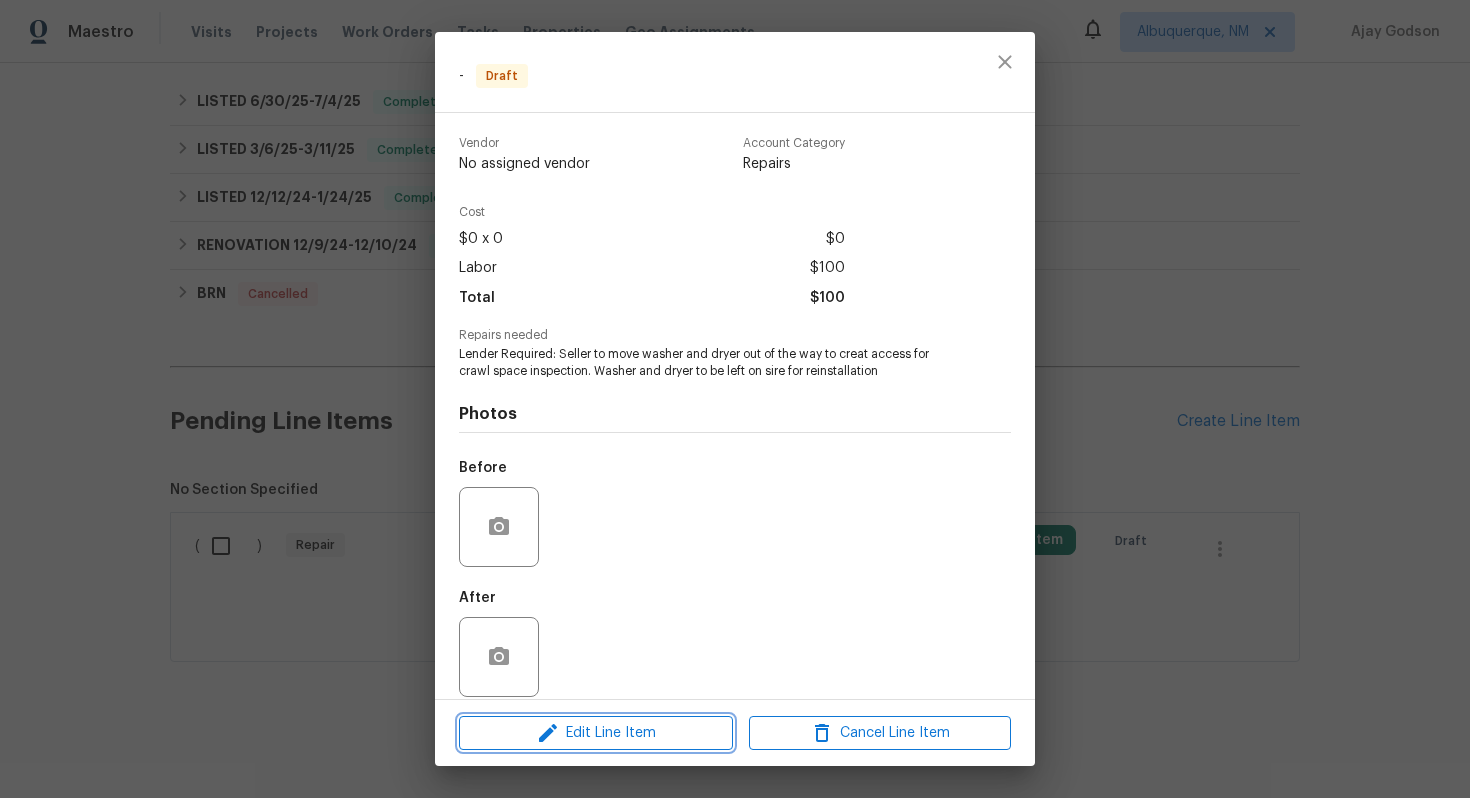 click on "Edit Line Item" at bounding box center (596, 733) 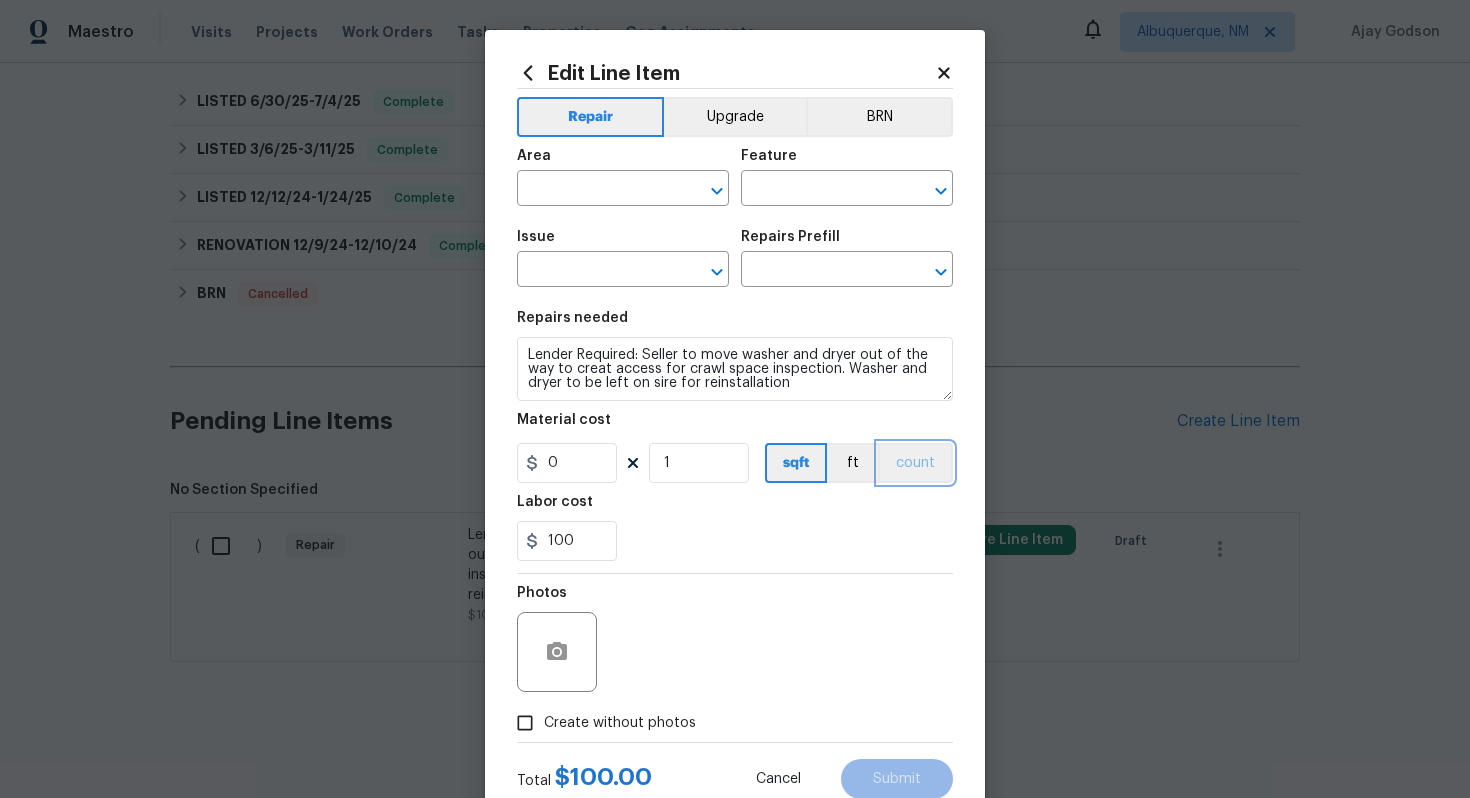 click on "count" at bounding box center [915, 463] 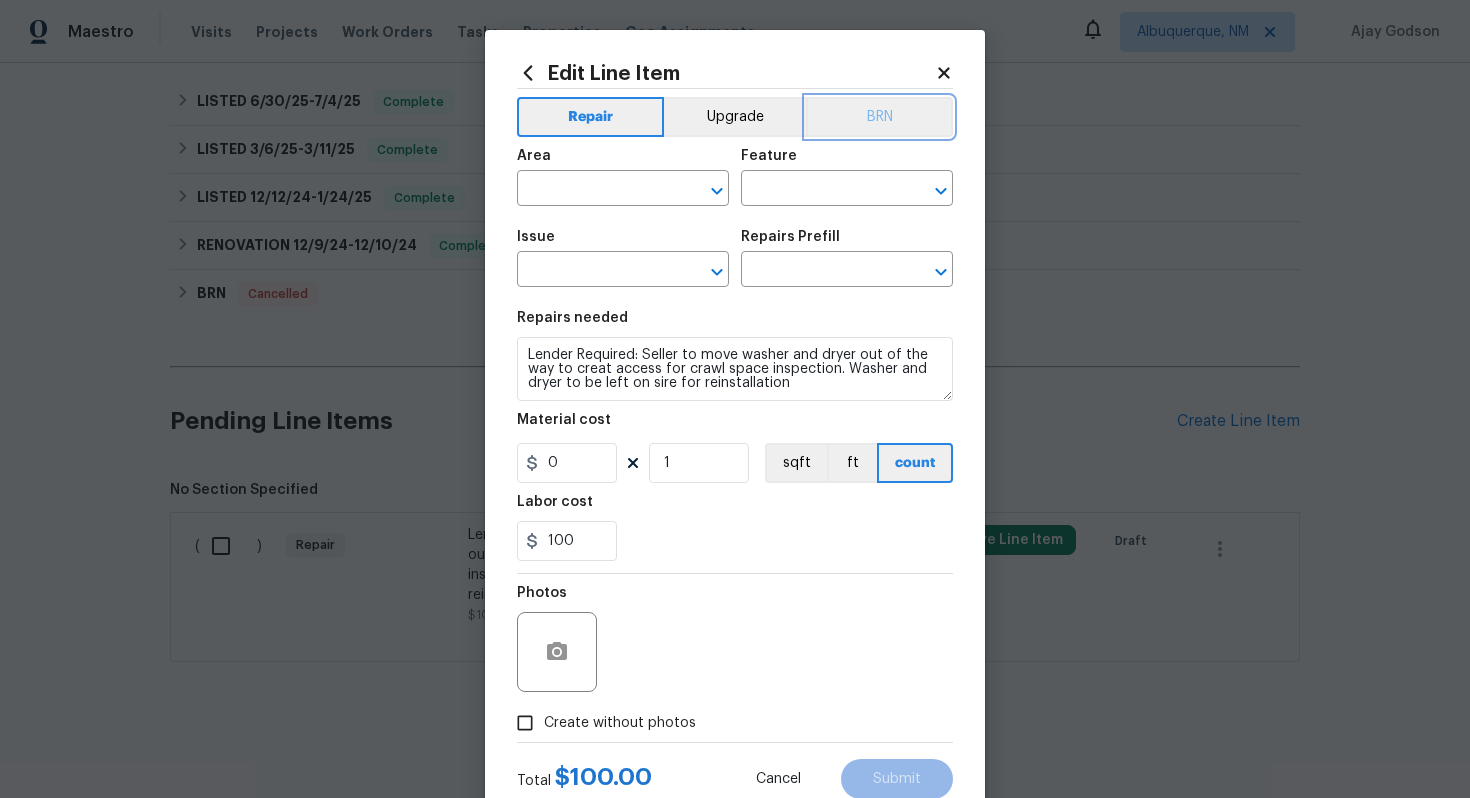 click on "BRN" at bounding box center [879, 117] 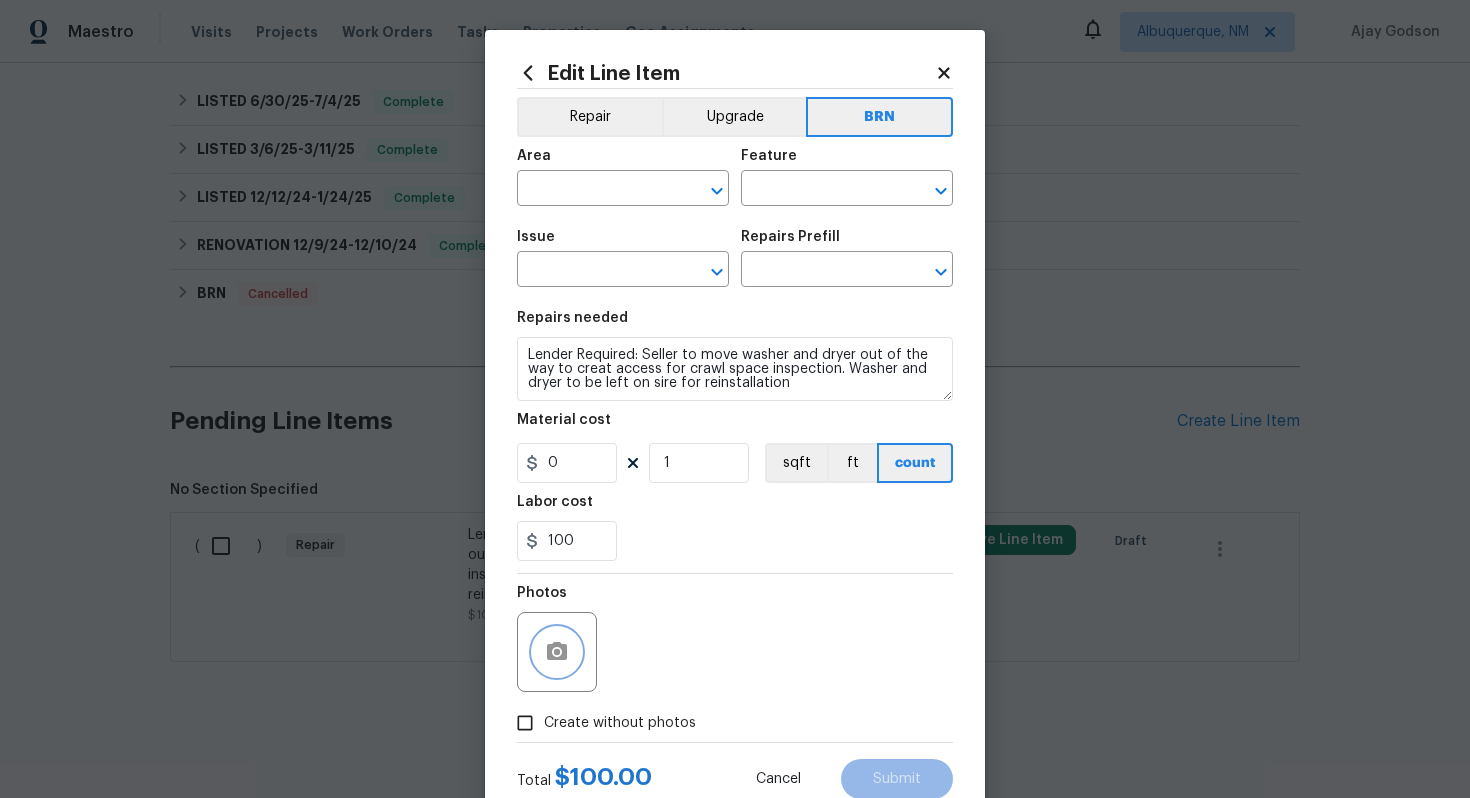click at bounding box center (557, 652) 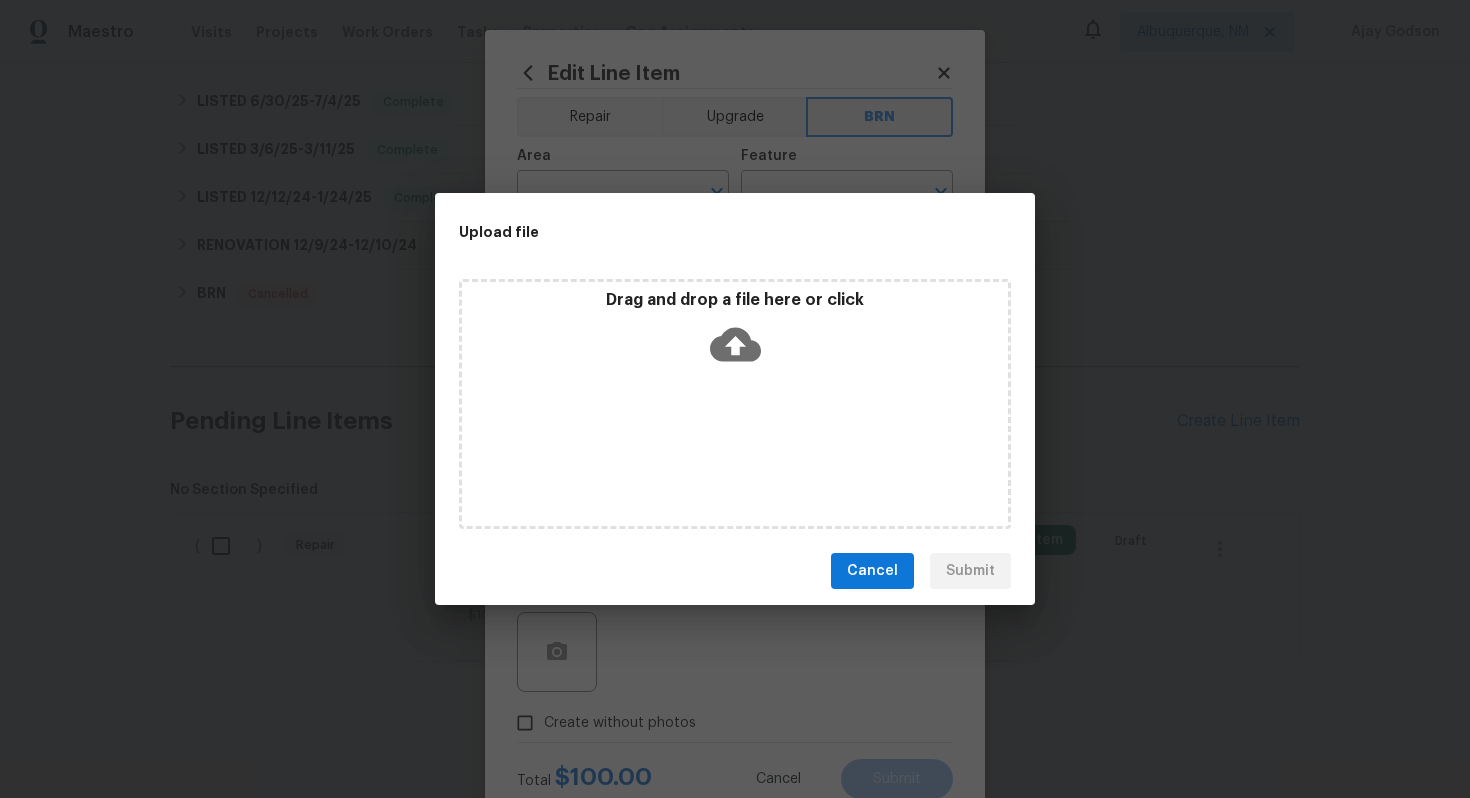 click 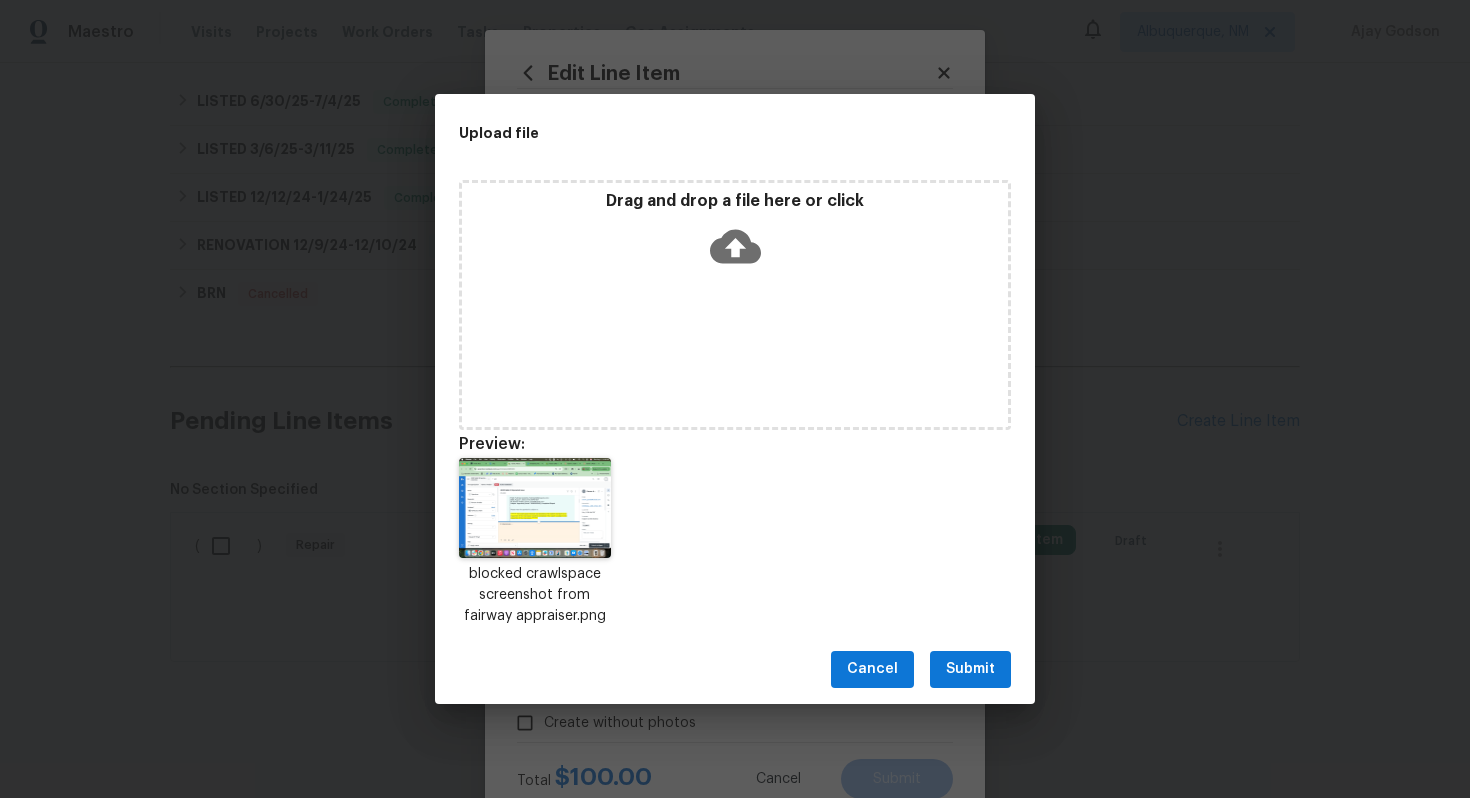 click on "Submit" at bounding box center (970, 669) 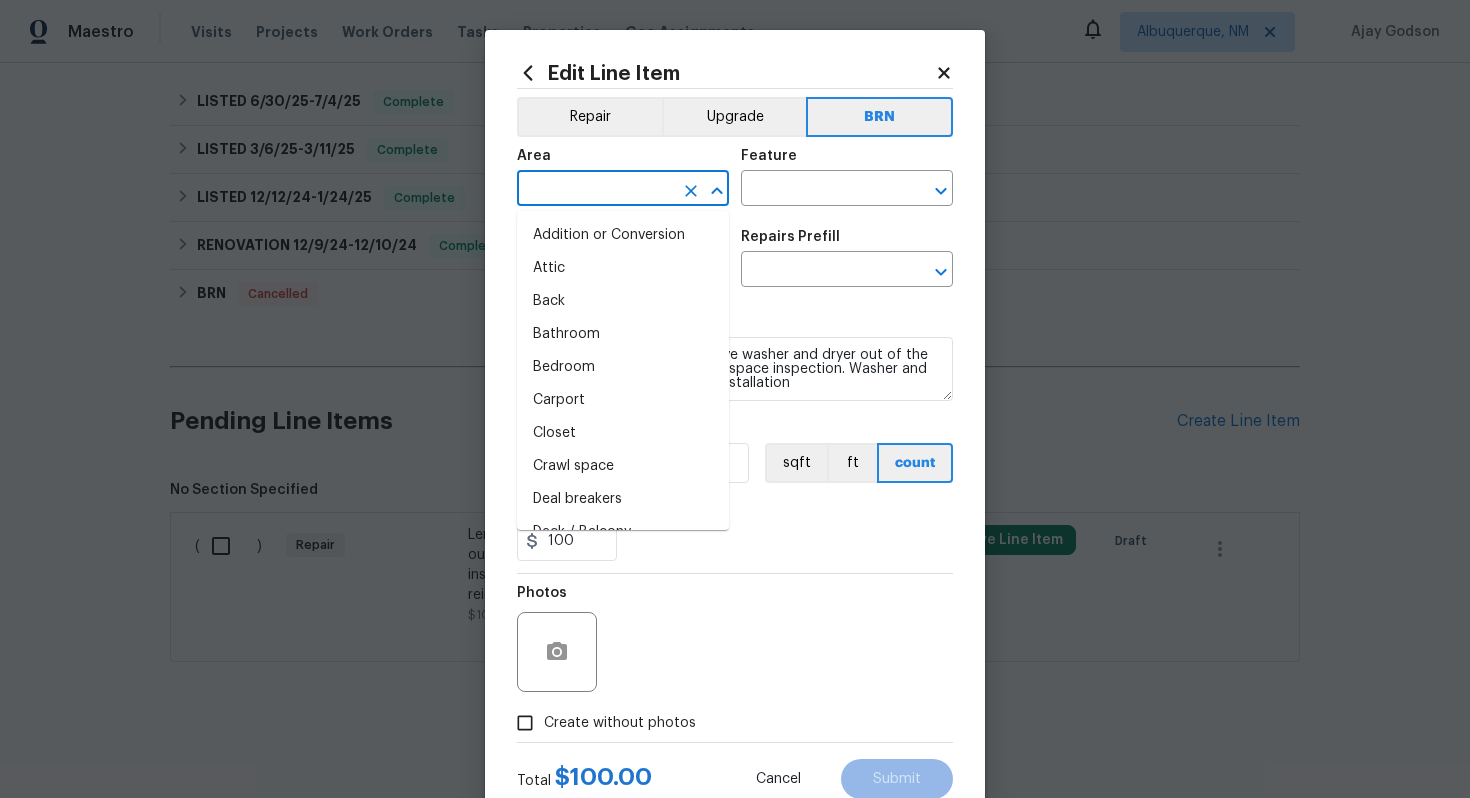 click at bounding box center (595, 190) 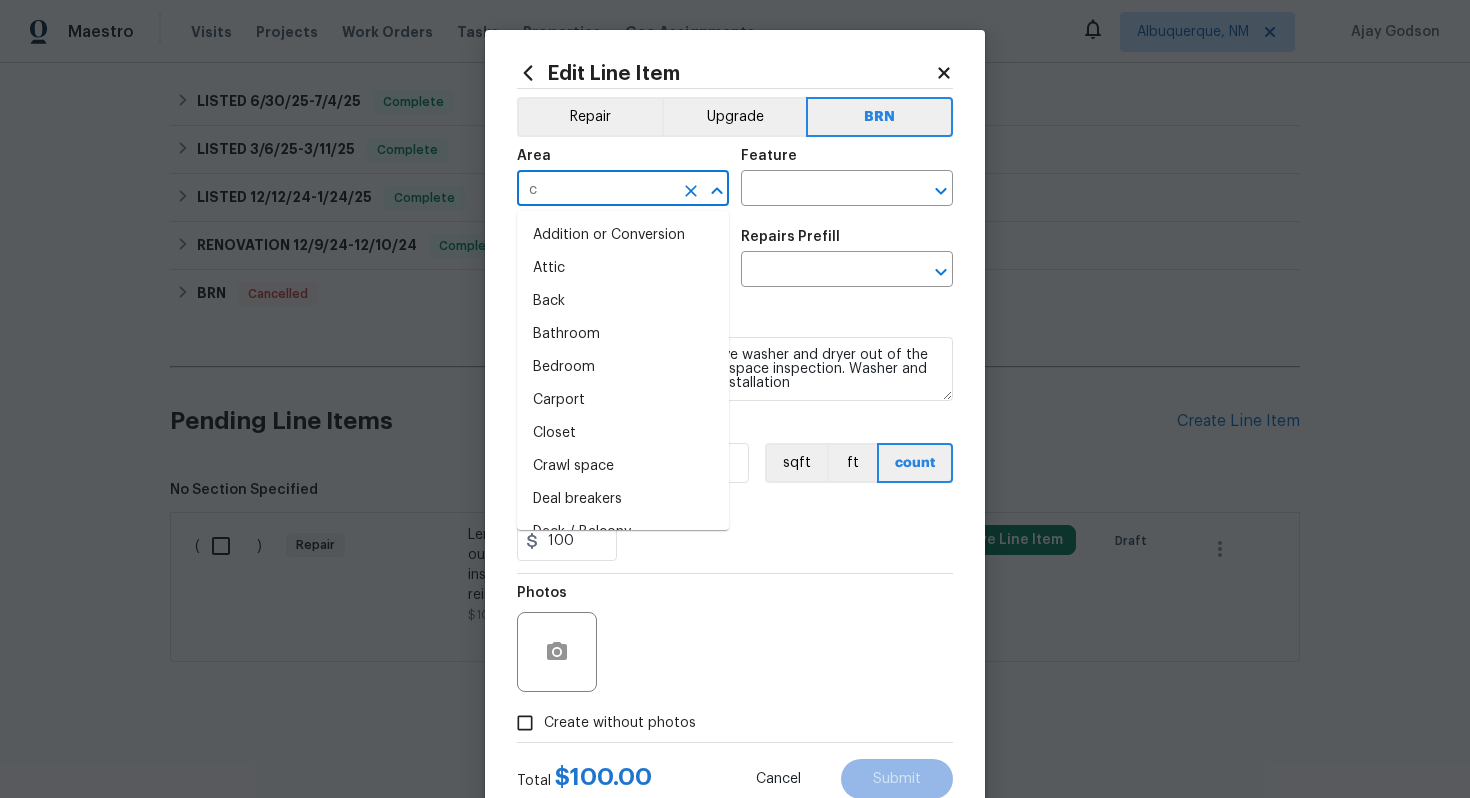 type on "cr" 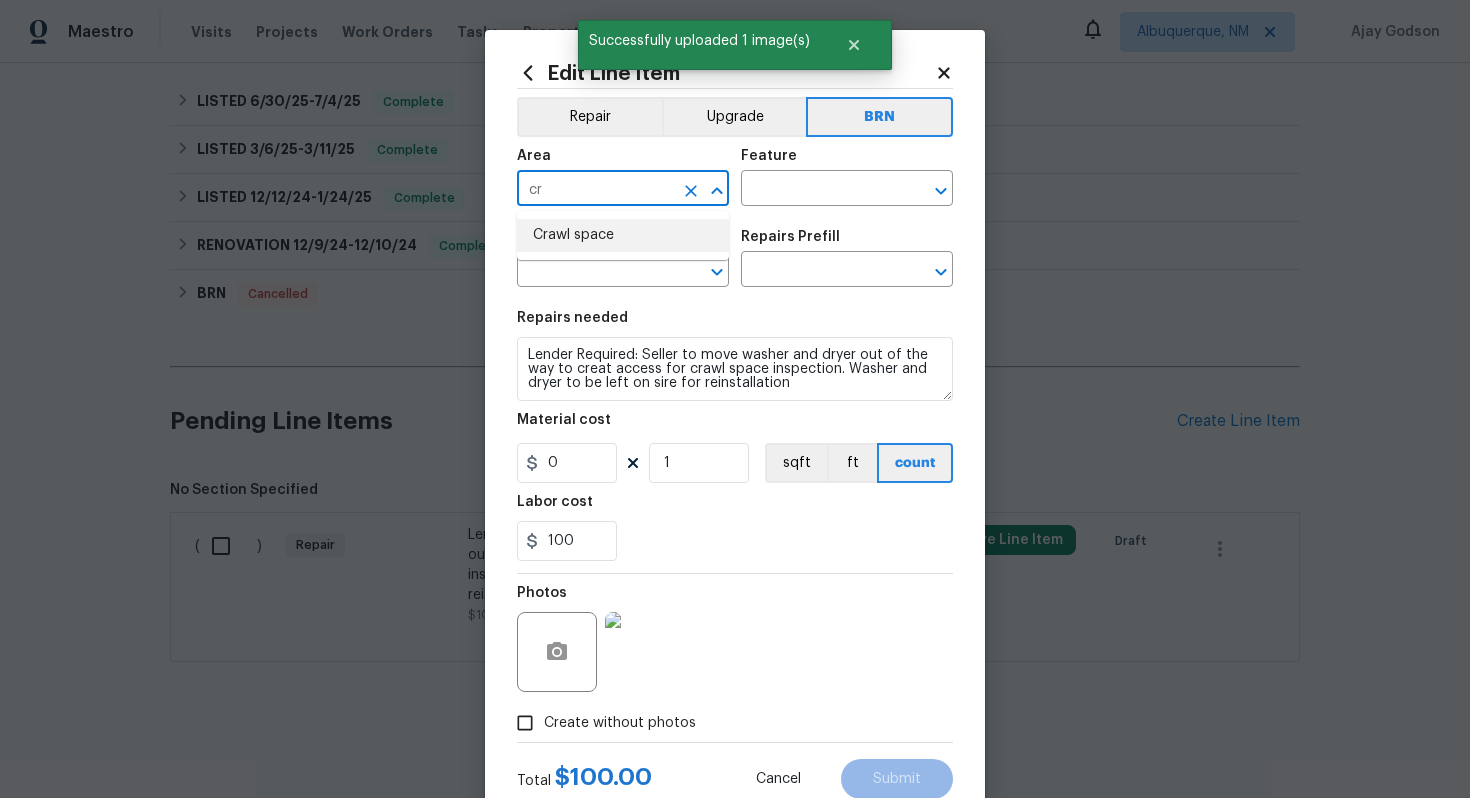 click on "Crawl space" at bounding box center [623, 235] 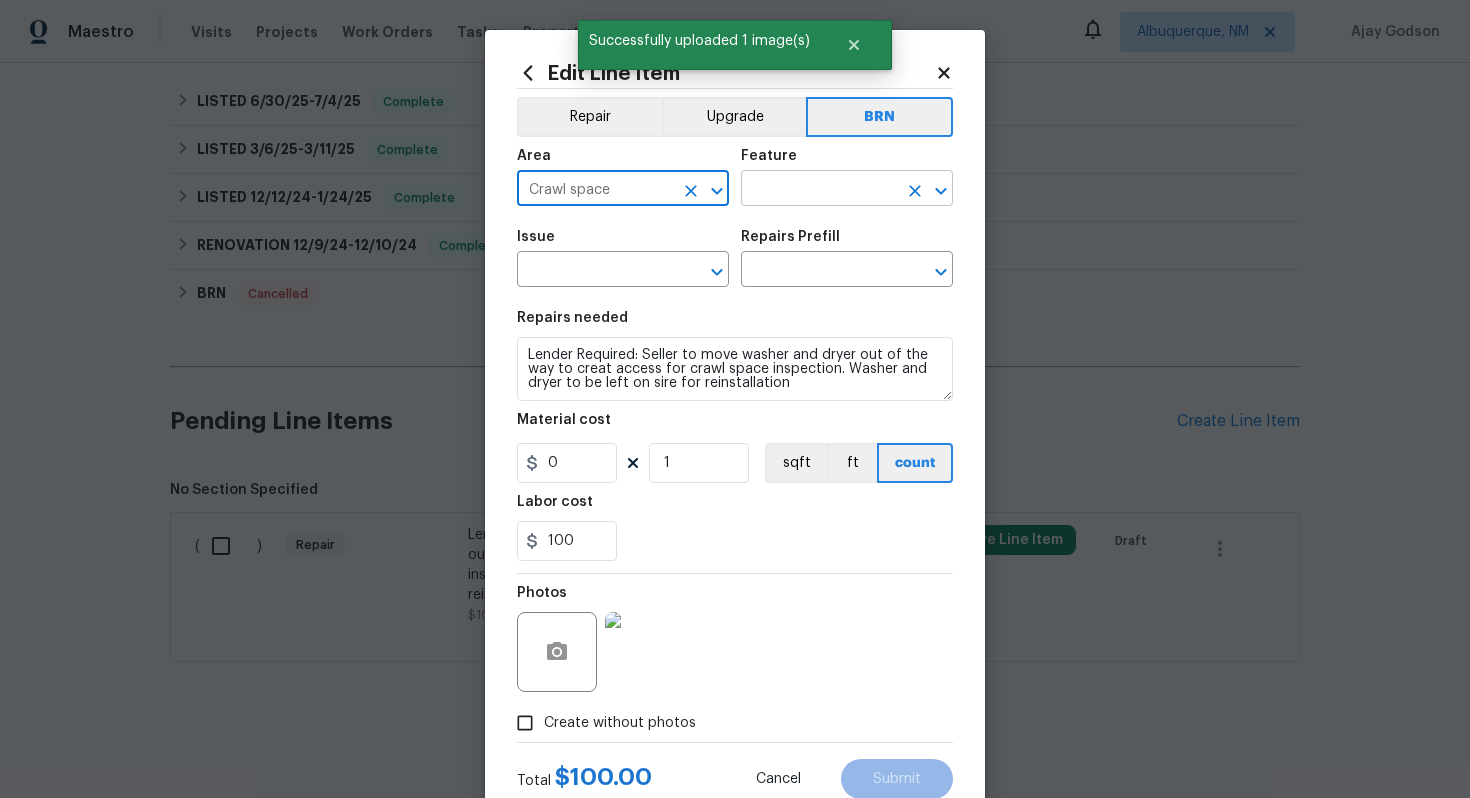 type on "Crawl space" 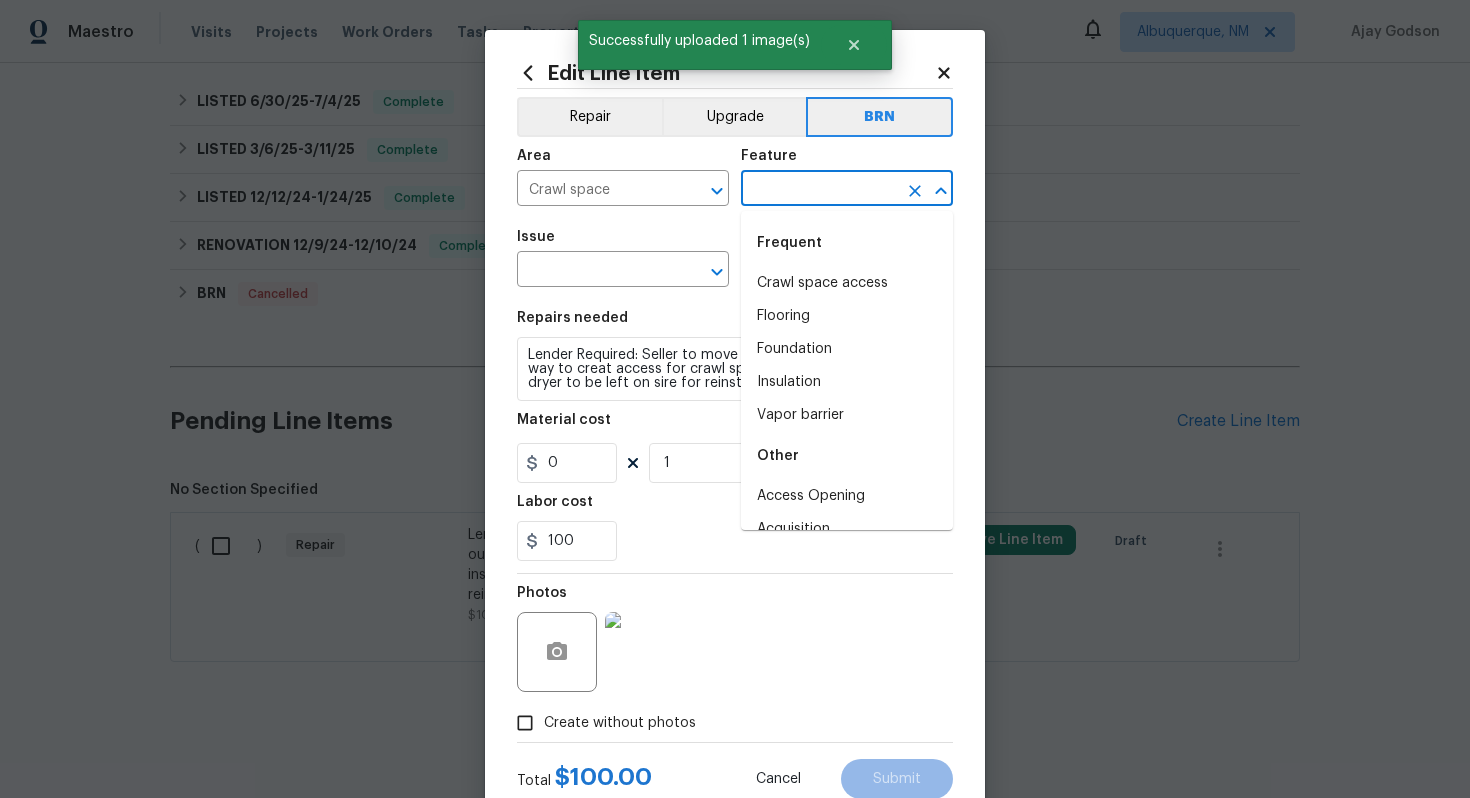 click at bounding box center [819, 190] 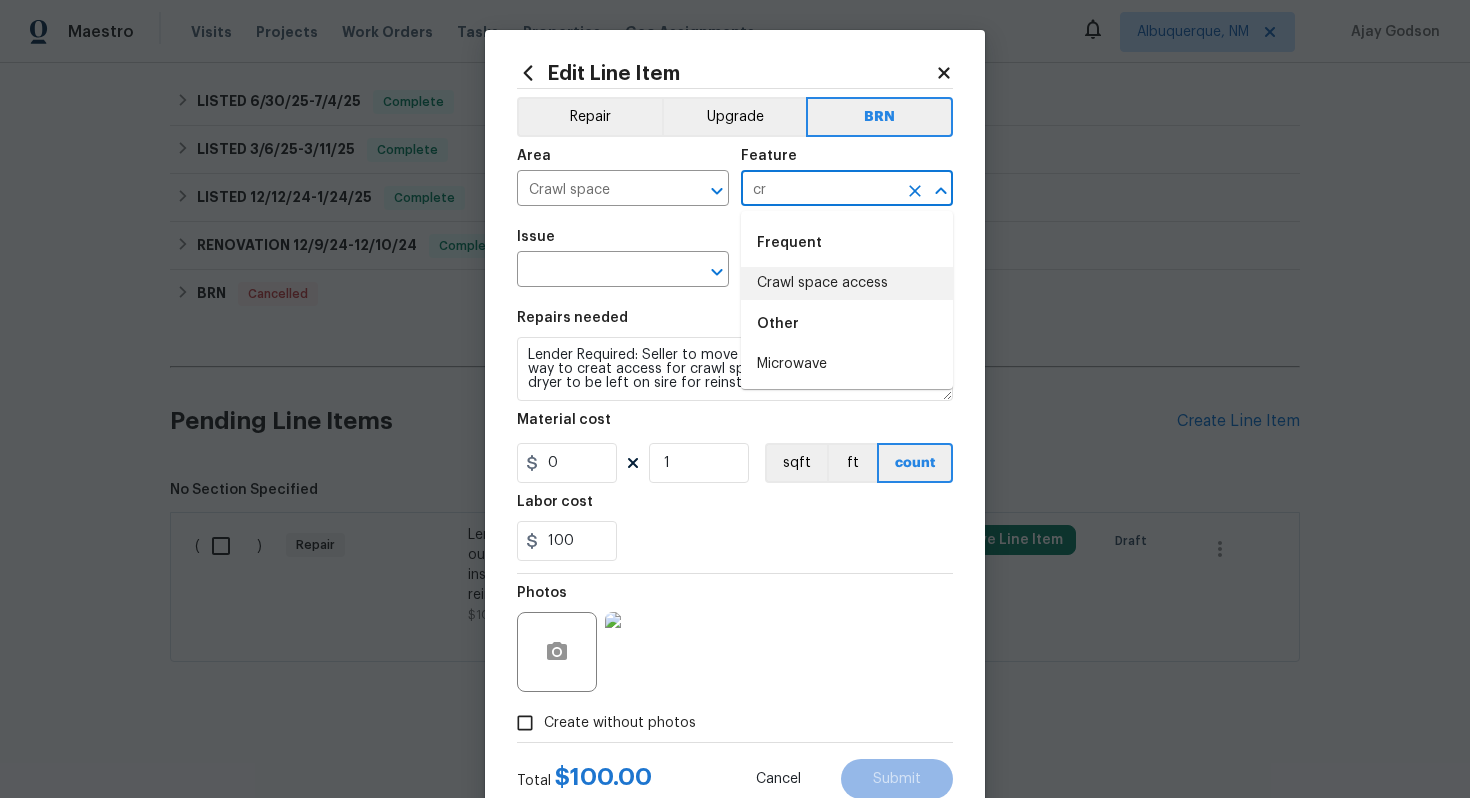 click on "Crawl space access" at bounding box center (847, 283) 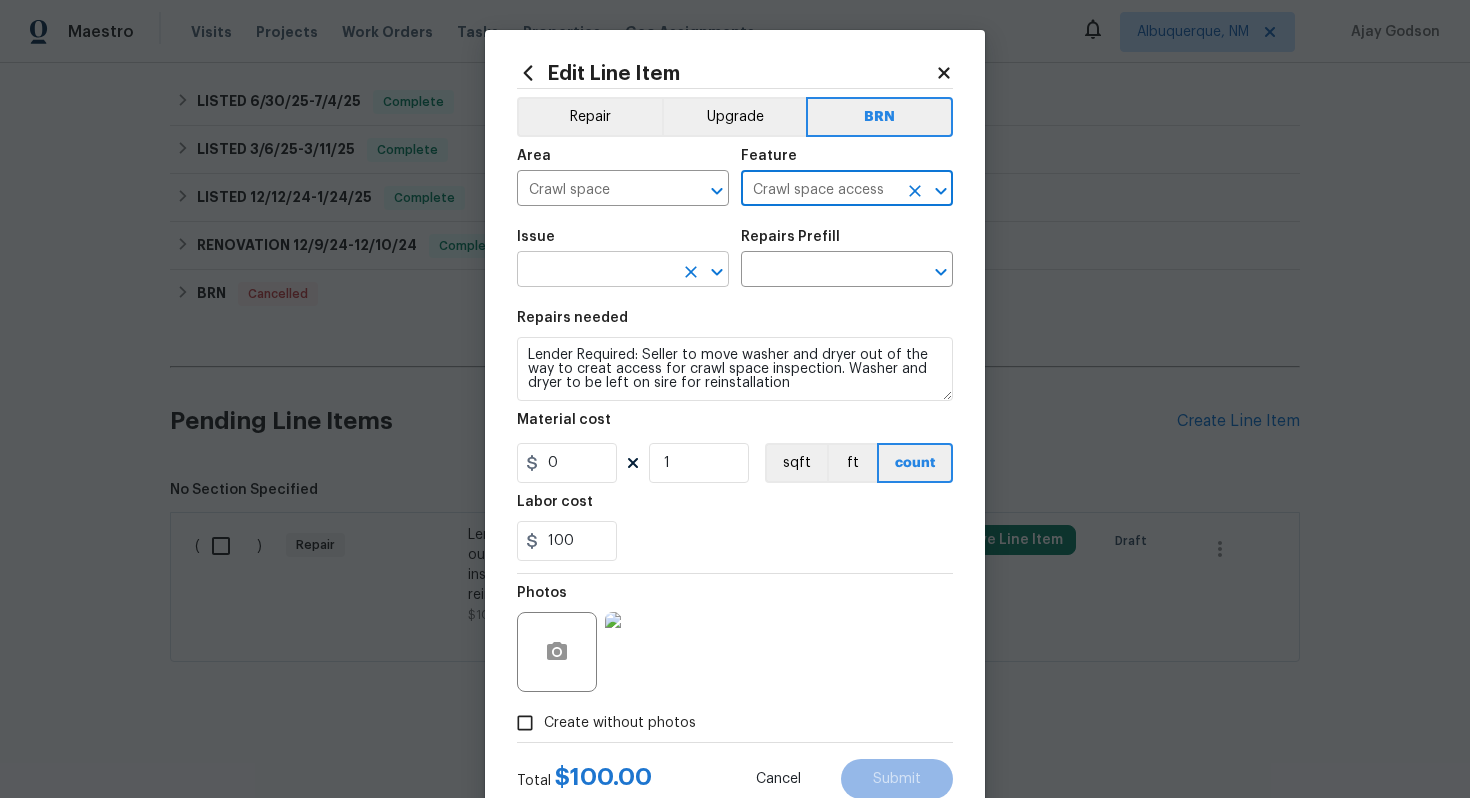 type on "Crawl space access" 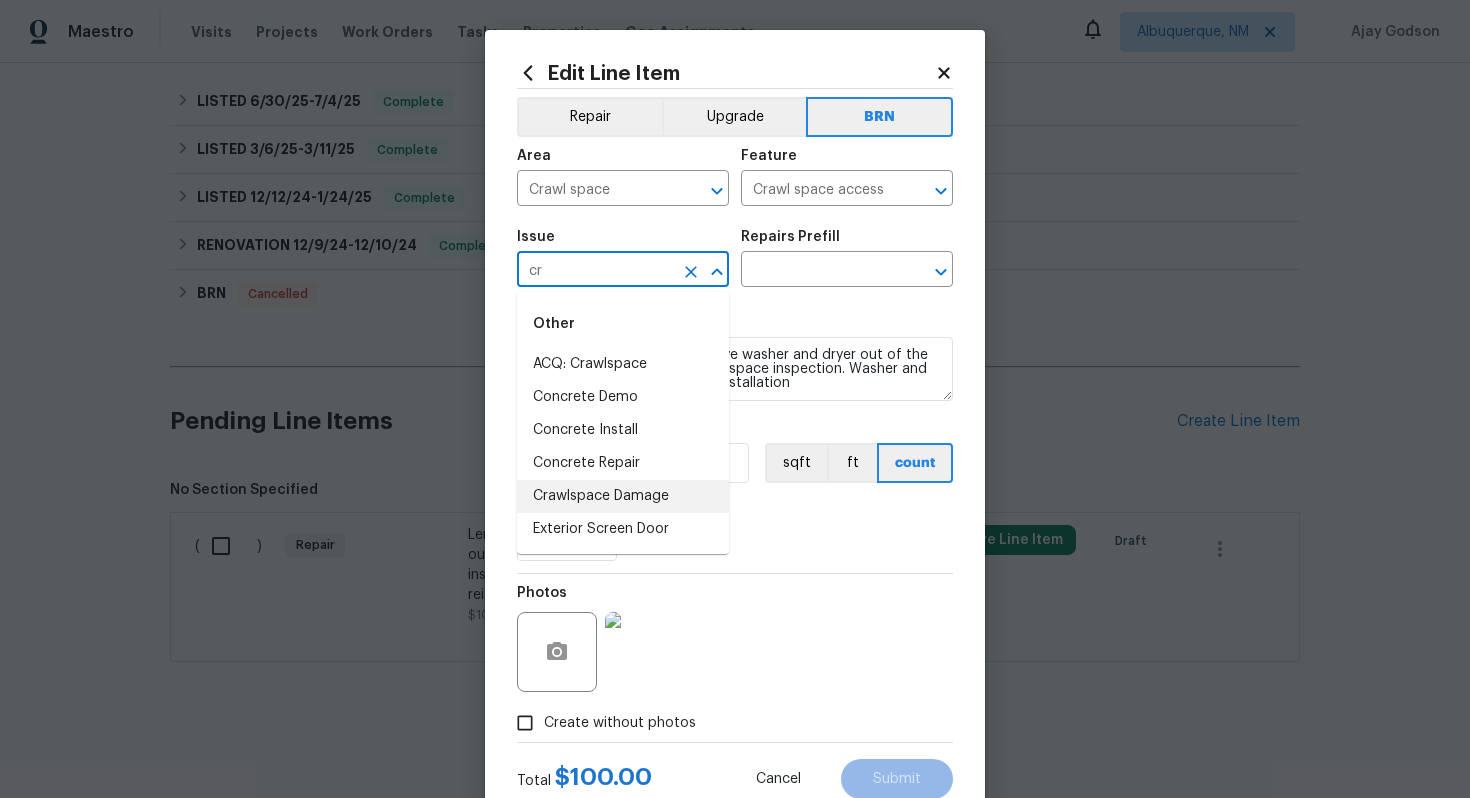 click on "Crawlspace Damage" at bounding box center [623, 496] 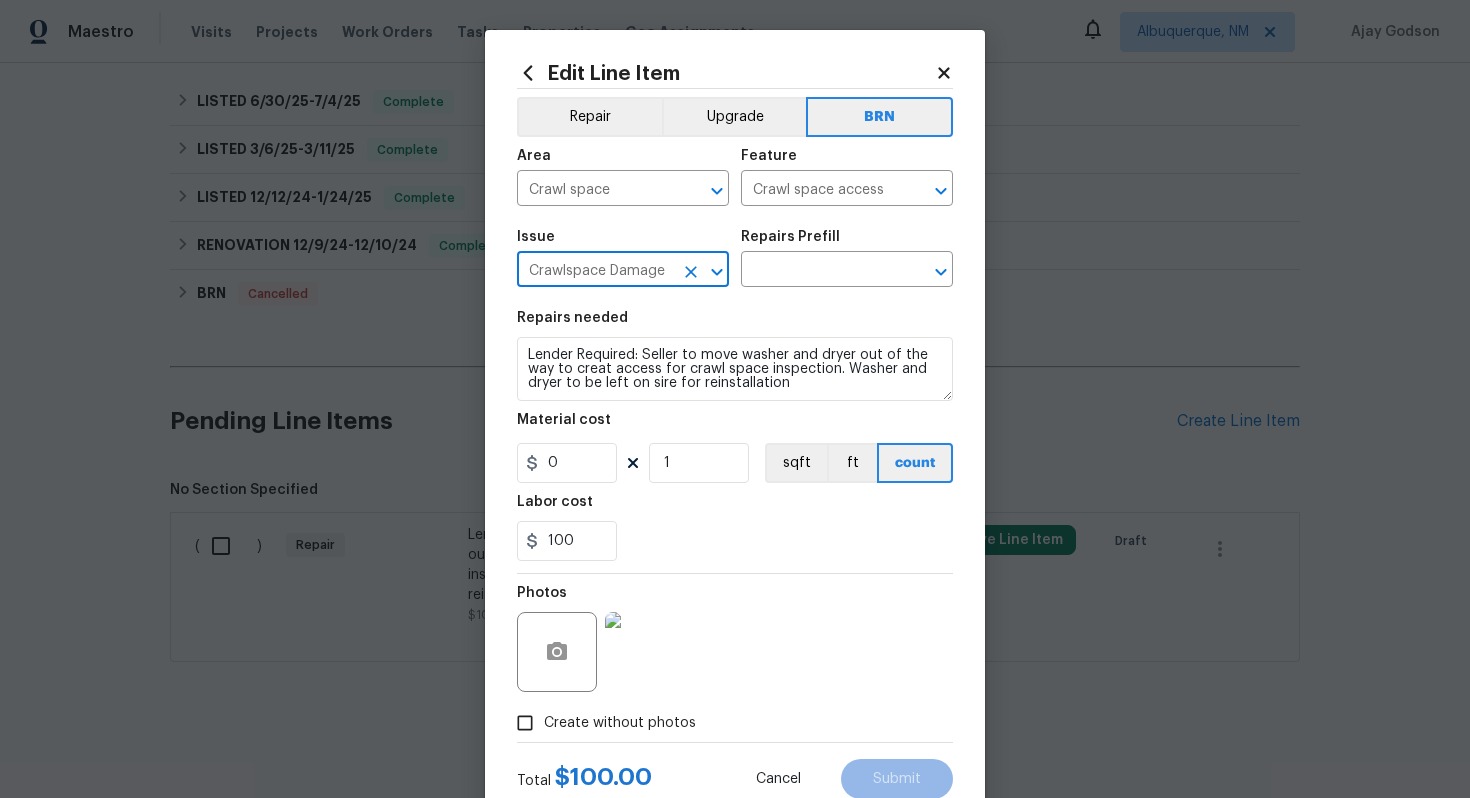 type on "Crawlspace Damage" 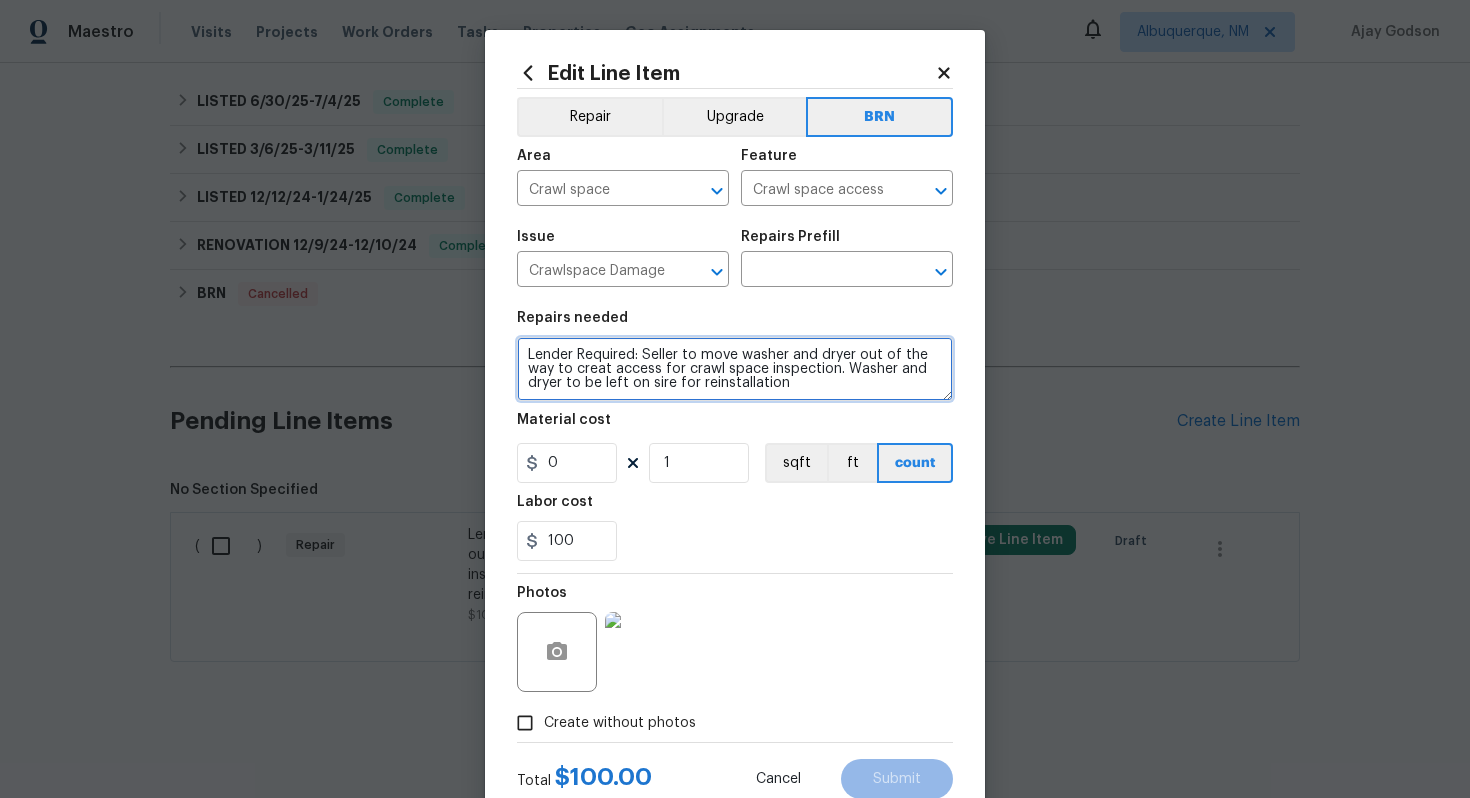 drag, startPoint x: 524, startPoint y: 357, endPoint x: 746, endPoint y: 425, distance: 232.18097 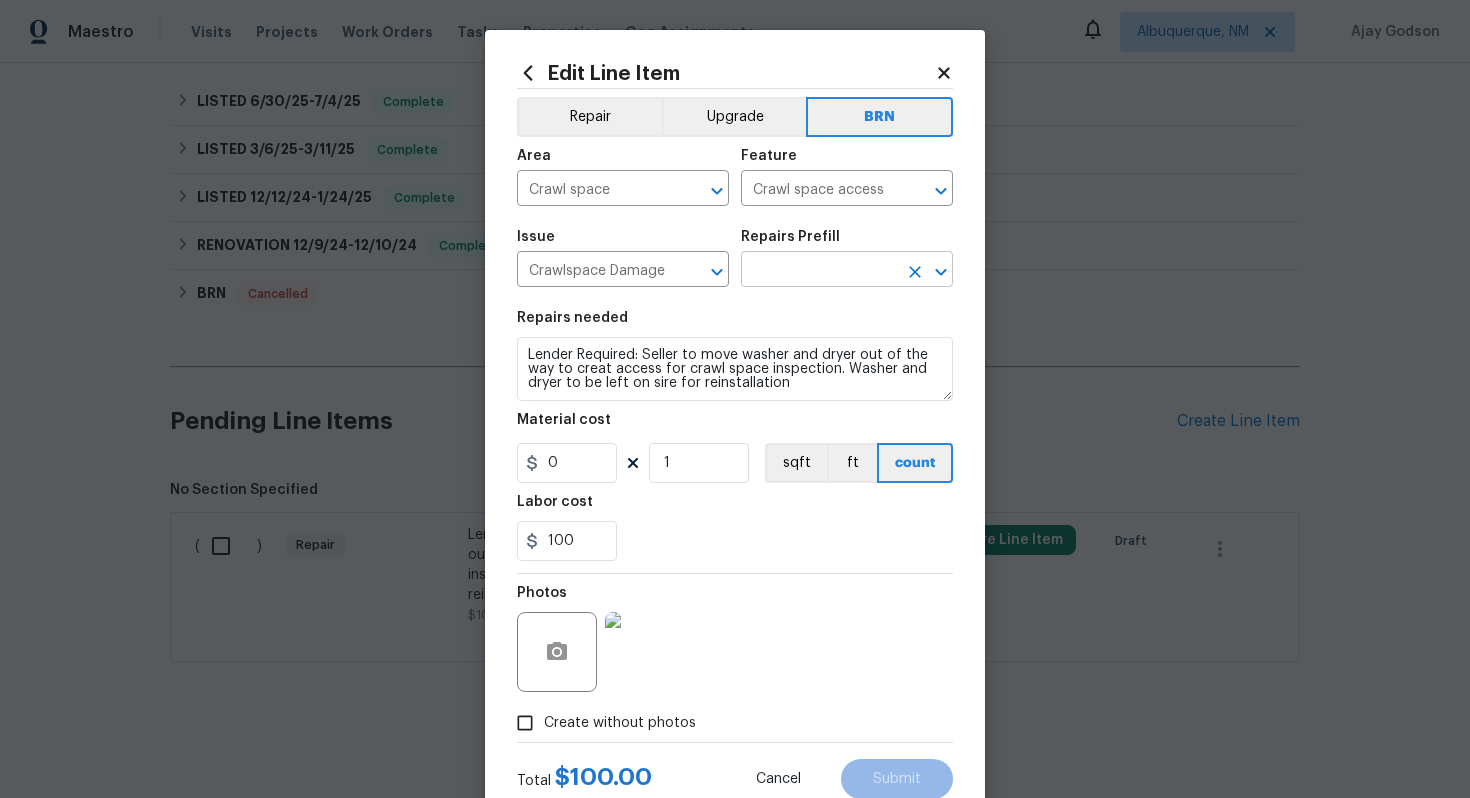 click at bounding box center (819, 271) 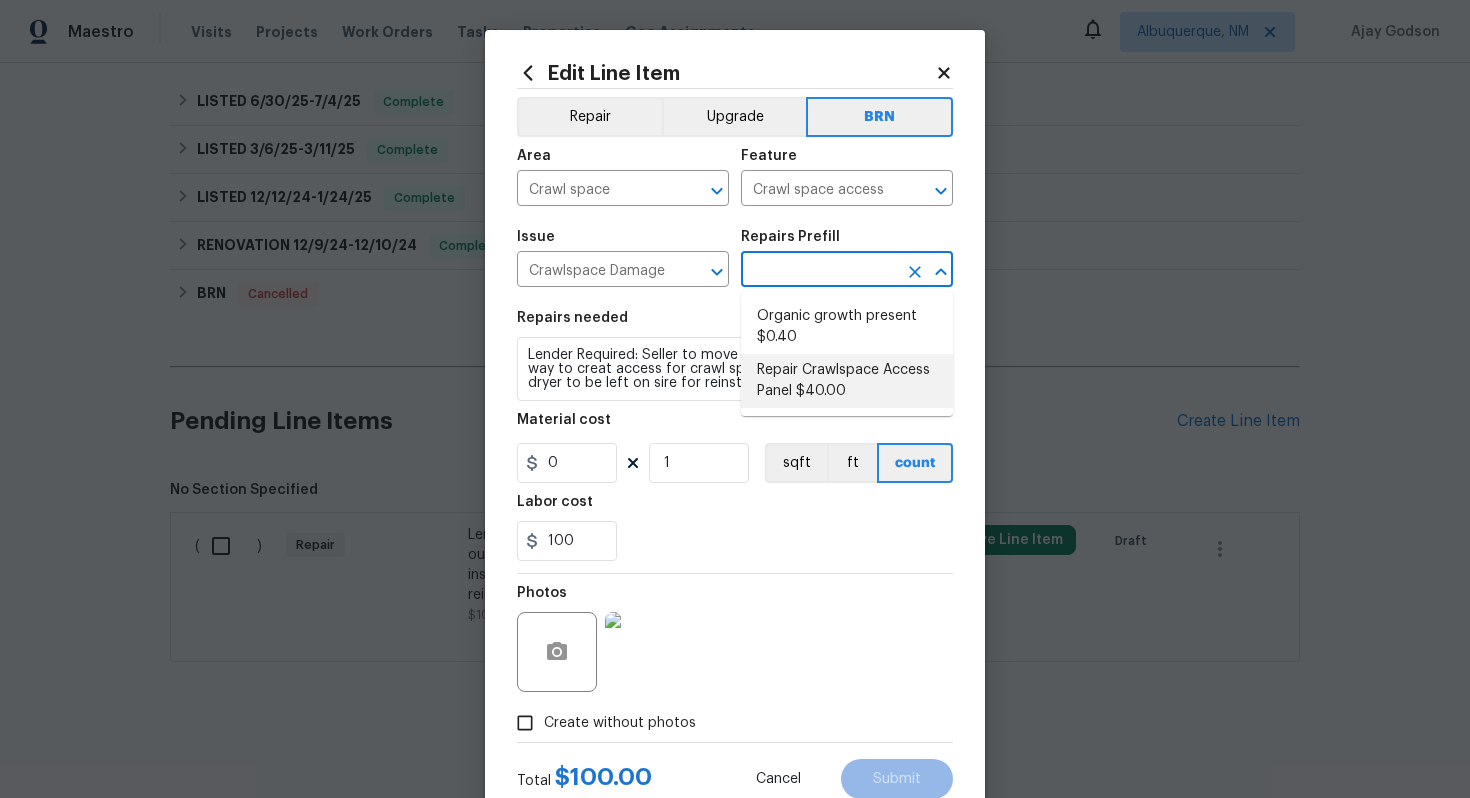 click on "Repair Crawlspace Access Panel  $40.00" at bounding box center [847, 381] 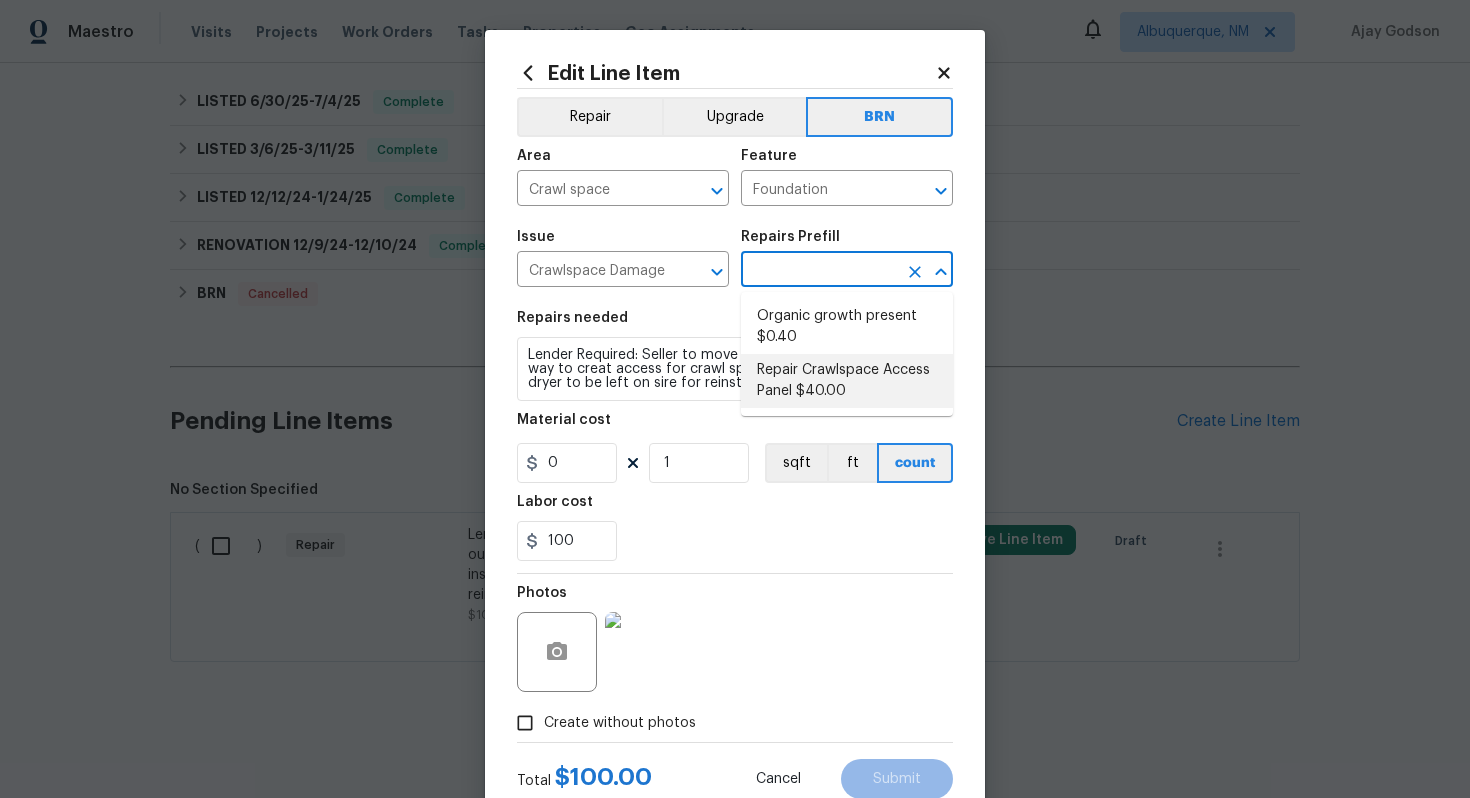 type on "Repair Crawlspace Access Panel  $40.00" 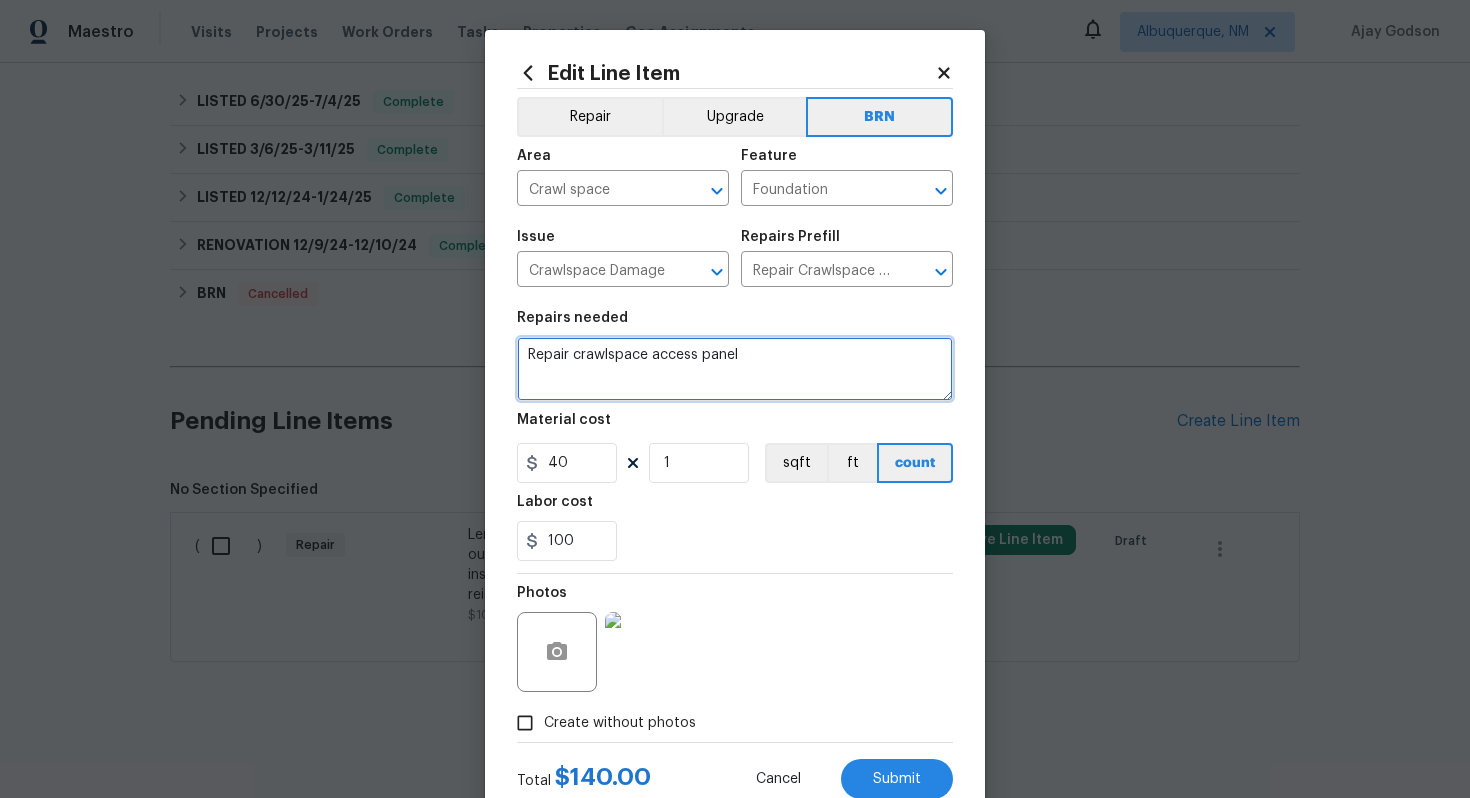 drag, startPoint x: 528, startPoint y: 356, endPoint x: 727, endPoint y: 378, distance: 200.21239 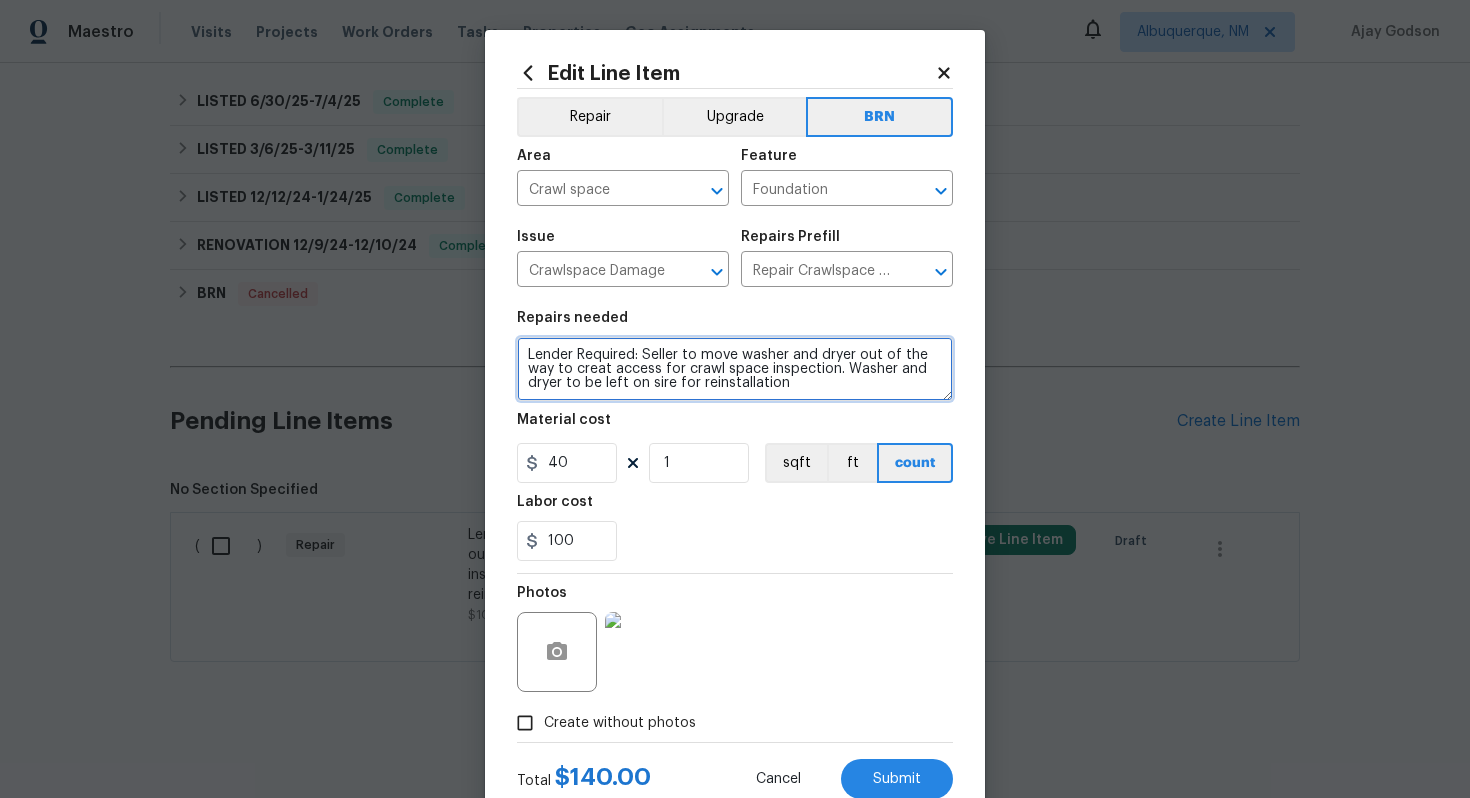 type on "Lender Required: Seller to move washer and dryer out of the way to creat access for crawl space inspection. Washer and dryer to be left on sire for reinstallation" 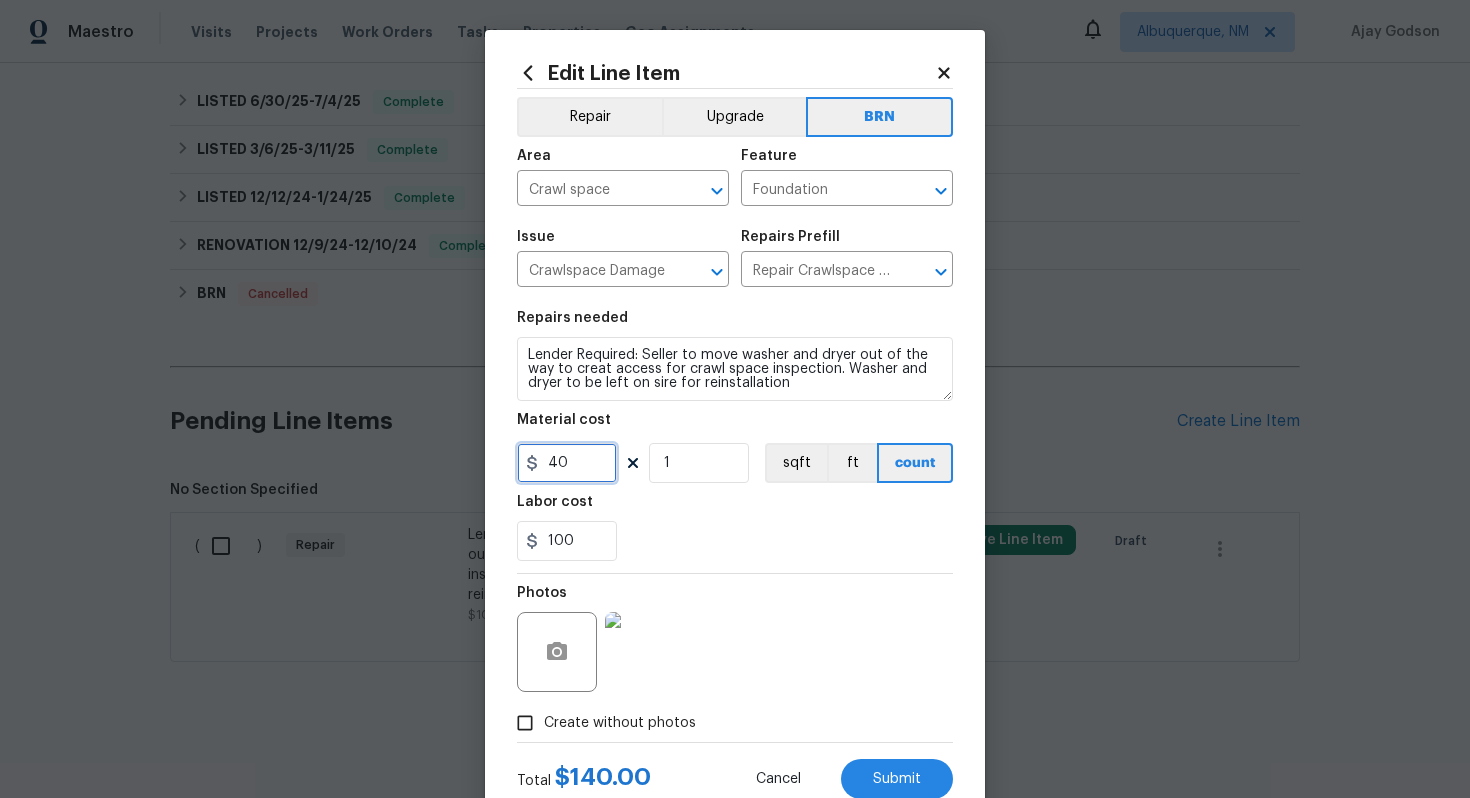 click on "40" at bounding box center (567, 463) 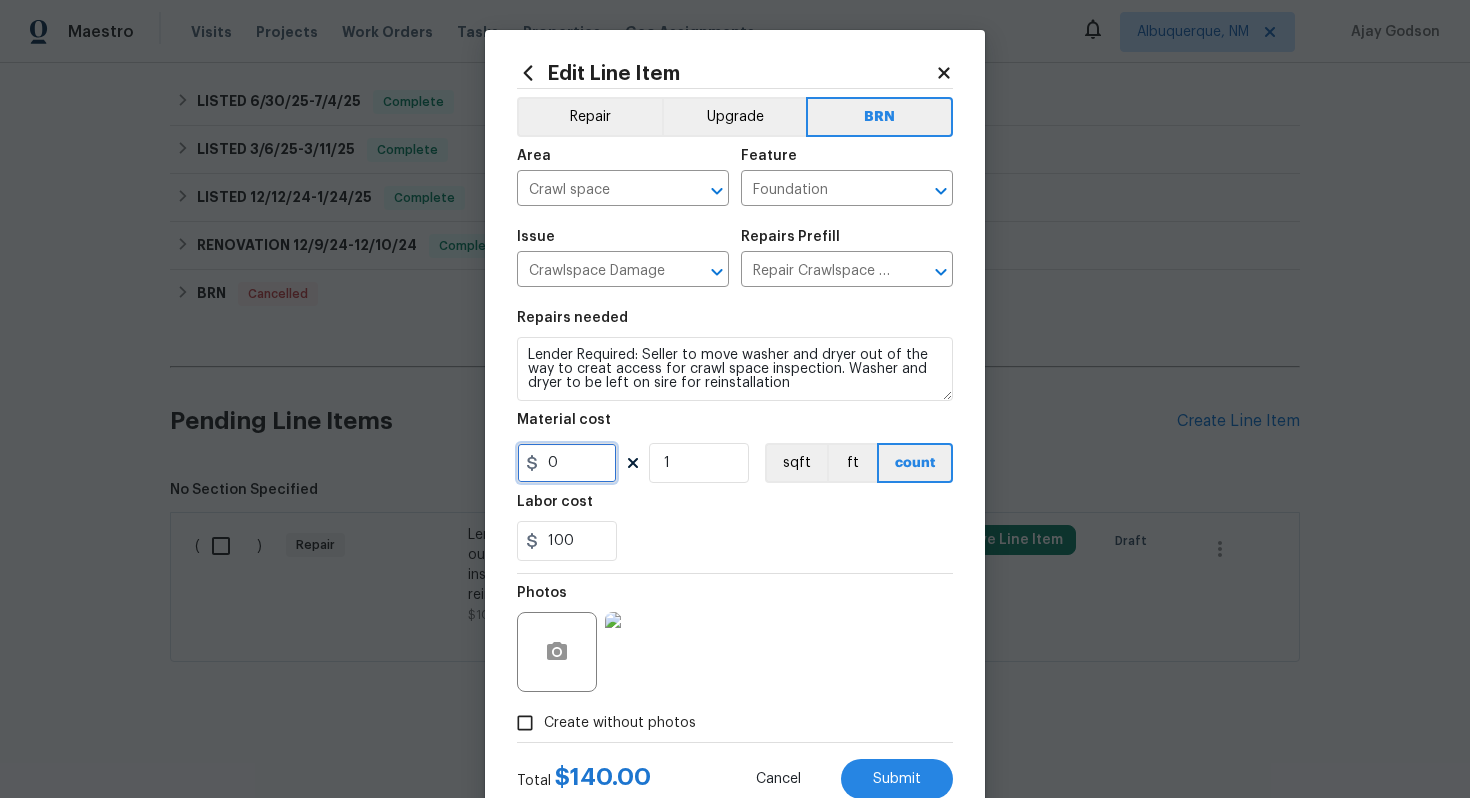 scroll, scrollTop: 64, scrollLeft: 0, axis: vertical 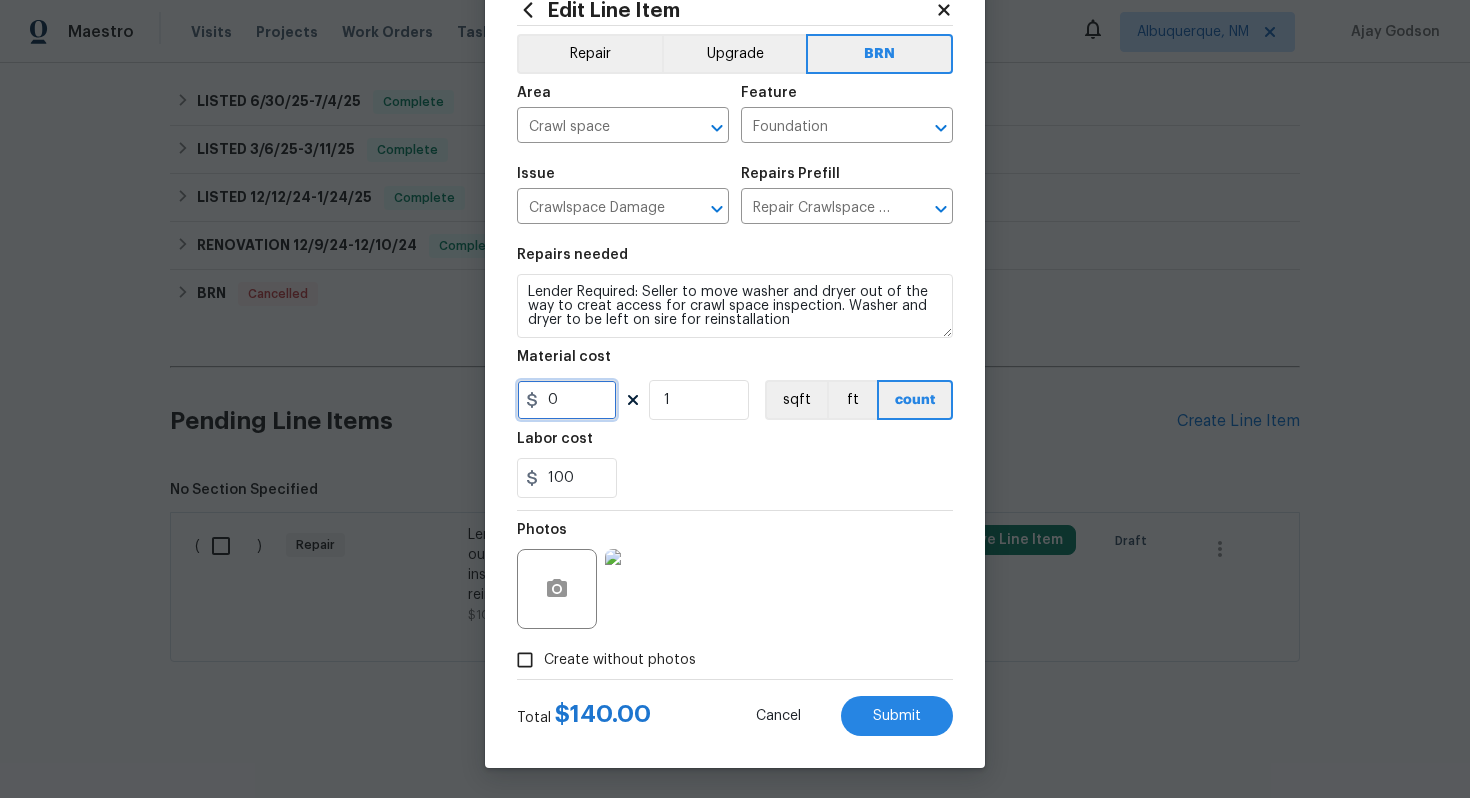 type on "0" 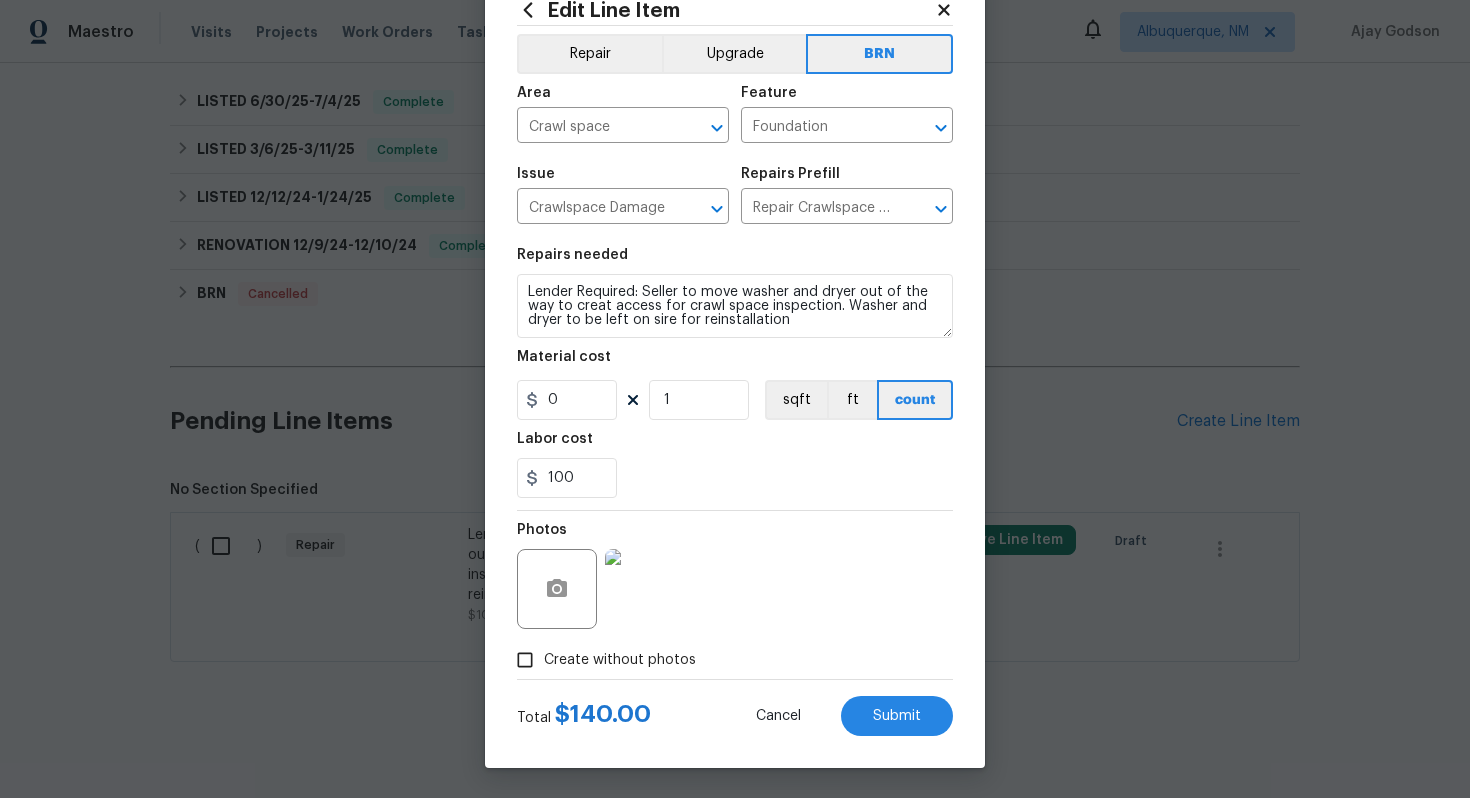 click on "Photos" at bounding box center [735, 576] 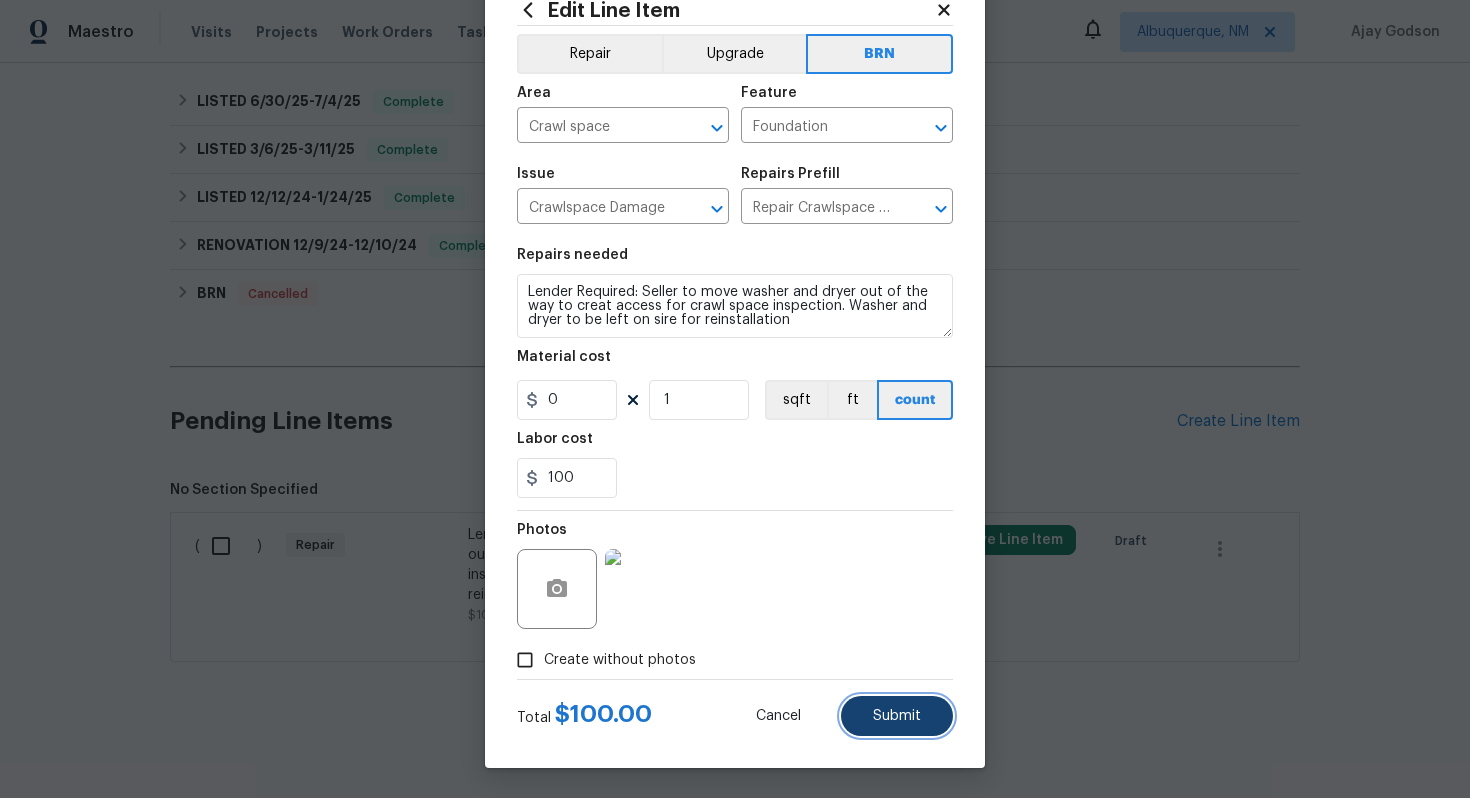 click on "Submit" at bounding box center (897, 716) 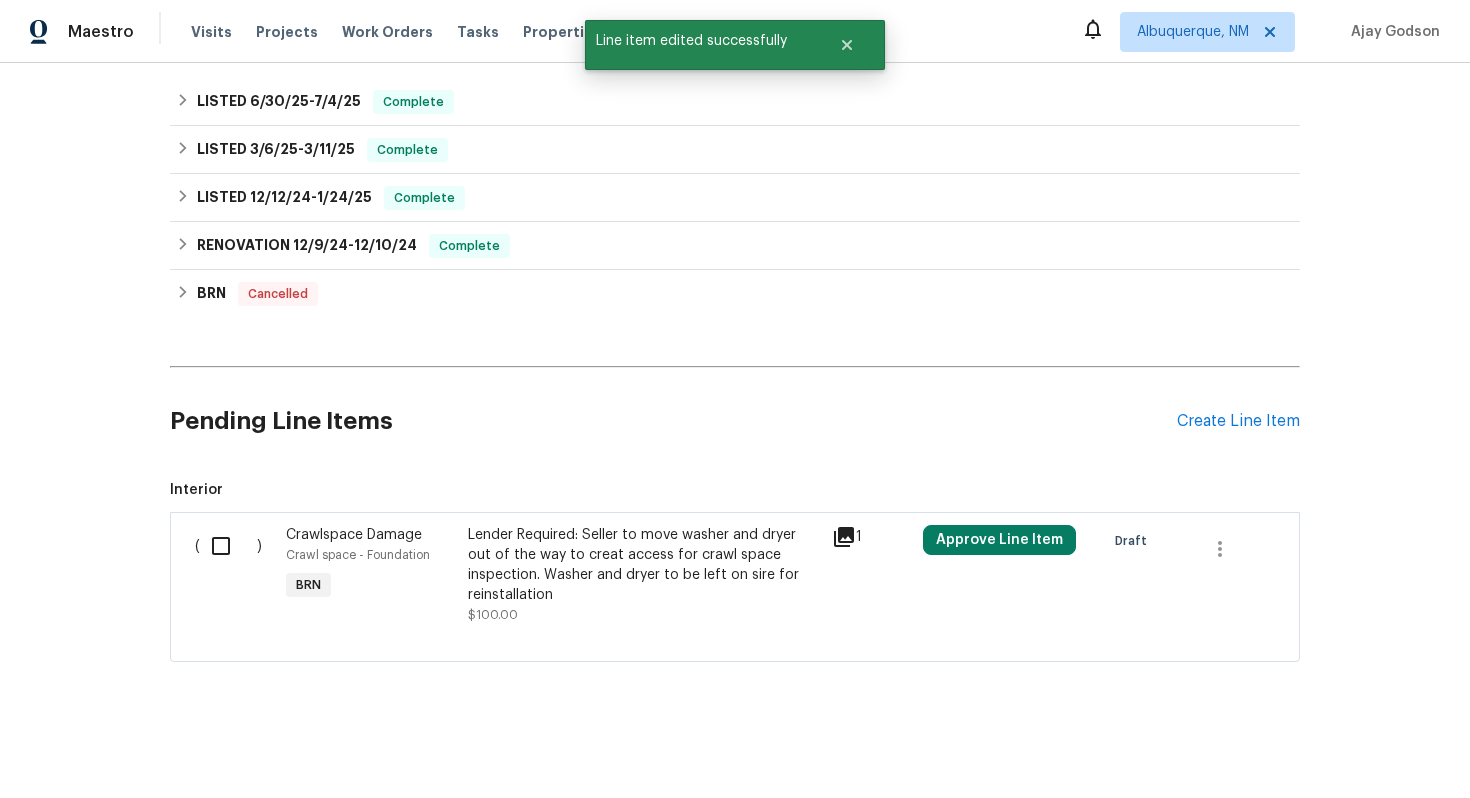 click at bounding box center (228, 546) 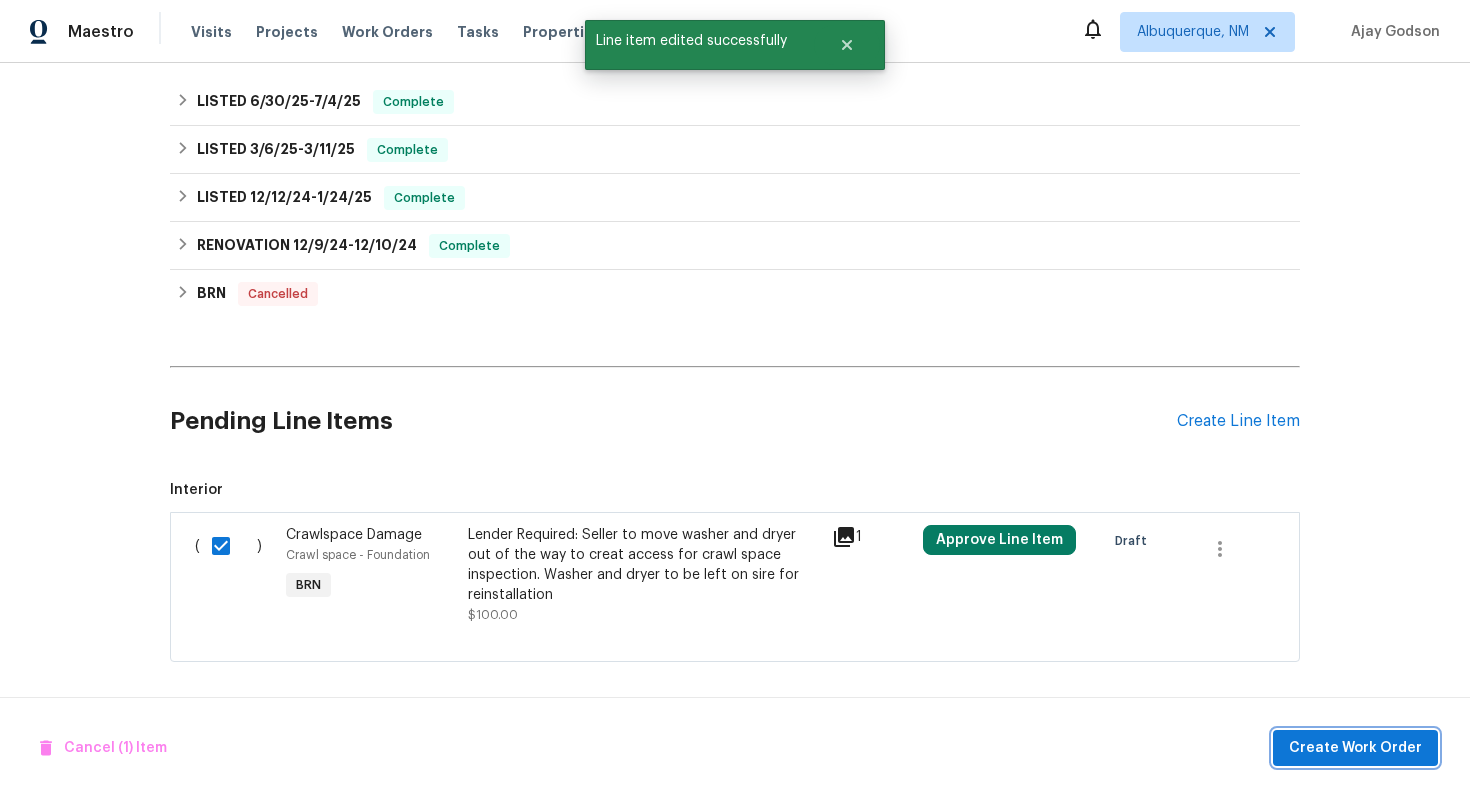click on "Create Work Order" at bounding box center [1355, 748] 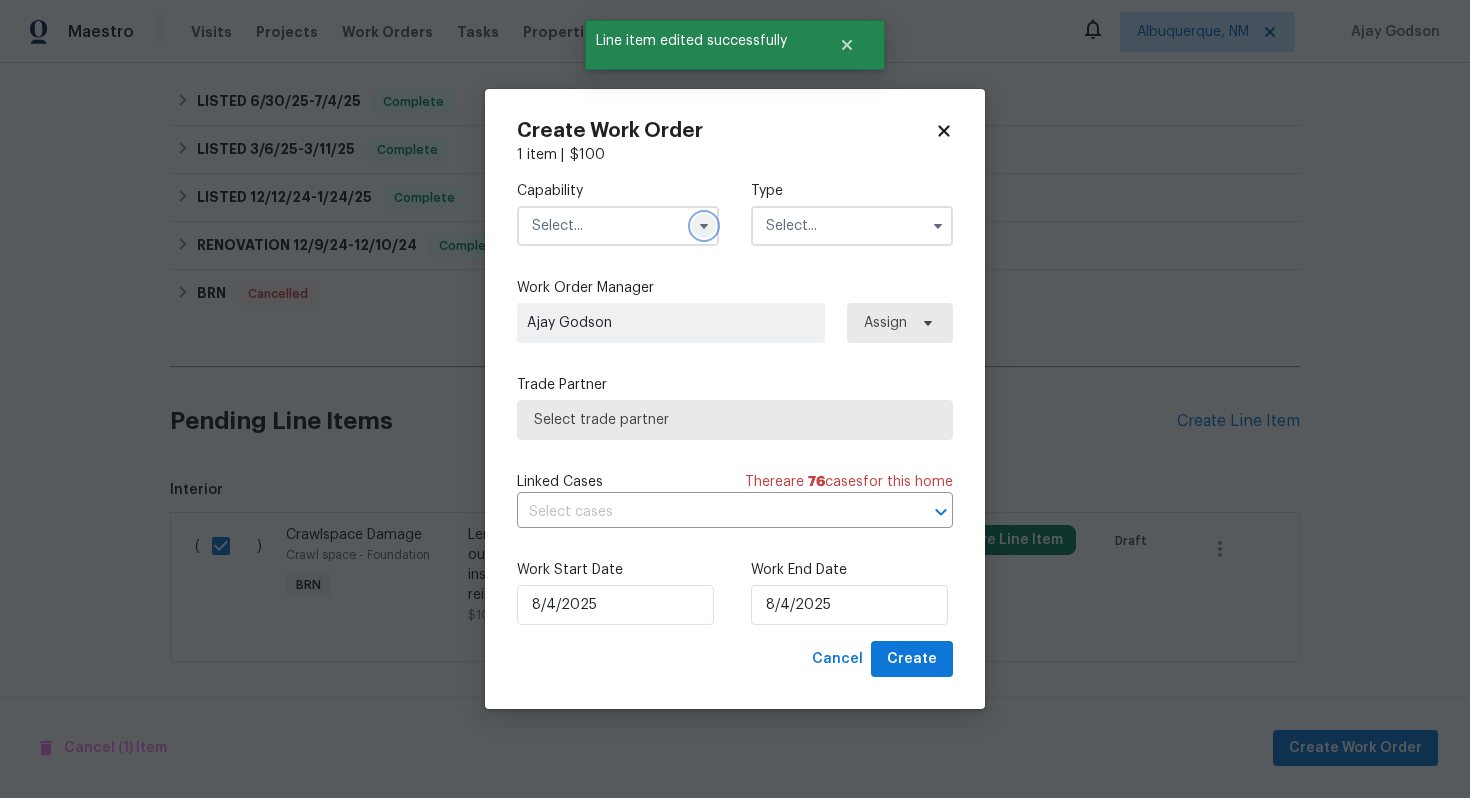 click 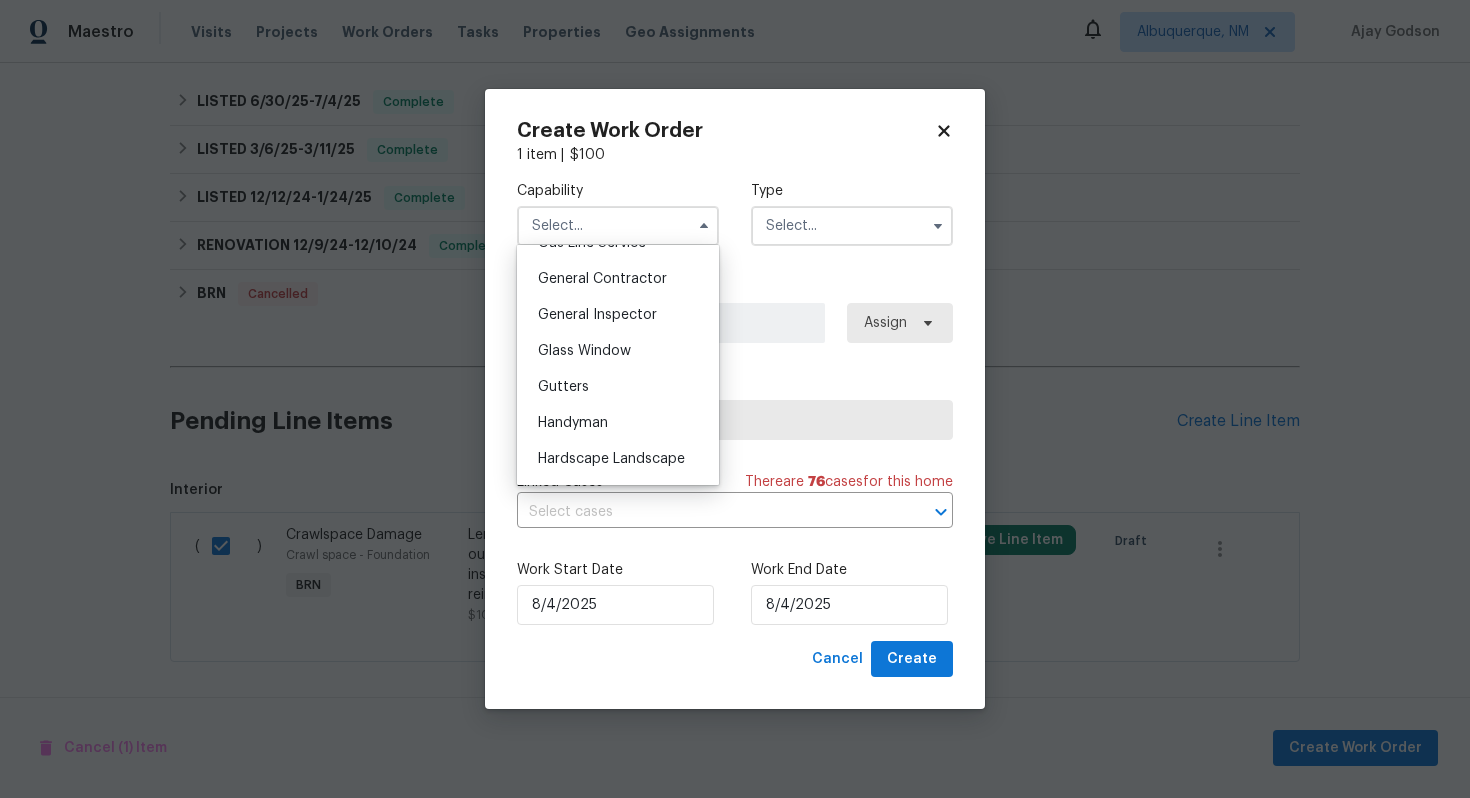 scroll, scrollTop: 957, scrollLeft: 0, axis: vertical 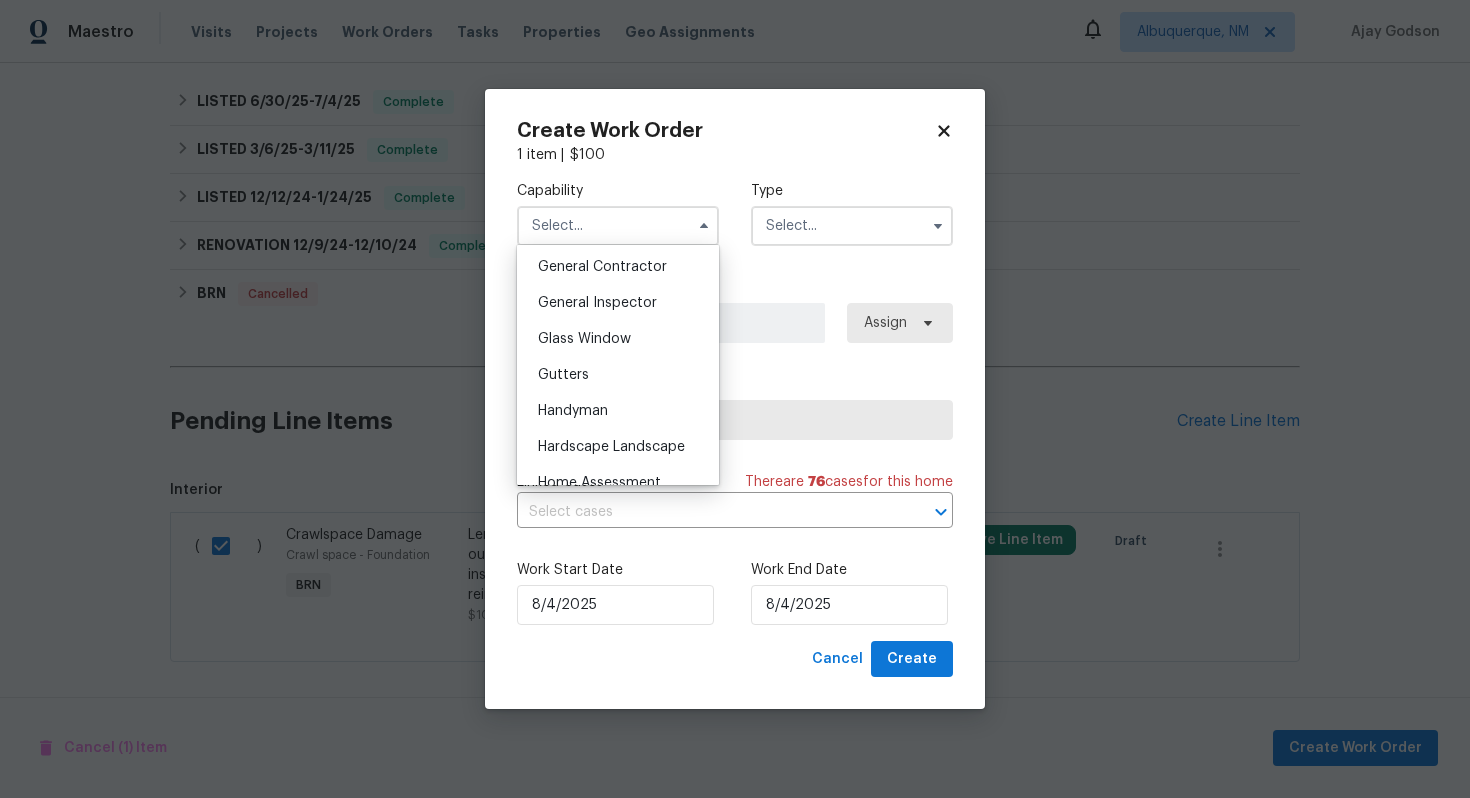 click on "Handyman" at bounding box center [618, 411] 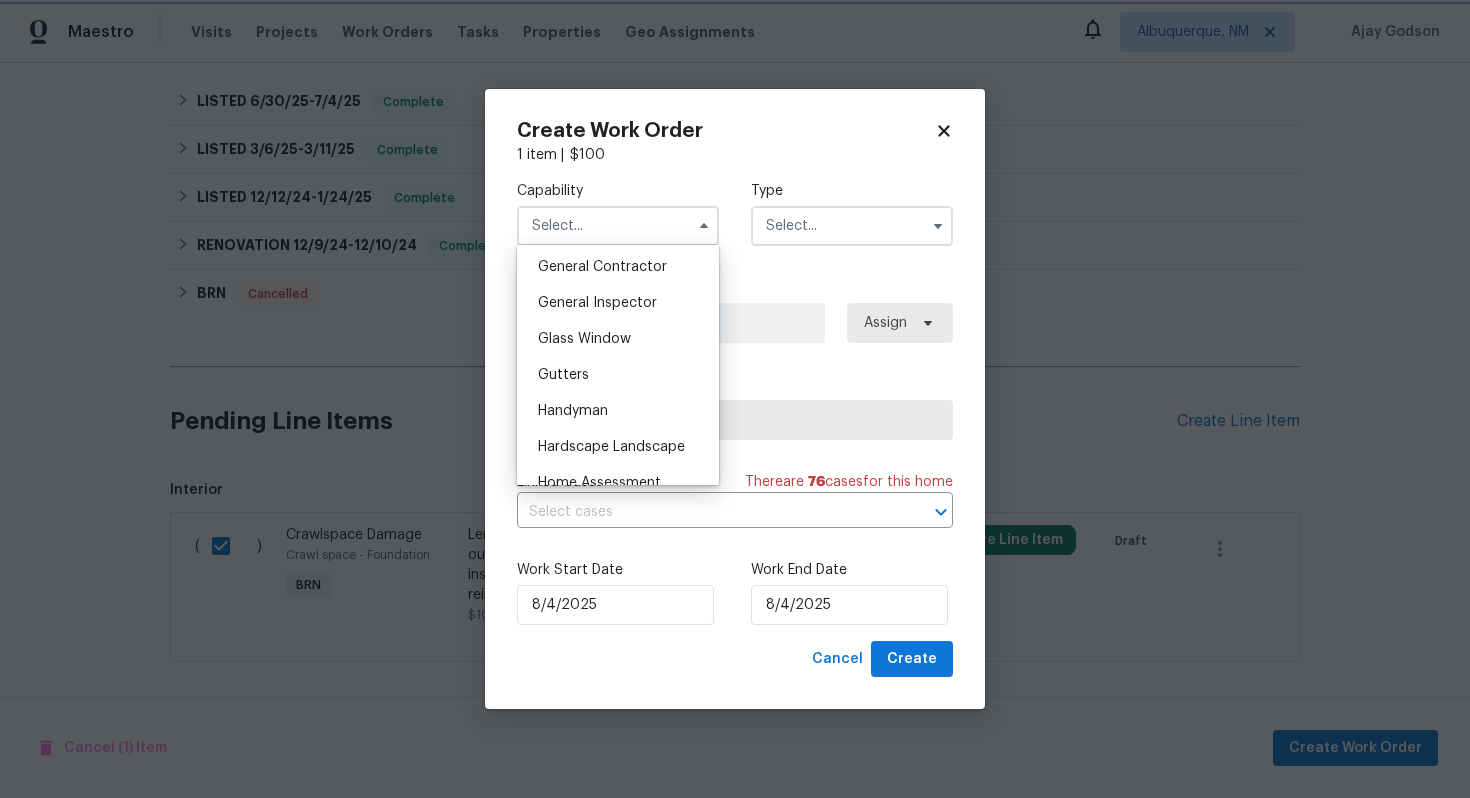 type on "Handyman" 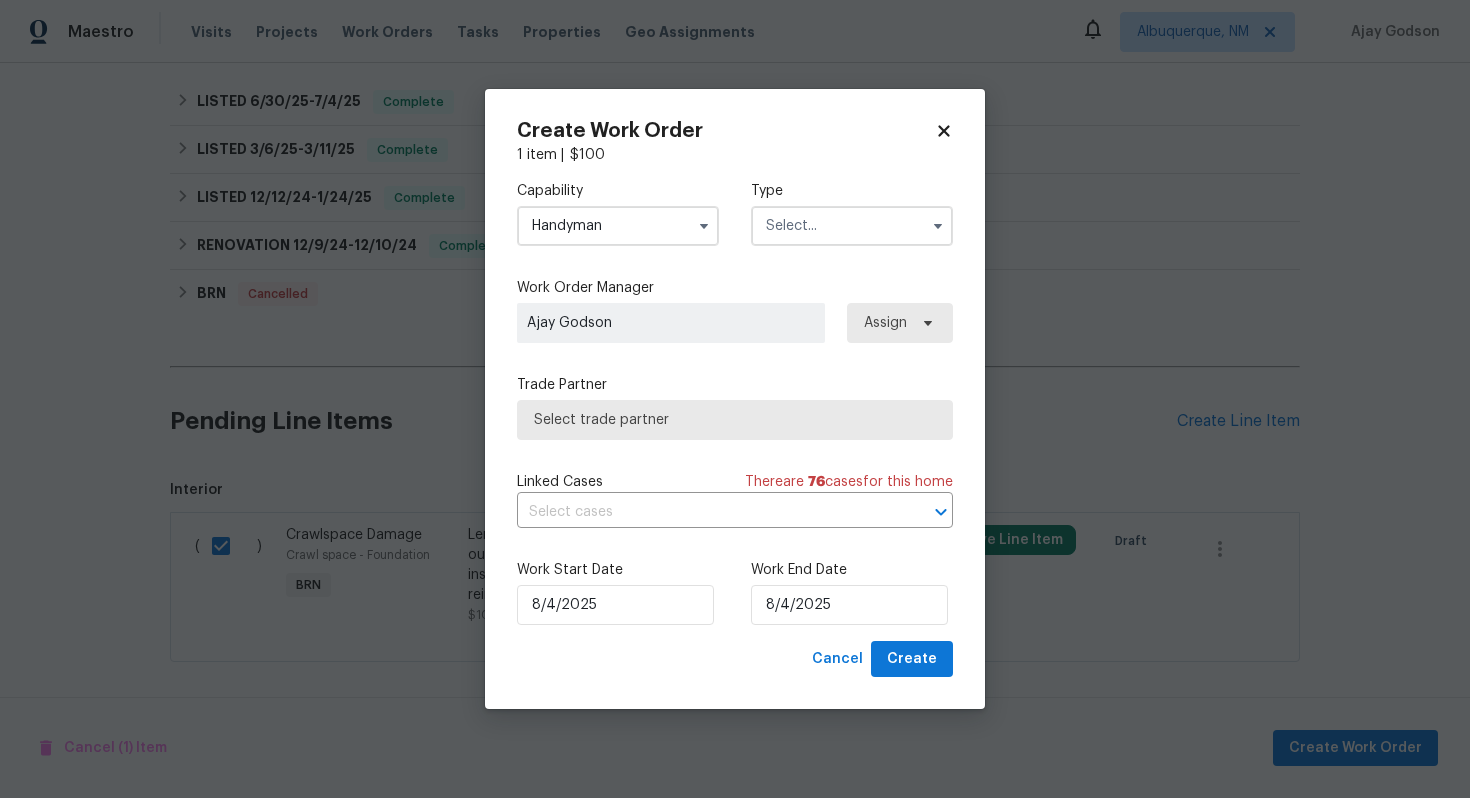 click at bounding box center (852, 226) 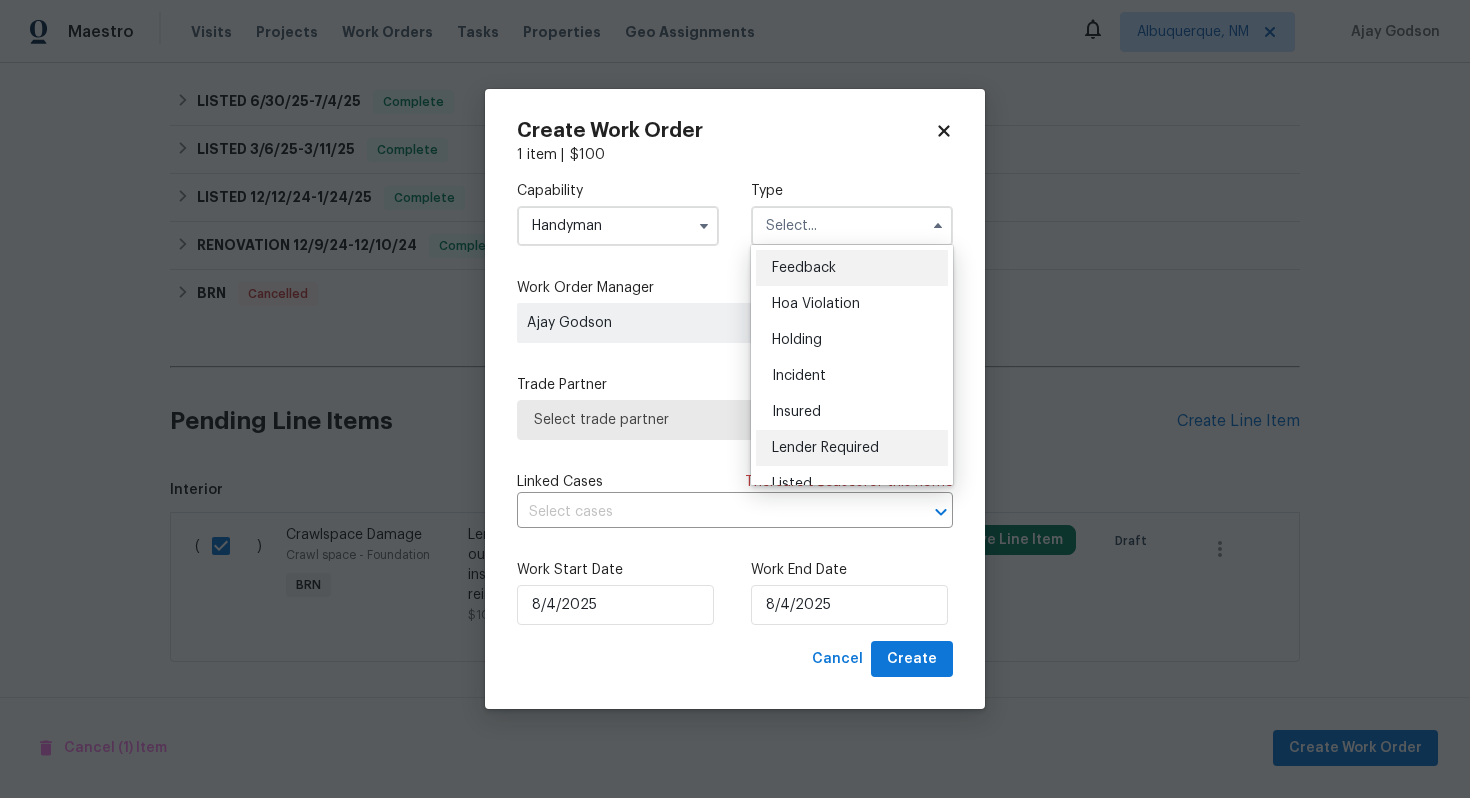 click on "Lender Required" at bounding box center (852, 448) 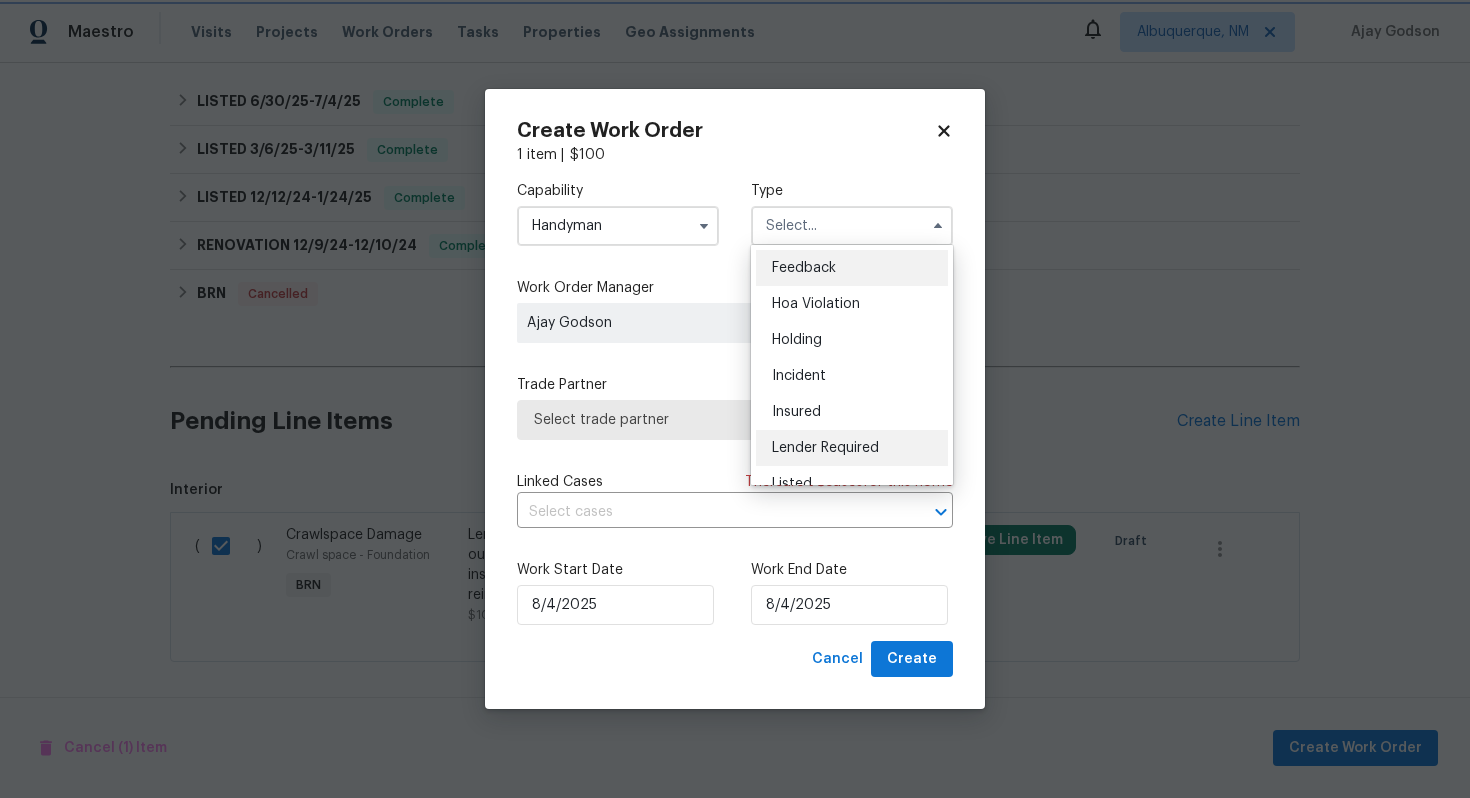 type on "Lender Required" 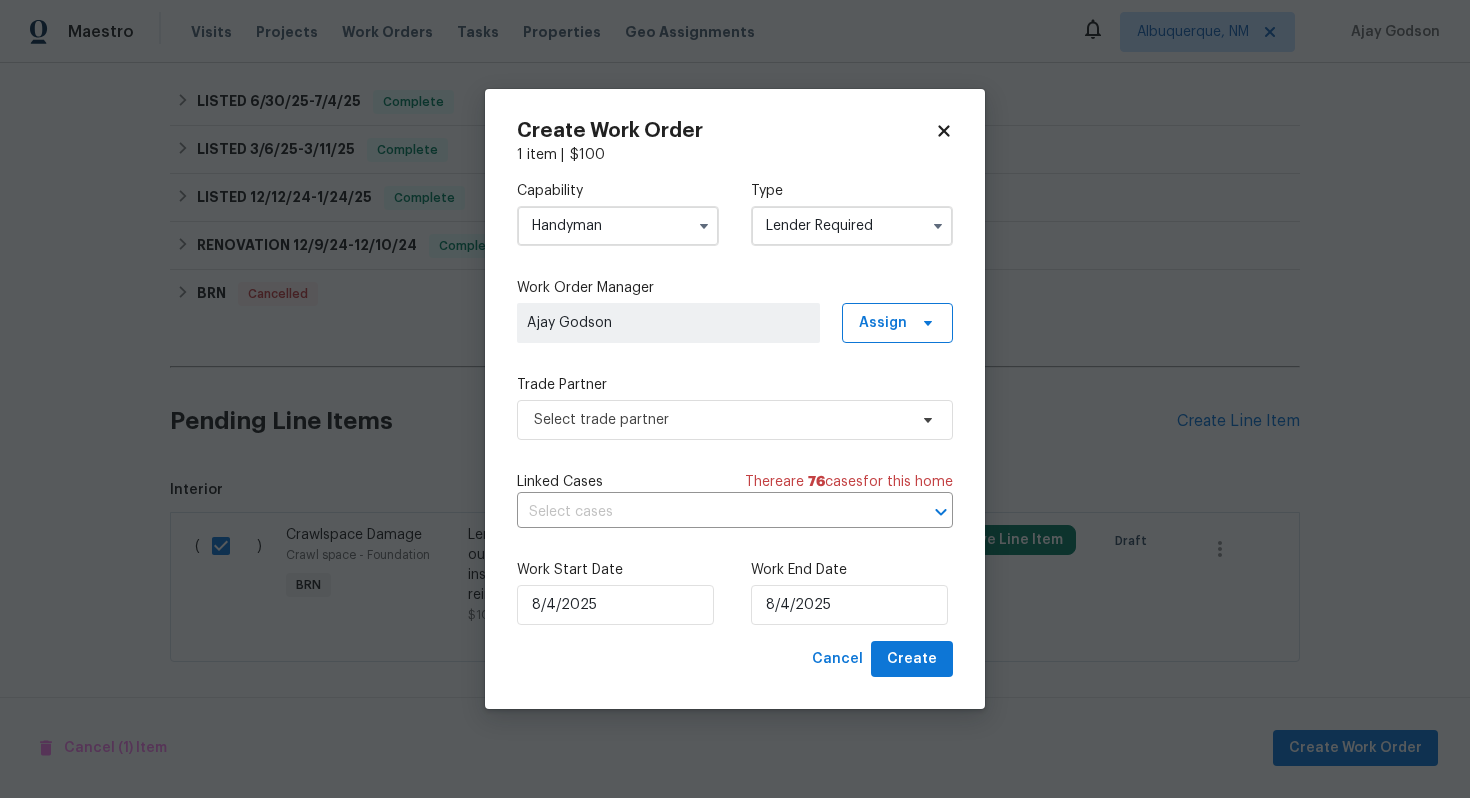 click on "Linked Cases There  are   76  case s  for this home   ​" at bounding box center [735, 500] 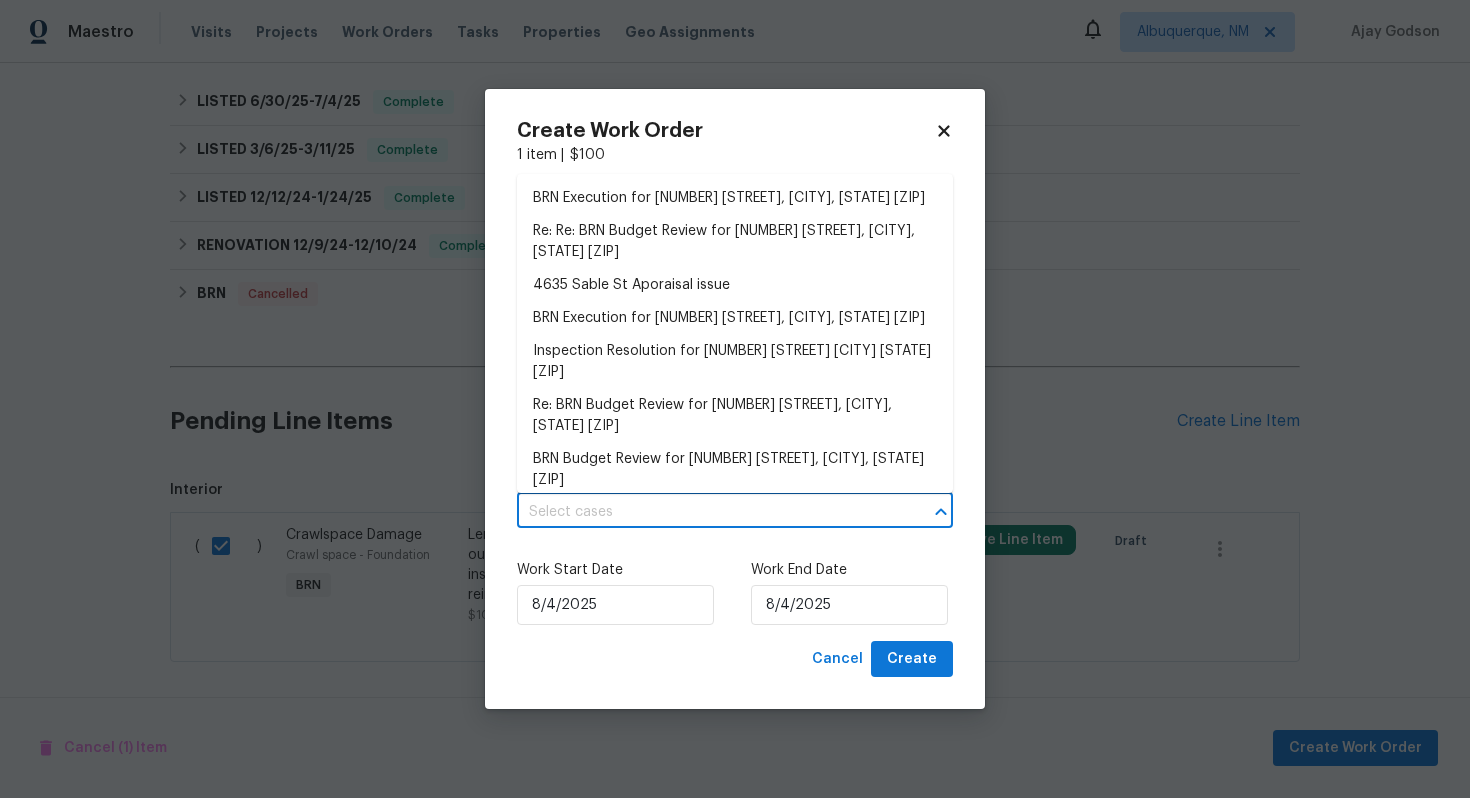 click at bounding box center (707, 512) 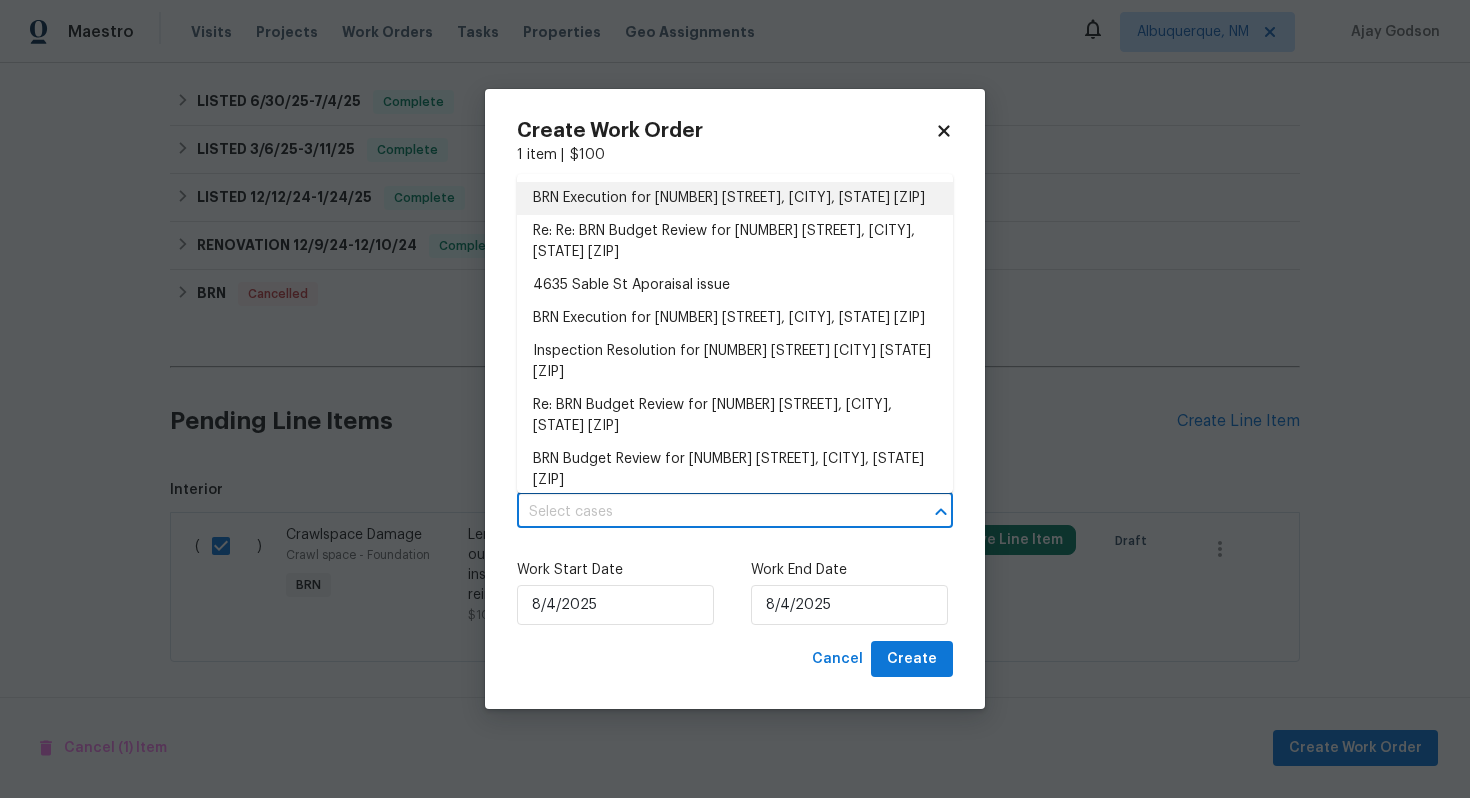 click on "BRN Execution for 4635 Sable St, Denver, CO 80239" at bounding box center (735, 198) 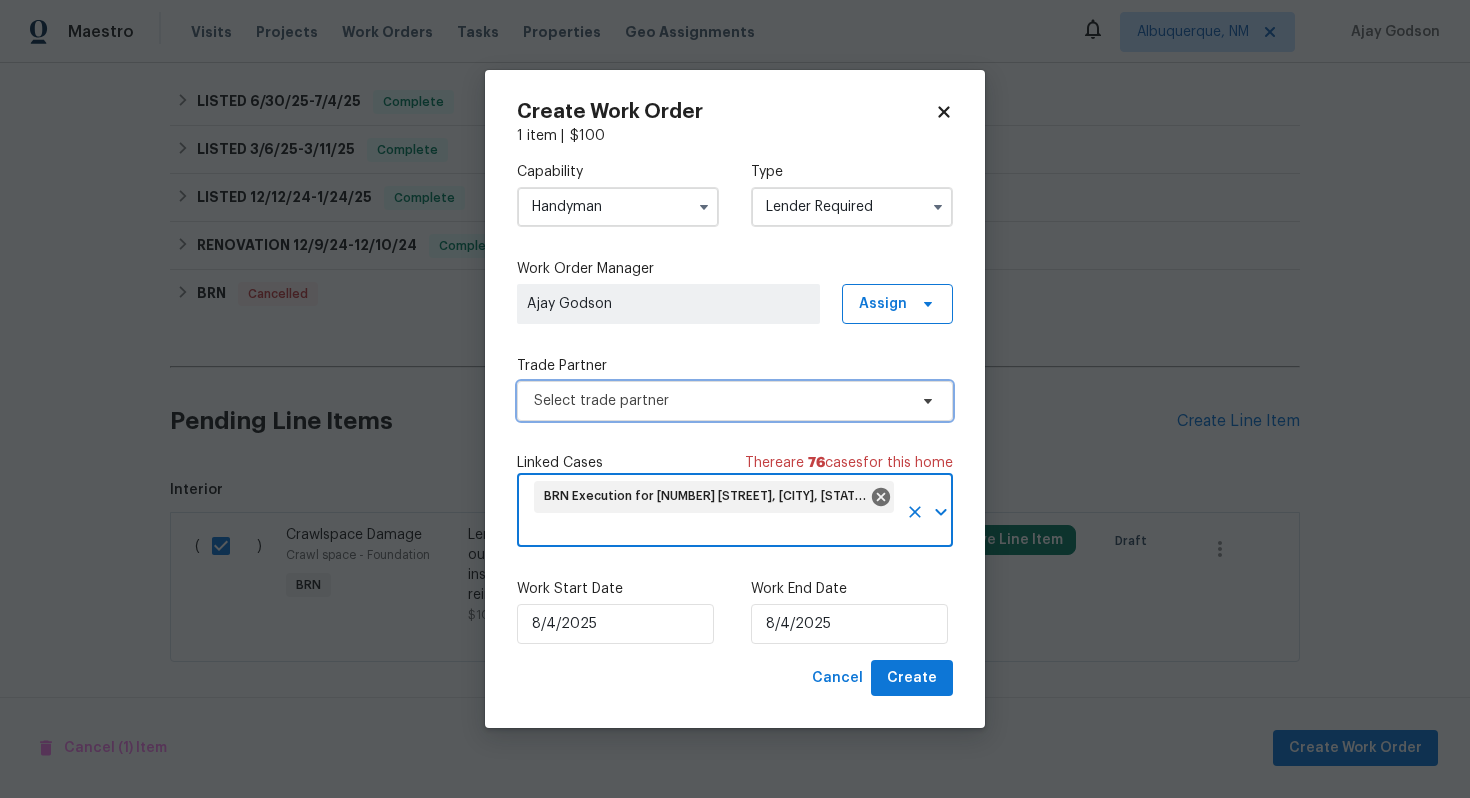 click on "Select trade partner" at bounding box center (720, 401) 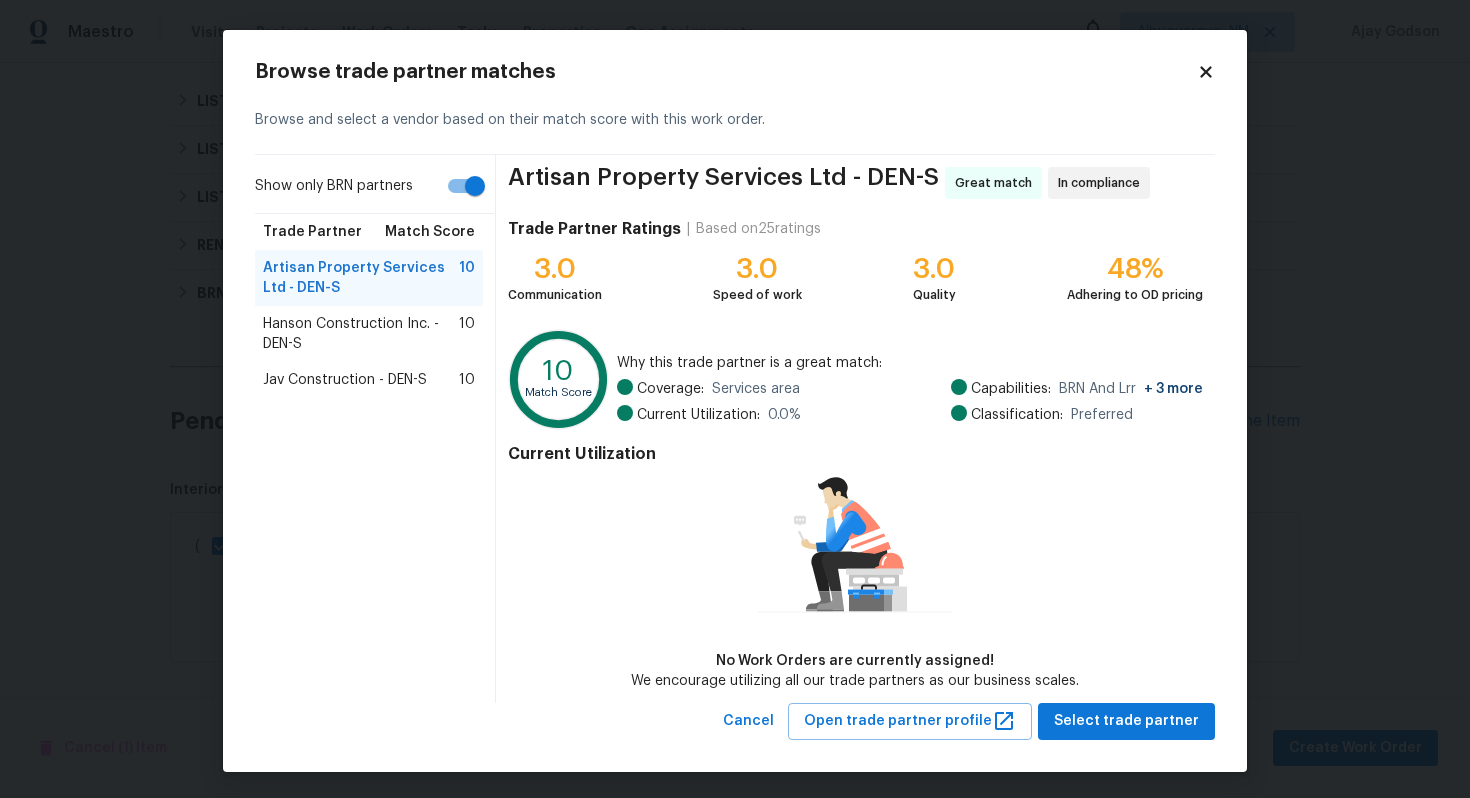 click on "Show only BRN partners" at bounding box center [475, 186] 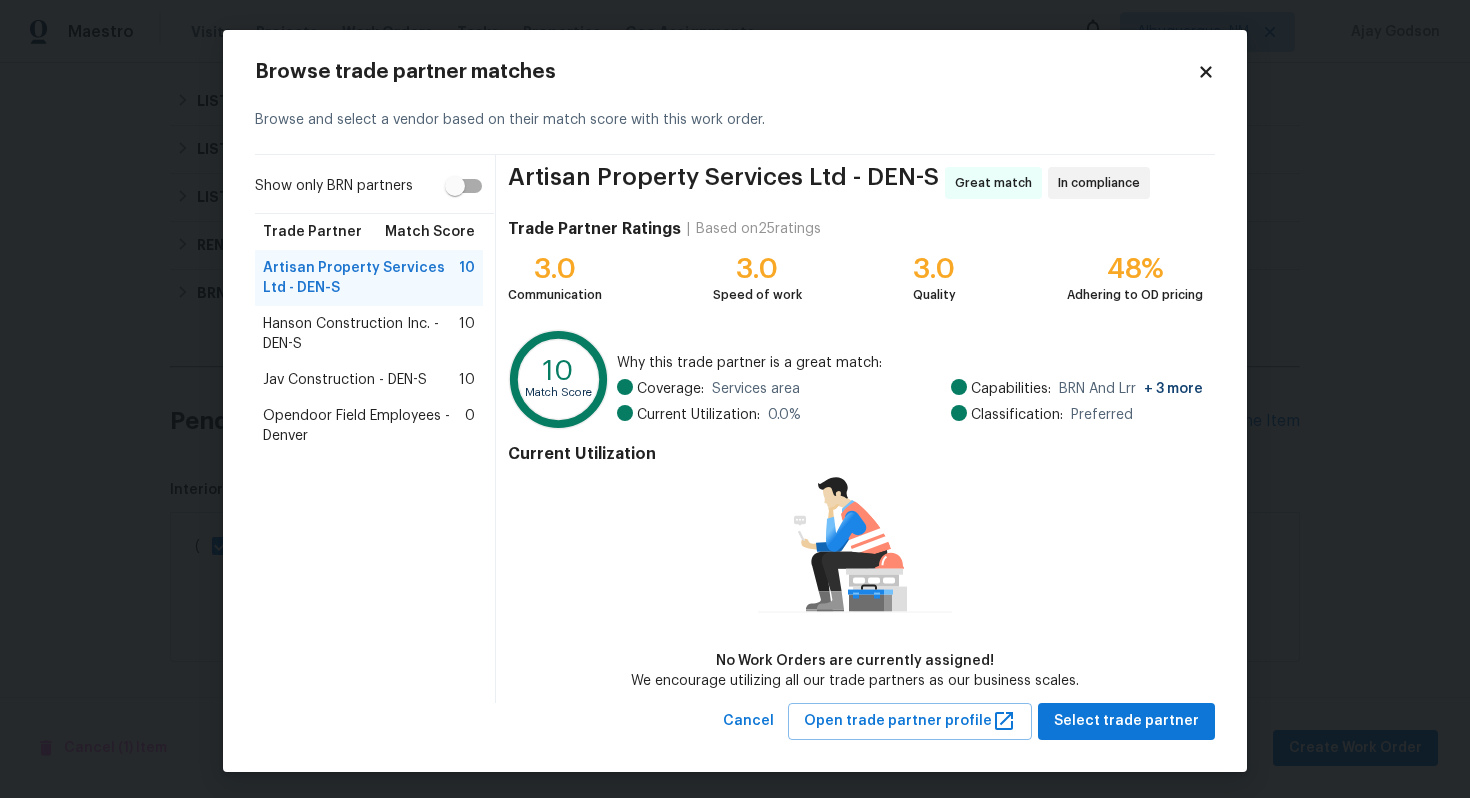 click on "Hanson Construction Inc. - DEN-S" at bounding box center (361, 334) 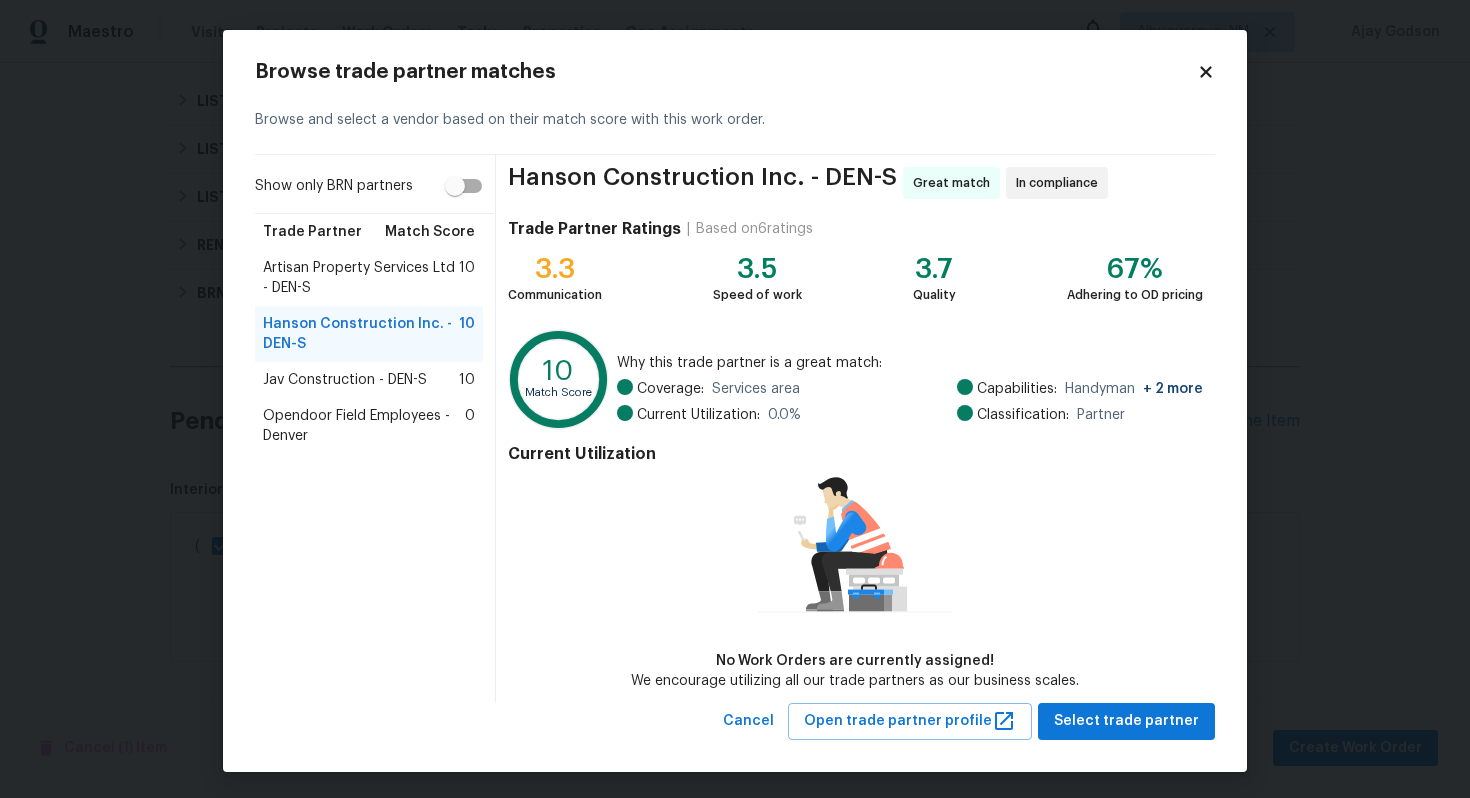 click on "Artisan Property Services Ltd - DEN-S" at bounding box center [361, 278] 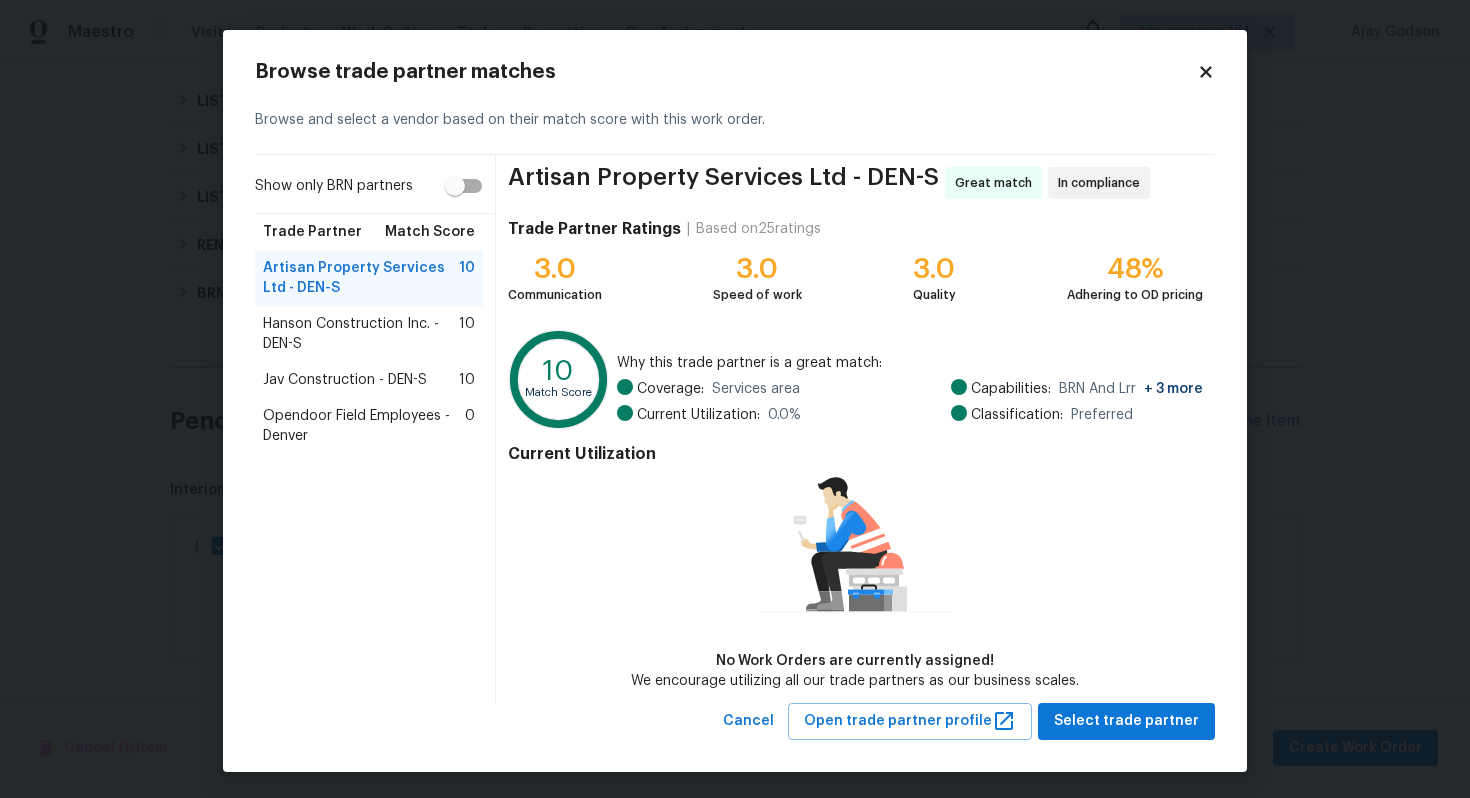 click on "Hanson Construction Inc. - DEN-S" at bounding box center [361, 334] 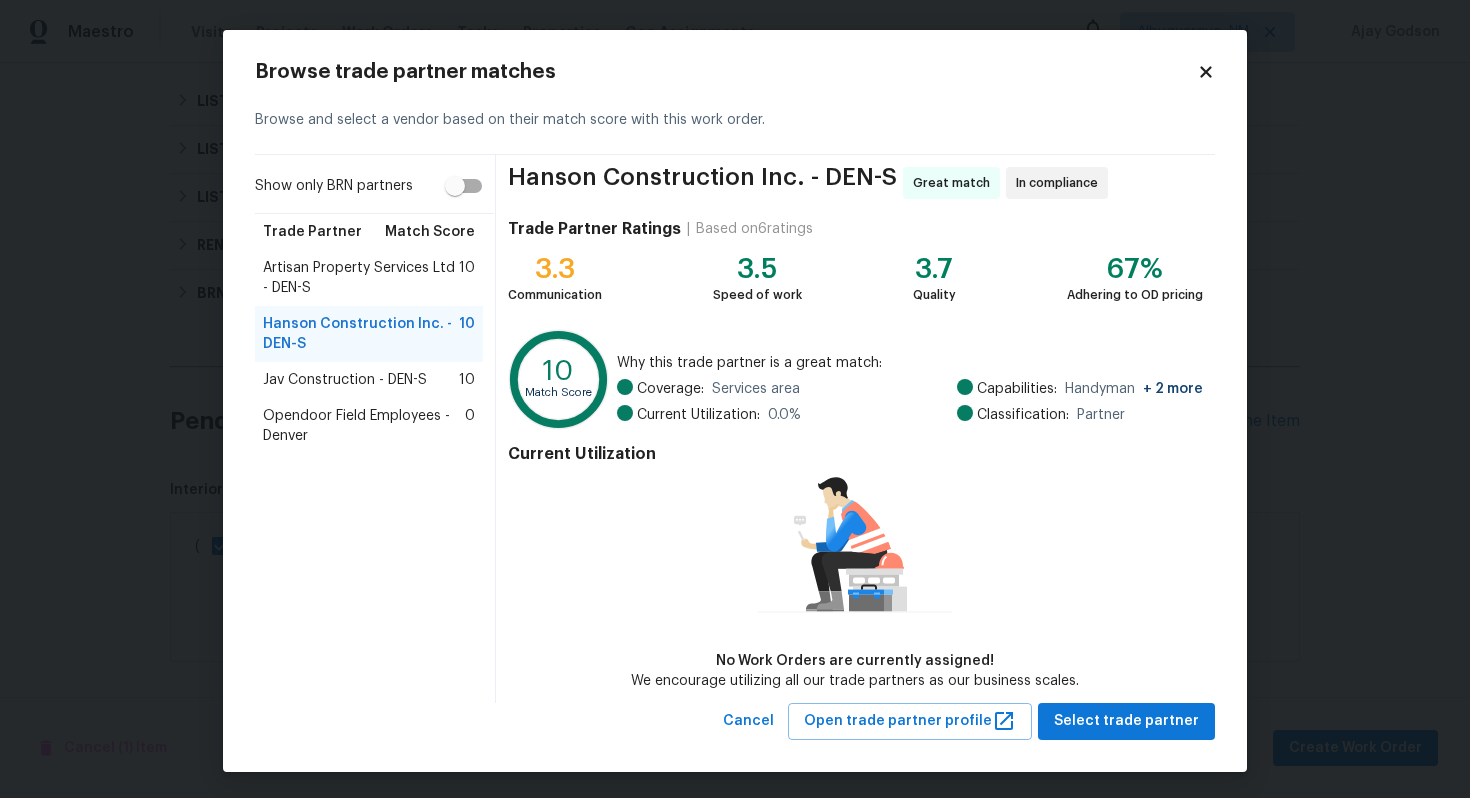 click on "Artisan Property Services Ltd - DEN-S 10" at bounding box center (369, 278) 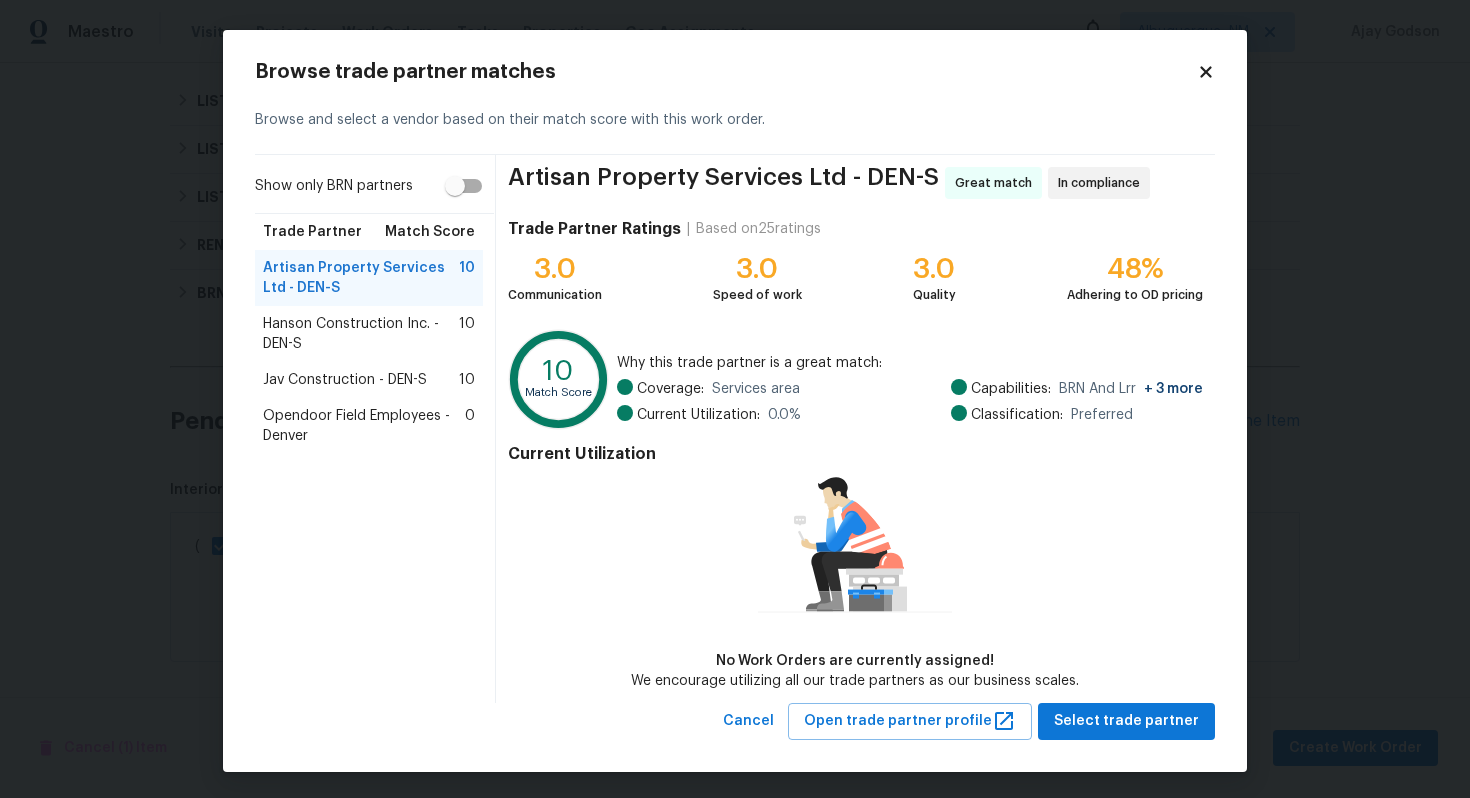 click on "Hanson Construction Inc. - DEN-S" at bounding box center (361, 334) 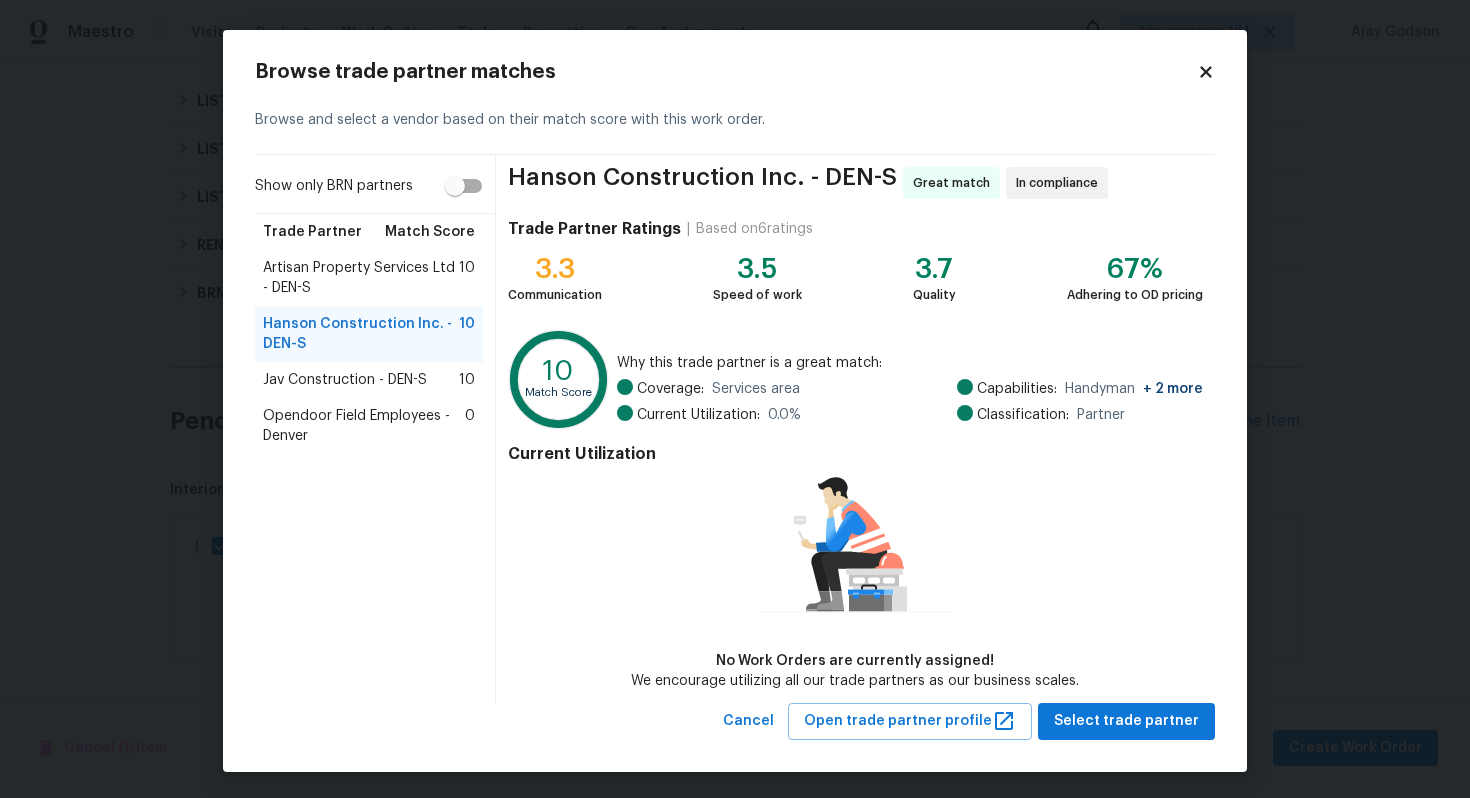 scroll, scrollTop: 2, scrollLeft: 0, axis: vertical 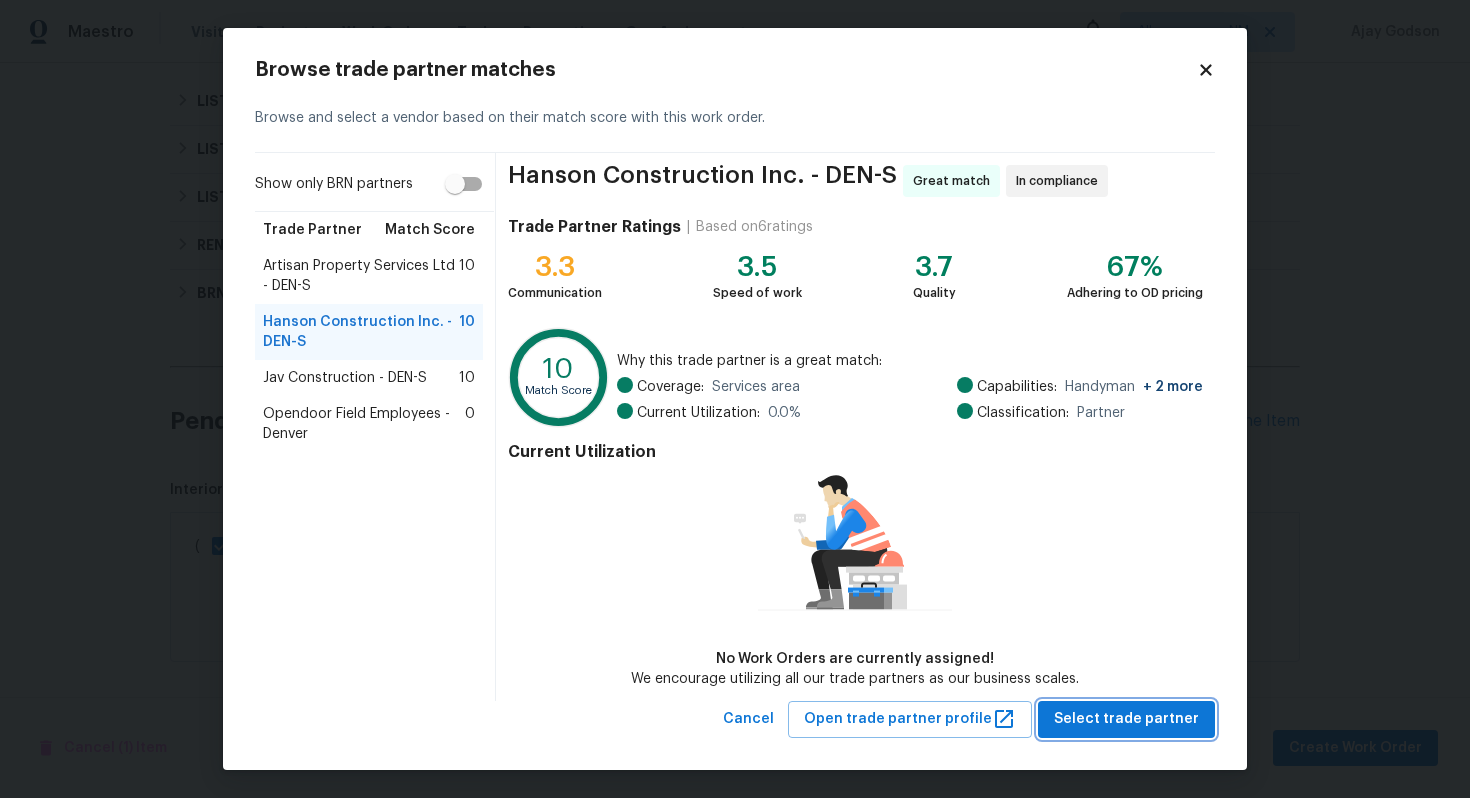 click on "Select trade partner" at bounding box center (1126, 719) 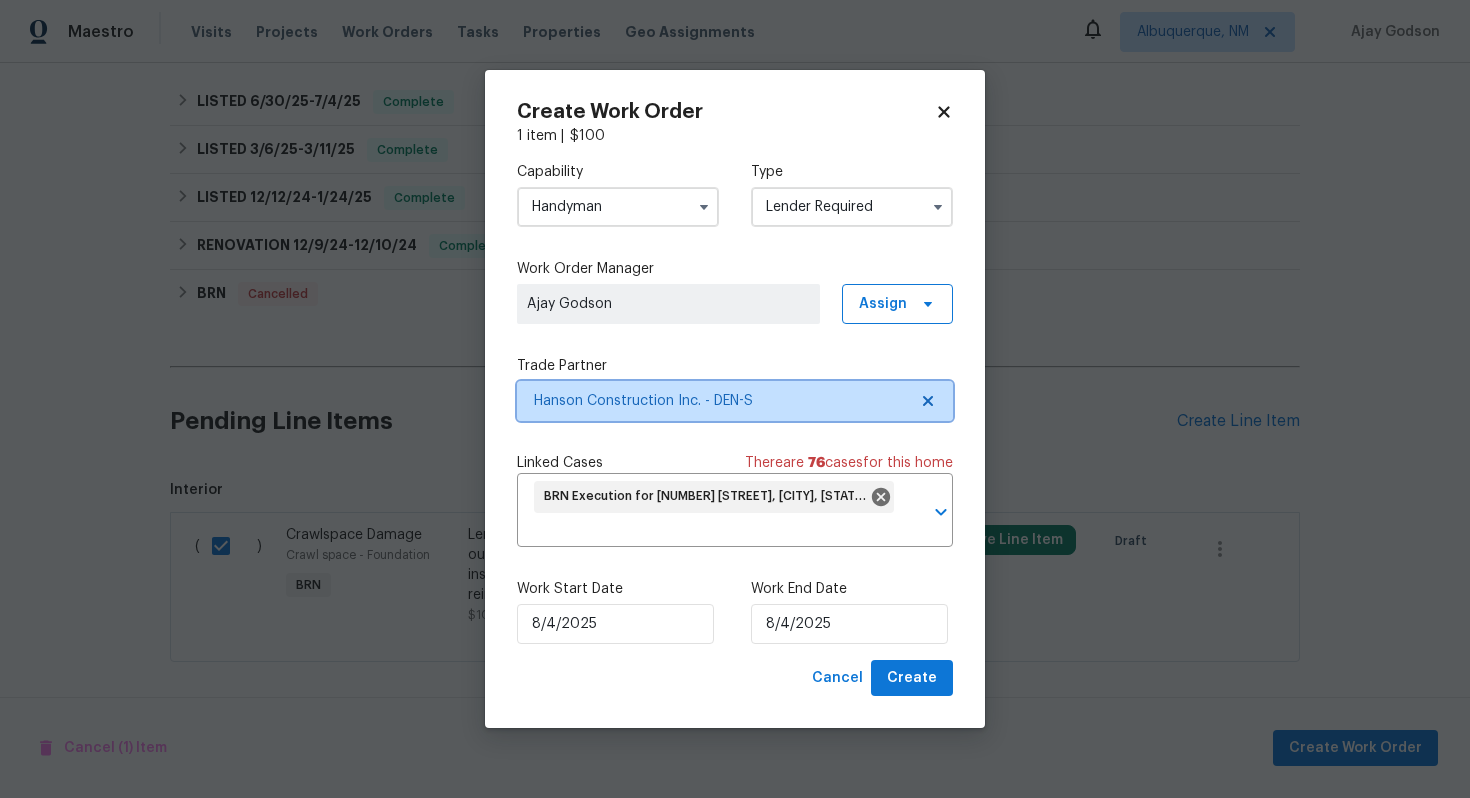 scroll, scrollTop: 0, scrollLeft: 0, axis: both 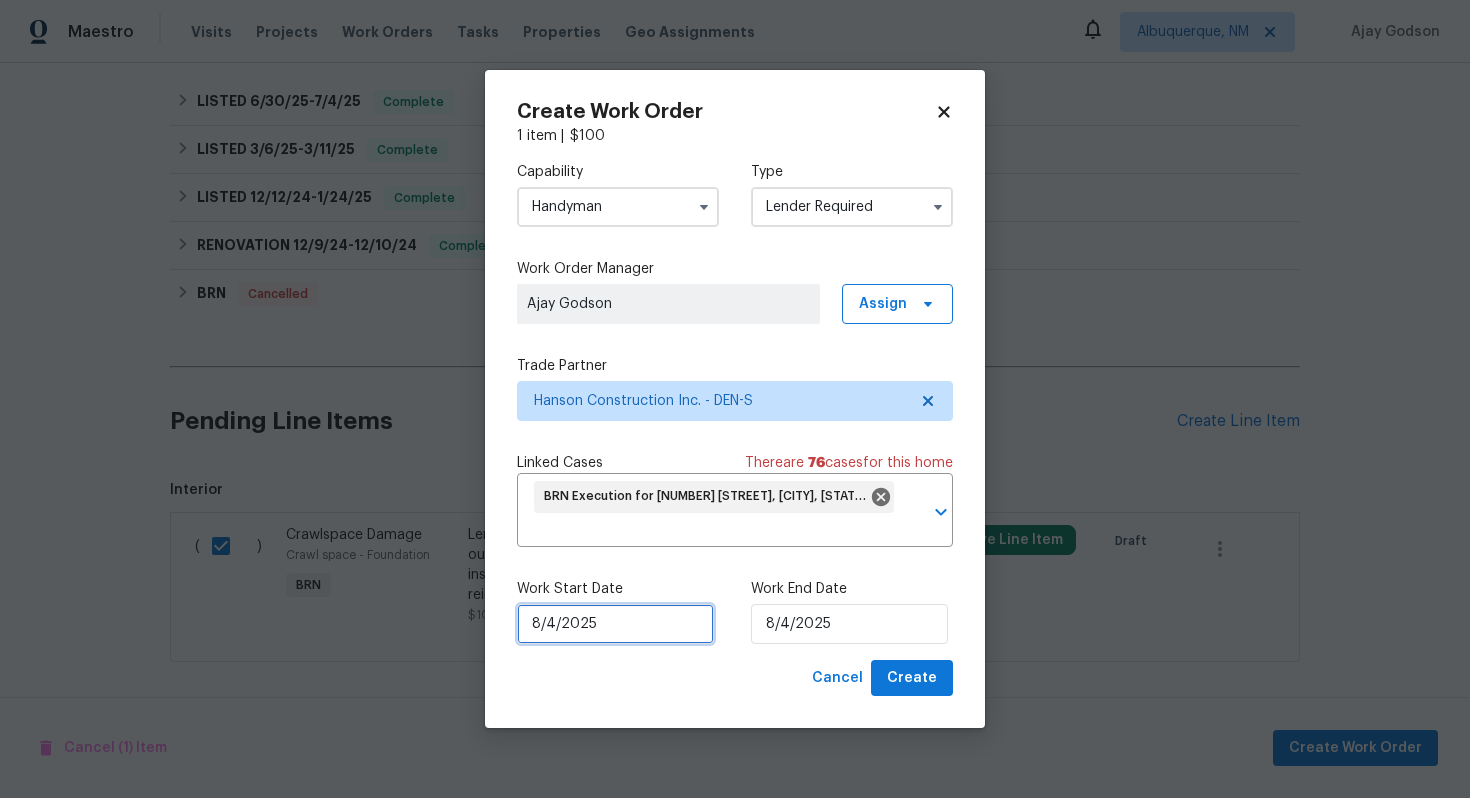 click on "8/4/2025" at bounding box center (615, 624) 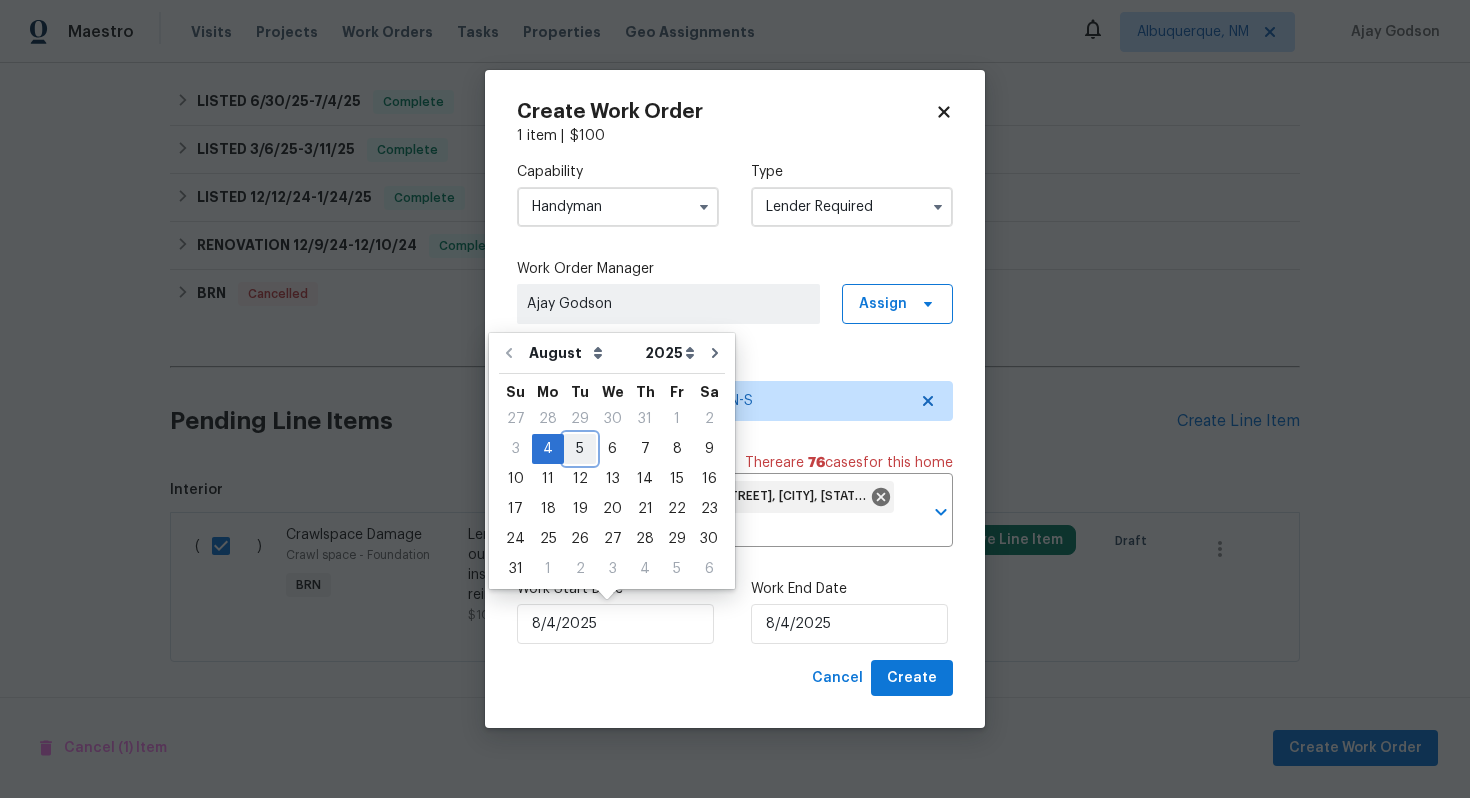 click on "5" at bounding box center [580, 449] 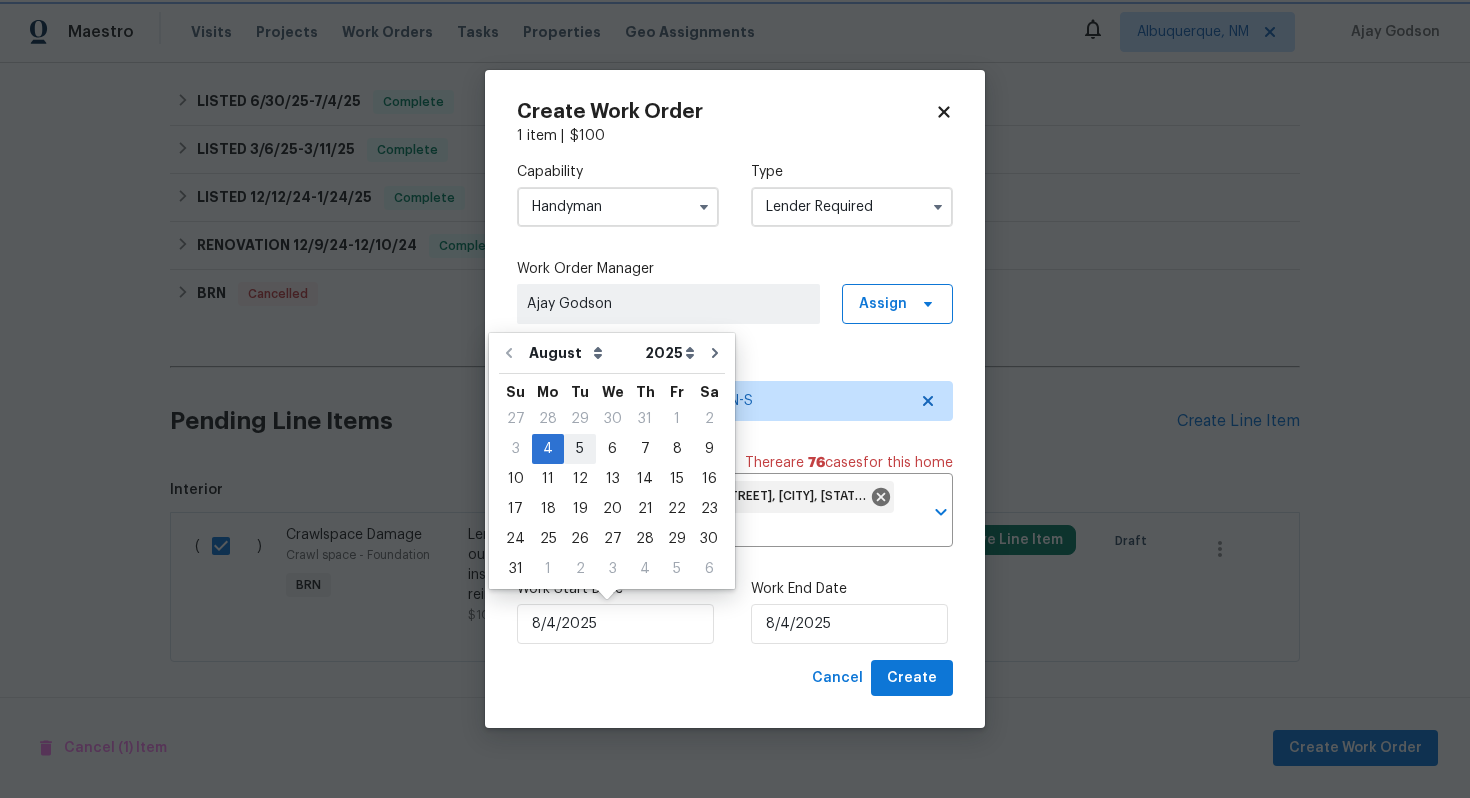 type on "8/5/2025" 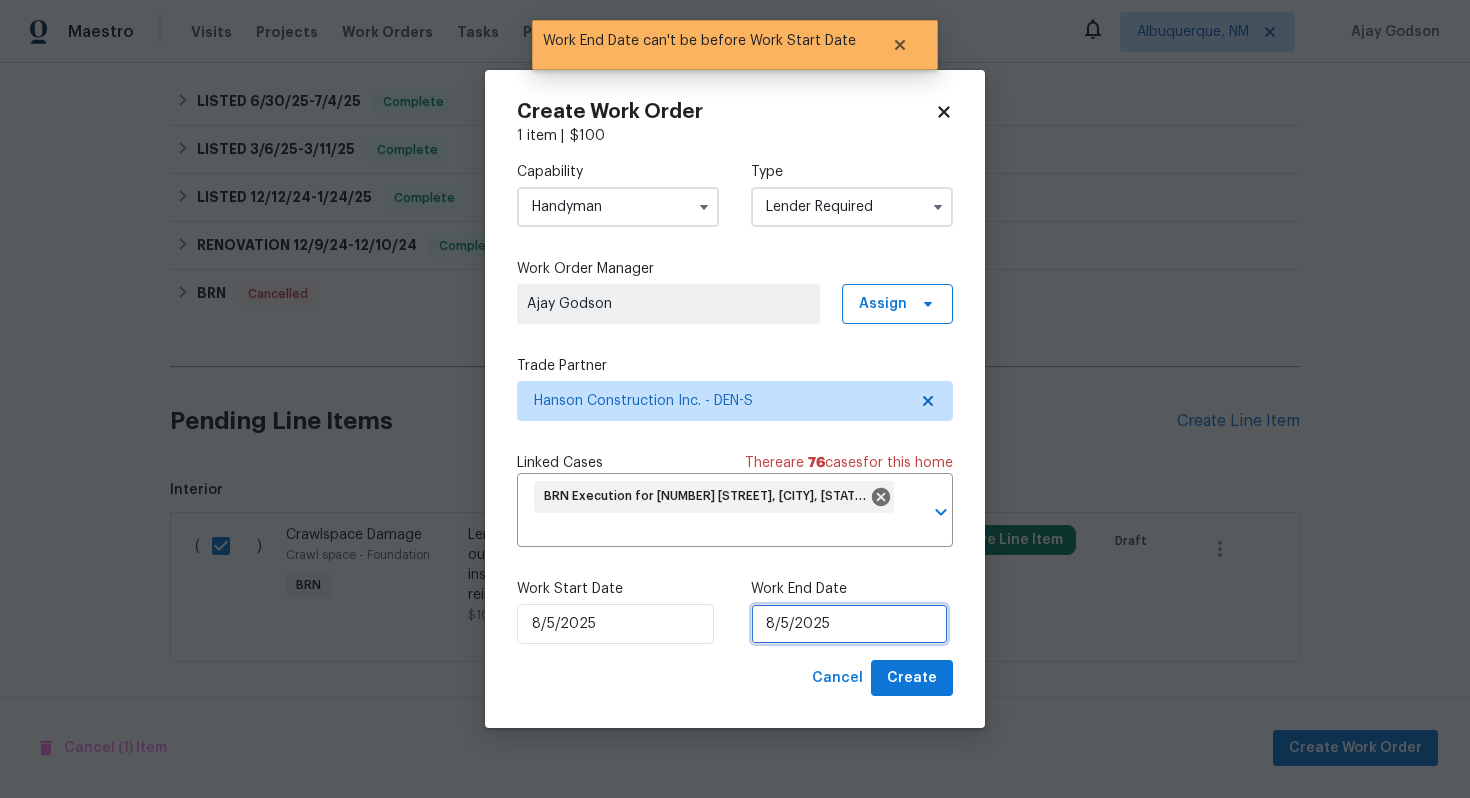click on "8/5/2025" at bounding box center [849, 624] 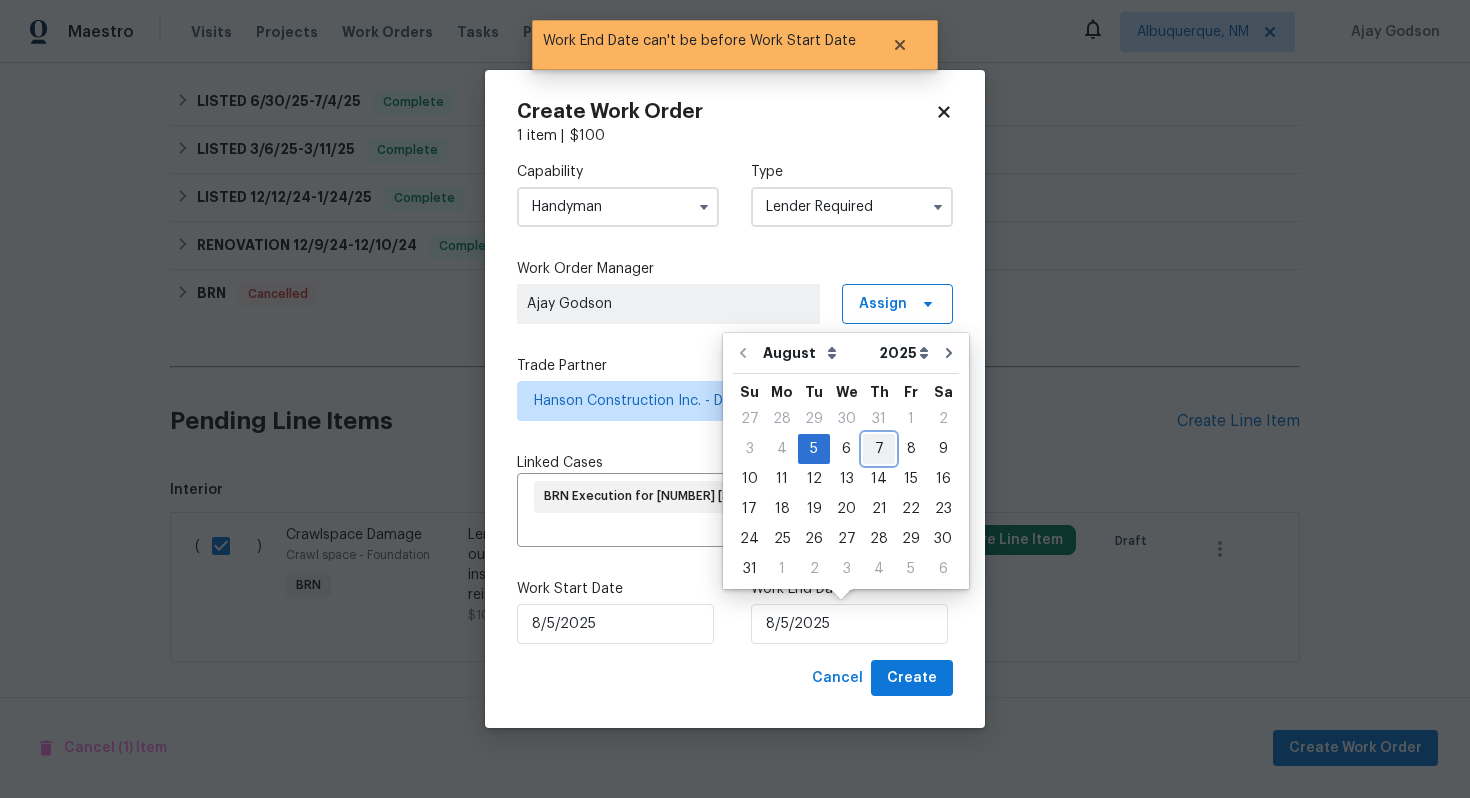 click on "7" at bounding box center (879, 449) 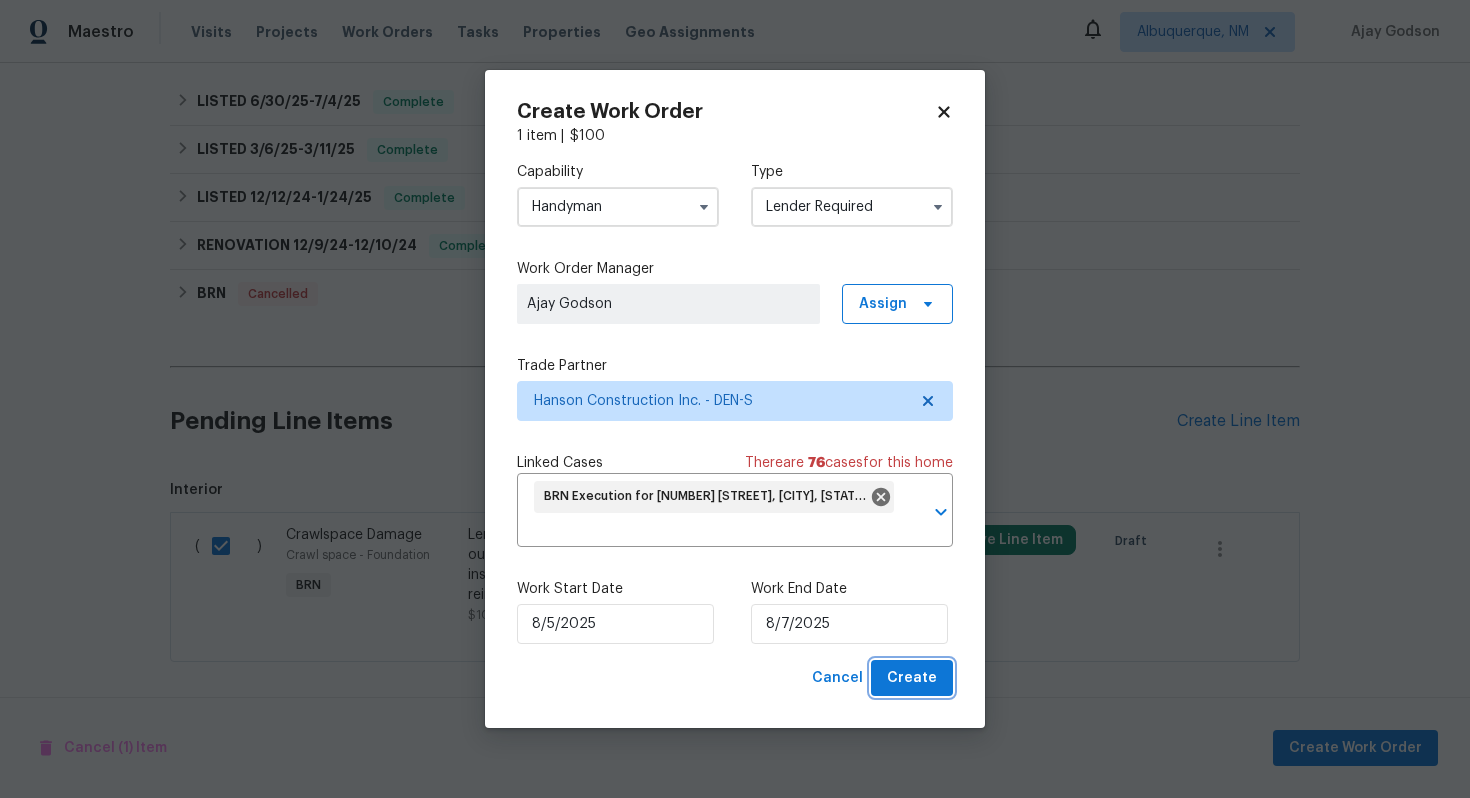 click on "Create" at bounding box center [912, 678] 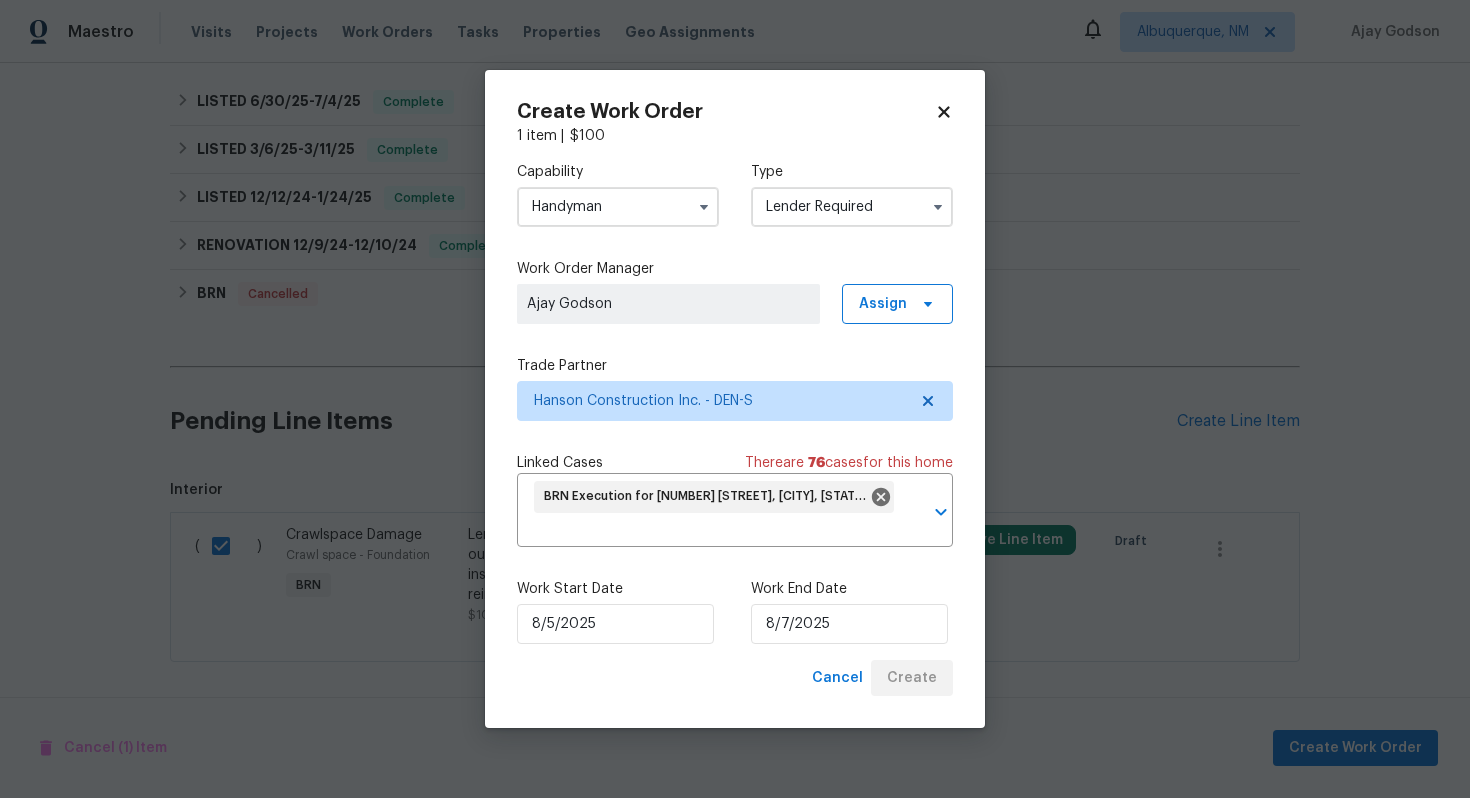 checkbox on "false" 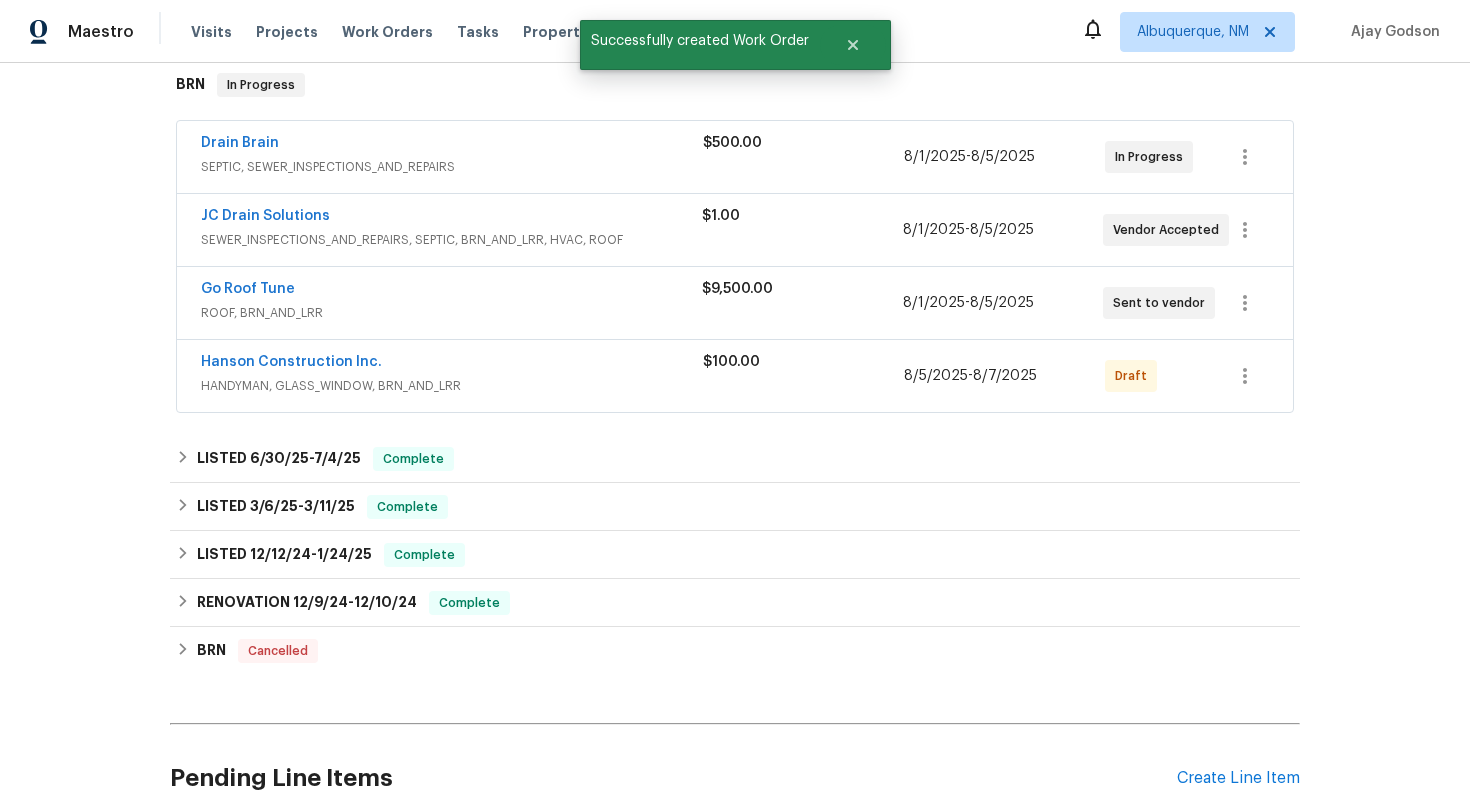 scroll, scrollTop: 318, scrollLeft: 0, axis: vertical 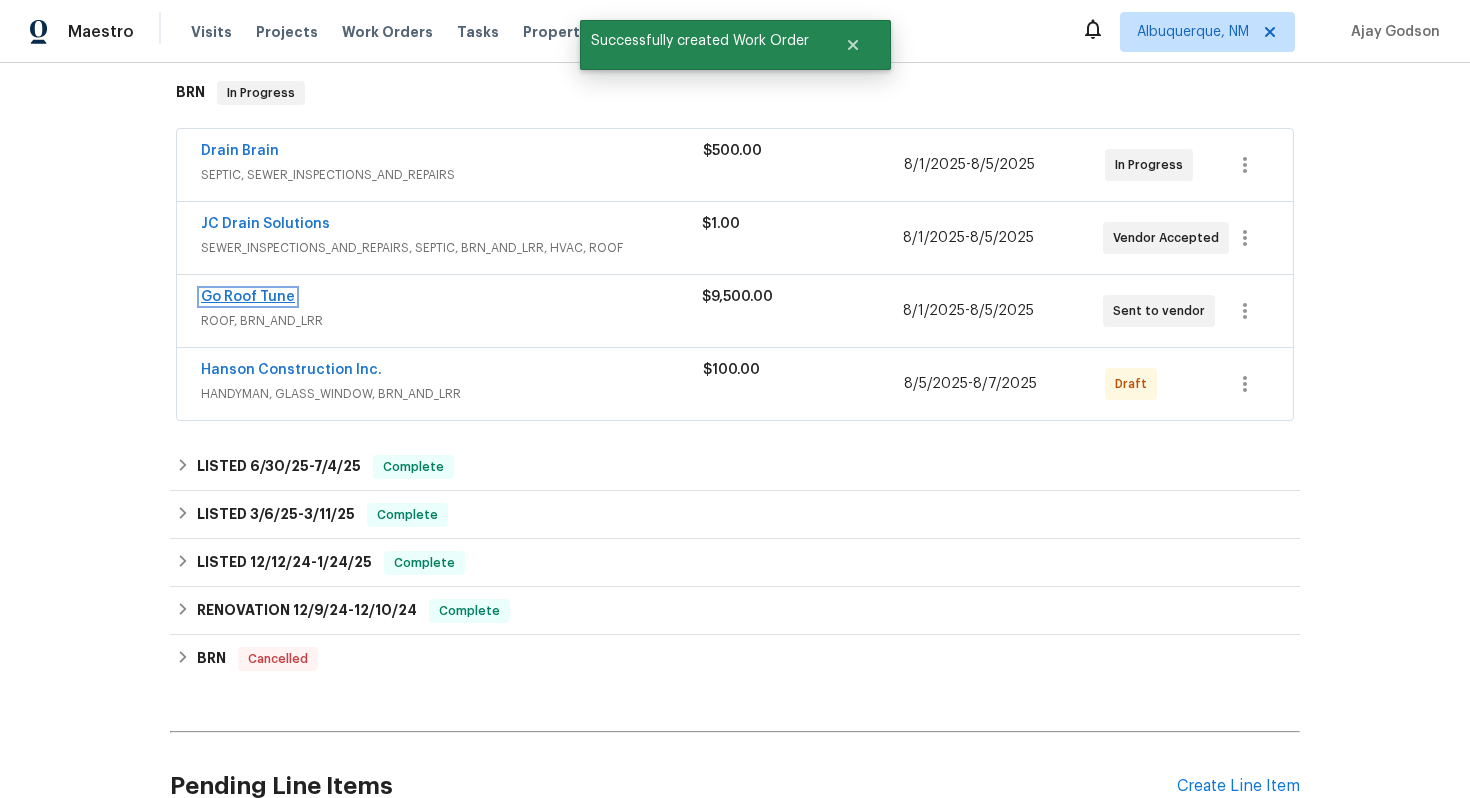click on "Go Roof Tune" at bounding box center [248, 297] 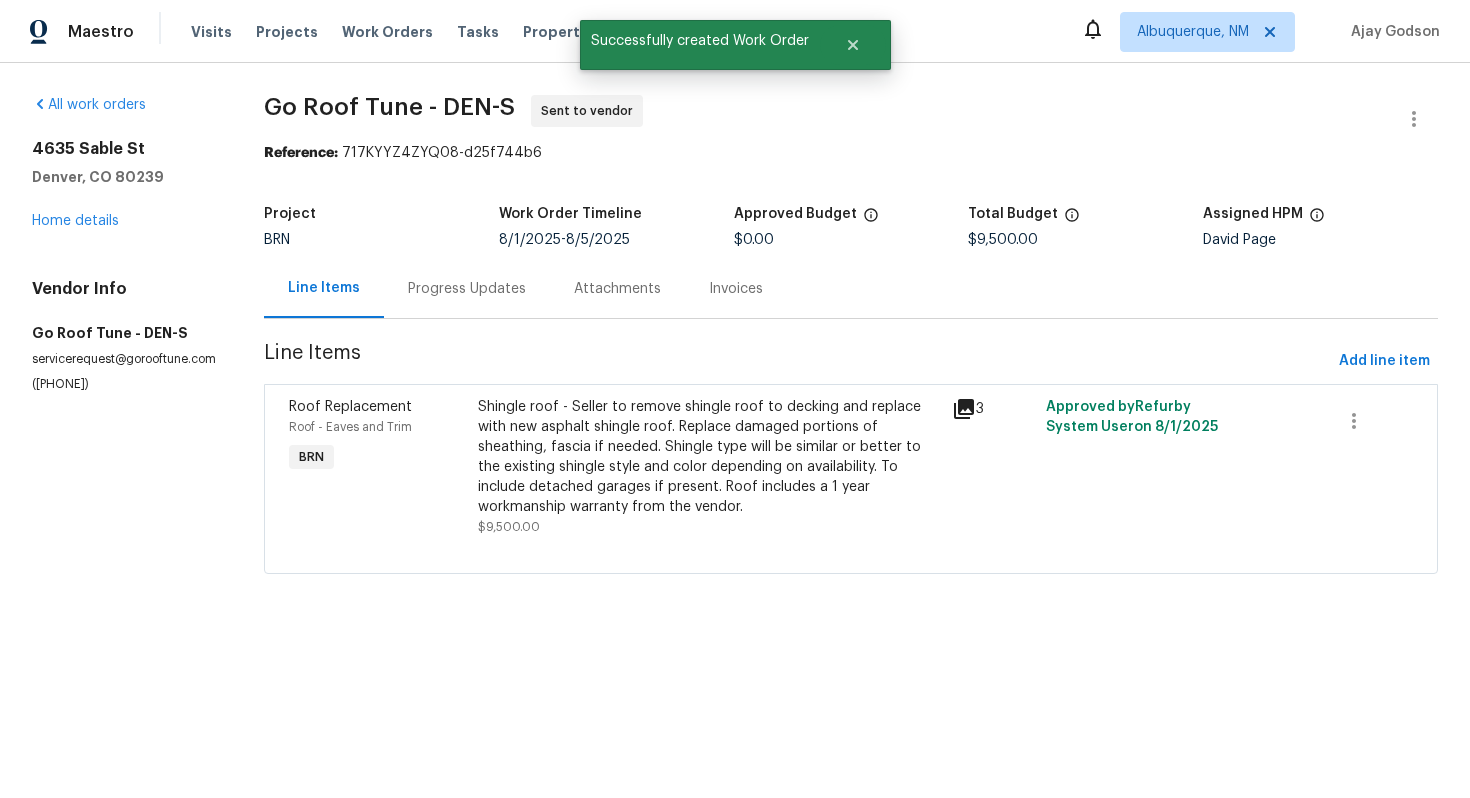 click on "Progress Updates" at bounding box center (467, 288) 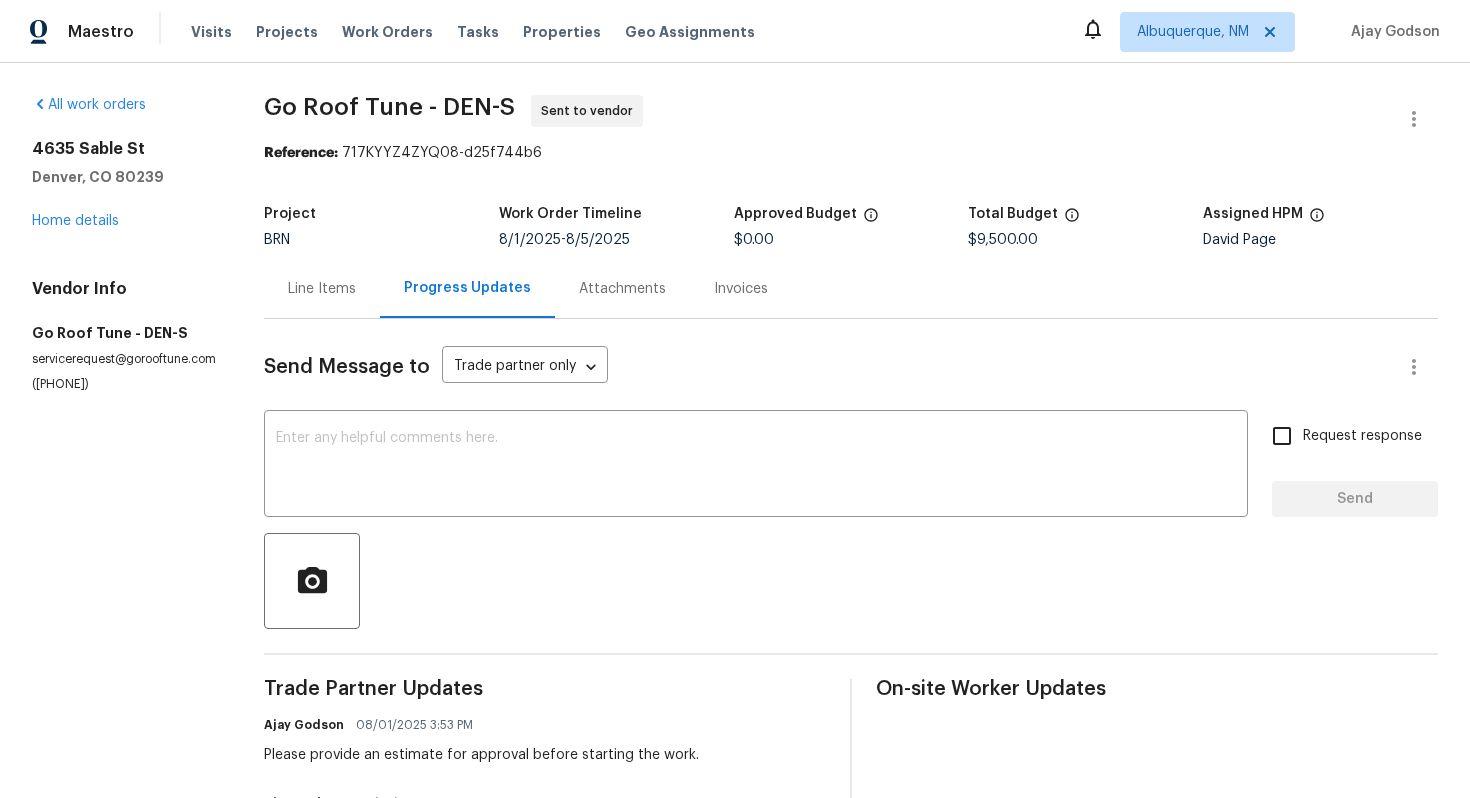 scroll, scrollTop: 241, scrollLeft: 0, axis: vertical 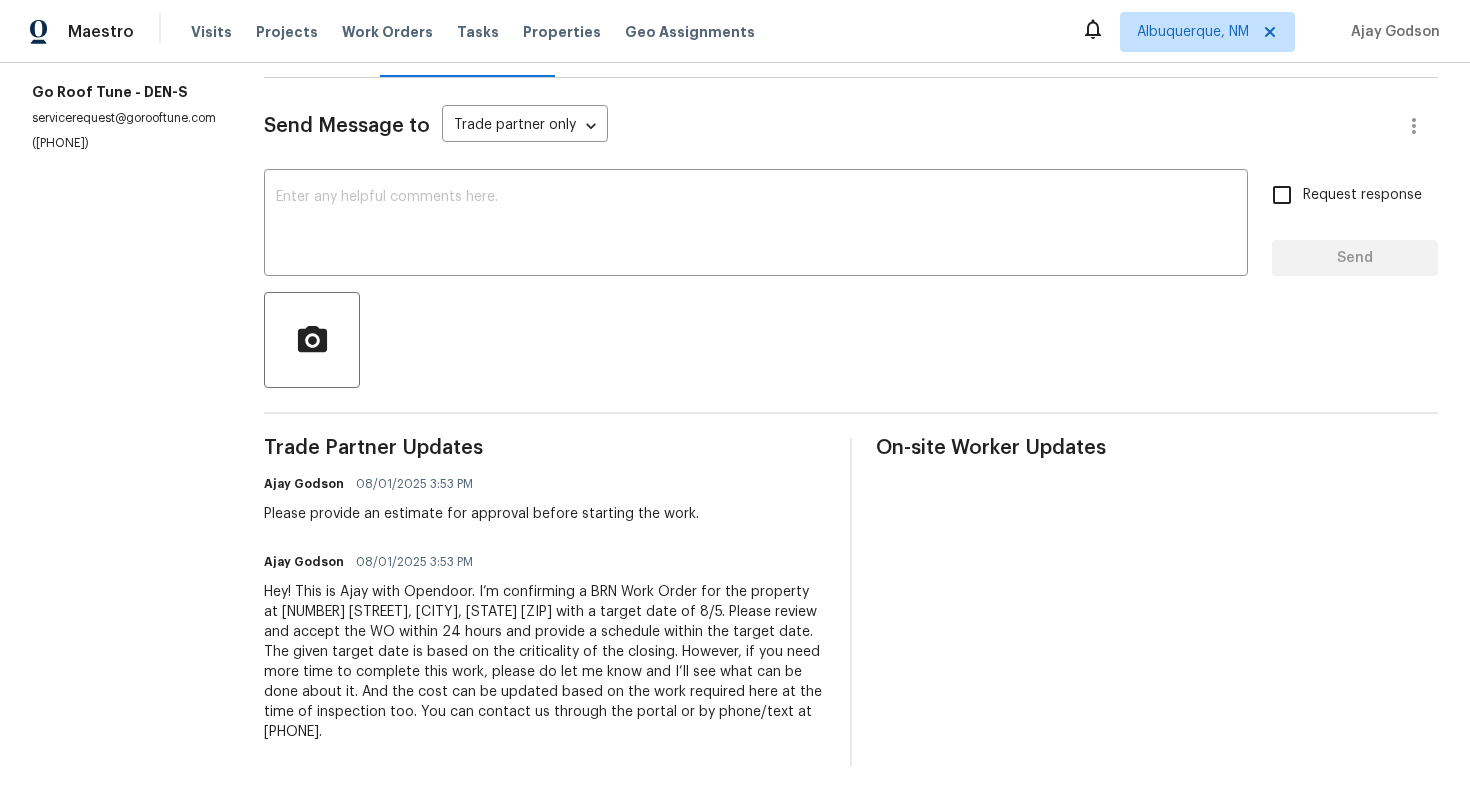 click on "Hey! This is Ajay with Opendoor. I’m confirming a BRN Work Order for the property at 4635 Sable St, Denver, CO 80239 with a target date of 8/5. Please review and accept the WO within 24 hours and provide a schedule within the target date. The given target date is based on the criticality of the closing. However, if you need more time to complete this work, please do let me know and I’ll see what can be done about it. And the cost can be updated based on the work required here at the time of inspection too. You can contact us through the portal or by phone/text at 650-800-9524." at bounding box center [545, 662] 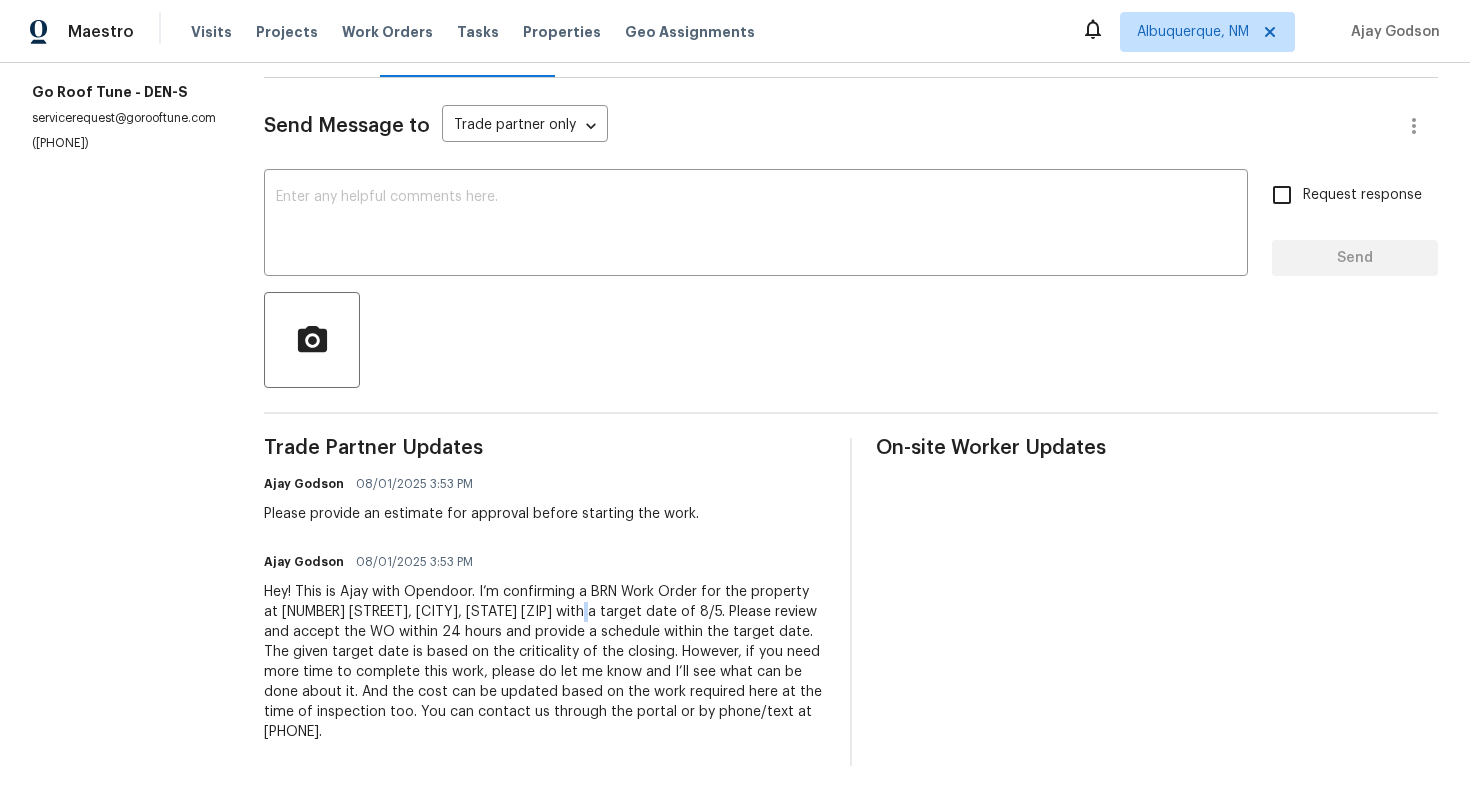 click on "Hey! This is Ajay with Opendoor. I’m confirming a BRN Work Order for the property at 4635 Sable St, Denver, CO 80239 with a target date of 8/5. Please review and accept the WO within 24 hours and provide a schedule within the target date. The given target date is based on the criticality of the closing. However, if you need more time to complete this work, please do let me know and I’ll see what can be done about it. And the cost can be updated based on the work required here at the time of inspection too. You can contact us through the portal or by phone/text at 650-800-9524." at bounding box center [545, 662] 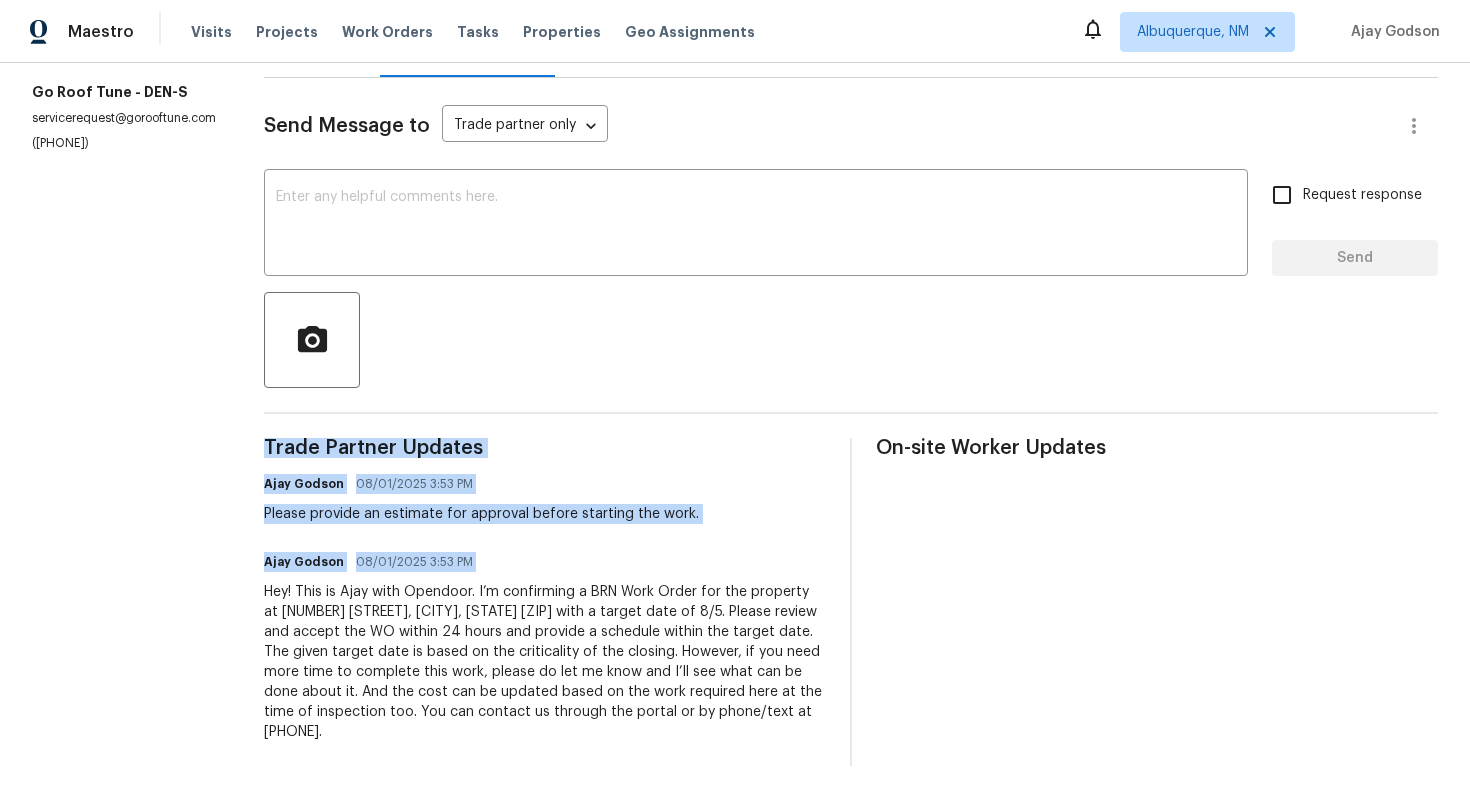 copy on "Trade Partner Updates Ajay Godson 08/01/2025 3:53 PM Please provide an estimate for approval before starting the work. Ajay Godson 08/01/2025 3:53 PM" 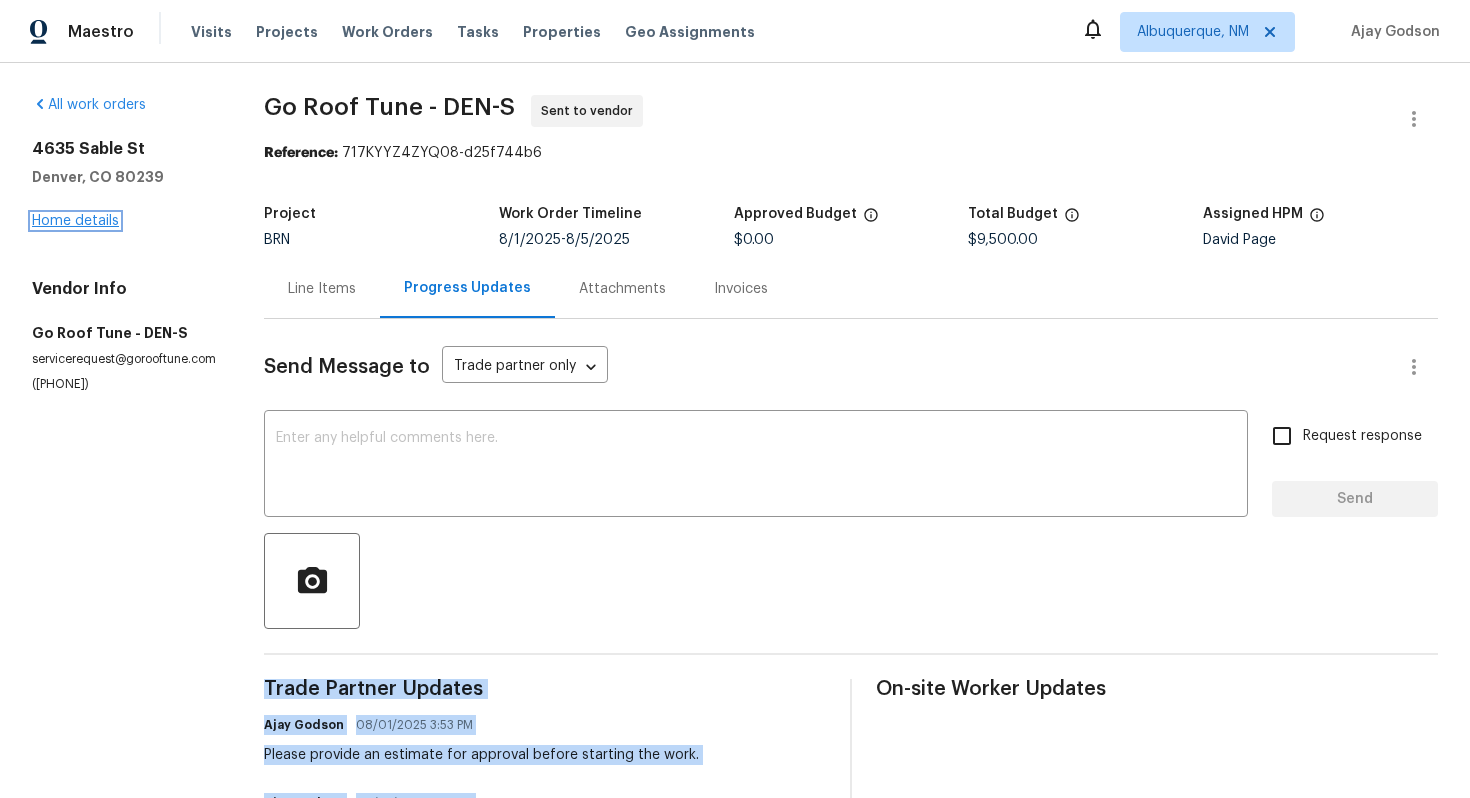 click on "Home details" at bounding box center [75, 221] 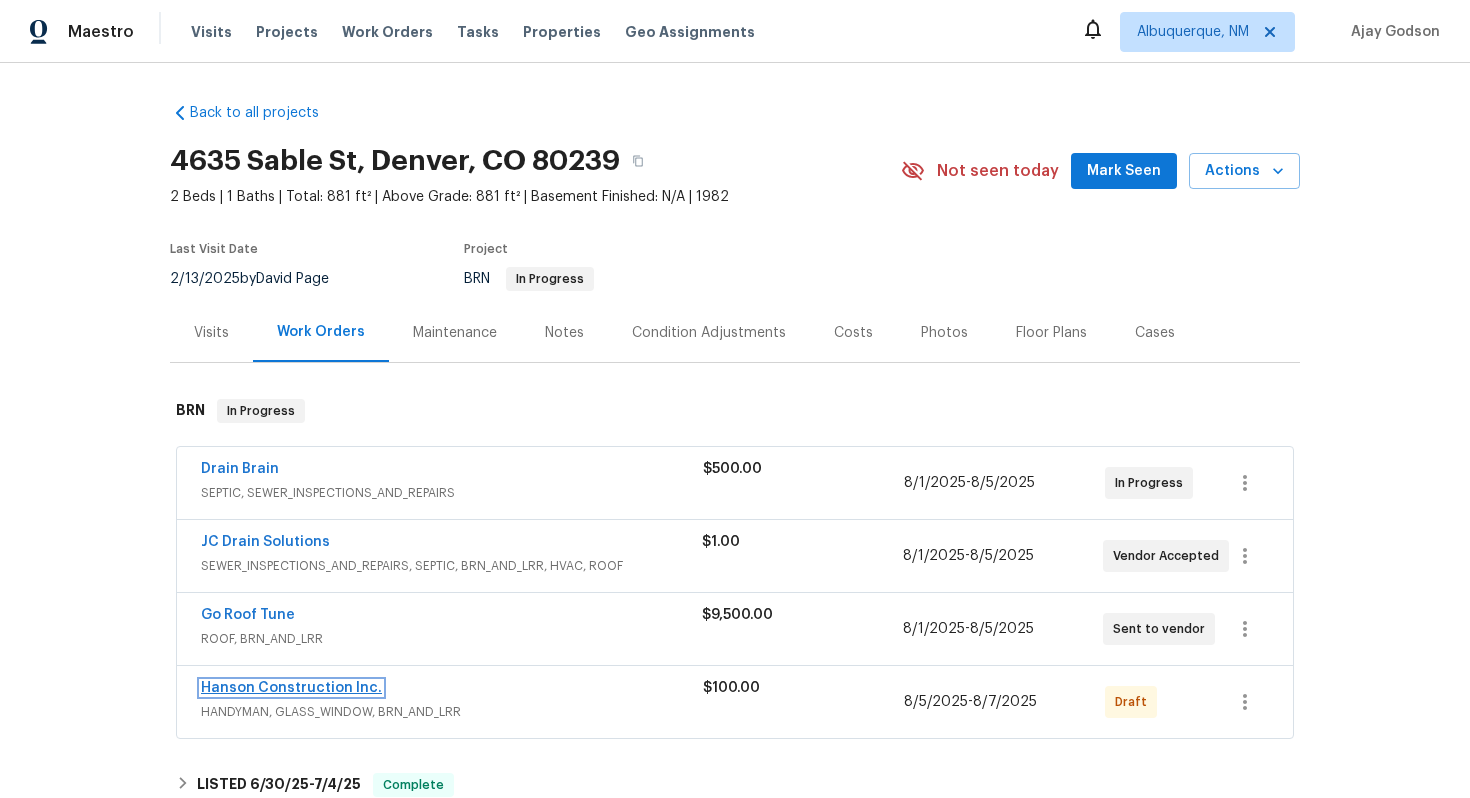 click on "Hanson Construction Inc." at bounding box center [291, 688] 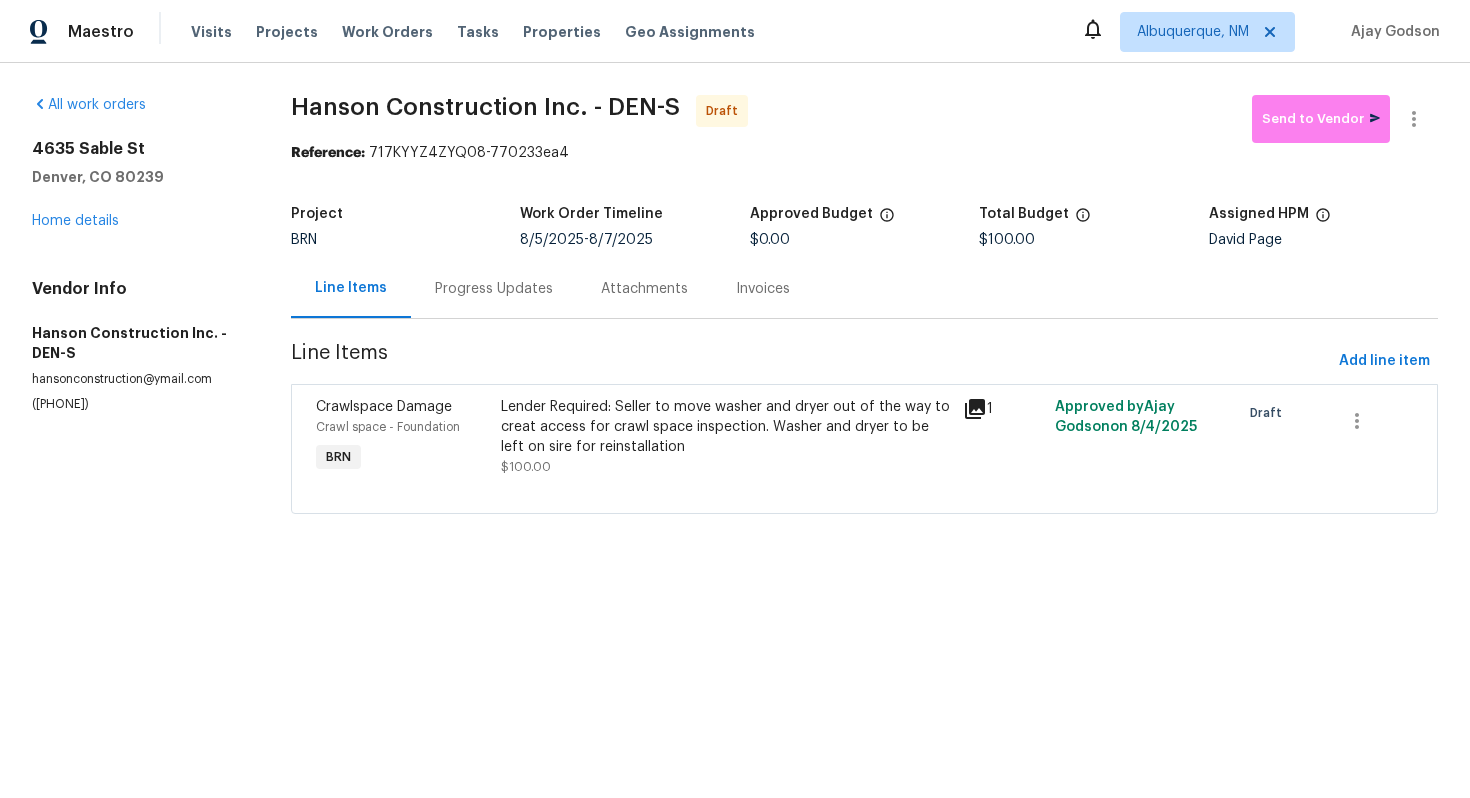 click on "Progress Updates" at bounding box center (494, 288) 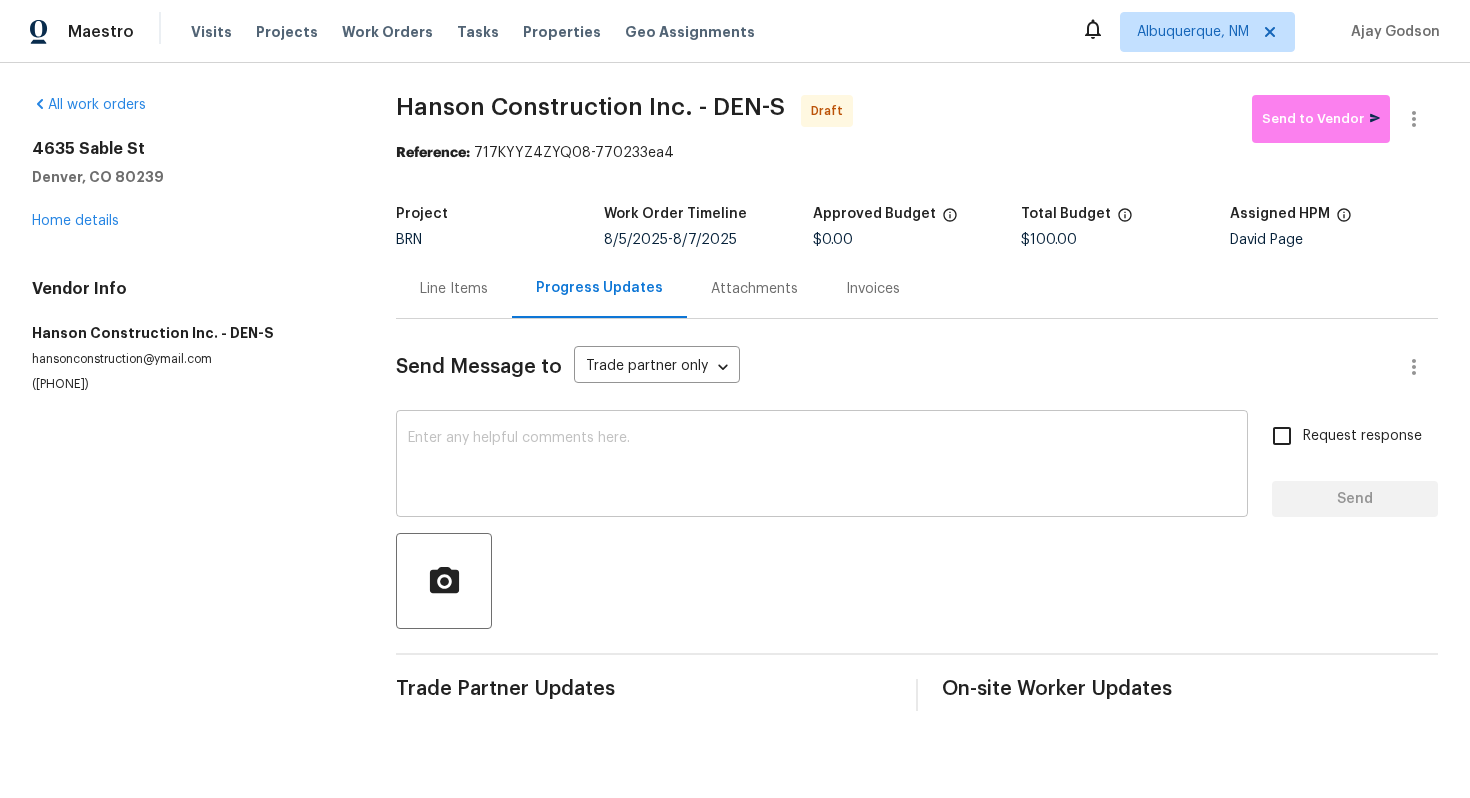 click at bounding box center (822, 466) 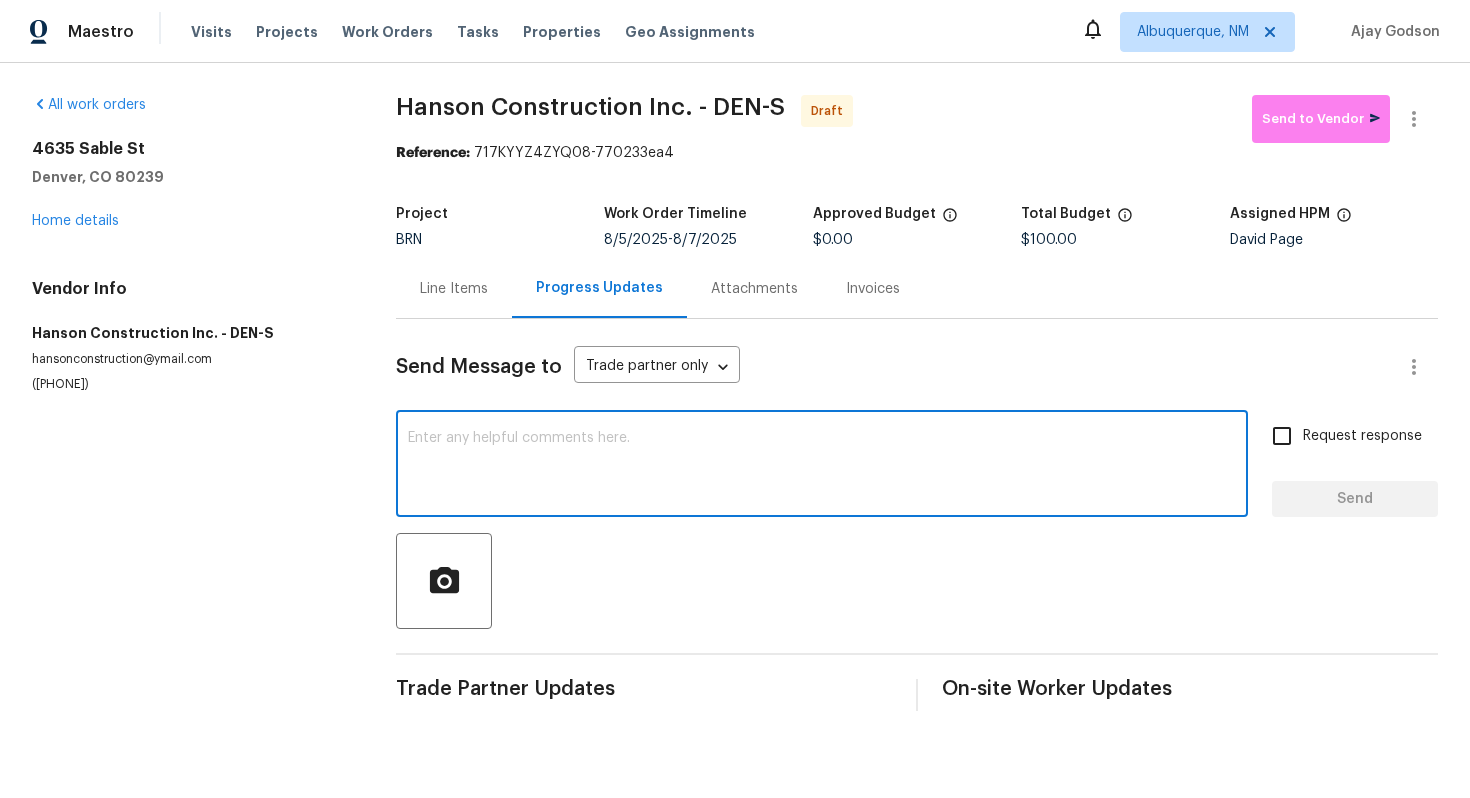 paste on "Hey! This is Ajay with Opendoor. I’m confirming a BRN Work Order for the property at 4635 Sable St, Denver, CO 80239 with a target date of 8/5. Please review and accept the WO within 24 hours and provide a schedule within the target date. The given target date is based on the criticality of the closing. However, if you need more time to complete this work, please do let me know and I’ll see what can be done about it. And the cost can be updated based on the work required here at the time of inspection too. You can contact us through the portal or by phone/text at 650-800-9524." 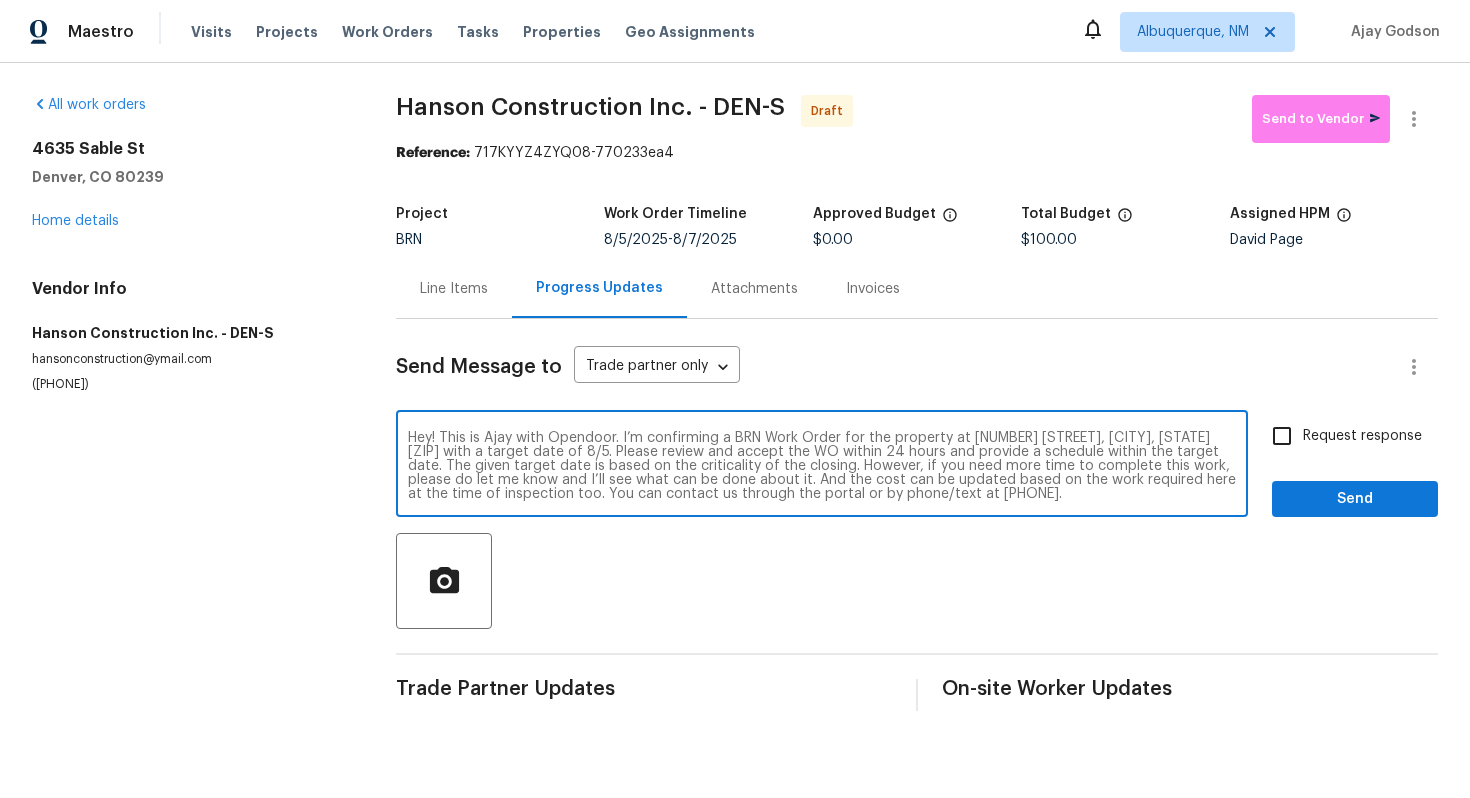 scroll, scrollTop: 0, scrollLeft: 0, axis: both 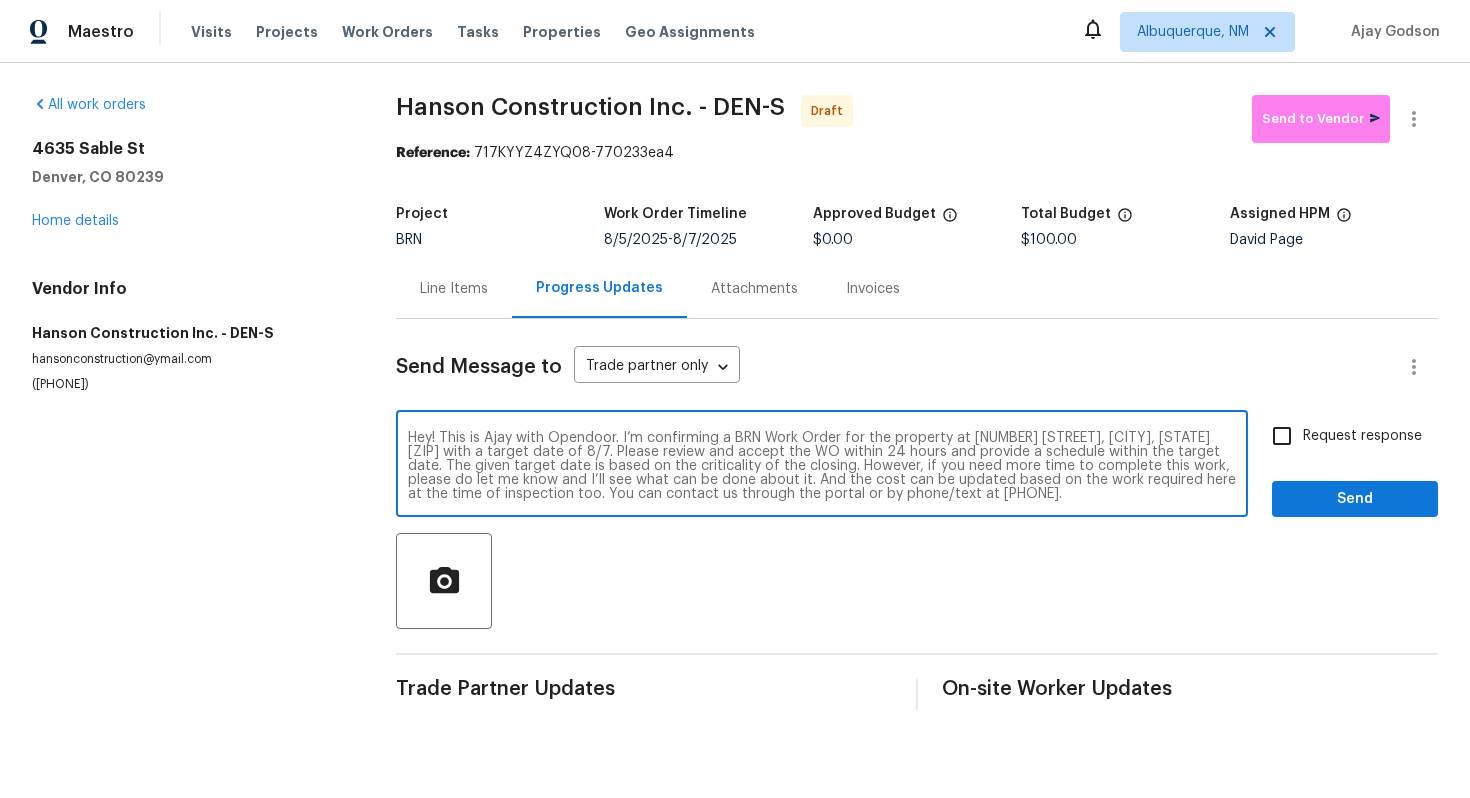 type on "Hey! This is Ajay with Opendoor. I’m confirming a BRN Work Order for the property at 4635 Sable St, Denver, CO 80239 with a target date of 8/7. Please review and accept the WO within 24 hours and provide a schedule within the target date. The given target date is based on the criticality of the closing. However, if you need more time to complete this work, please do let me know and I’ll see what can be done about it. And the cost can be updated based on the work required here at the time of inspection too. You can contact us through the portal or by phone/text at 650-800-9524." 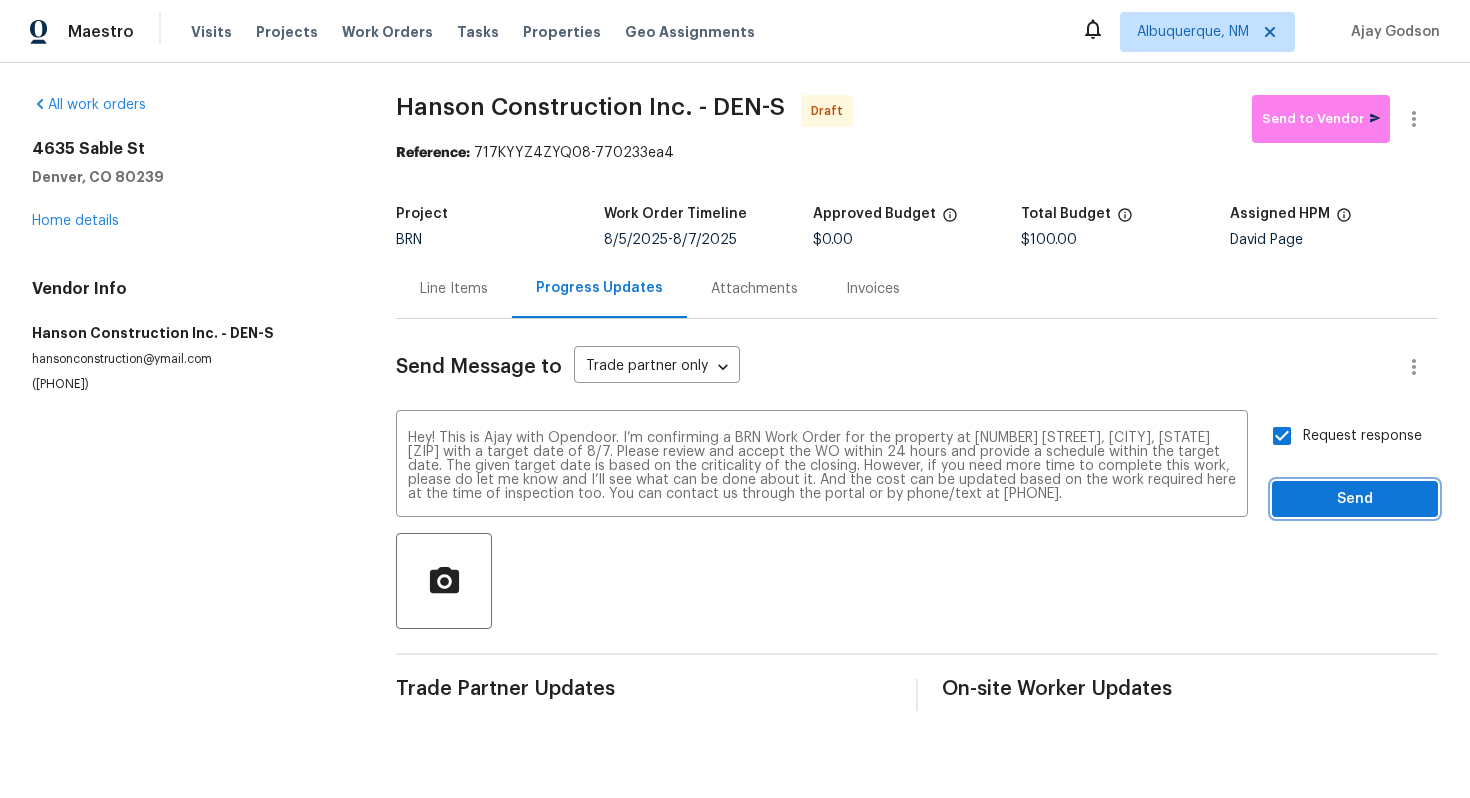 click on "Send" at bounding box center [1355, 499] 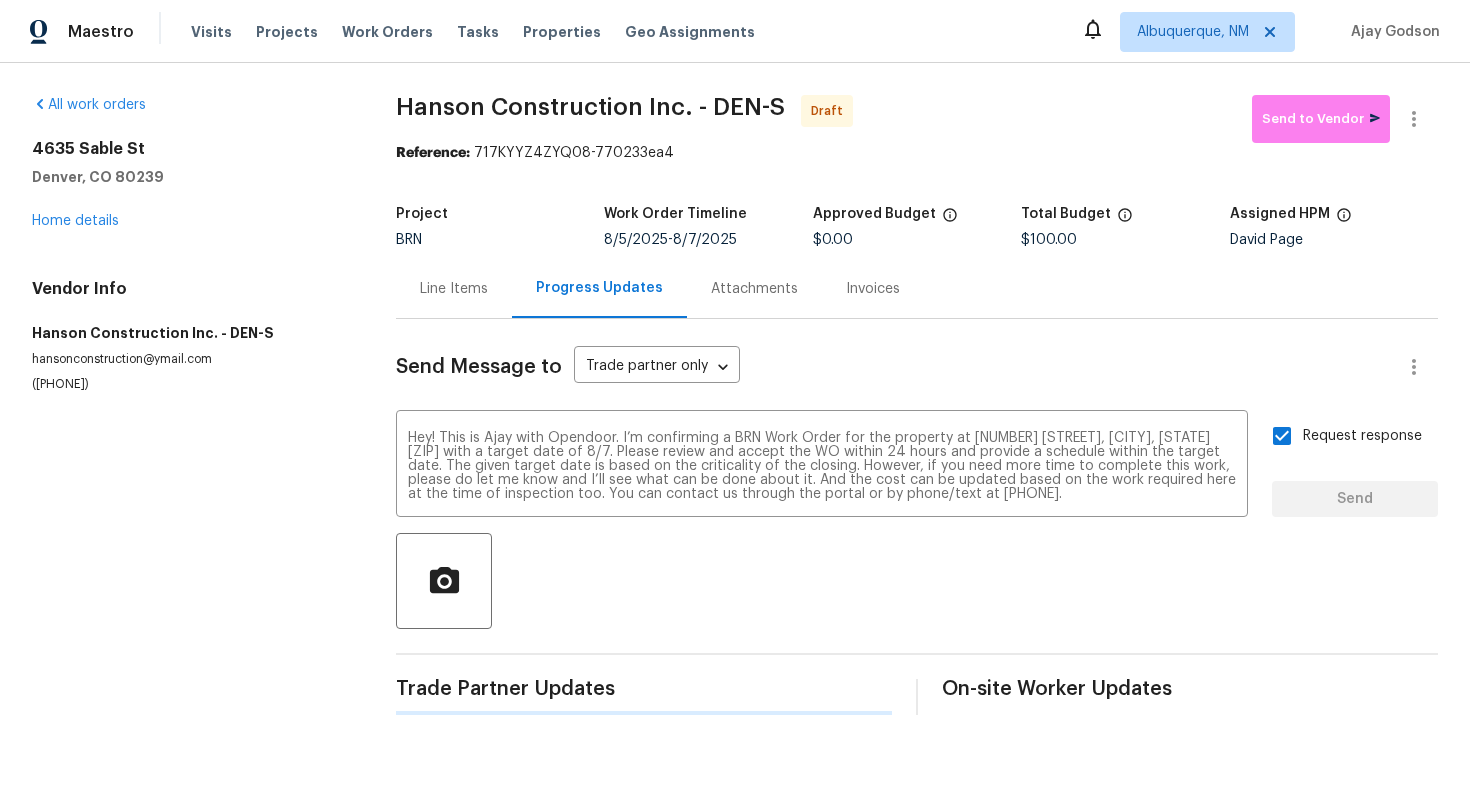 type 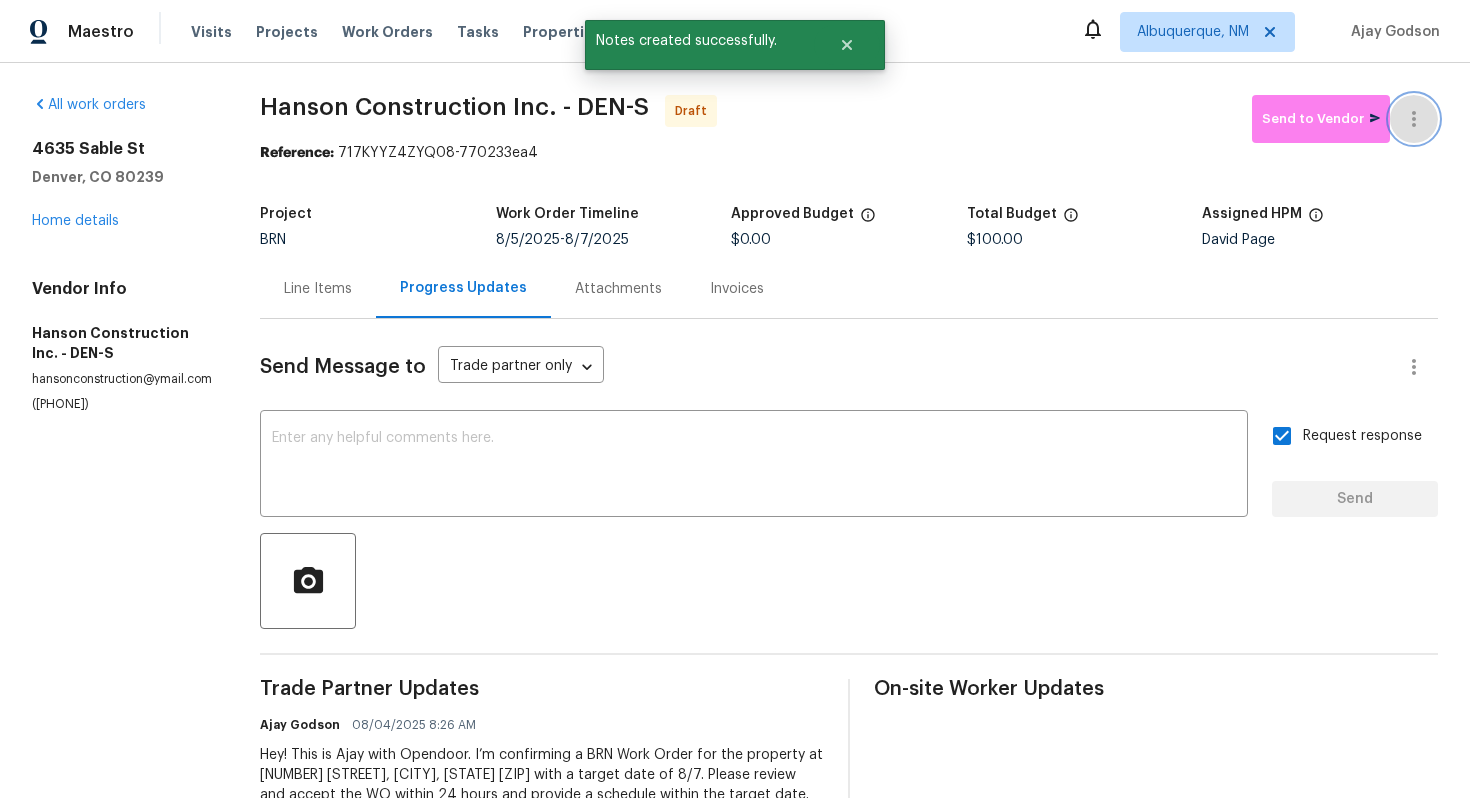 click 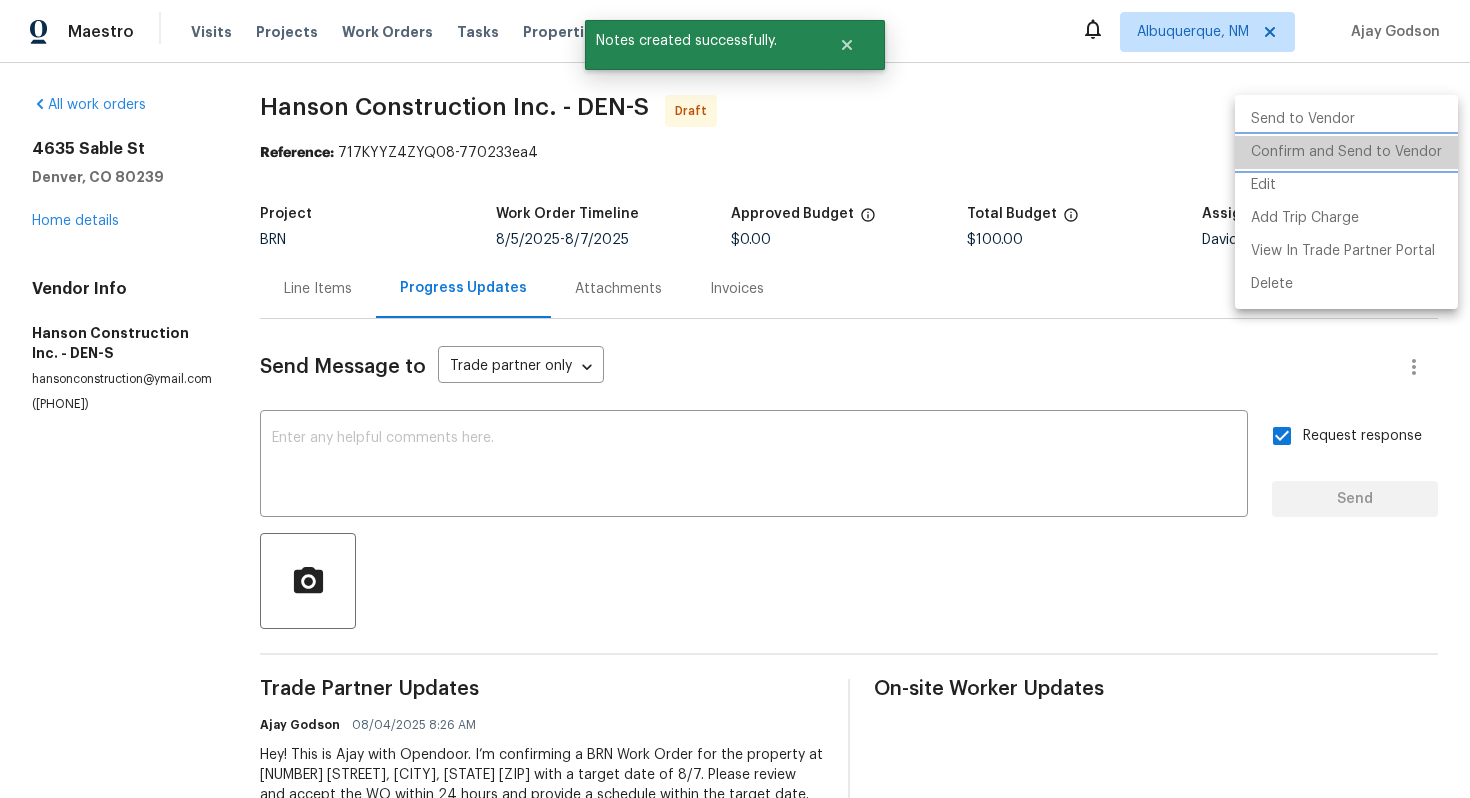 click on "Confirm and Send to Vendor" at bounding box center [1346, 152] 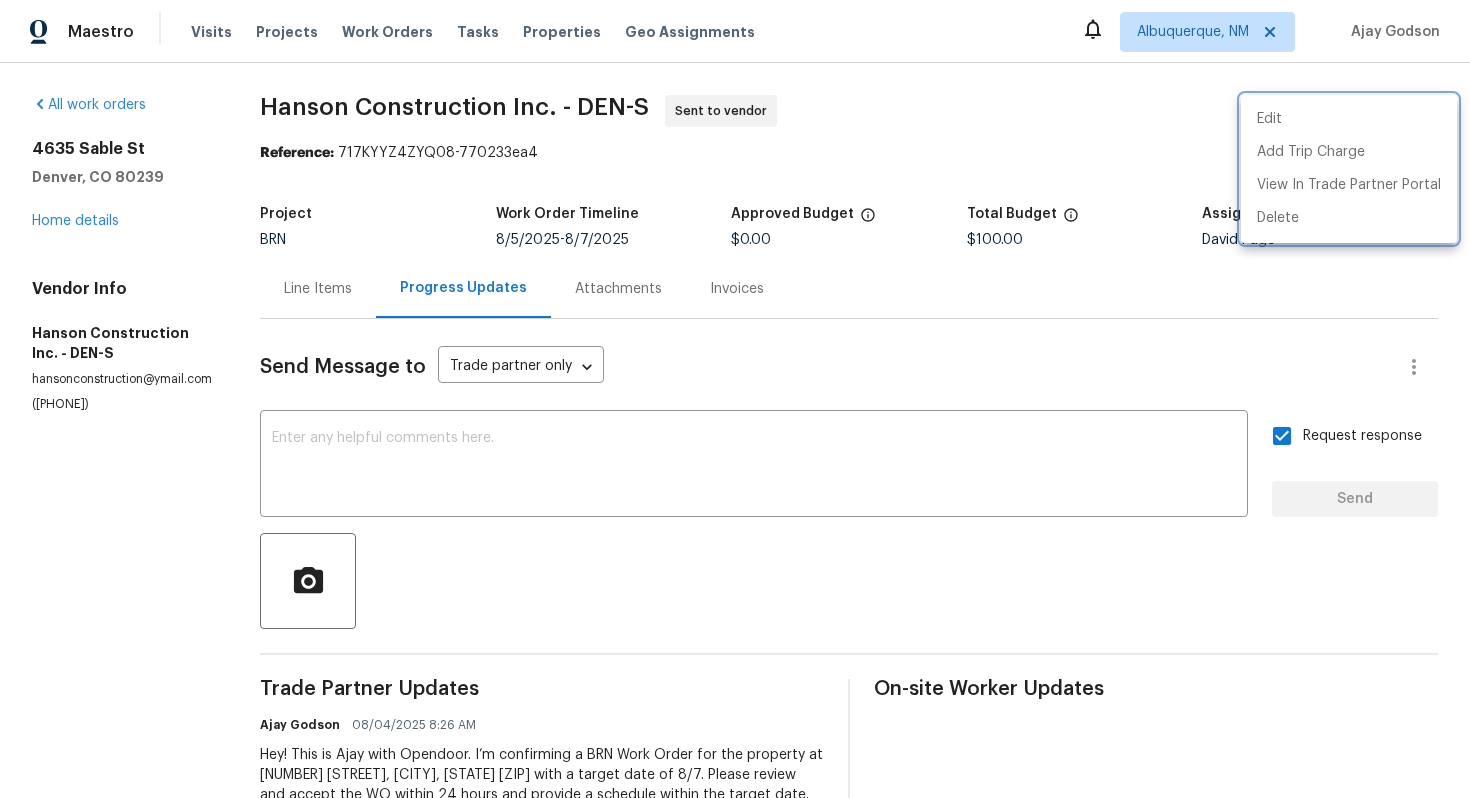 click at bounding box center [735, 399] 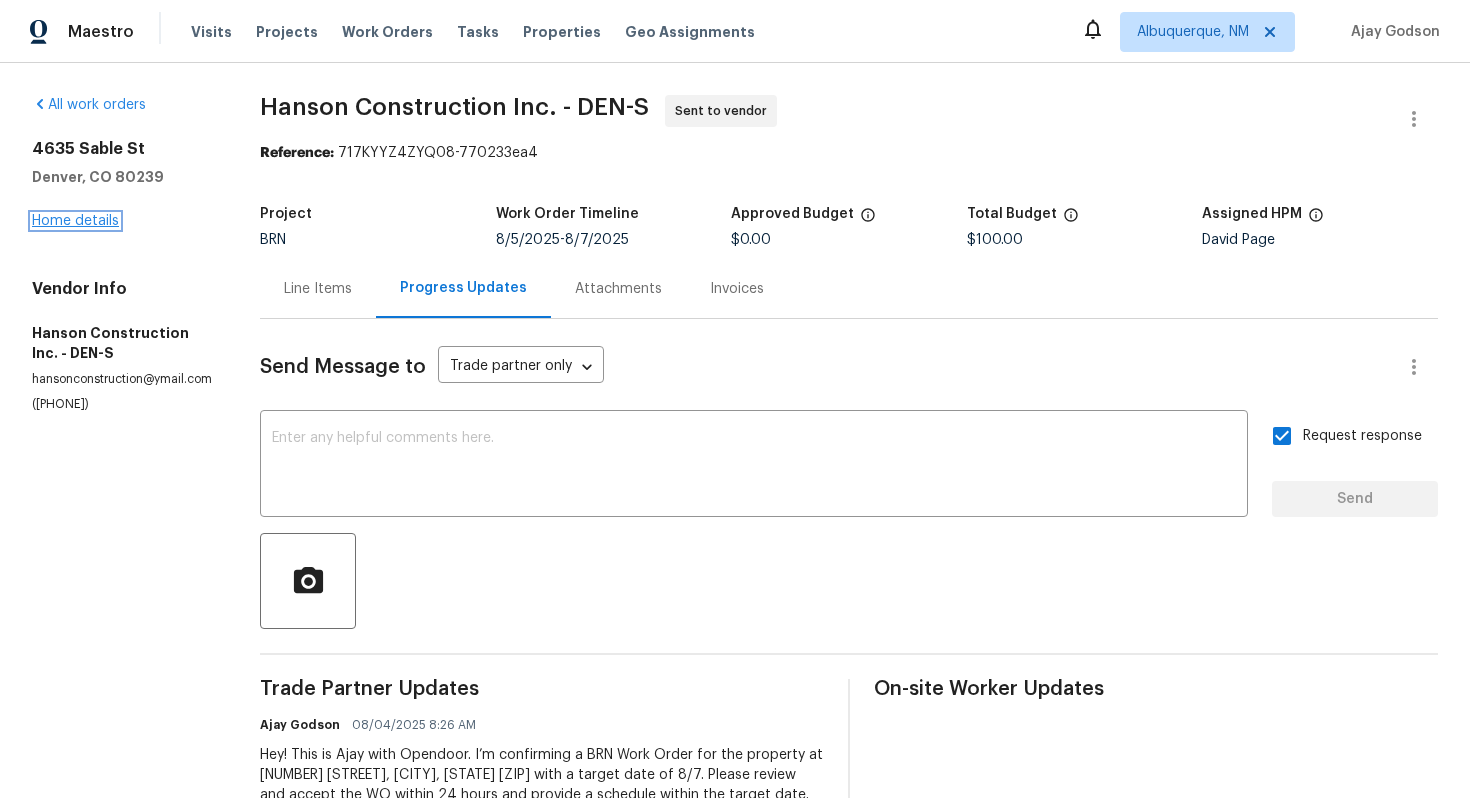 click on "Home details" at bounding box center [75, 221] 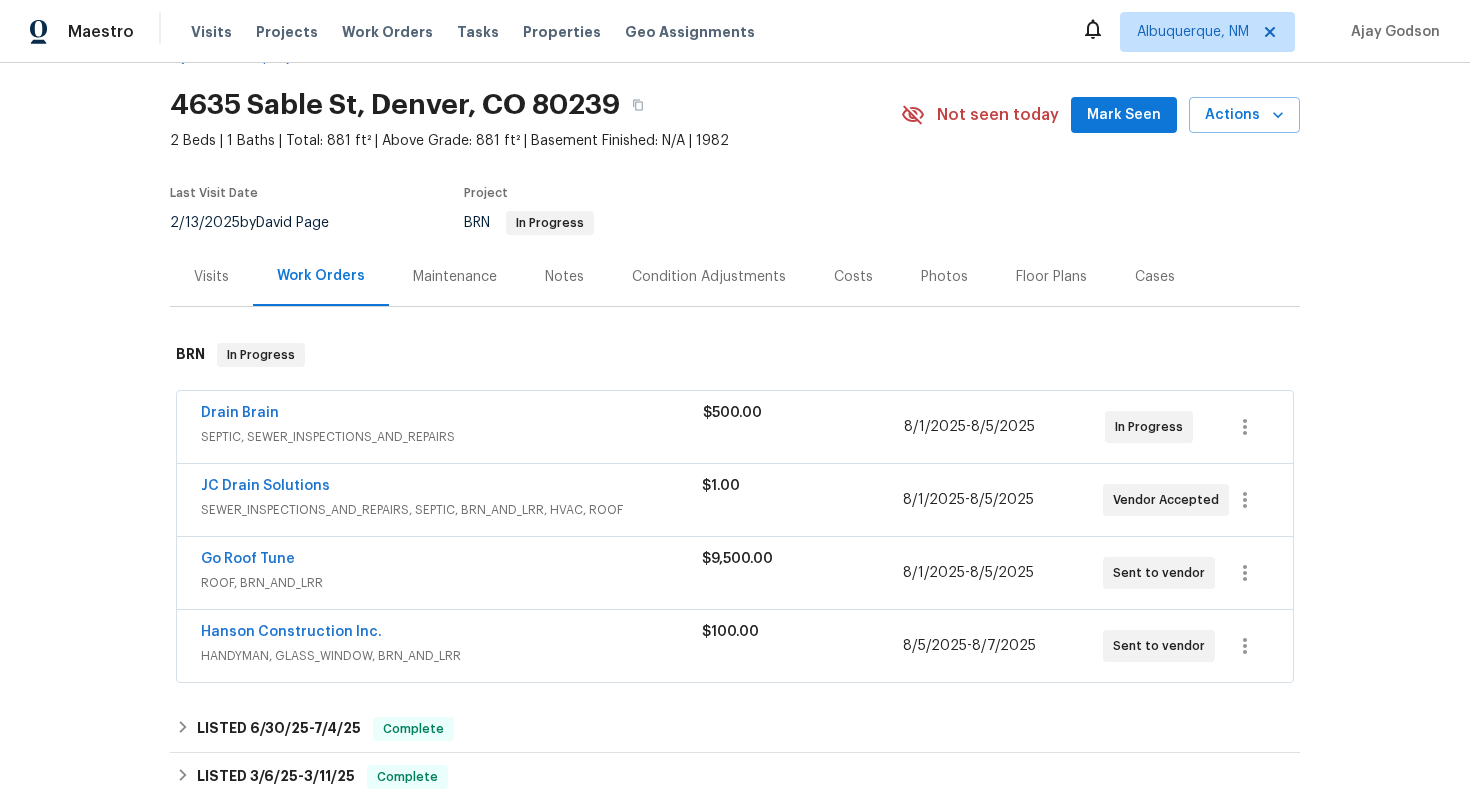 scroll, scrollTop: 96, scrollLeft: 0, axis: vertical 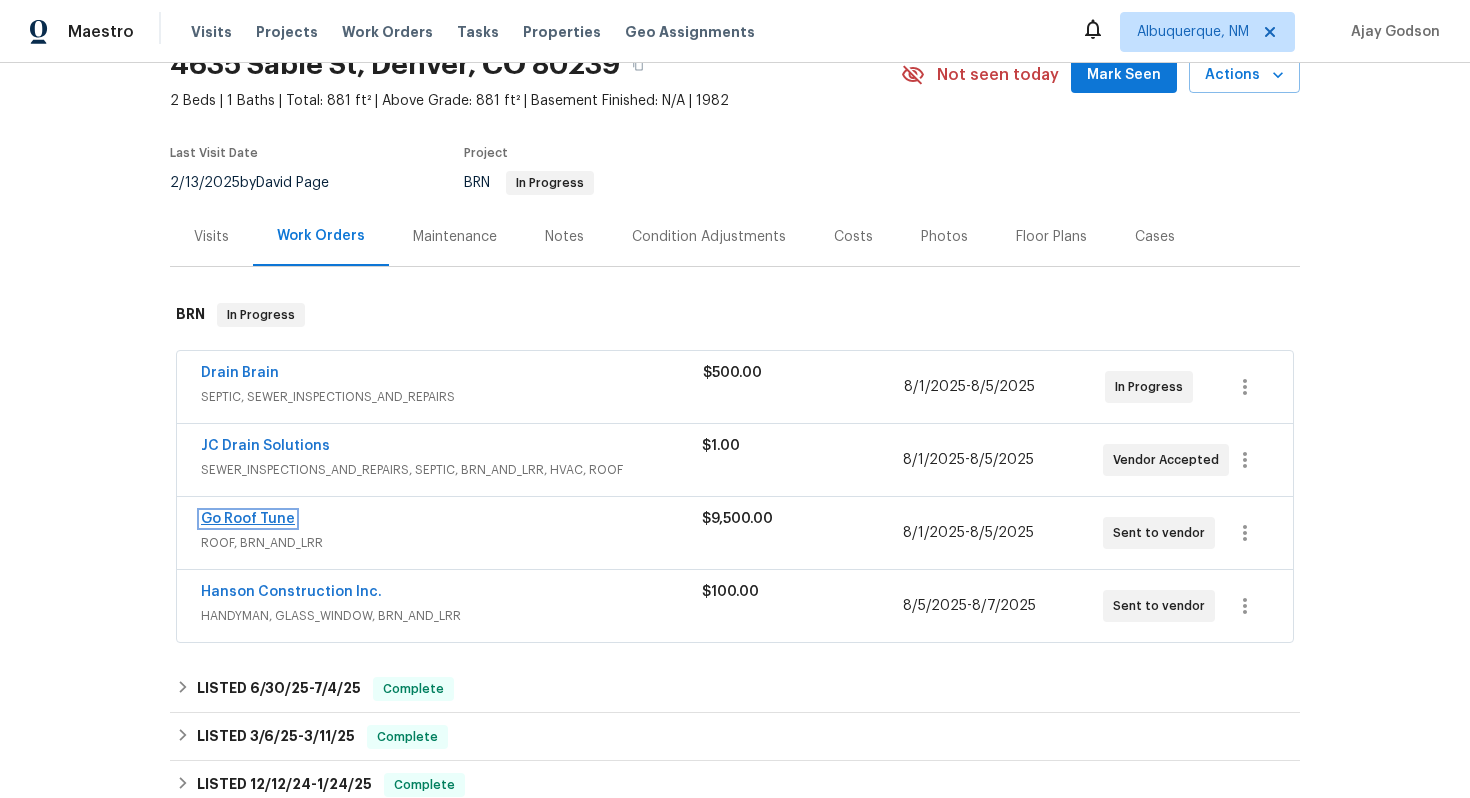 click on "Go Roof Tune" at bounding box center (248, 519) 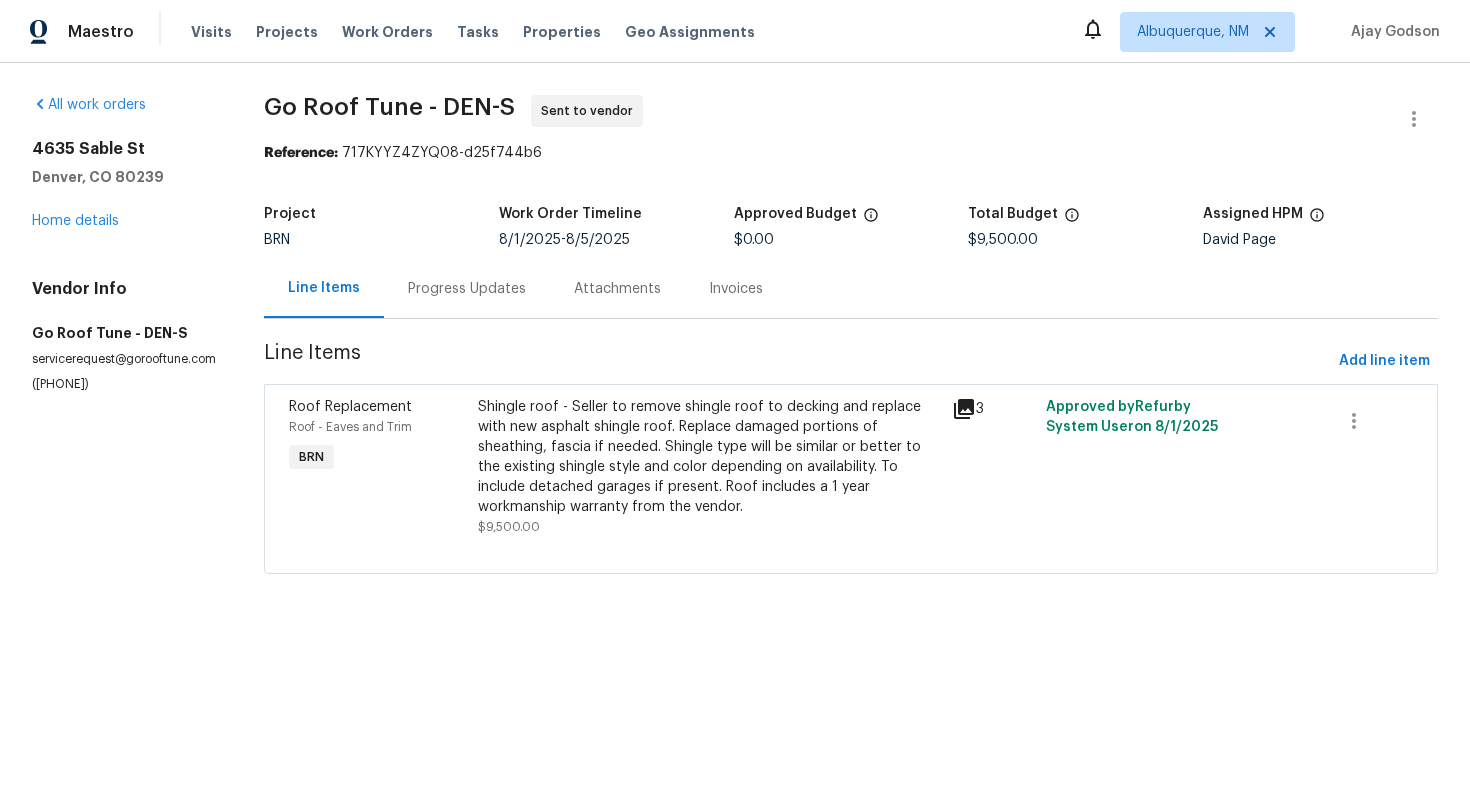 drag, startPoint x: 30, startPoint y: 386, endPoint x: 150, endPoint y: 392, distance: 120.14991 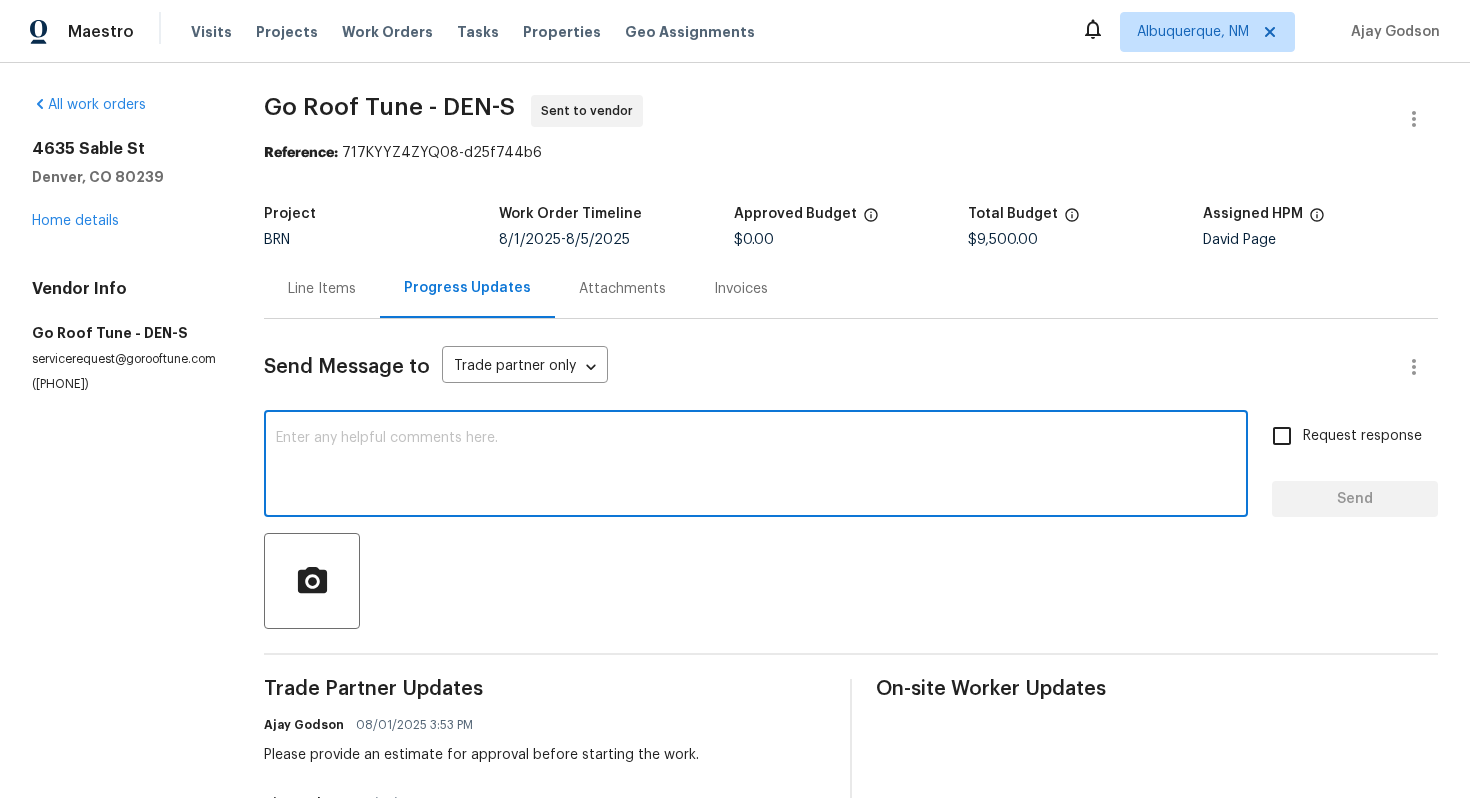 click at bounding box center [756, 466] 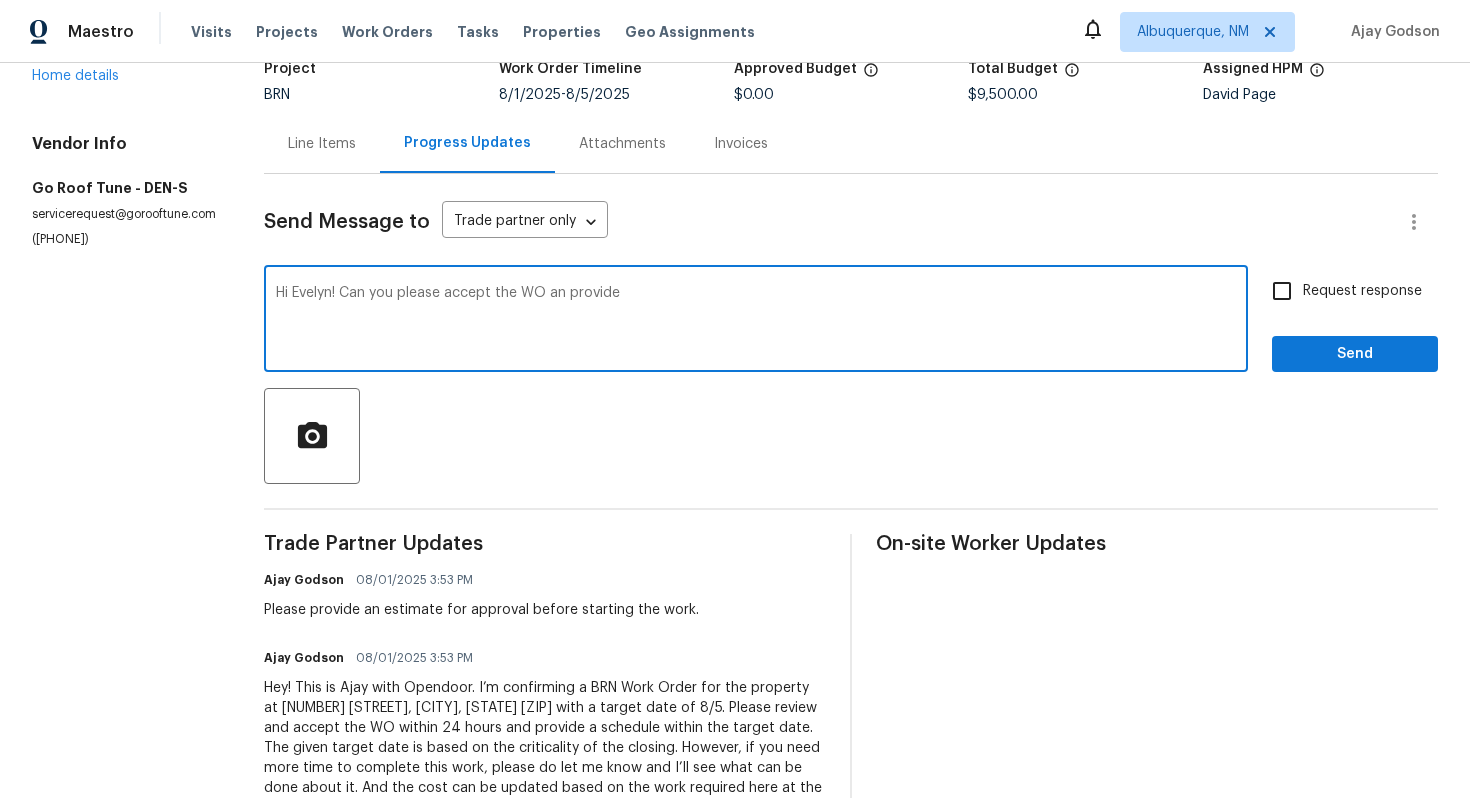 scroll, scrollTop: 150, scrollLeft: 0, axis: vertical 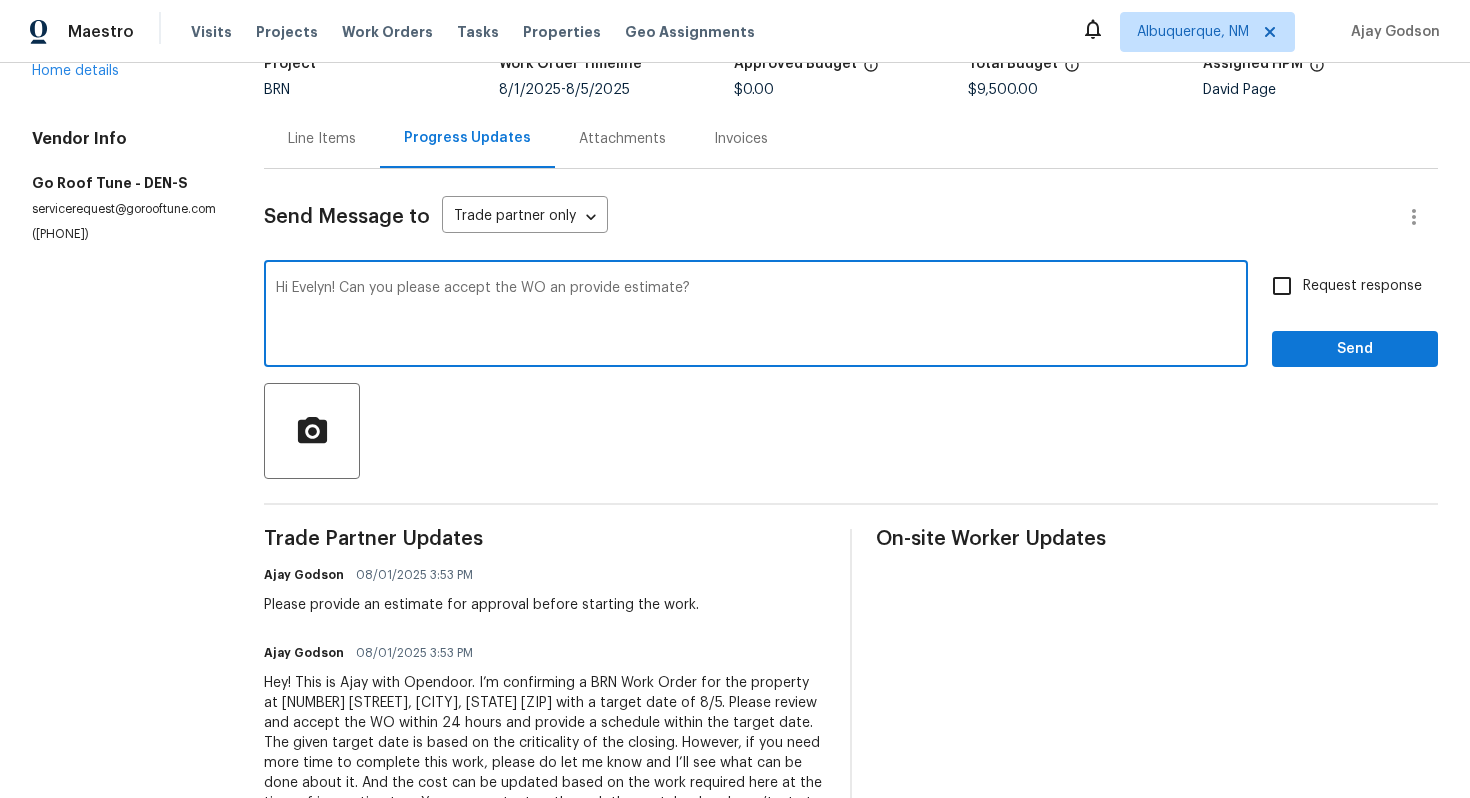 type on "Hi Evelyn! Can you please accept the WO an provide estimate?" 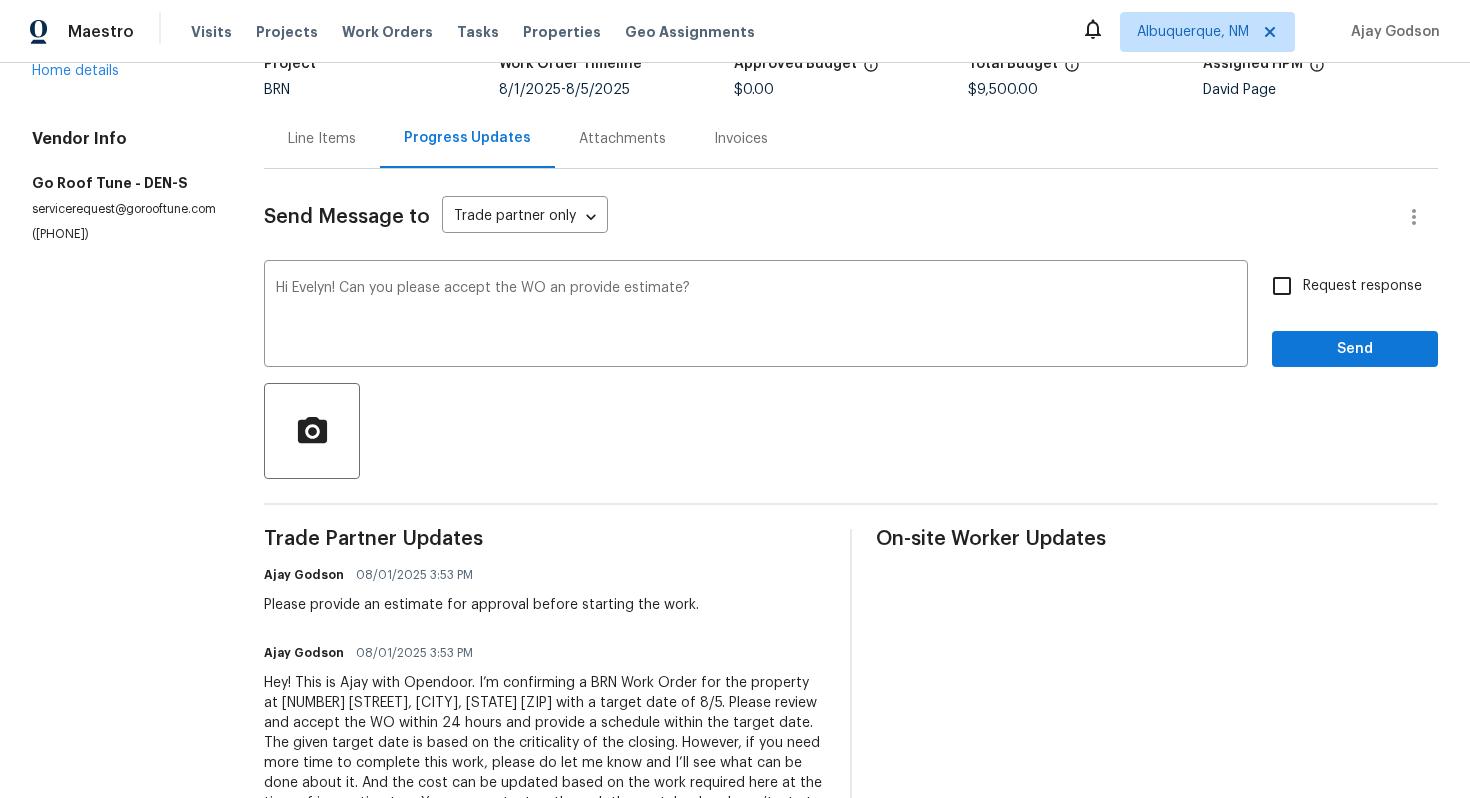 click on "Request response" at bounding box center [1362, 286] 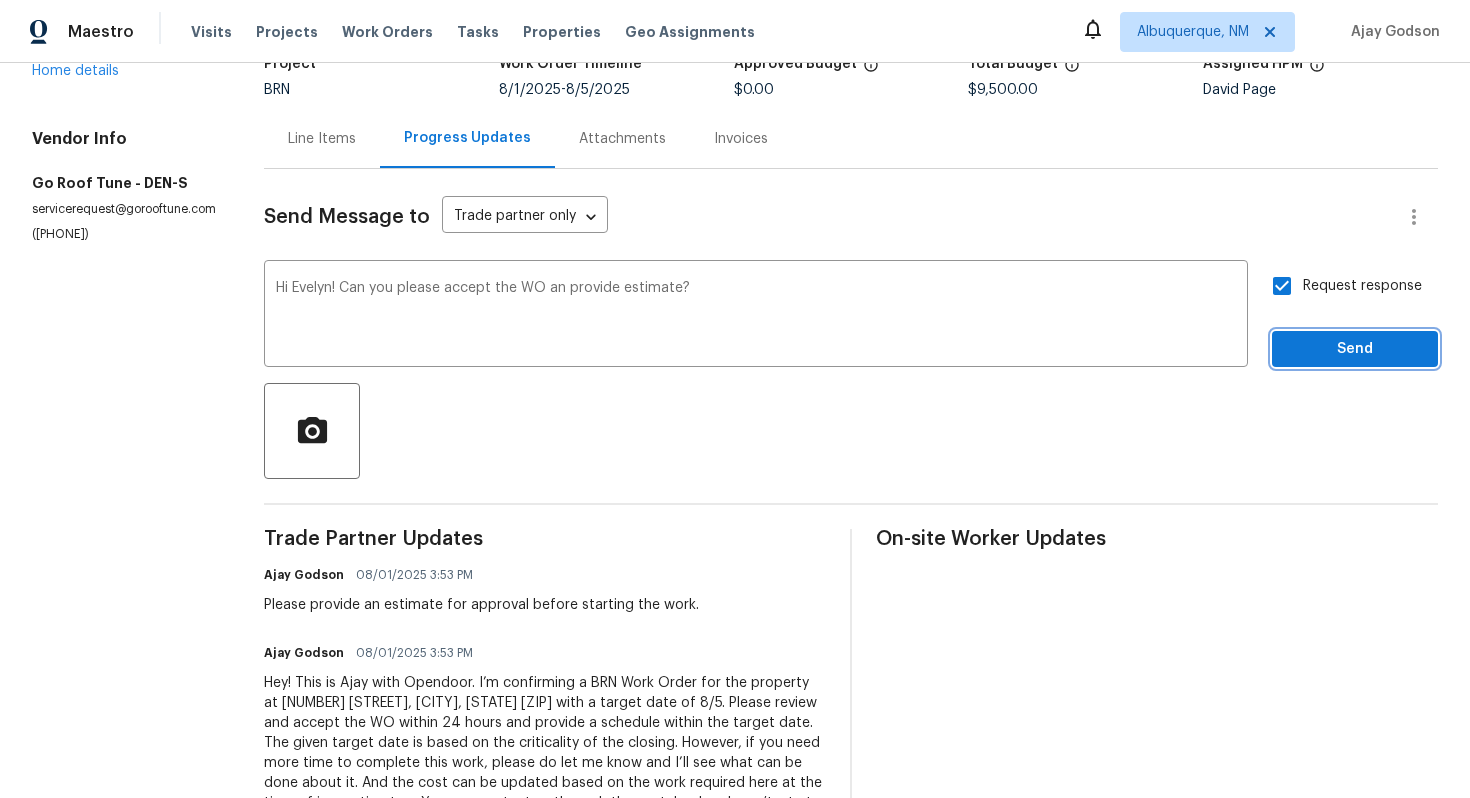 click on "Send" at bounding box center [1355, 349] 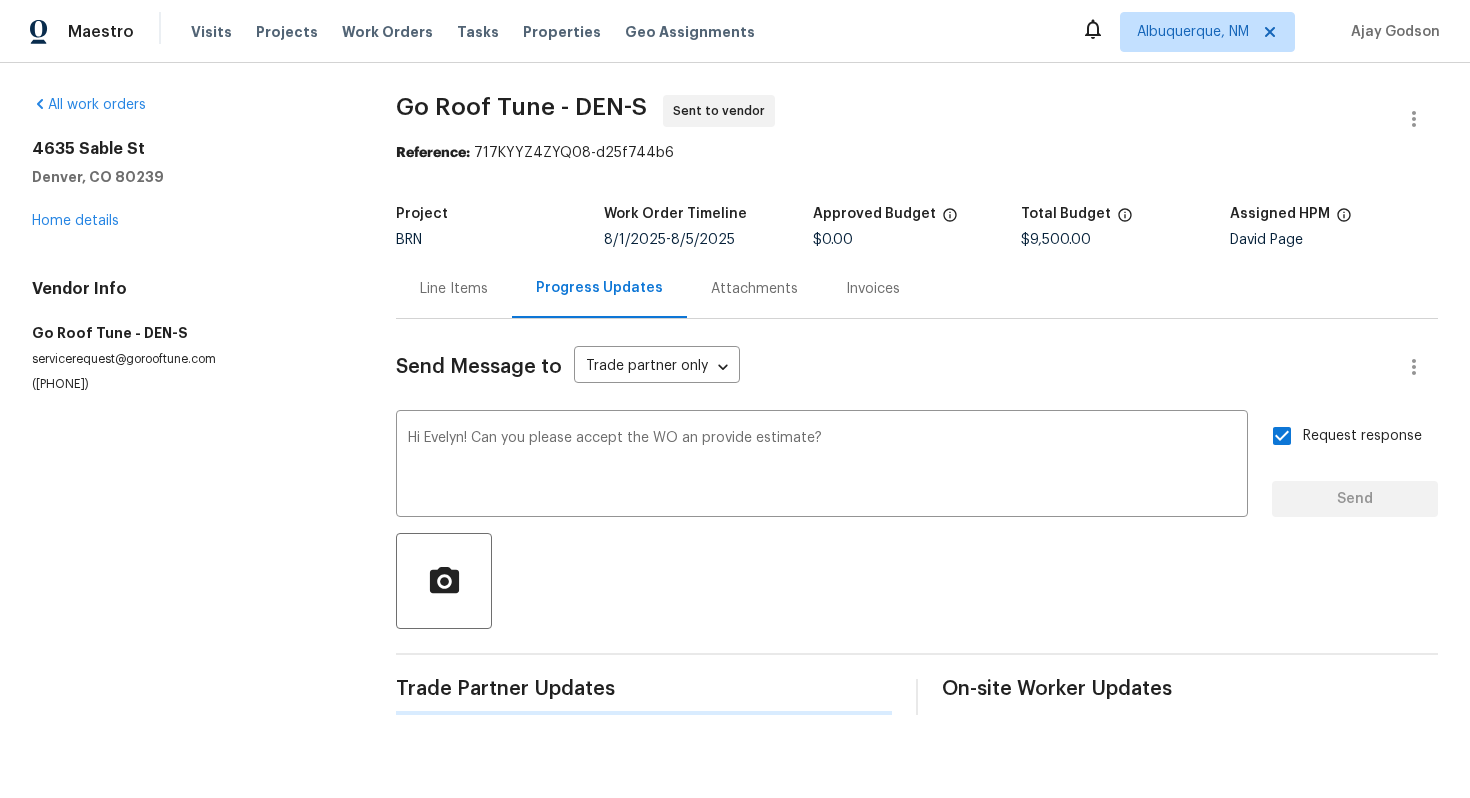 scroll, scrollTop: 0, scrollLeft: 0, axis: both 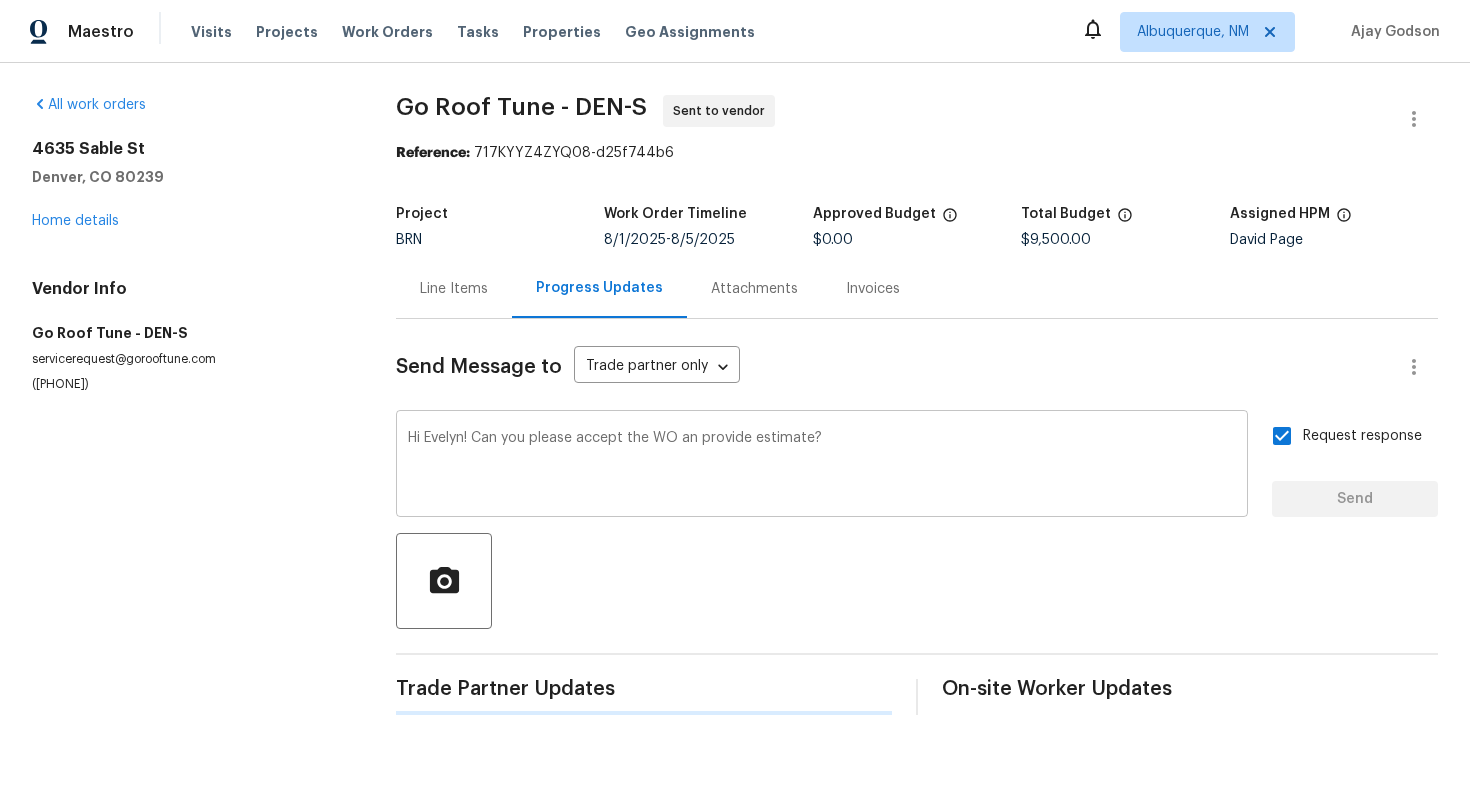 type 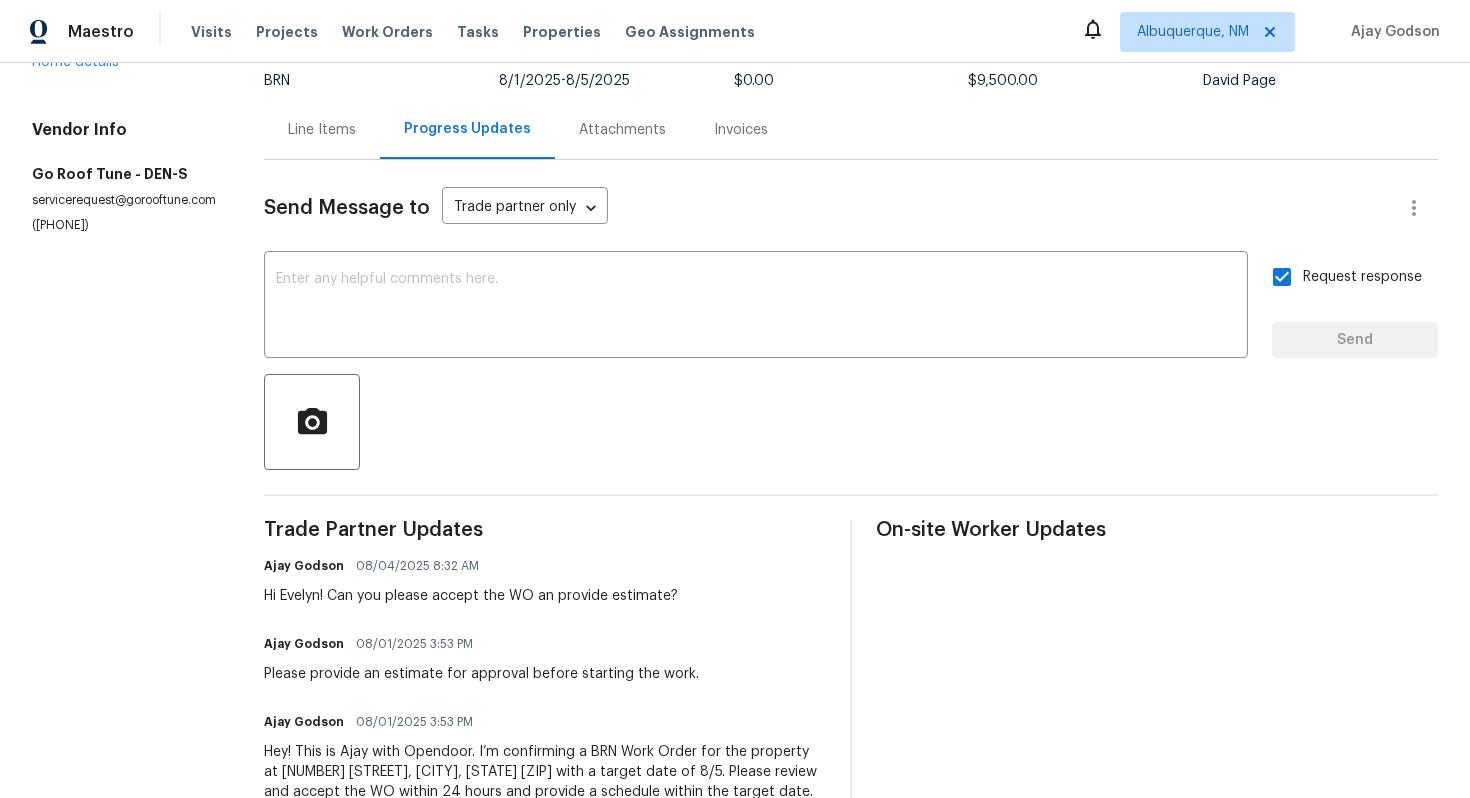 scroll, scrollTop: 0, scrollLeft: 0, axis: both 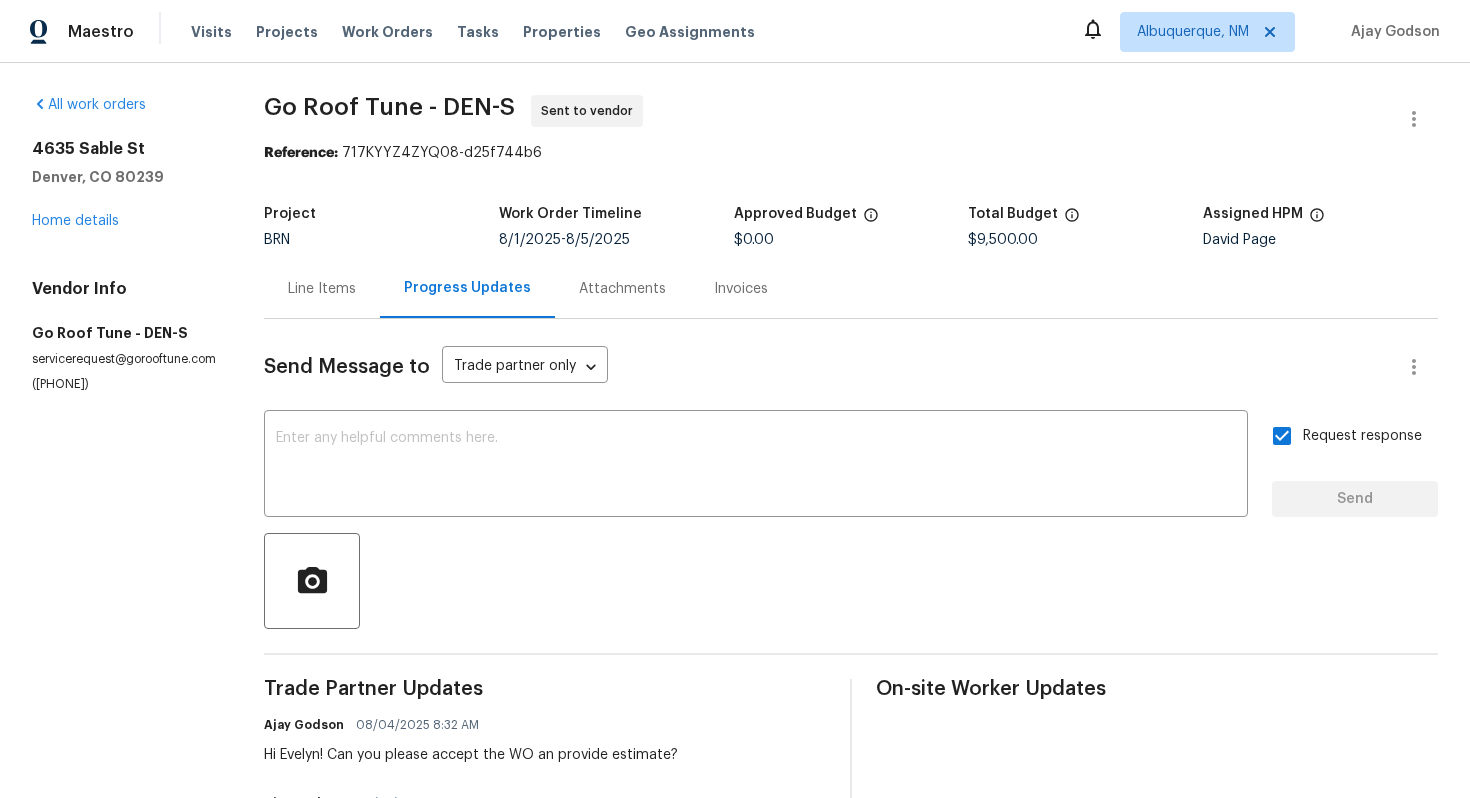 click on "Line Items" at bounding box center [322, 289] 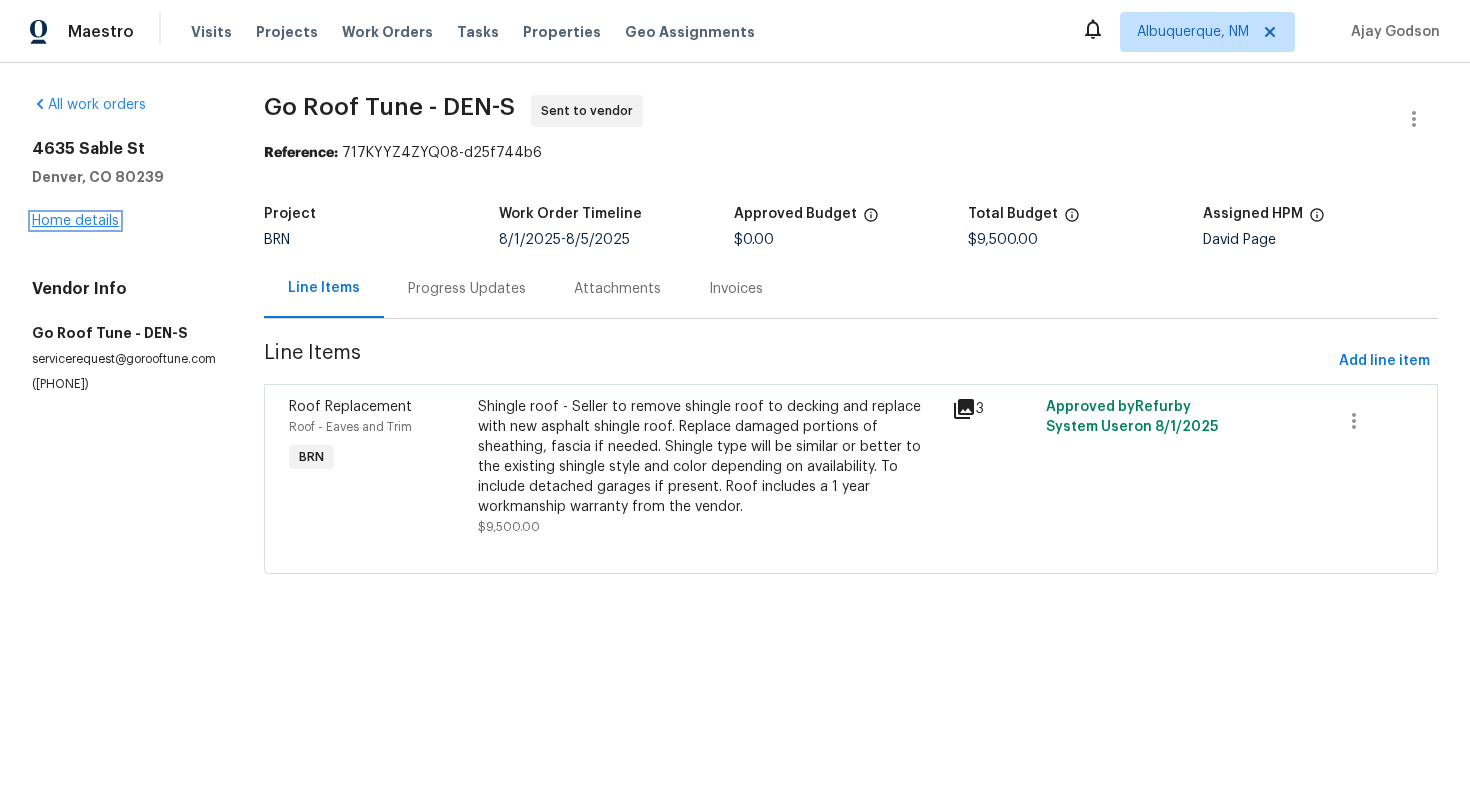 click on "Home details" at bounding box center [75, 221] 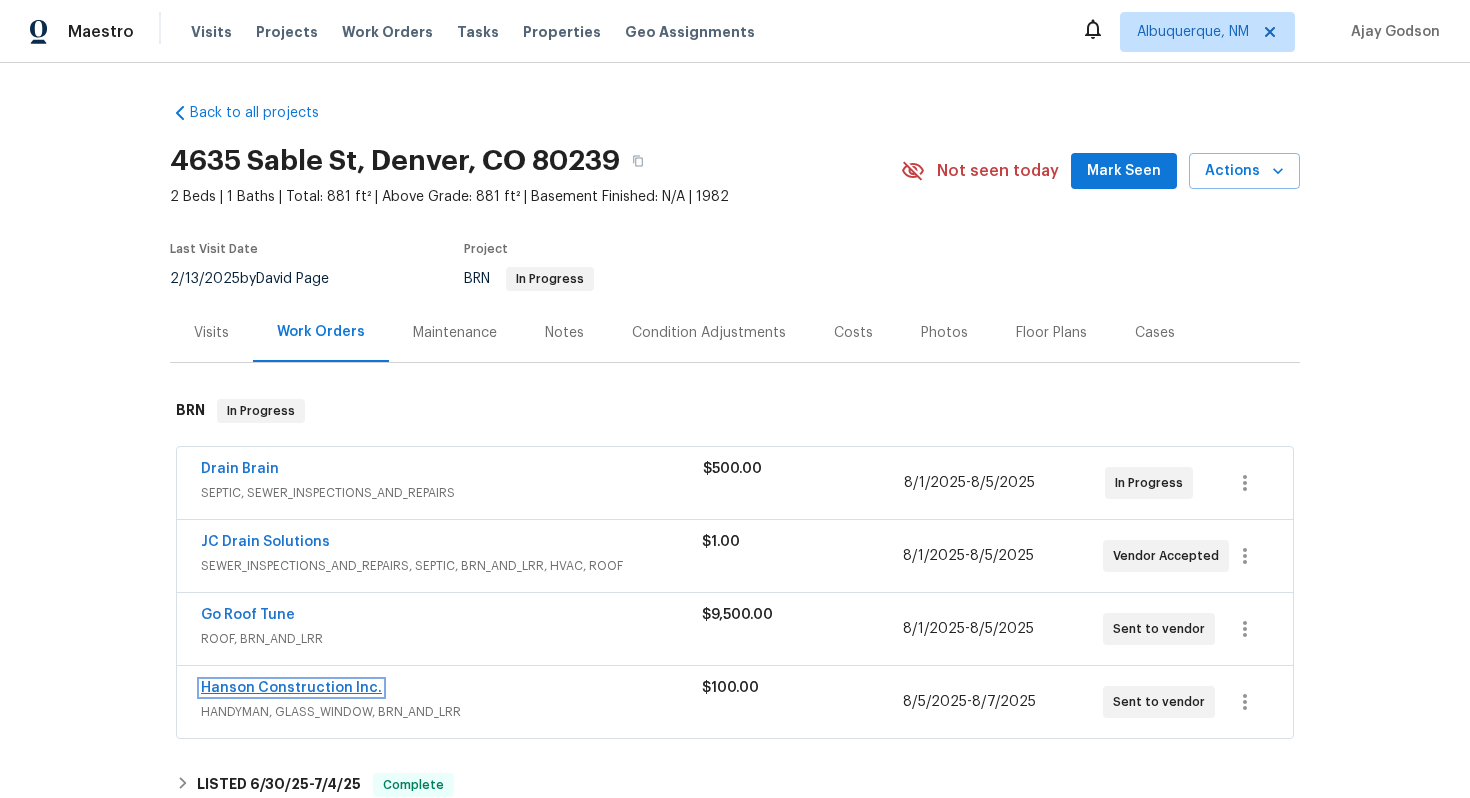 click on "Hanson Construction Inc." at bounding box center [291, 688] 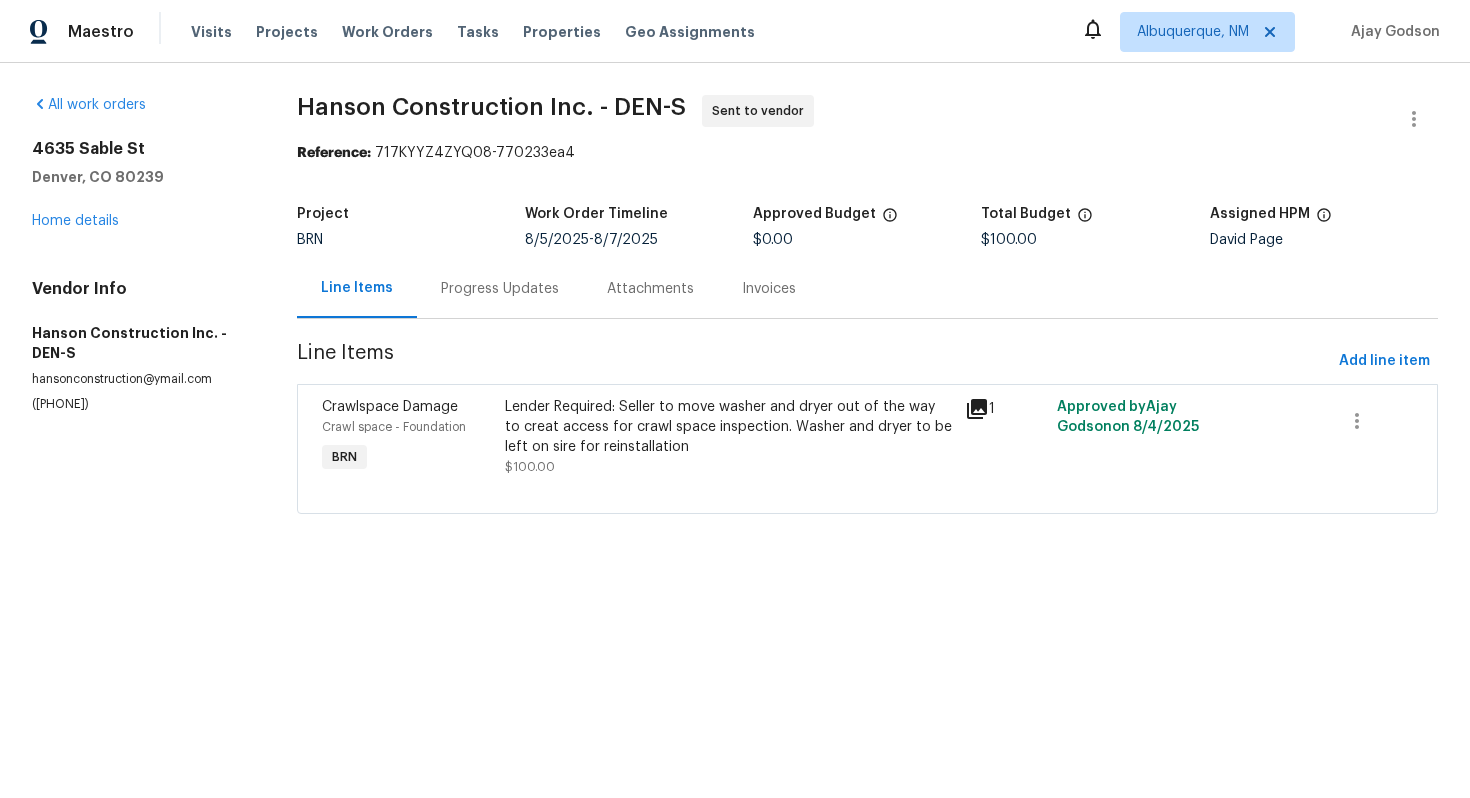 click on "Progress Updates" at bounding box center (500, 289) 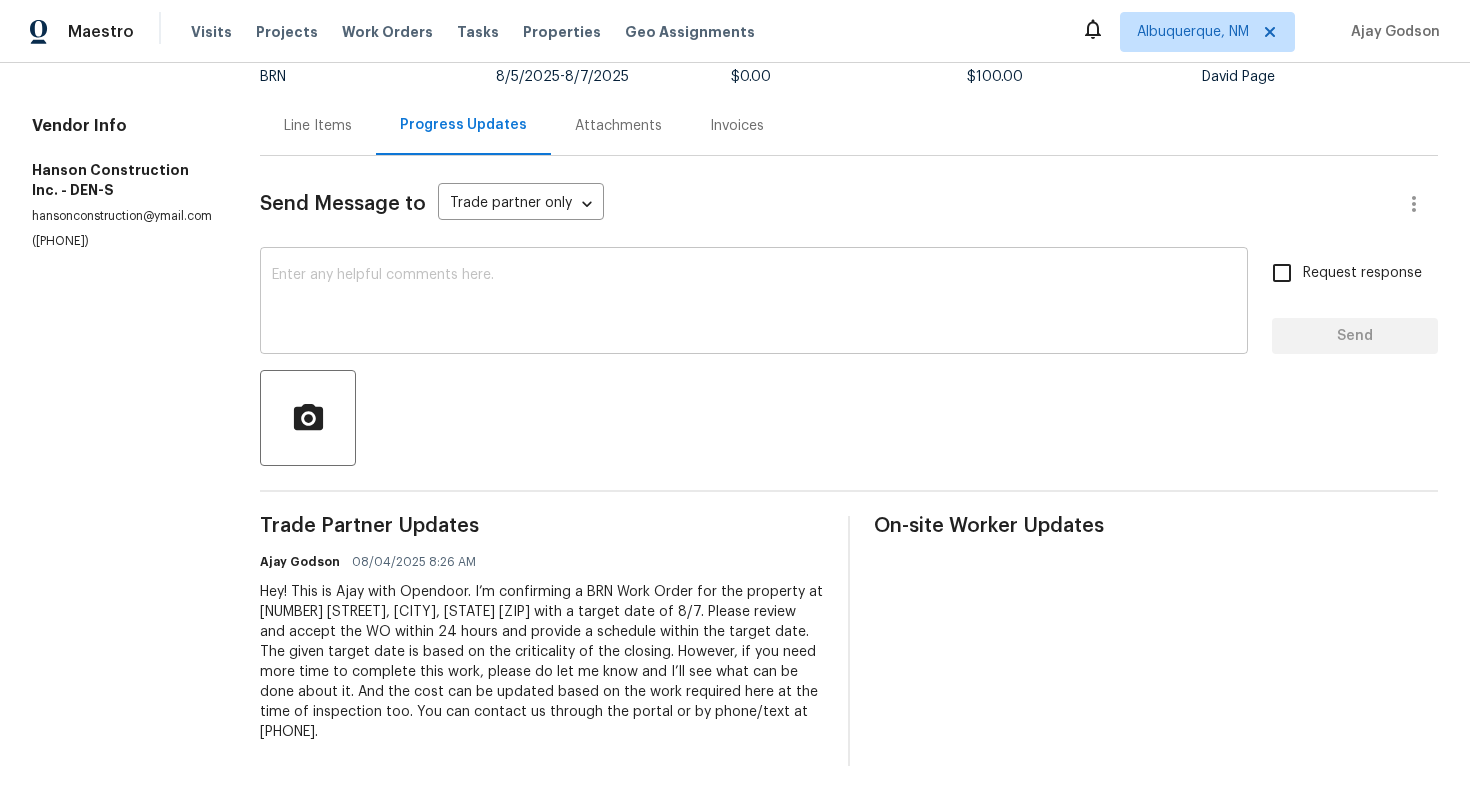scroll, scrollTop: 0, scrollLeft: 0, axis: both 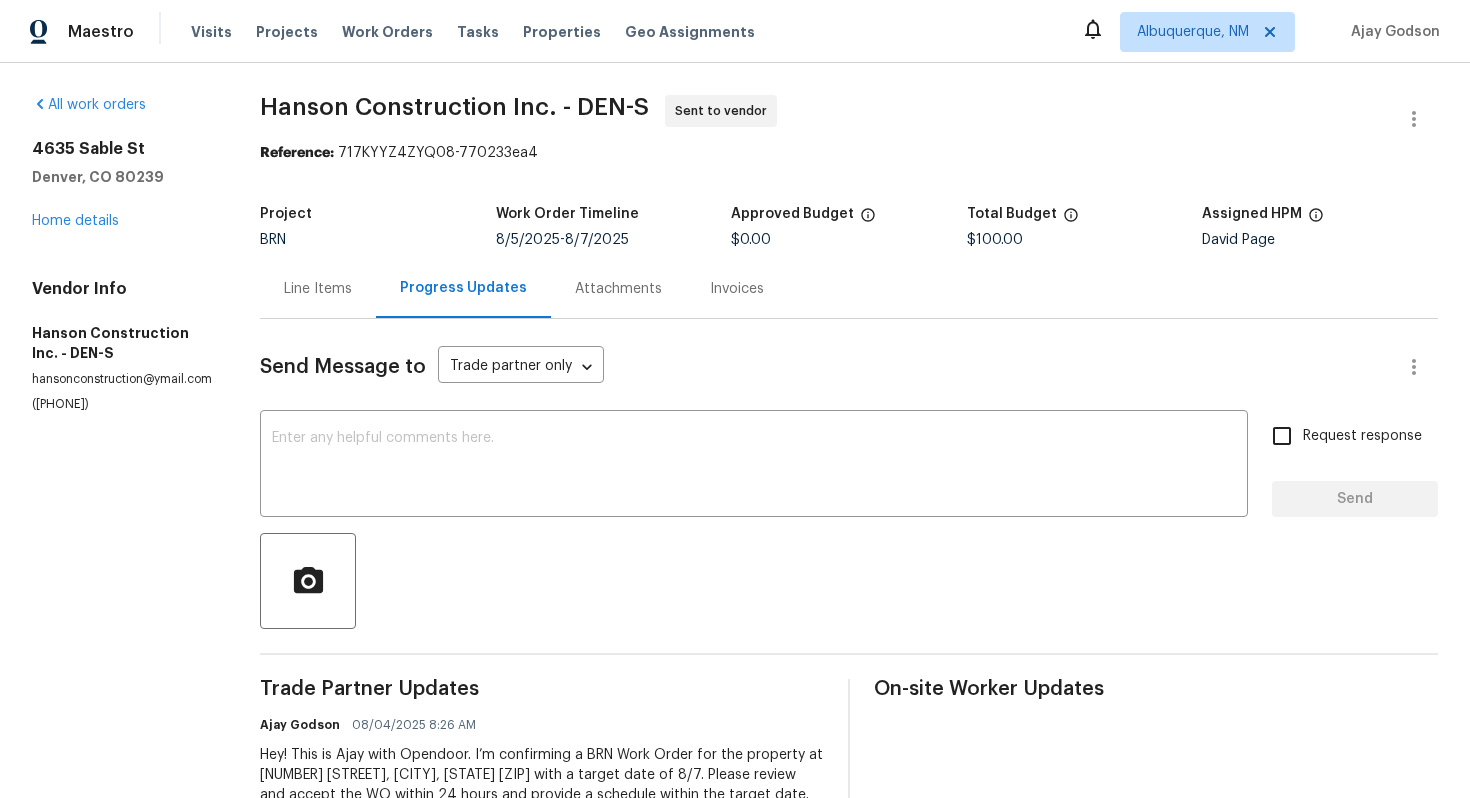 click on "Line Items" at bounding box center [318, 288] 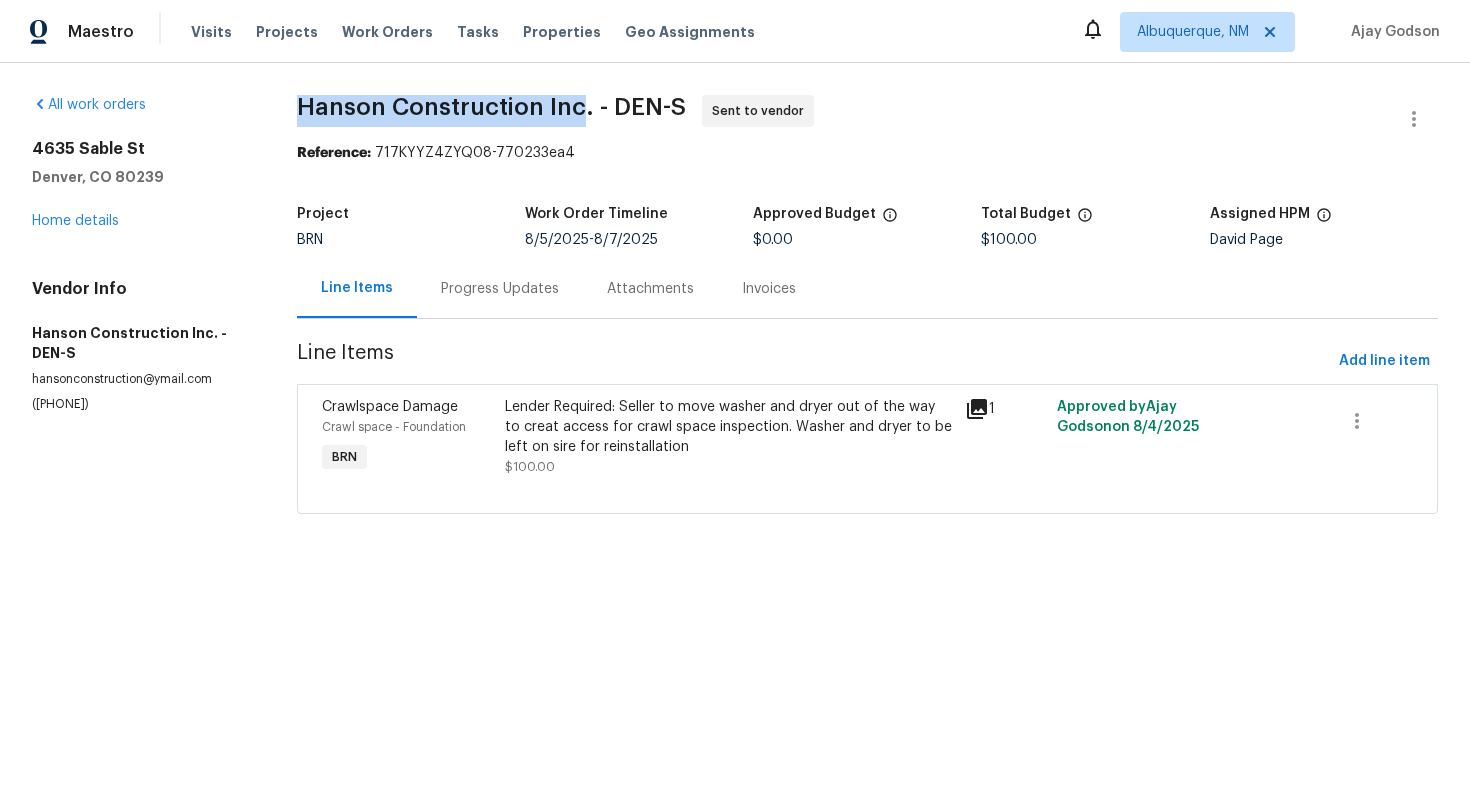 drag, startPoint x: 300, startPoint y: 105, endPoint x: 582, endPoint y: 110, distance: 282.0443 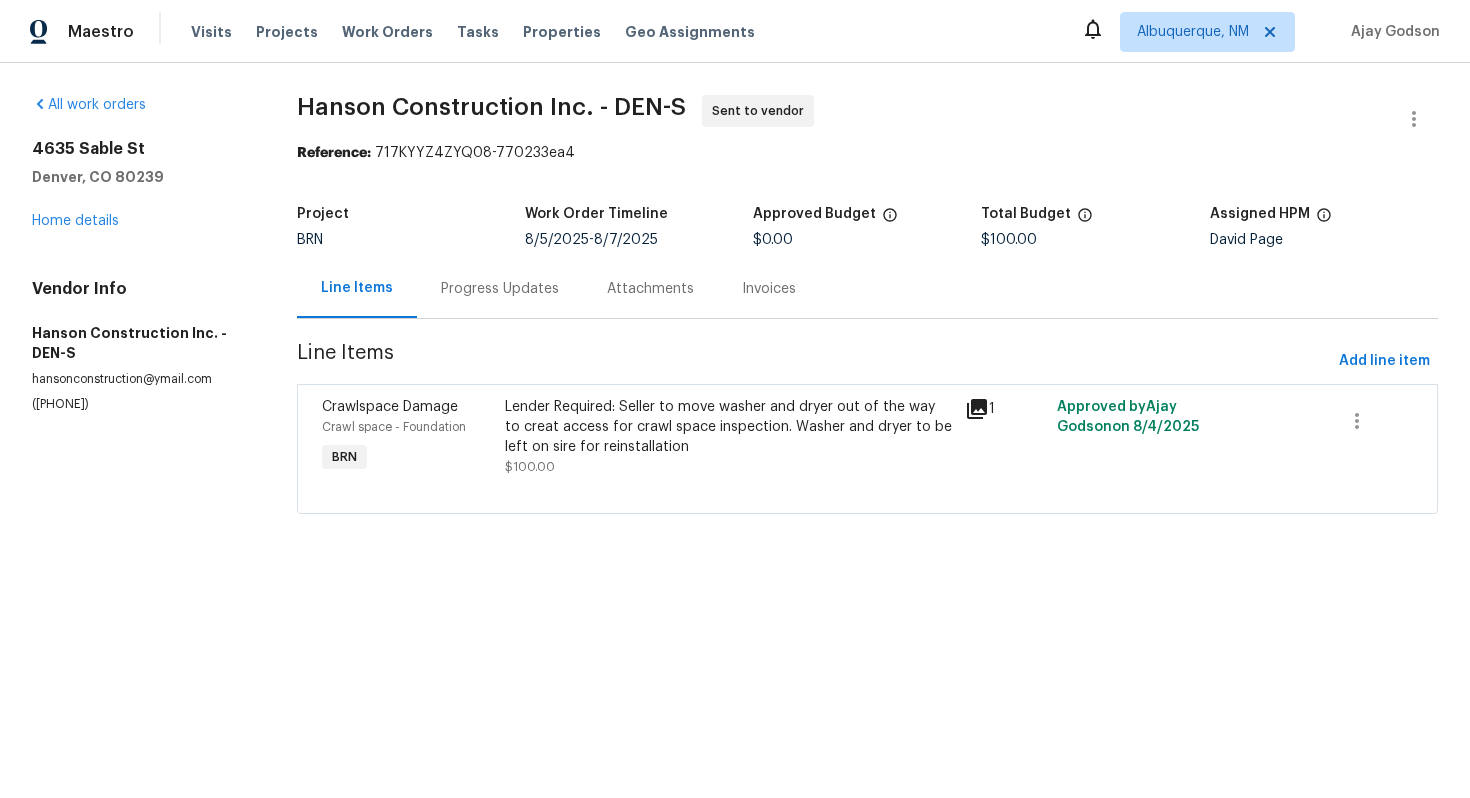 click on "Hanson Construction Inc. - DEN-S Sent to vendor" at bounding box center [843, 119] 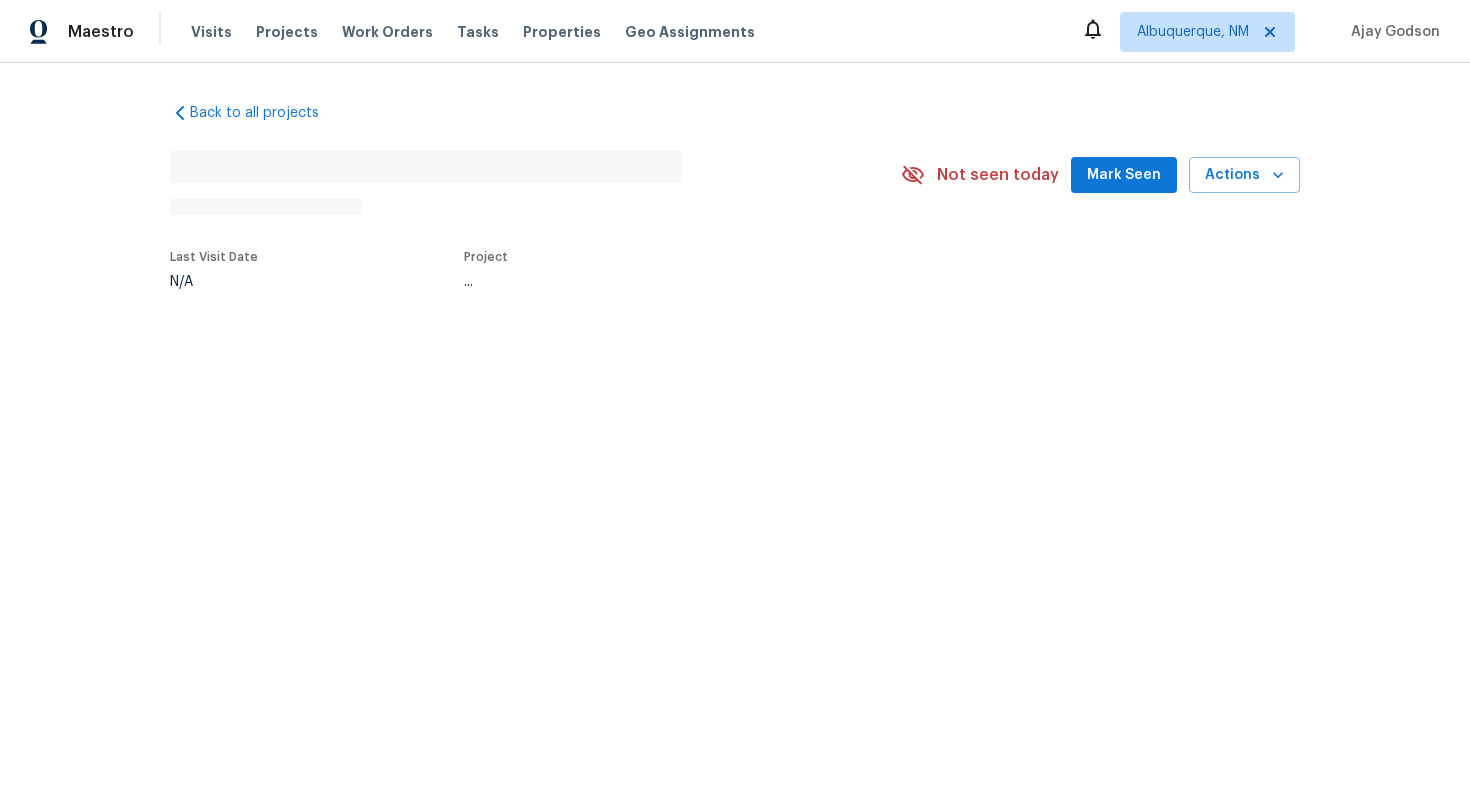 scroll, scrollTop: 0, scrollLeft: 0, axis: both 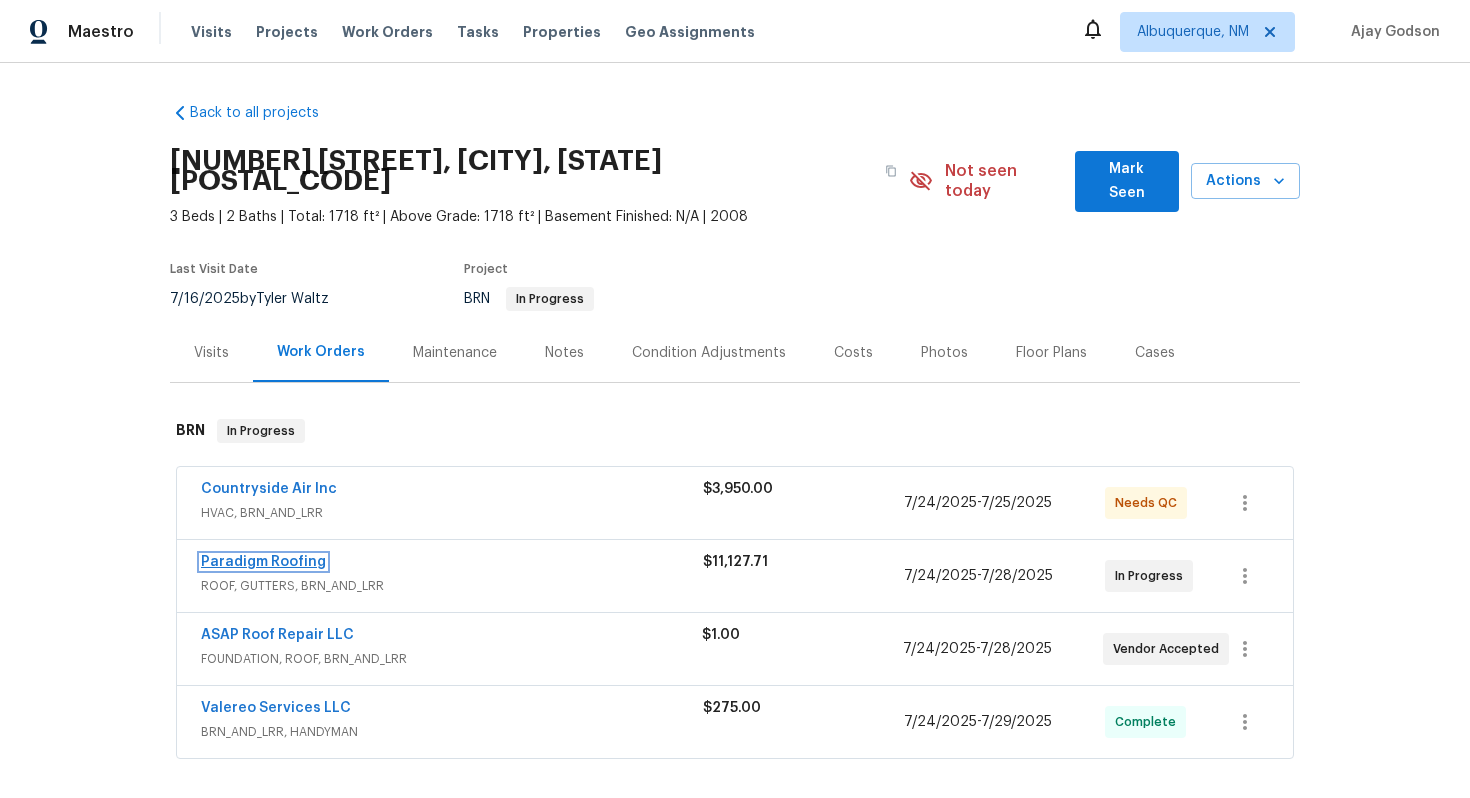 click on "Paradigm Roofing" at bounding box center (263, 562) 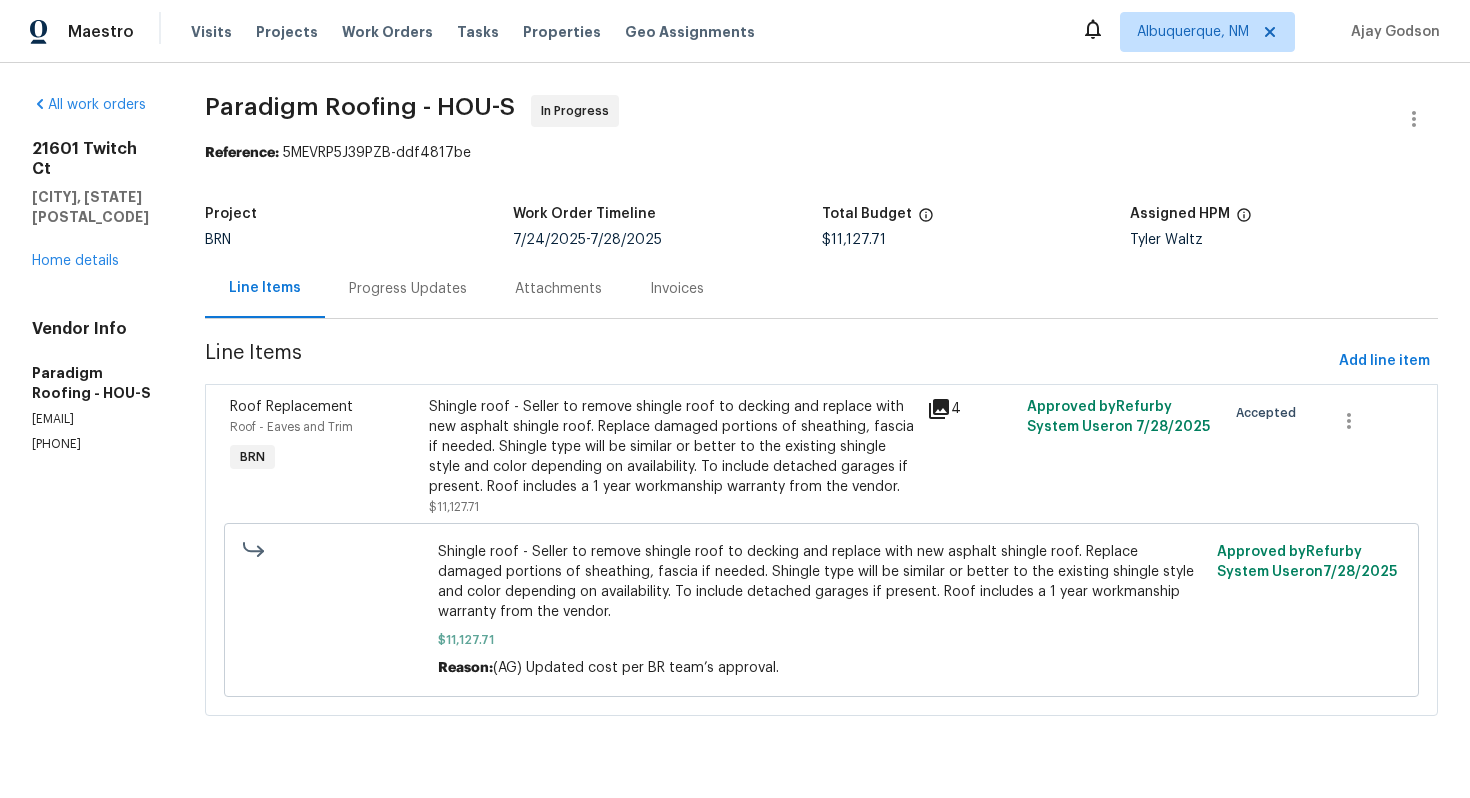 click on "Progress Updates" at bounding box center [408, 289] 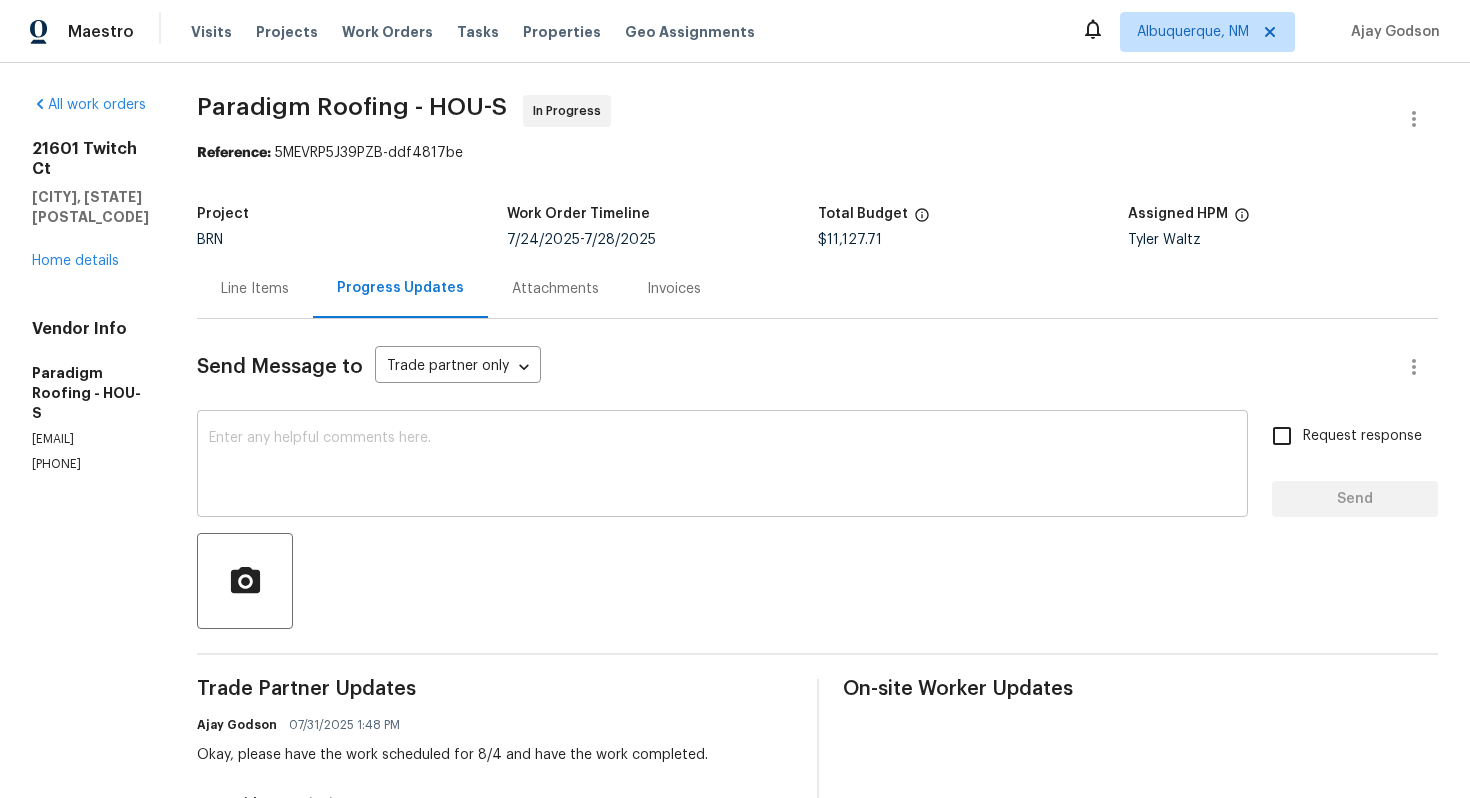 click at bounding box center [722, 466] 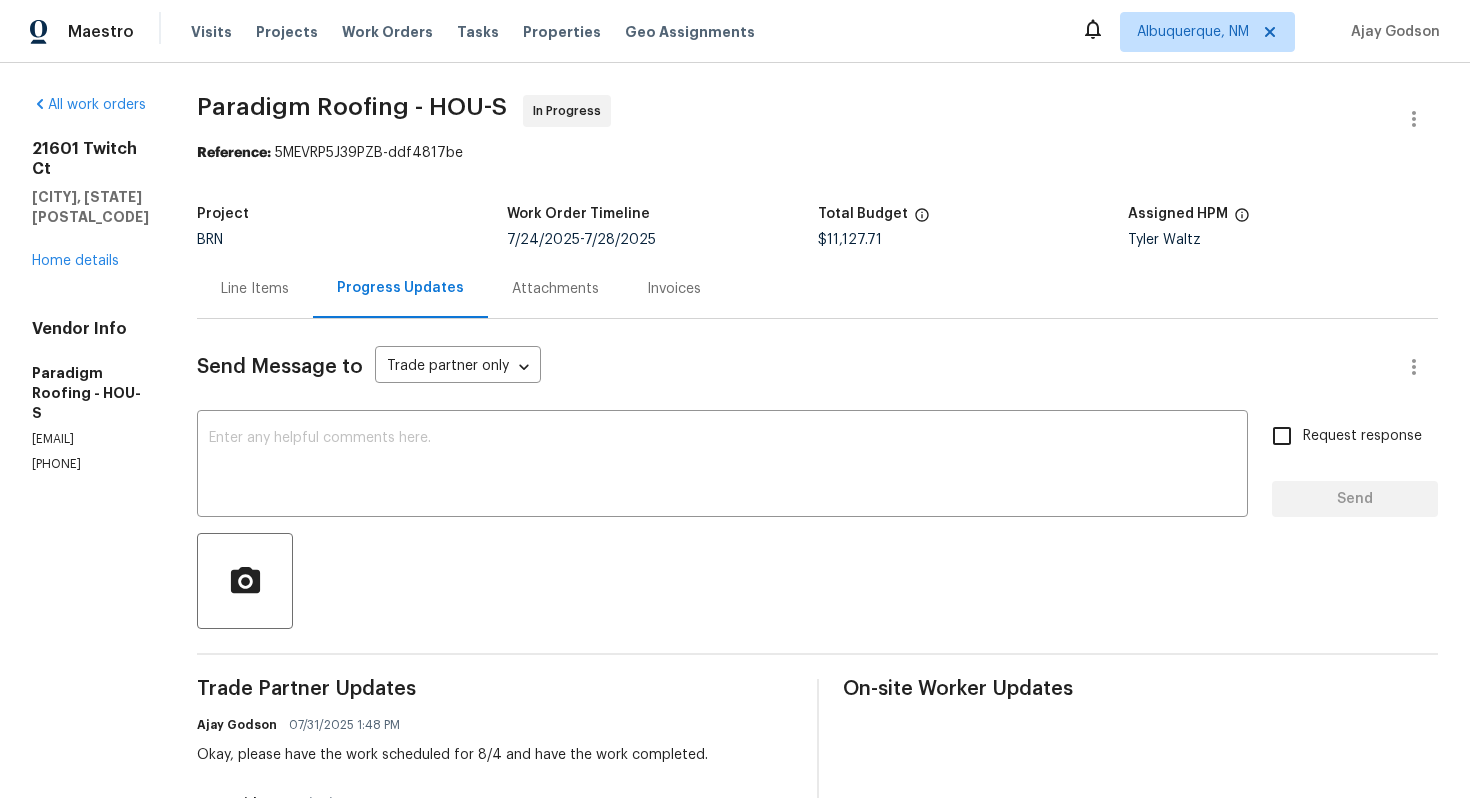 drag, startPoint x: 28, startPoint y: 407, endPoint x: 116, endPoint y: 408, distance: 88.005684 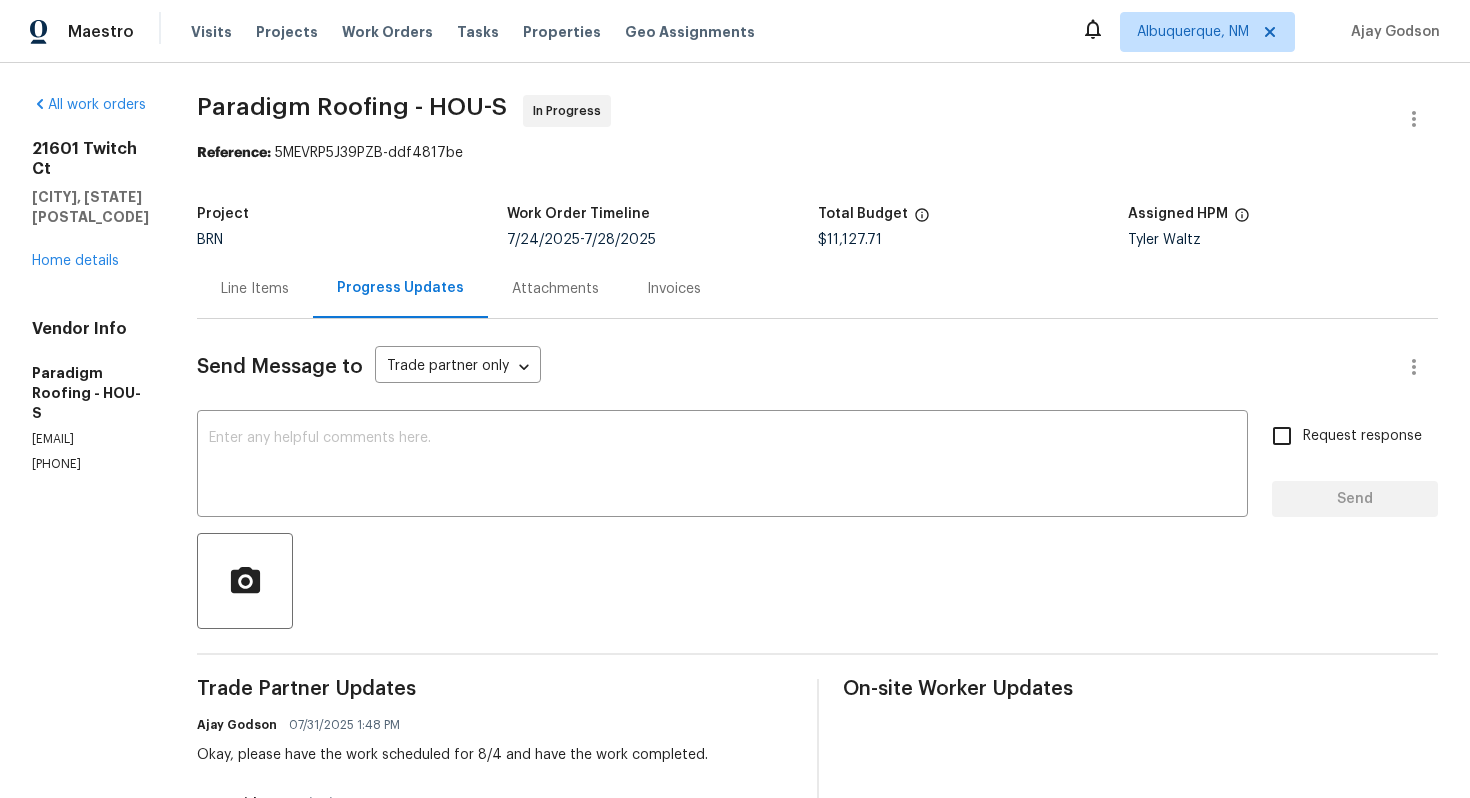 copy on "(972) 542-7774" 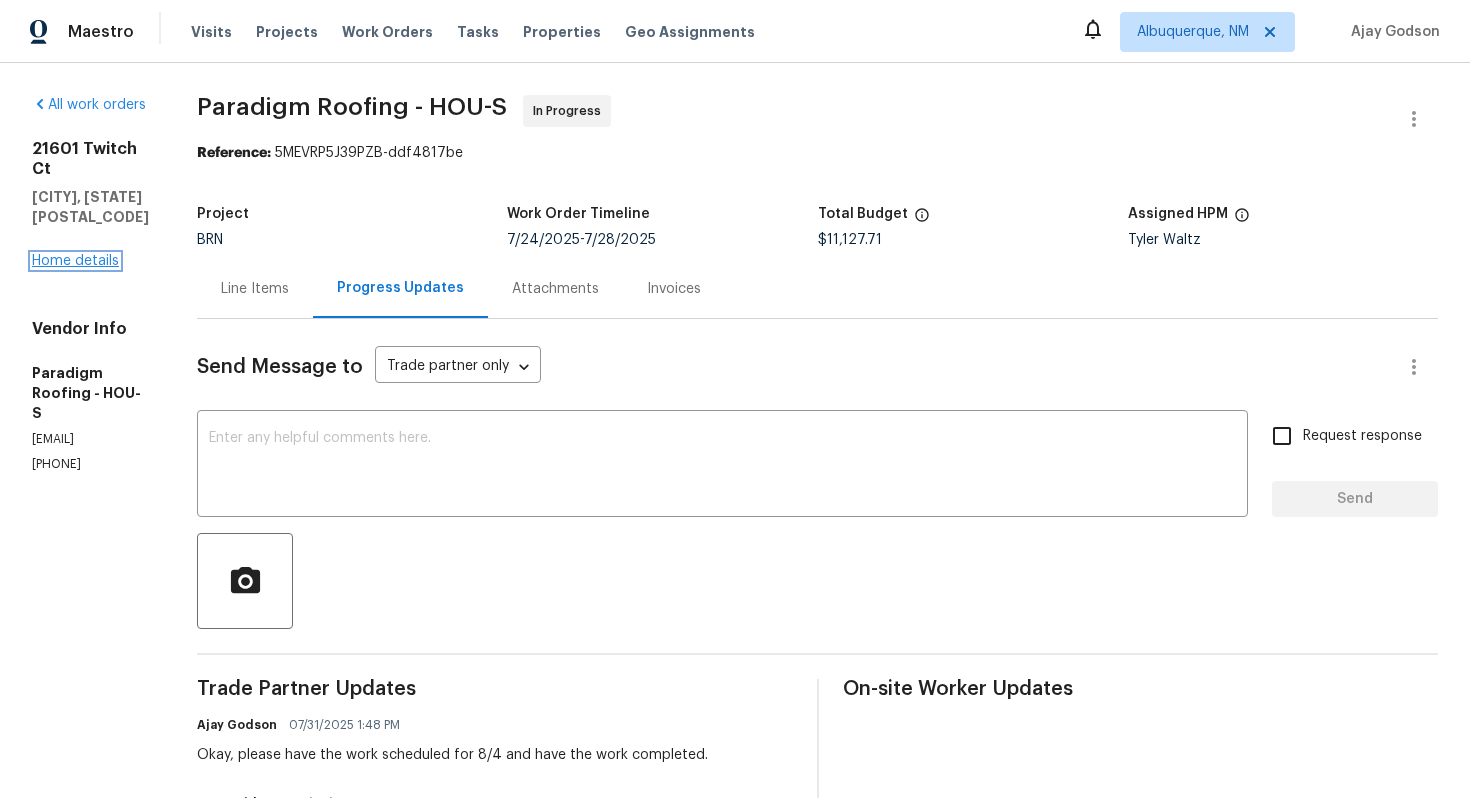 click on "Home details" at bounding box center [75, 261] 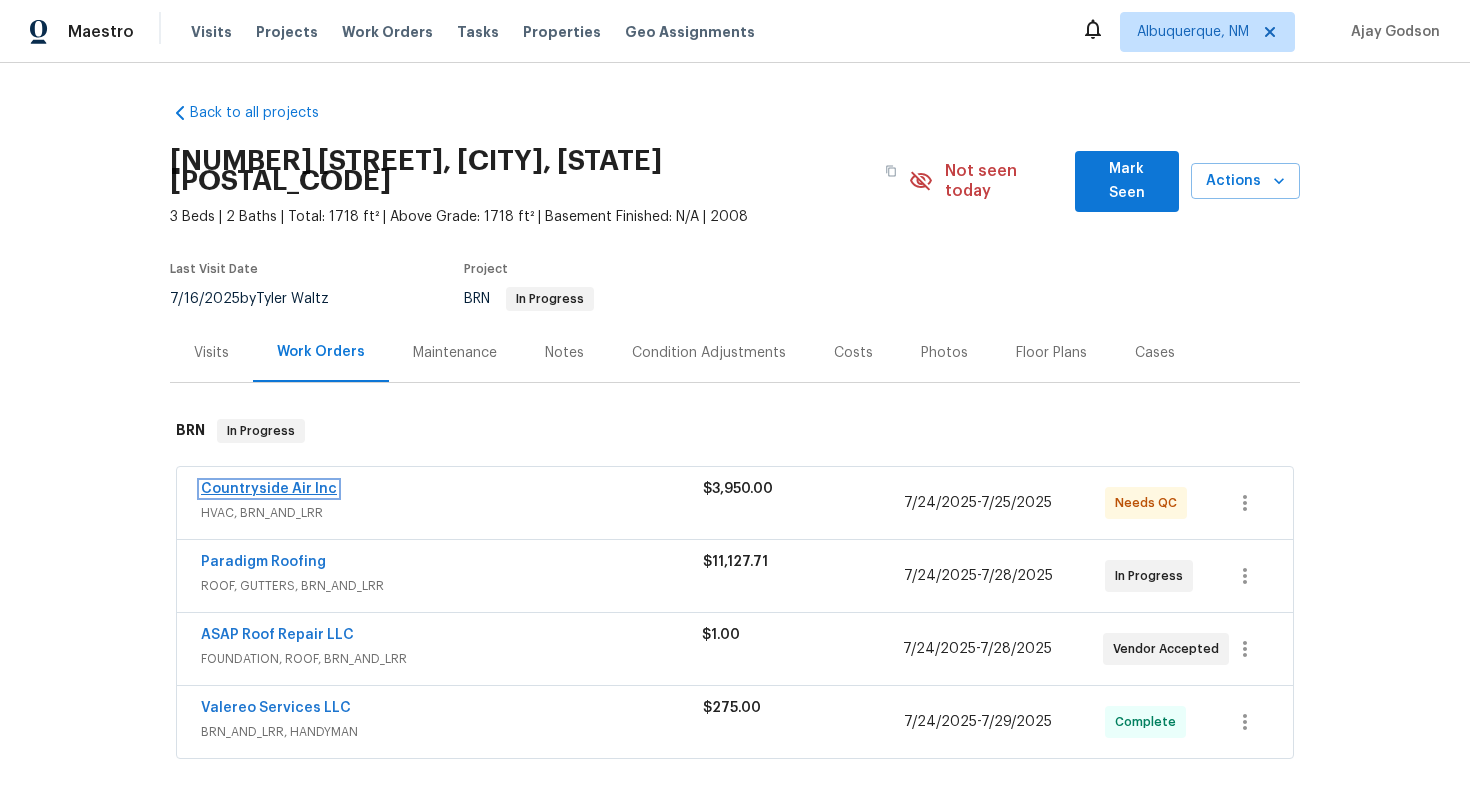 click on "Countryside Air Inc" at bounding box center (269, 489) 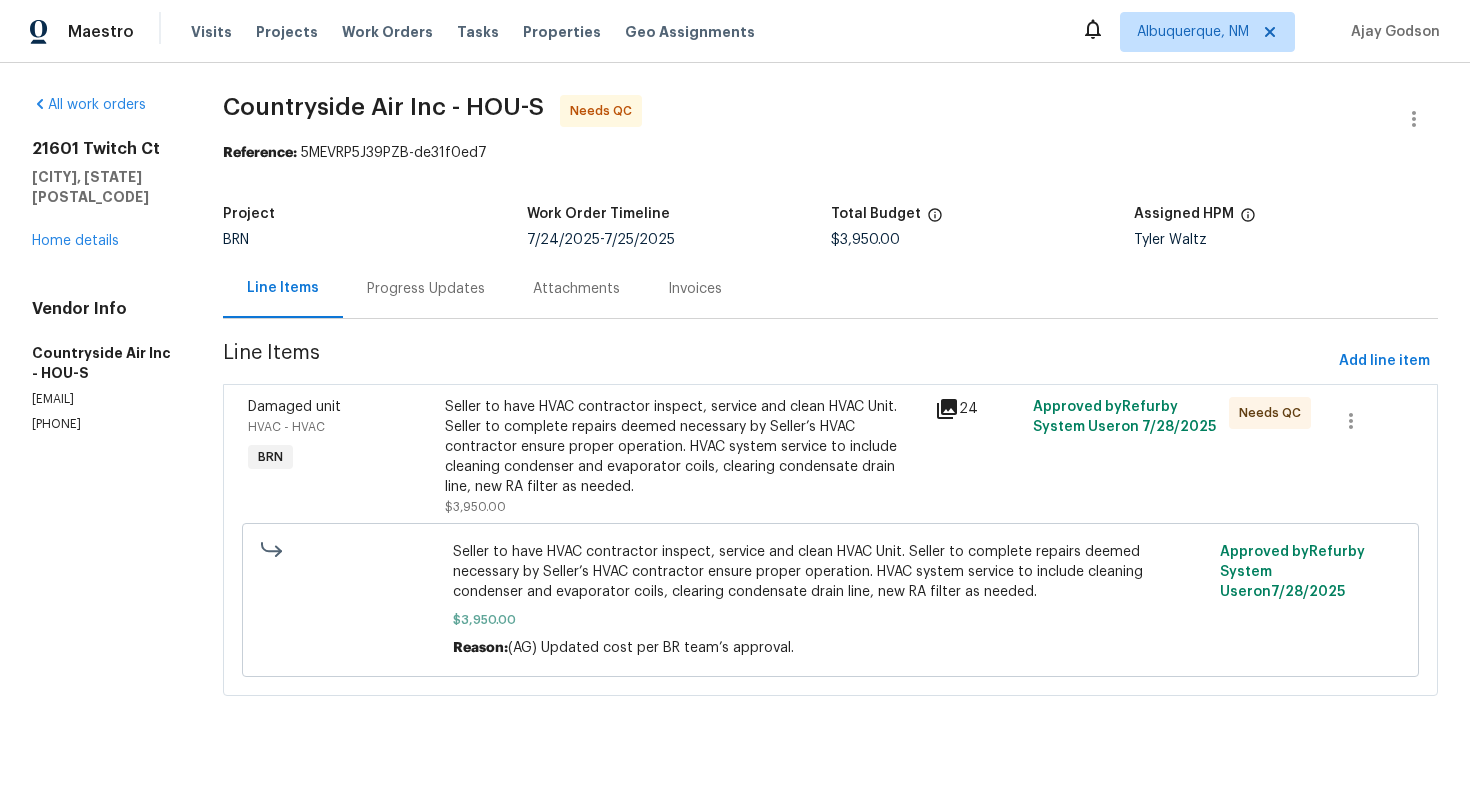 click on "Progress Updates" at bounding box center [426, 289] 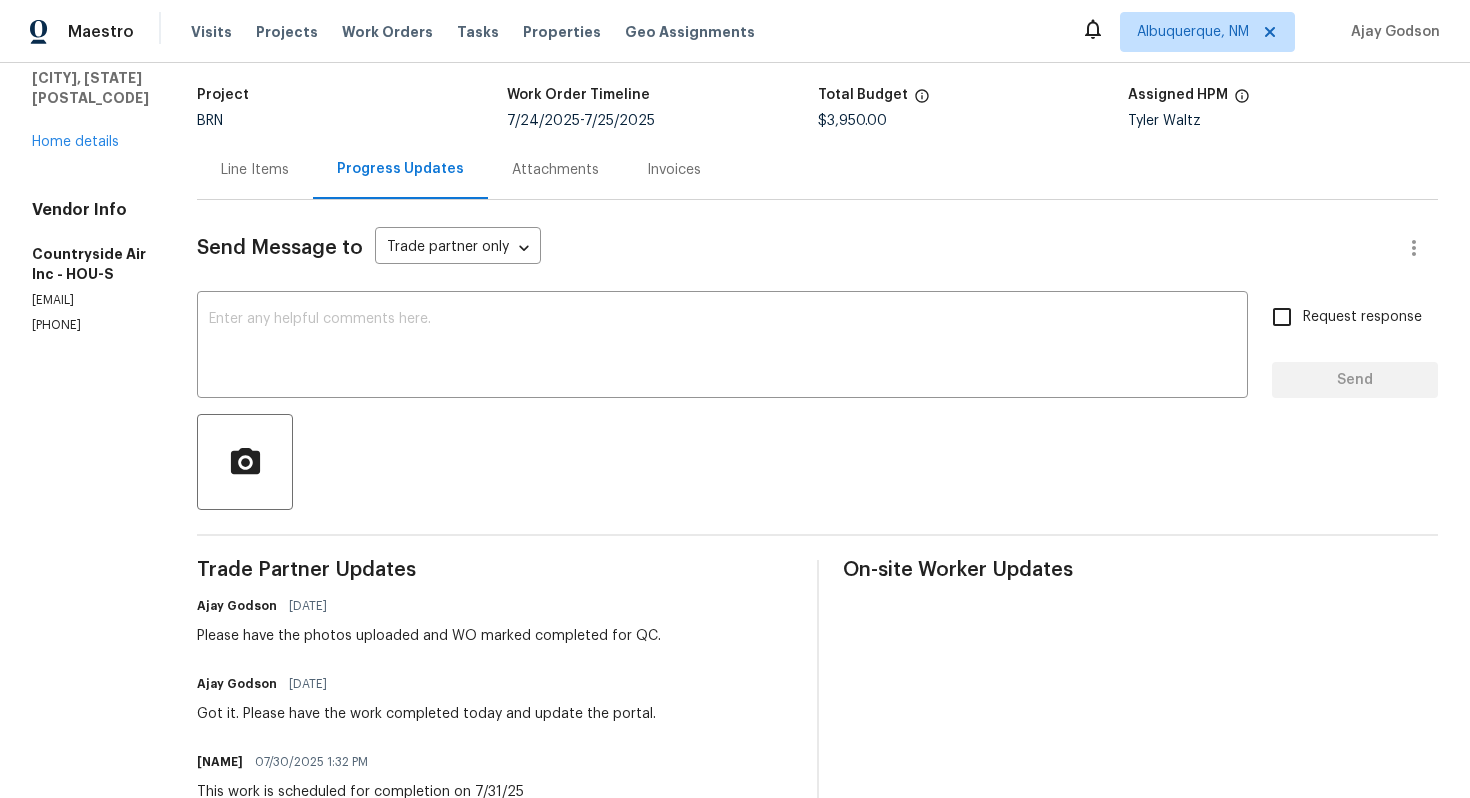 scroll, scrollTop: 0, scrollLeft: 0, axis: both 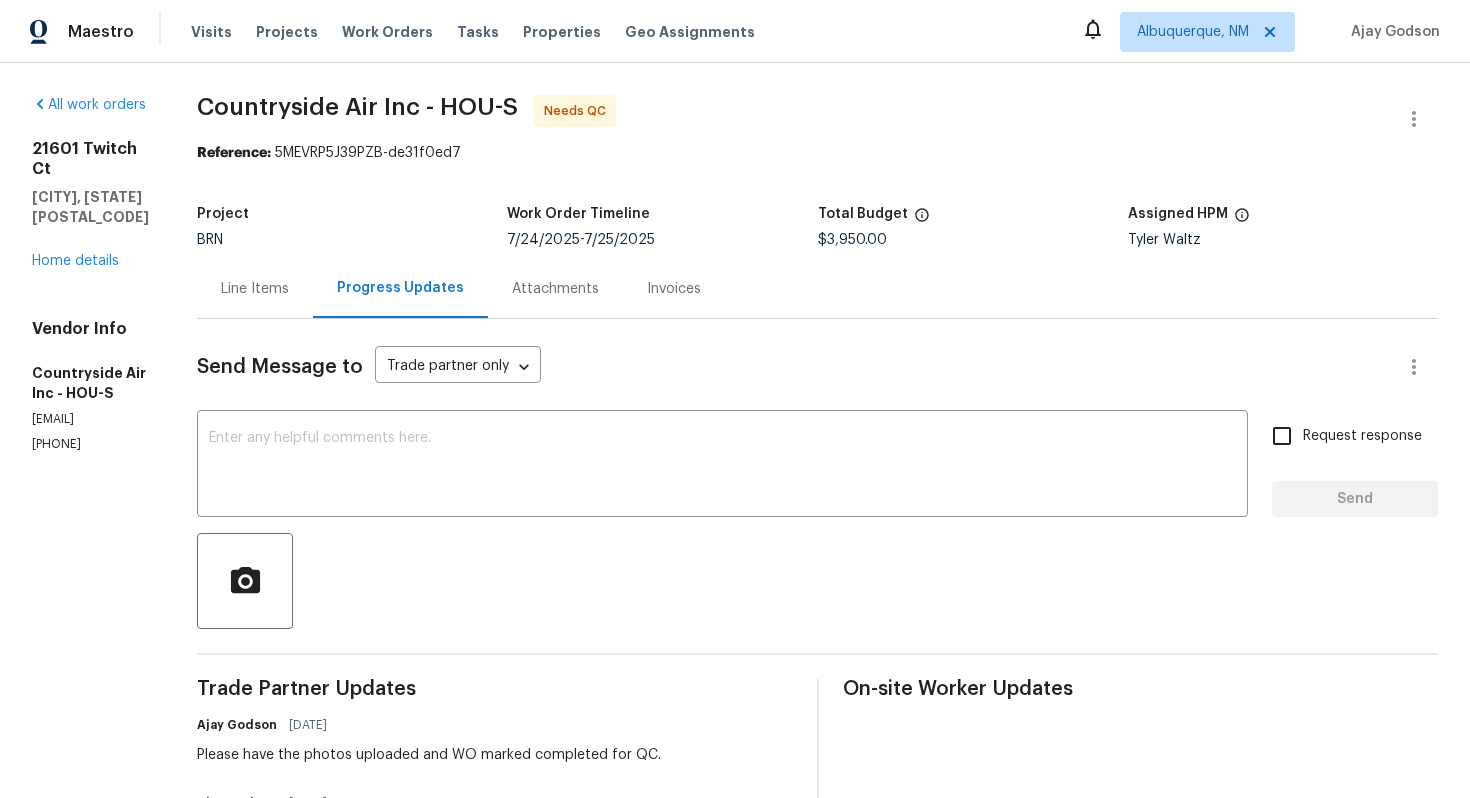 click on "Line Items" at bounding box center [255, 289] 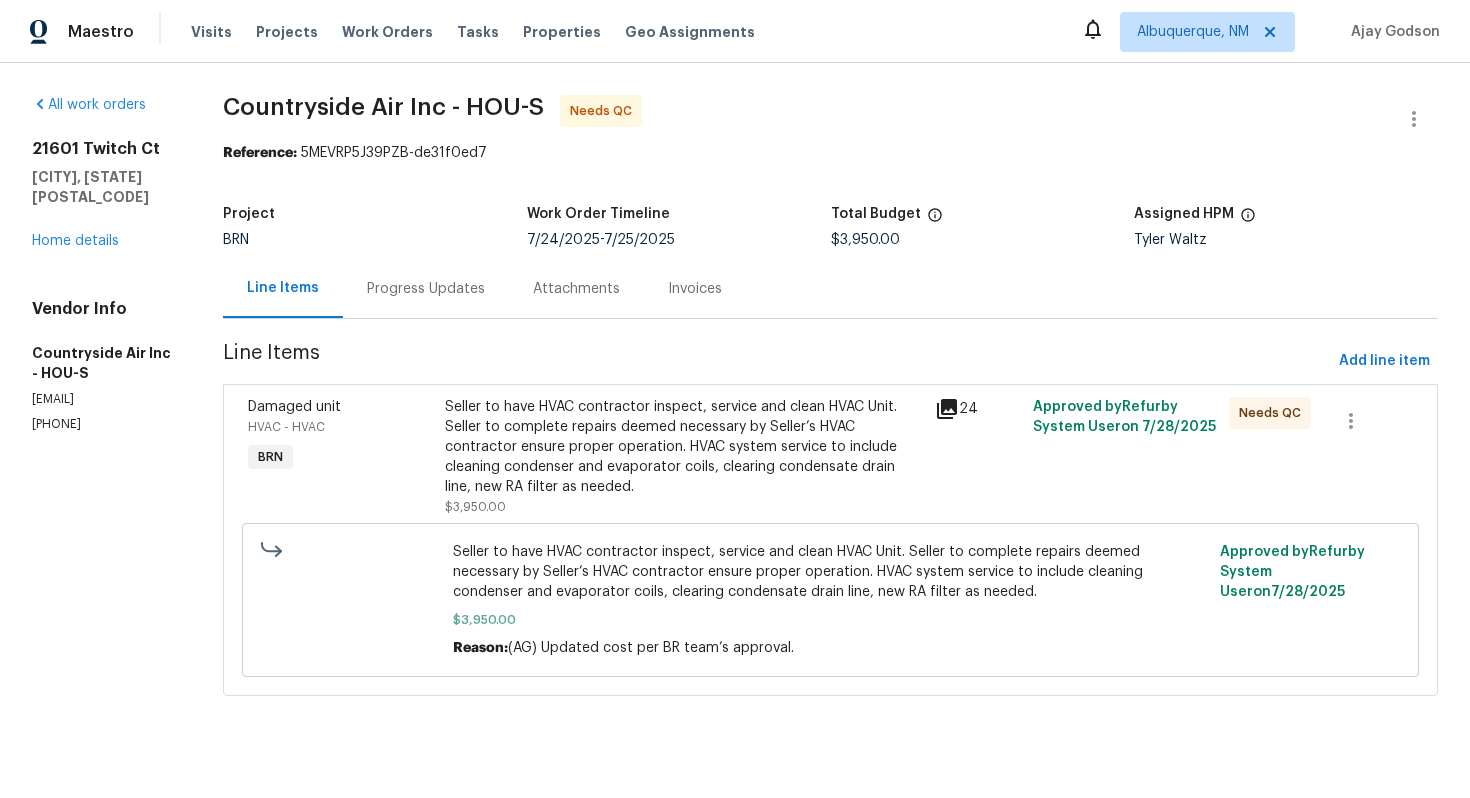 click on "Seller to have HVAC contractor inspect, service and clean HVAC Unit. Seller to complete repairs deemed necessary by Seller’s HVAC contractor ensure proper operation. HVAC system service to  include cleaning condenser and evaporator coils, clearing condensate drain line, new RA filter as needed." at bounding box center [684, 447] 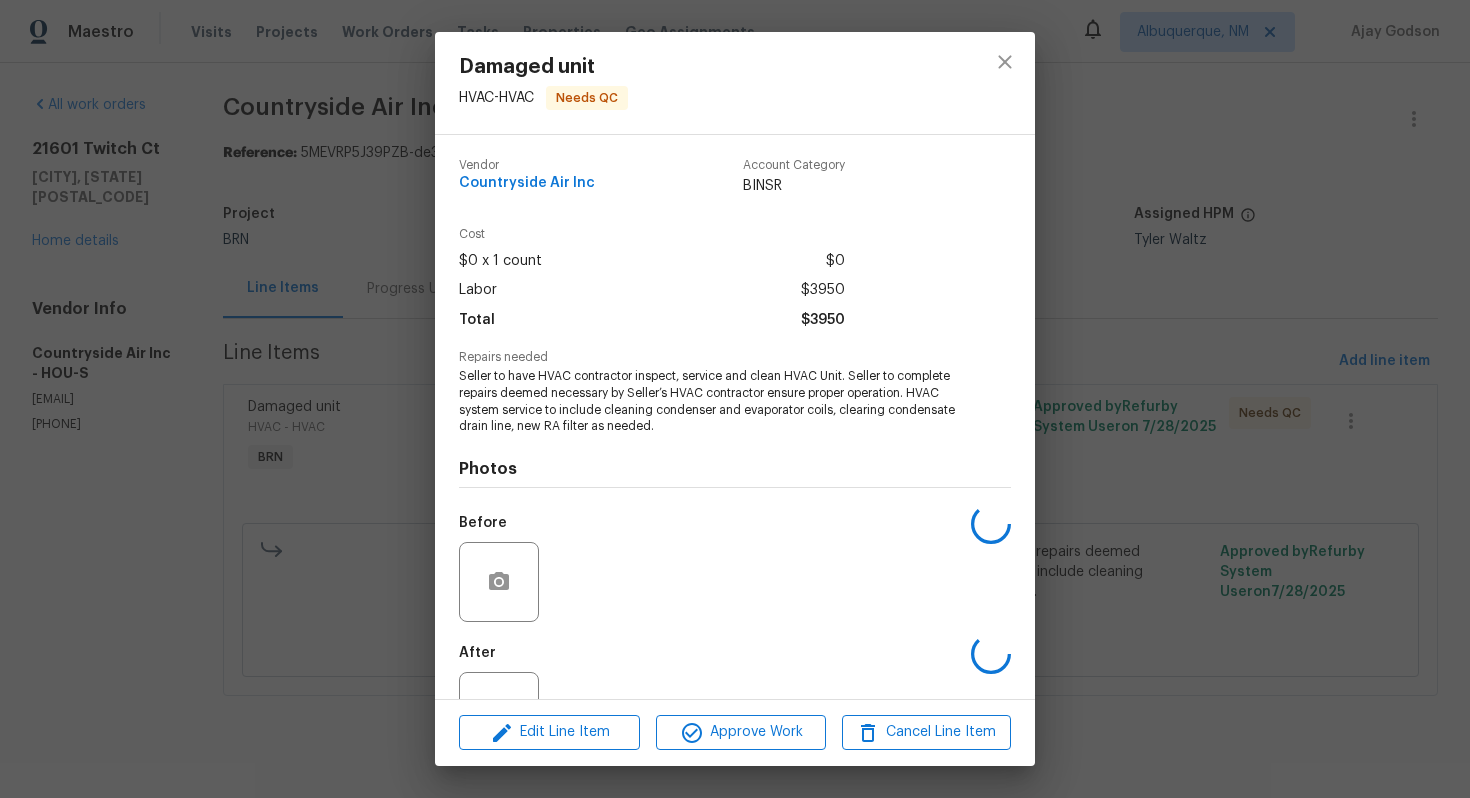 scroll, scrollTop: 74, scrollLeft: 0, axis: vertical 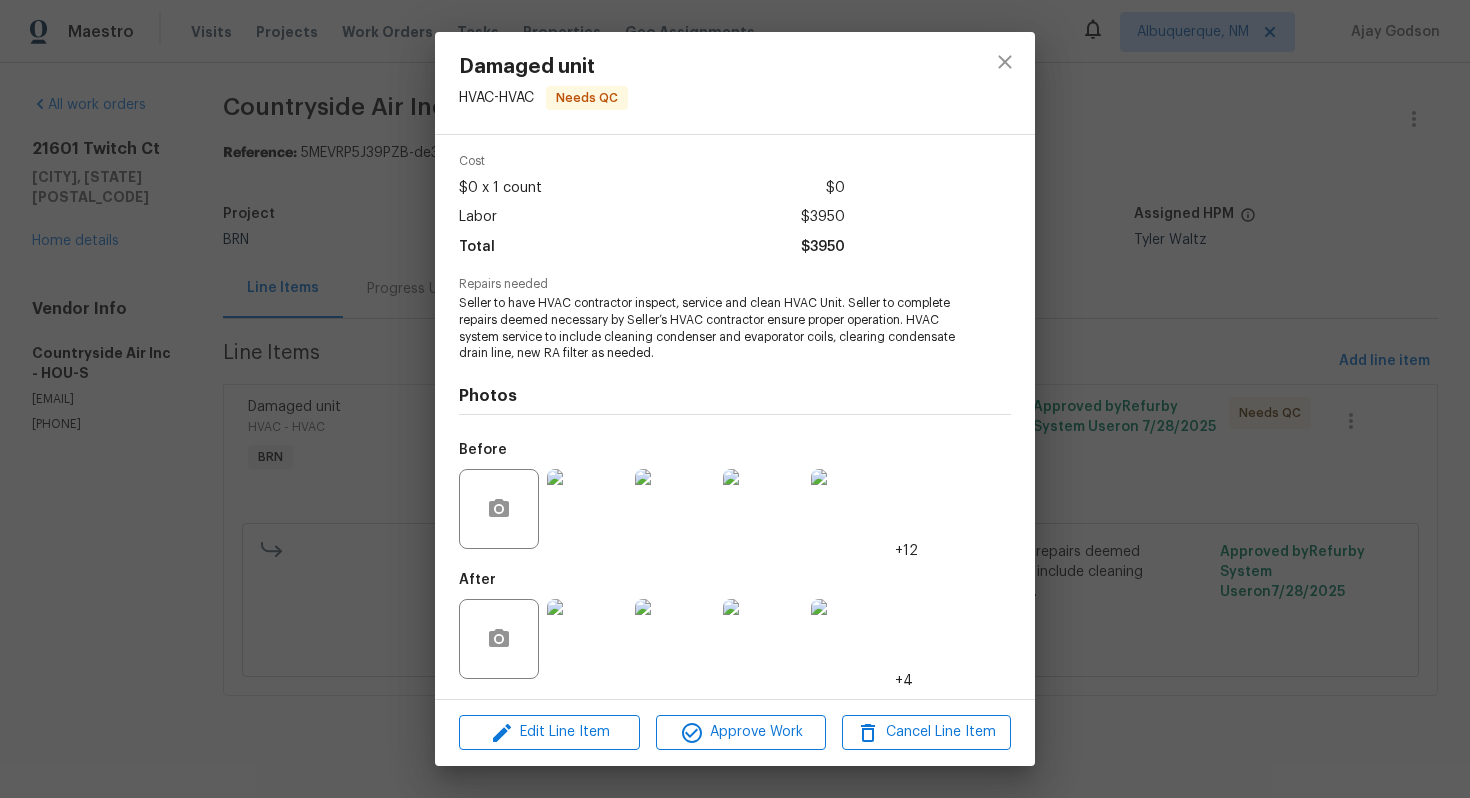 click at bounding box center [587, 639] 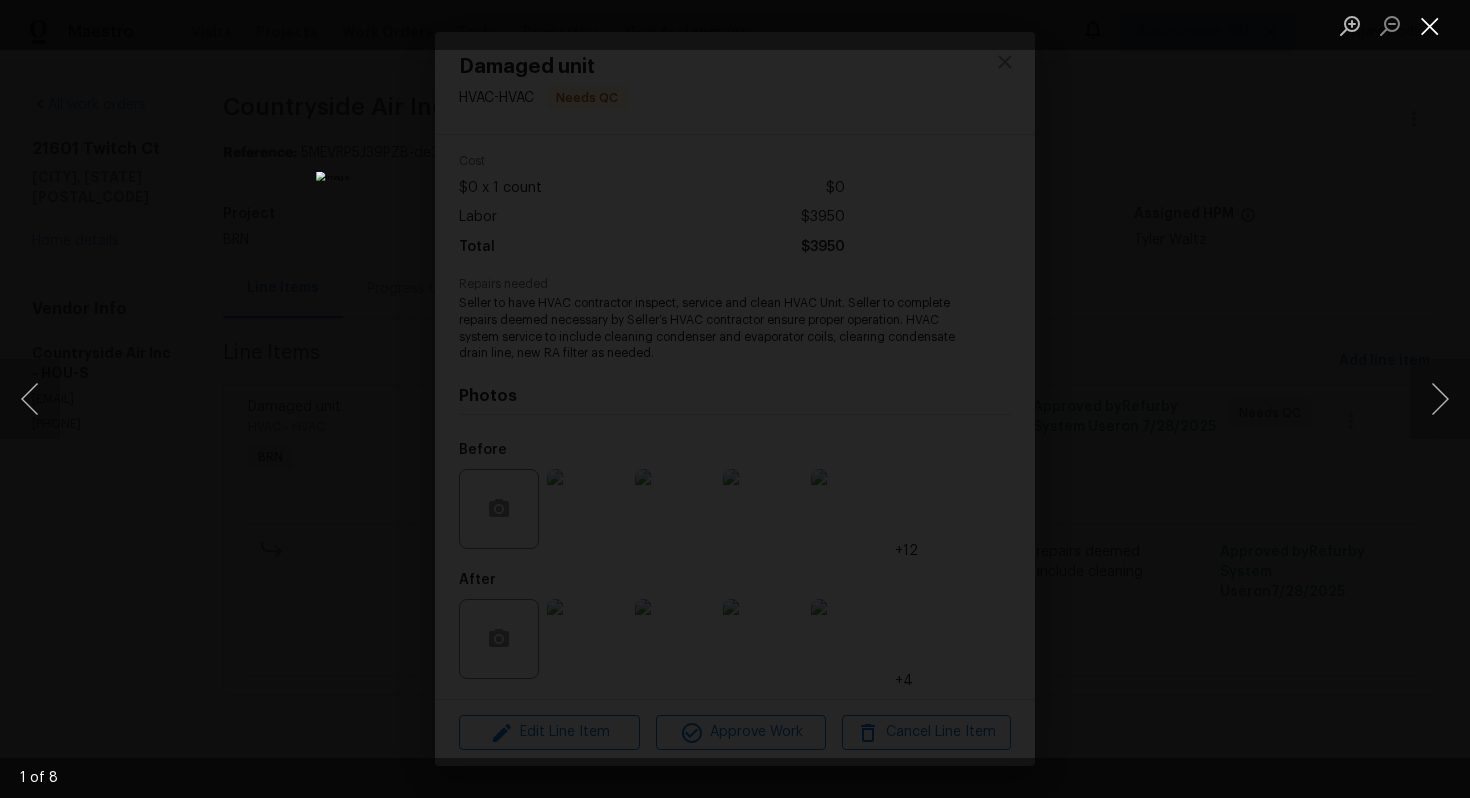 click at bounding box center (1430, 25) 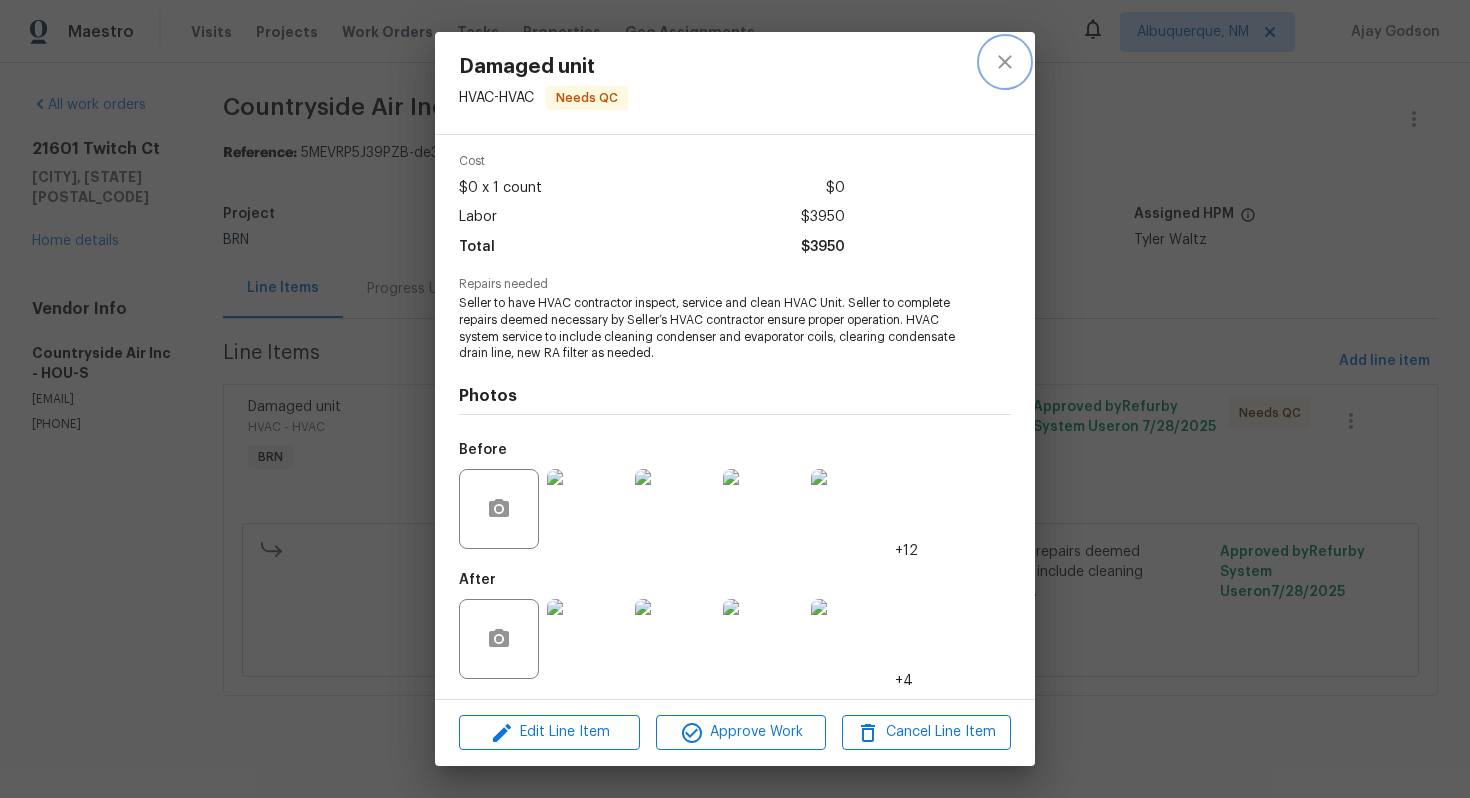 click 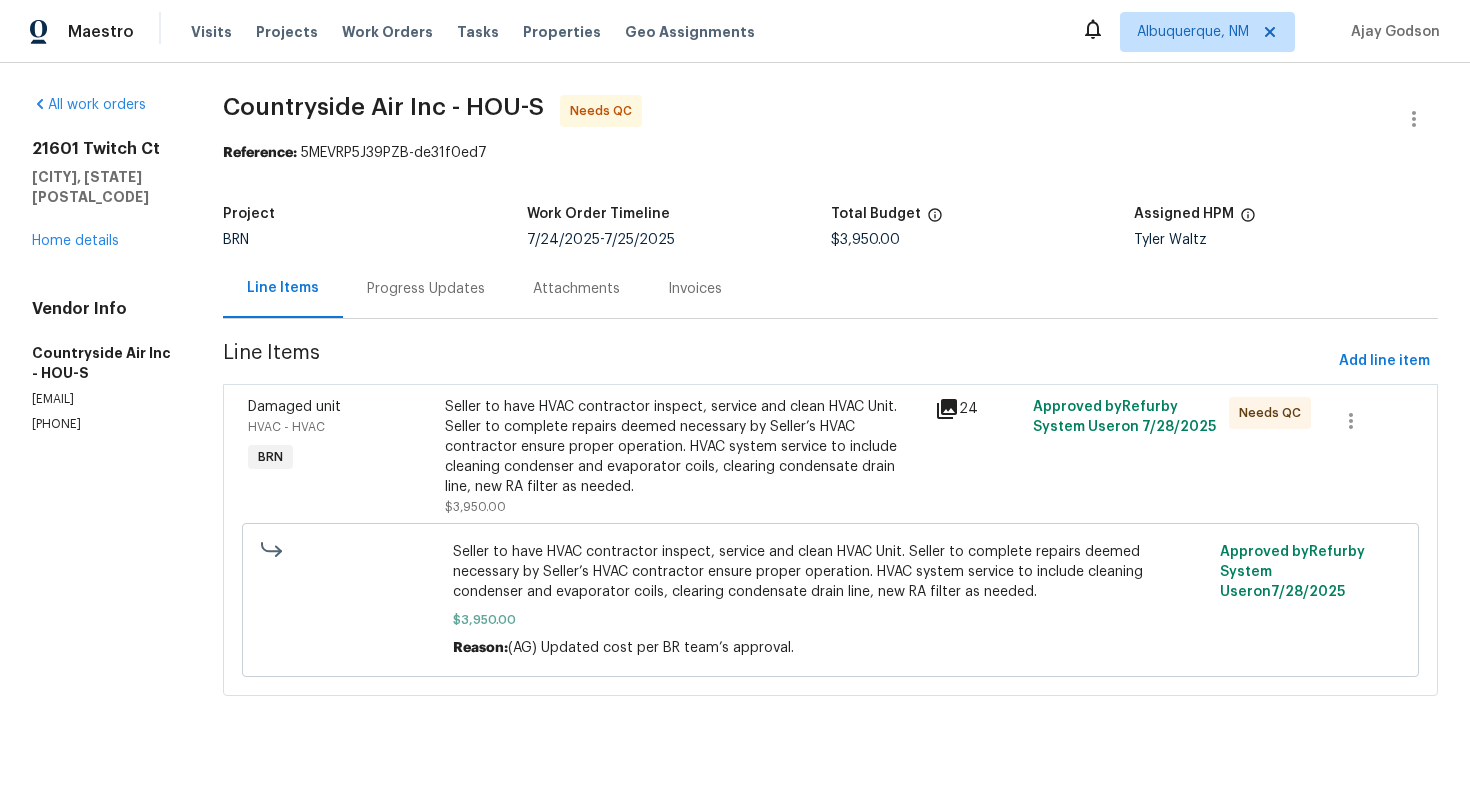 click on "Progress Updates" at bounding box center (426, 288) 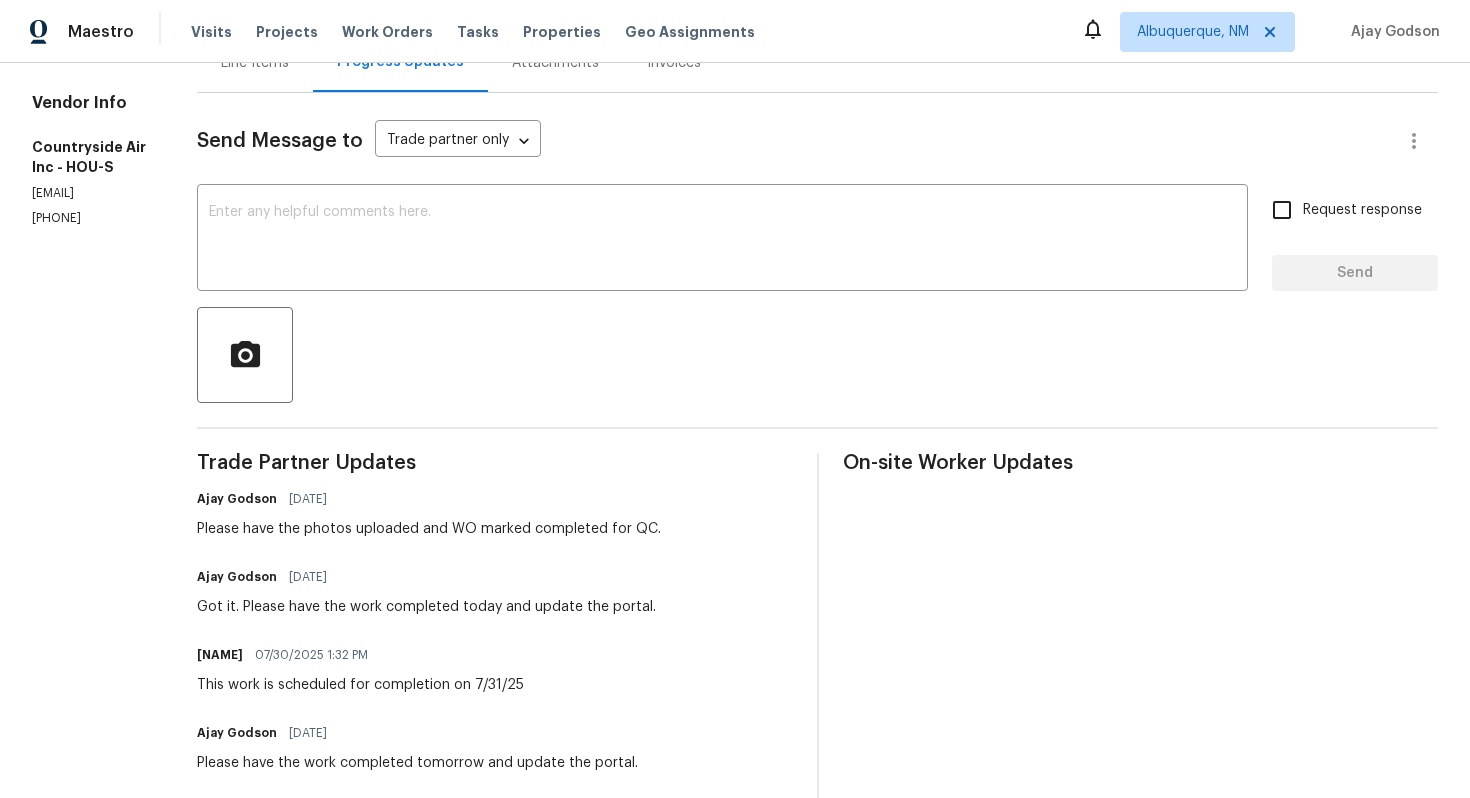 scroll, scrollTop: 0, scrollLeft: 0, axis: both 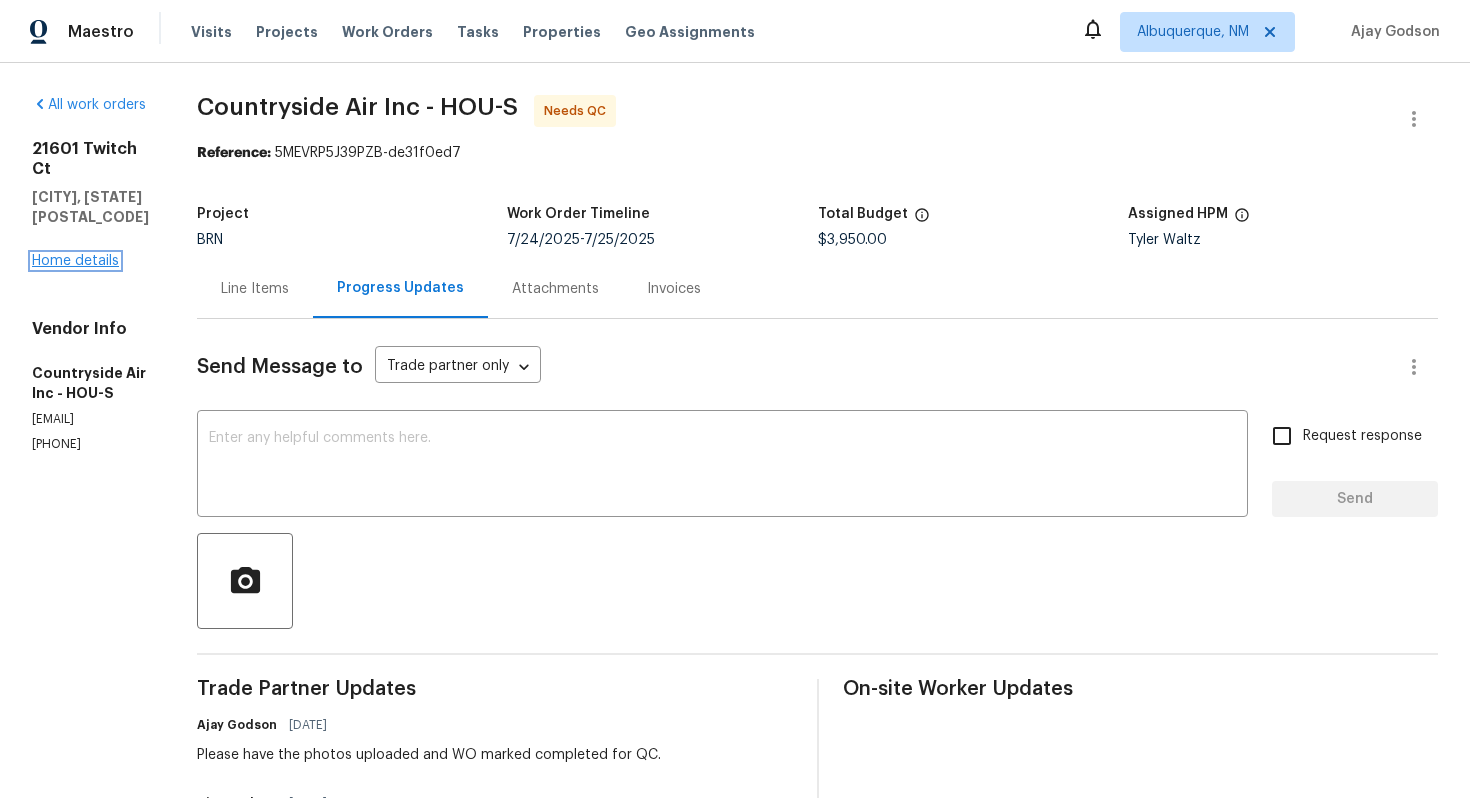 click on "Home details" at bounding box center [75, 261] 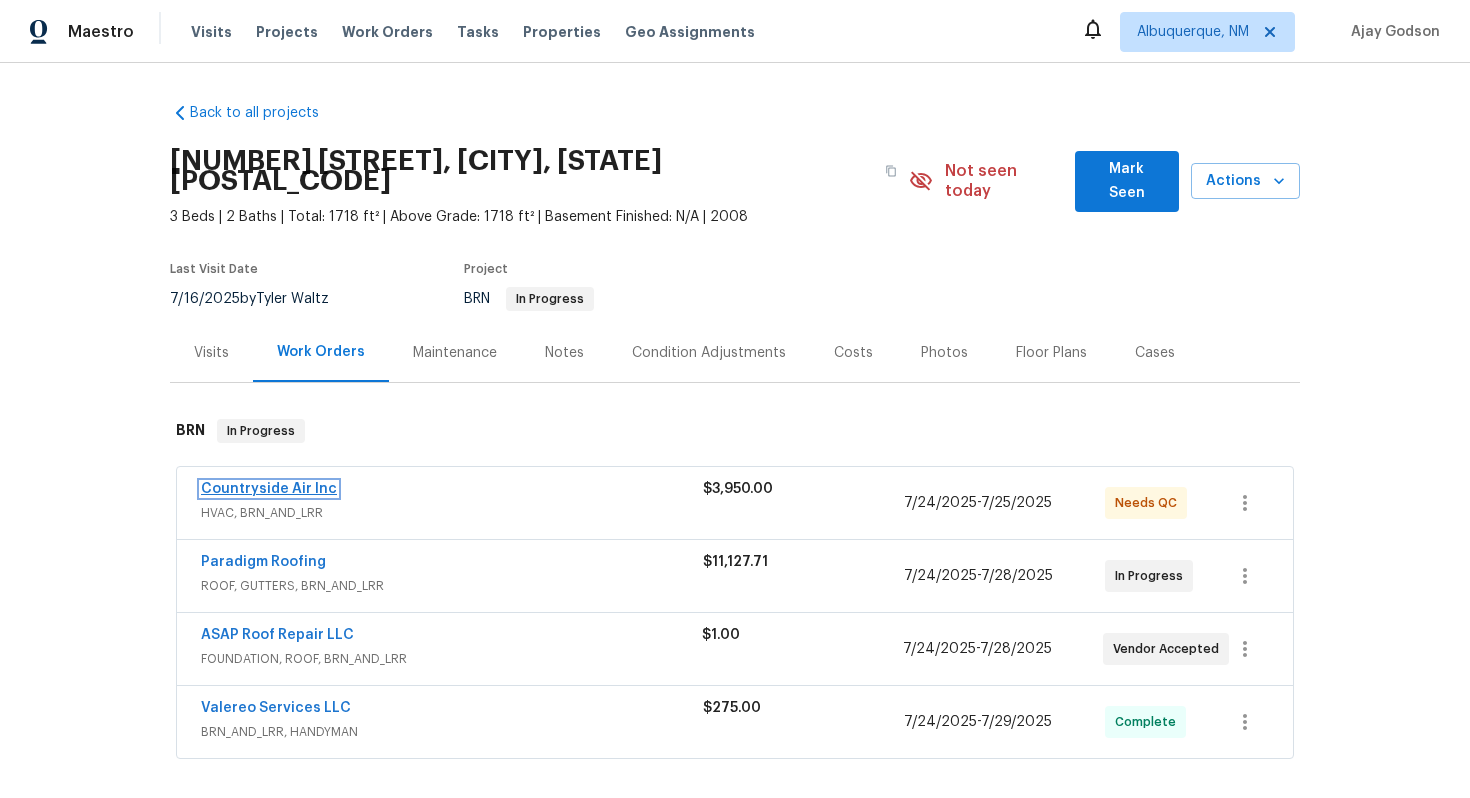 click on "Countryside Air Inc" at bounding box center [269, 489] 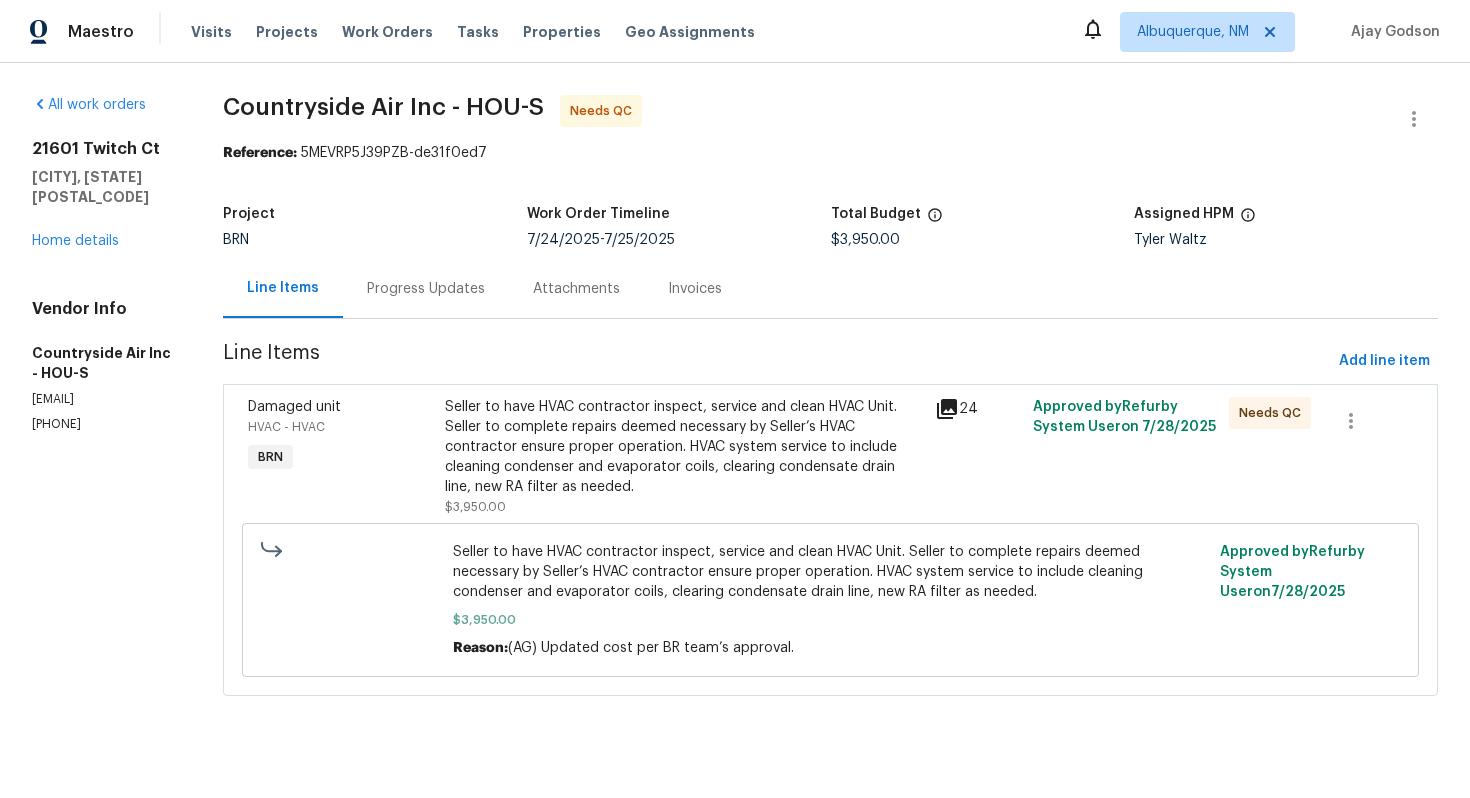 click on "Damaged unit HVAC - HVAC BRN" at bounding box center [340, 457] 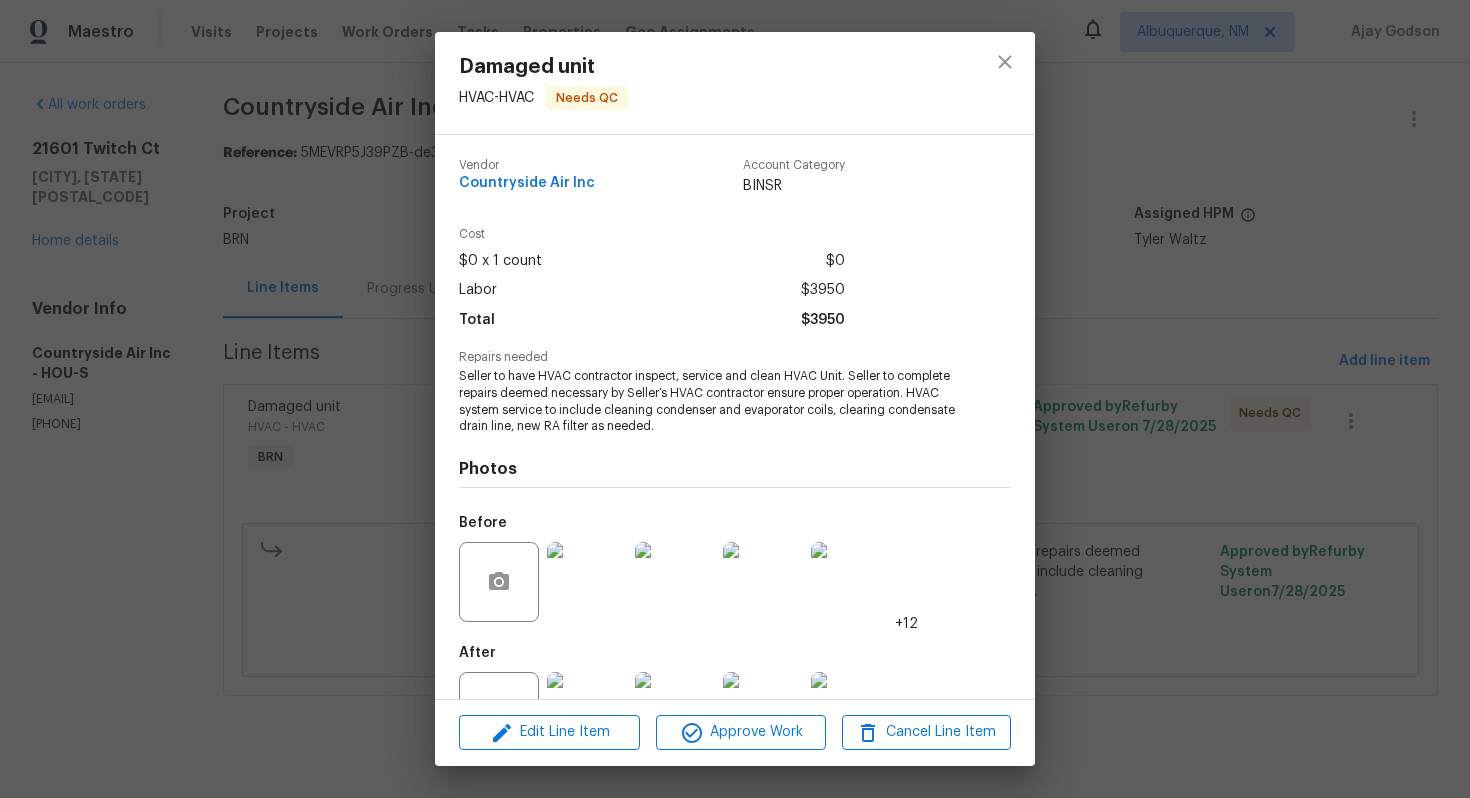 scroll, scrollTop: 74, scrollLeft: 0, axis: vertical 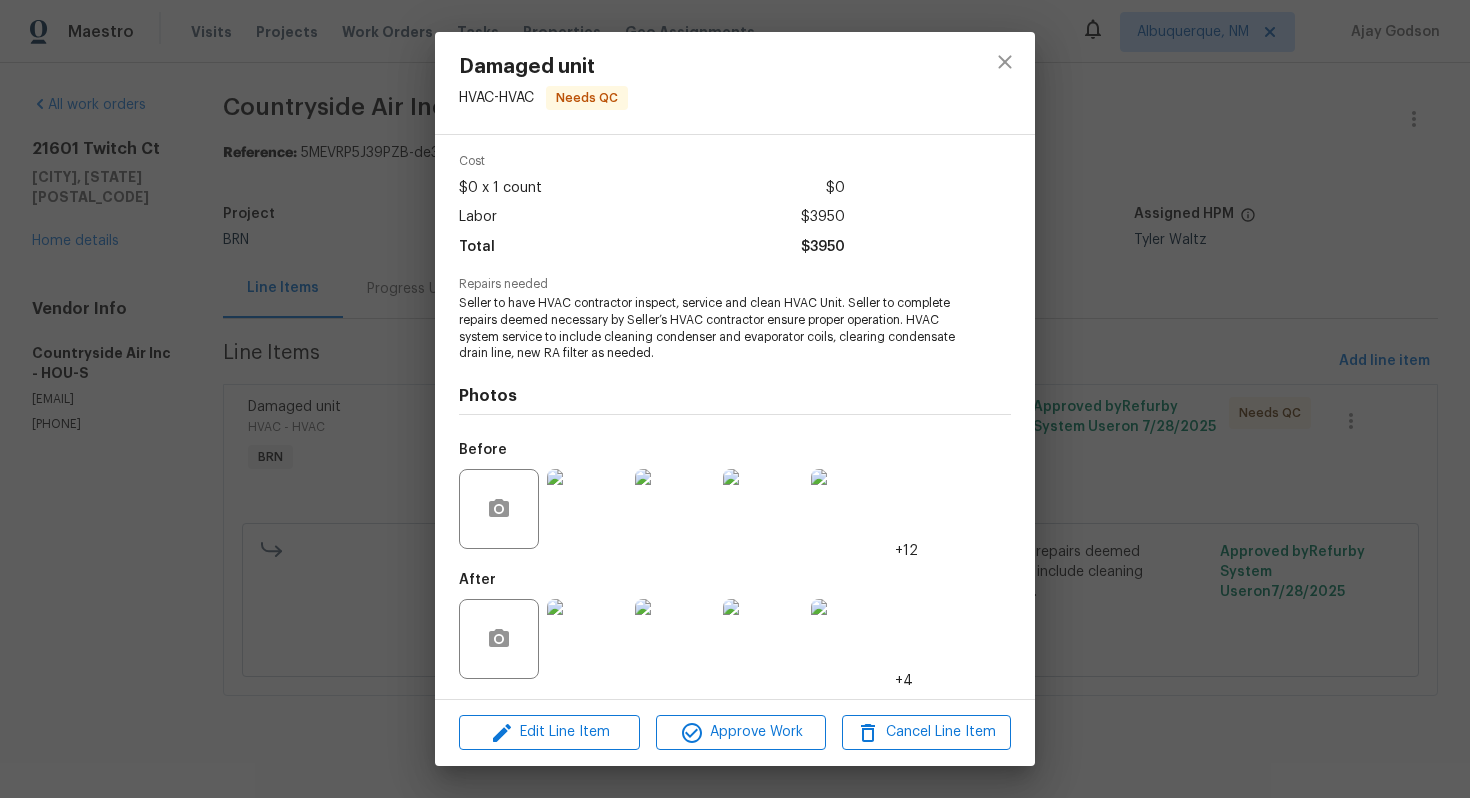 click at bounding box center [587, 639] 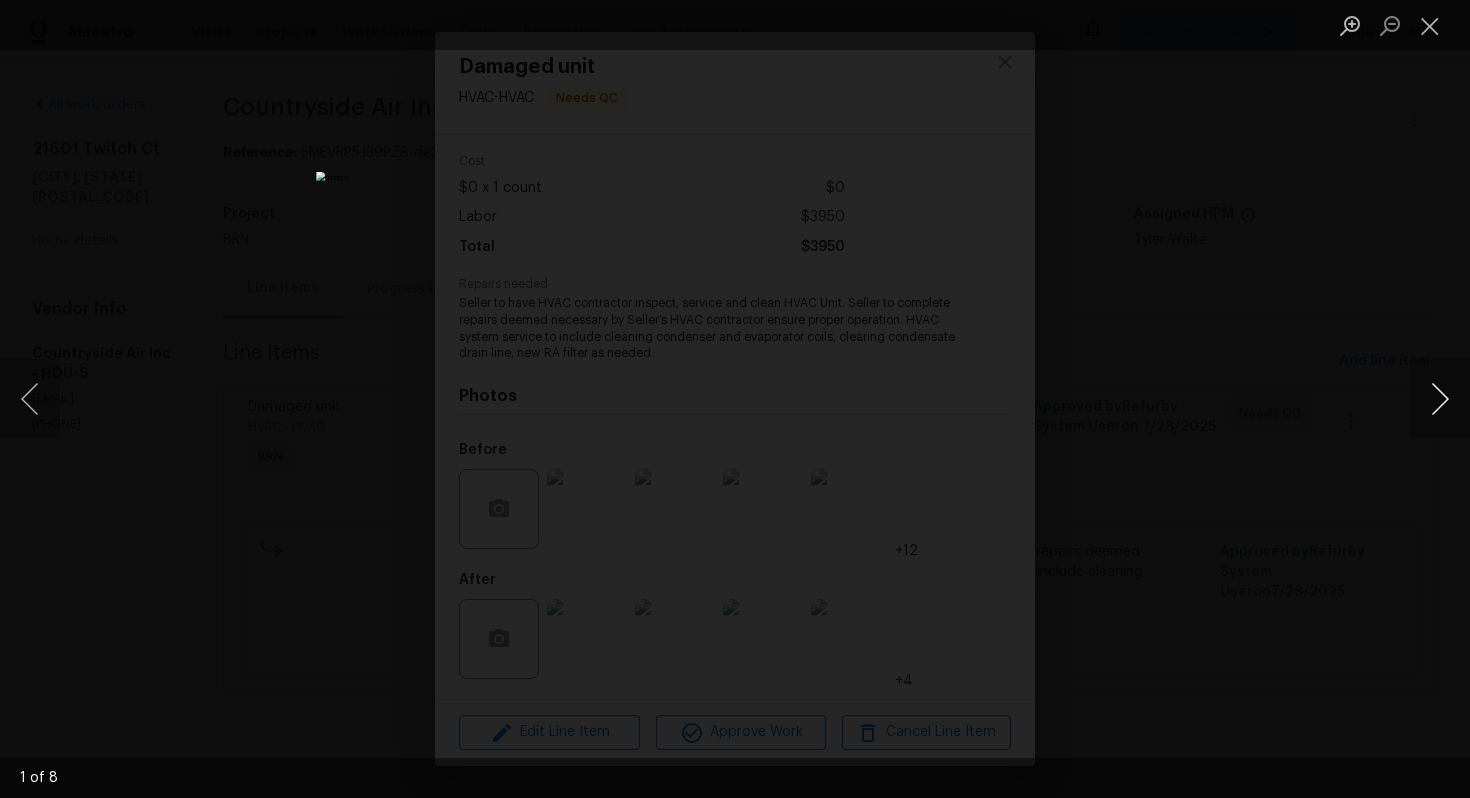click at bounding box center [1440, 399] 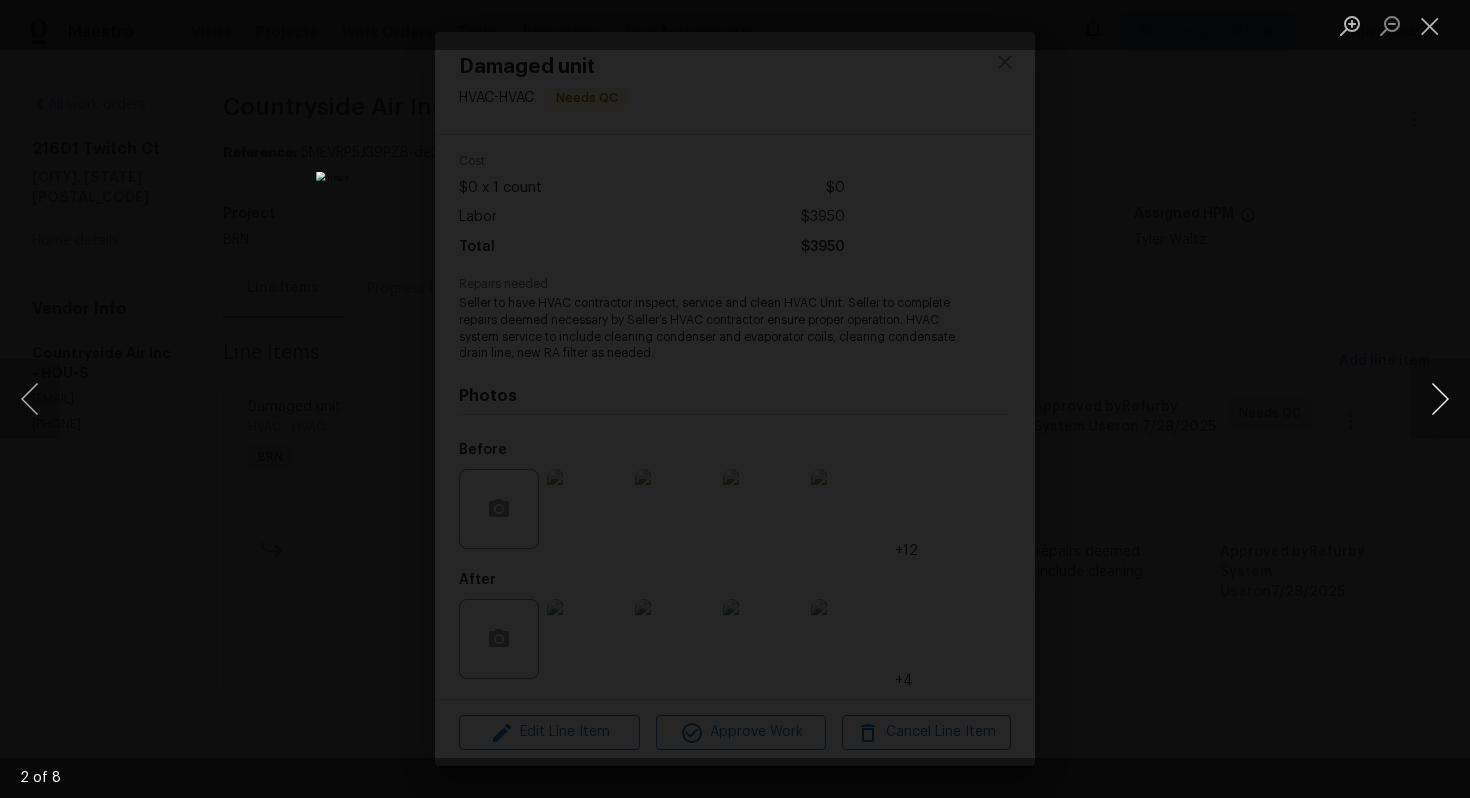 click at bounding box center (1440, 399) 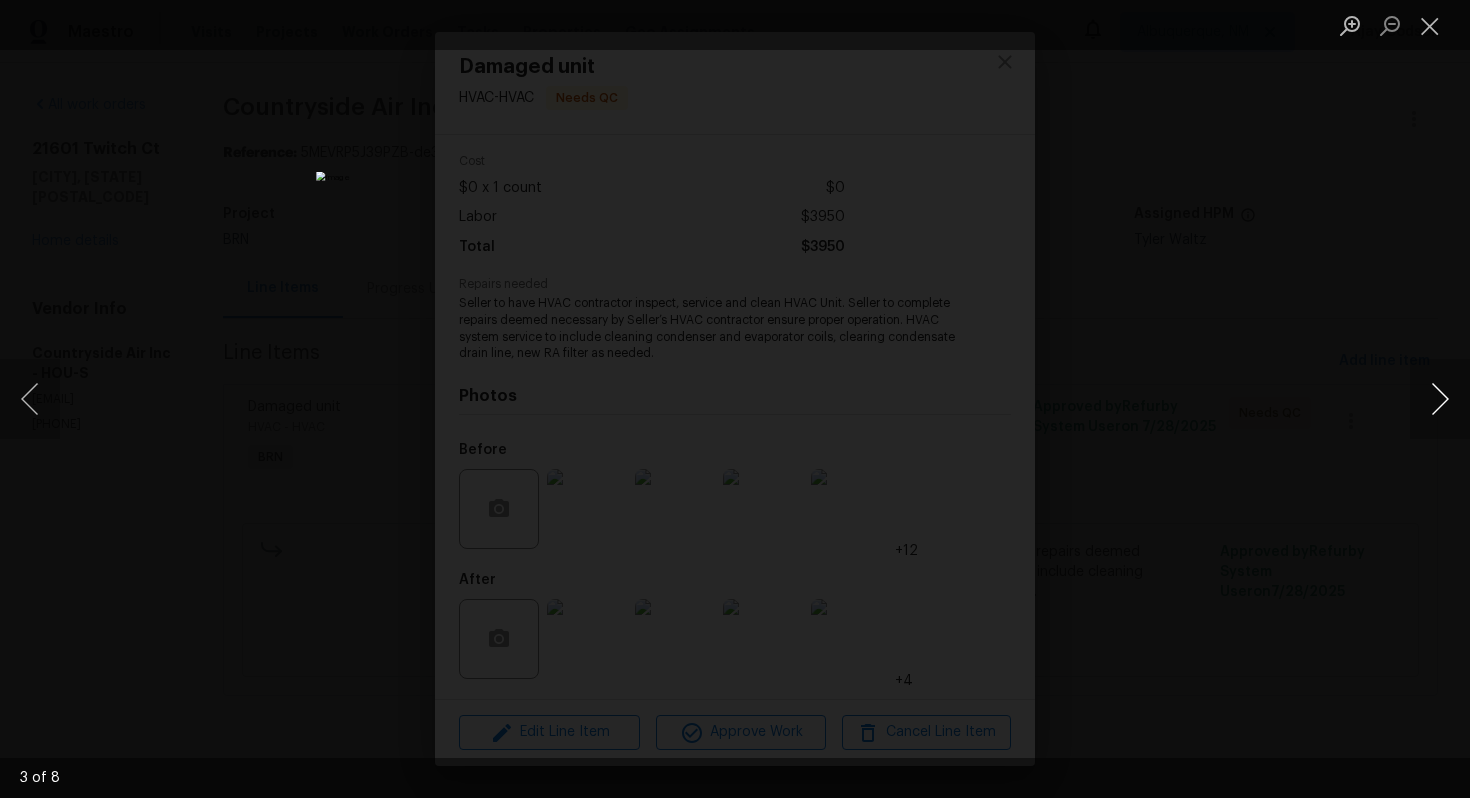 click at bounding box center [1440, 399] 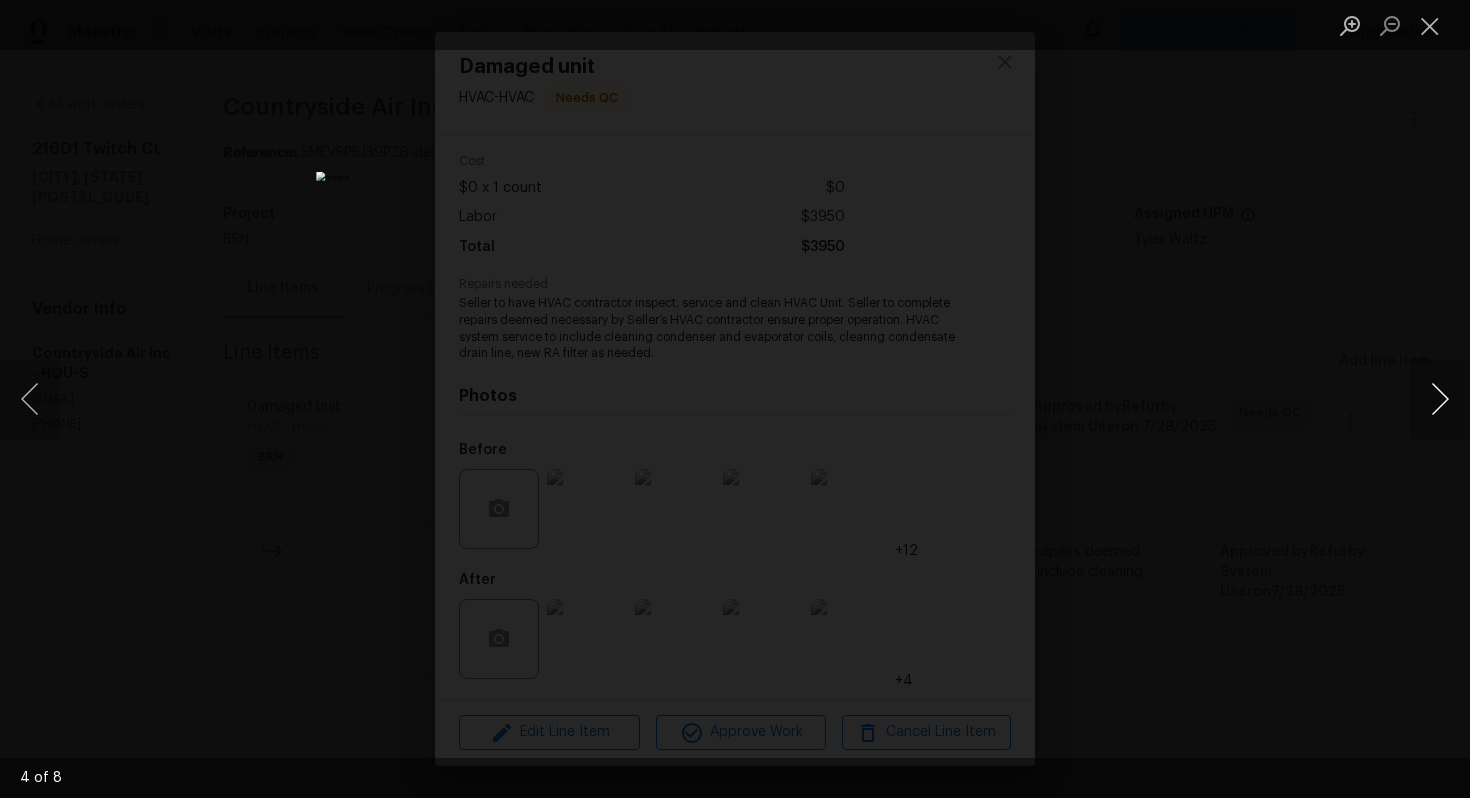 click at bounding box center [1440, 399] 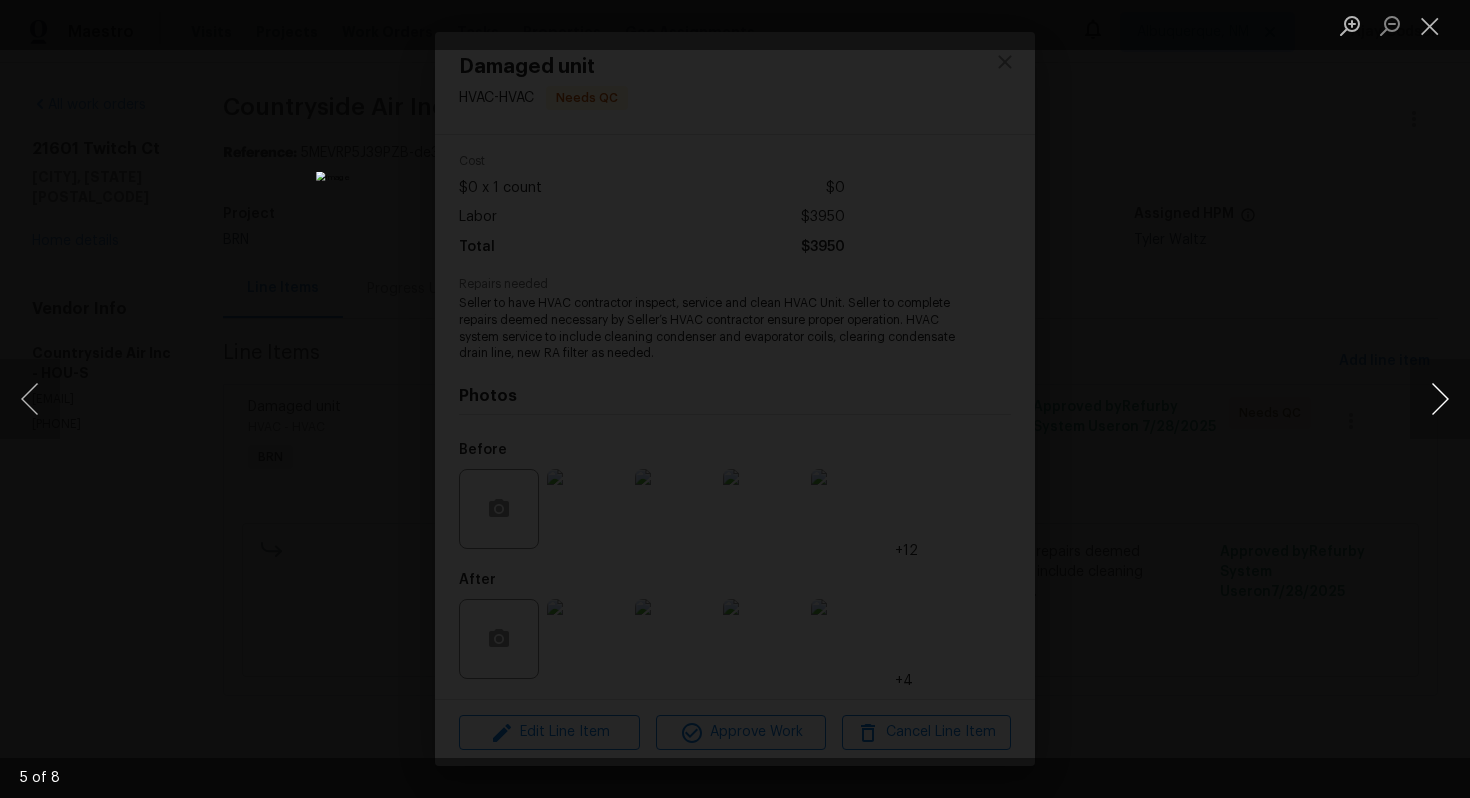 click at bounding box center (1440, 399) 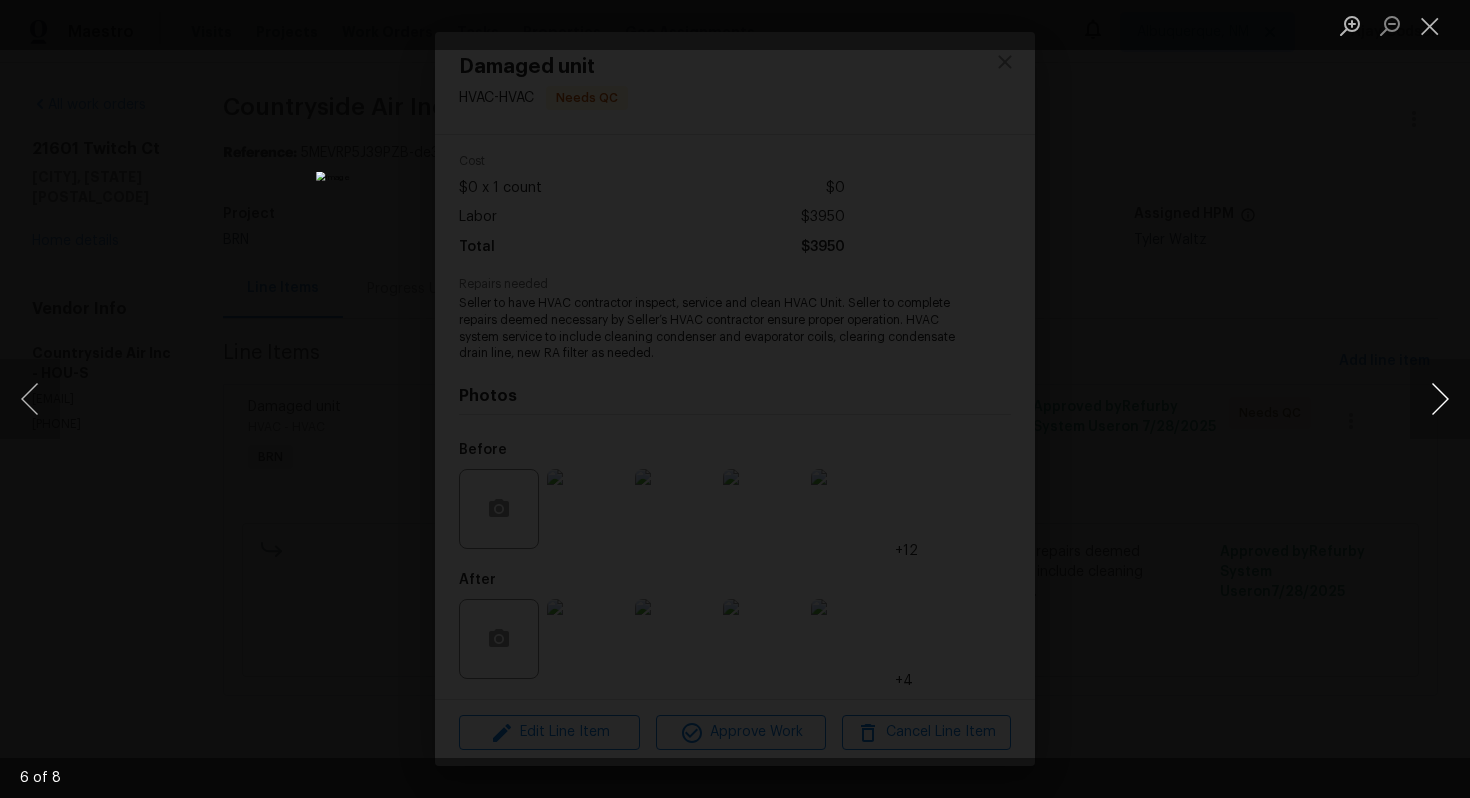 click at bounding box center (1440, 399) 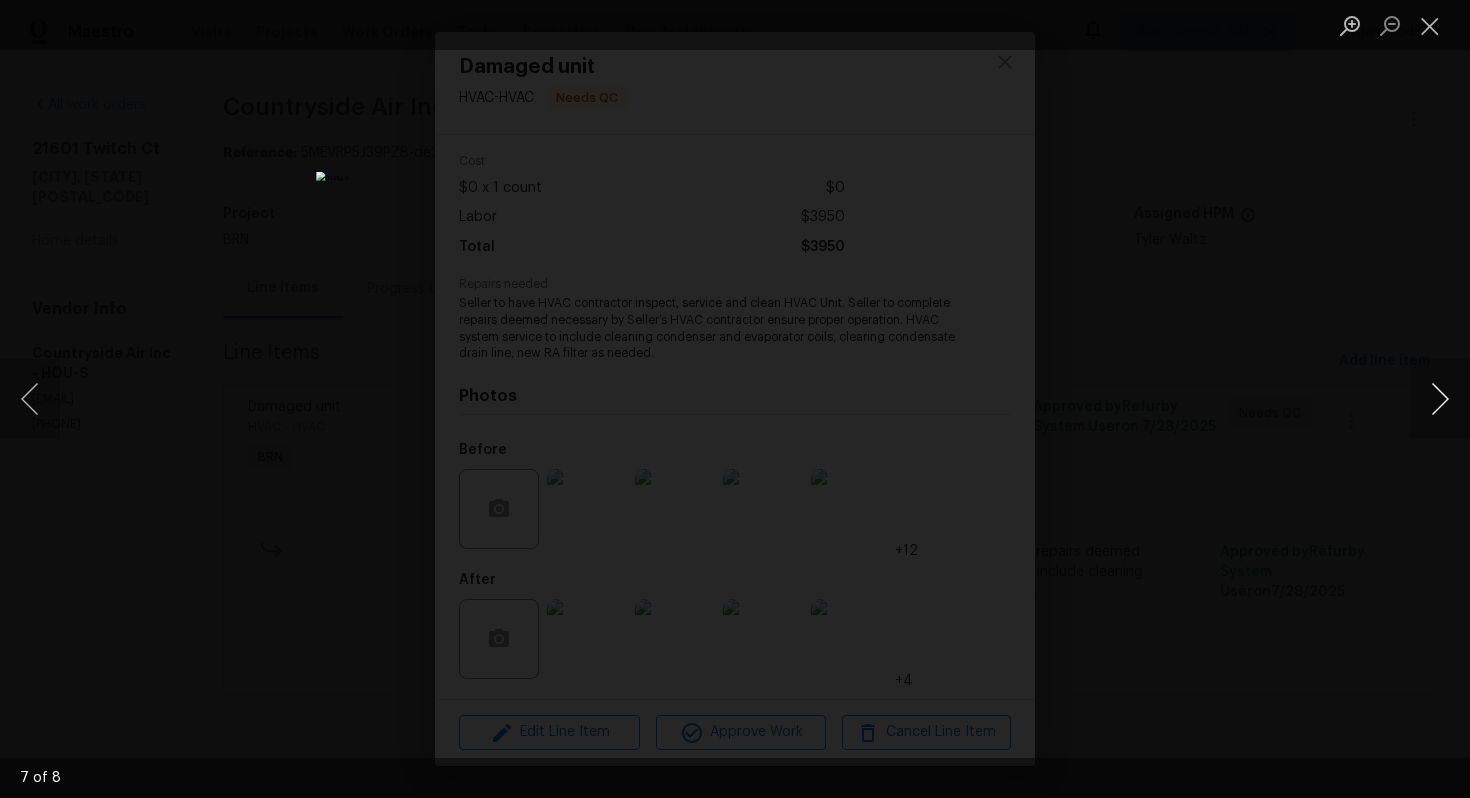 click at bounding box center [1440, 399] 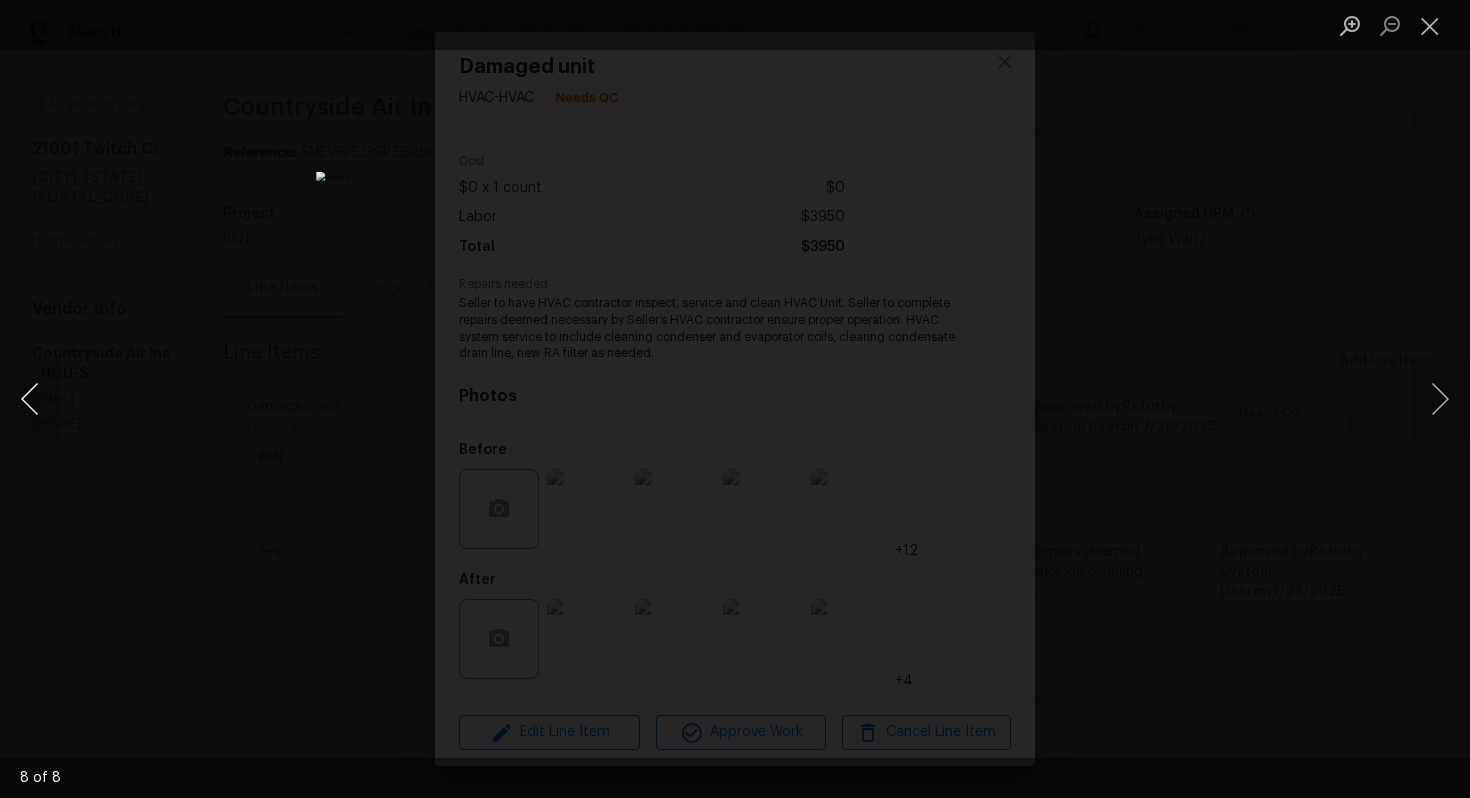 click at bounding box center (30, 399) 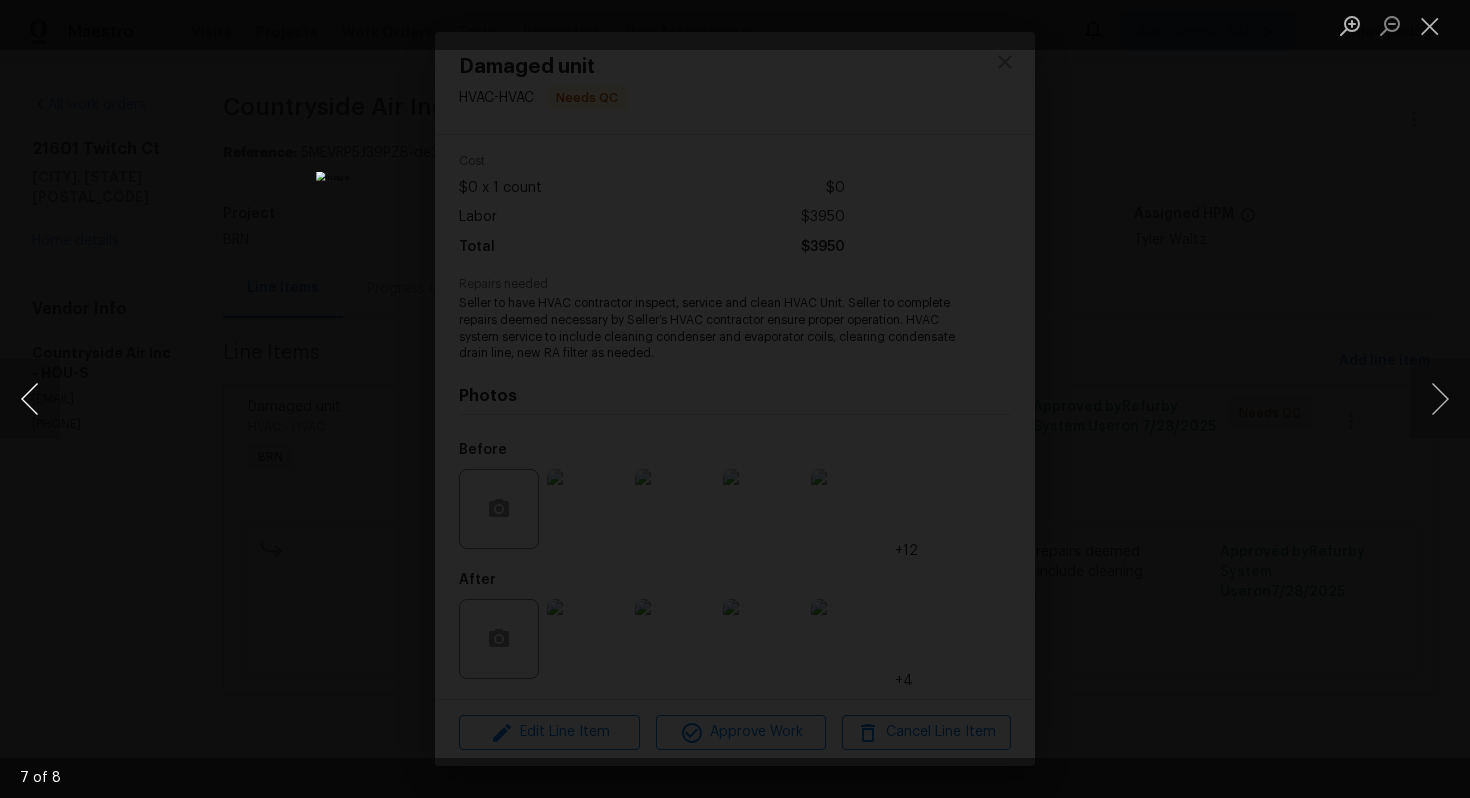 click at bounding box center (30, 399) 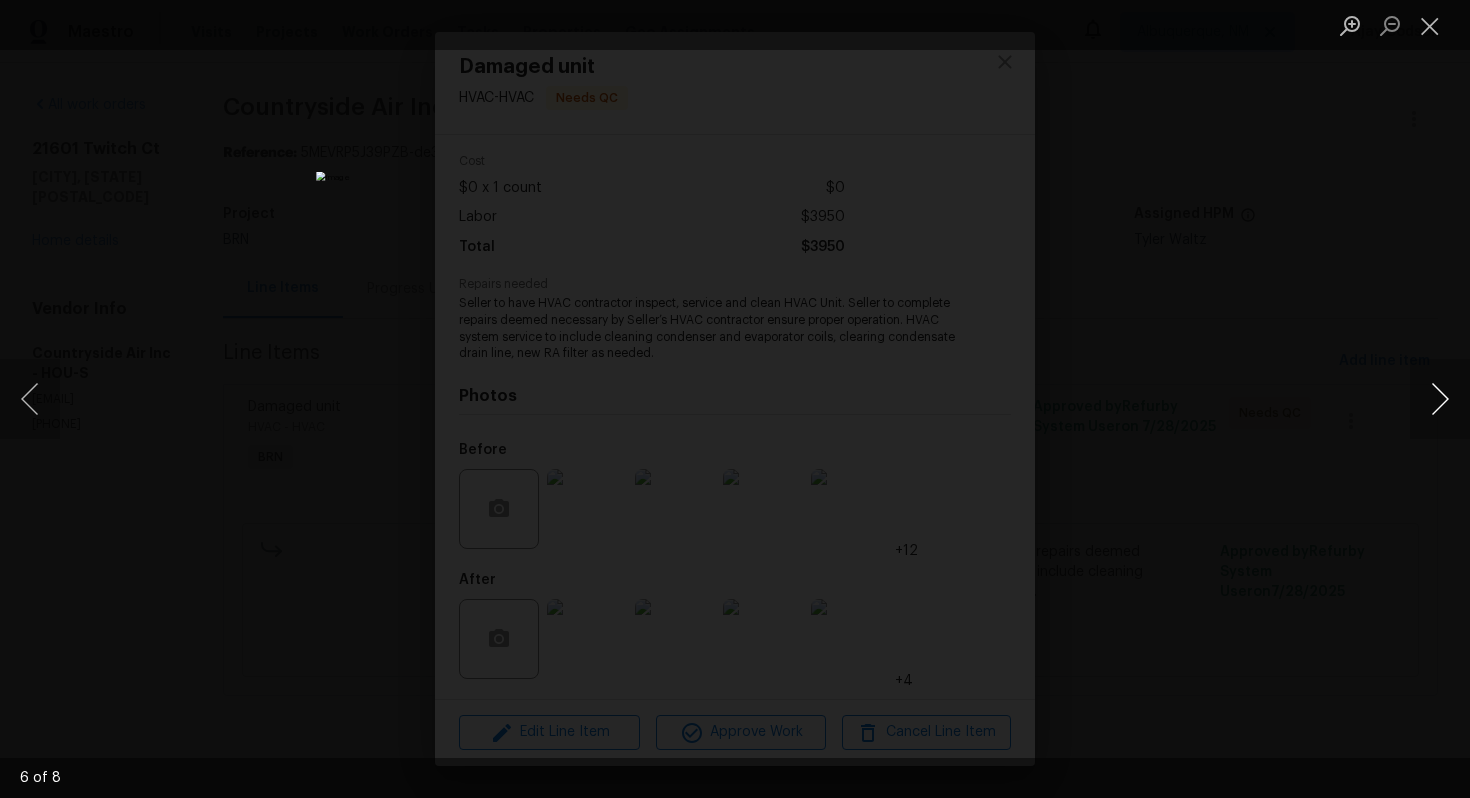 click at bounding box center [1440, 399] 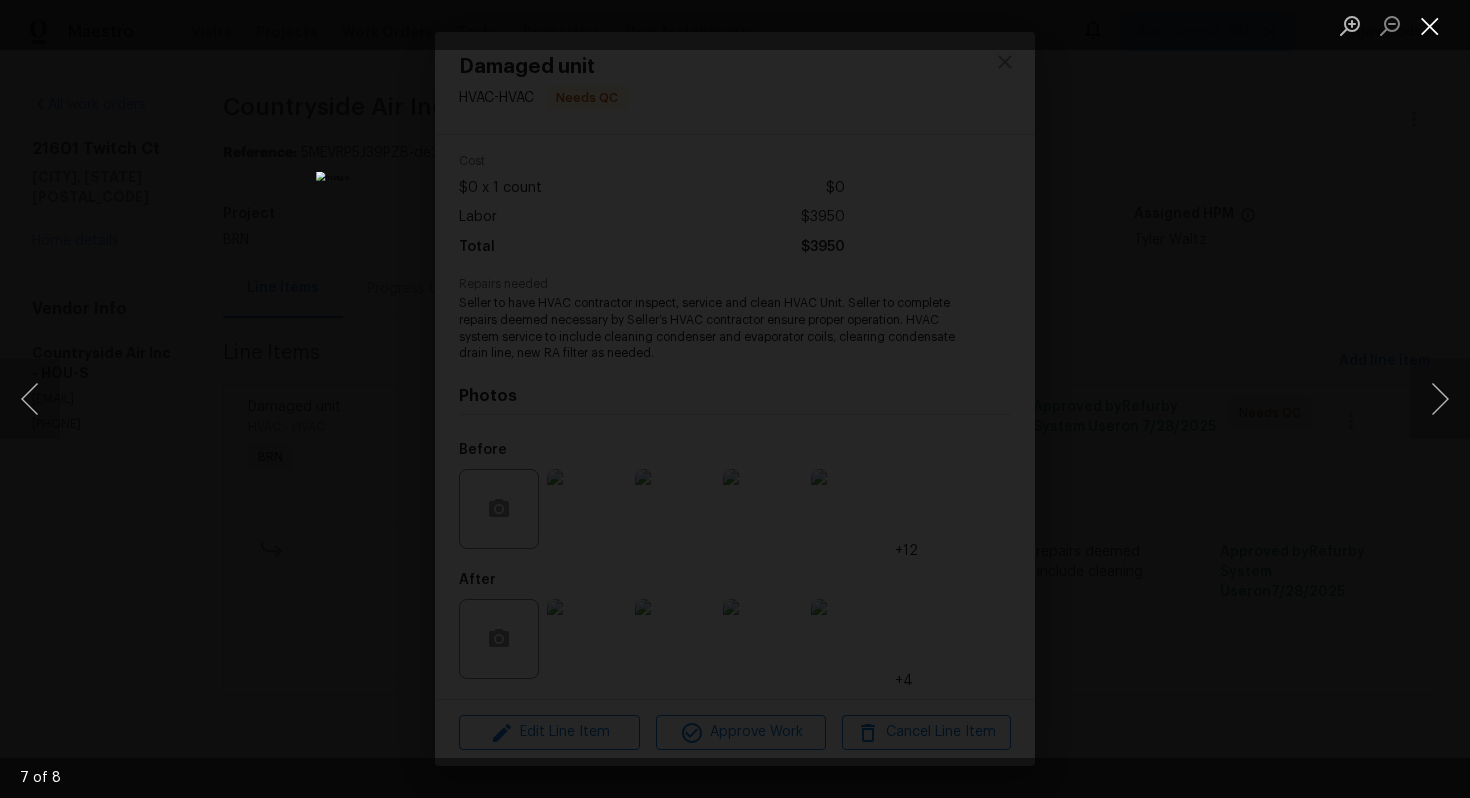 click at bounding box center [1430, 25] 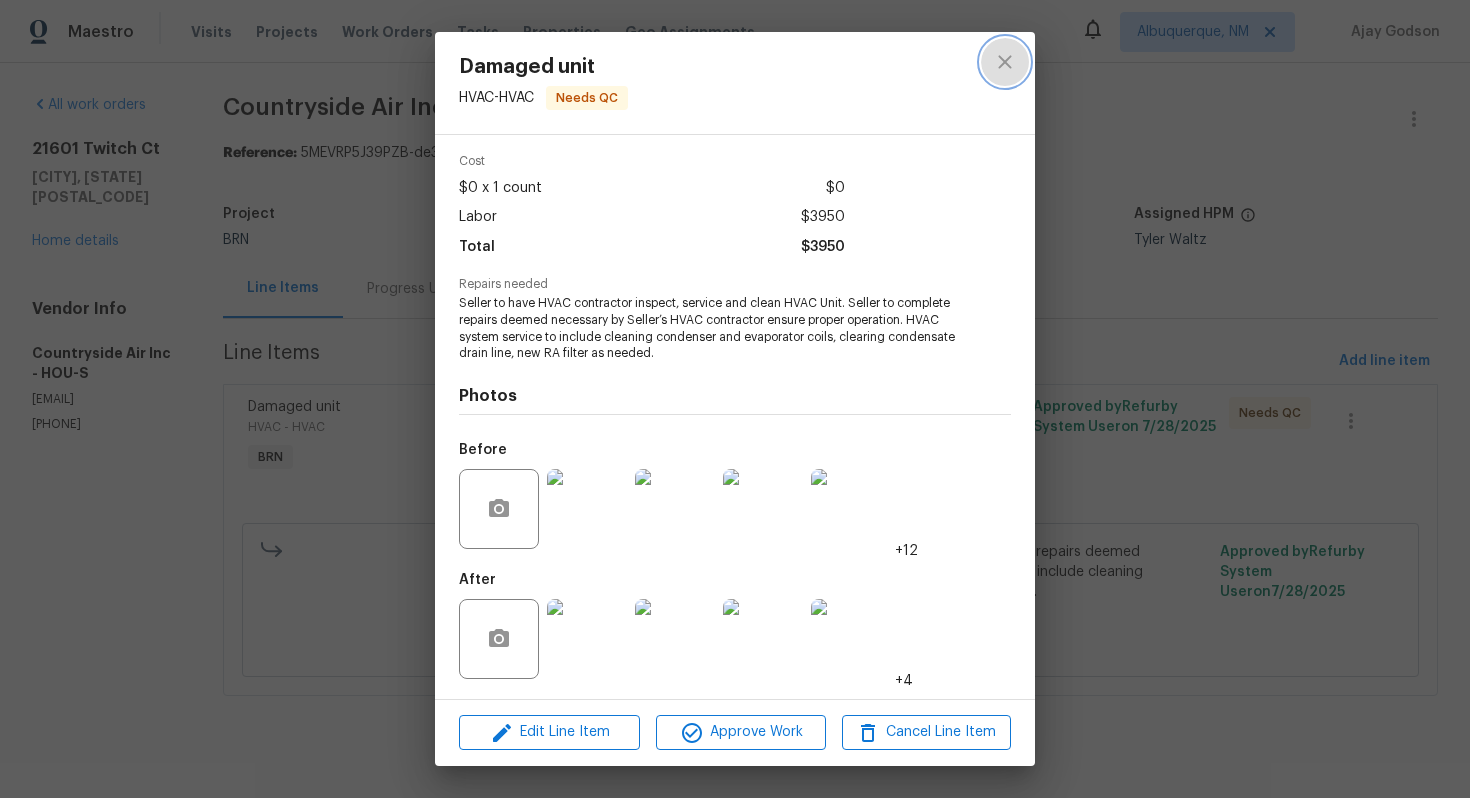 click 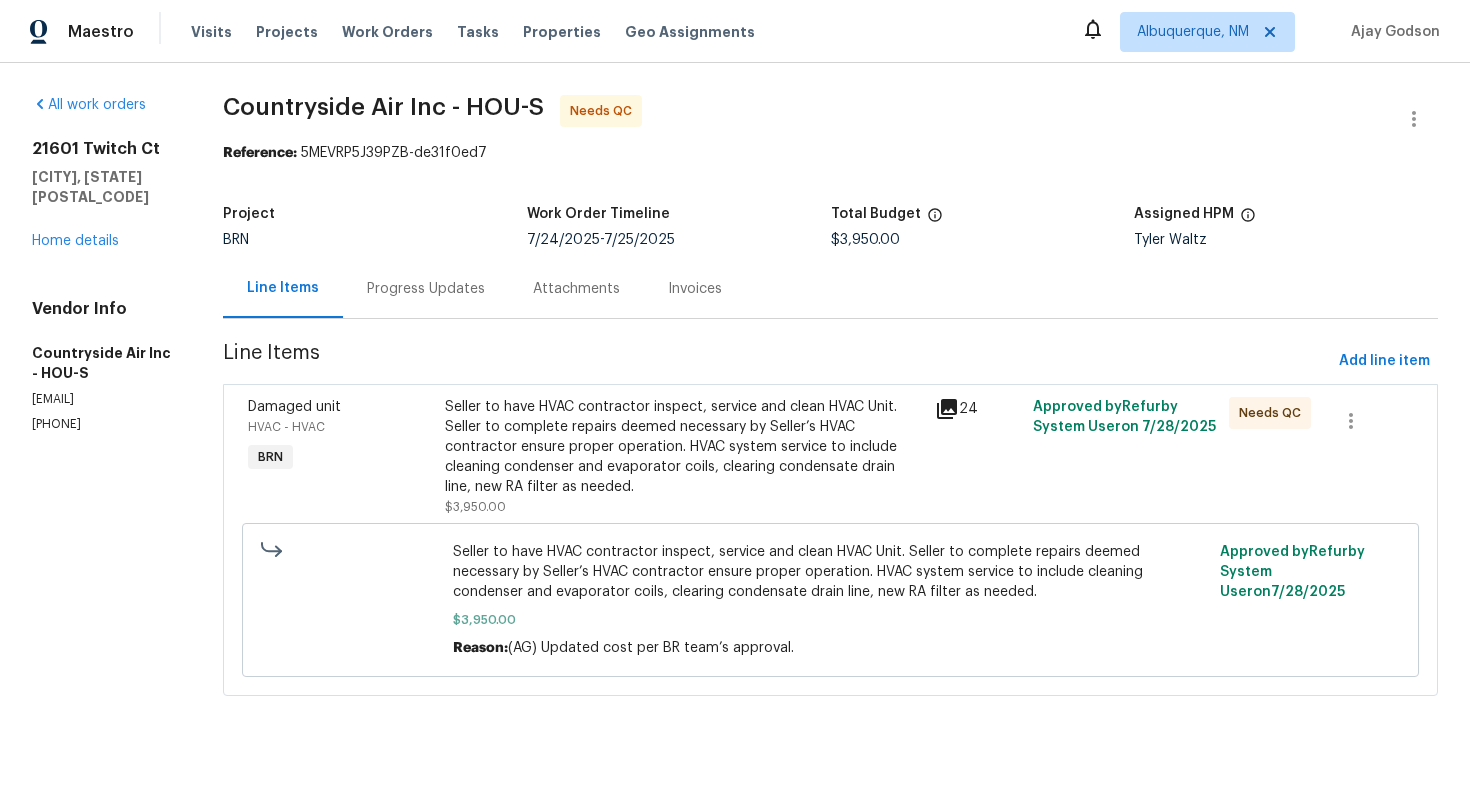 click on "Progress Updates" at bounding box center (426, 289) 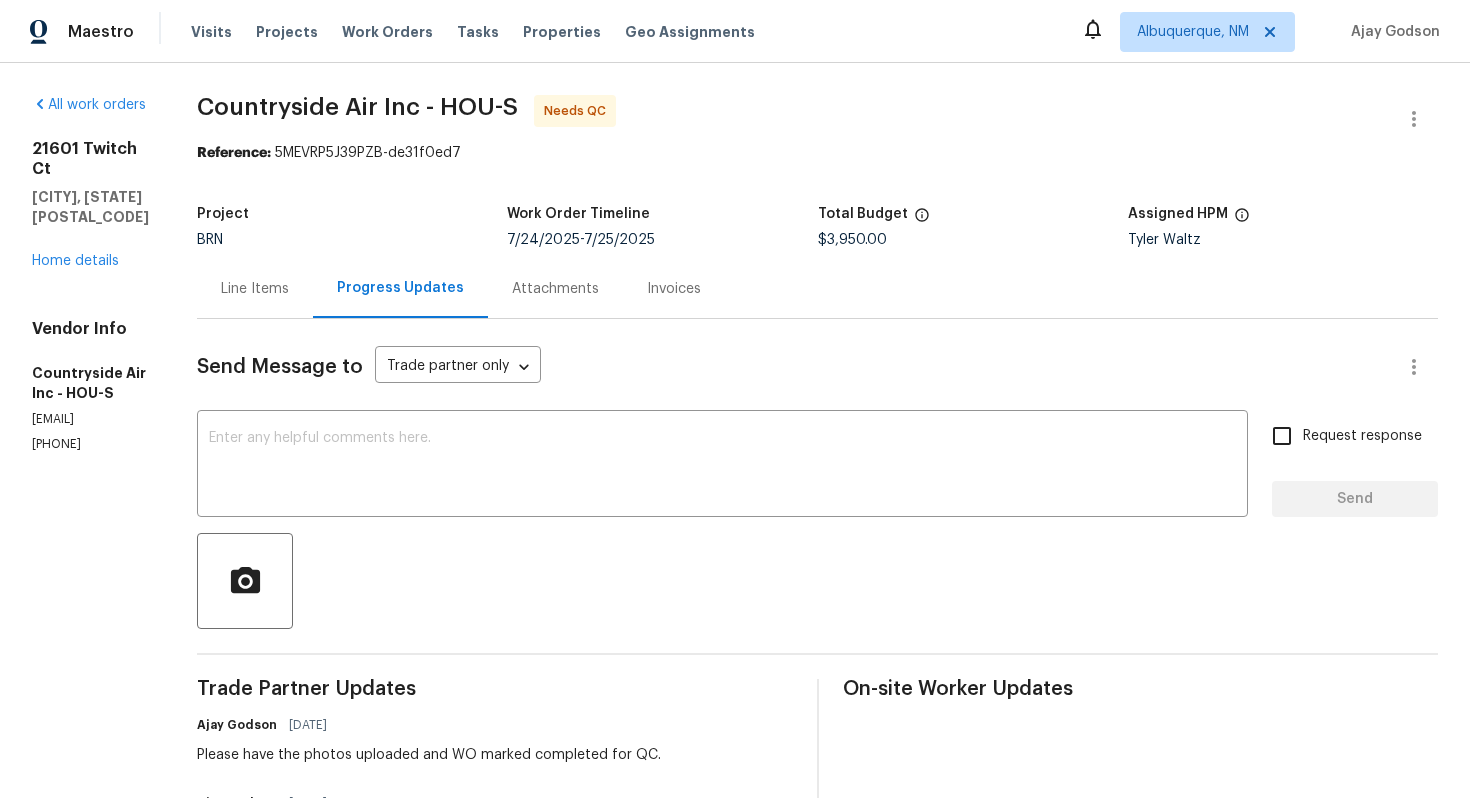 click on "Line Items" at bounding box center (255, 288) 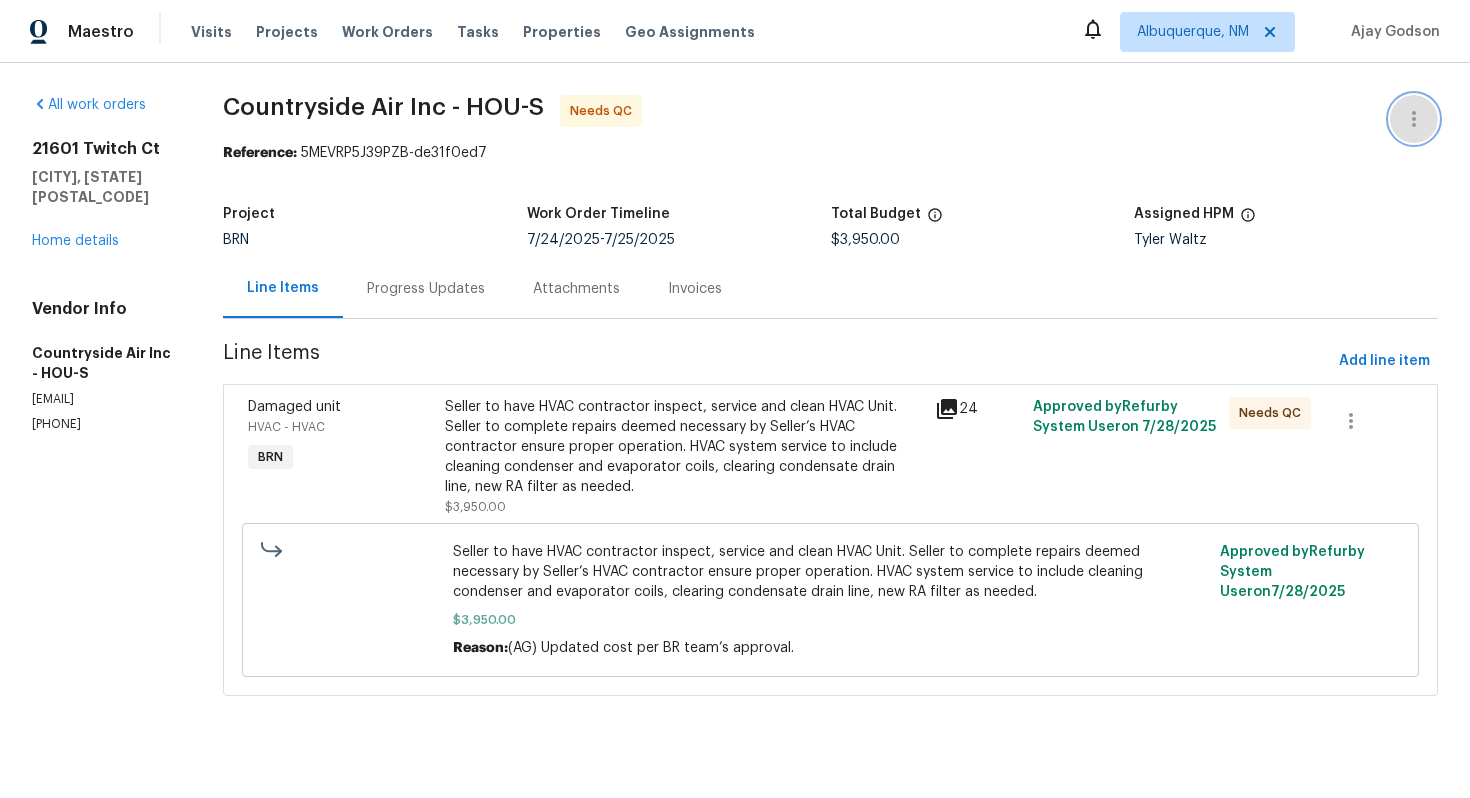 click at bounding box center (1414, 119) 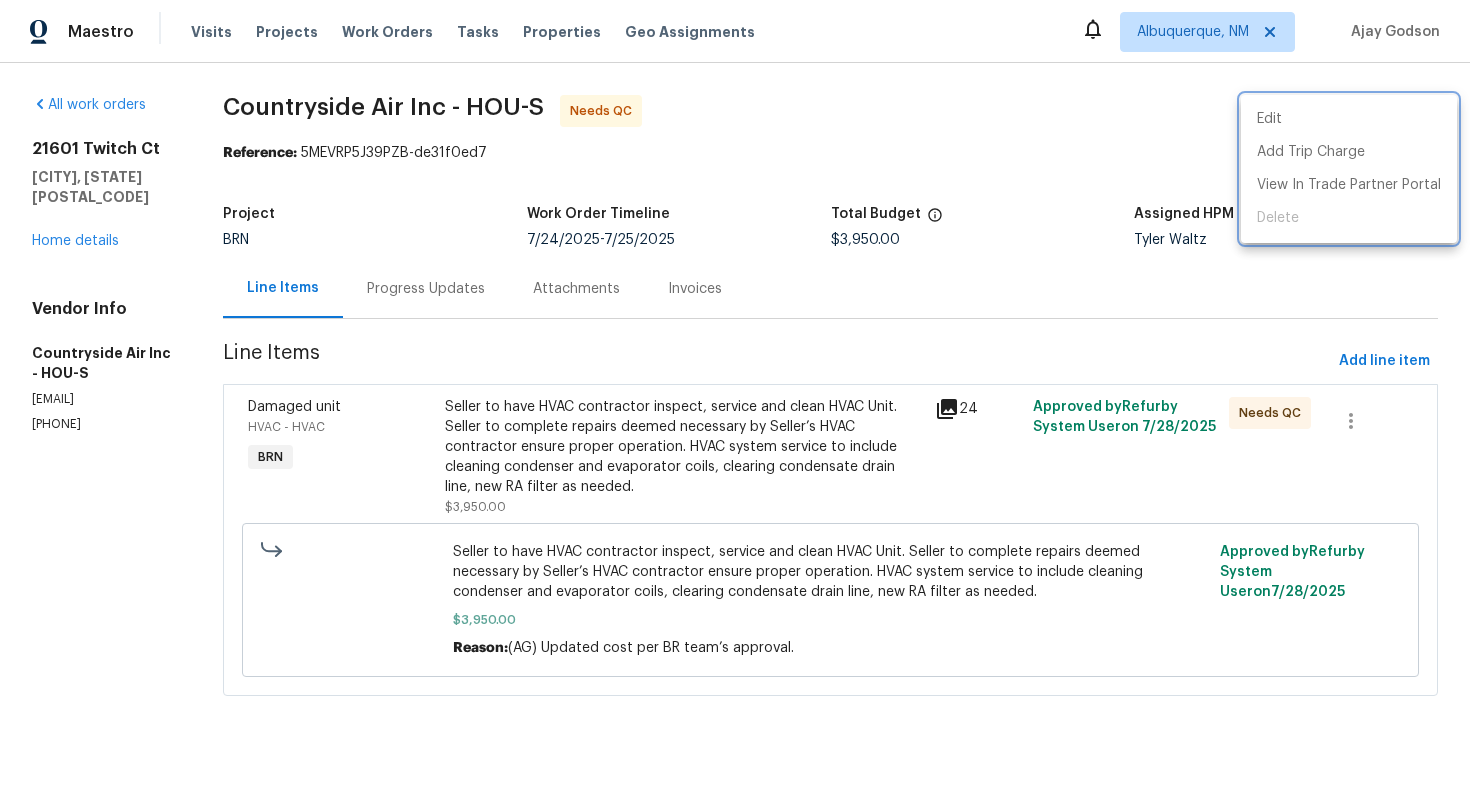 click at bounding box center [735, 399] 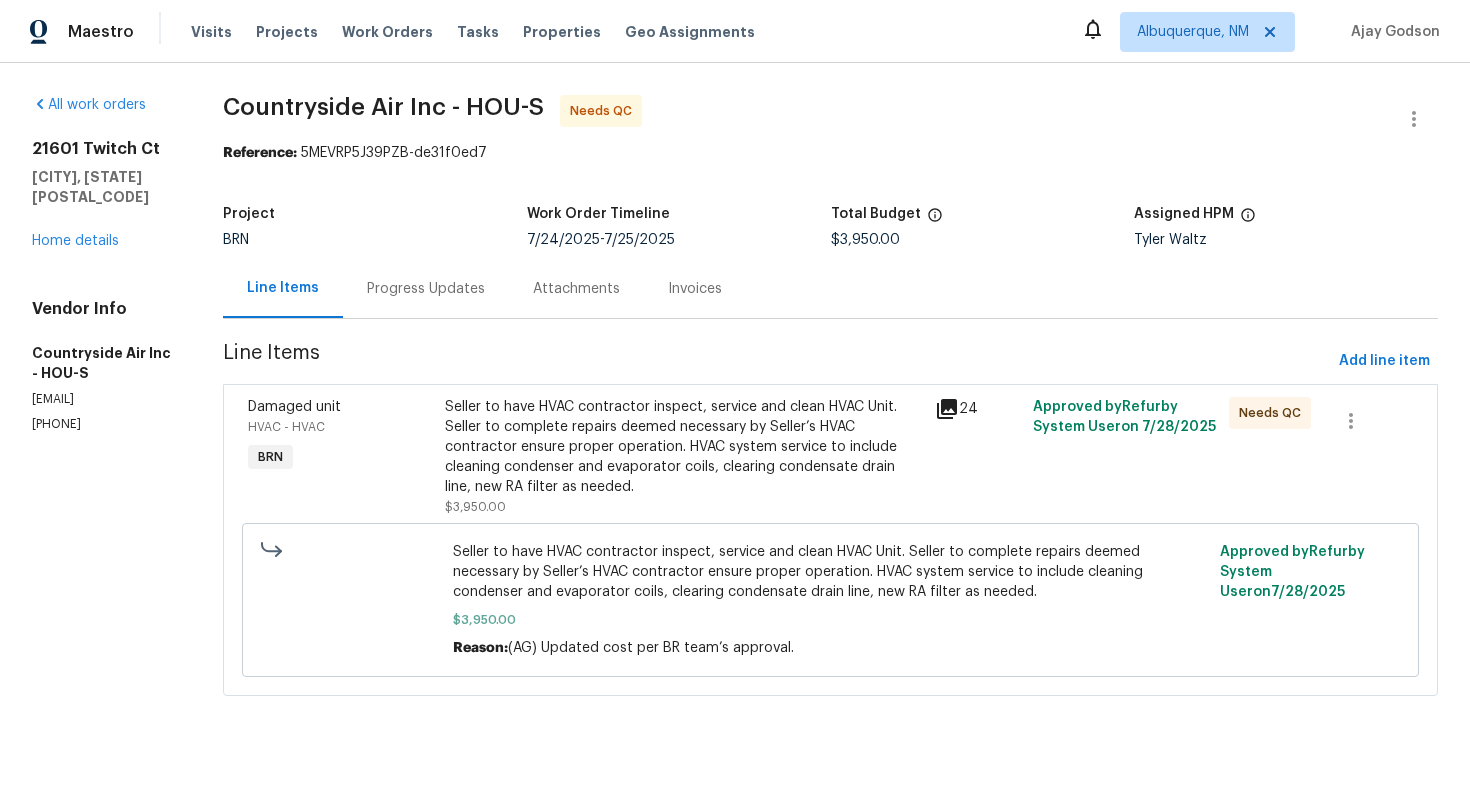 click on "Progress Updates" at bounding box center (426, 289) 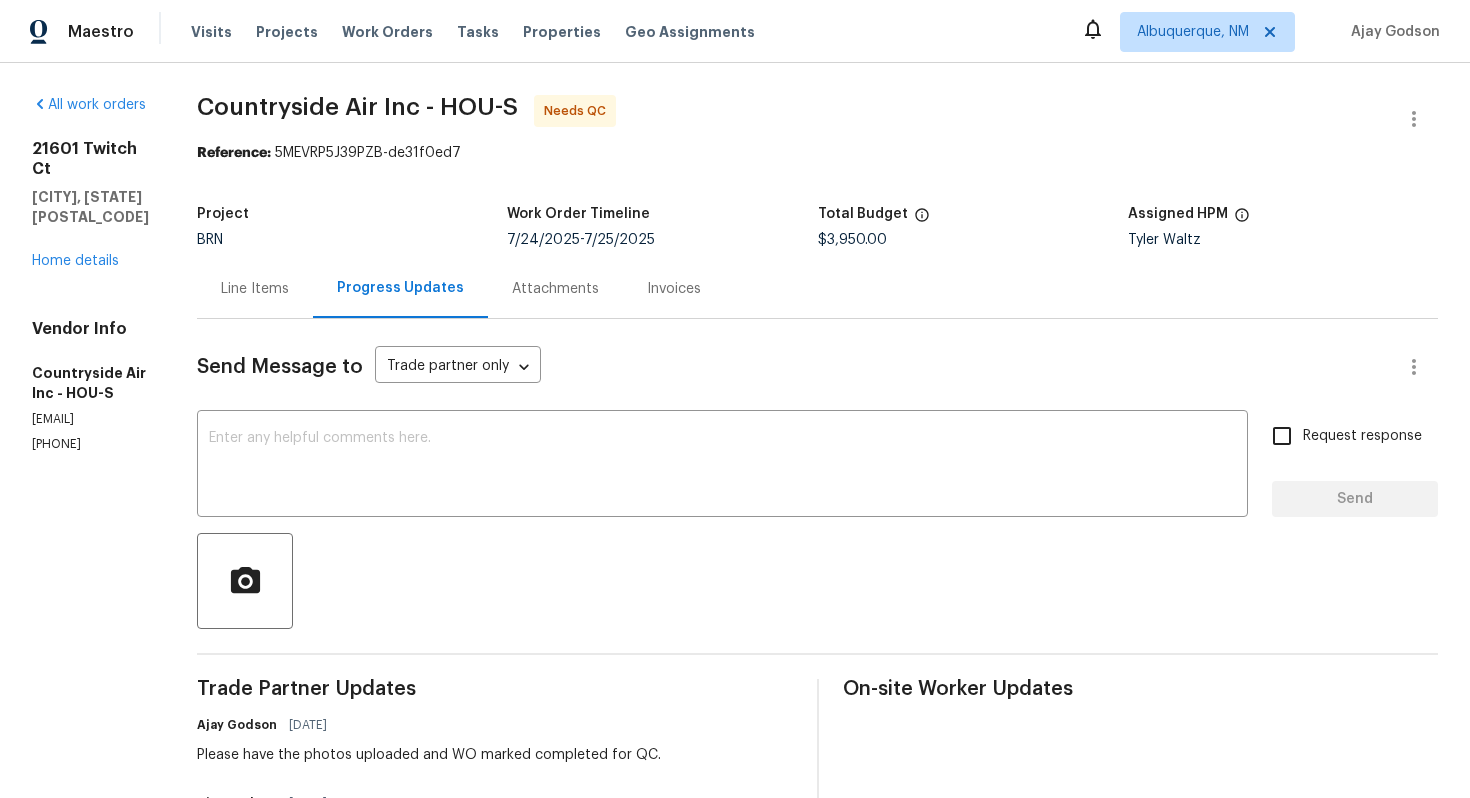 click on "Line Items" at bounding box center [255, 288] 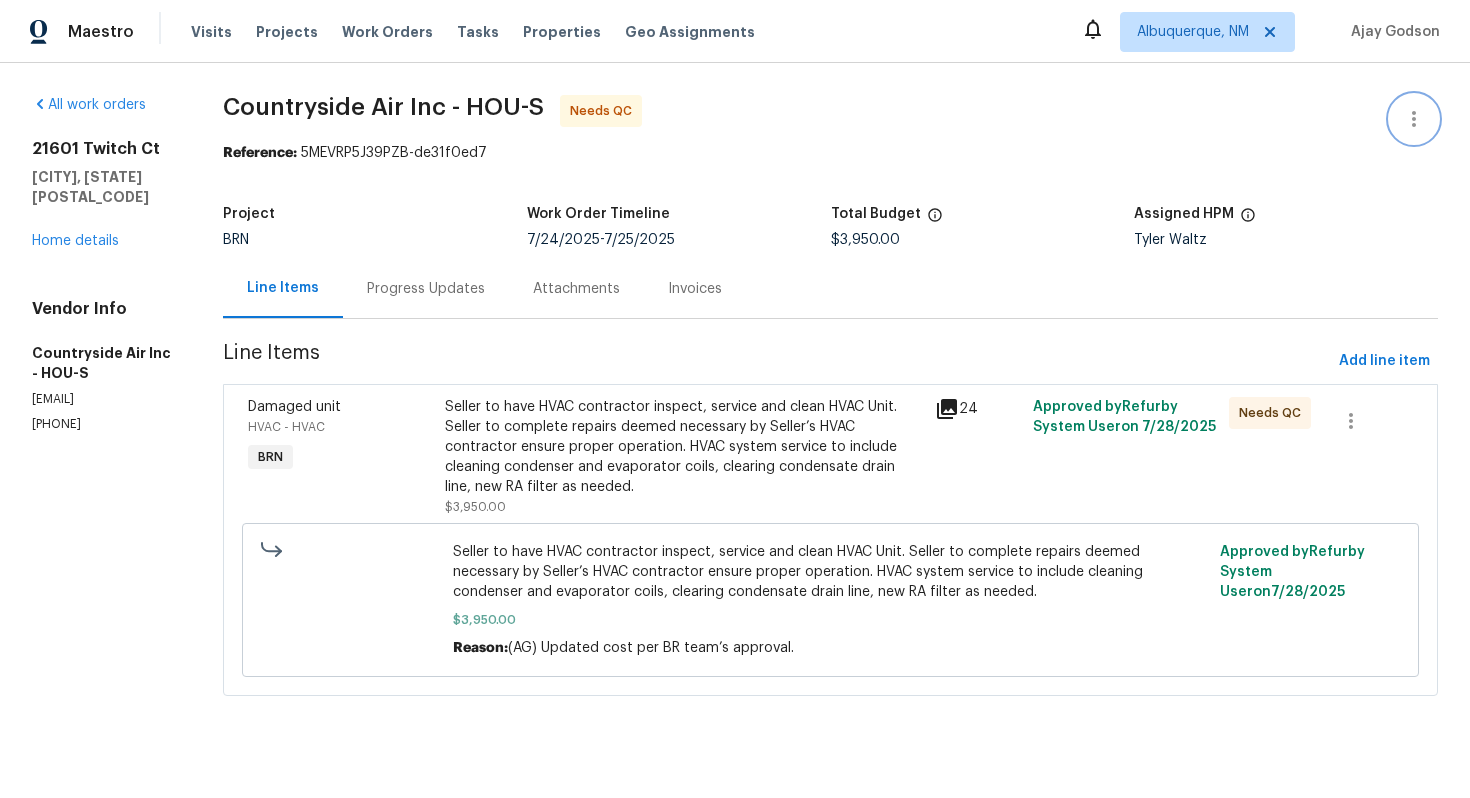click 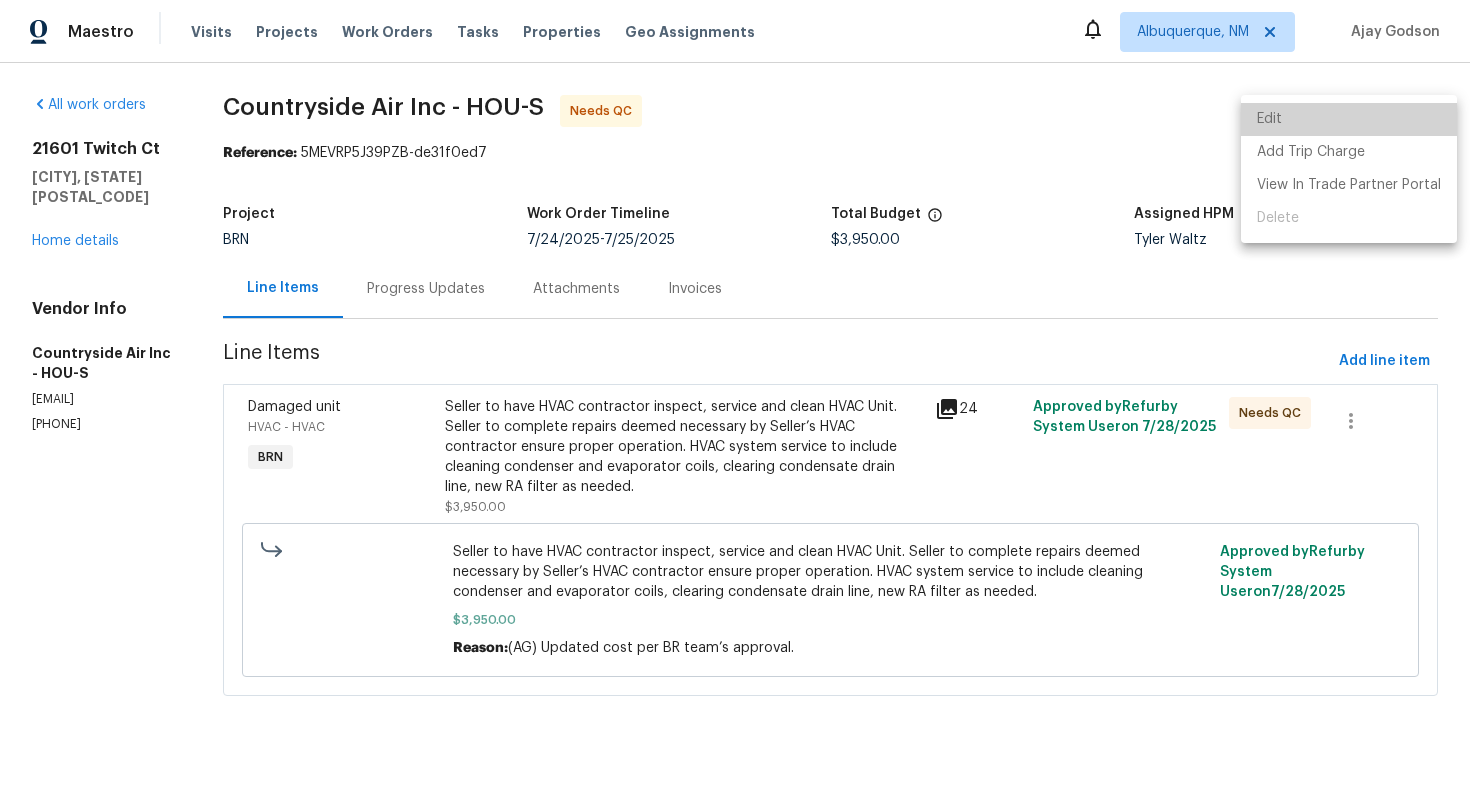 click on "Edit" at bounding box center (1349, 119) 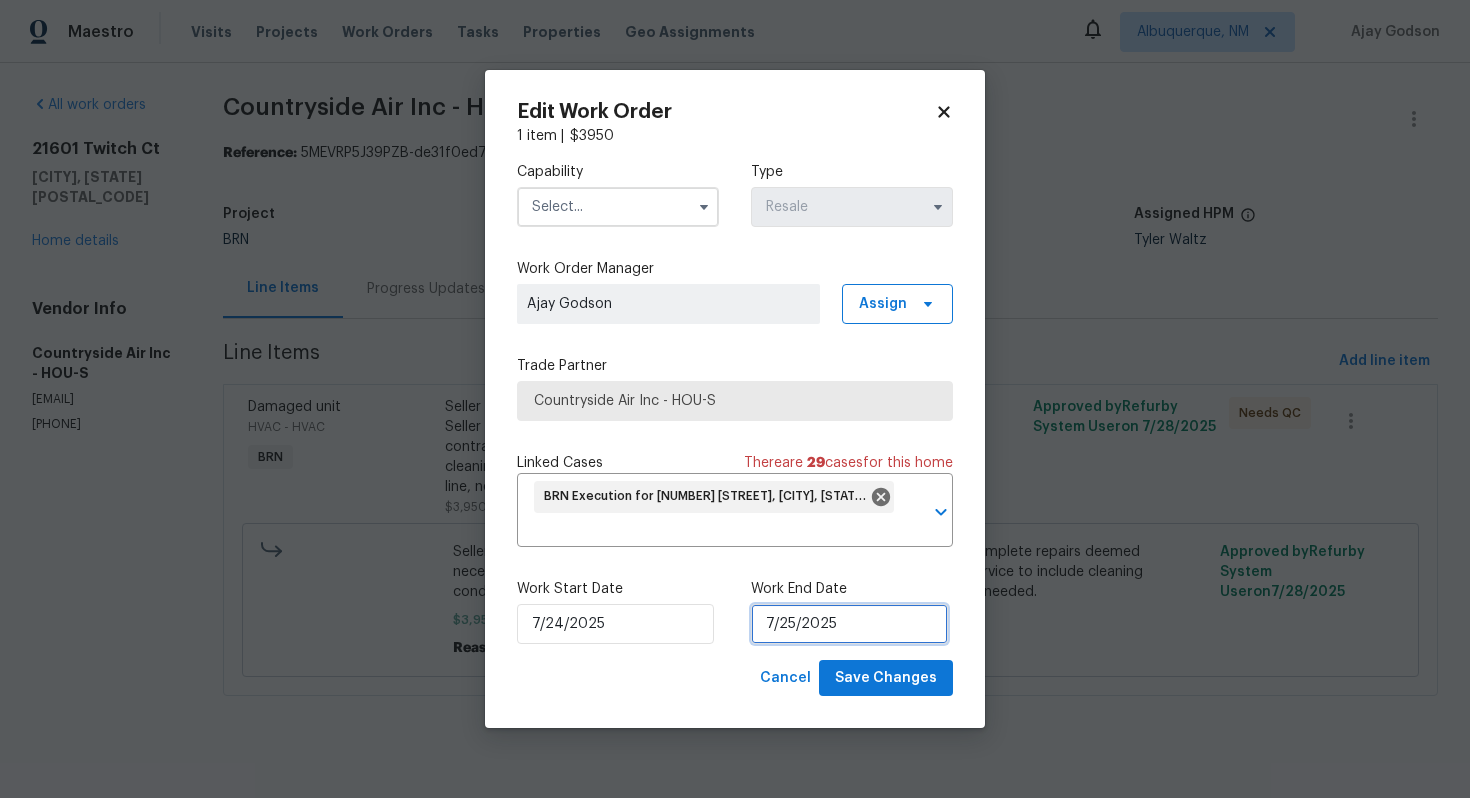 click on "7/25/2025" at bounding box center (849, 624) 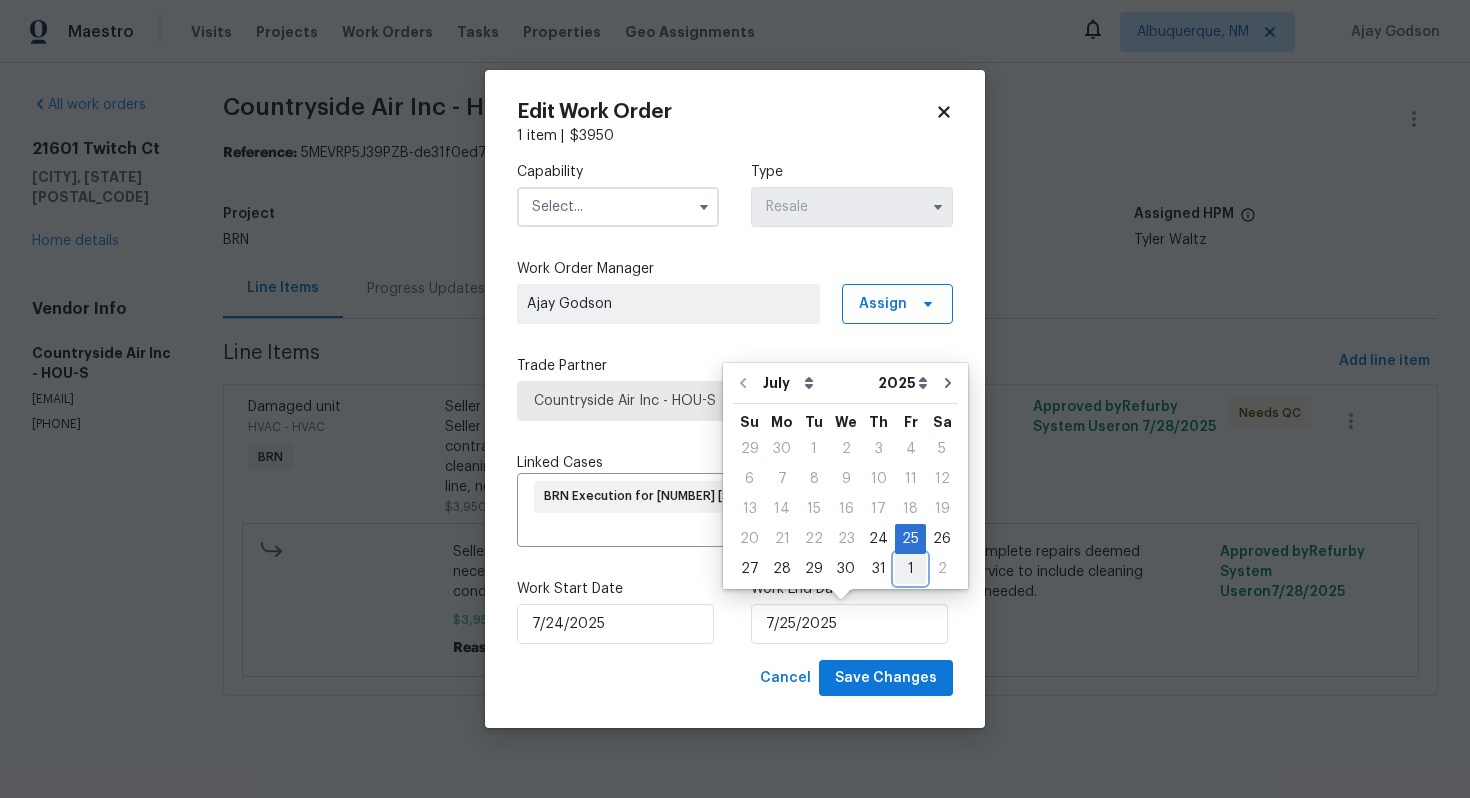 click on "1" at bounding box center (910, 569) 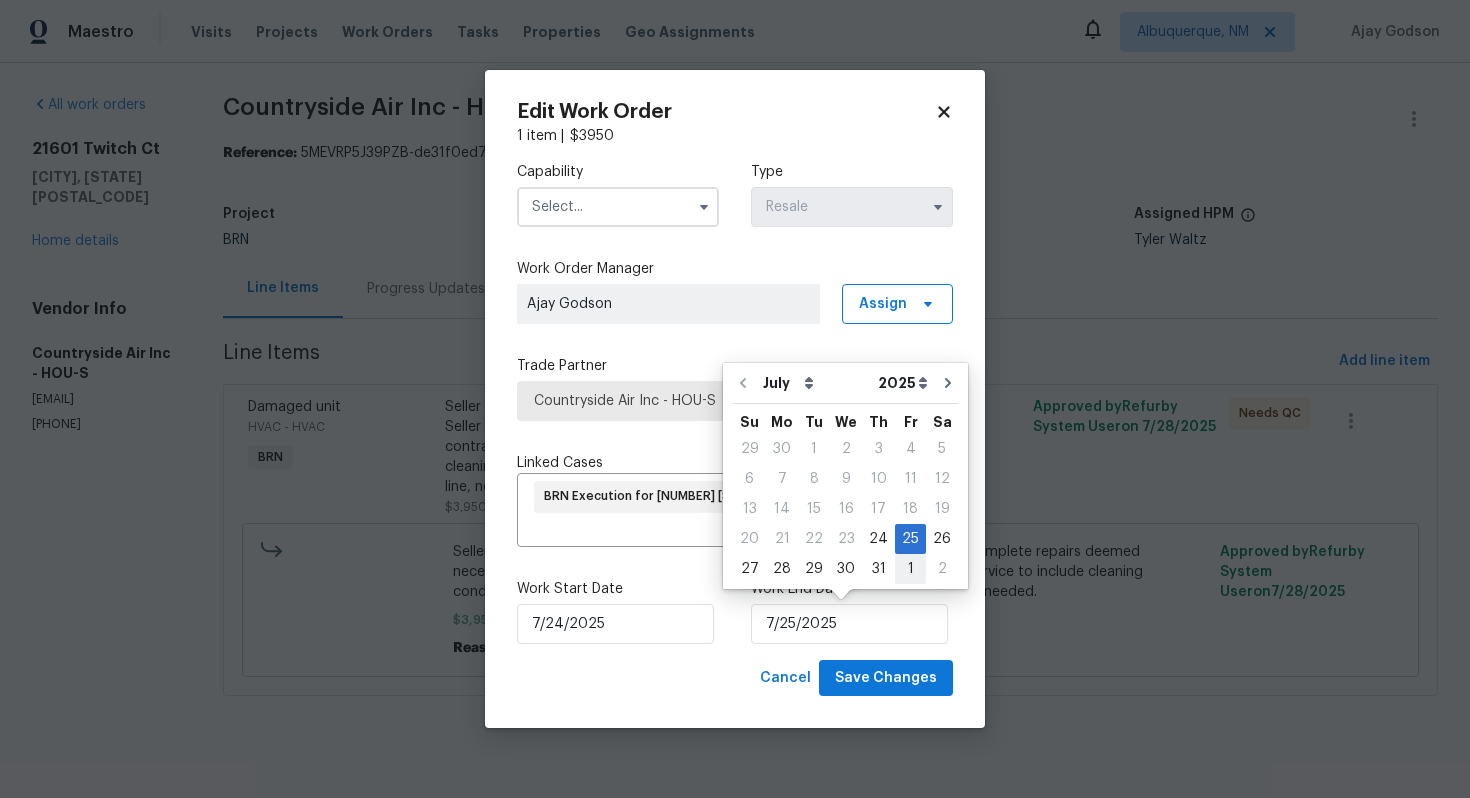 type on "8/1/2025" 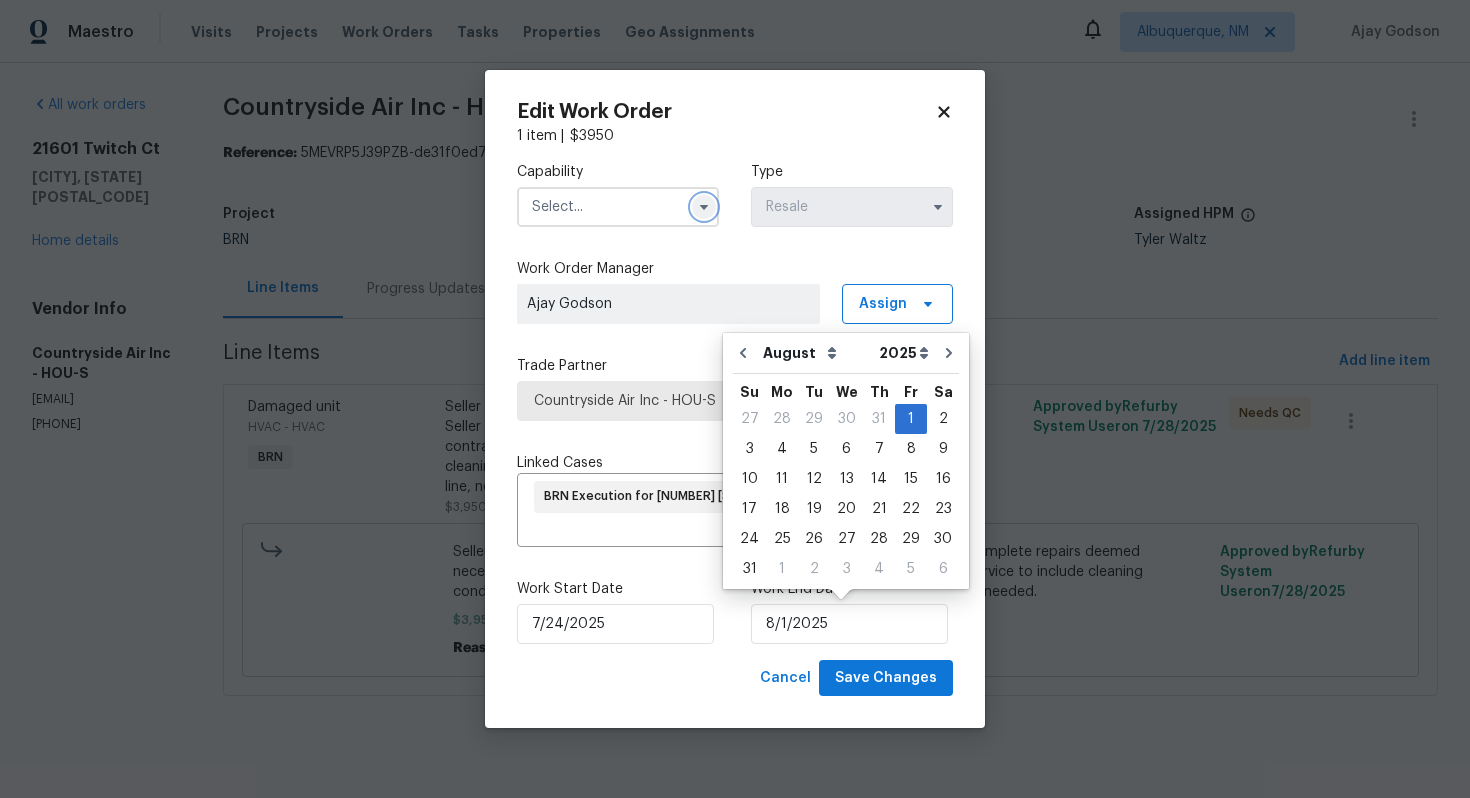 click 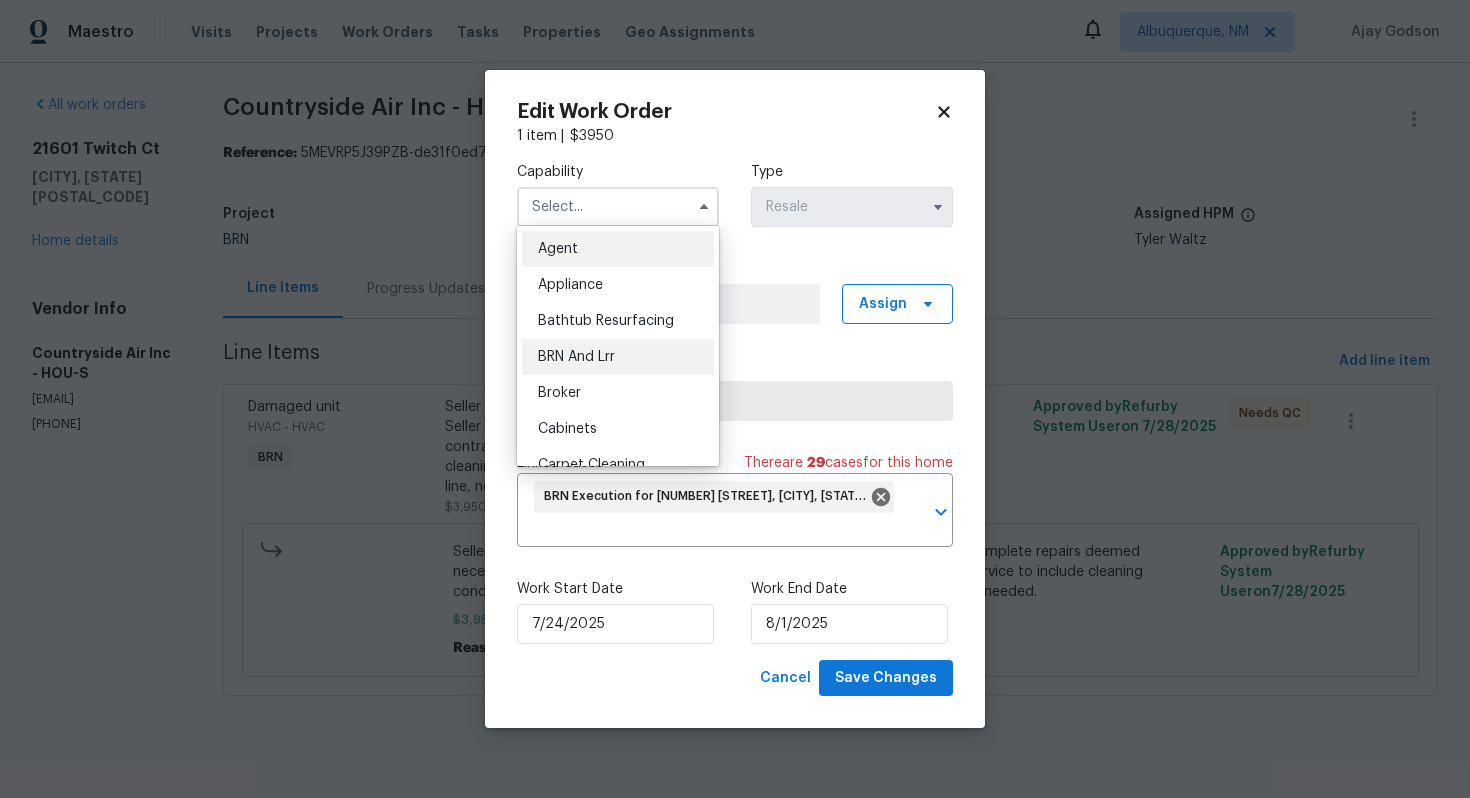 click on "BRN And Lrr" at bounding box center (576, 357) 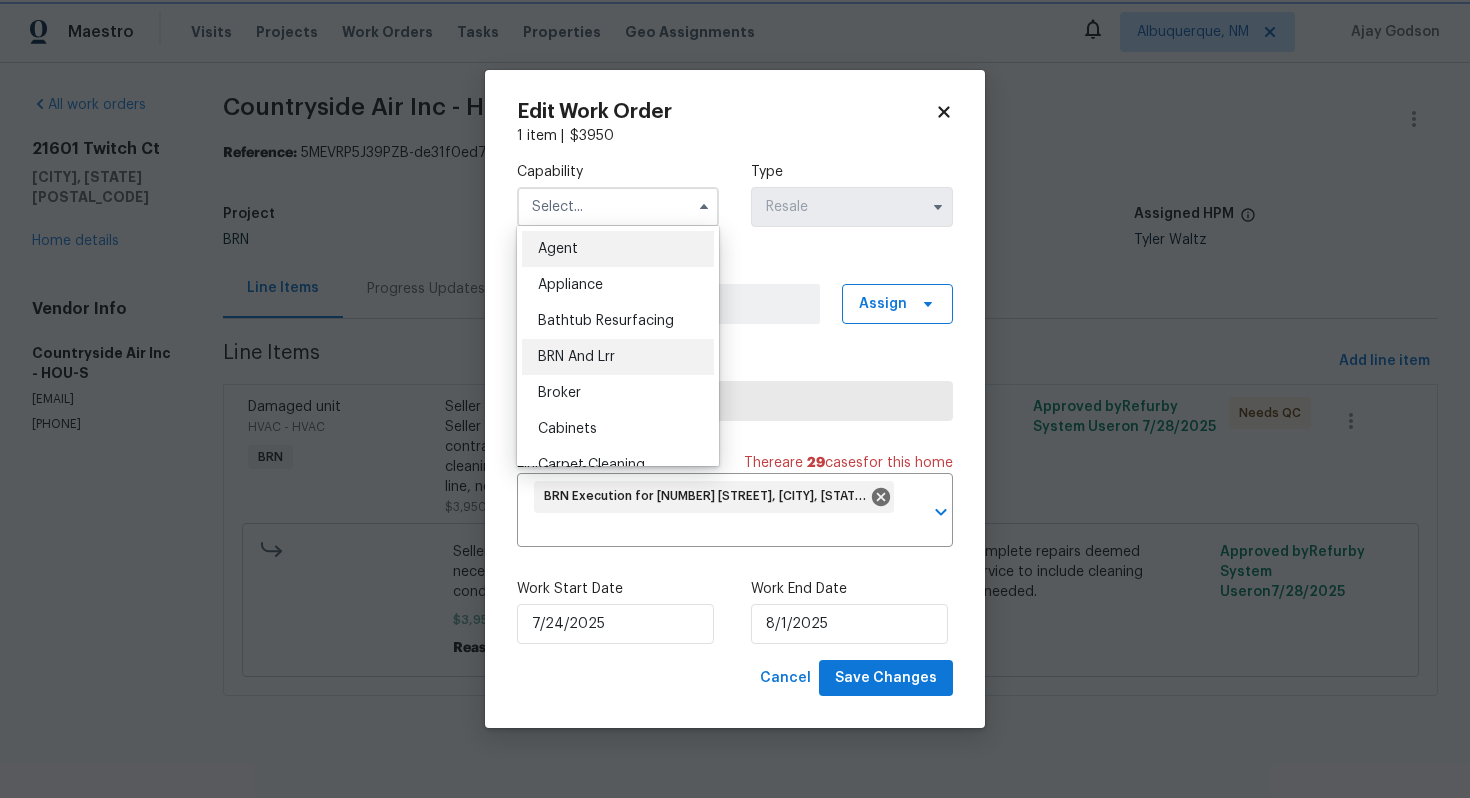 type on "BRN And Lrr" 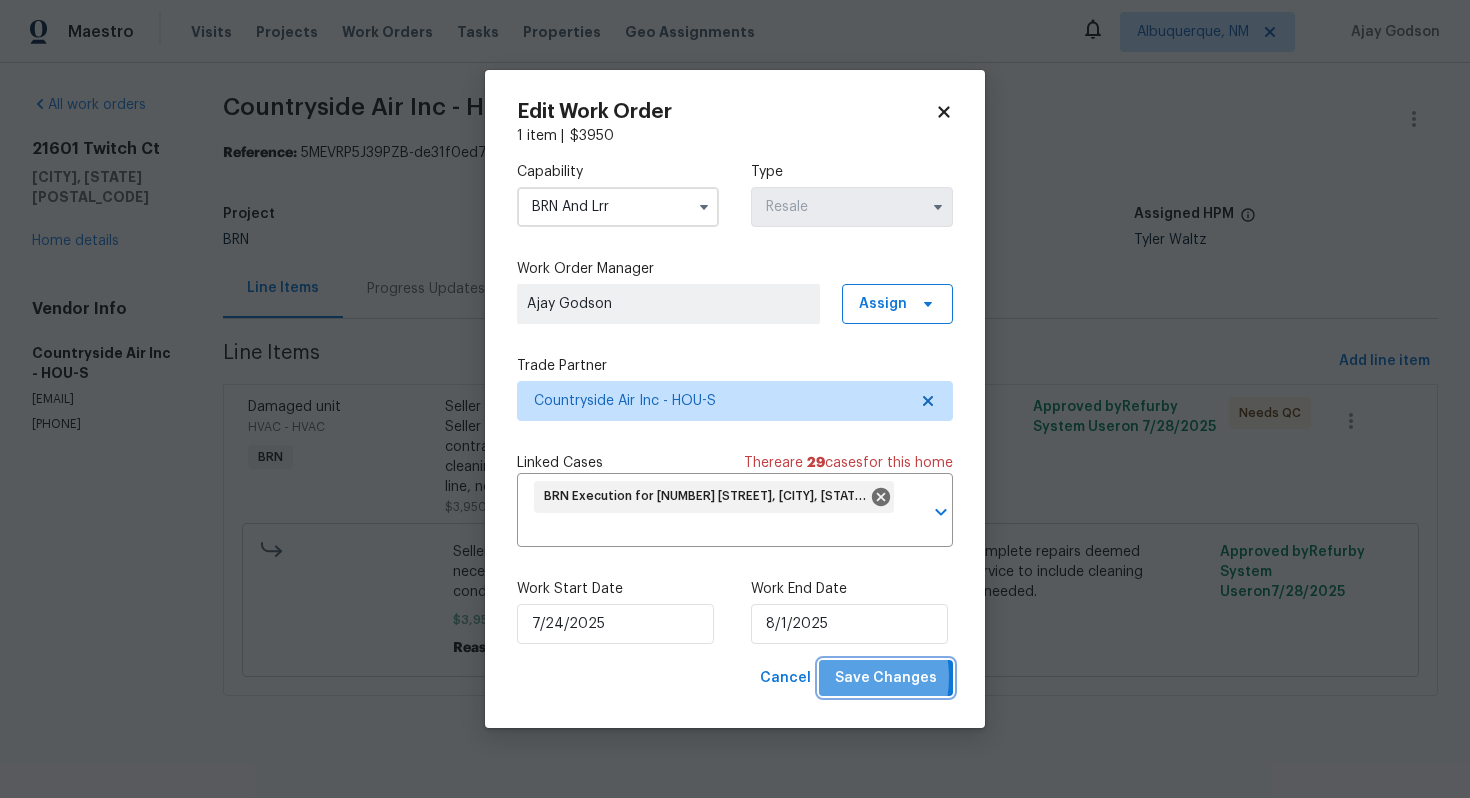 click on "Save Changes" at bounding box center [886, 678] 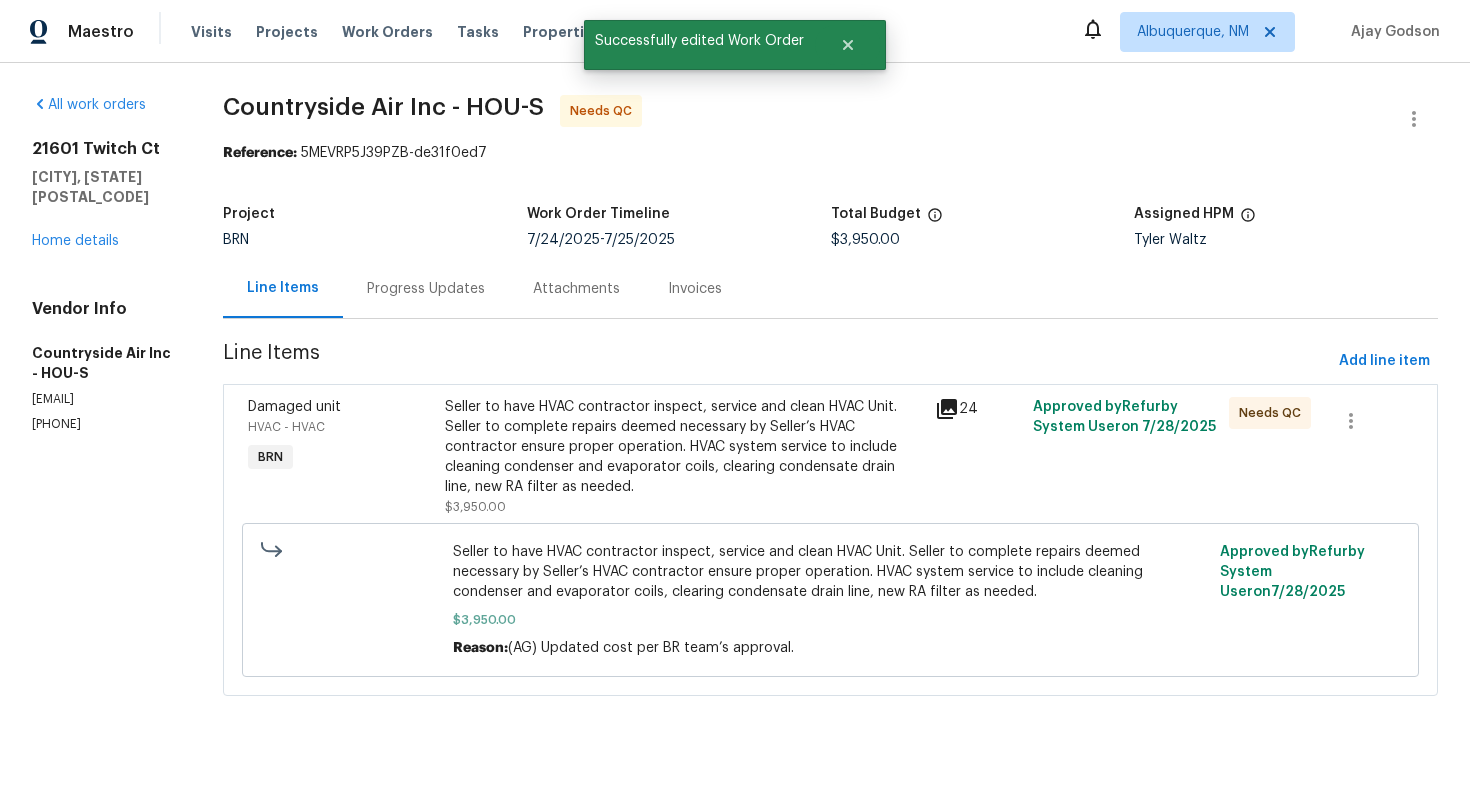 click on "Progress Updates" at bounding box center (426, 288) 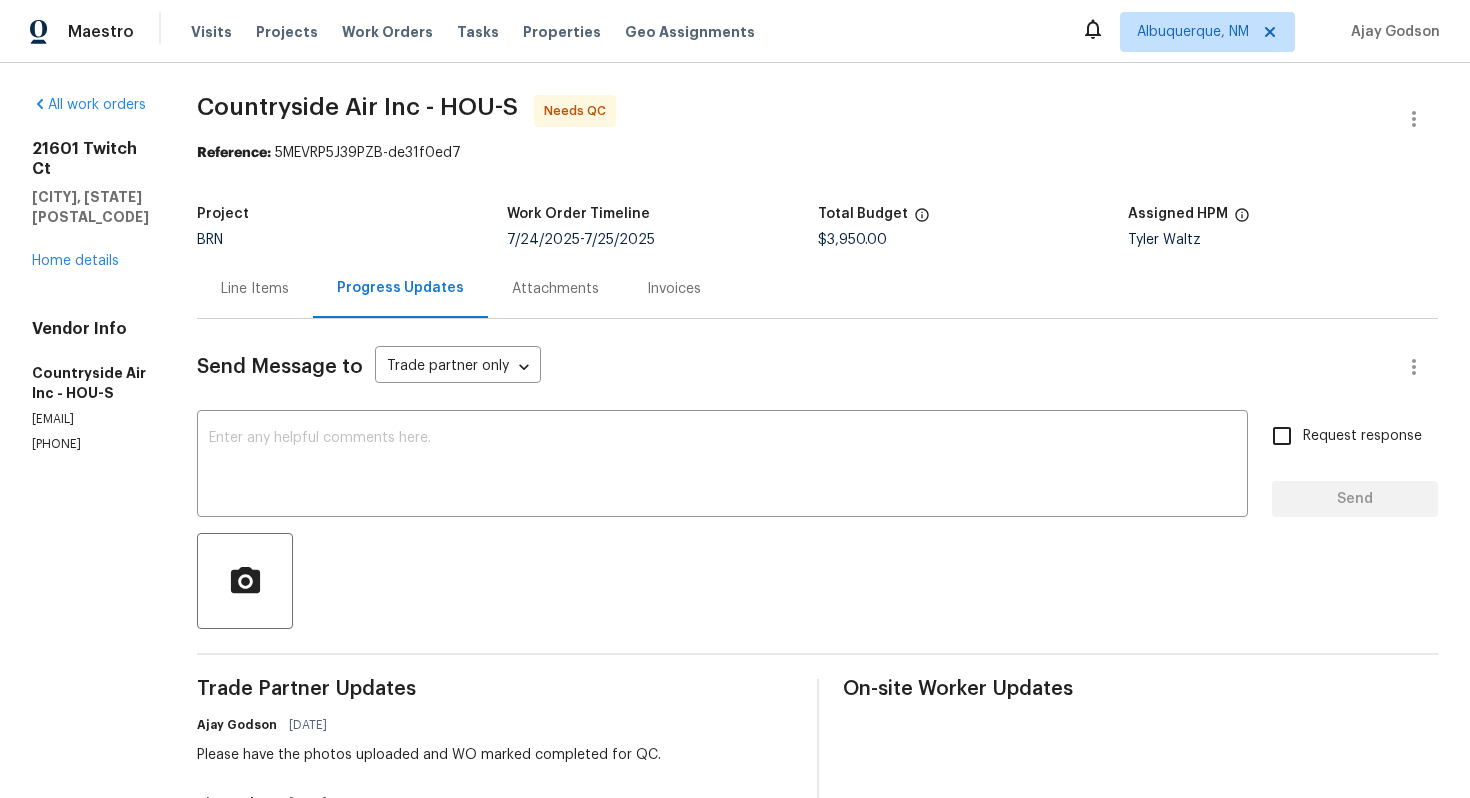 click on "Line Items" at bounding box center (255, 289) 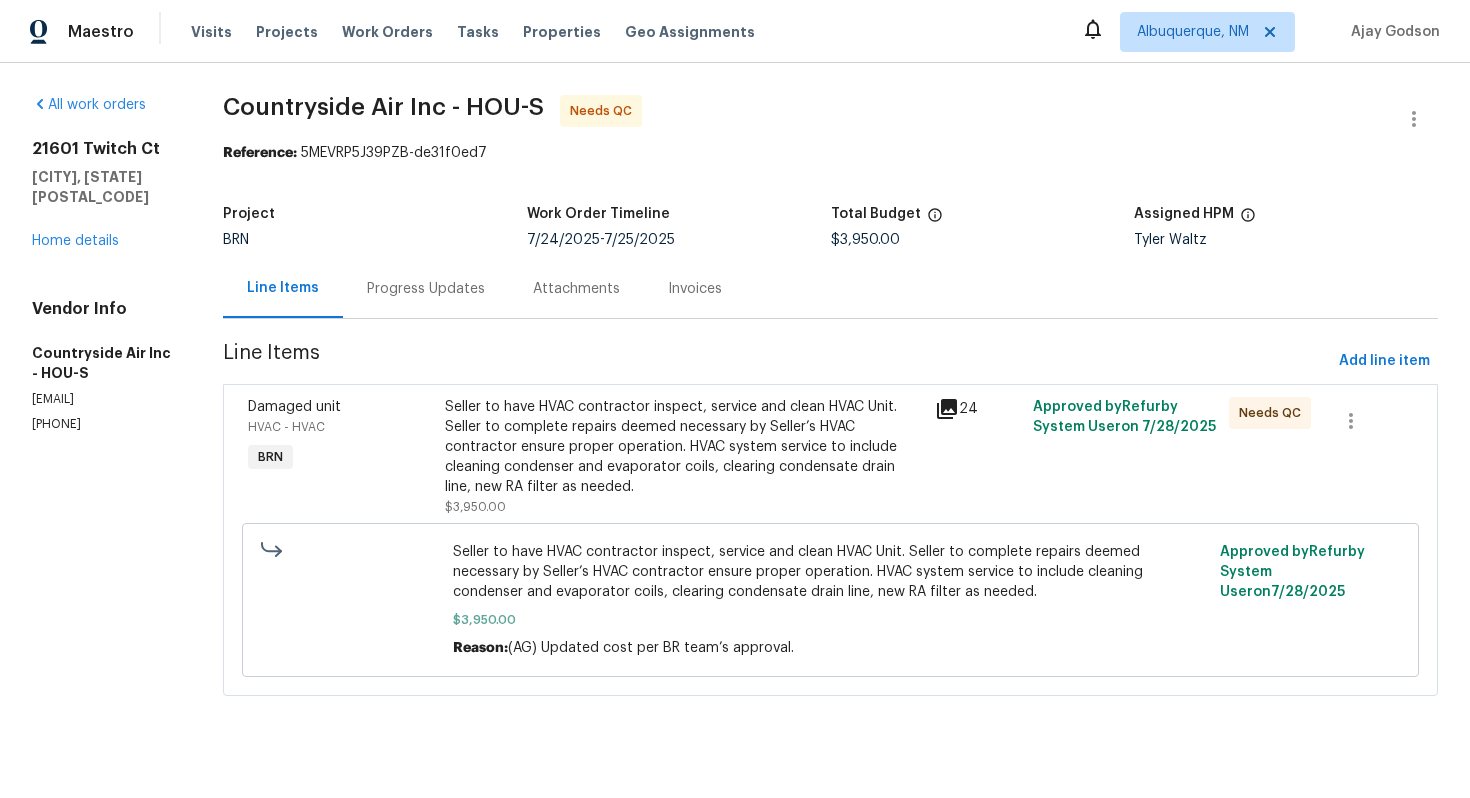 click on "Seller to have HVAC contractor inspect, service and clean HVAC Unit. Seller to complete repairs deemed necessary by Seller’s HVAC contractor ensure proper operation. HVAC system service to  include cleaning condenser and evaporator coils, clearing condensate drain line, new RA filter as needed." at bounding box center [684, 447] 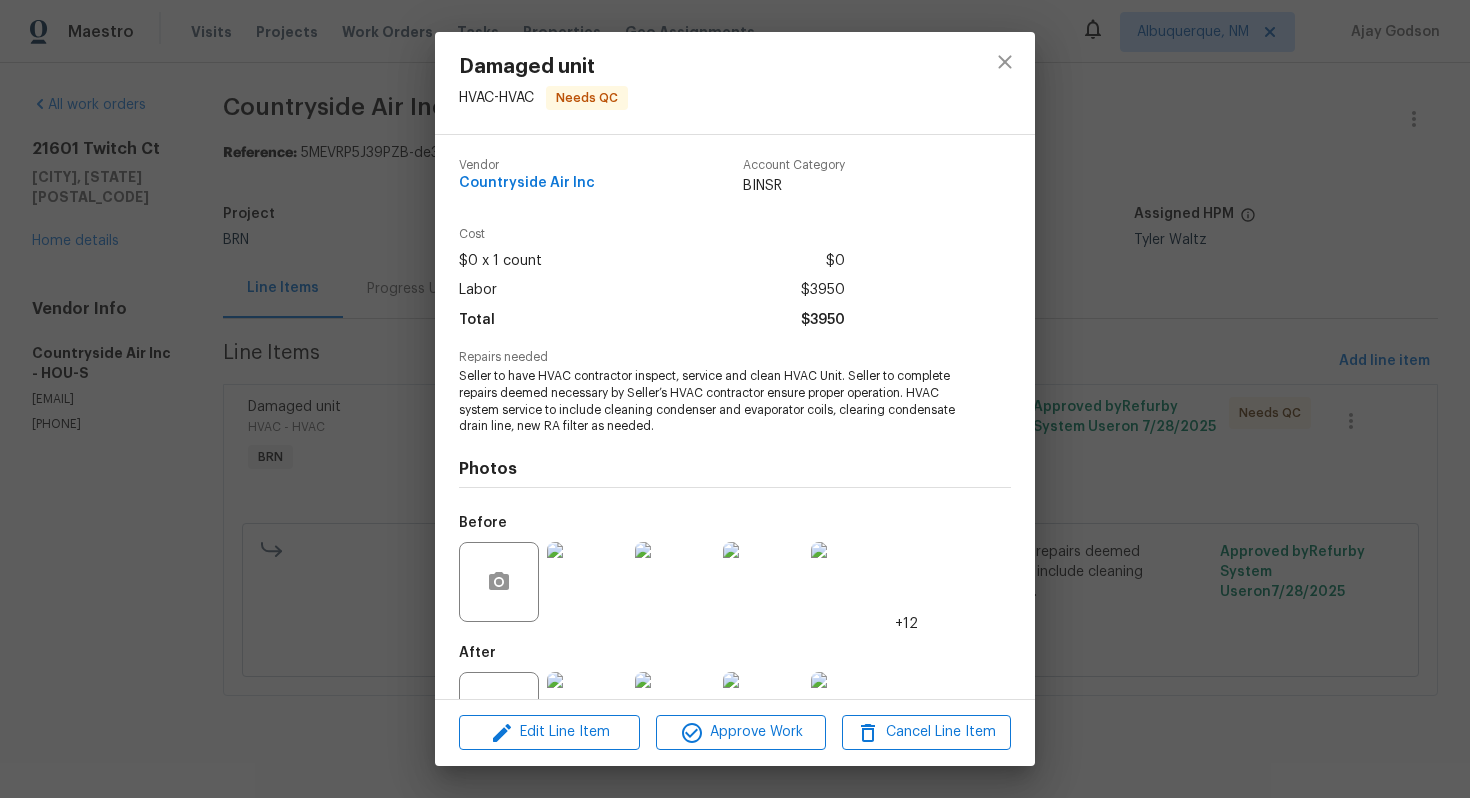 scroll, scrollTop: 74, scrollLeft: 0, axis: vertical 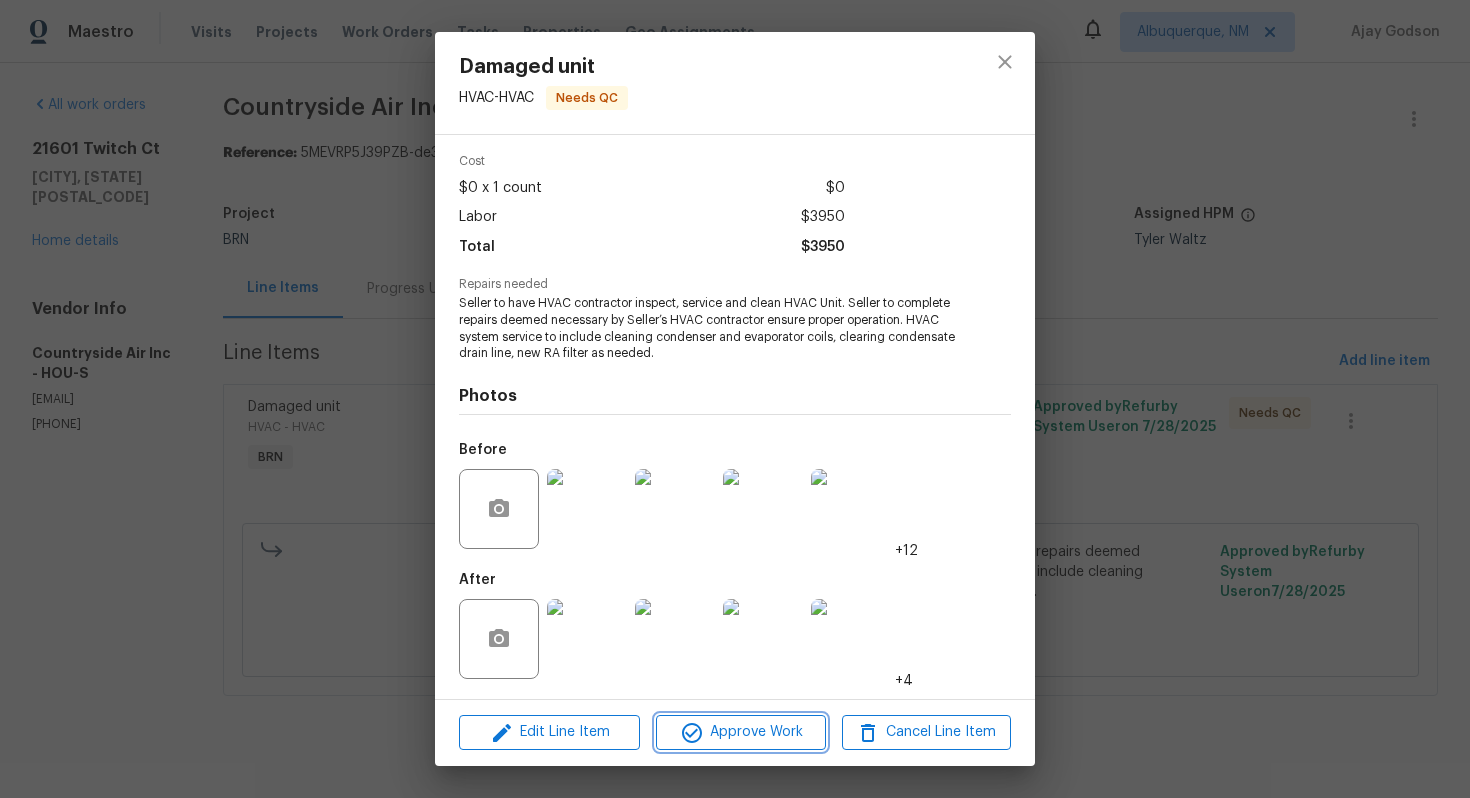 click on "Approve Work" at bounding box center [740, 732] 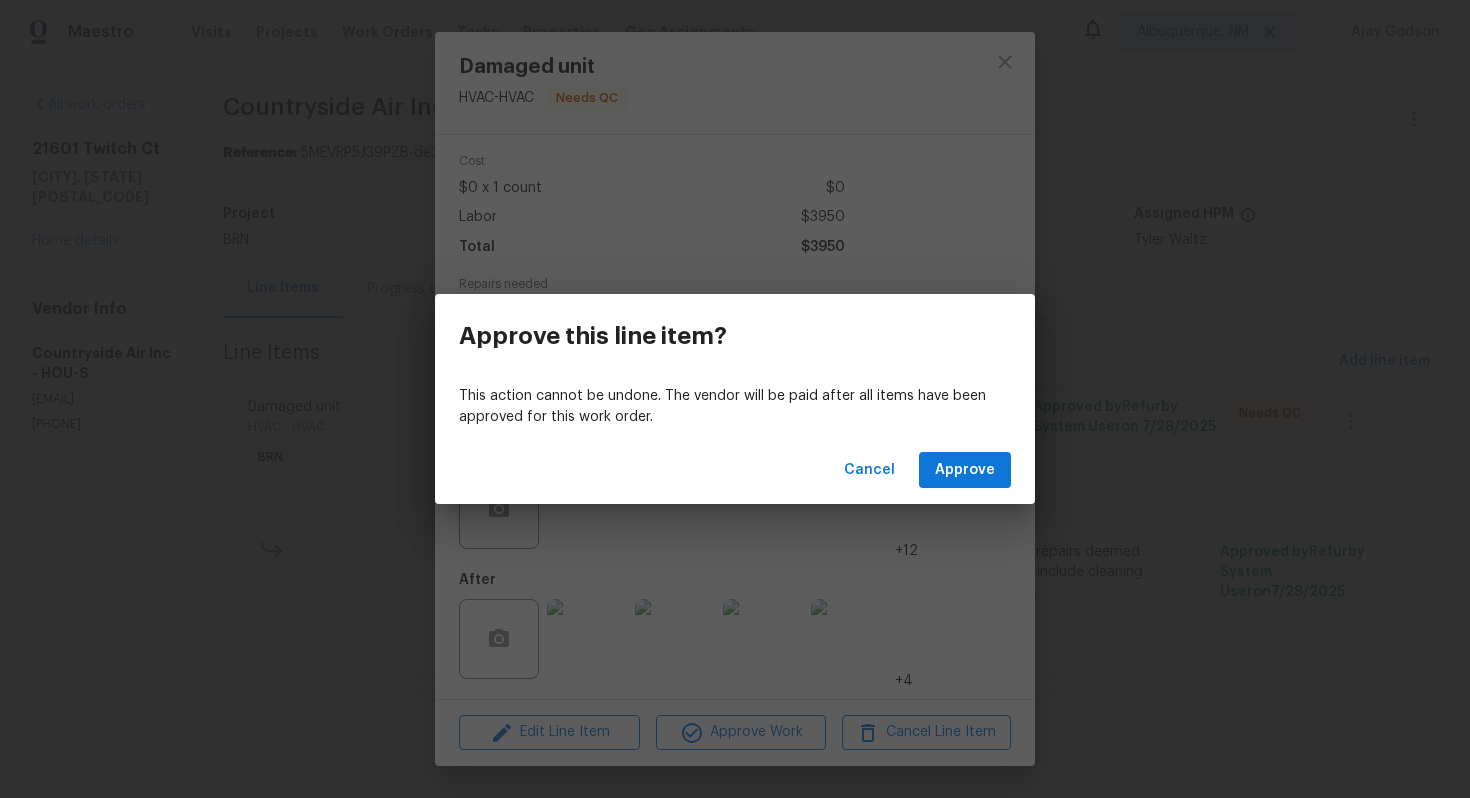 click on "Cancel Approve" at bounding box center (735, 470) 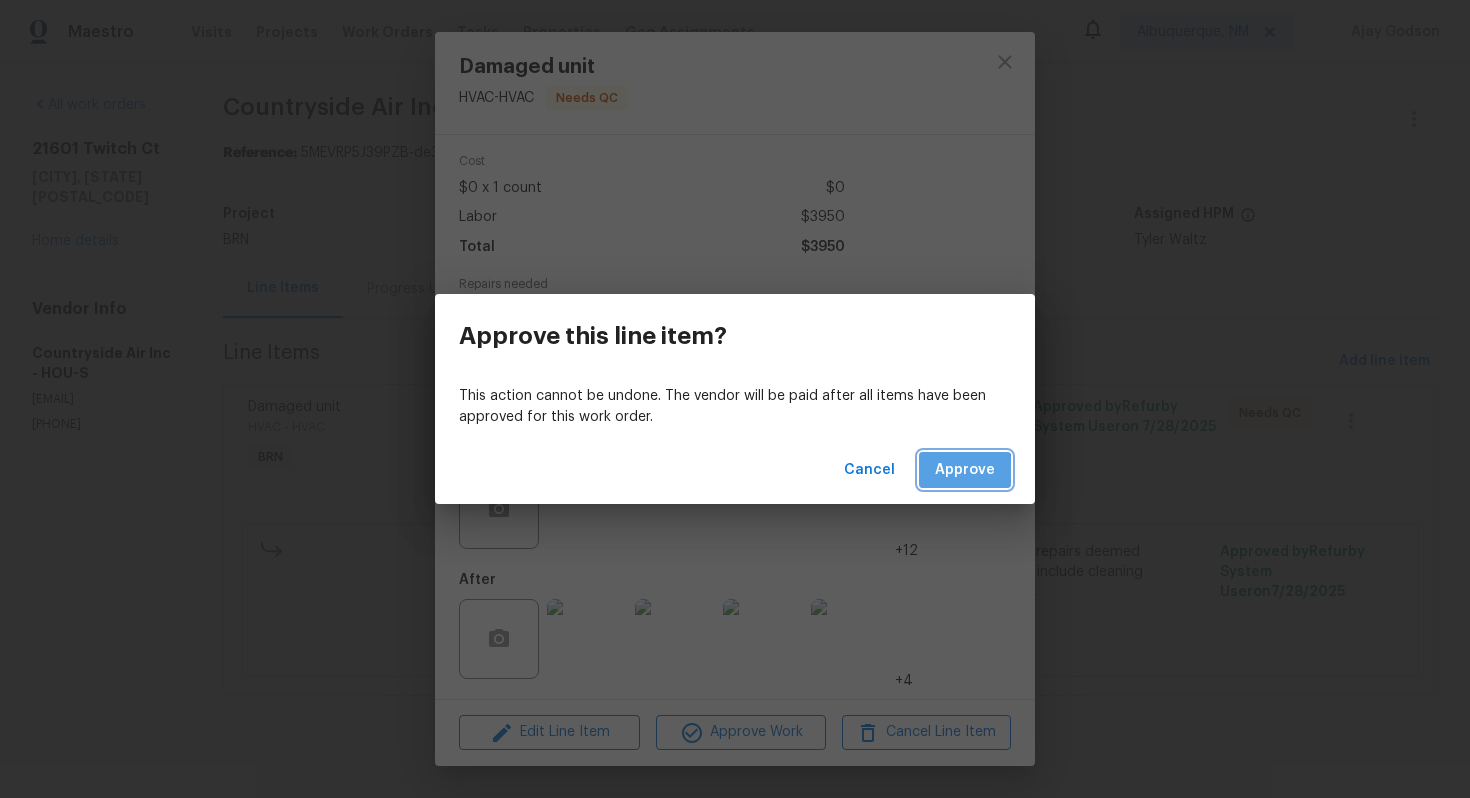 click on "Approve" at bounding box center [965, 470] 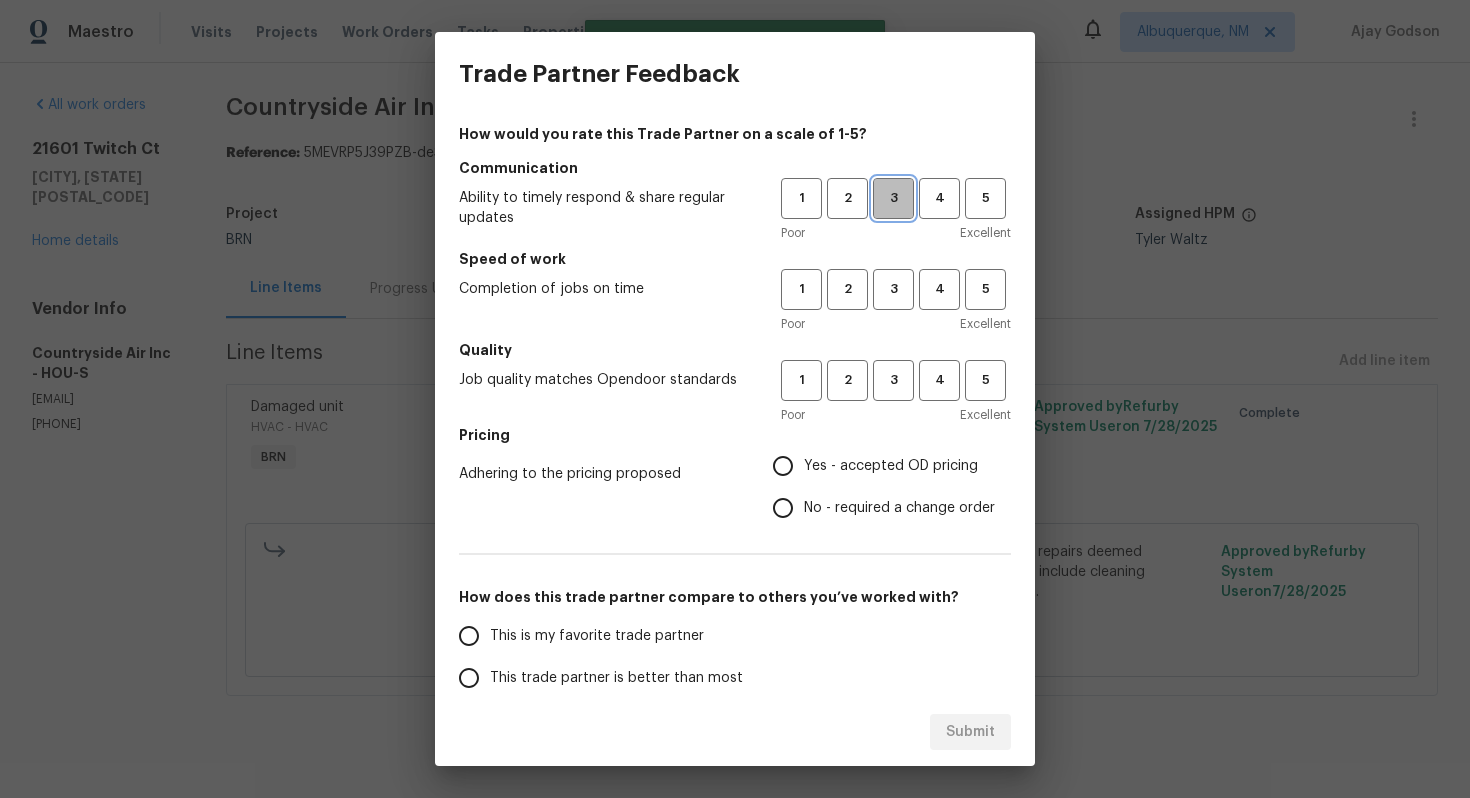 click on "3" at bounding box center (893, 198) 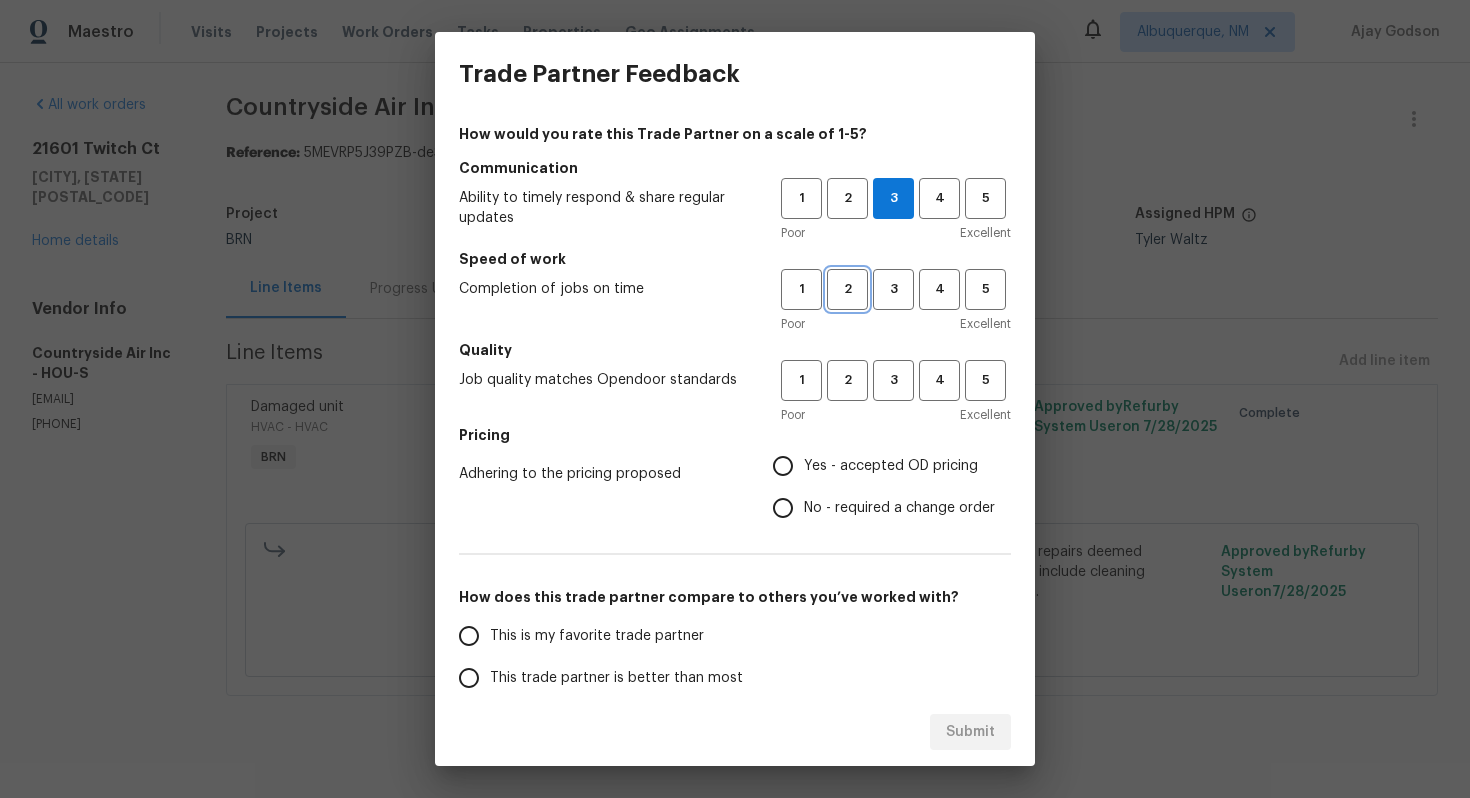 click on "2" at bounding box center [847, 289] 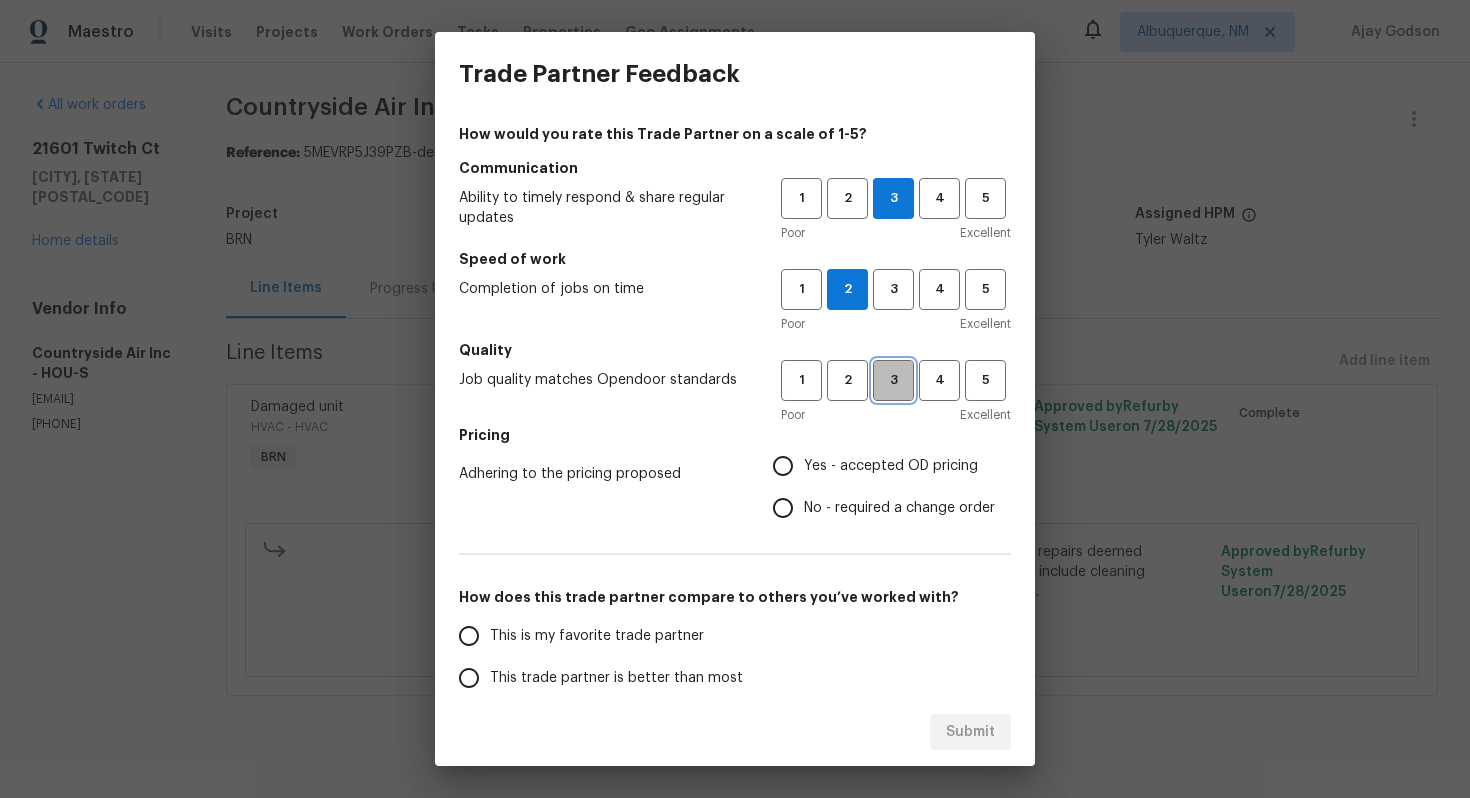 click on "3" at bounding box center (893, 380) 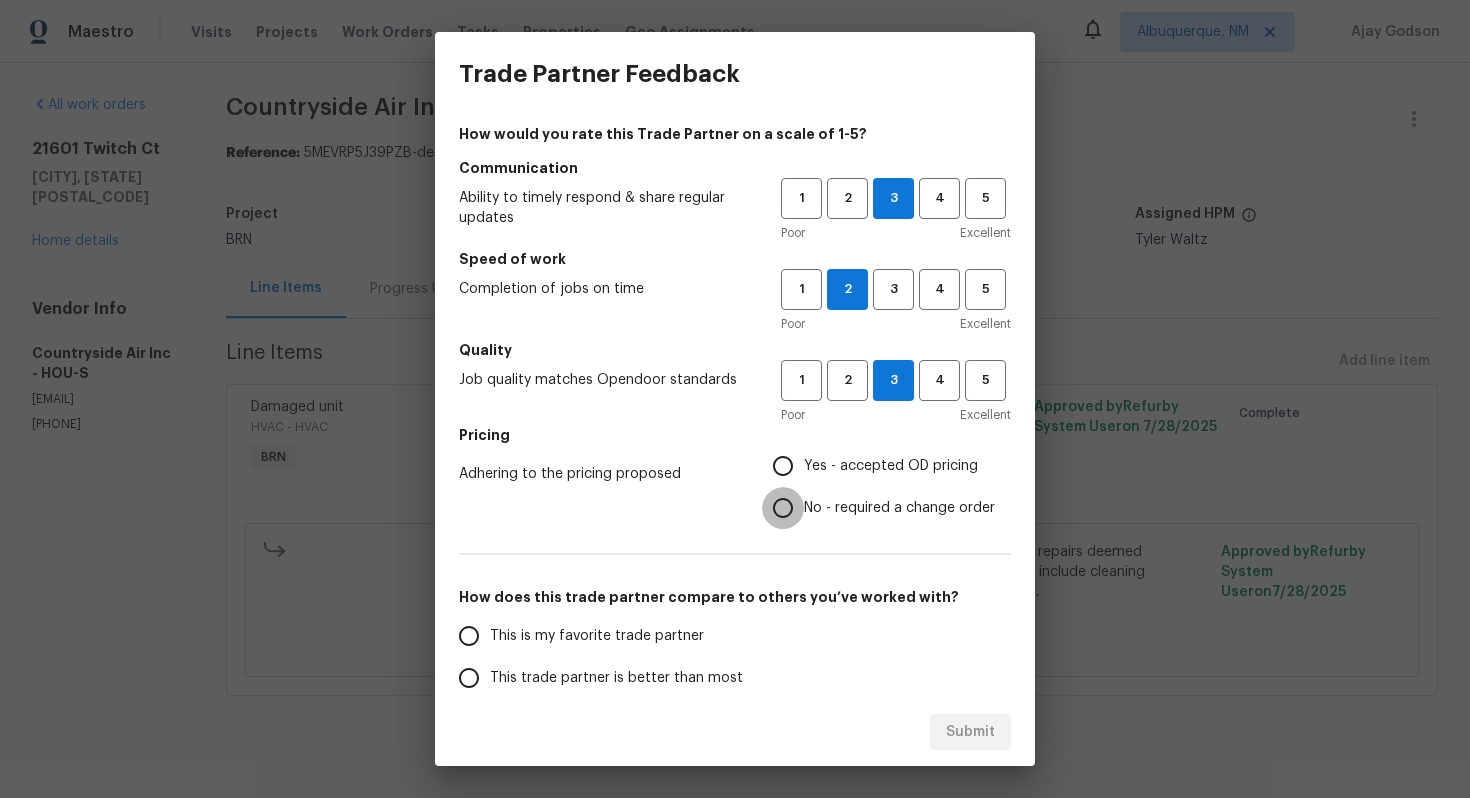 click on "No - required a change order" at bounding box center [783, 508] 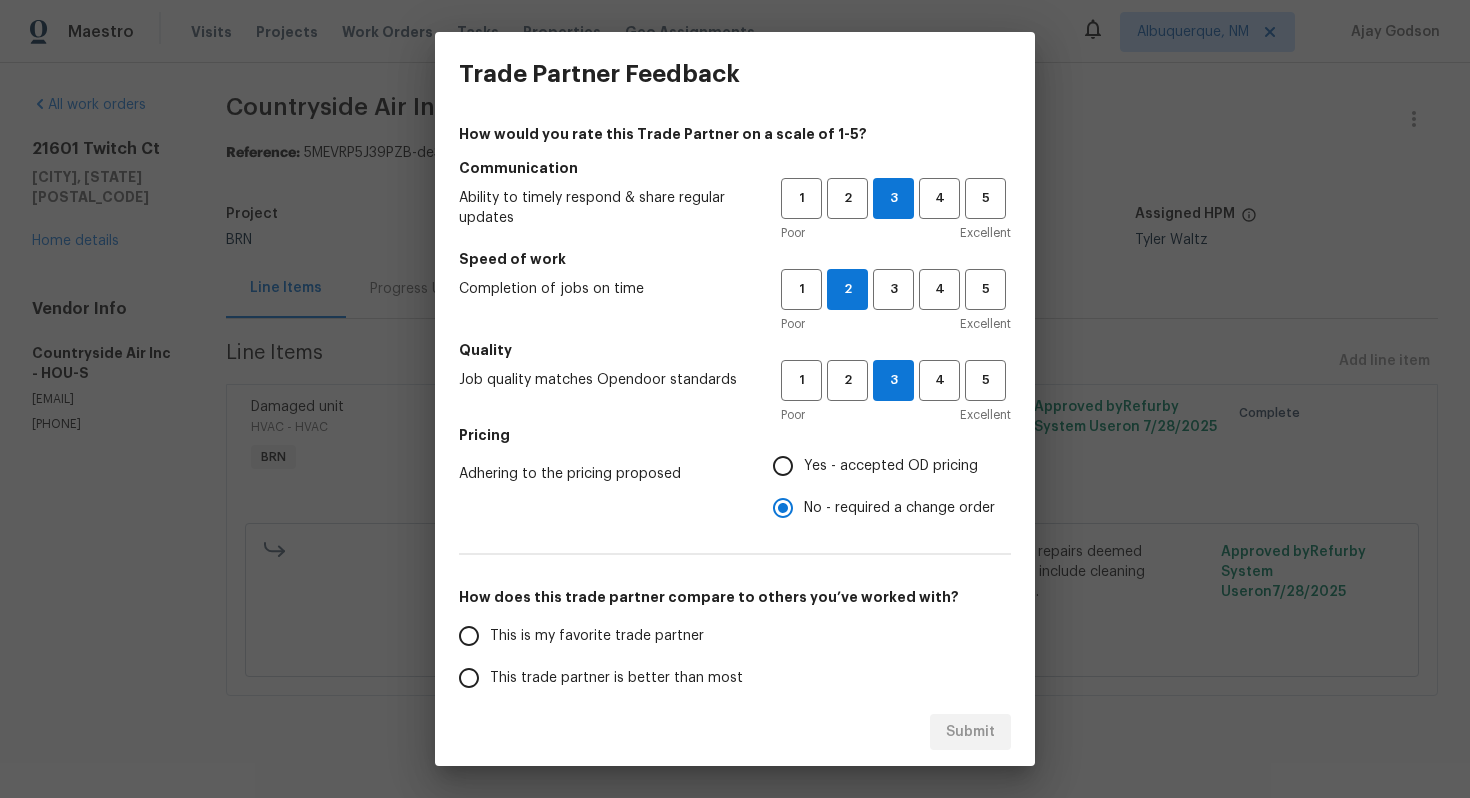 scroll, scrollTop: 217, scrollLeft: 0, axis: vertical 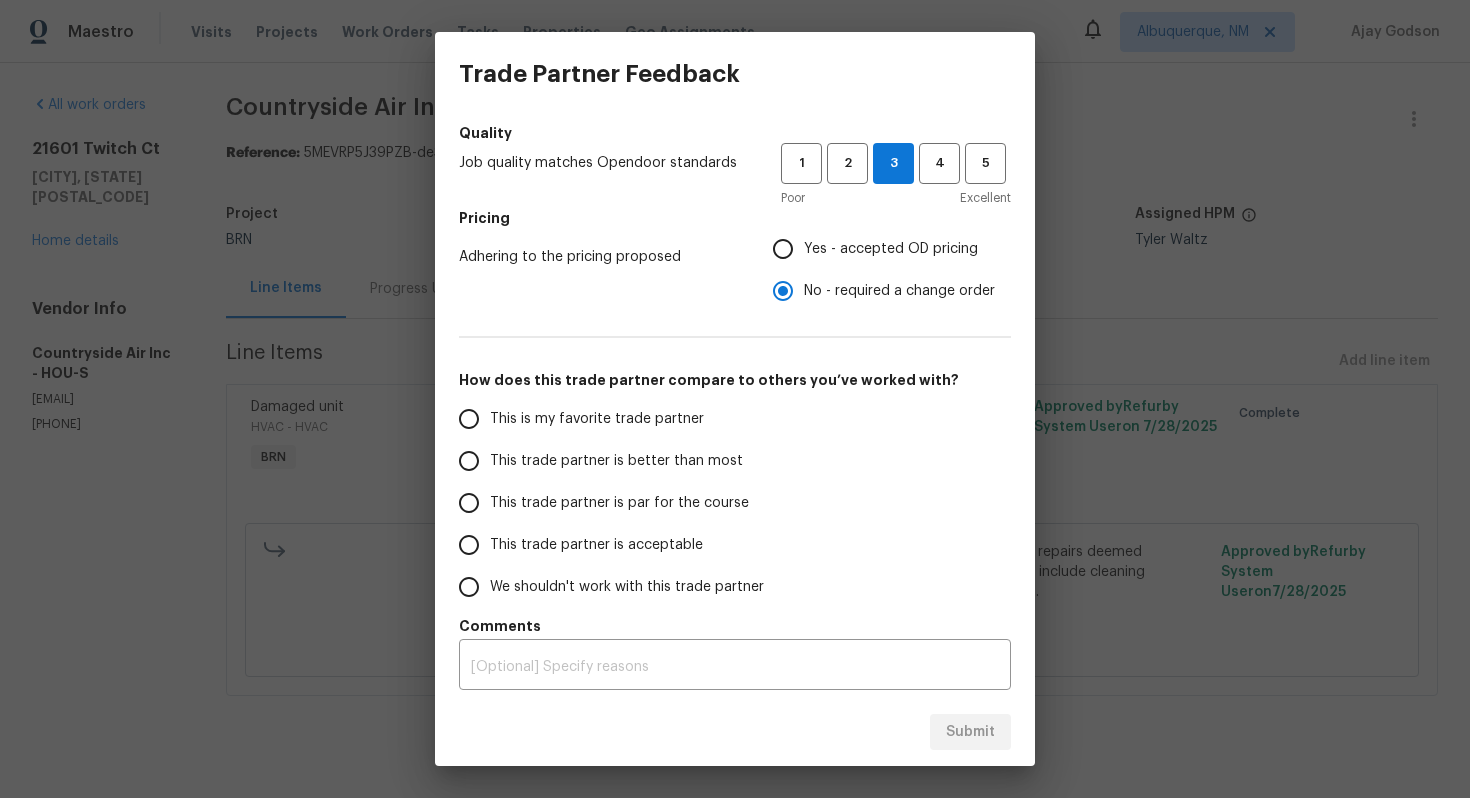 click on "This trade partner is par for the course" at bounding box center (619, 503) 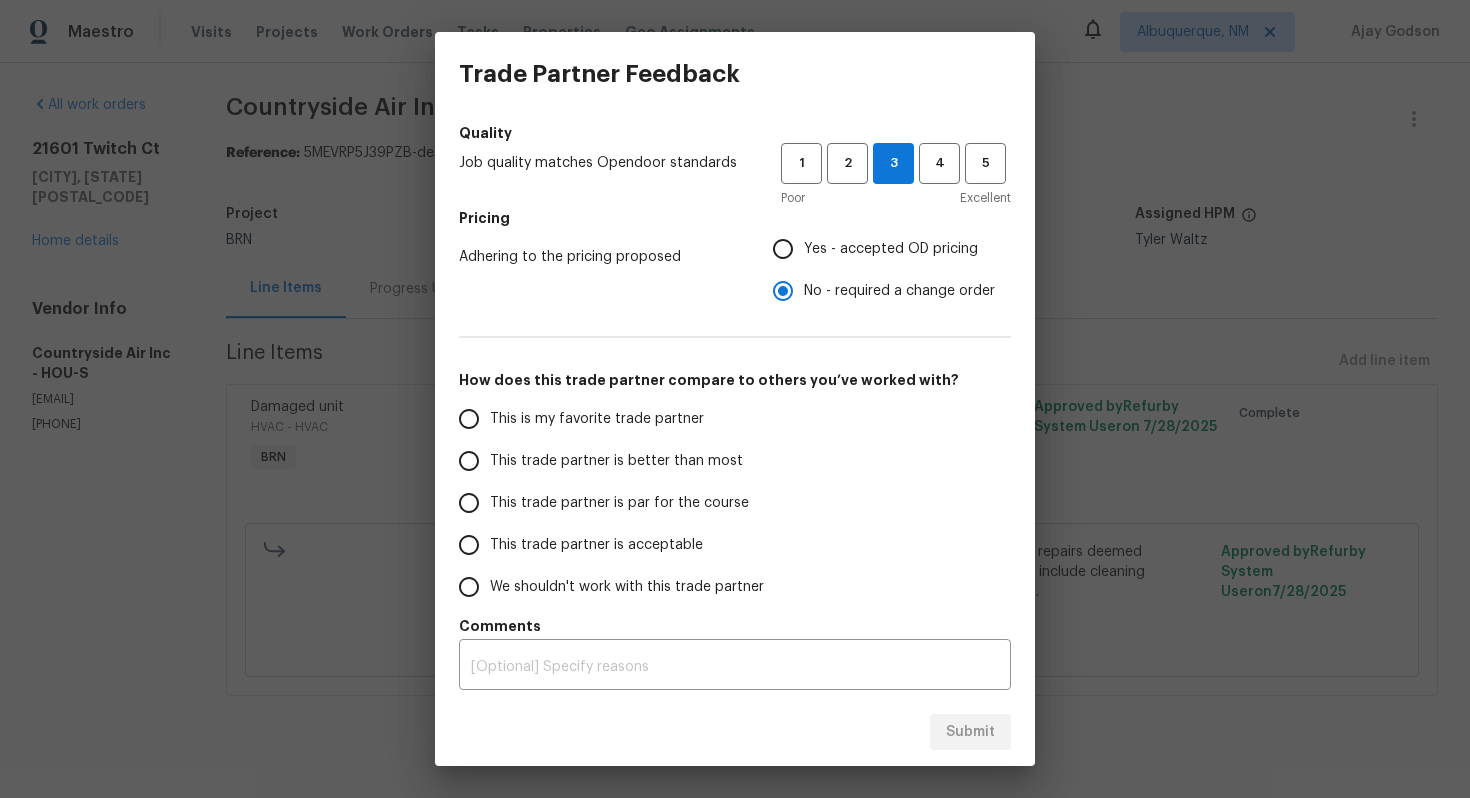 click on "This trade partner is par for the course" at bounding box center (469, 503) 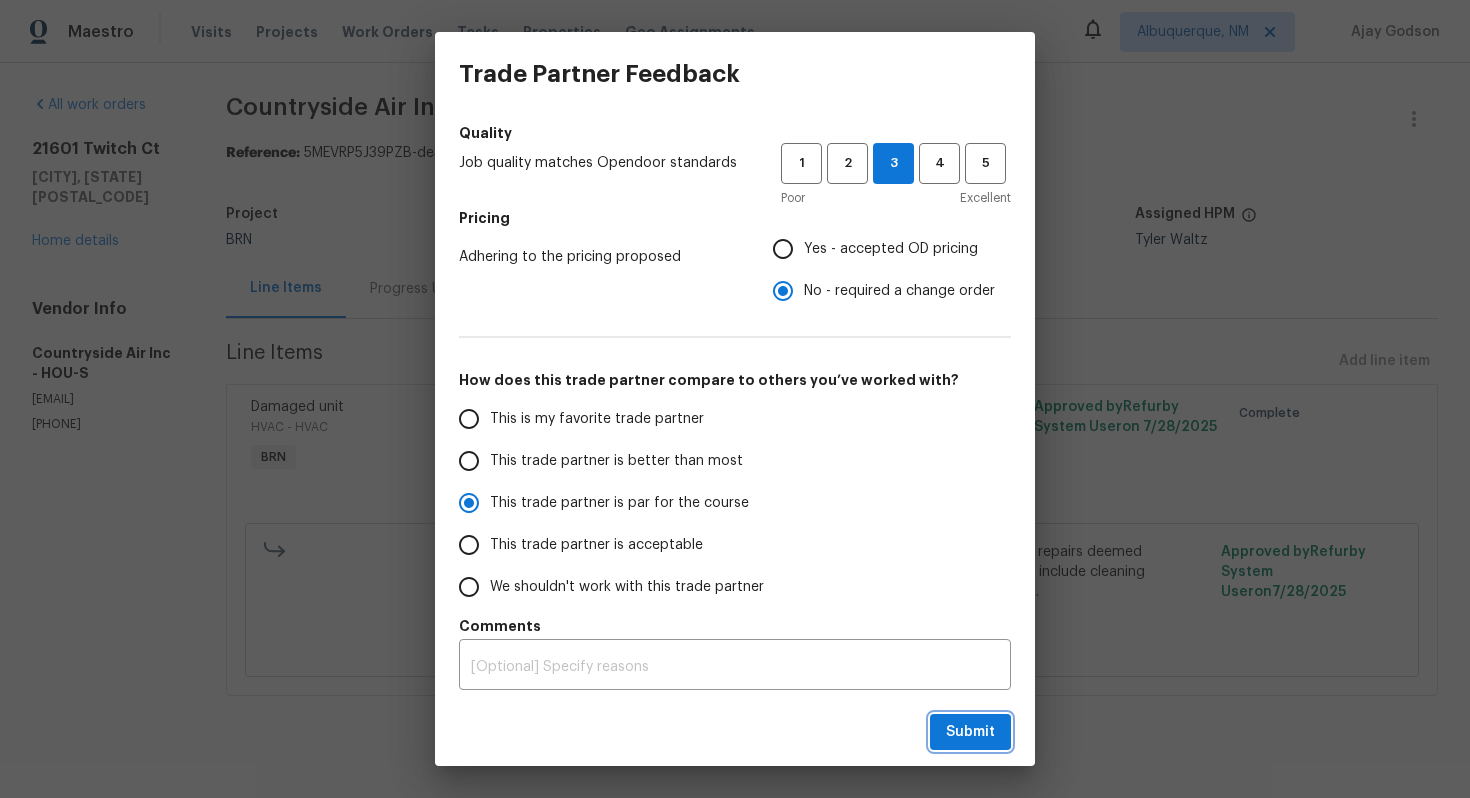click on "Submit" at bounding box center (970, 732) 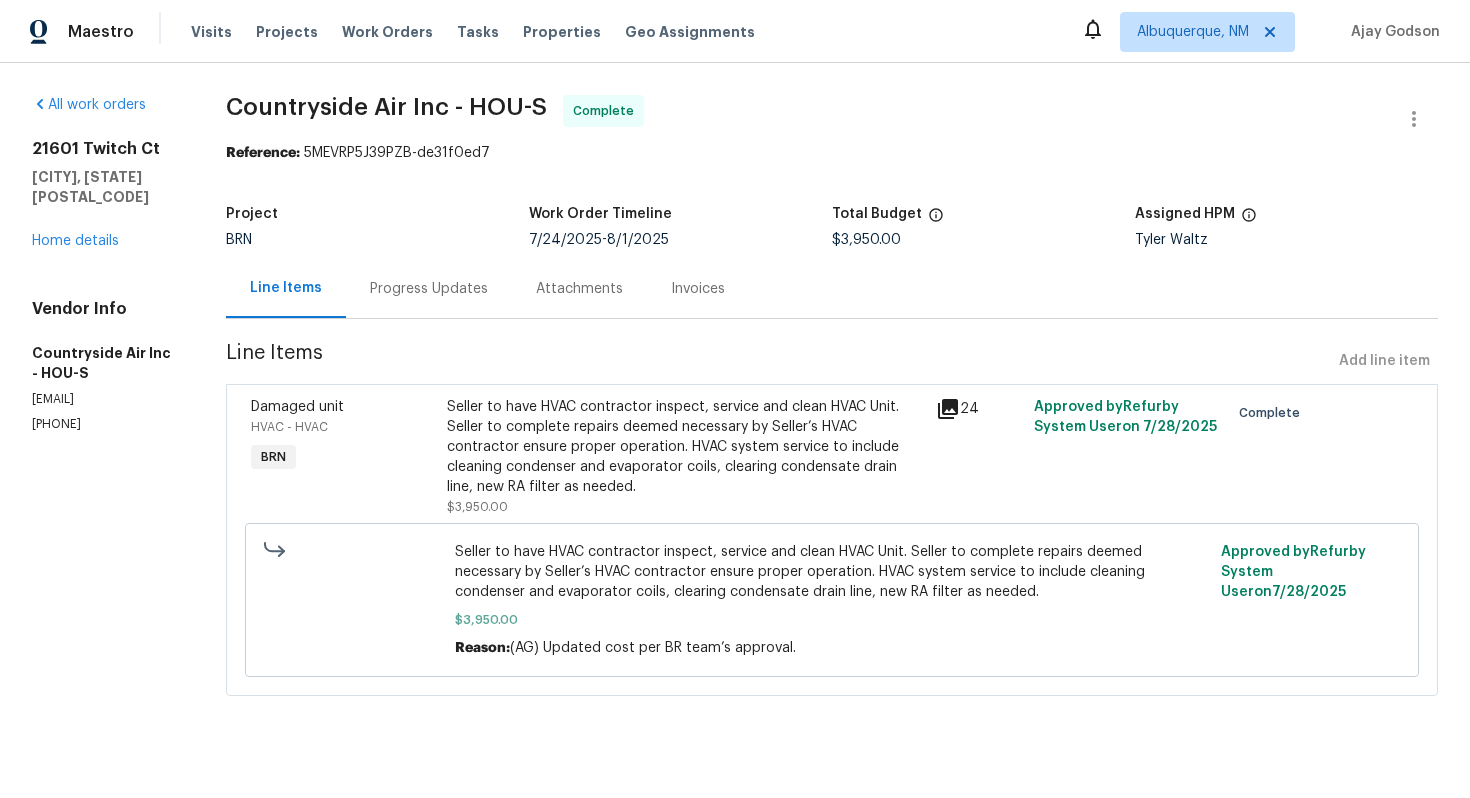 click on "Progress Updates" at bounding box center [429, 289] 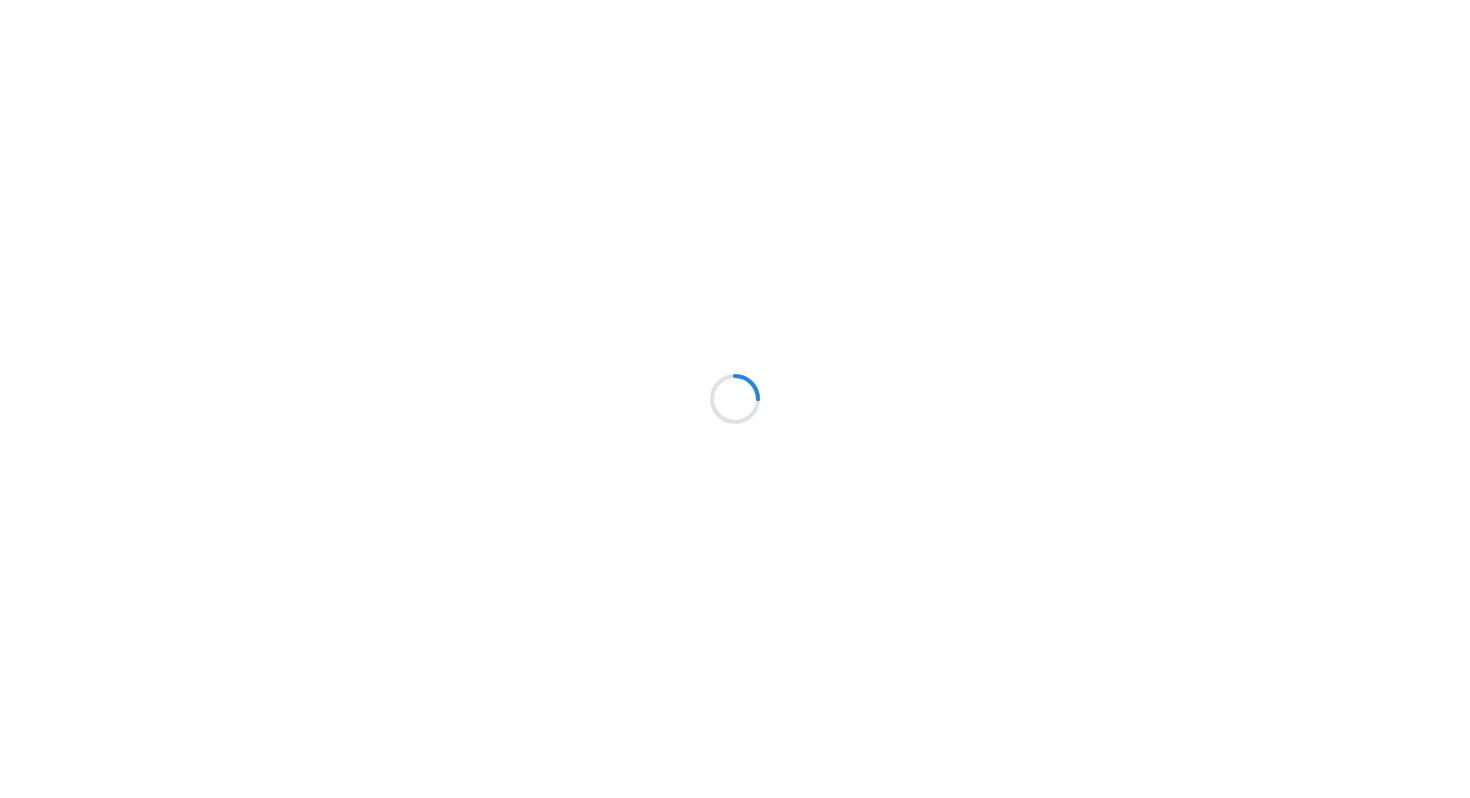 scroll, scrollTop: 0, scrollLeft: 0, axis: both 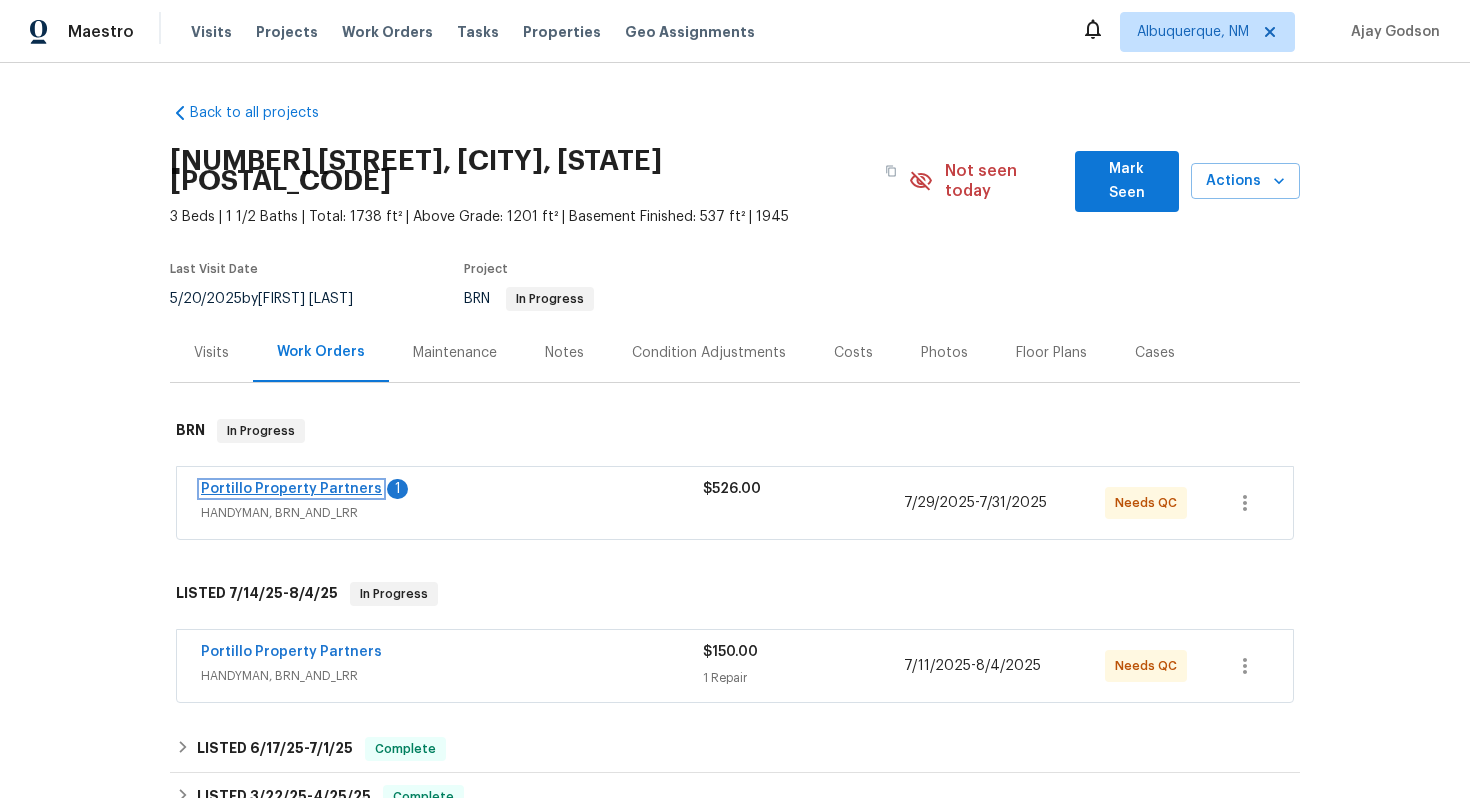 click on "Portillo Property Partners" at bounding box center [291, 489] 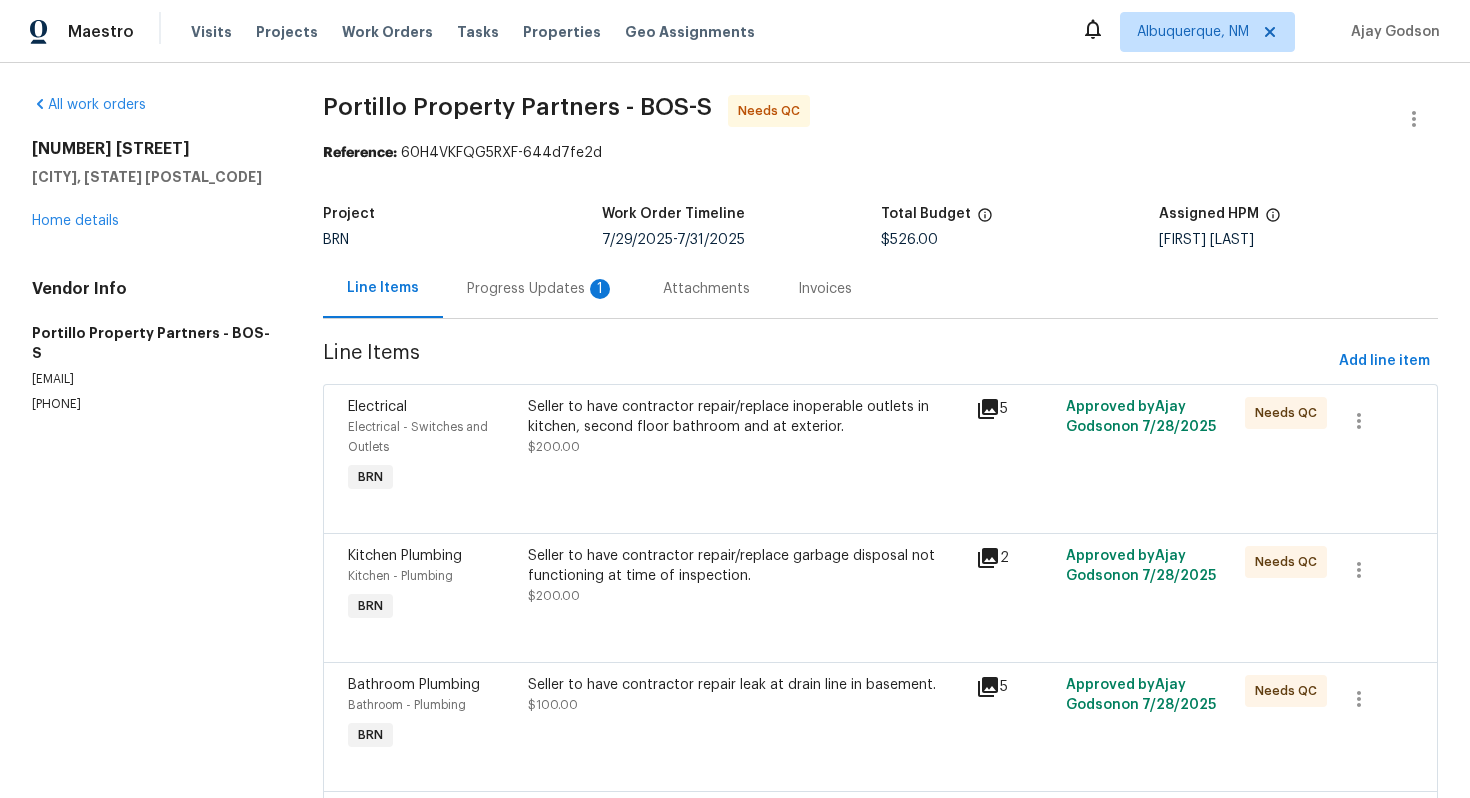 click on "Progress Updates 1" at bounding box center [541, 288] 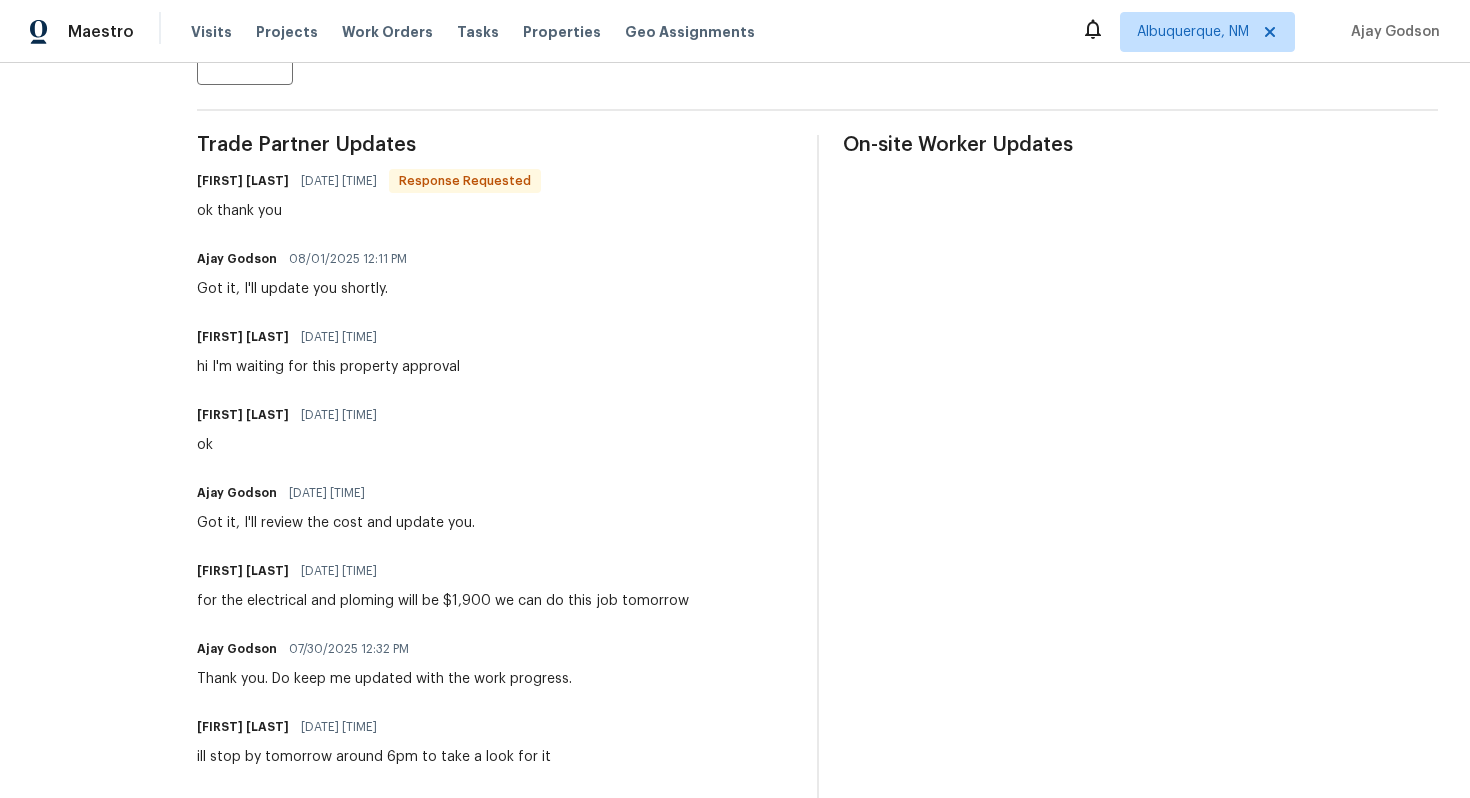scroll, scrollTop: 0, scrollLeft: 0, axis: both 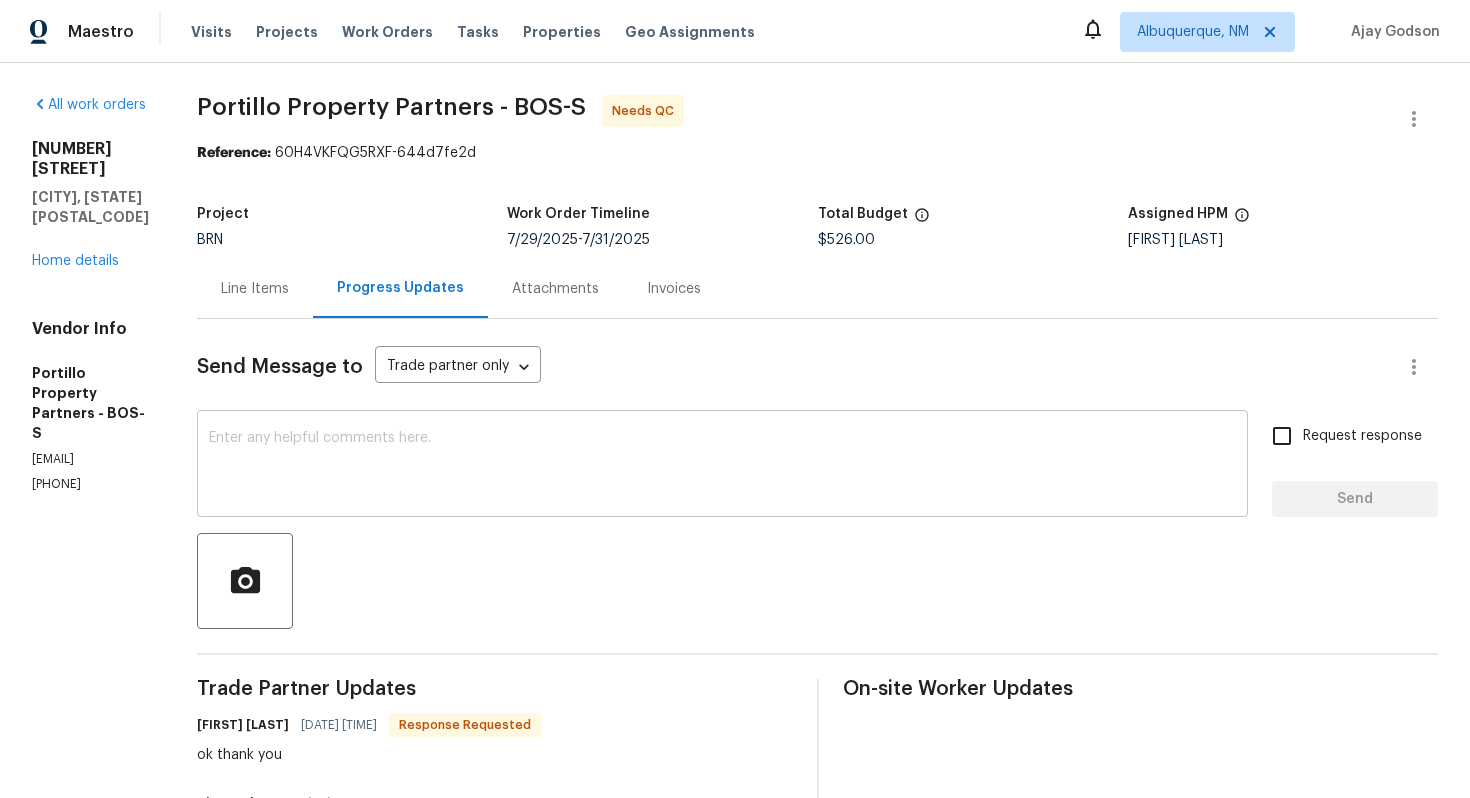 click at bounding box center (722, 466) 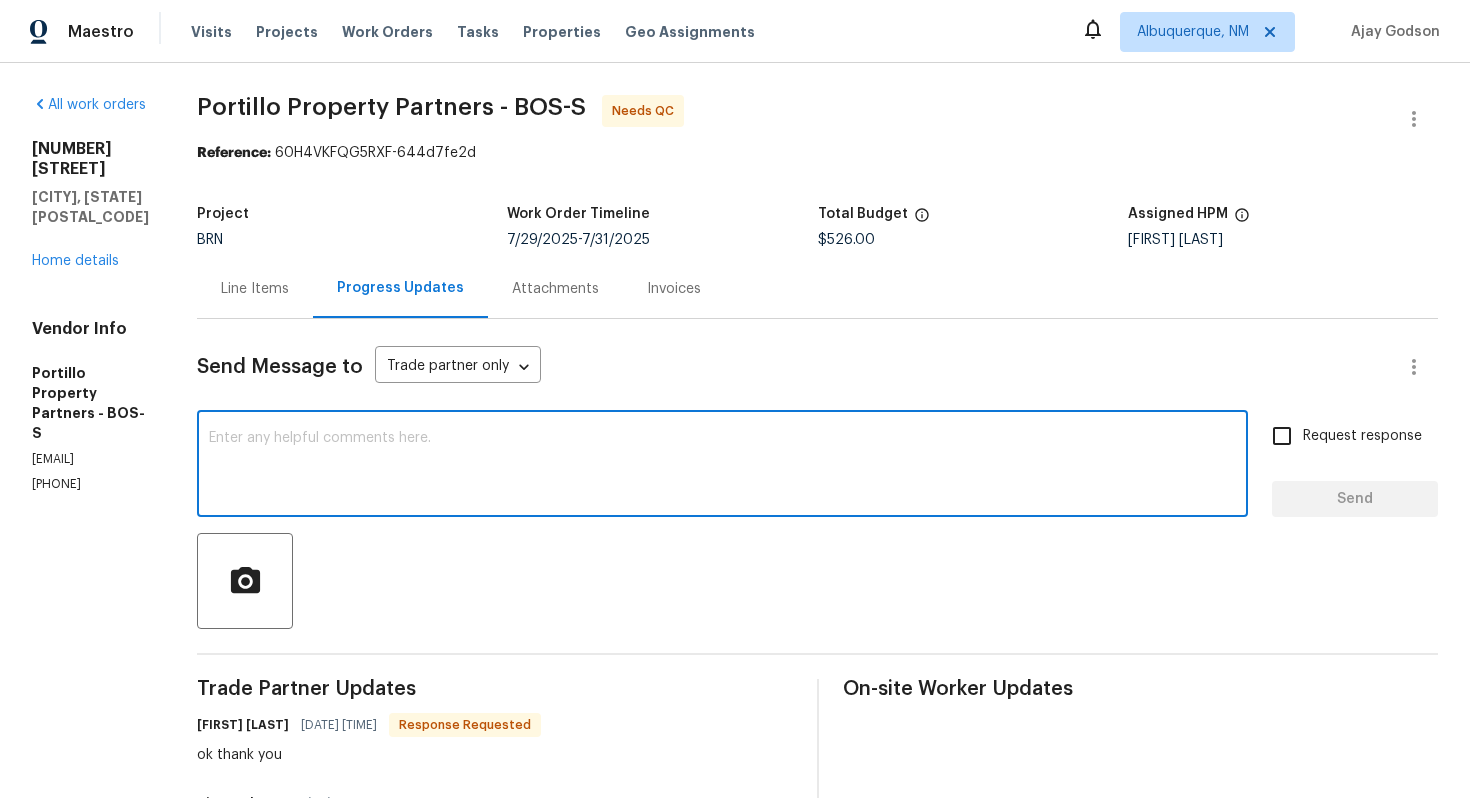 paste on "What is the reason for such a large CO? What are the issues requiring the higher amount?" 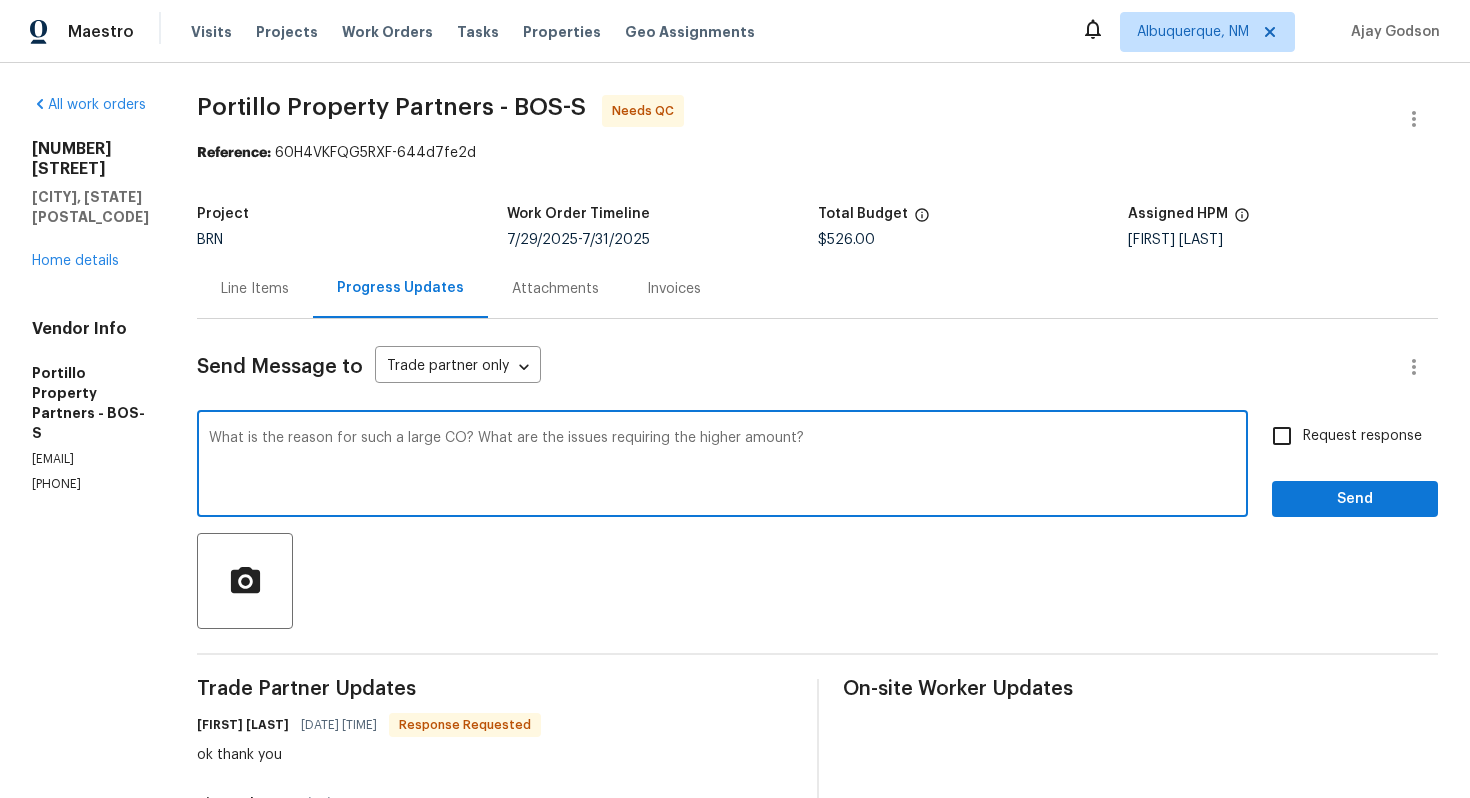 drag, startPoint x: 392, startPoint y: 441, endPoint x: 342, endPoint y: 435, distance: 50.358715 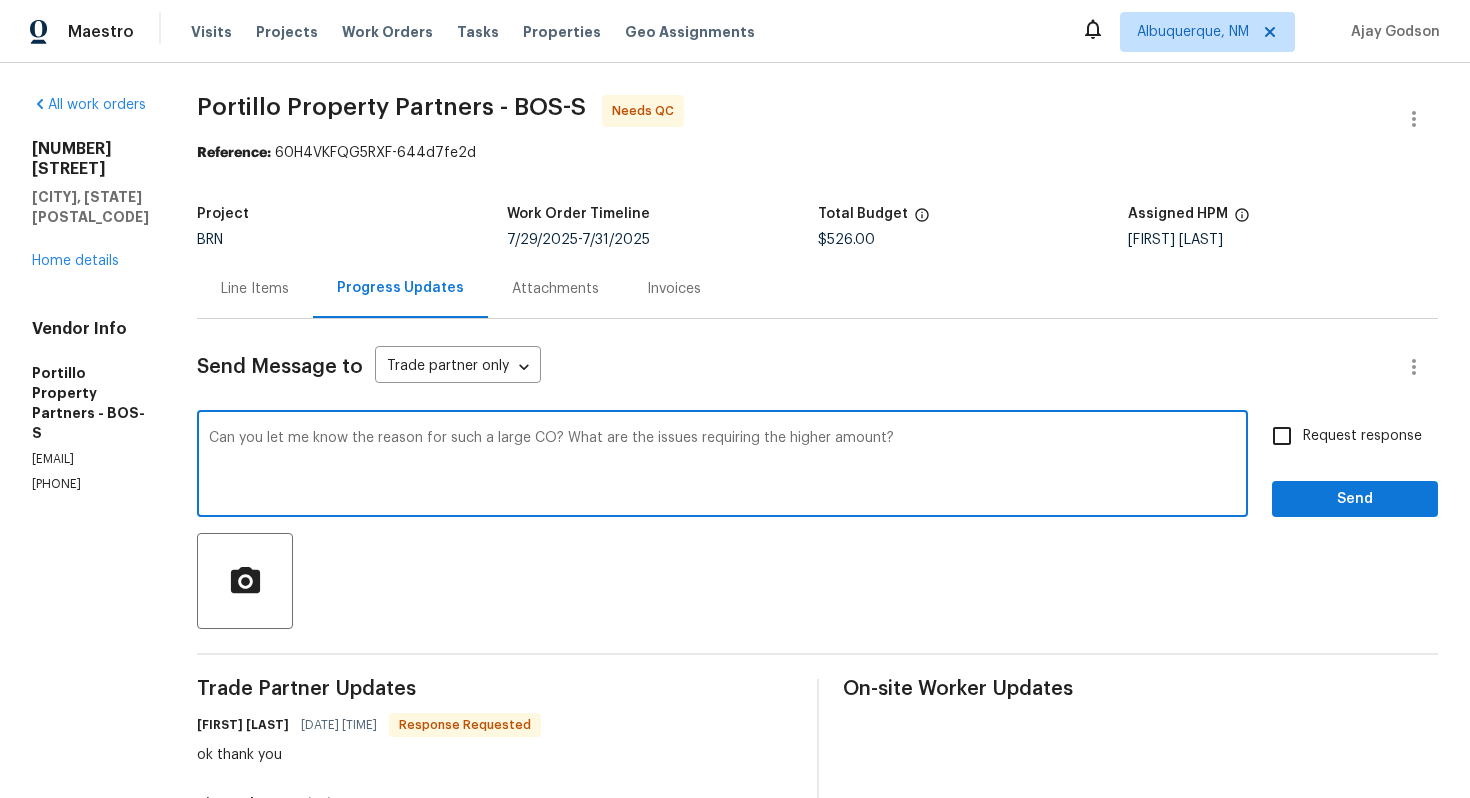 type on "Can you let me know the reason for such a large CO? What are the issues requiring the higher amount?" 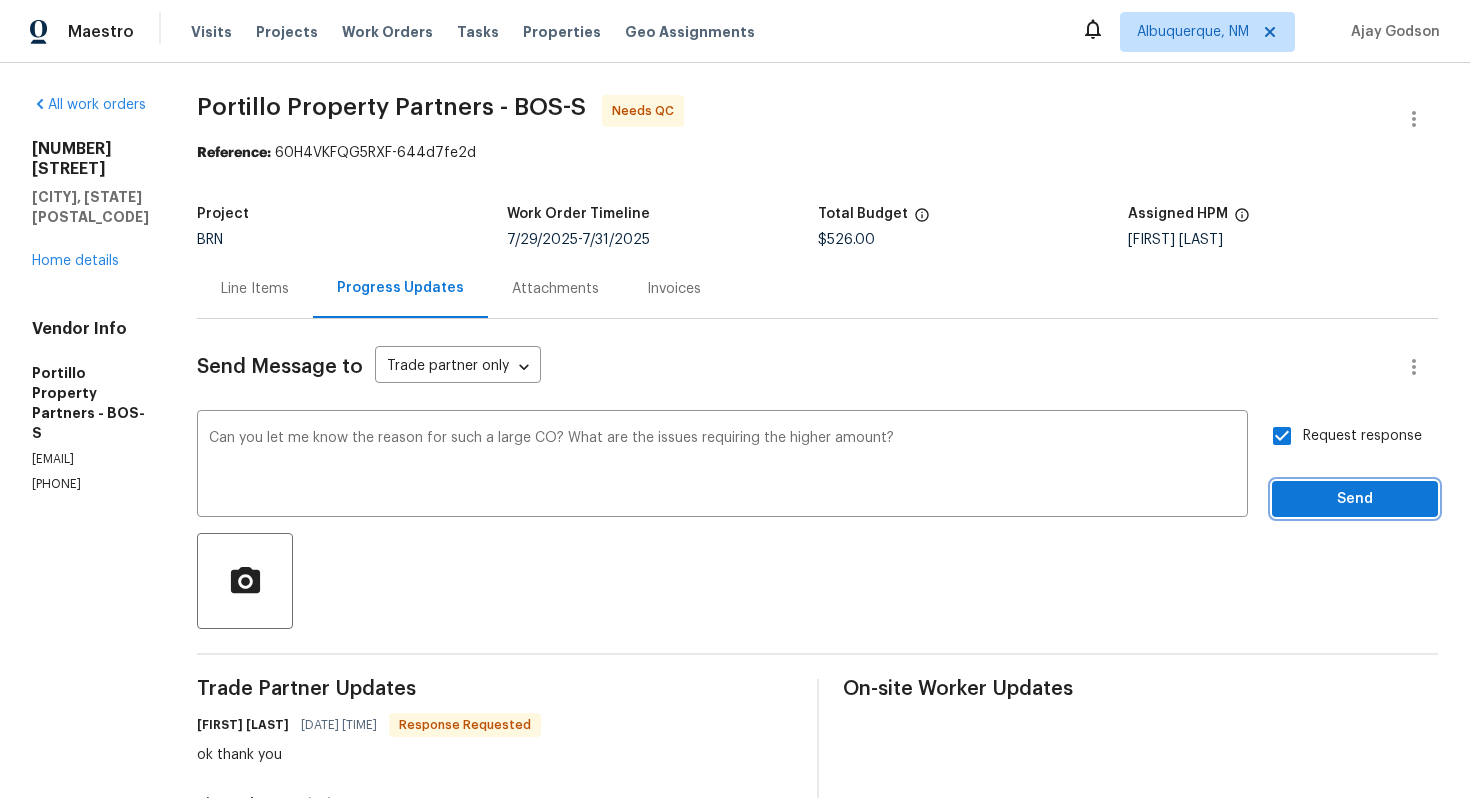 click on "Send" at bounding box center [1355, 499] 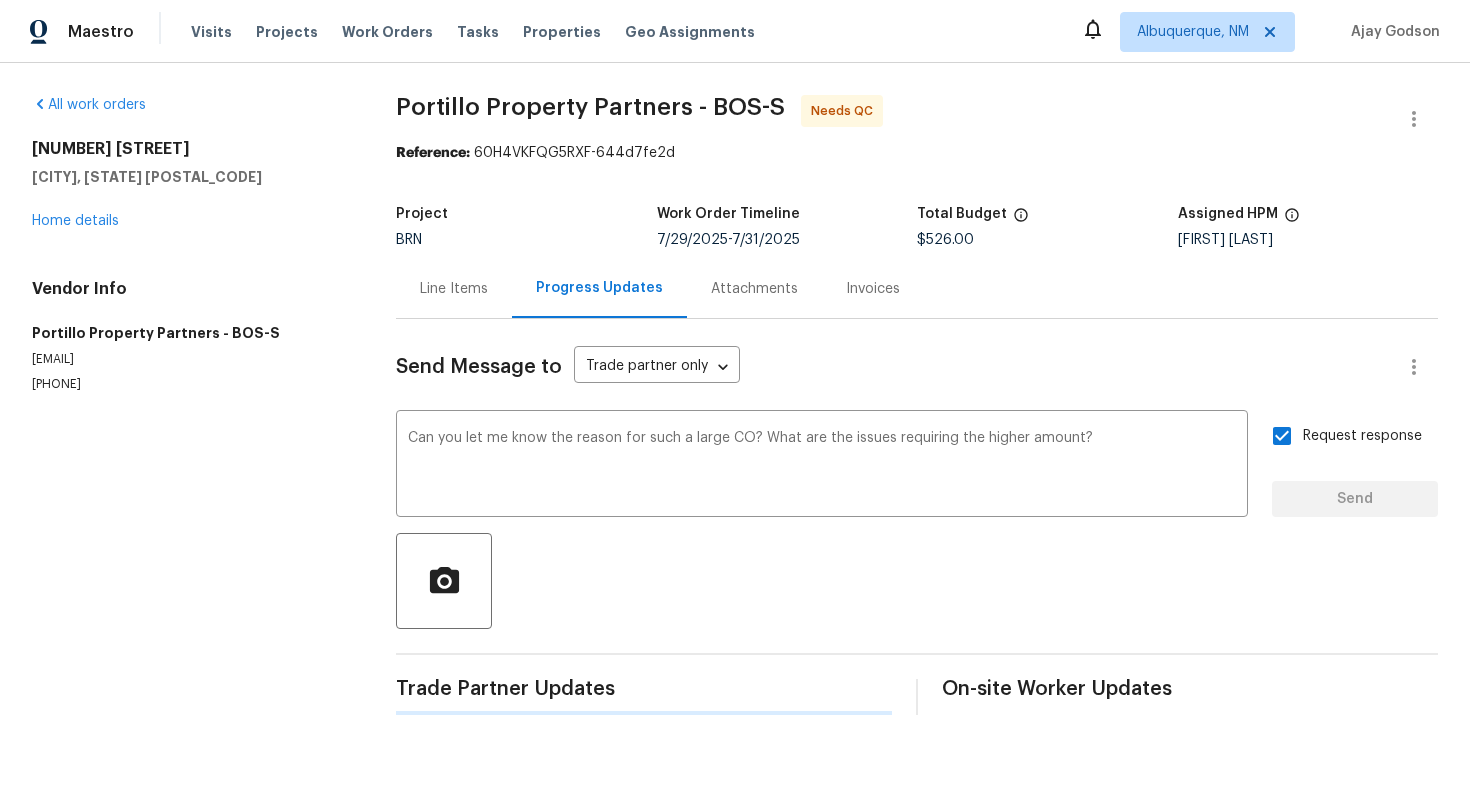 type 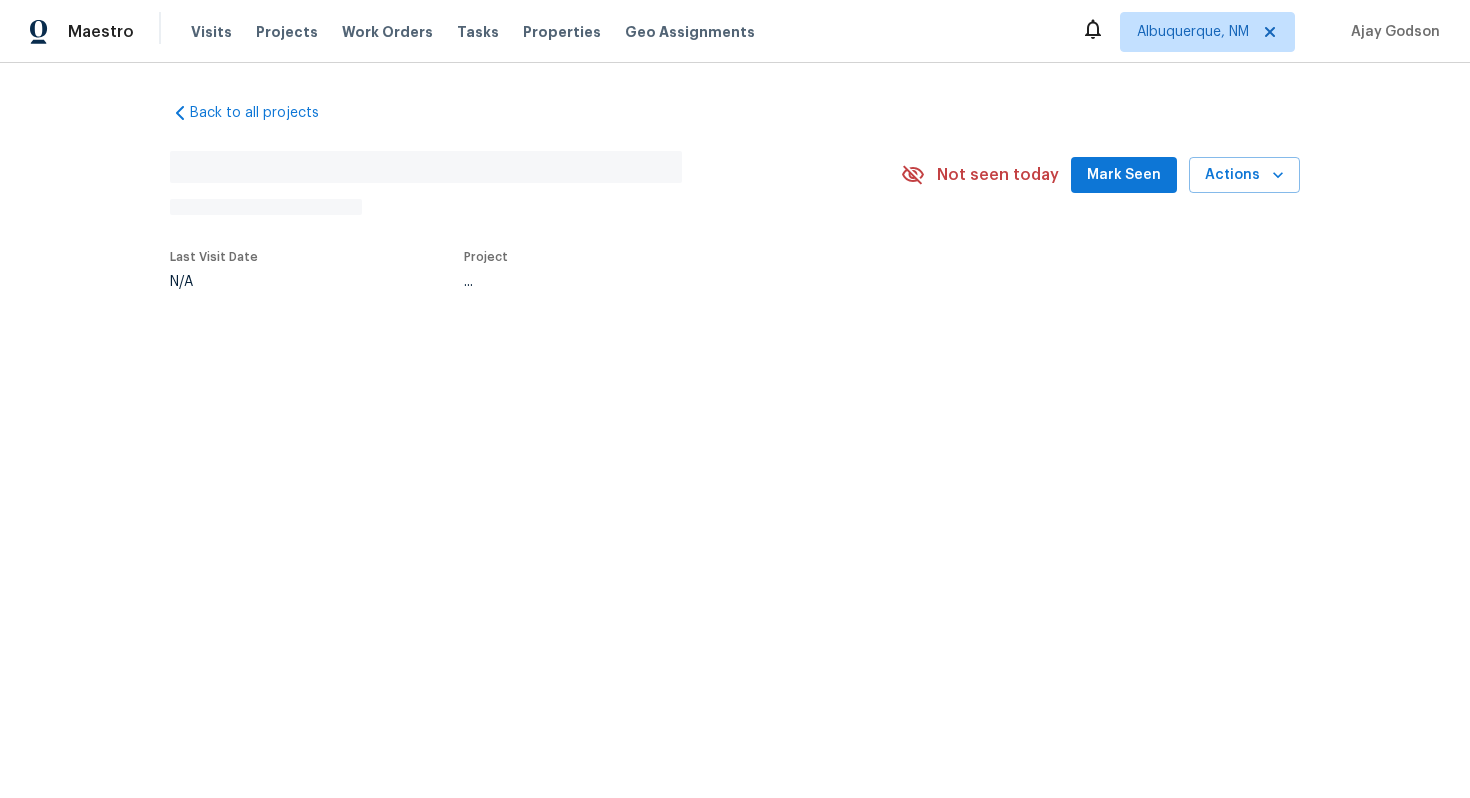 scroll, scrollTop: 0, scrollLeft: 0, axis: both 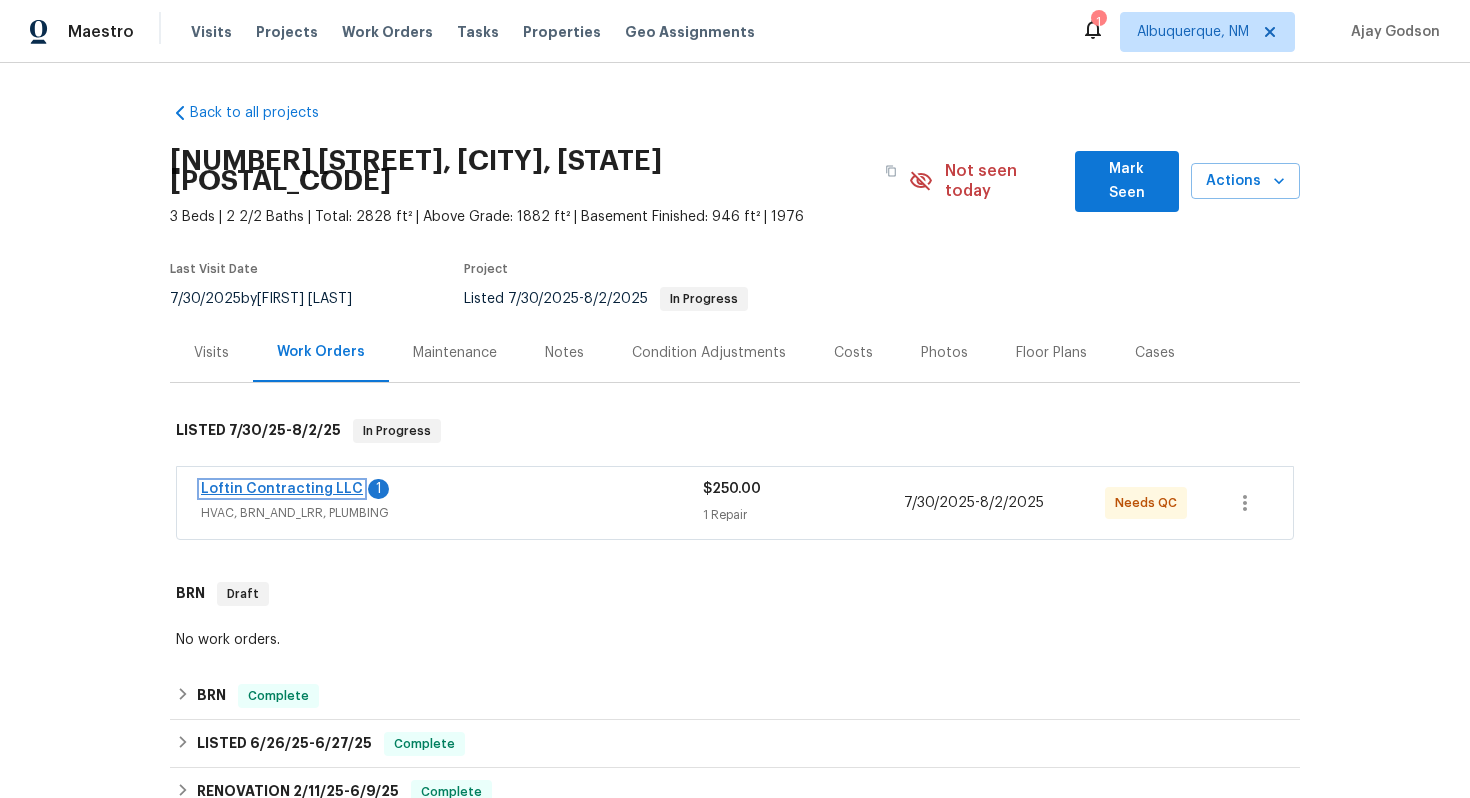 click on "Loftin Contracting LLC" at bounding box center (282, 489) 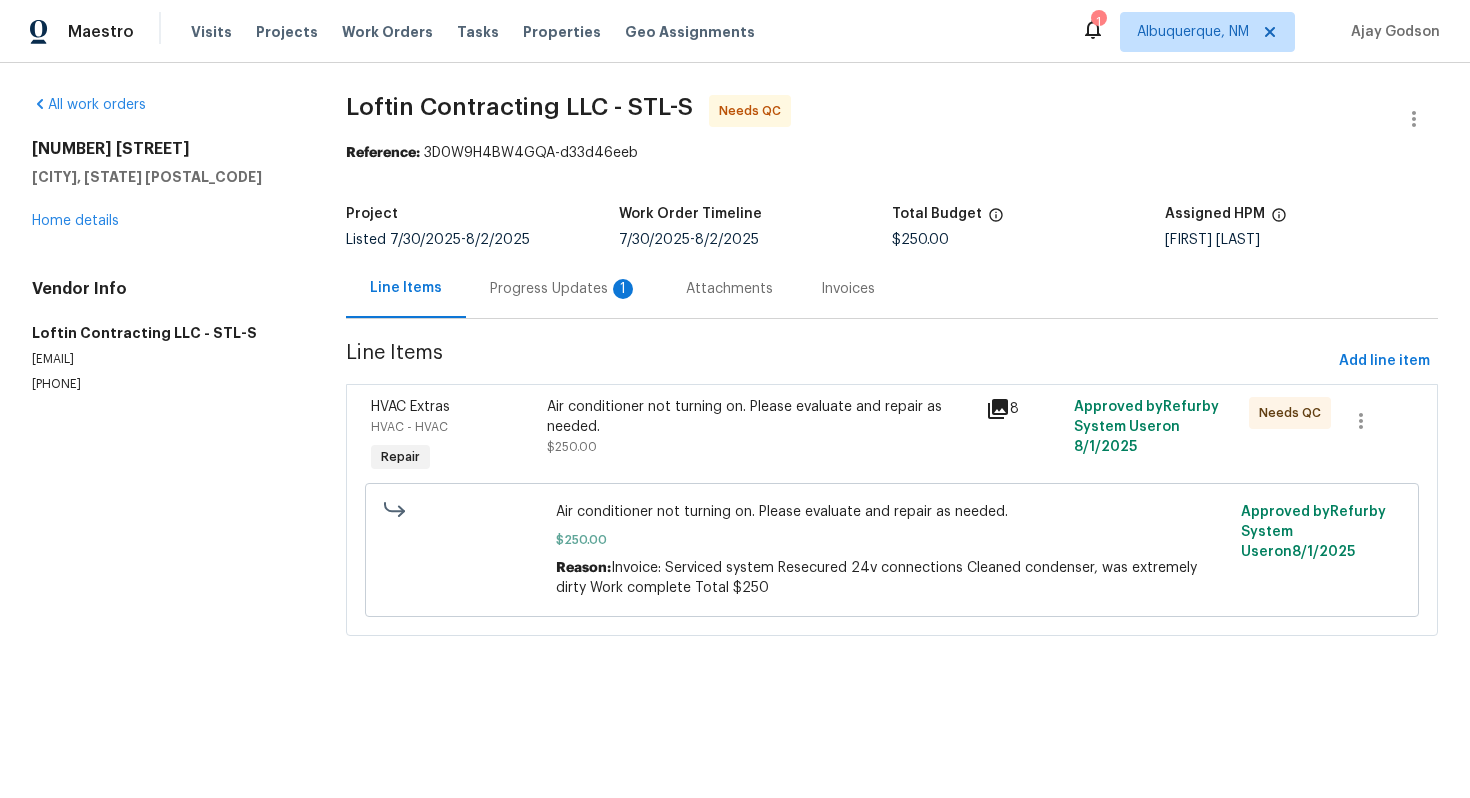 click on "Progress Updates 1" at bounding box center (564, 288) 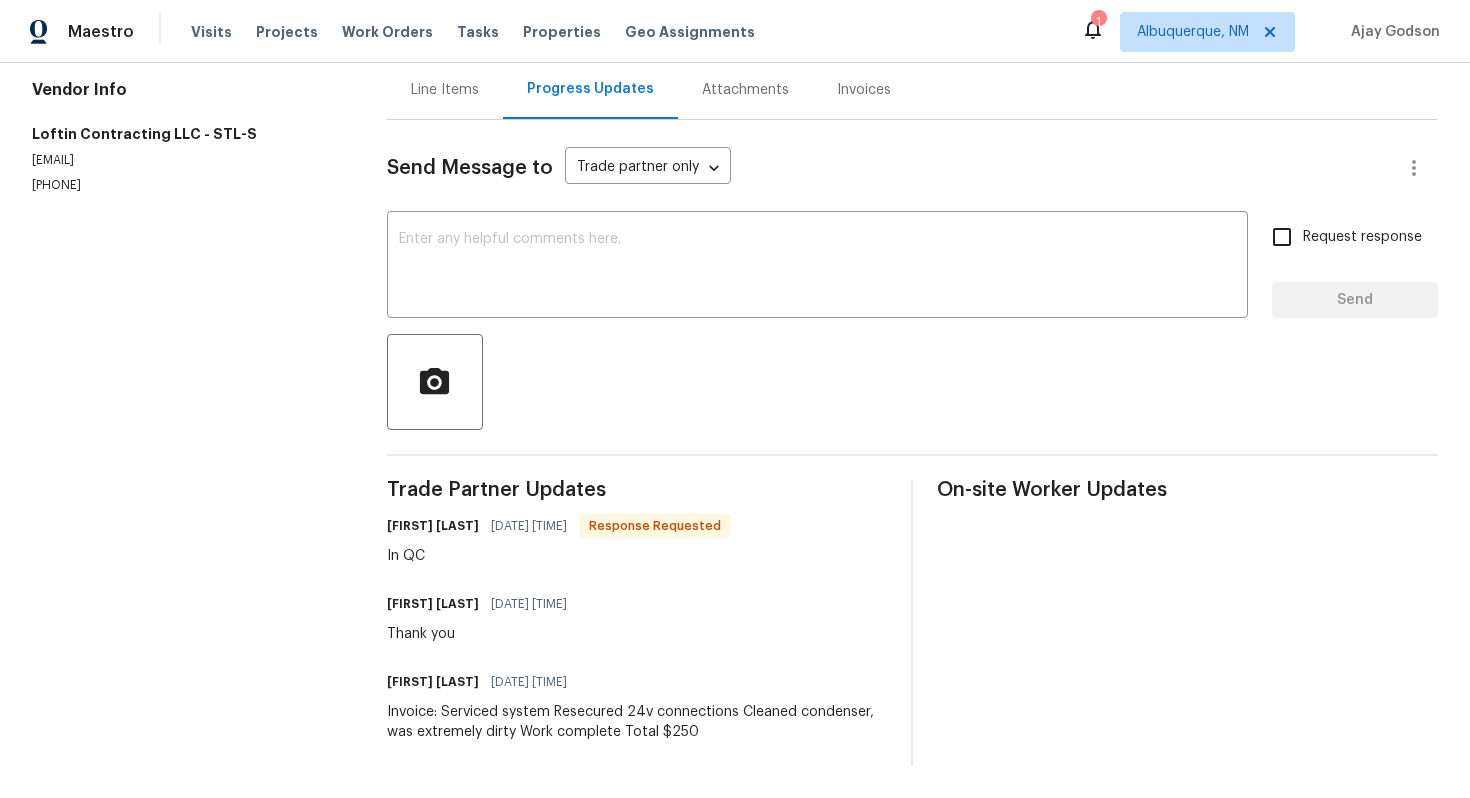 scroll, scrollTop: 0, scrollLeft: 0, axis: both 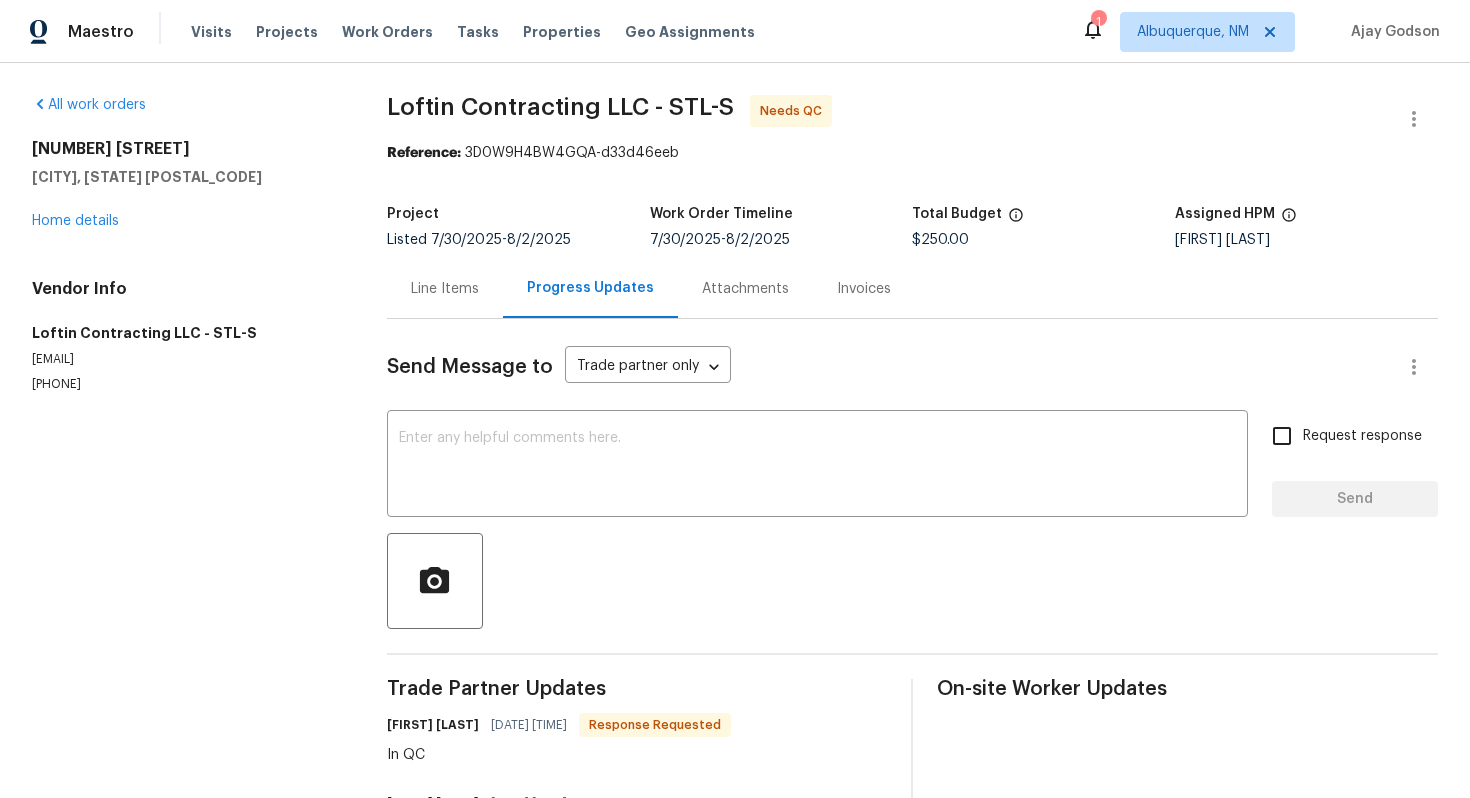 click on "Line Items" at bounding box center (445, 288) 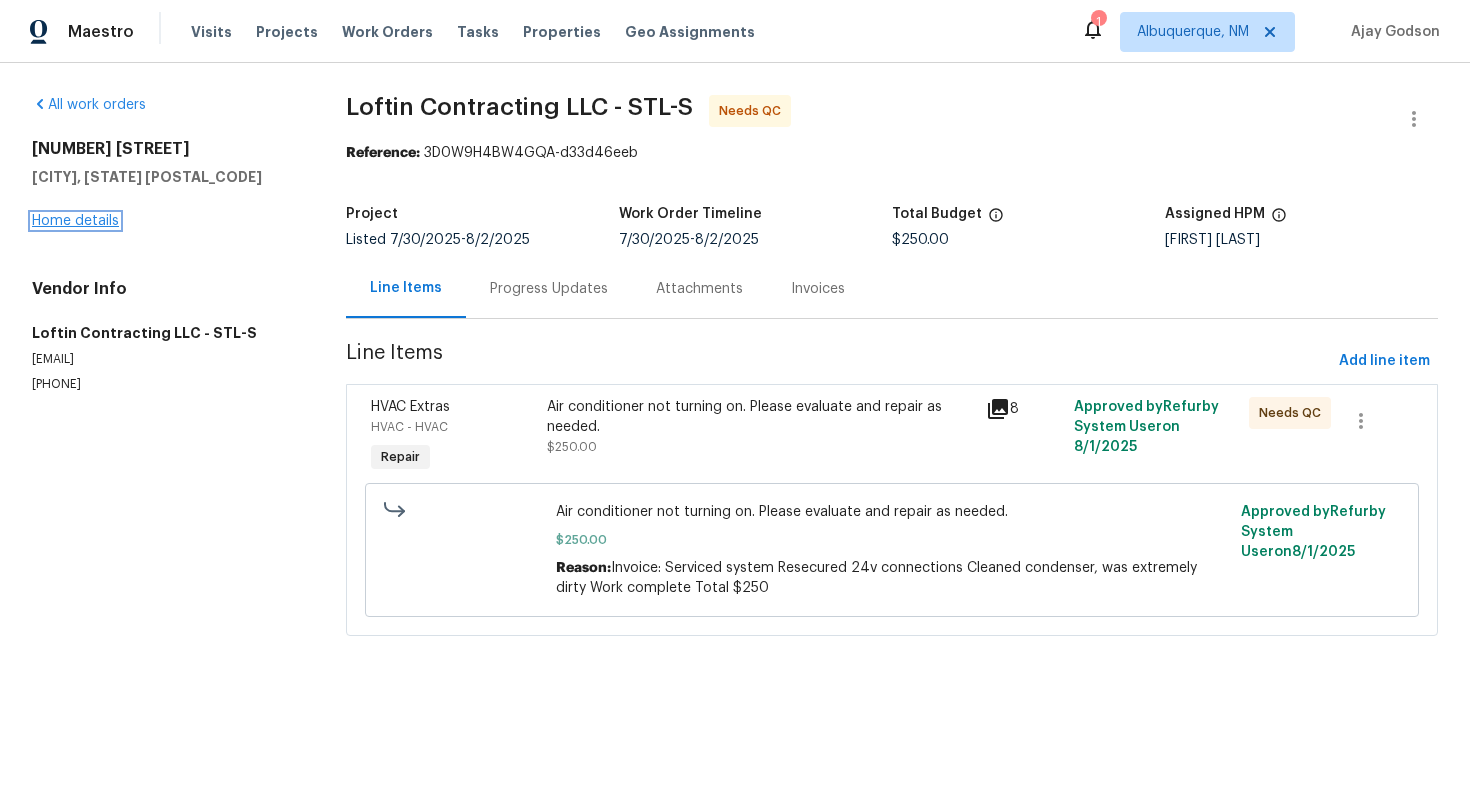 click on "Home details" at bounding box center [75, 221] 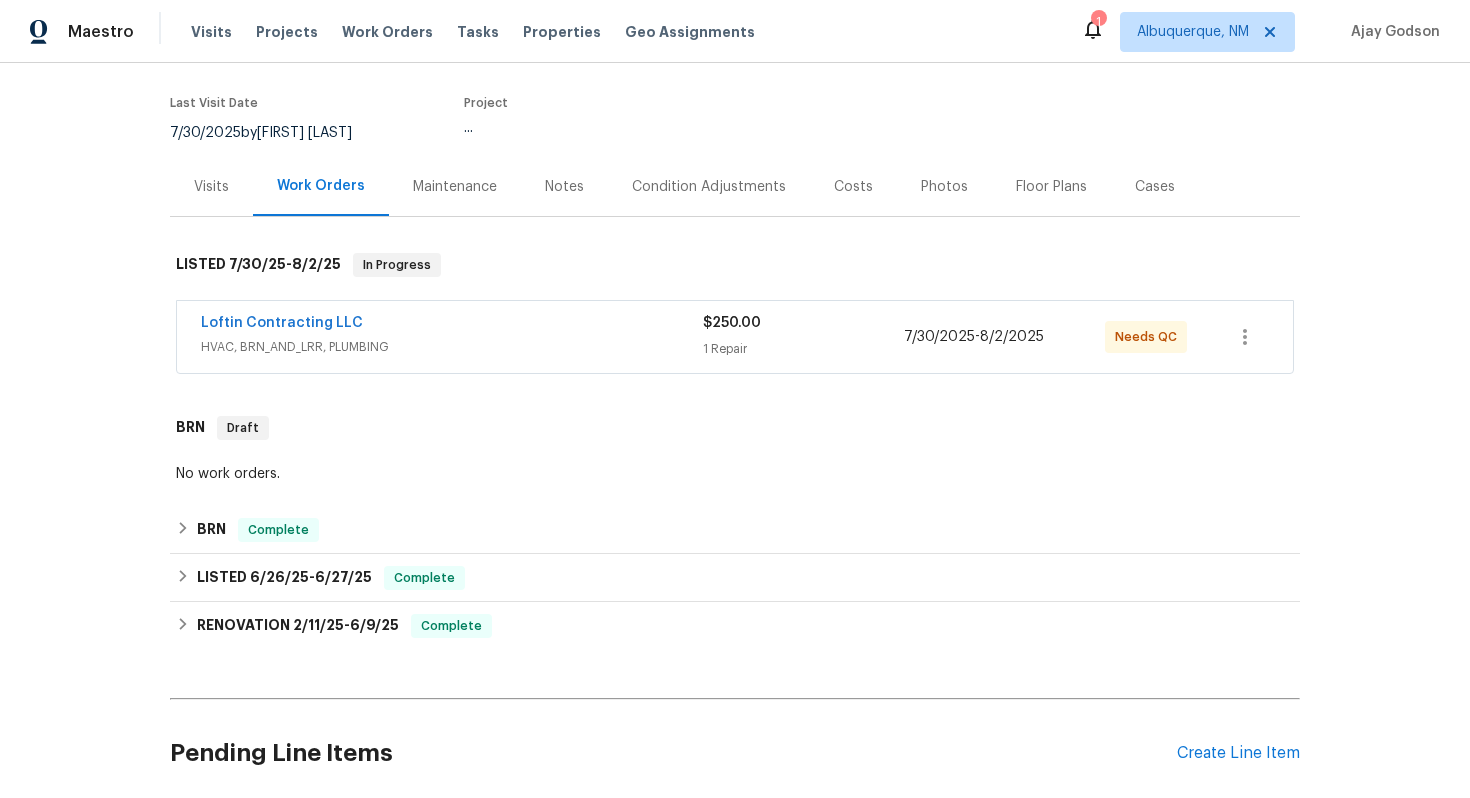 scroll, scrollTop: 199, scrollLeft: 0, axis: vertical 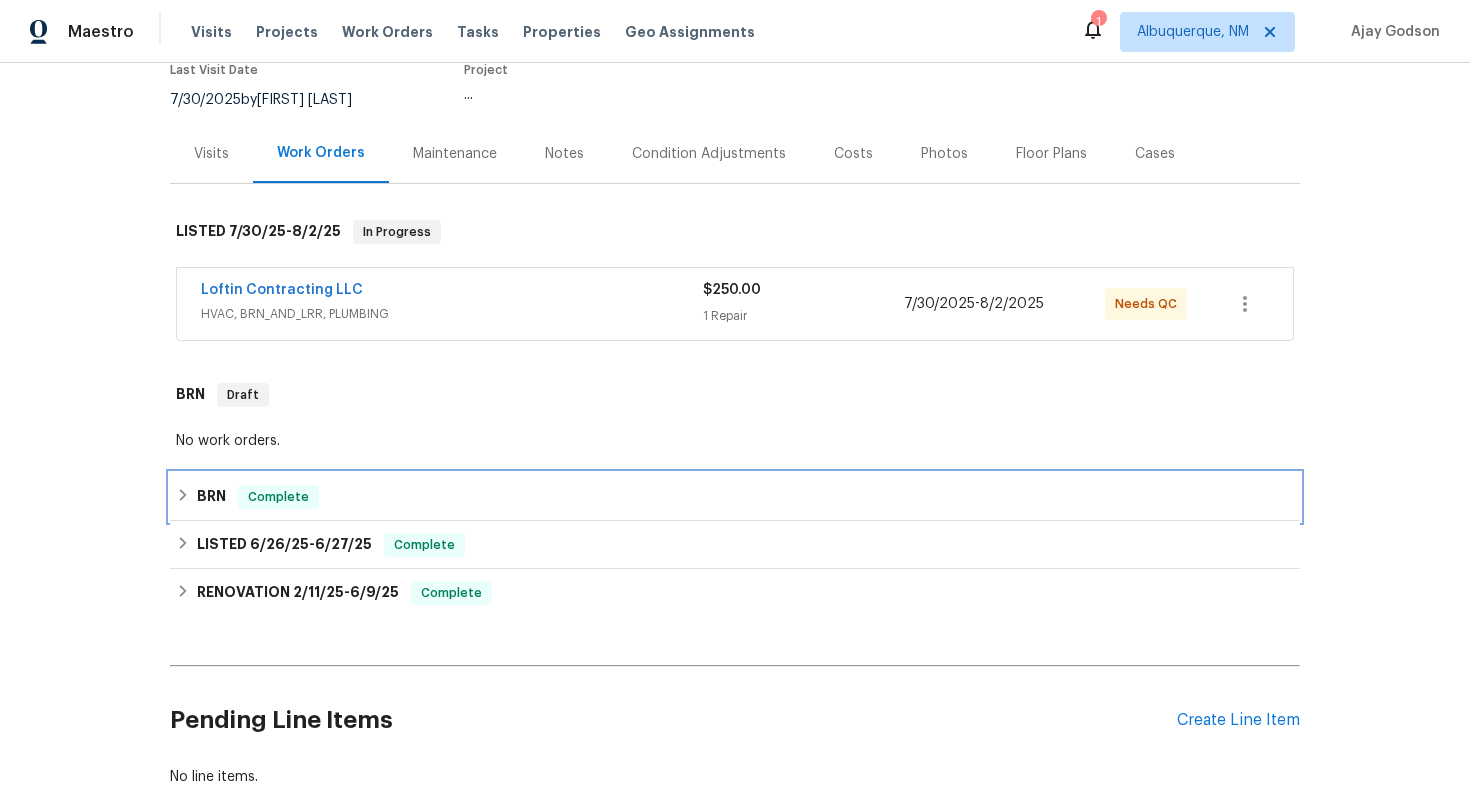 click on "Complete" at bounding box center (278, 497) 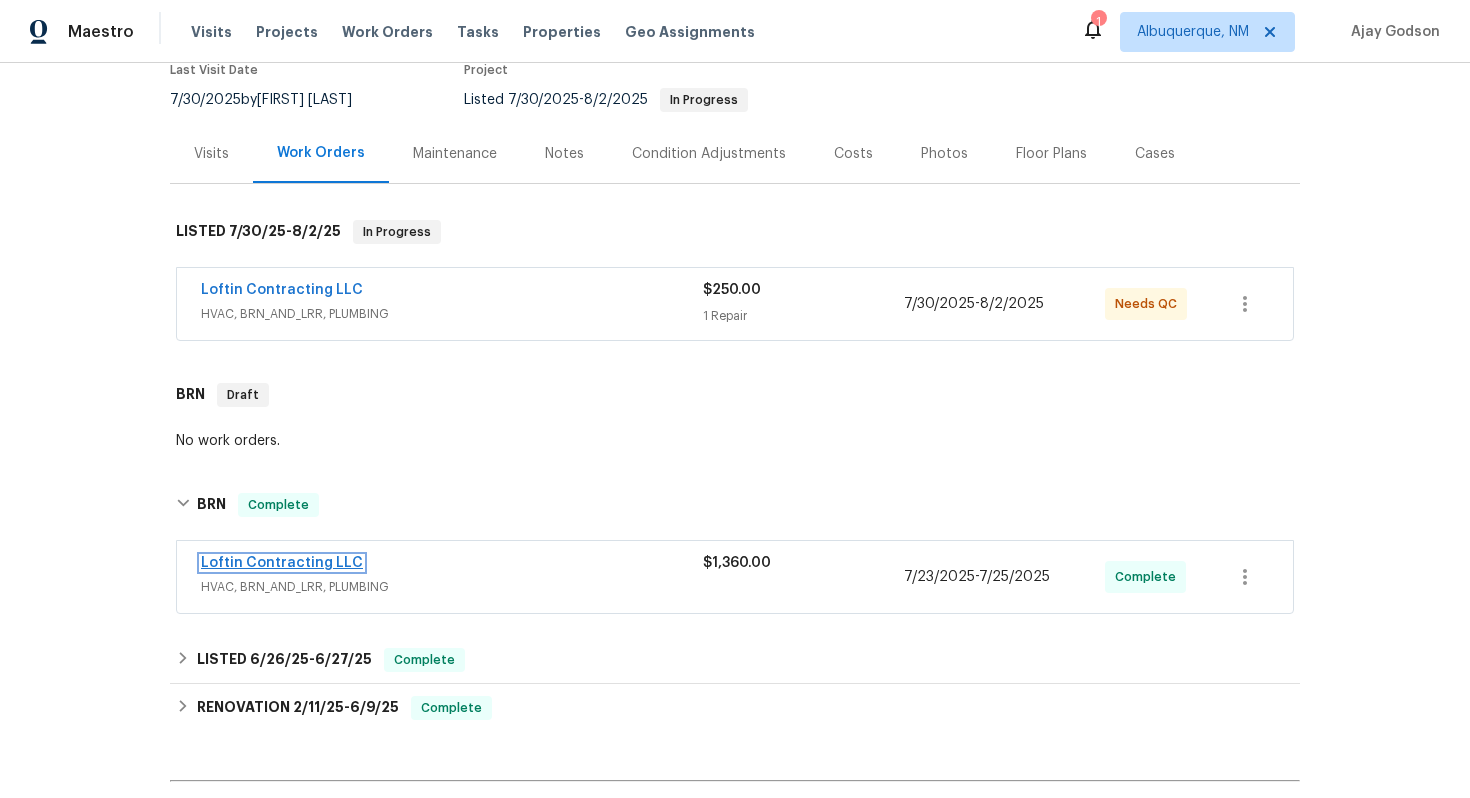 click on "Loftin Contracting LLC" at bounding box center [282, 563] 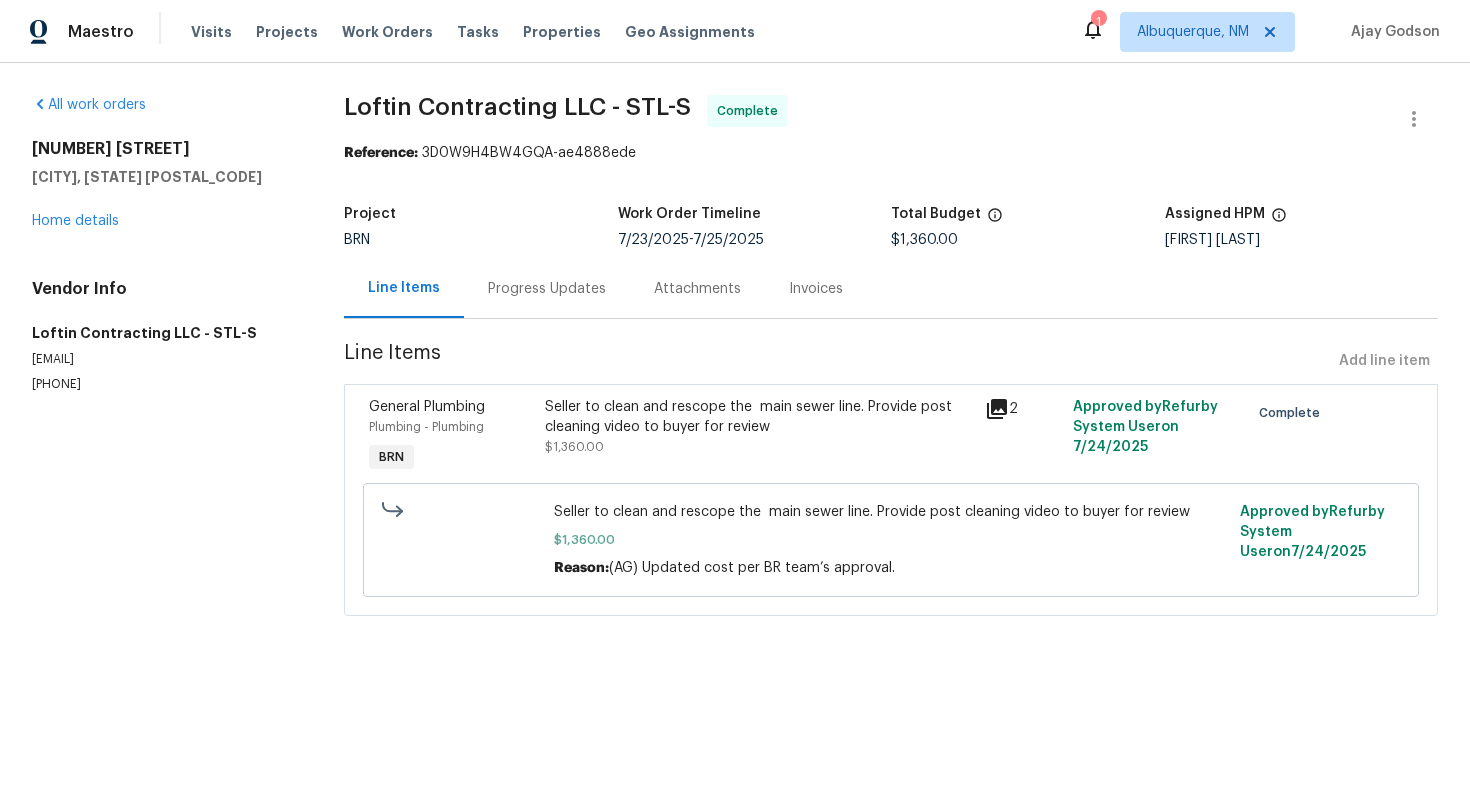 click on "Progress Updates" at bounding box center [547, 288] 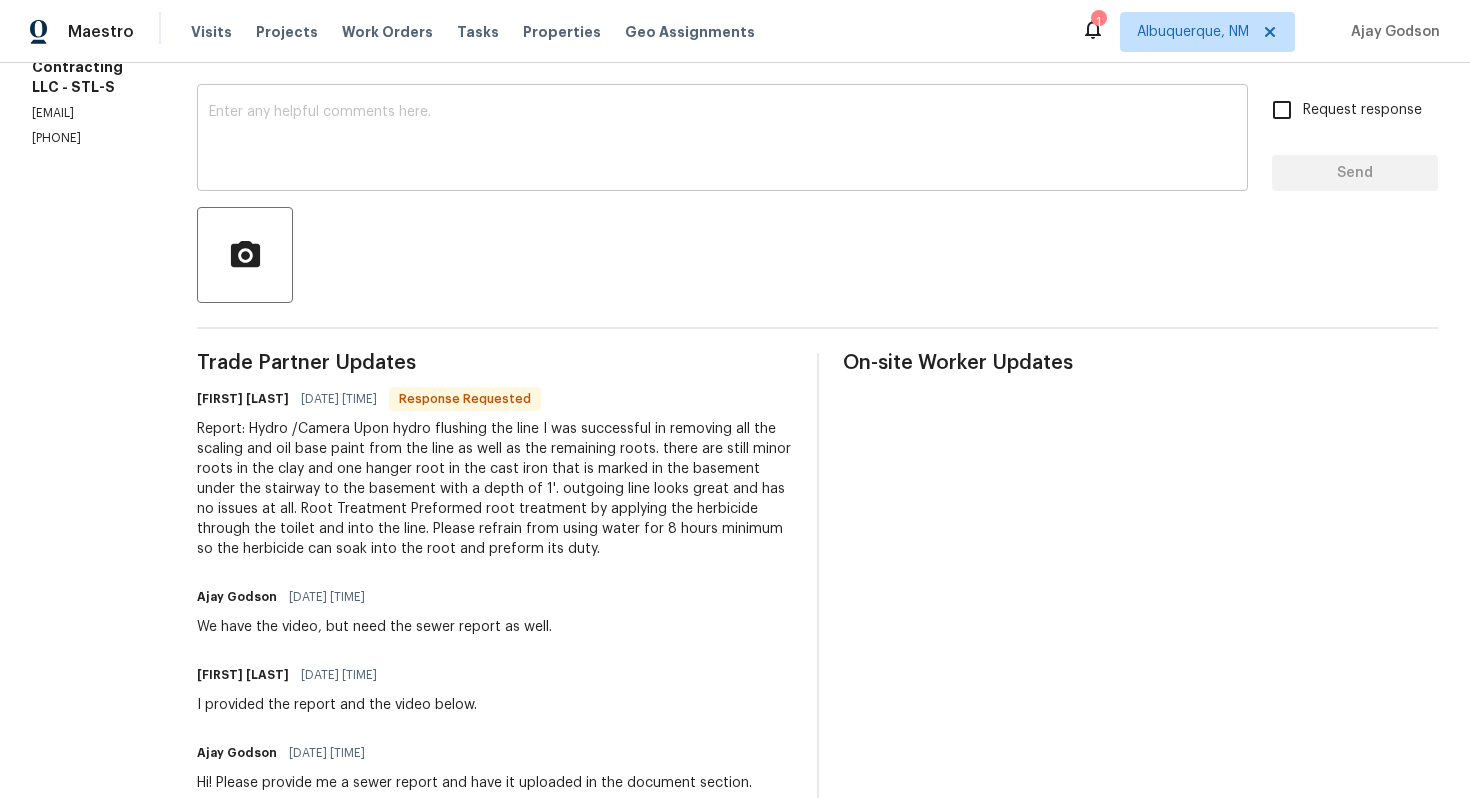 scroll, scrollTop: 0, scrollLeft: 0, axis: both 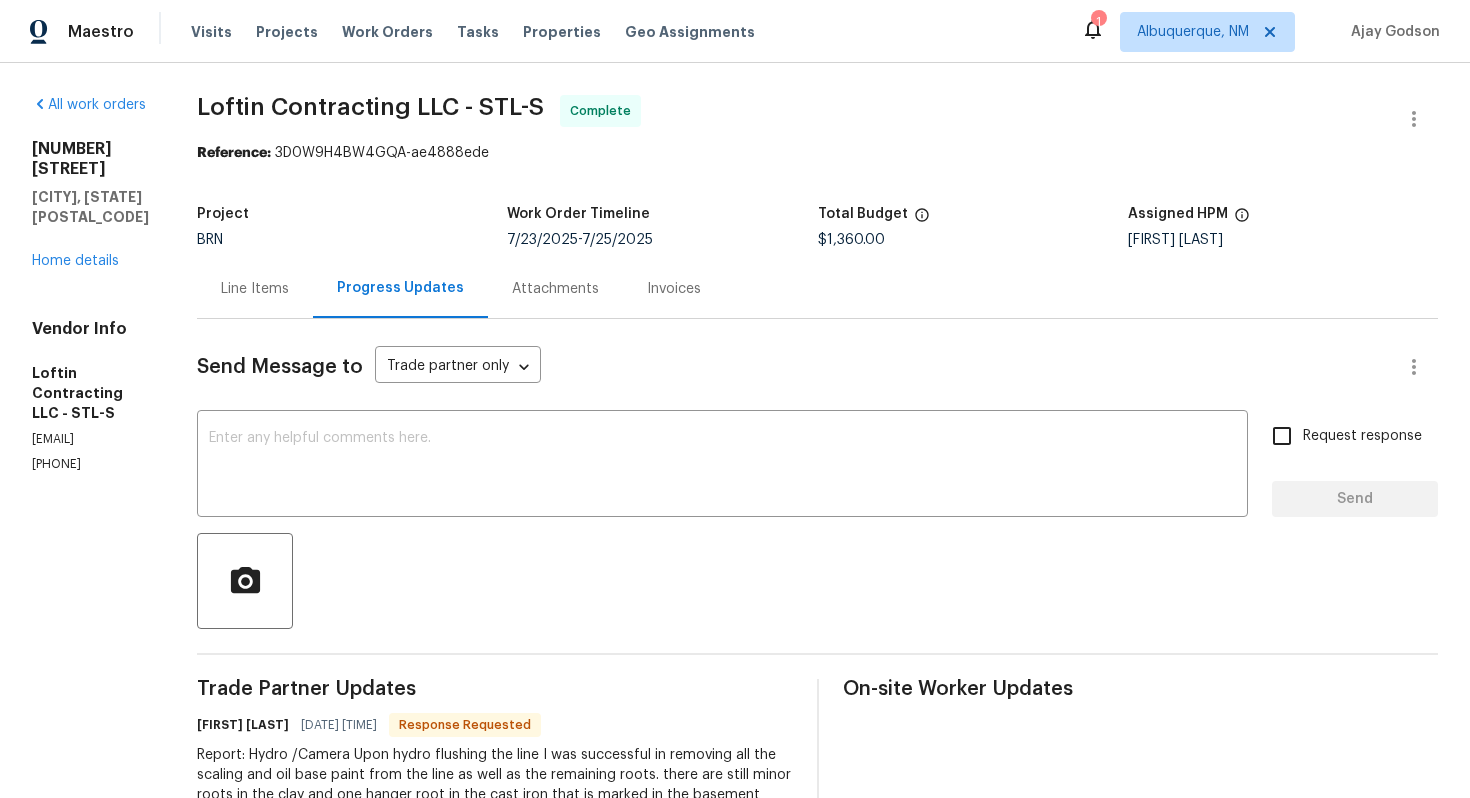 drag, startPoint x: 32, startPoint y: 407, endPoint x: 165, endPoint y: 423, distance: 133.95895 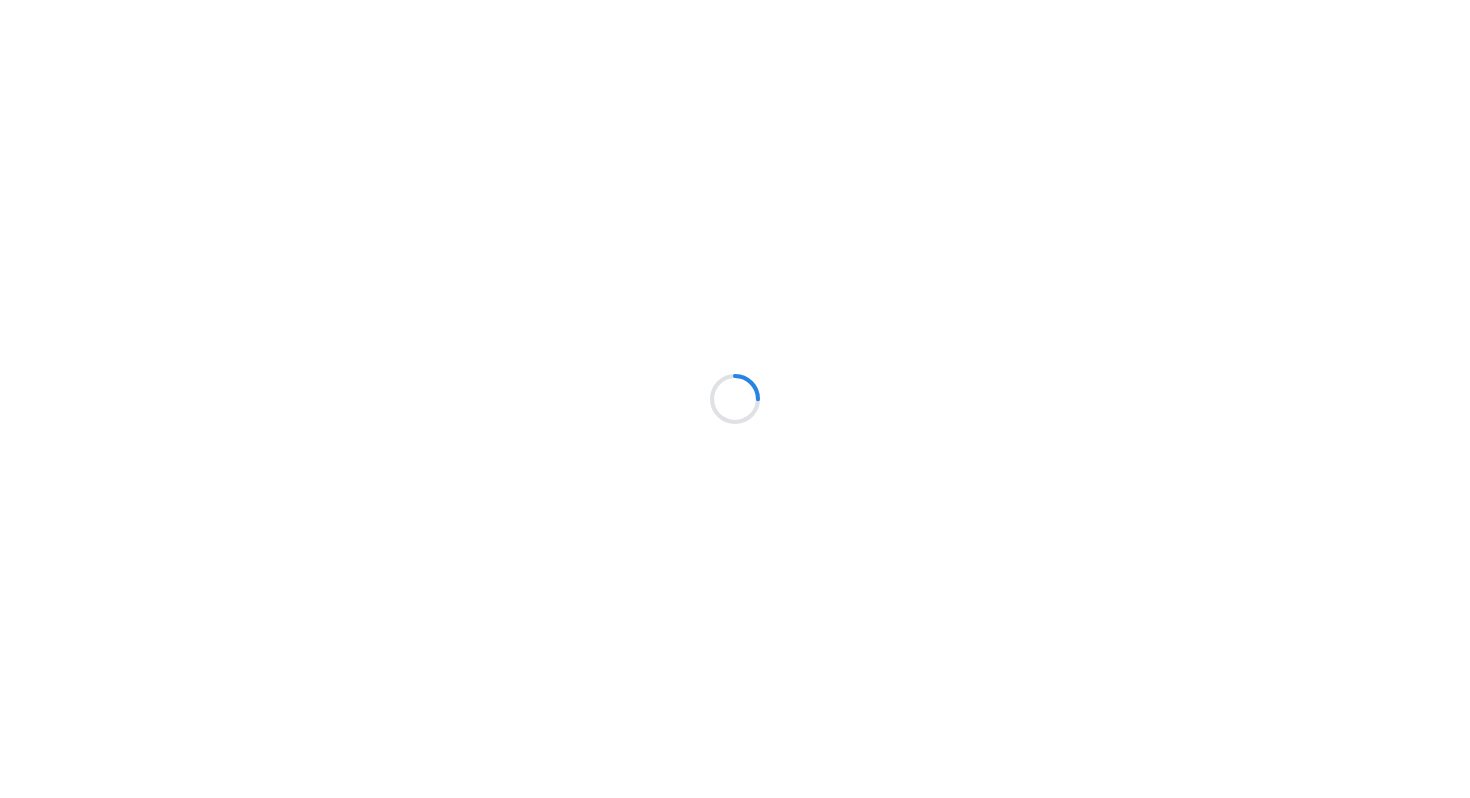 scroll, scrollTop: 0, scrollLeft: 0, axis: both 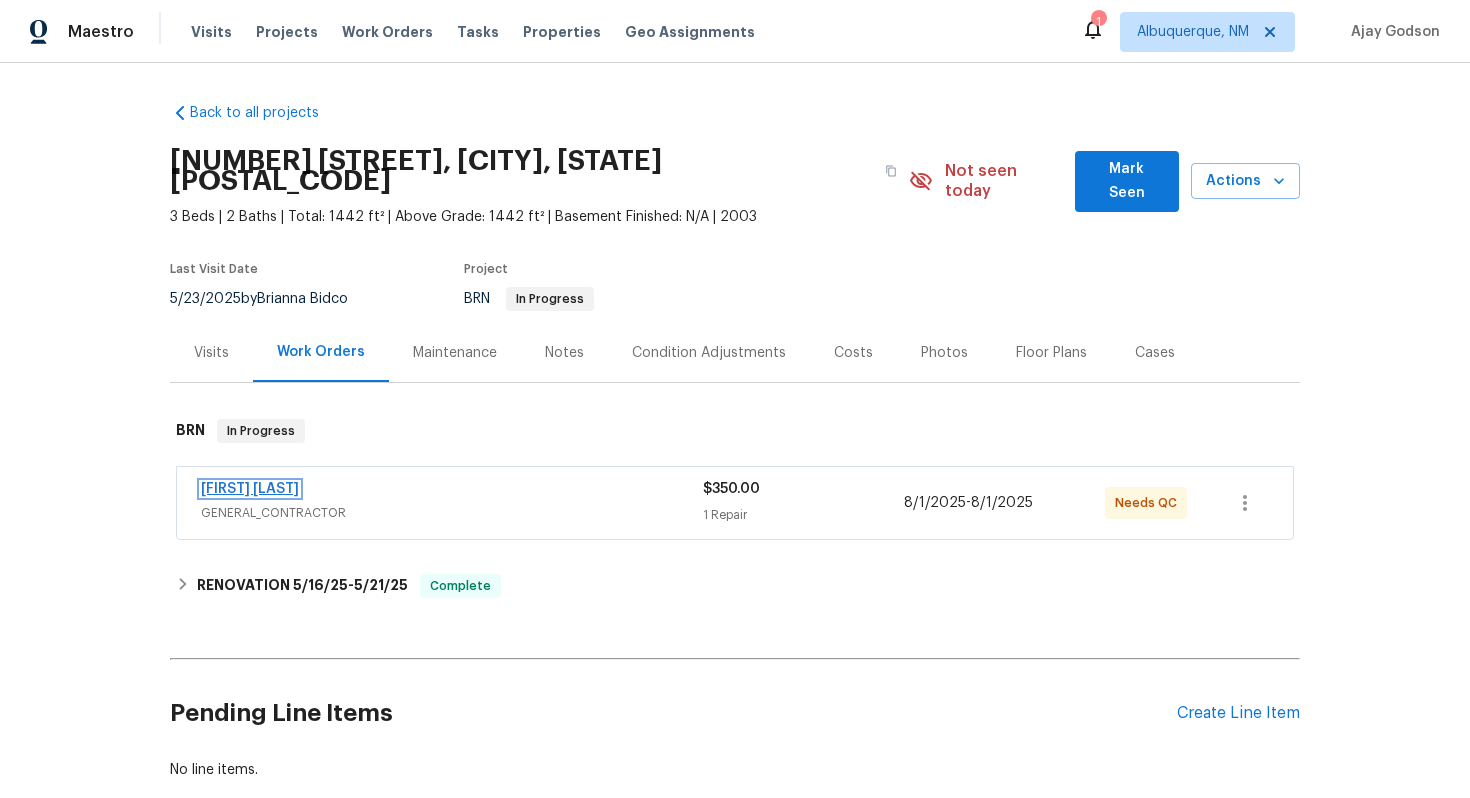 click on "[FIRST] [LAST]" at bounding box center [250, 489] 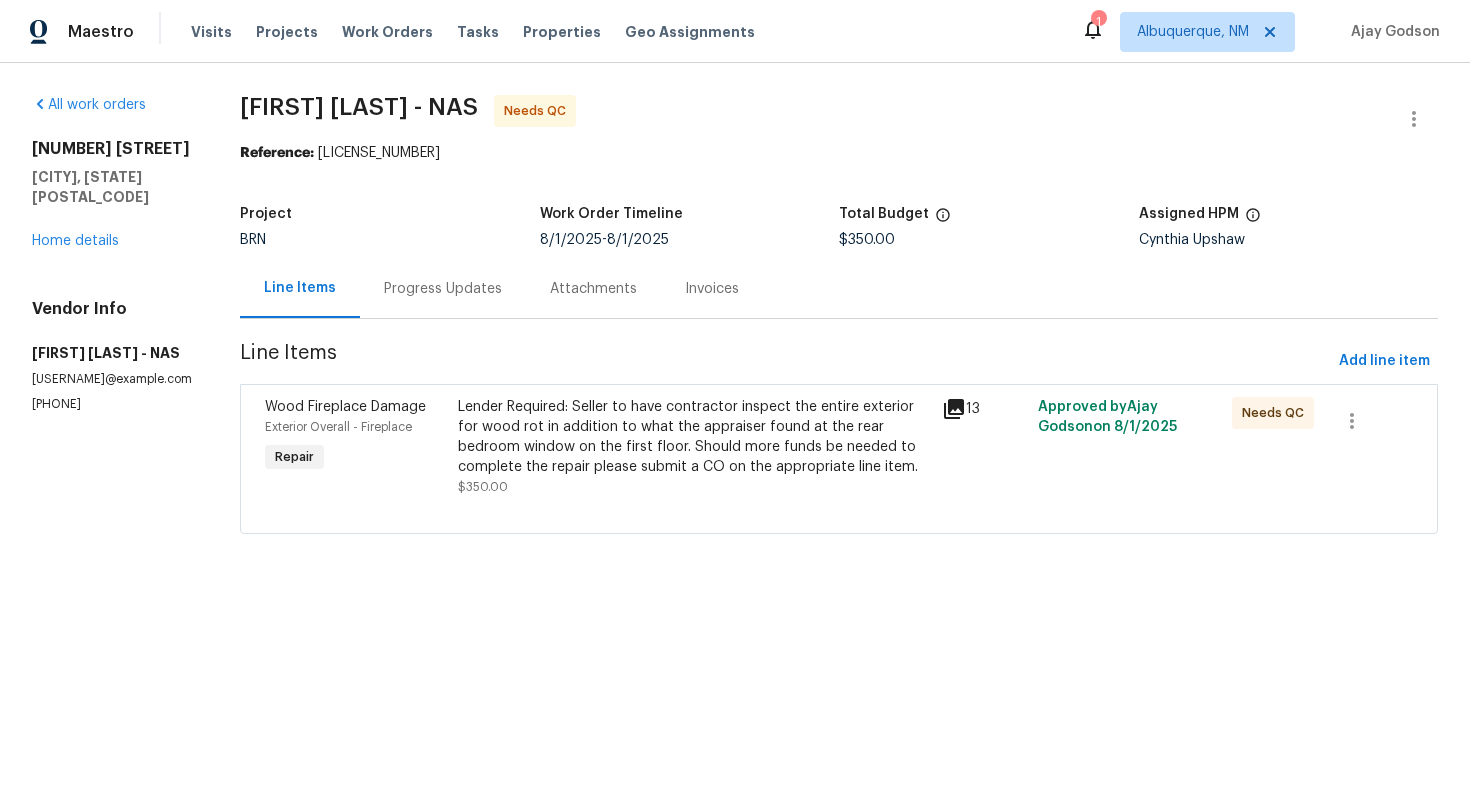 click on "Progress Updates" at bounding box center [443, 288] 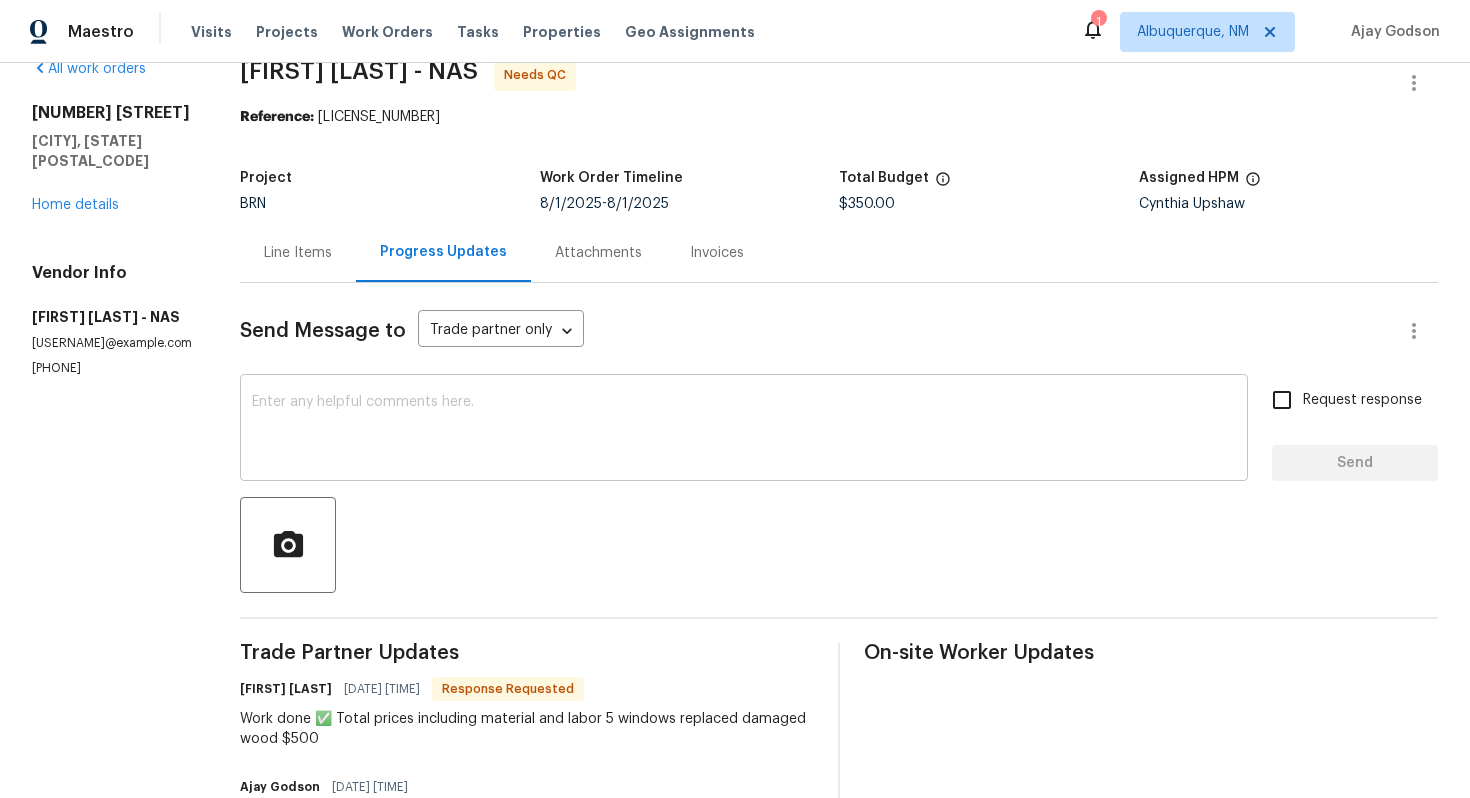 scroll, scrollTop: 0, scrollLeft: 0, axis: both 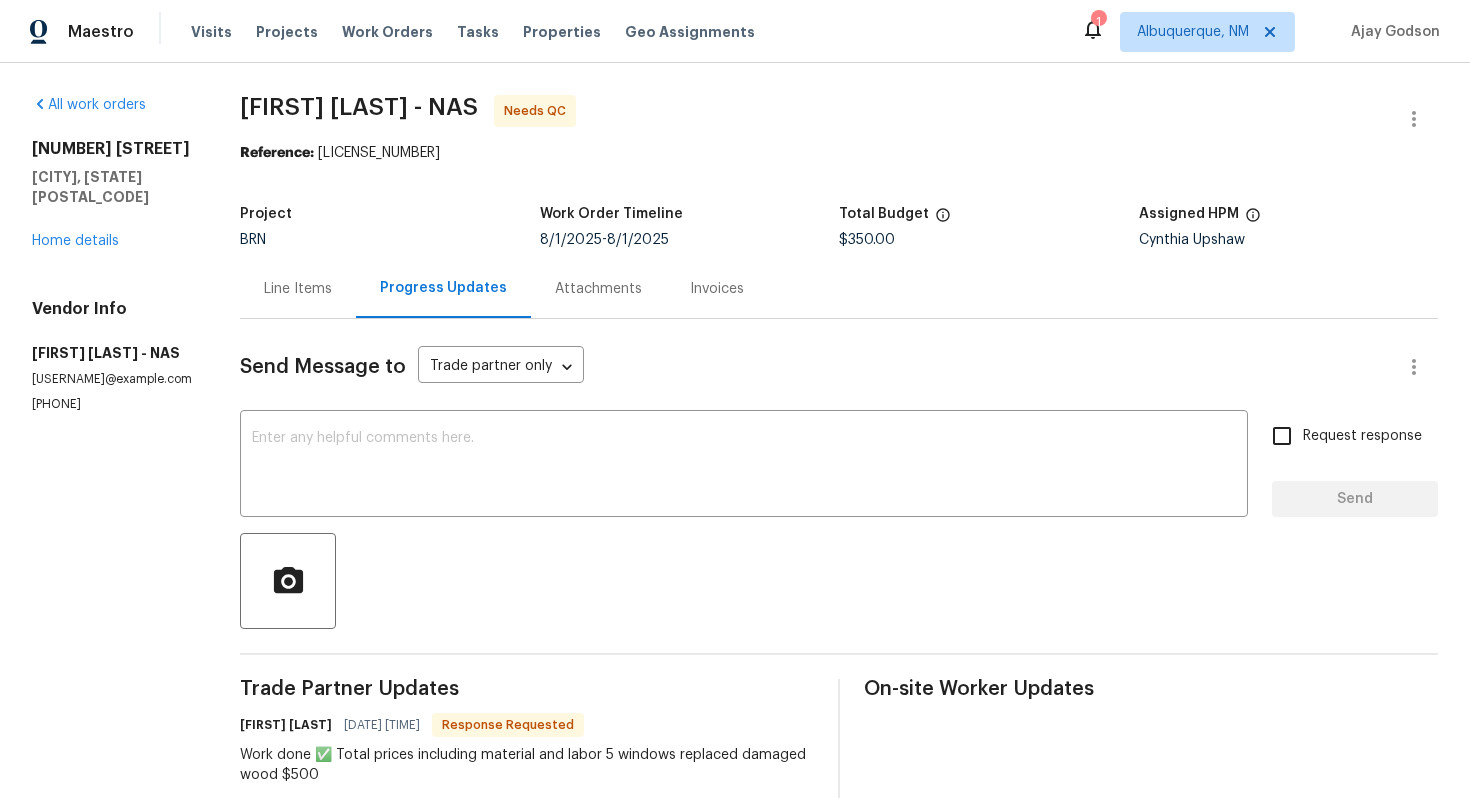 click on "Line Items" at bounding box center (298, 289) 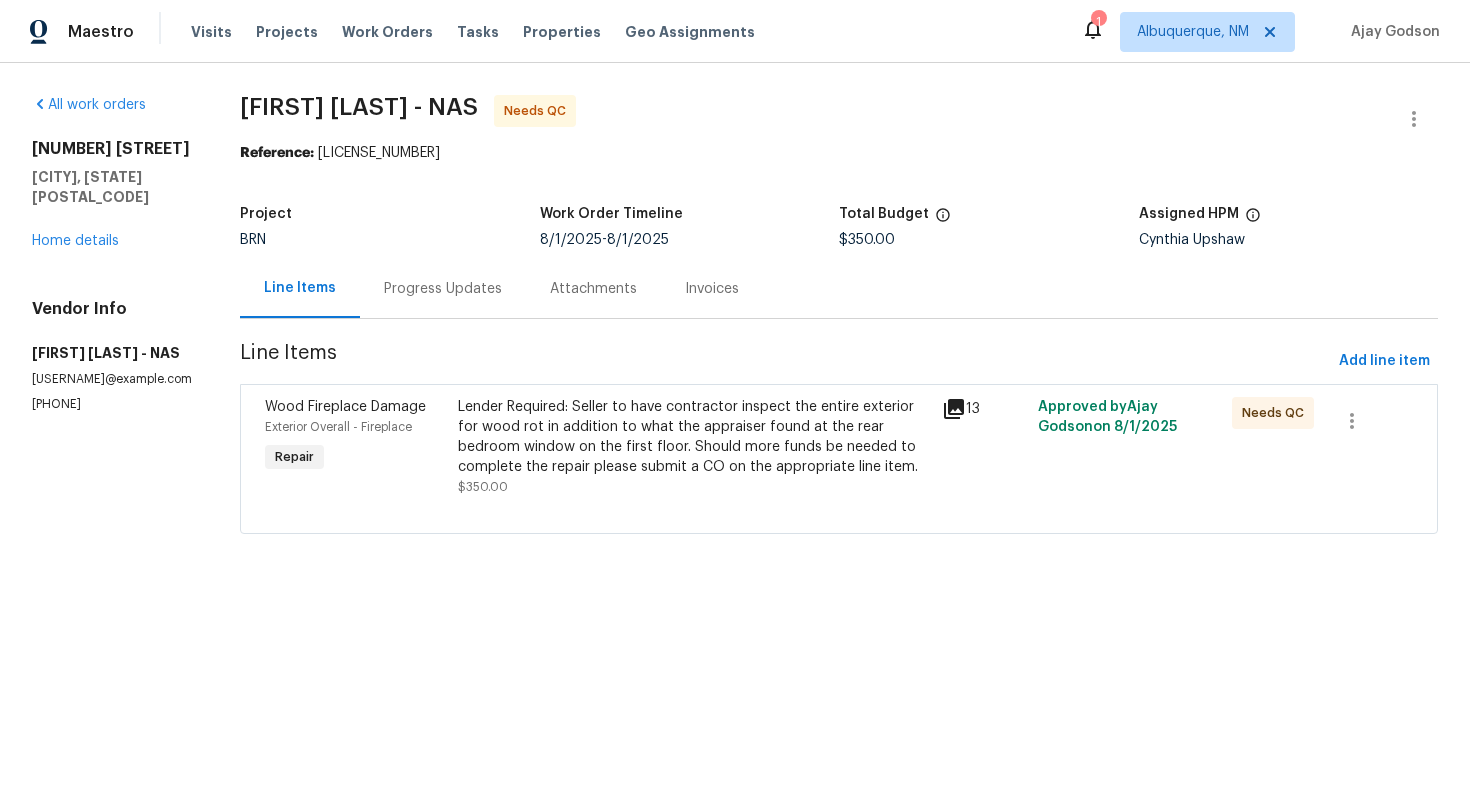 click on "Lender Required: Seller to have contractor inspect the entire exterior for wood rot in addition to what the appraiser found at the rear bedroom window on the first floor.  Should more funds be needed to complete the repair please submit a CO on the appropriate line item." at bounding box center [693, 437] 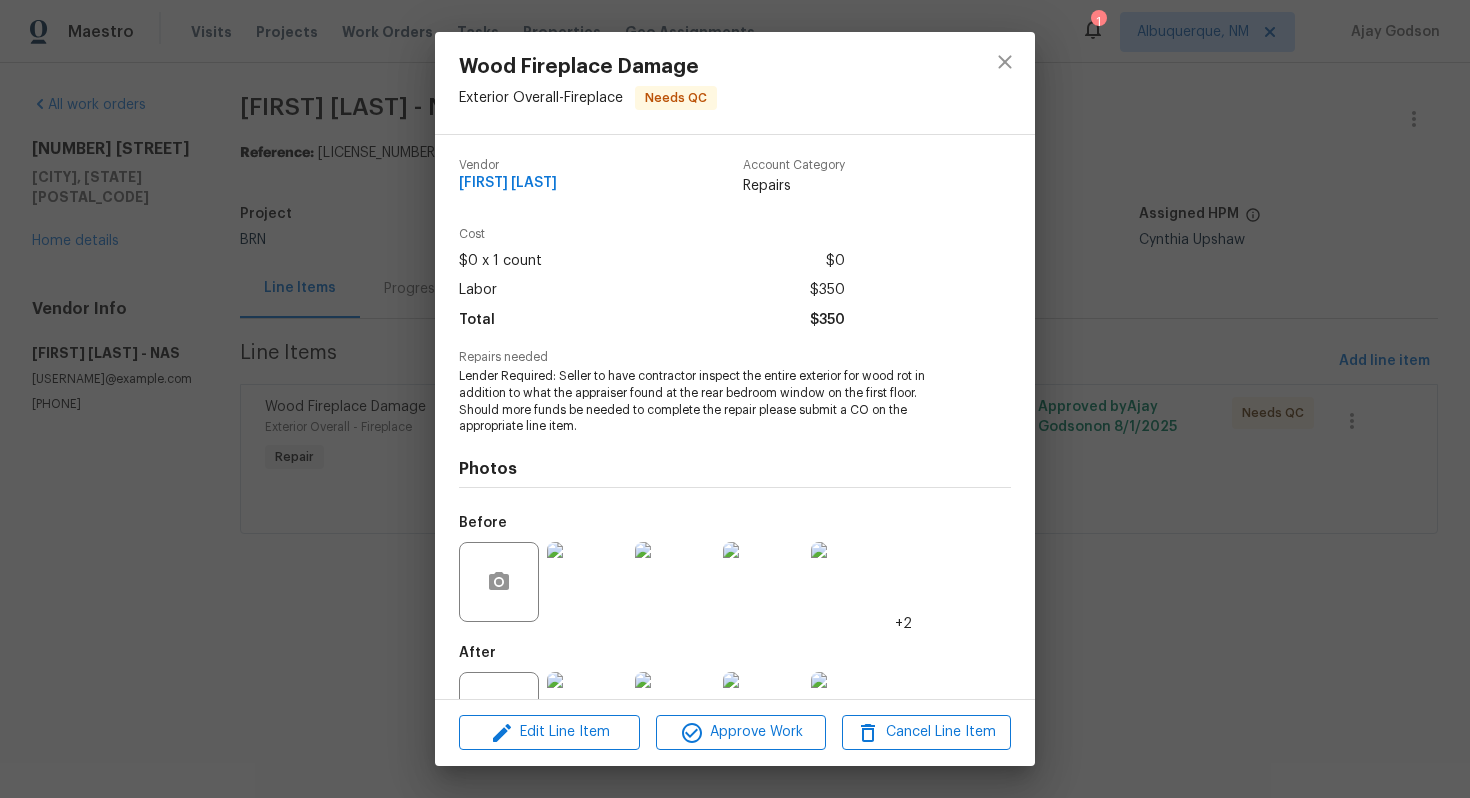 scroll, scrollTop: 74, scrollLeft: 0, axis: vertical 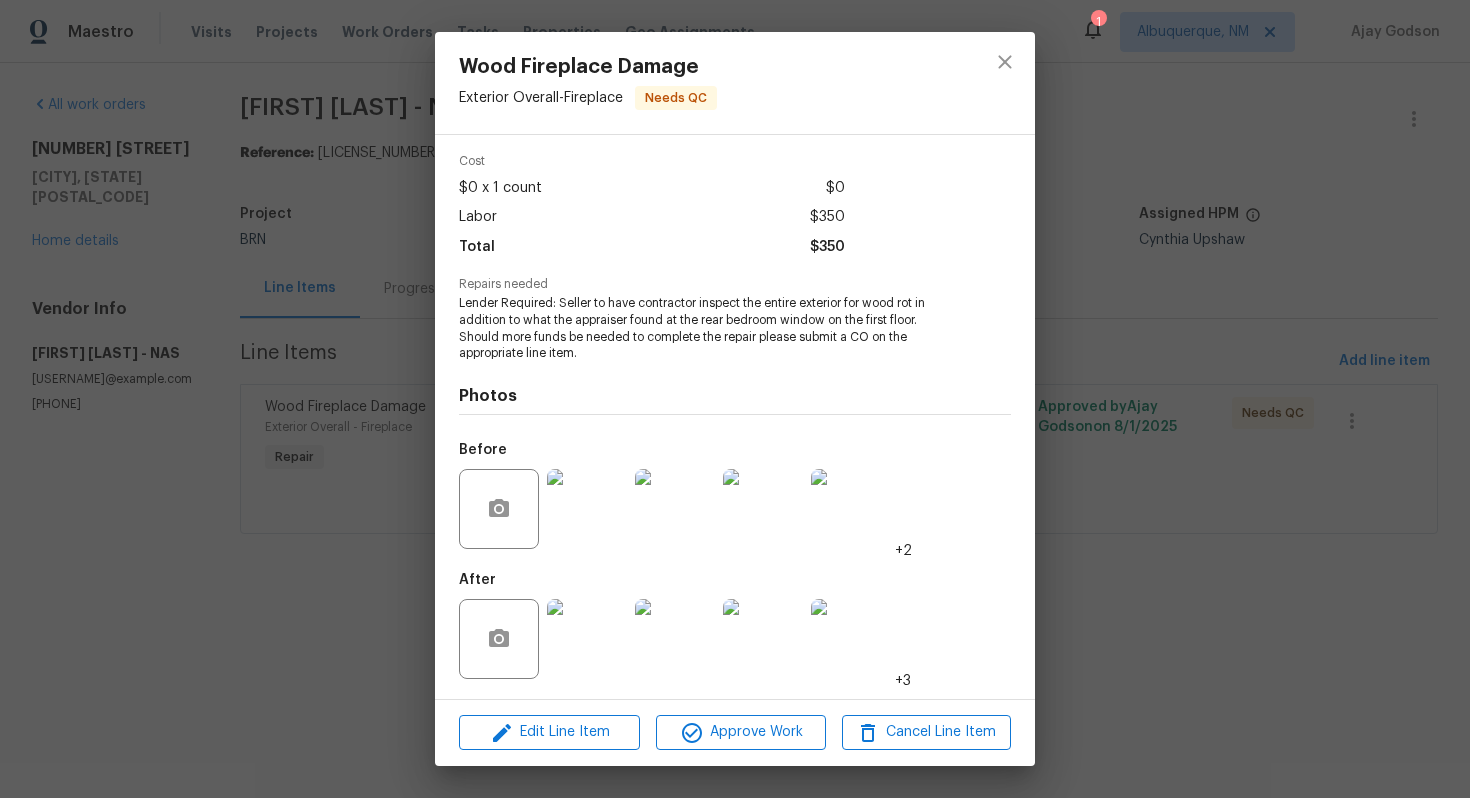 click at bounding box center (587, 509) 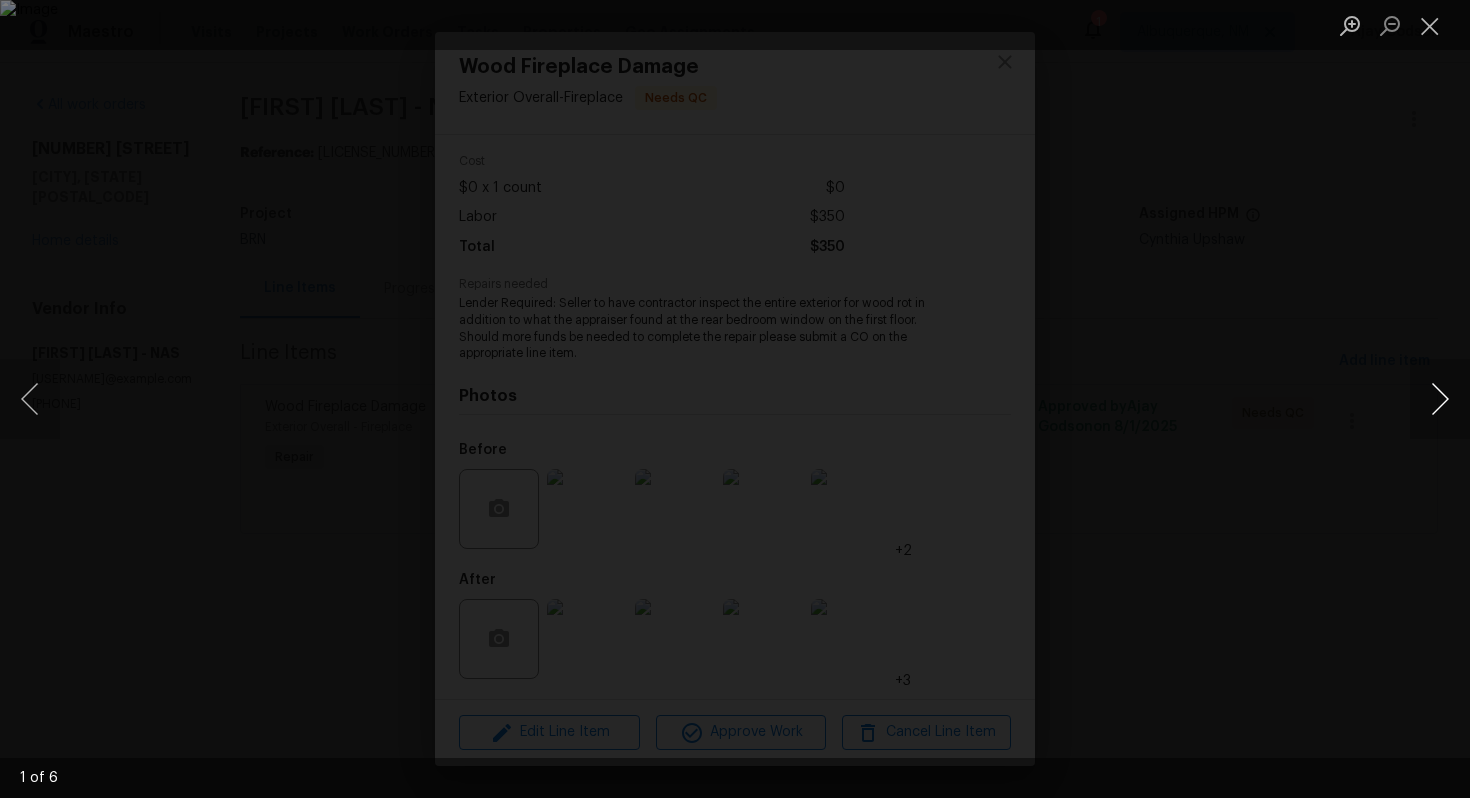 click at bounding box center (1440, 399) 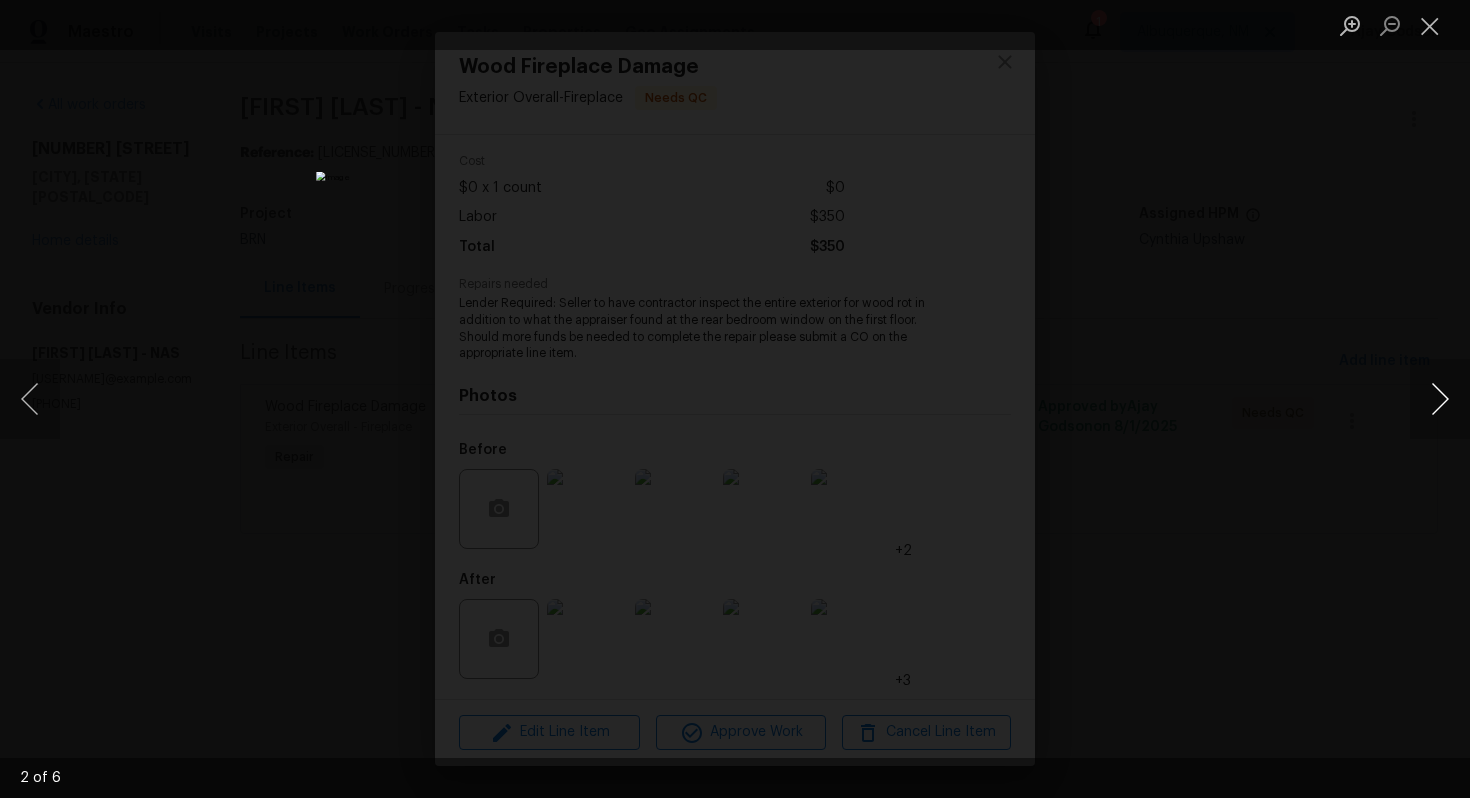 click at bounding box center [1440, 399] 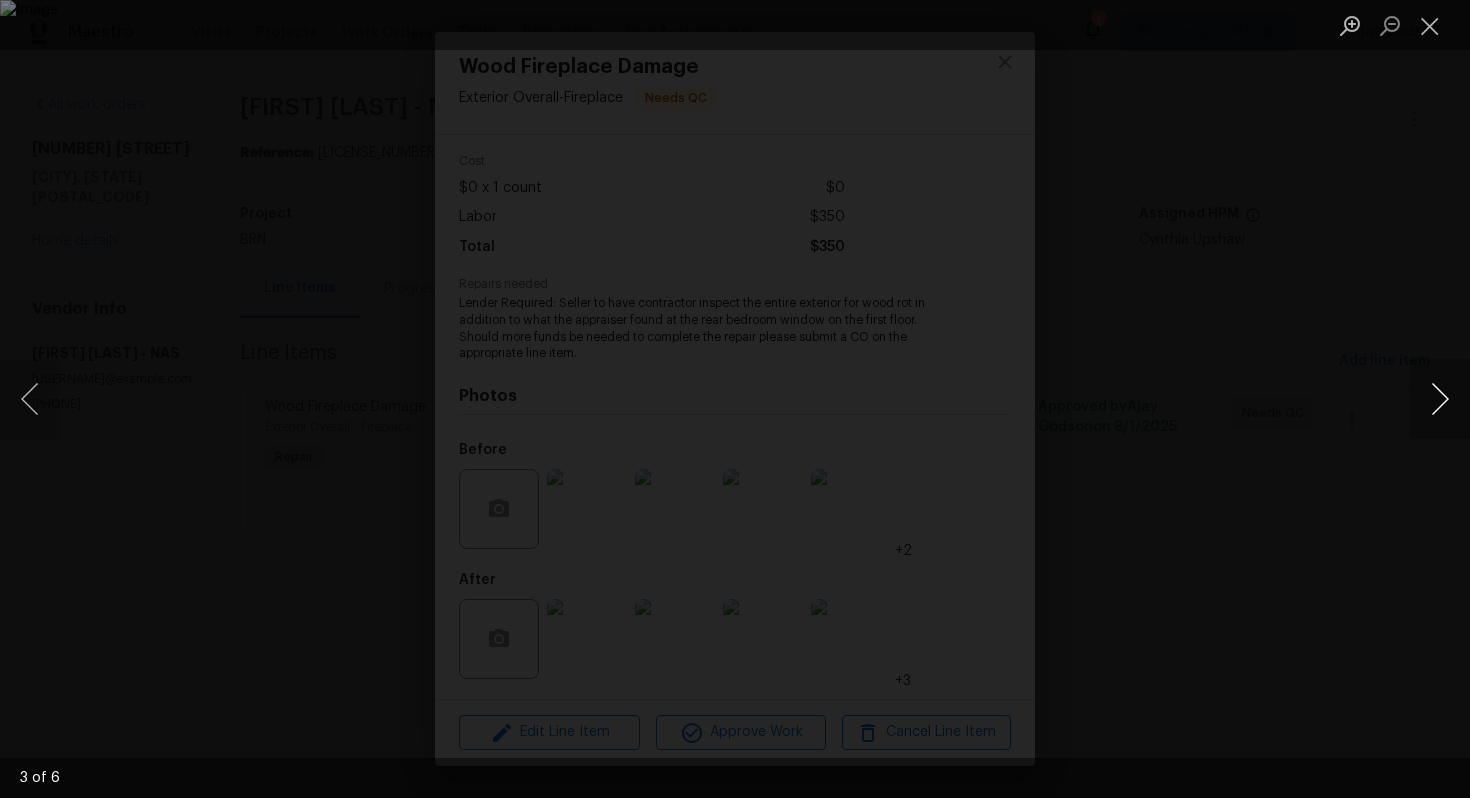 click at bounding box center [1440, 399] 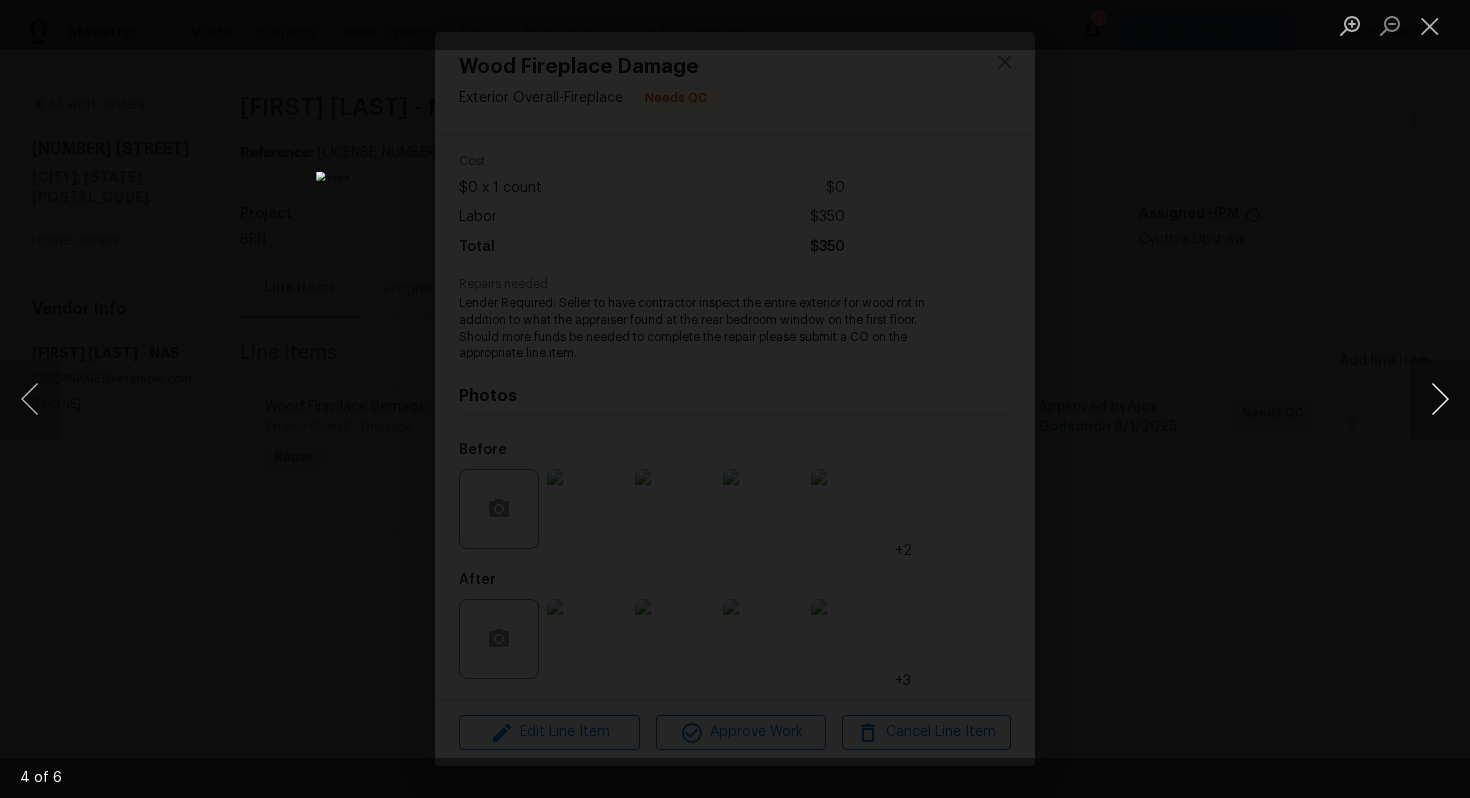 click at bounding box center (1440, 399) 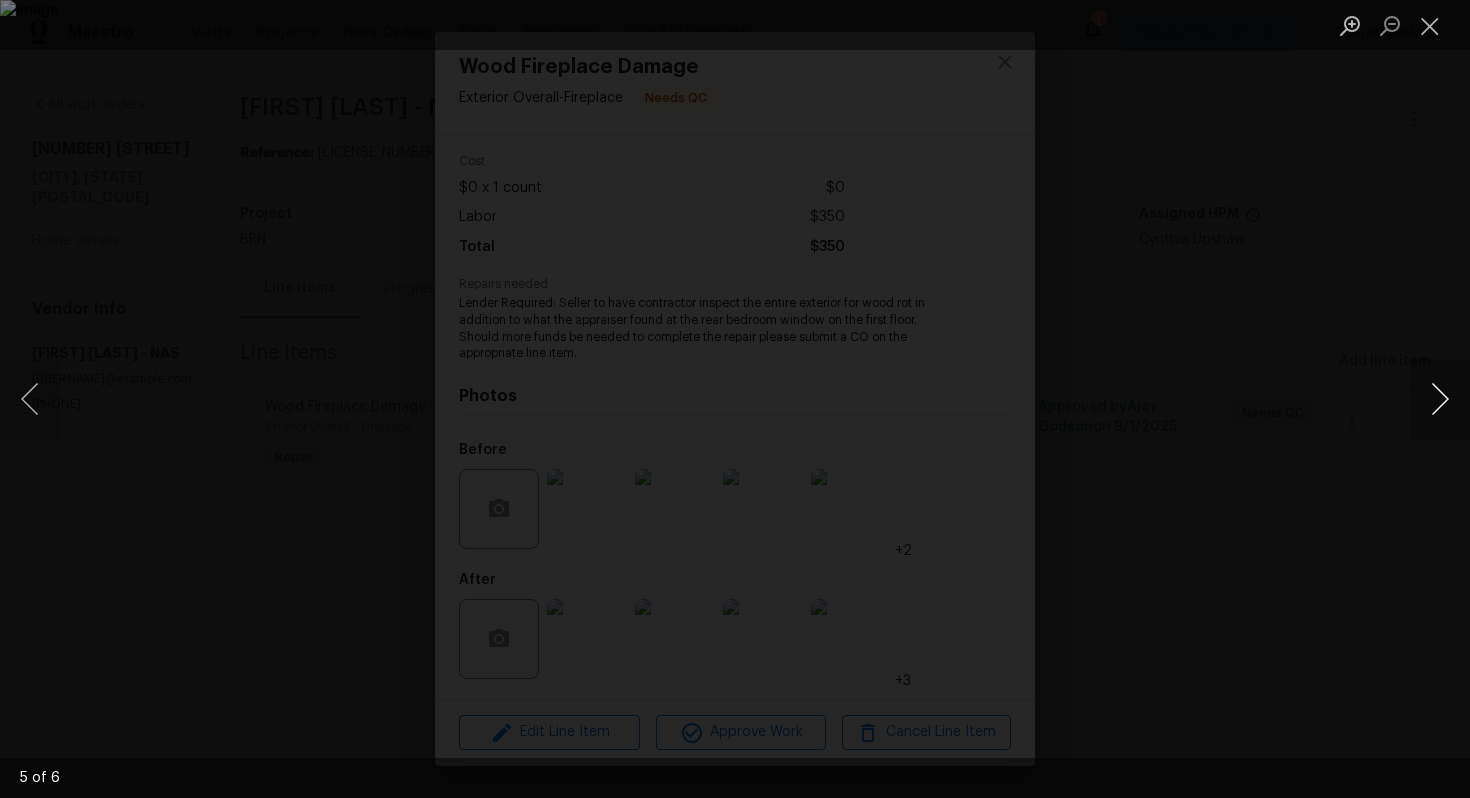 click at bounding box center [1440, 399] 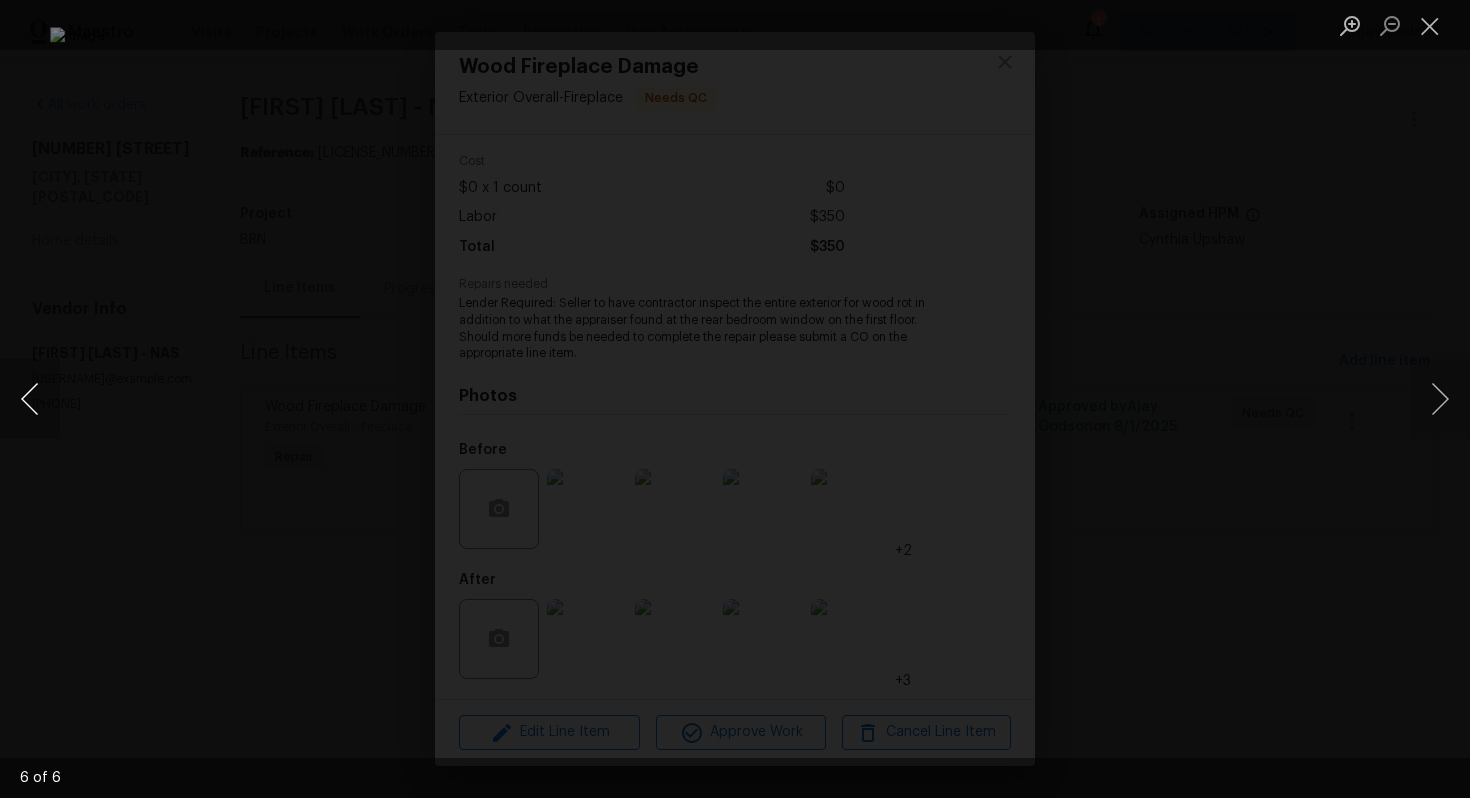 click at bounding box center (30, 399) 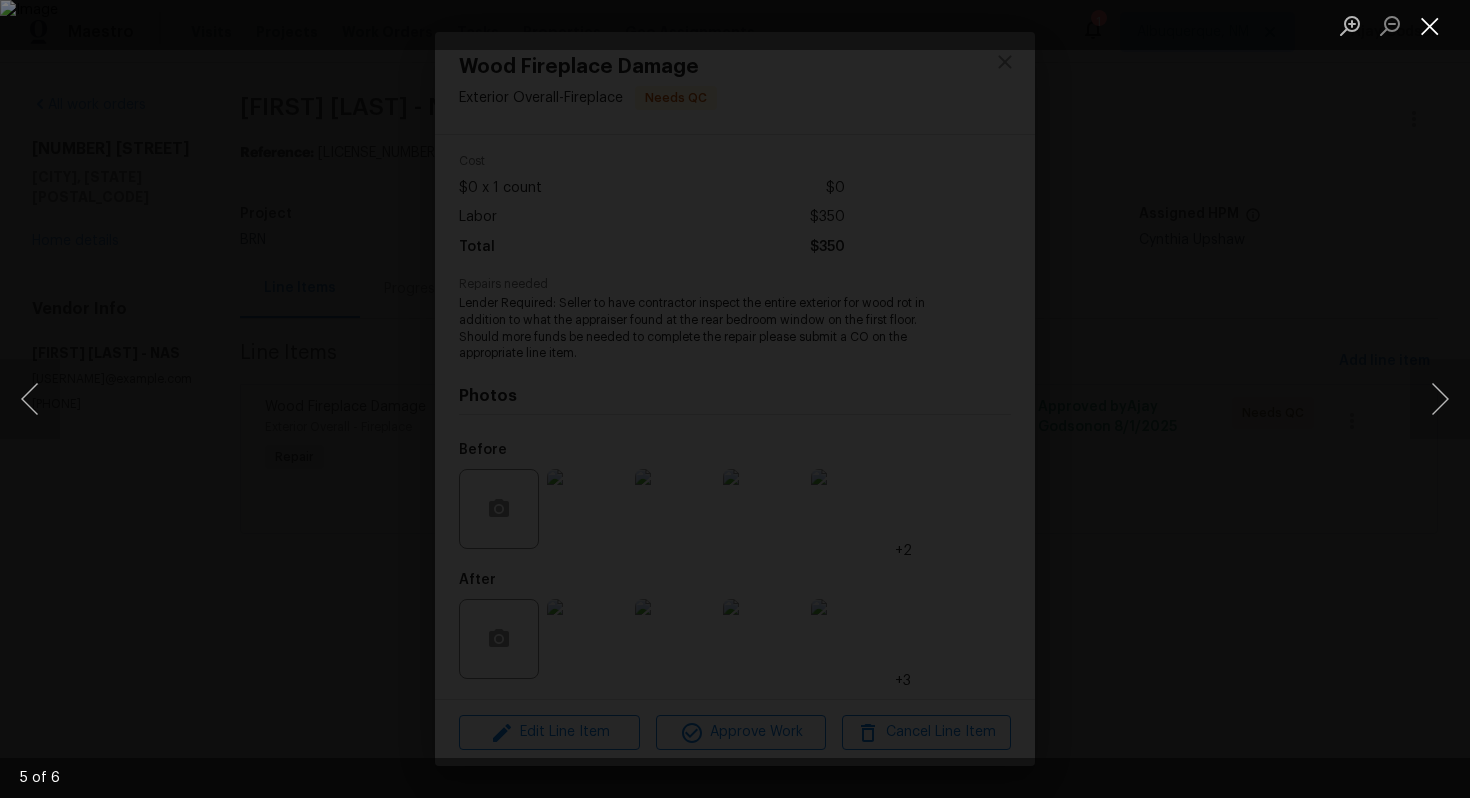 click at bounding box center [1430, 25] 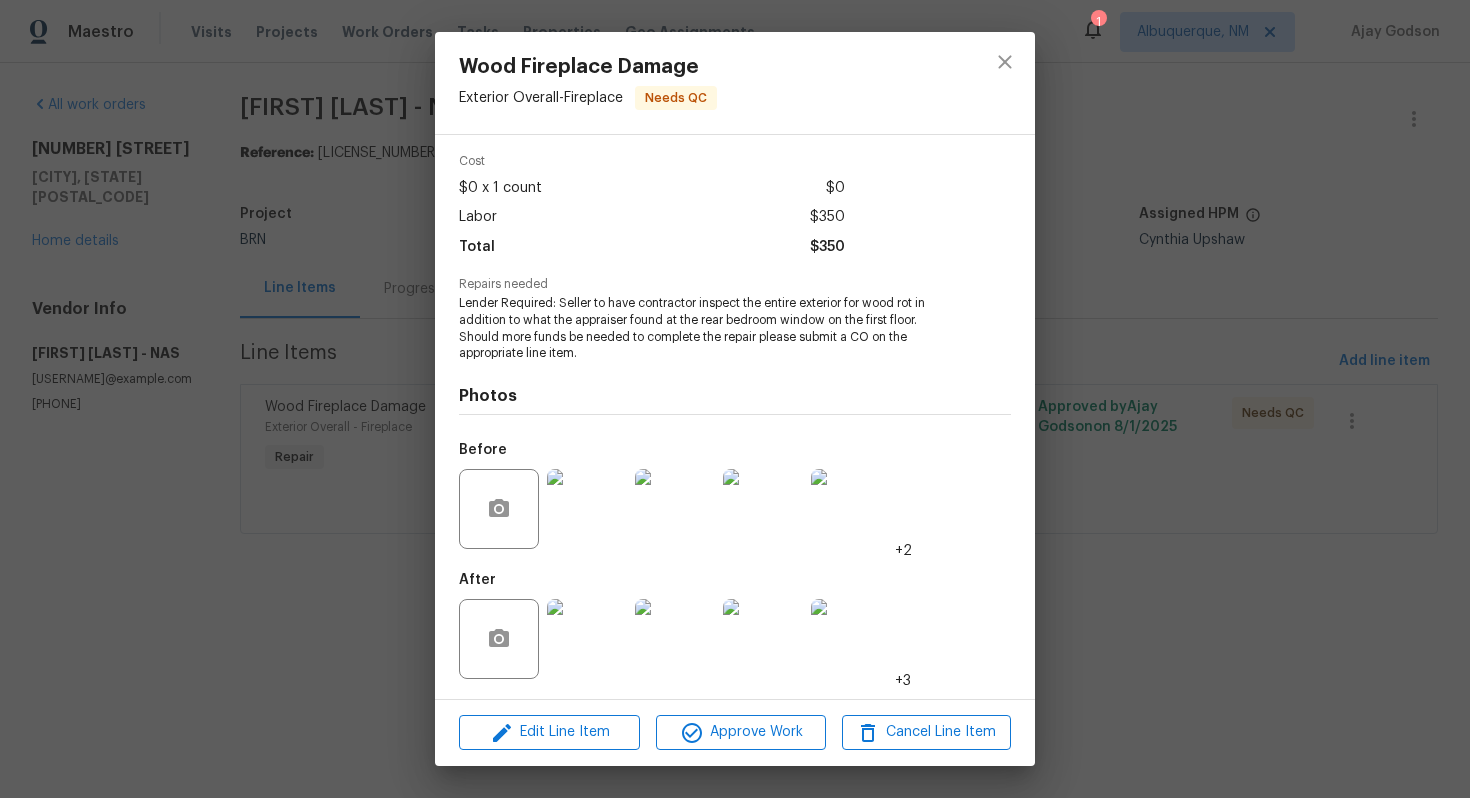 click at bounding box center (587, 639) 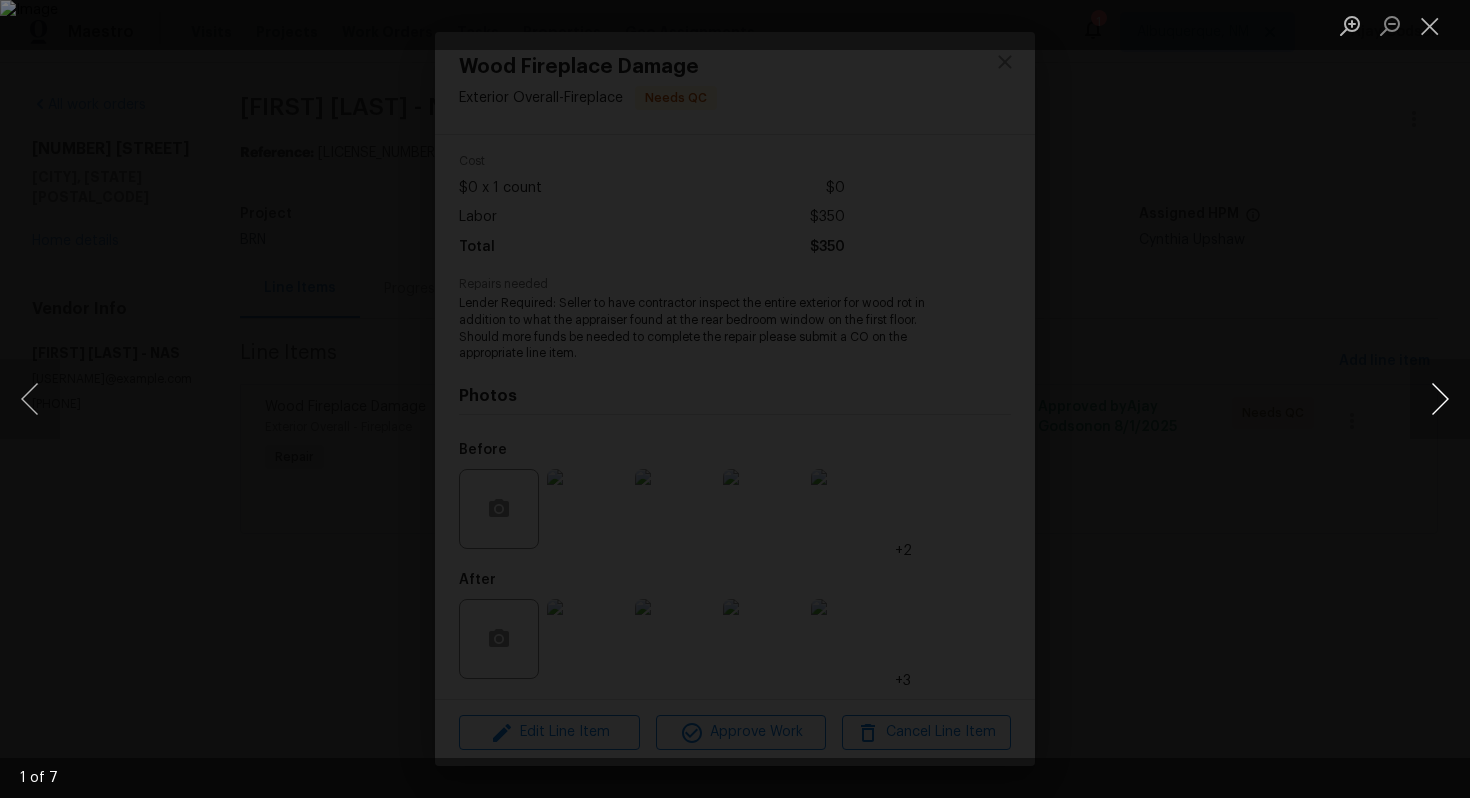 click at bounding box center [1440, 399] 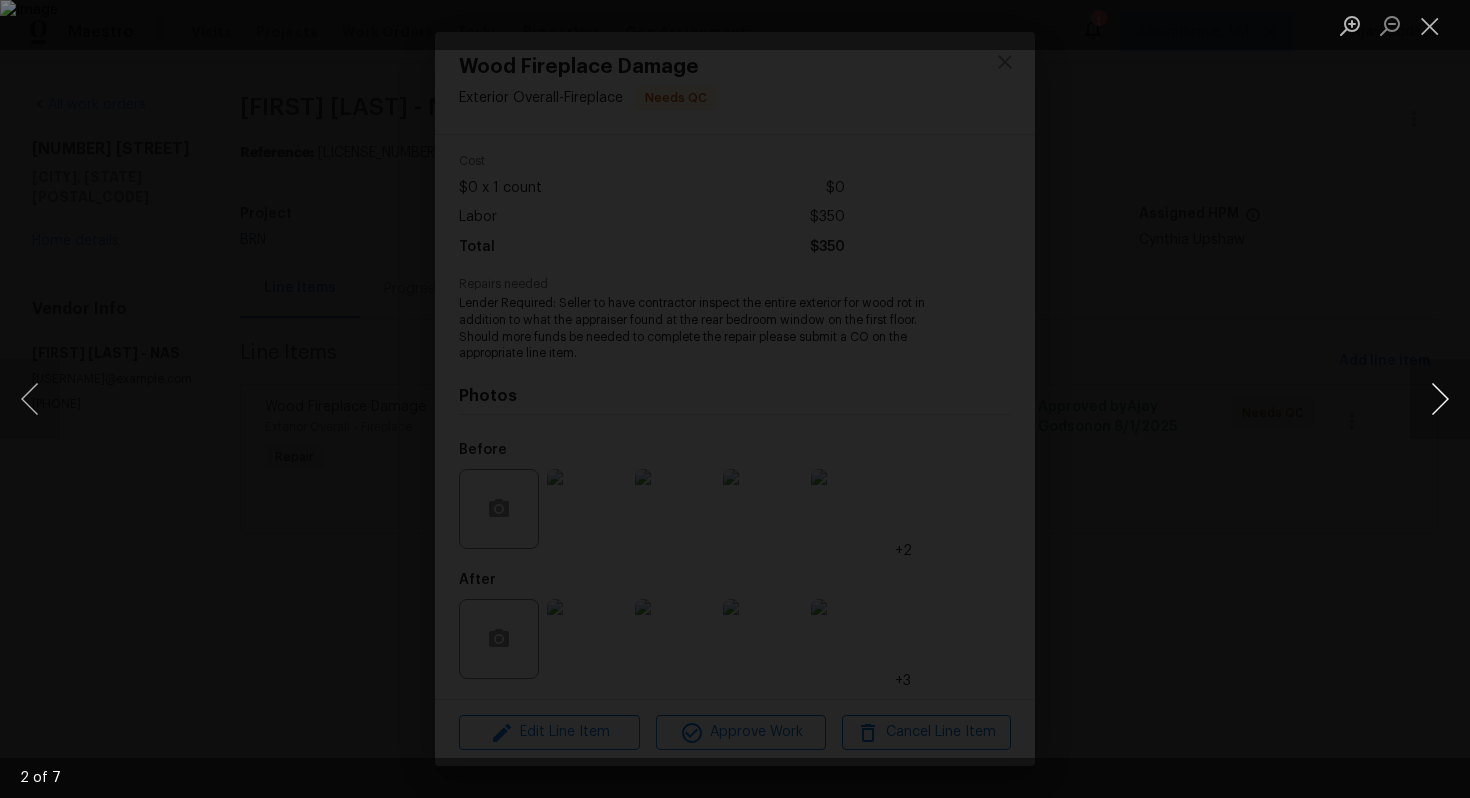 click at bounding box center [1440, 399] 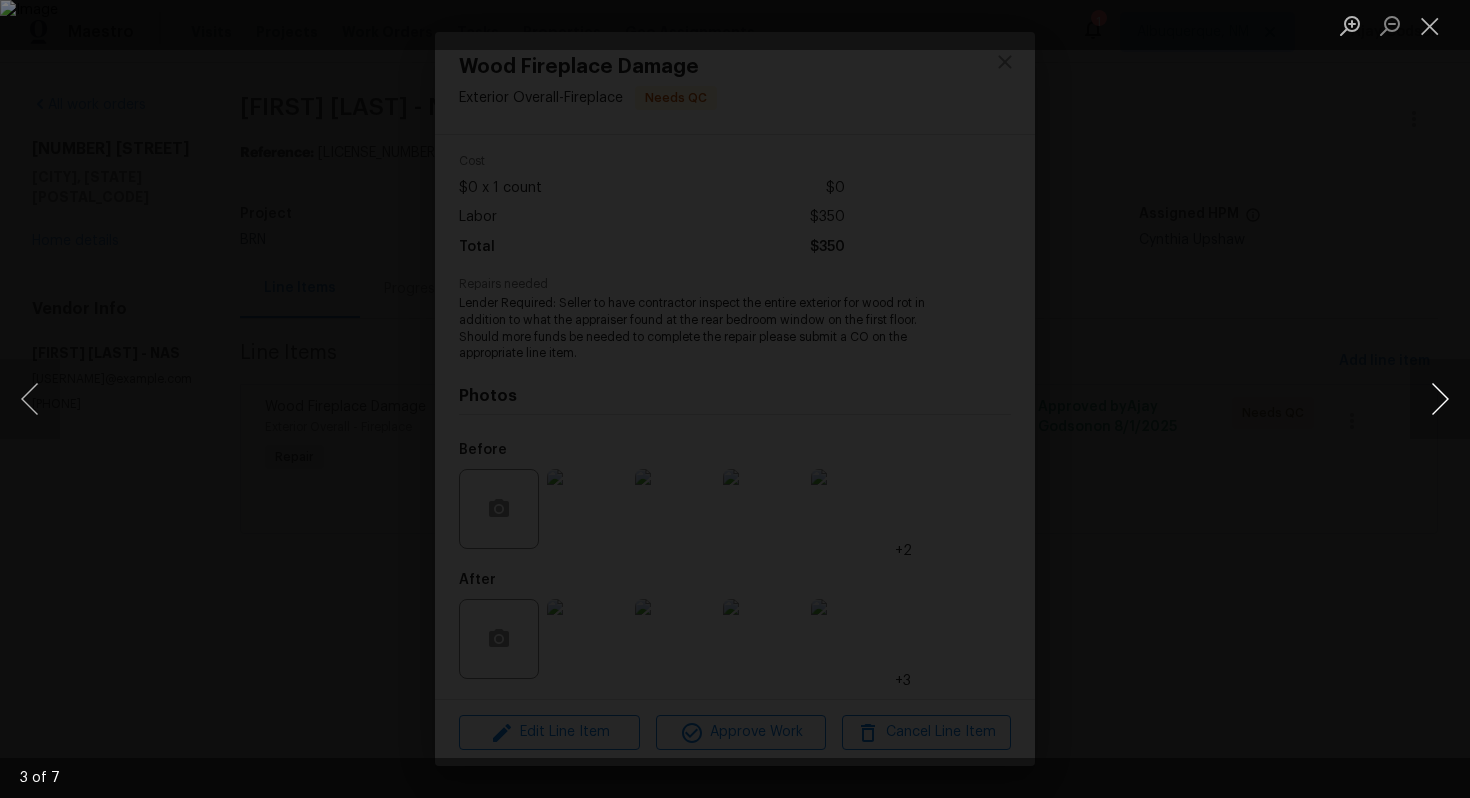 click at bounding box center (1440, 399) 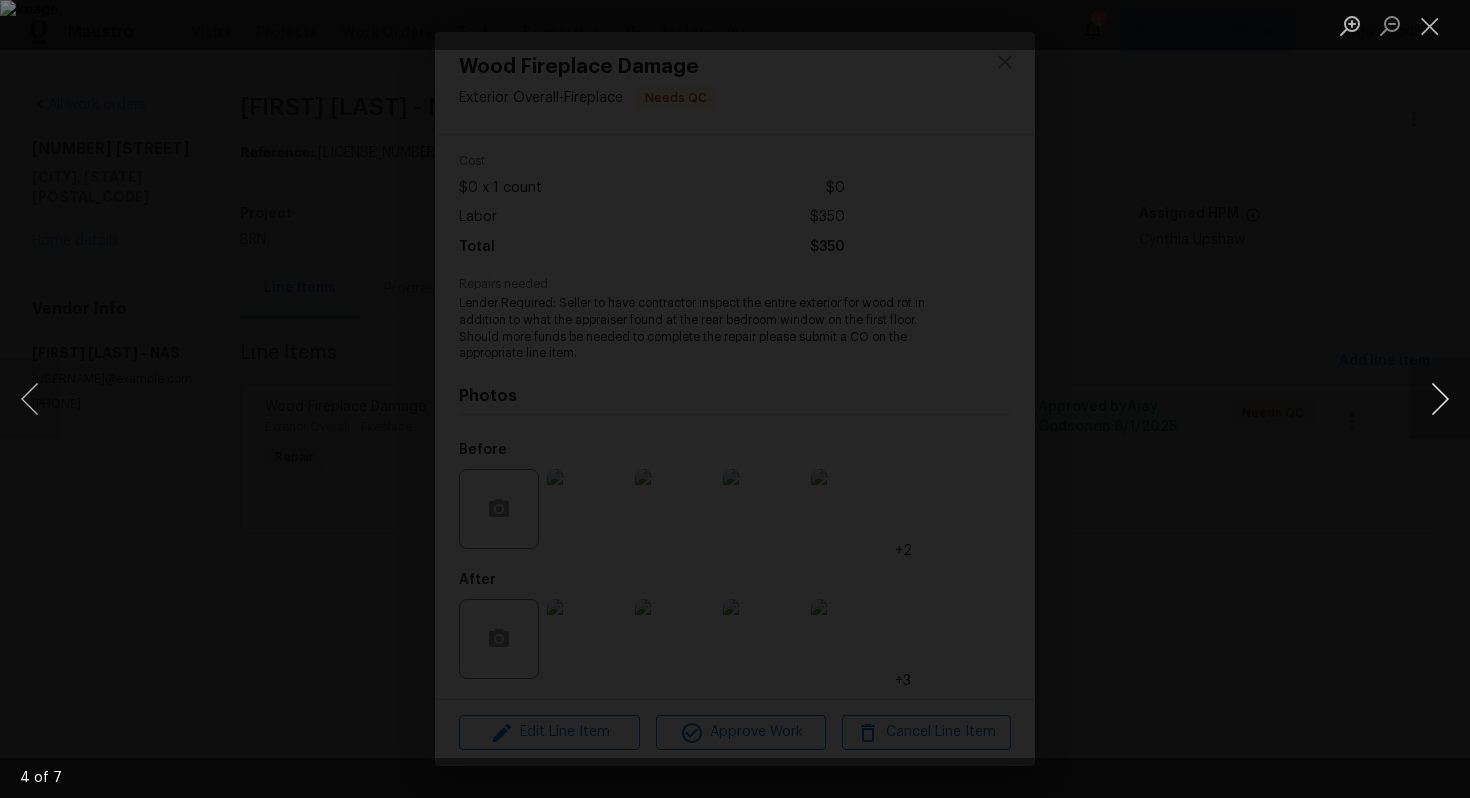 click at bounding box center (1440, 399) 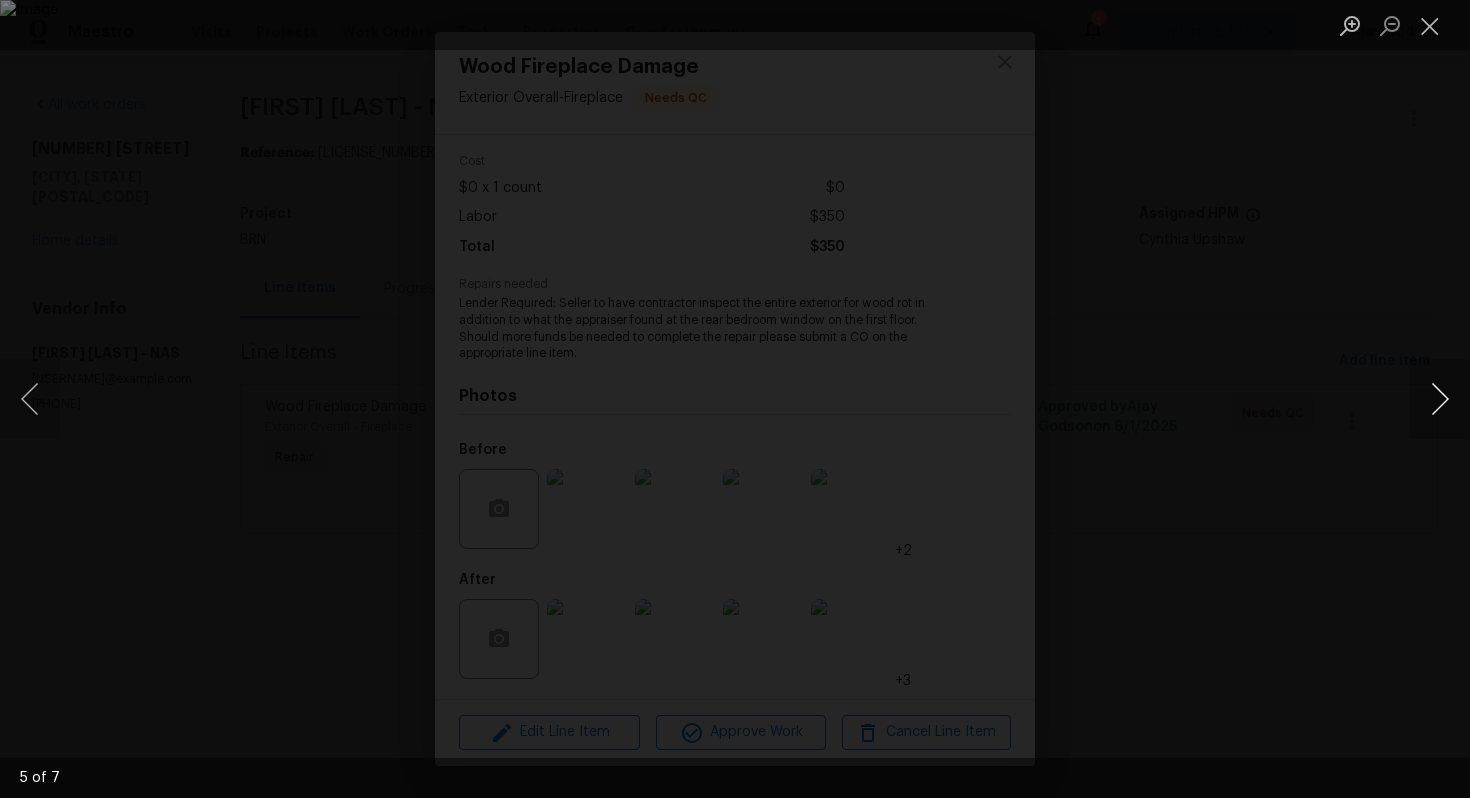 click at bounding box center (1440, 399) 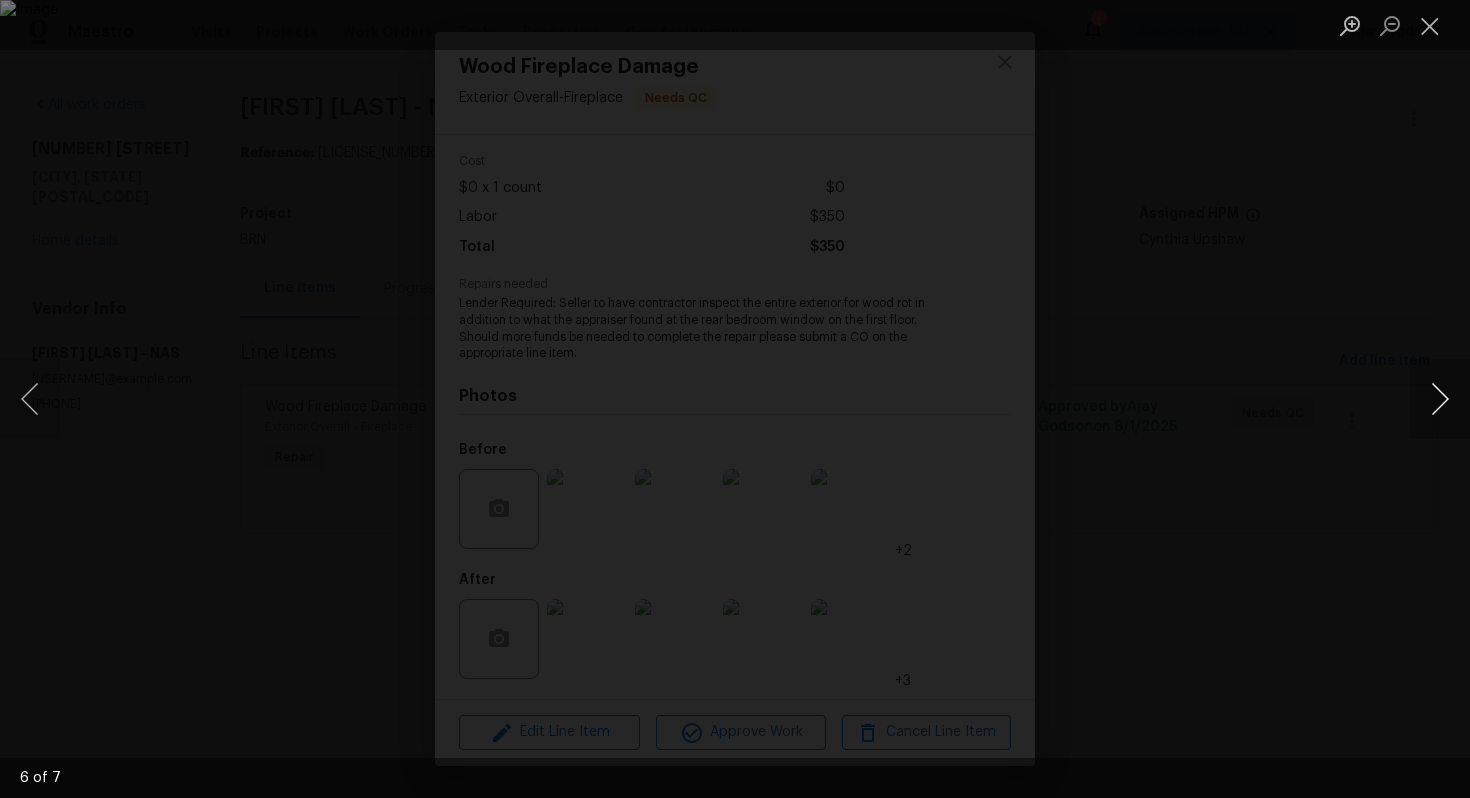 click at bounding box center [1440, 399] 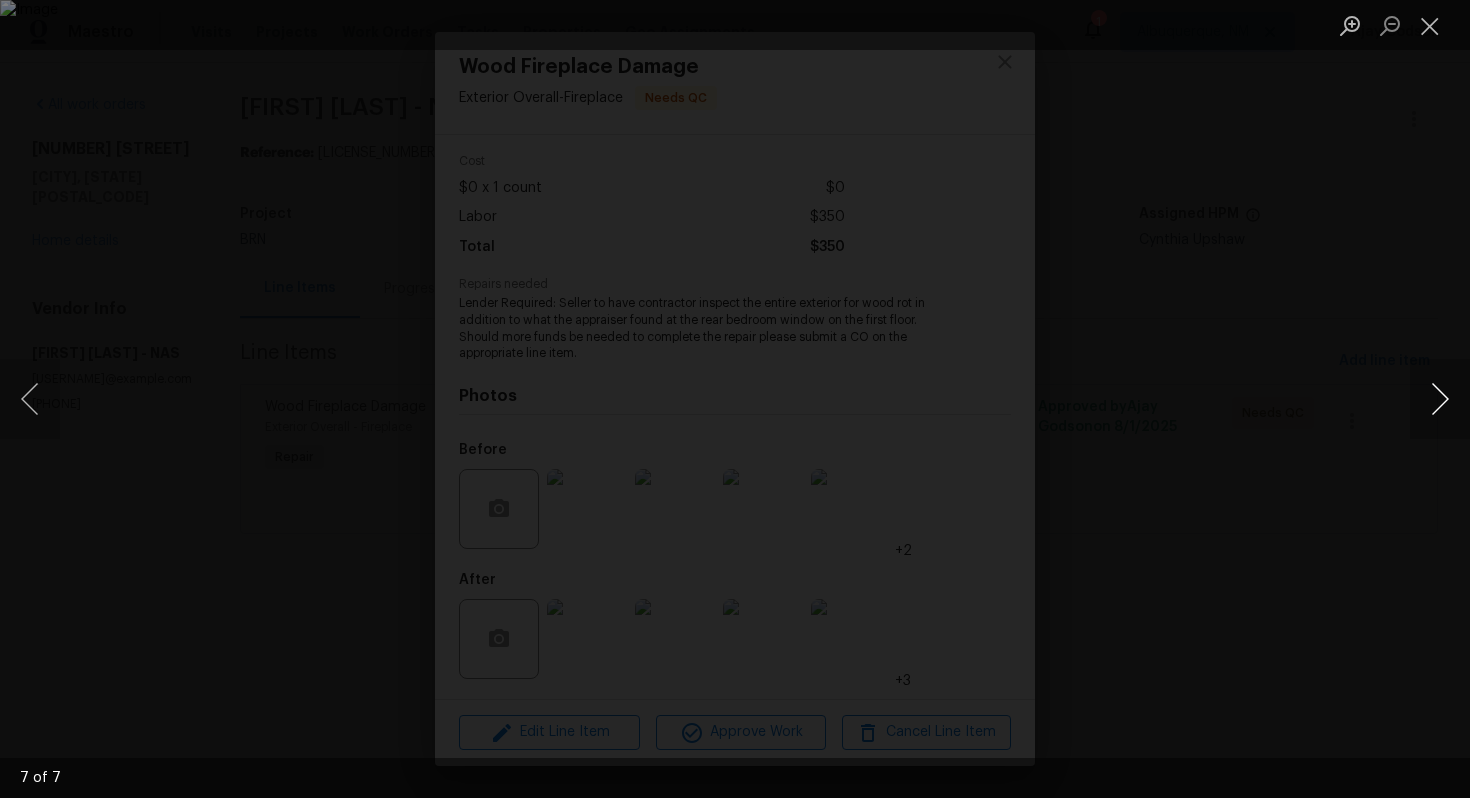 click at bounding box center (1440, 399) 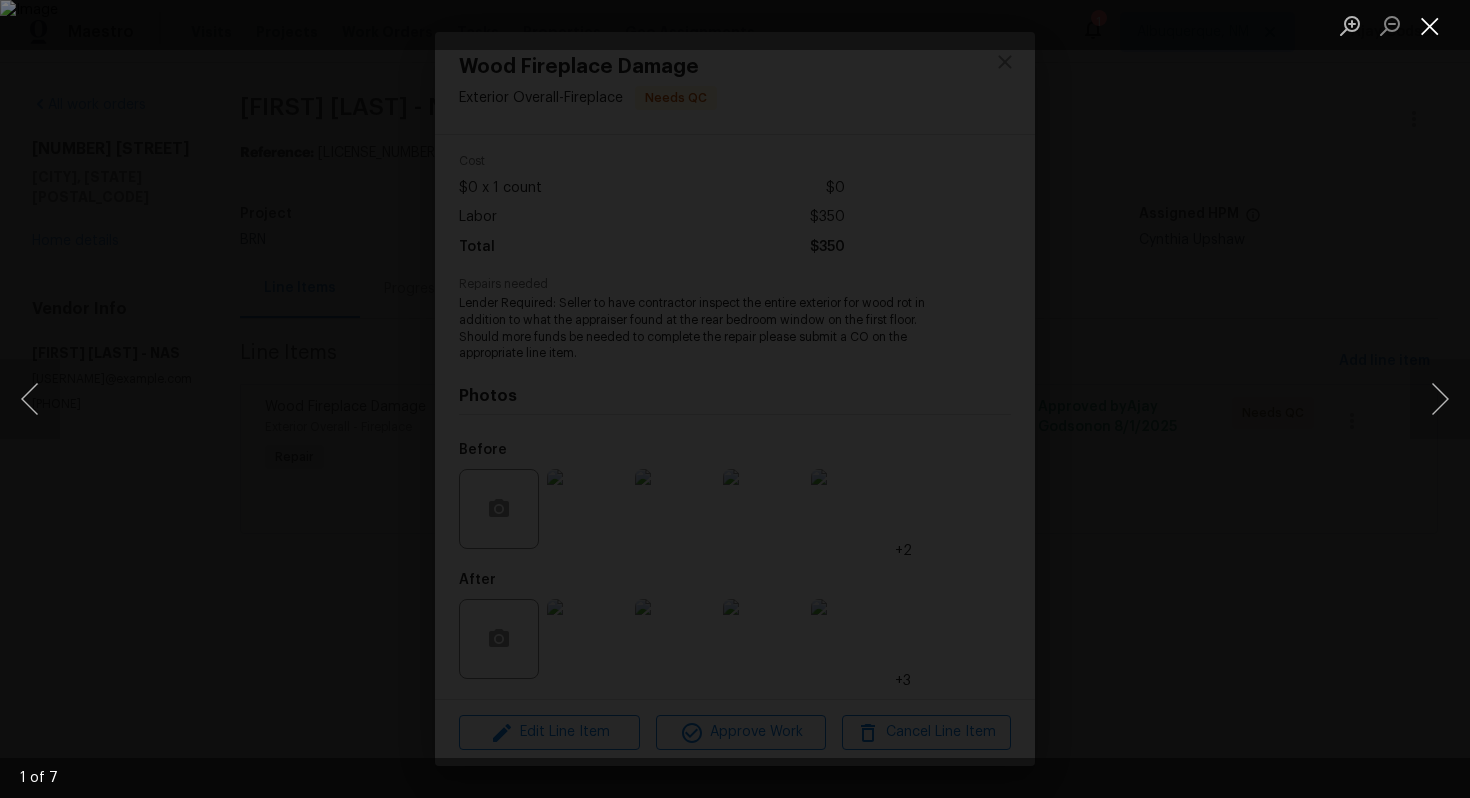 click at bounding box center [1430, 25] 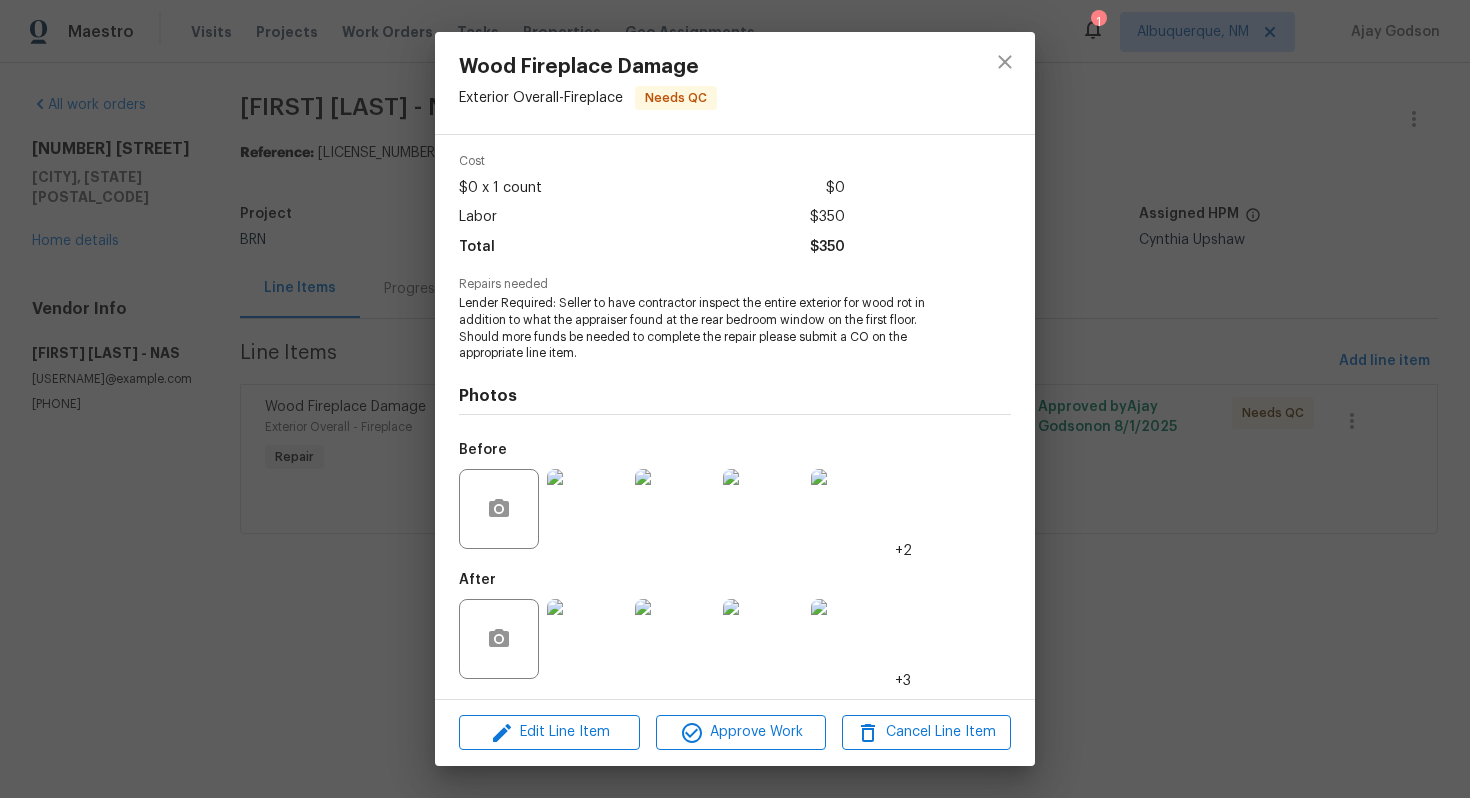 click at bounding box center [587, 509] 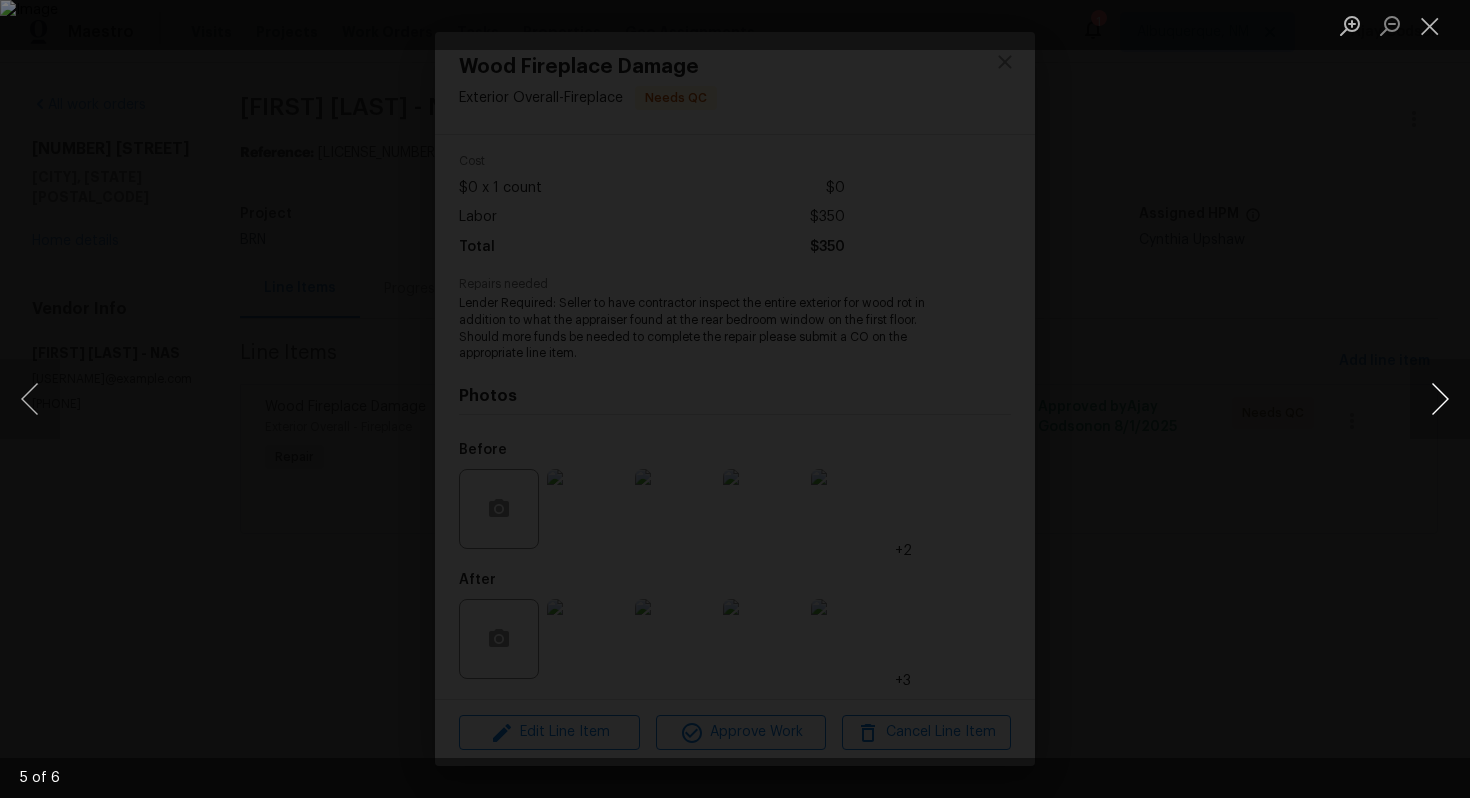 click at bounding box center (1440, 399) 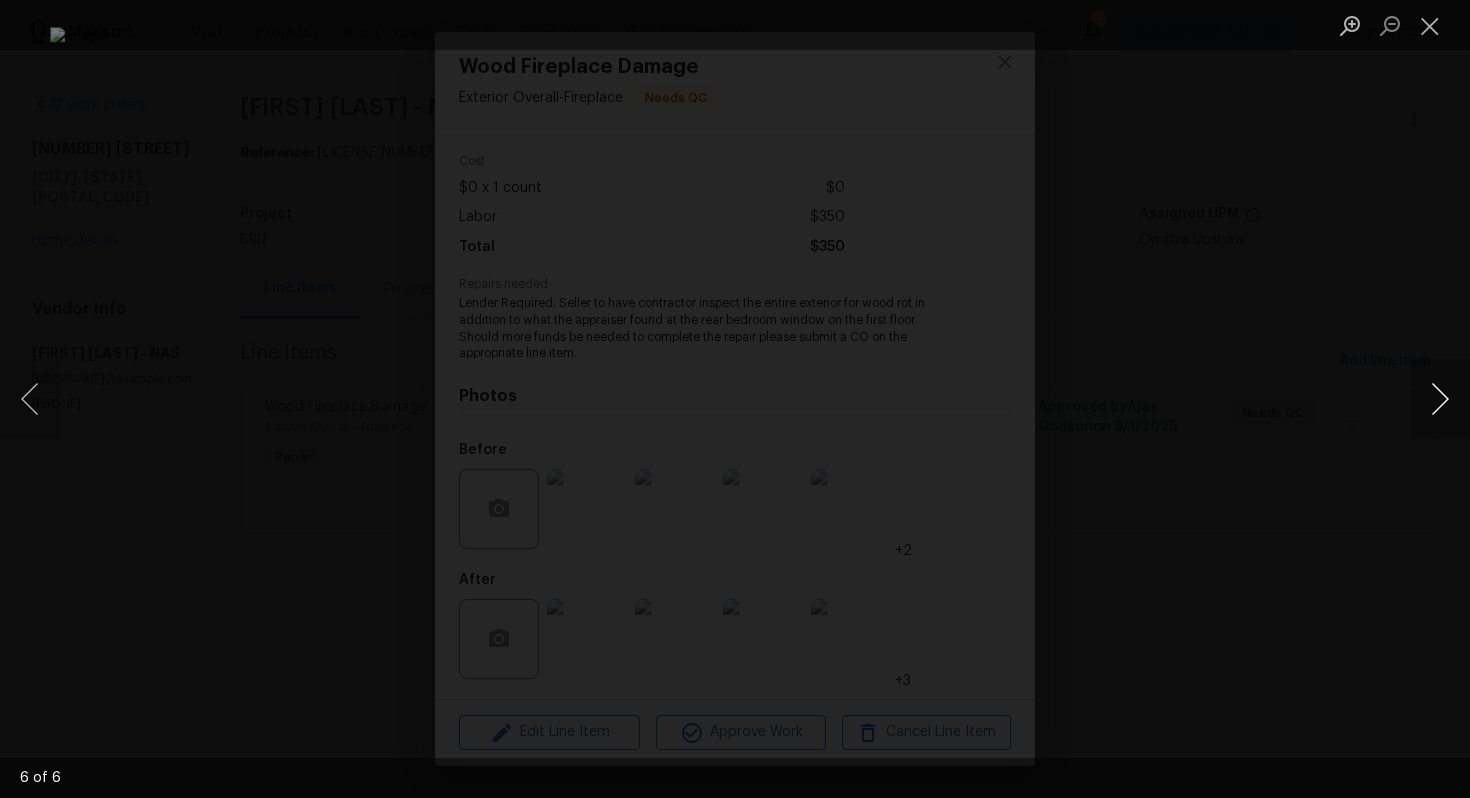 click at bounding box center (1440, 399) 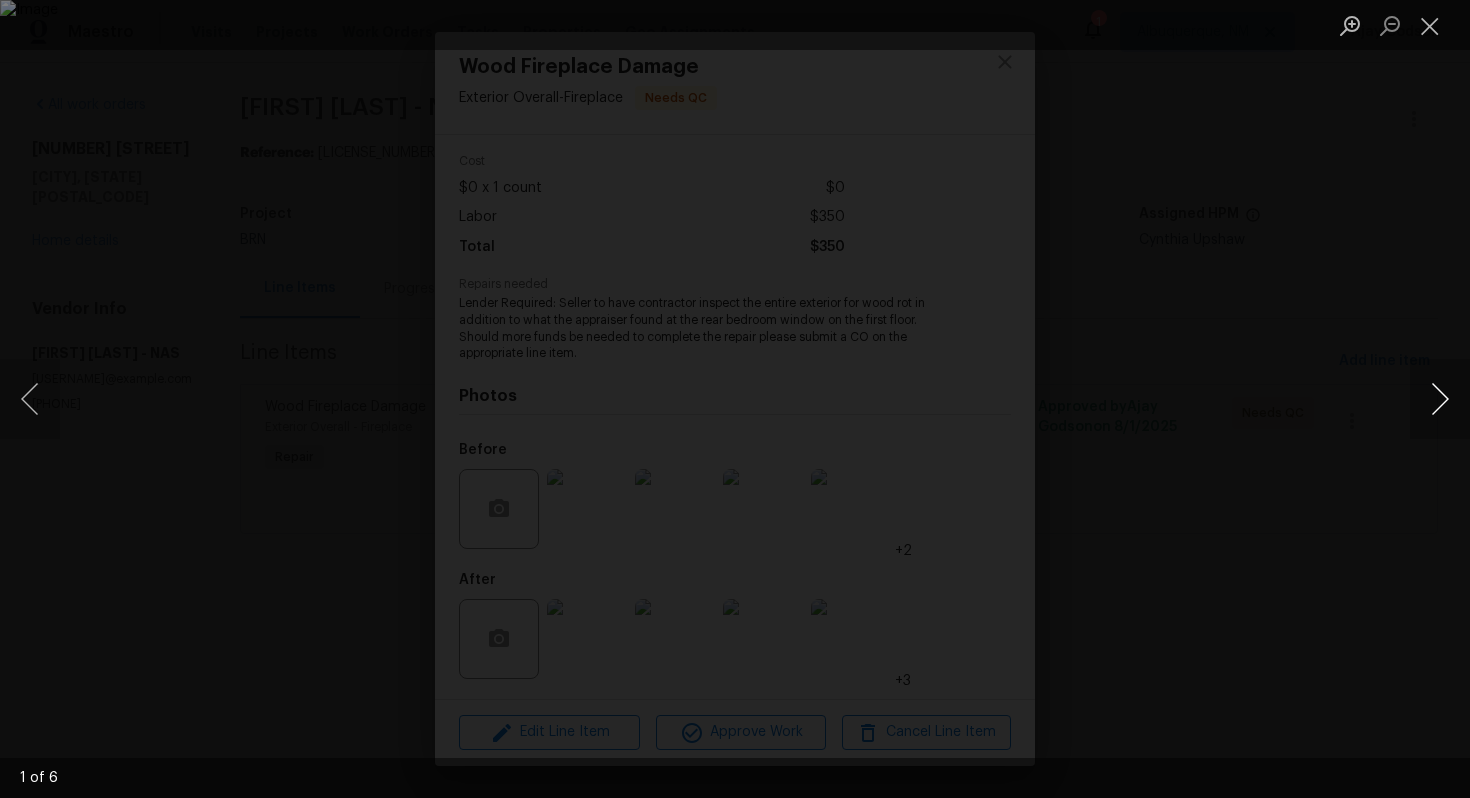 click at bounding box center (1440, 399) 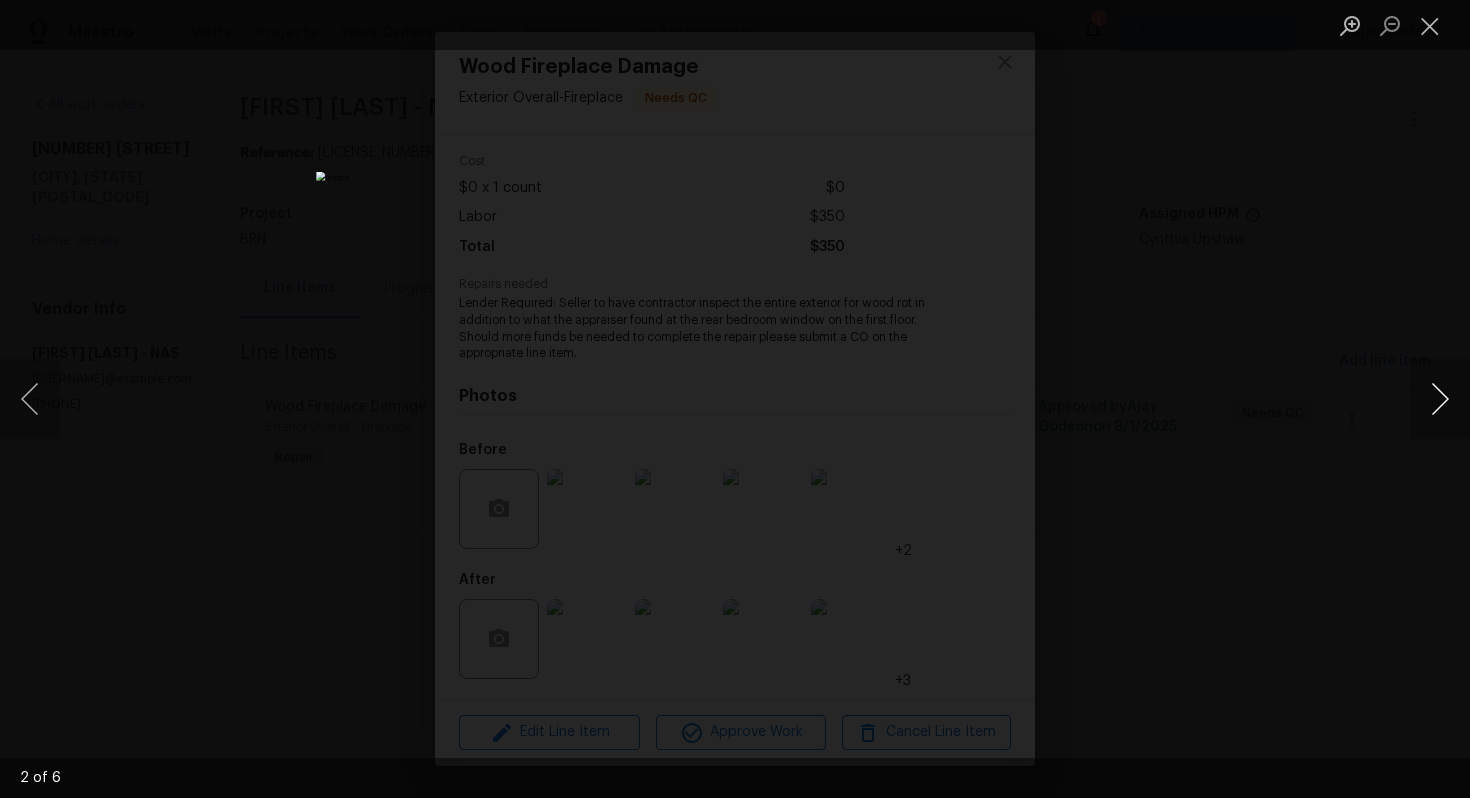 click at bounding box center (1440, 399) 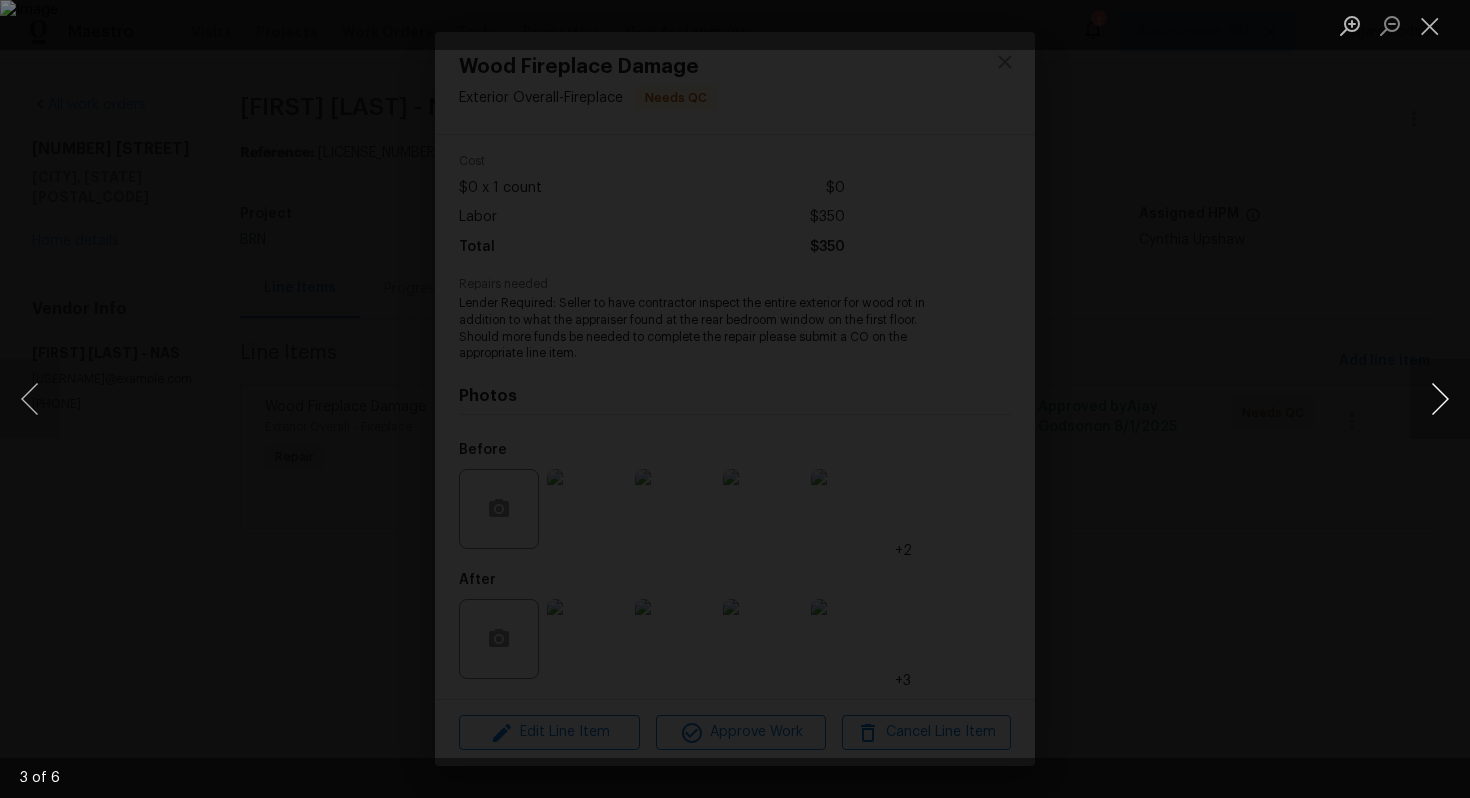 click at bounding box center [1440, 399] 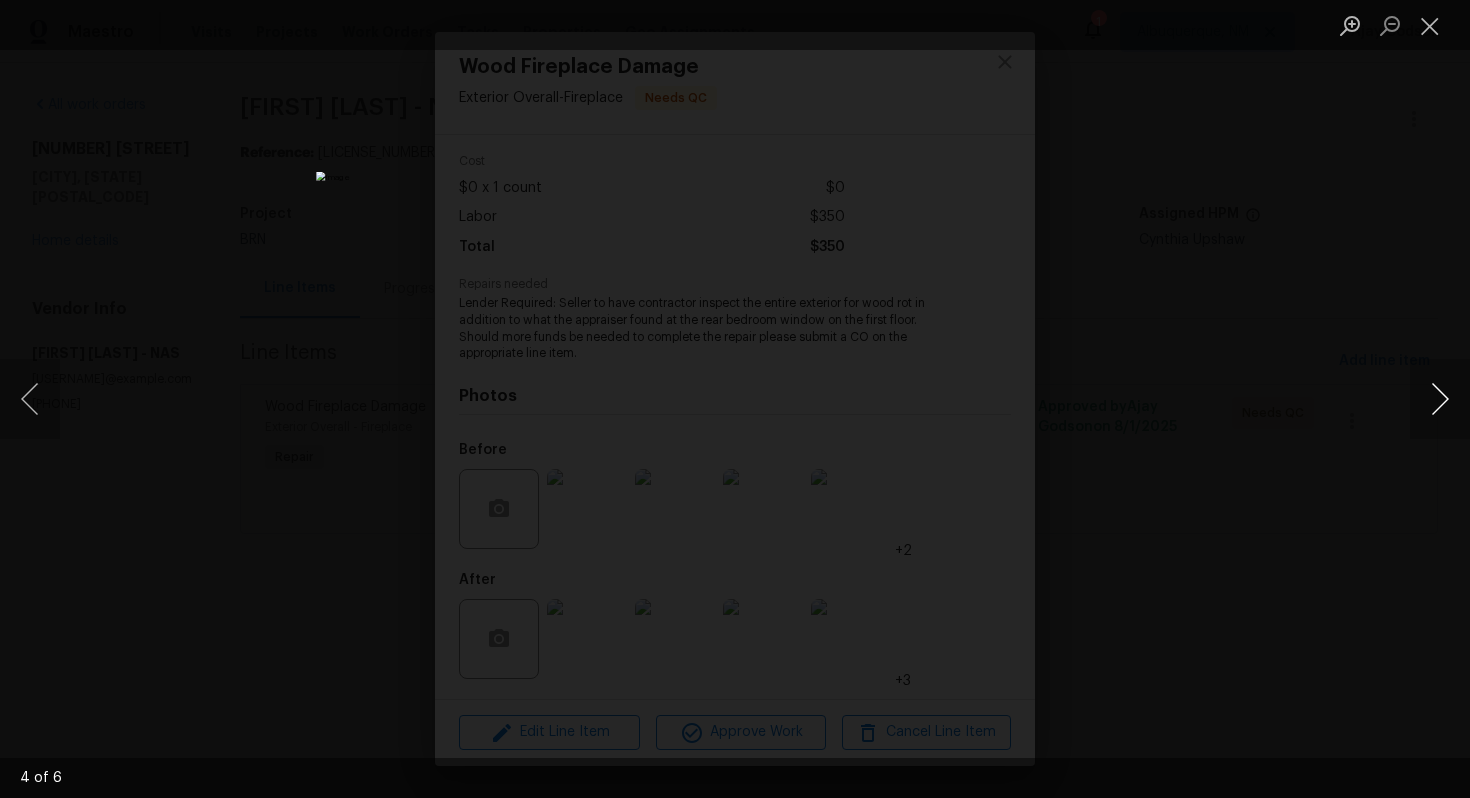 click at bounding box center [1440, 399] 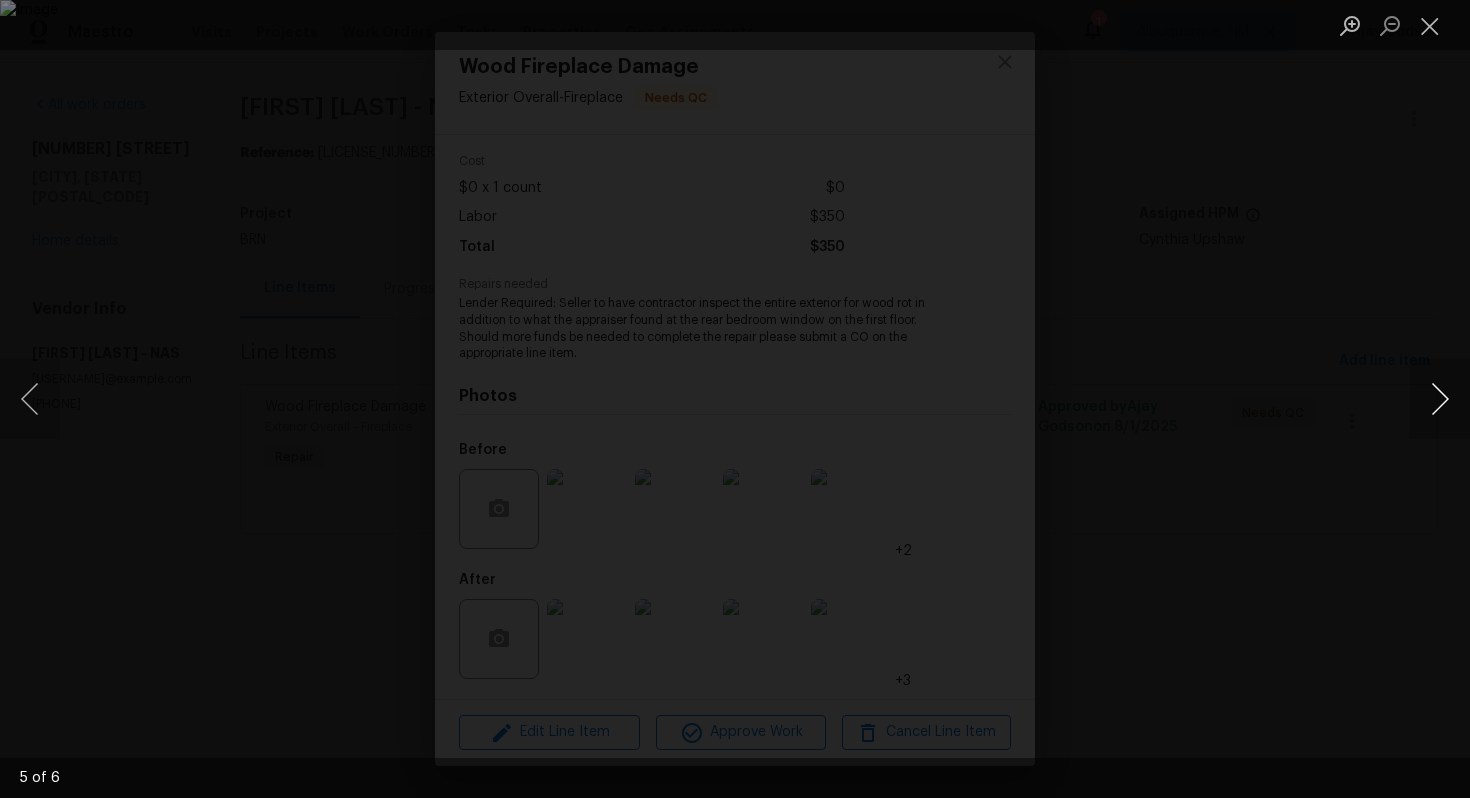 click at bounding box center [1440, 399] 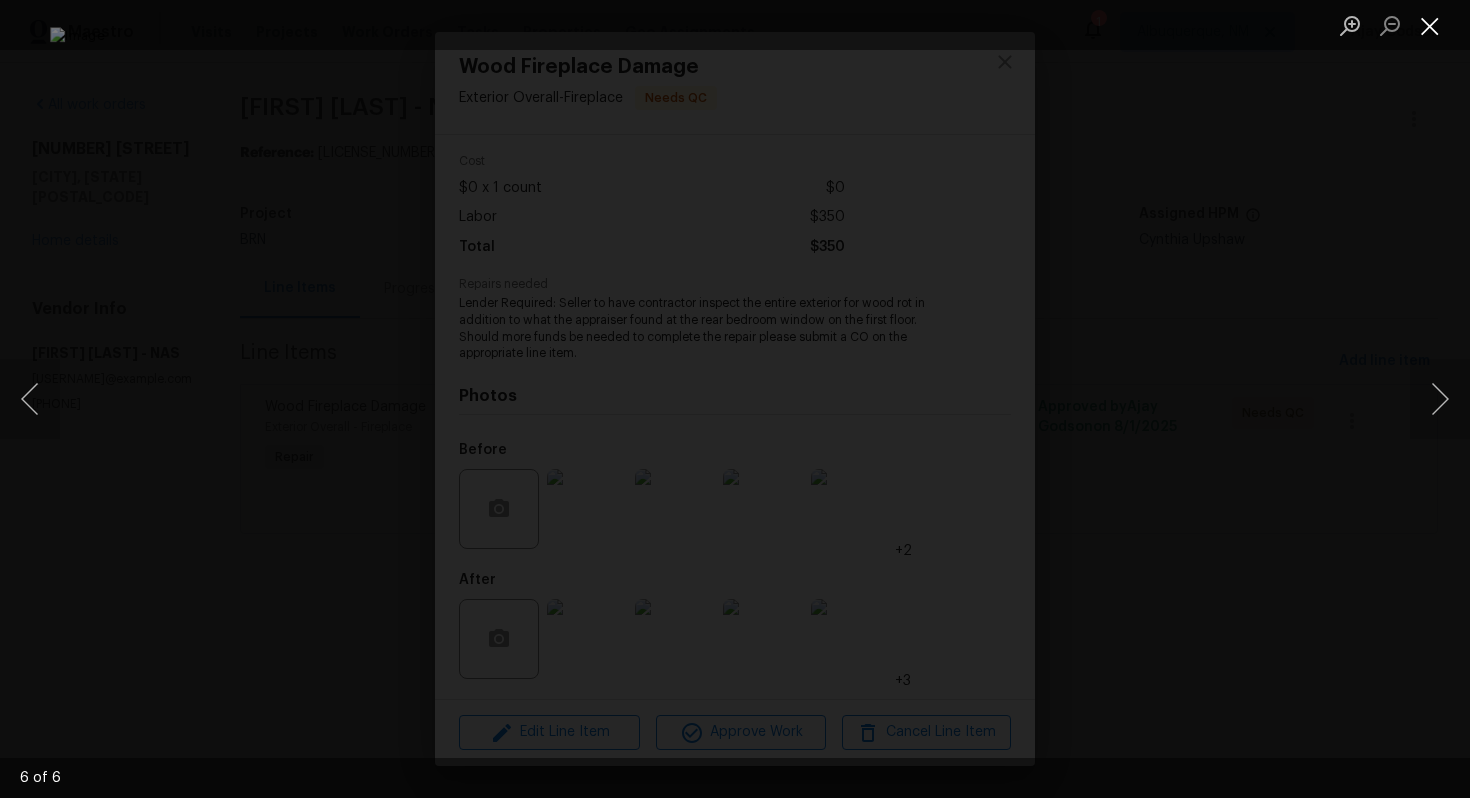 click at bounding box center (1430, 25) 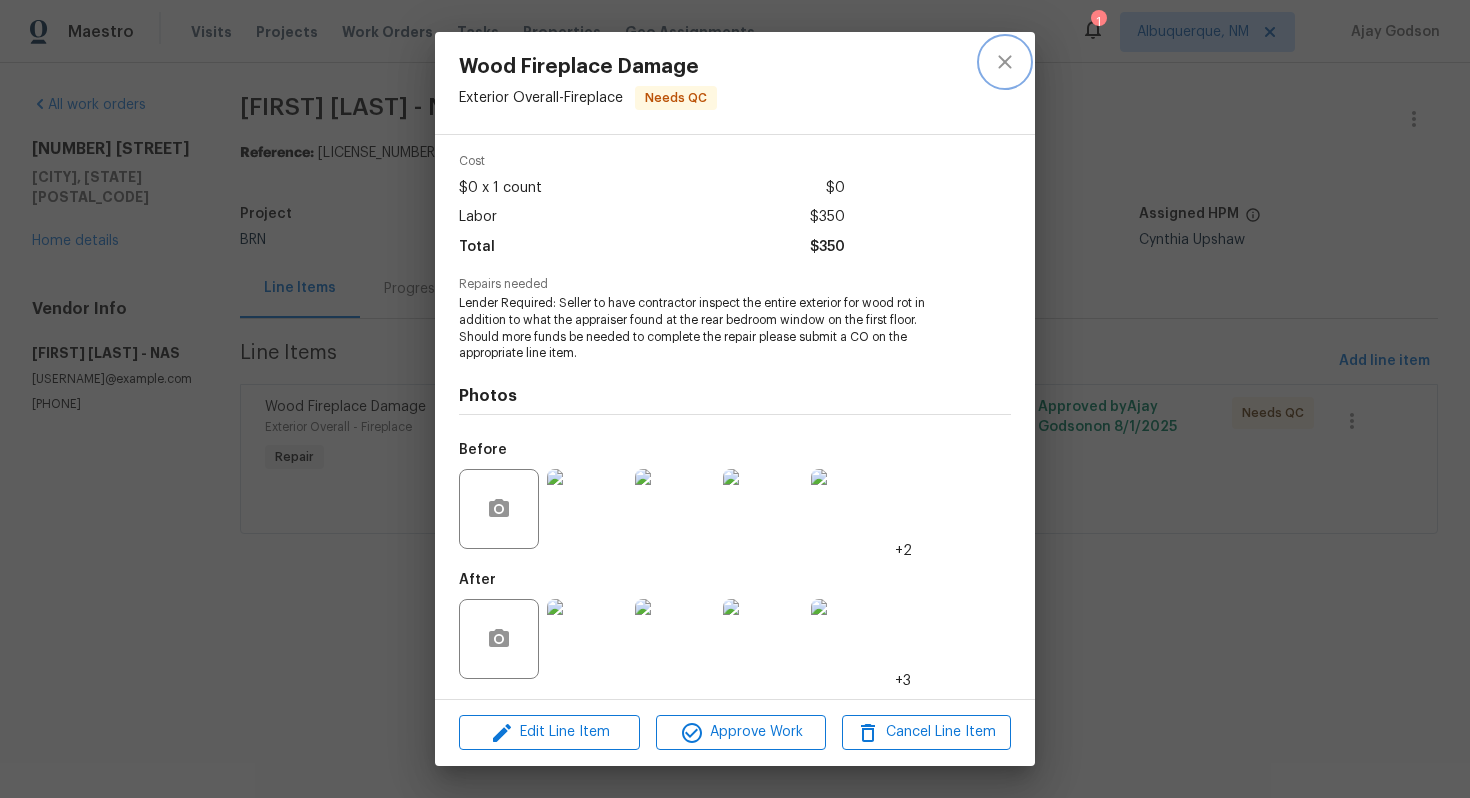 click 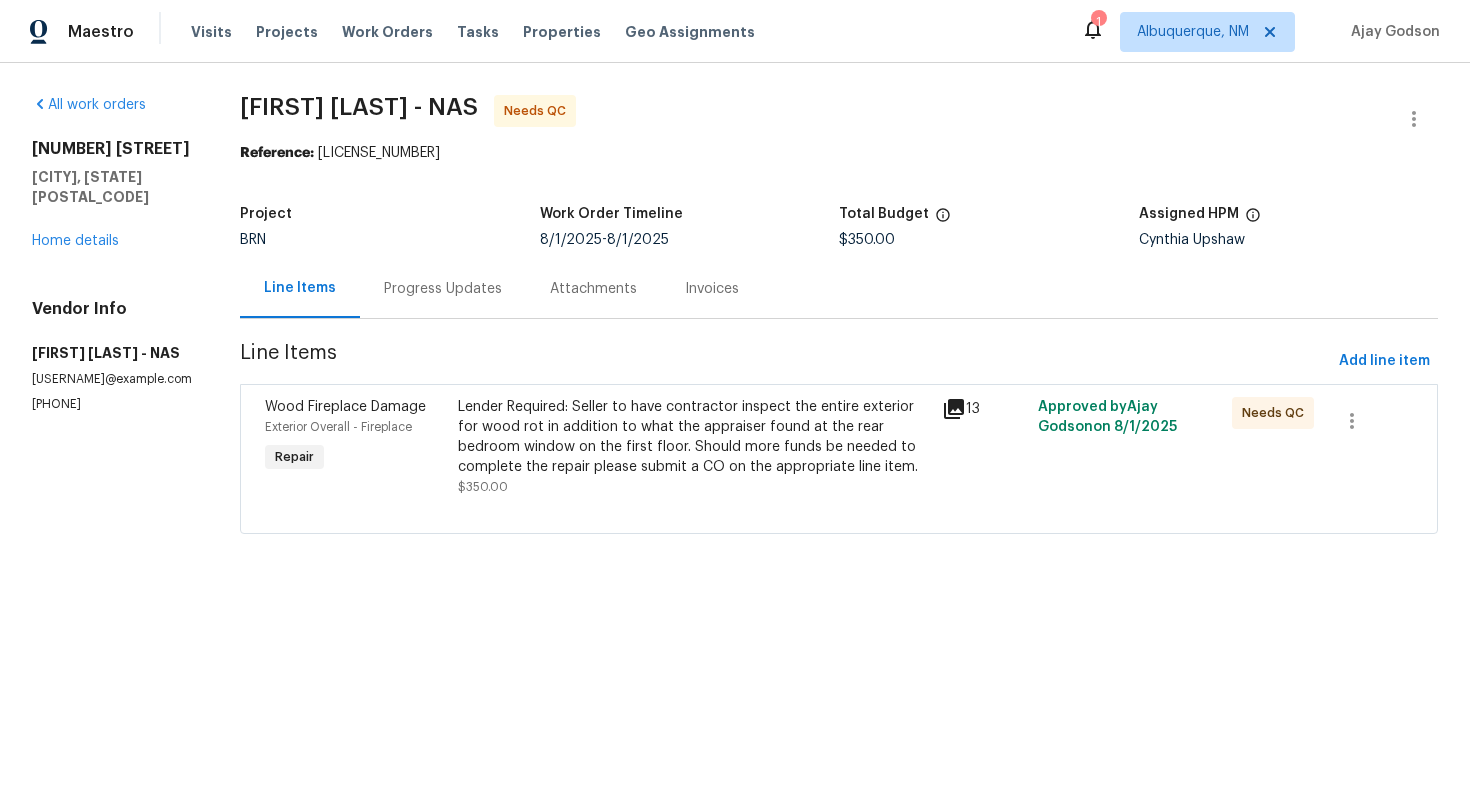 click on "Progress Updates" at bounding box center (443, 289) 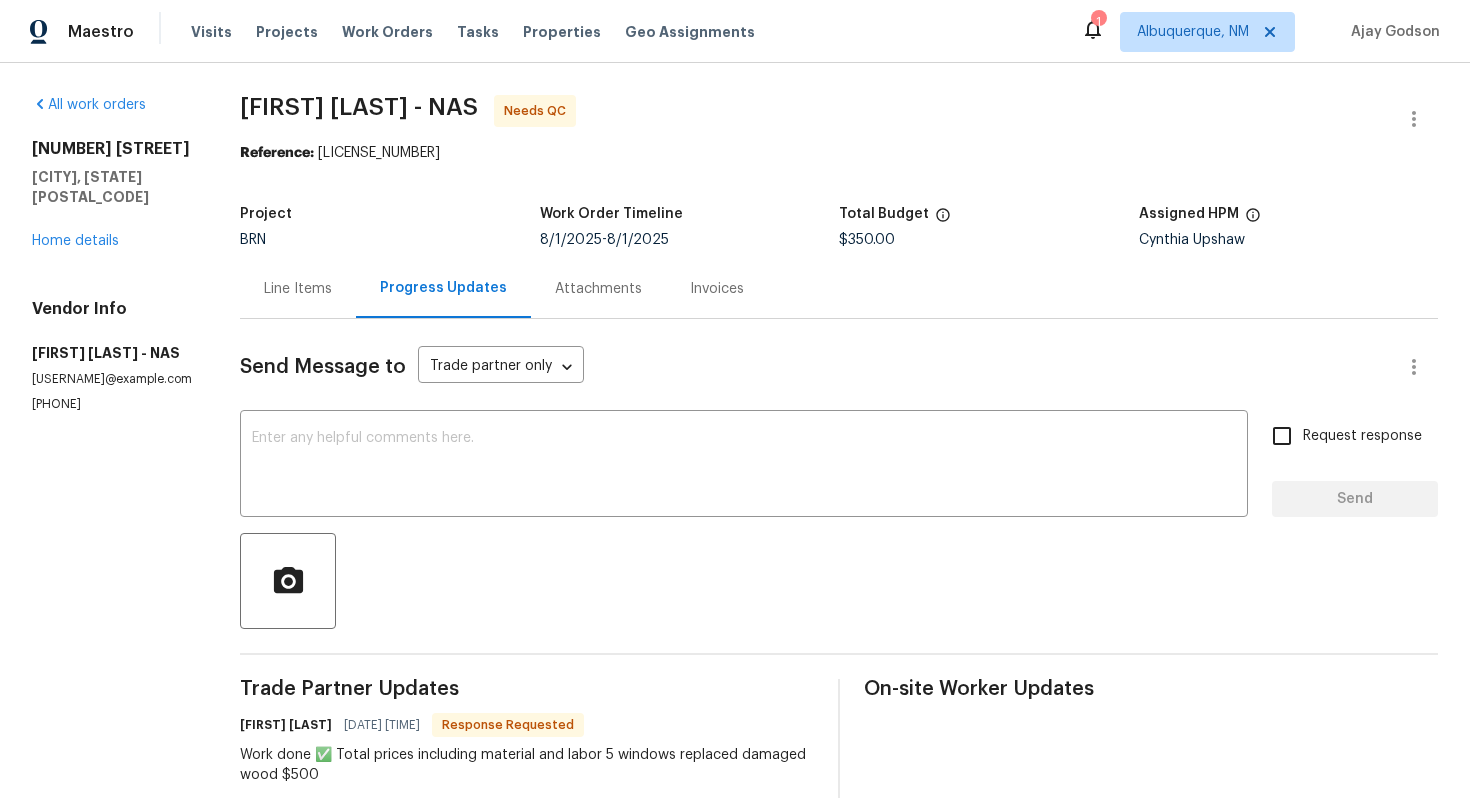 click on "Line Items" at bounding box center (298, 288) 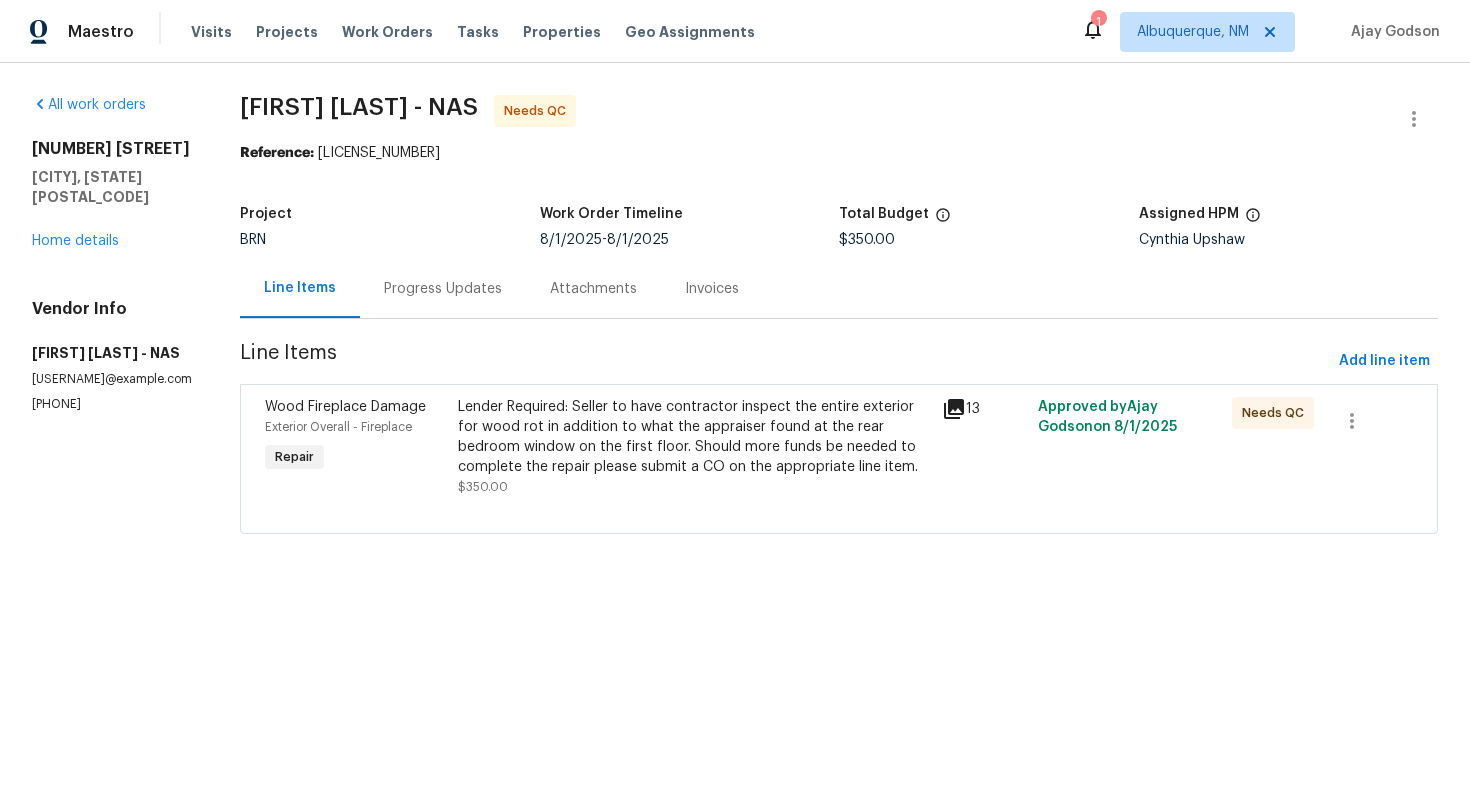 click on "Lender Required: Seller to have contractor inspect the entire exterior for wood rot in addition to what the appraiser found at the rear bedroom window on the first floor.  Should more funds be needed to complete the repair please submit a CO on the appropriate line item." at bounding box center (693, 437) 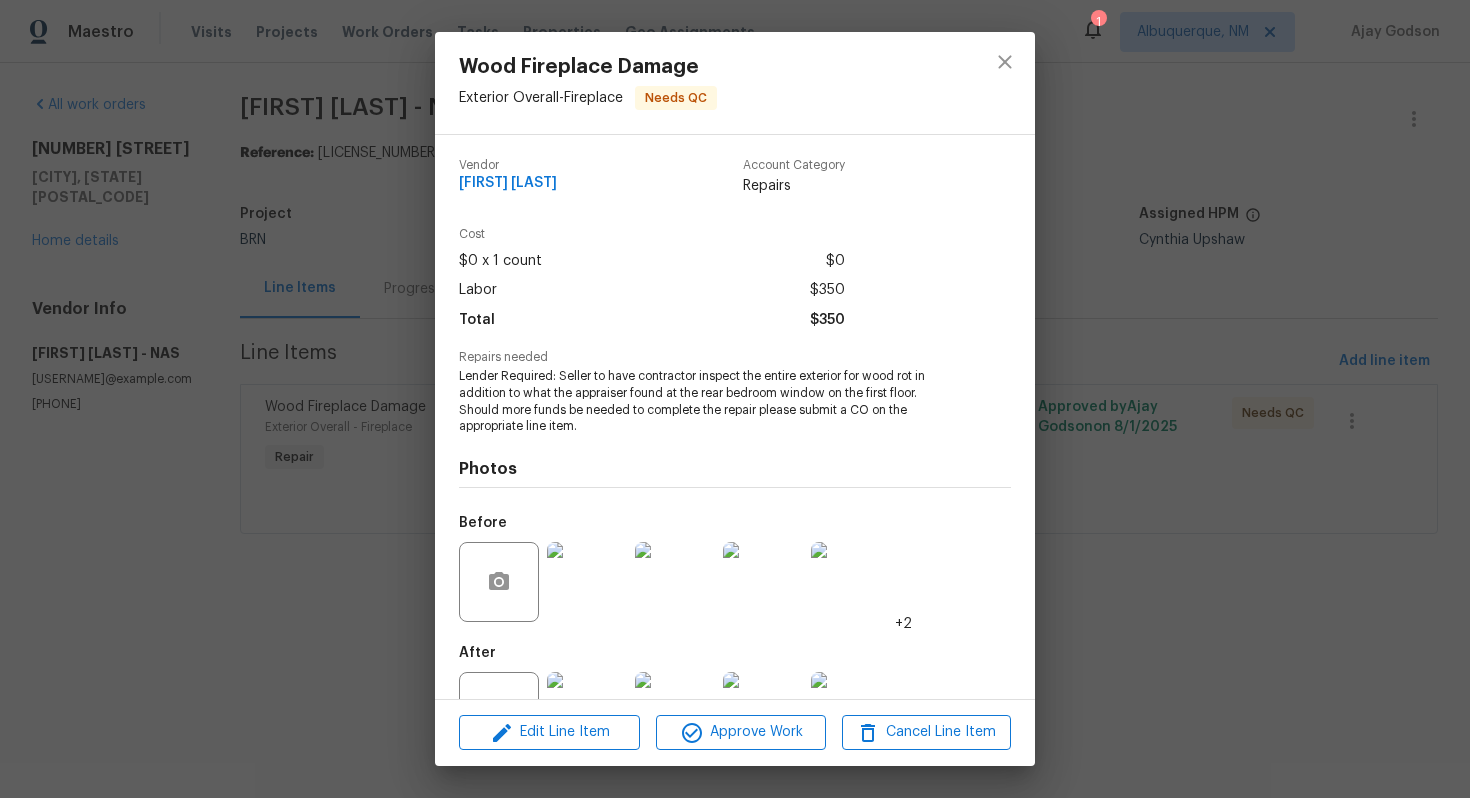 scroll, scrollTop: 74, scrollLeft: 0, axis: vertical 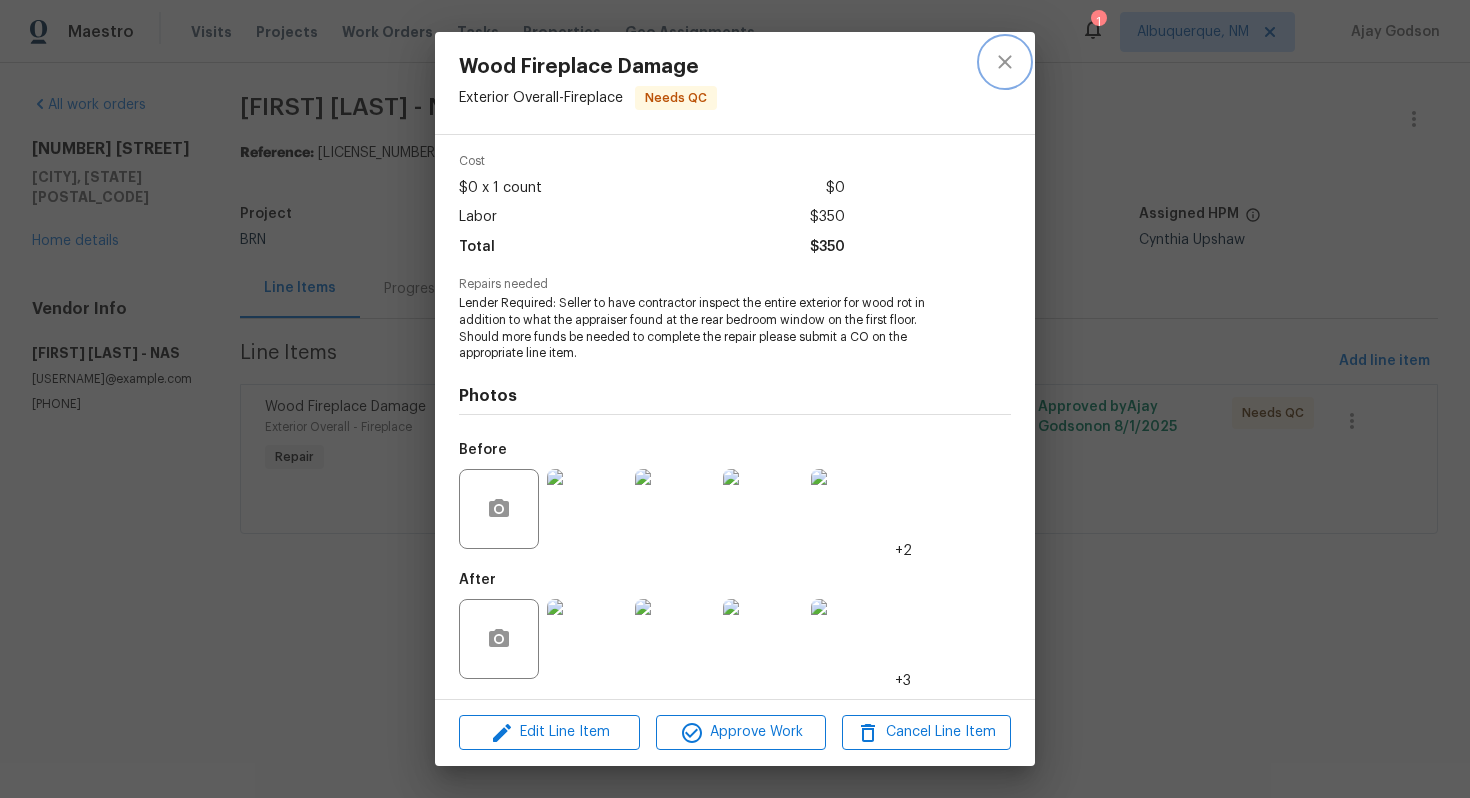 click at bounding box center [1005, 62] 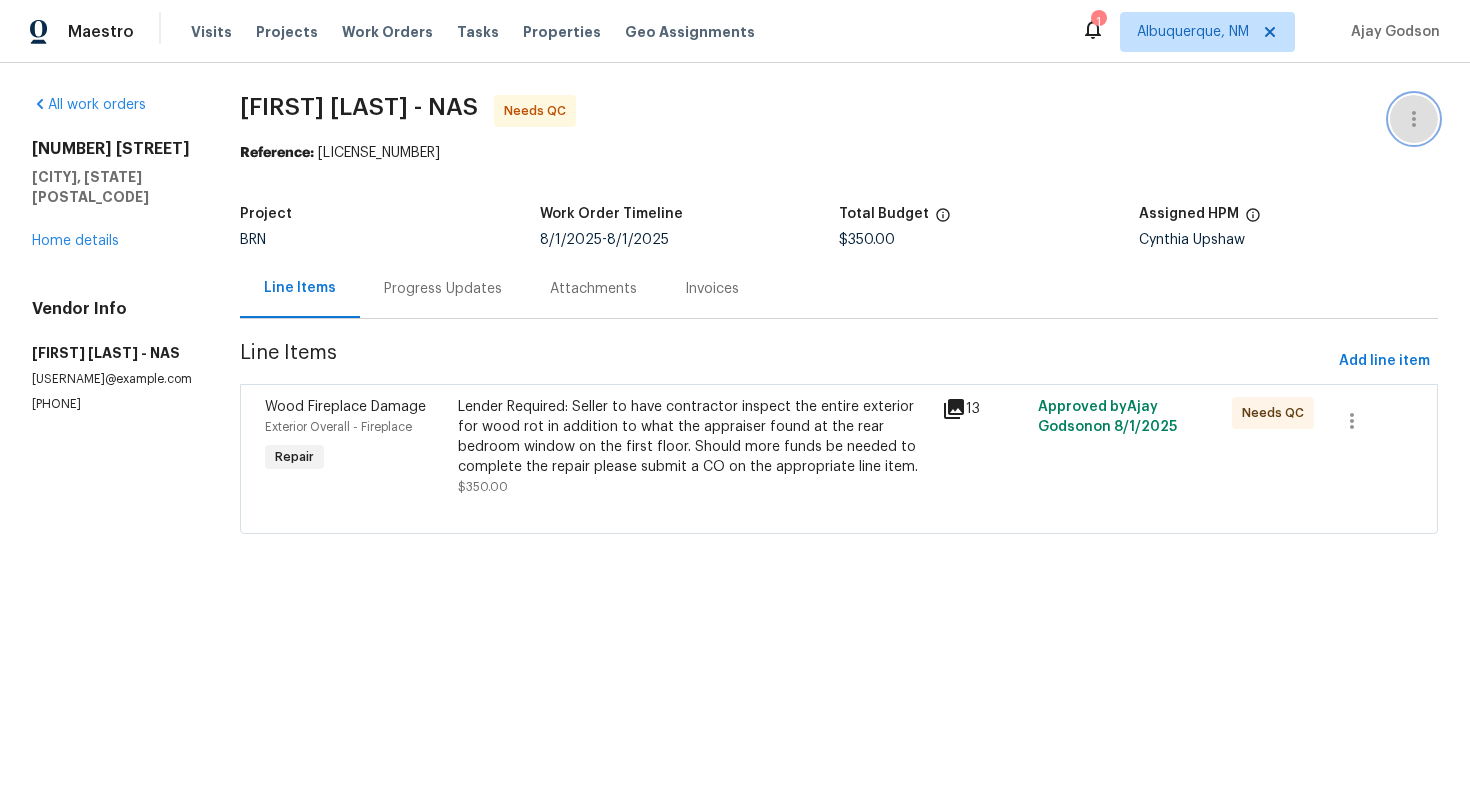 click 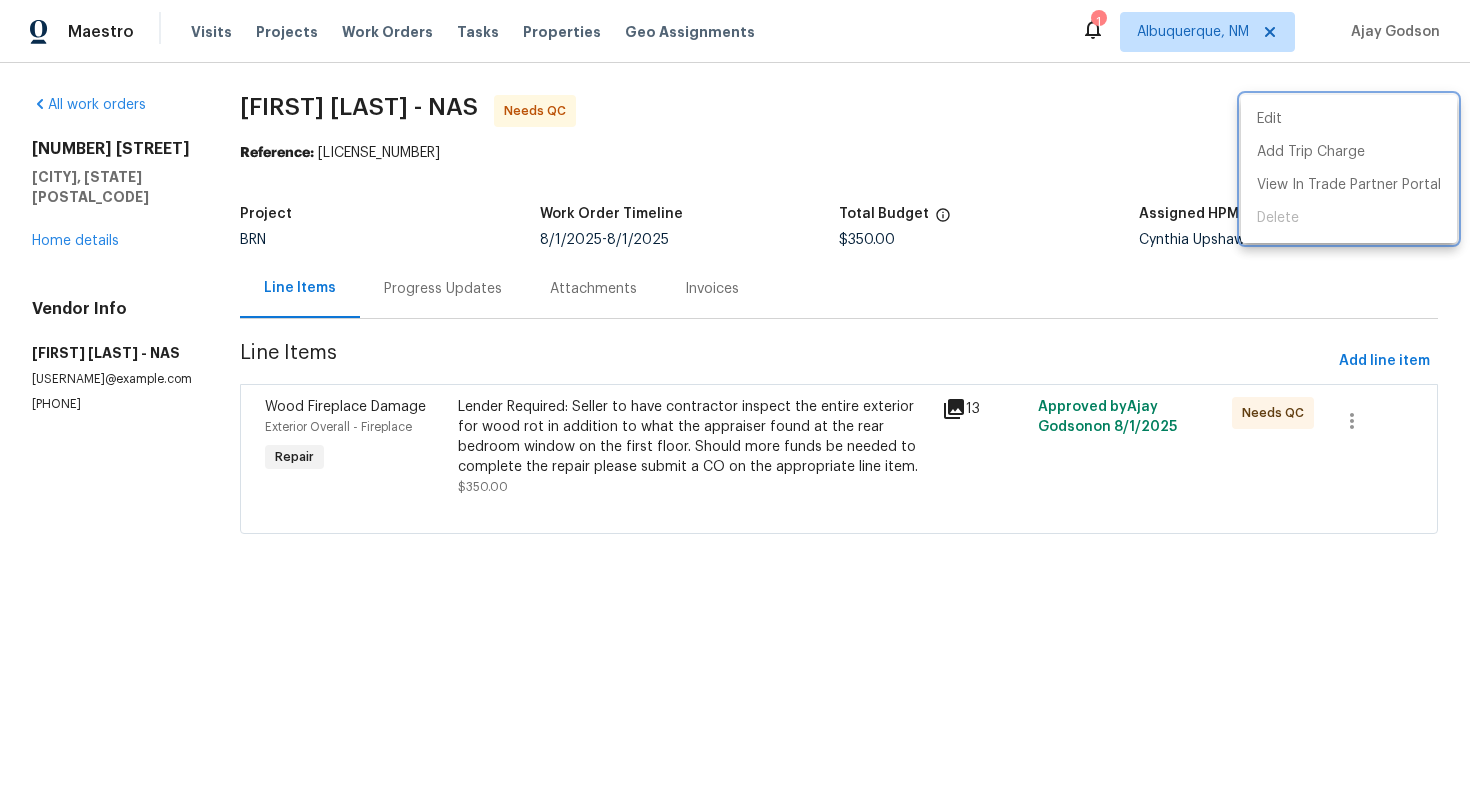 click at bounding box center [735, 399] 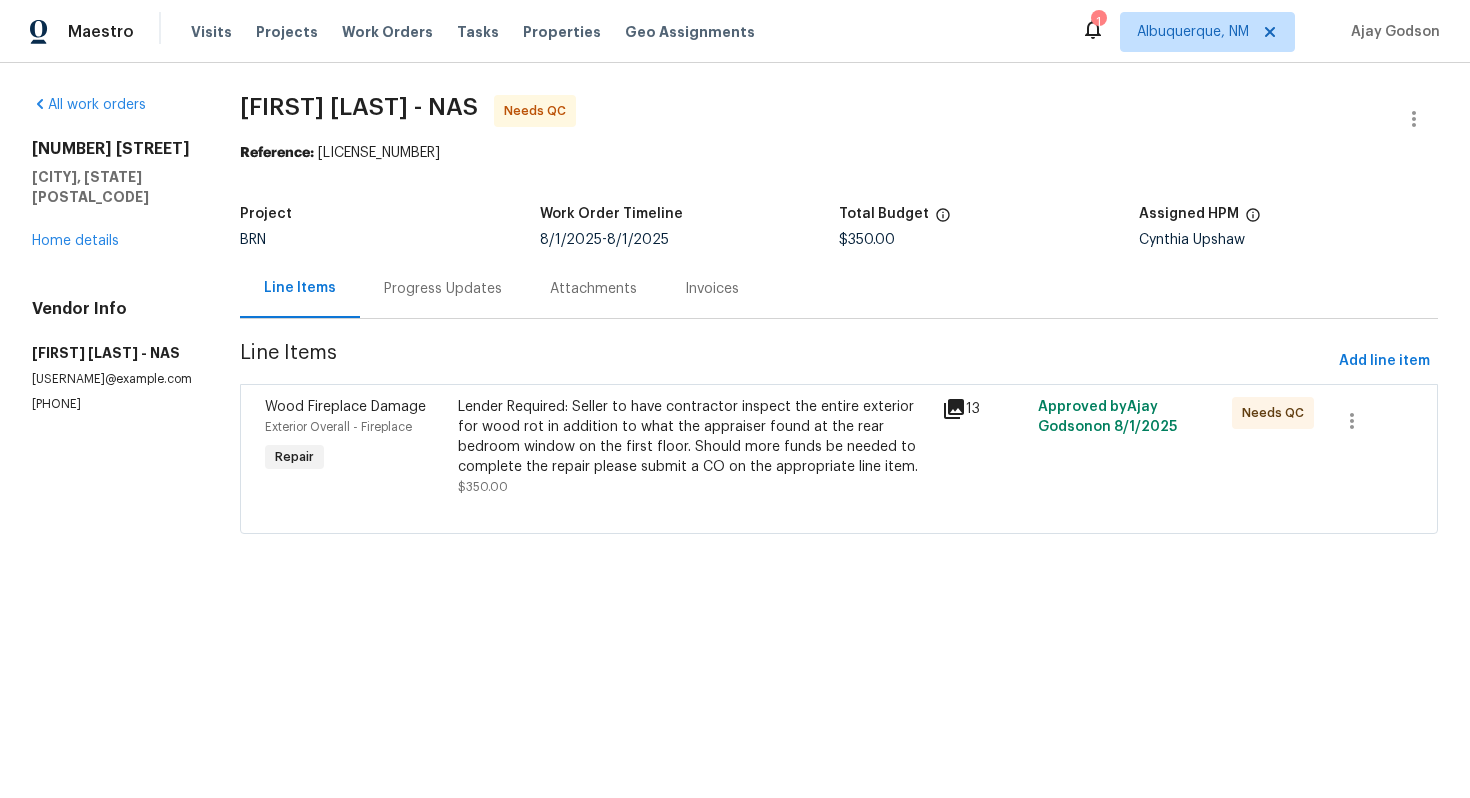 click on "Lender Required: Seller to have contractor inspect the entire exterior for wood rot in addition to what the appraiser found at the rear bedroom window on the first floor.  Should more funds be needed to complete the repair please submit a CO on the appropriate line item." at bounding box center [693, 437] 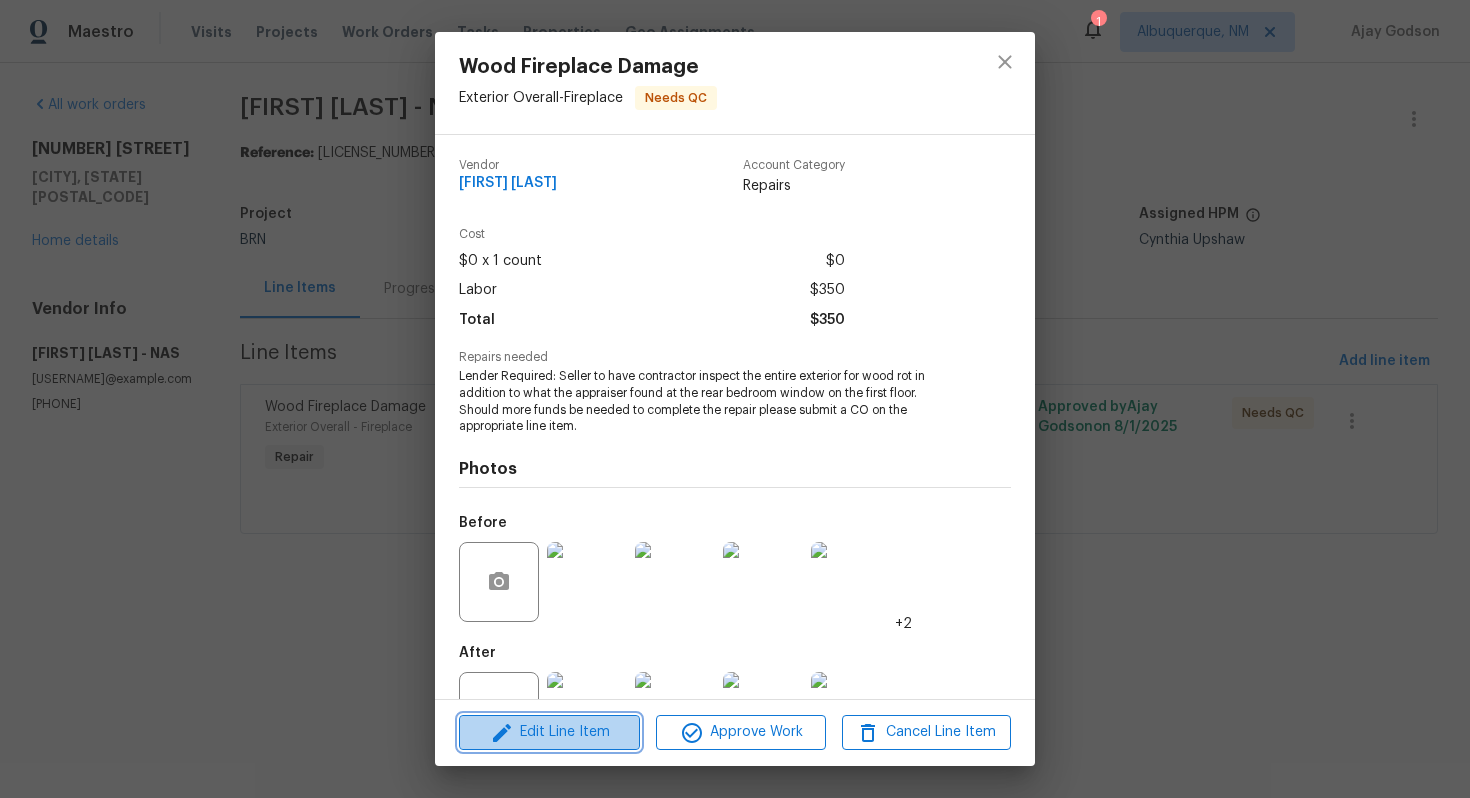 click on "Edit Line Item" at bounding box center [549, 732] 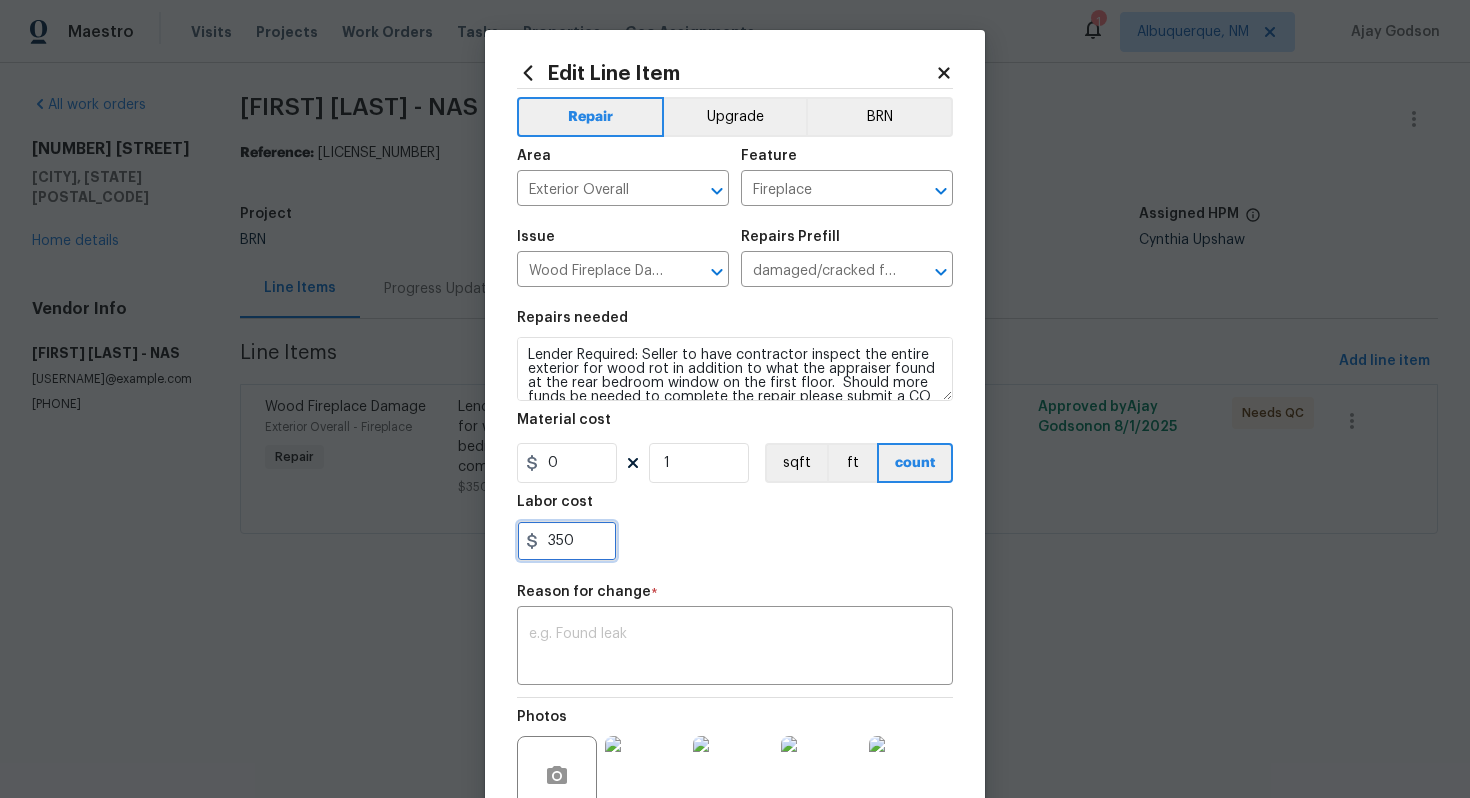 click on "350" at bounding box center [567, 541] 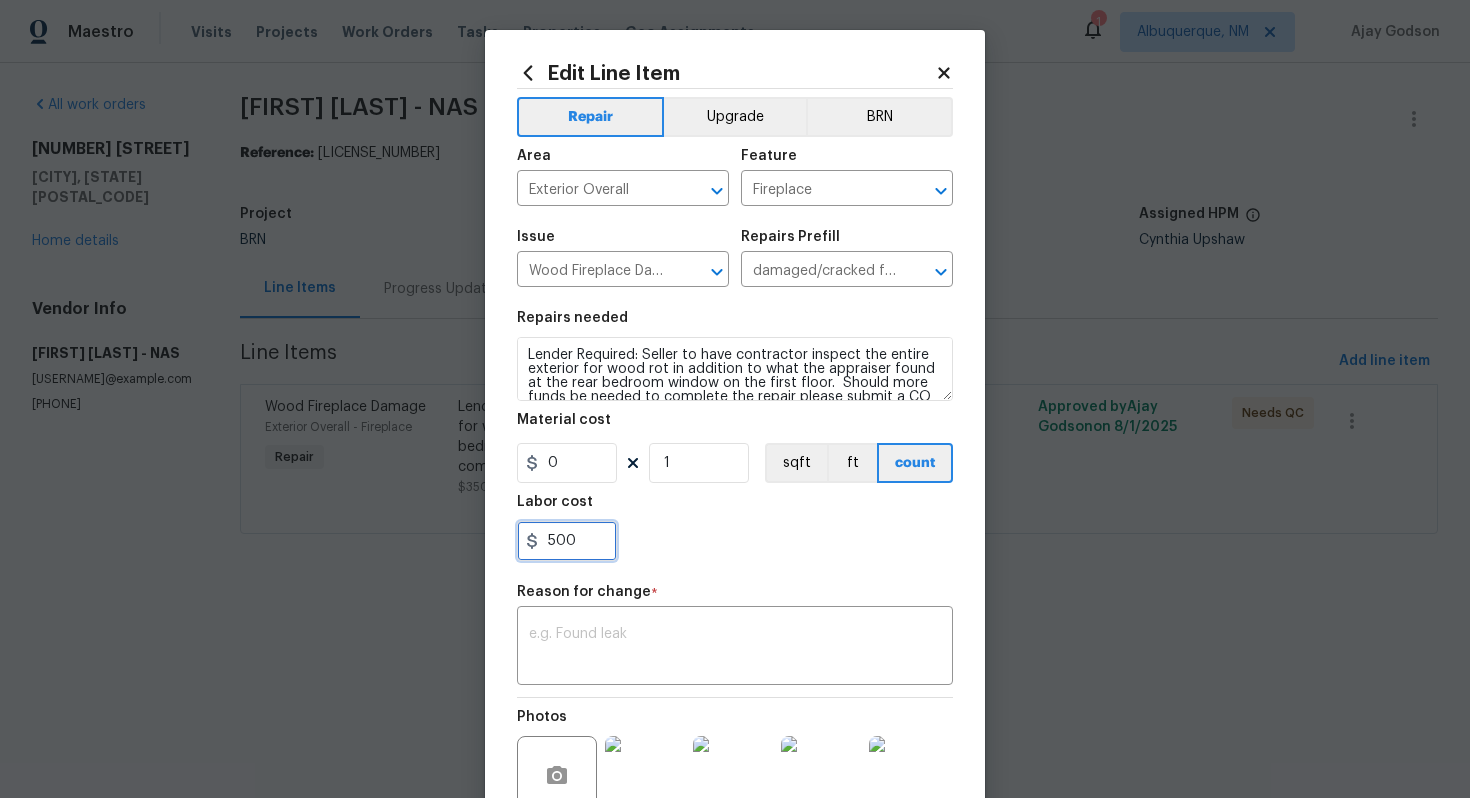 type on "500" 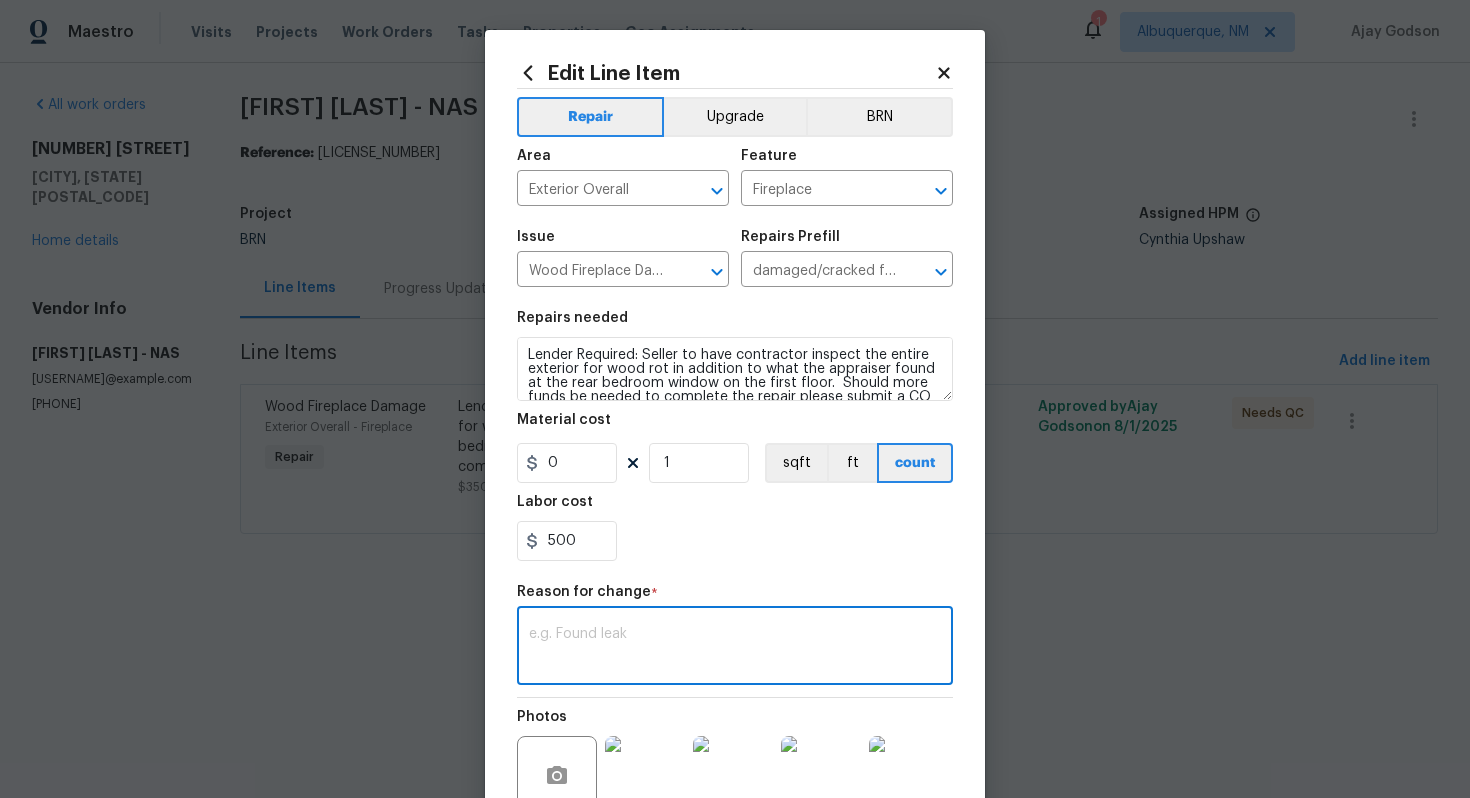 click at bounding box center (735, 648) 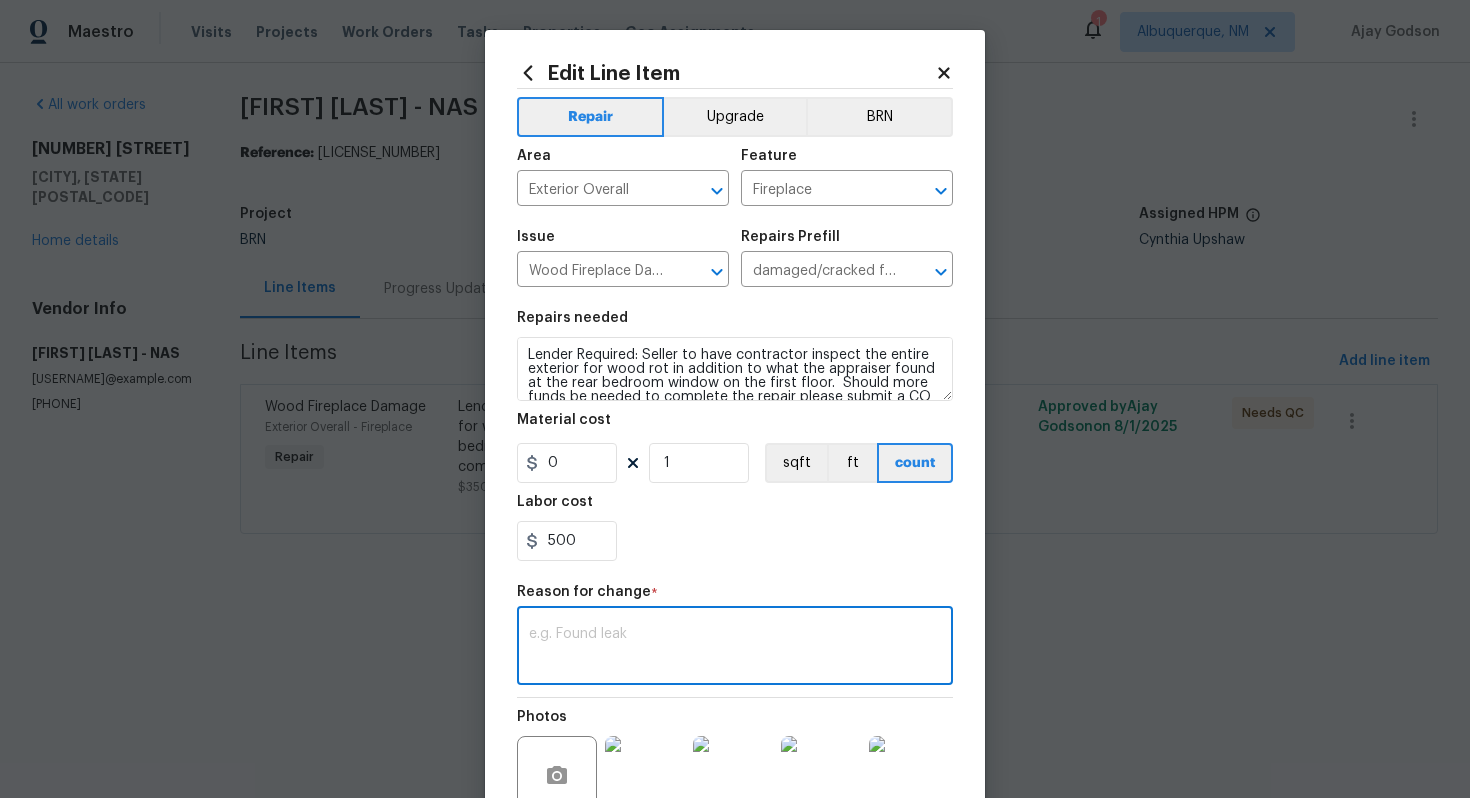 paste on "(AG) Updated per vendors final cost." 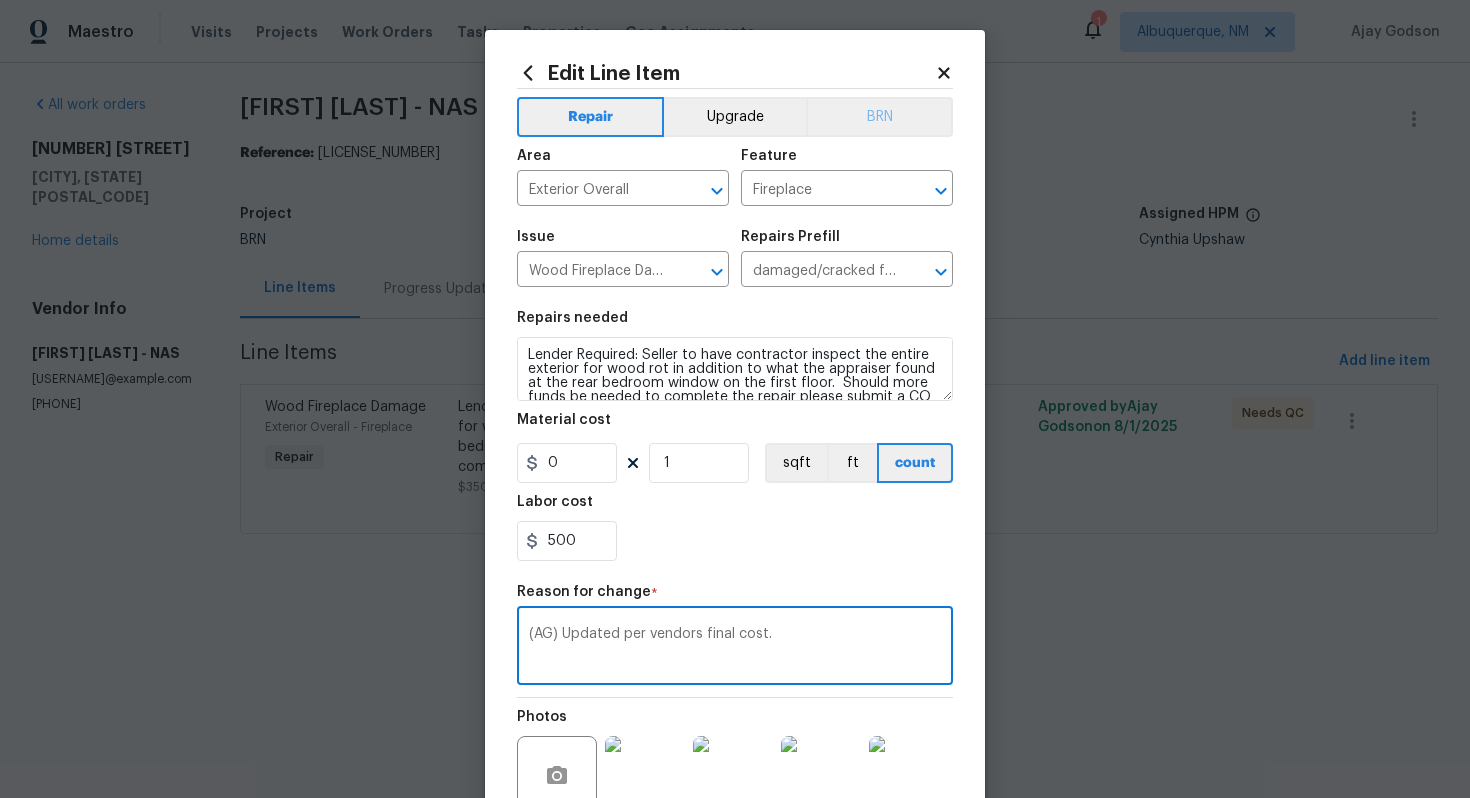 type on "(AG) Updated per vendors final cost." 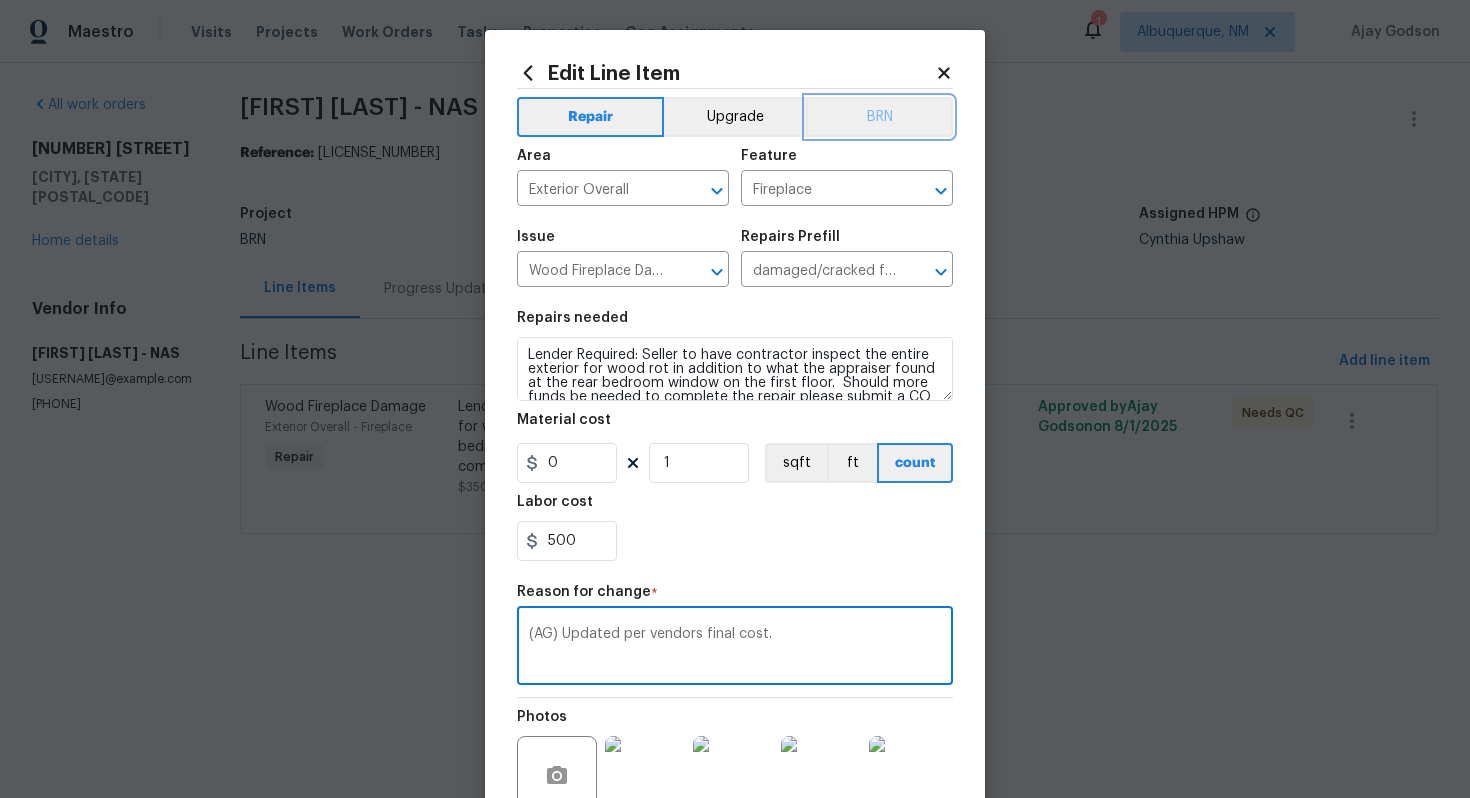 click on "BRN" at bounding box center [879, 117] 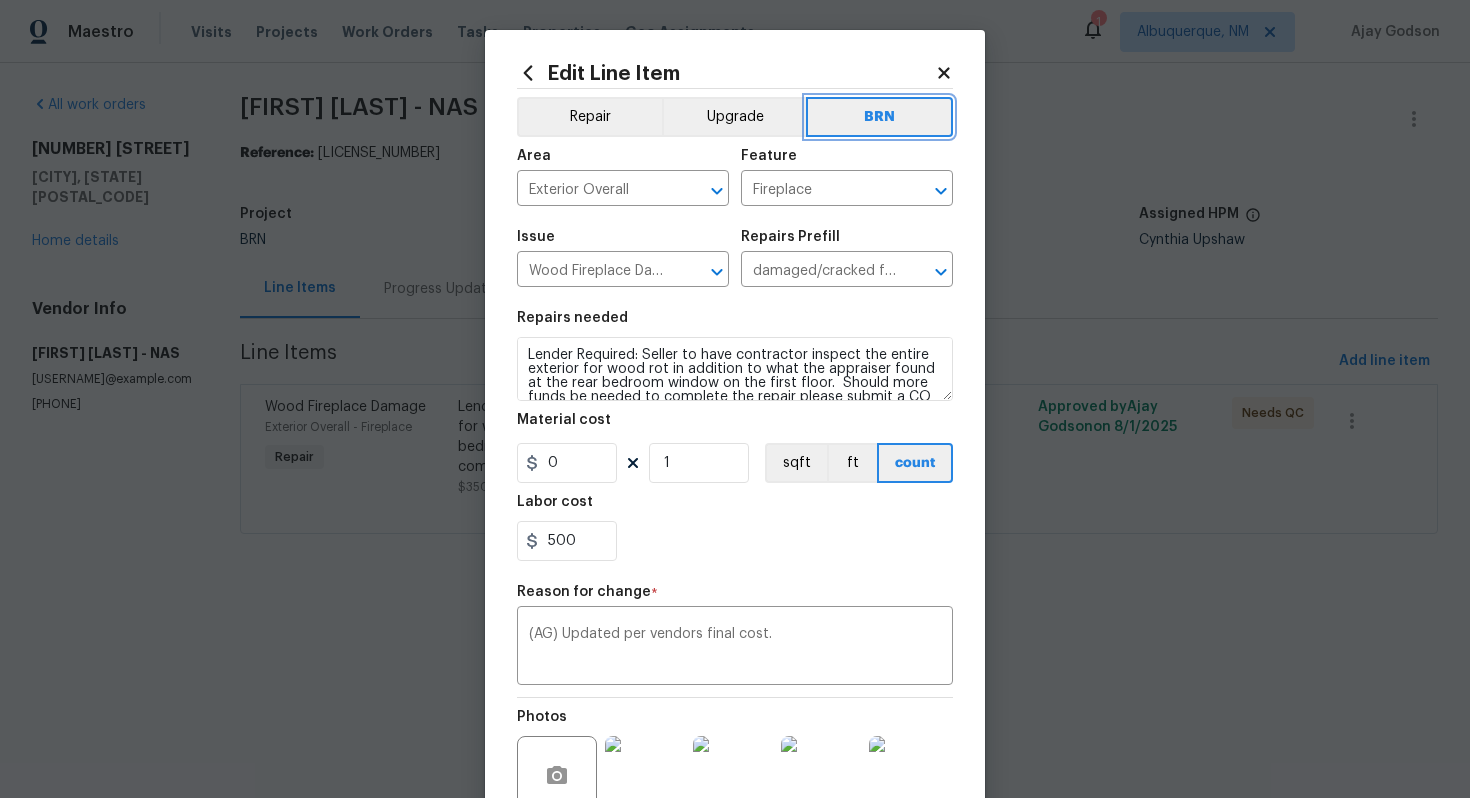 scroll, scrollTop: 28, scrollLeft: 0, axis: vertical 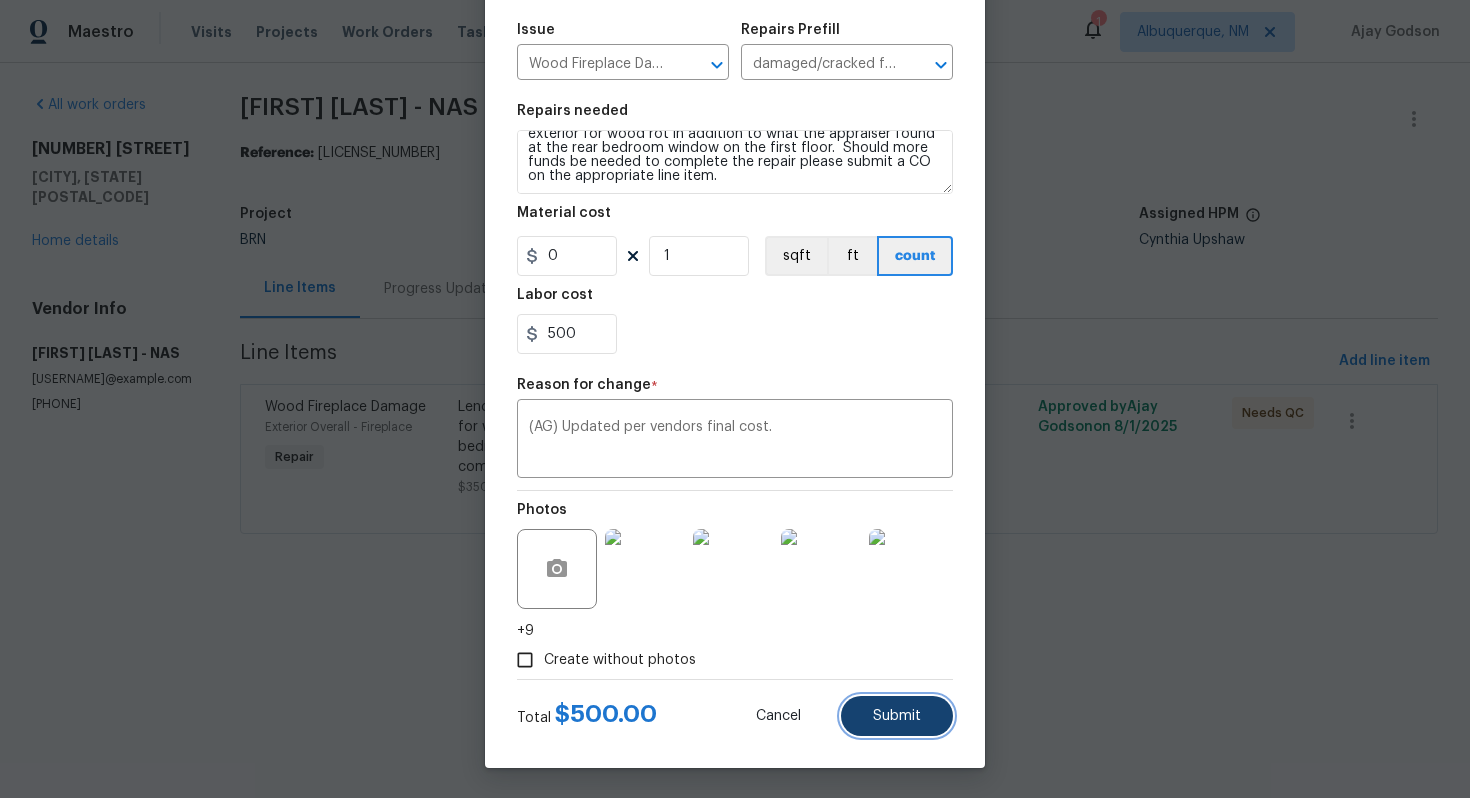 click on "Submit" at bounding box center [897, 716] 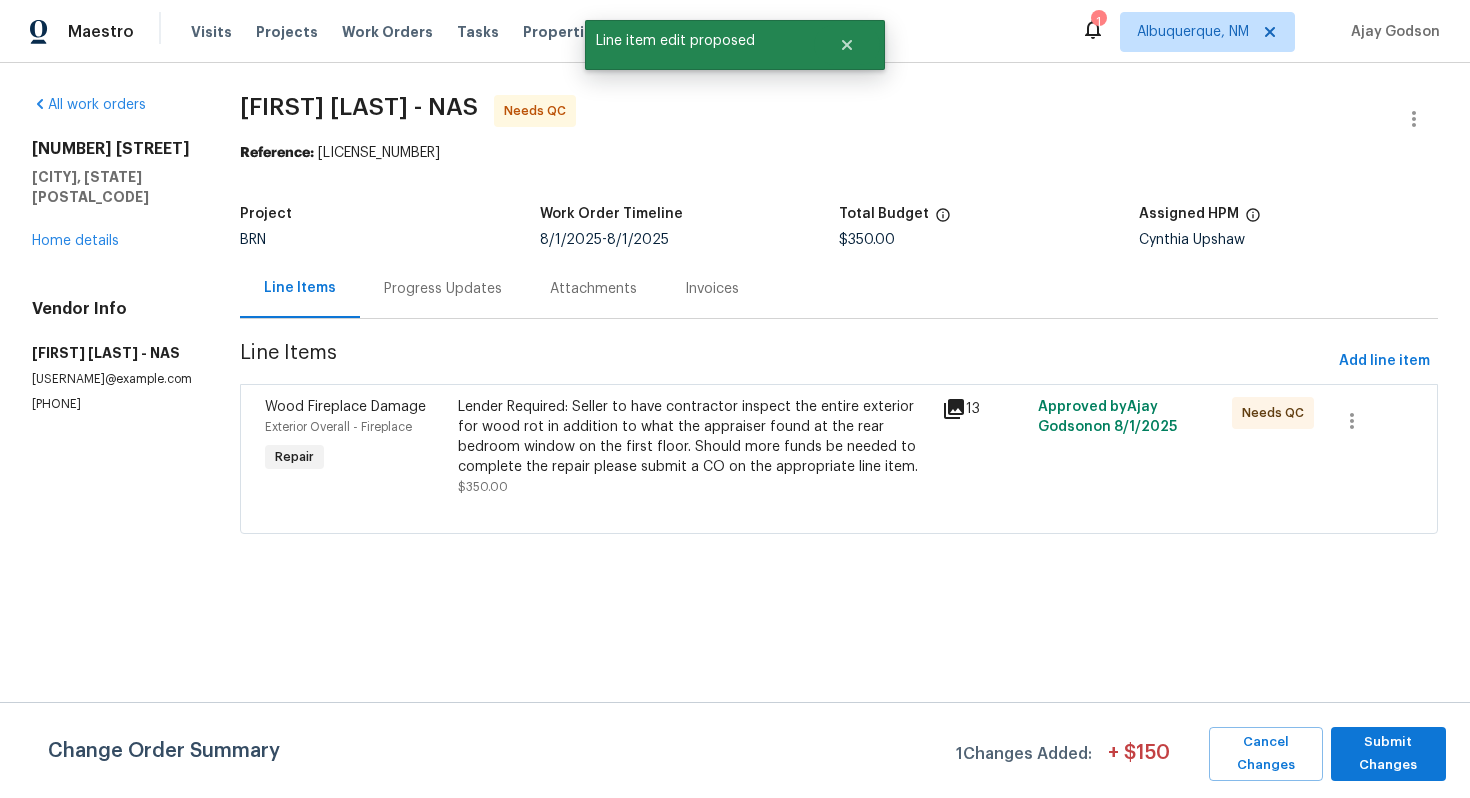 scroll, scrollTop: 0, scrollLeft: 0, axis: both 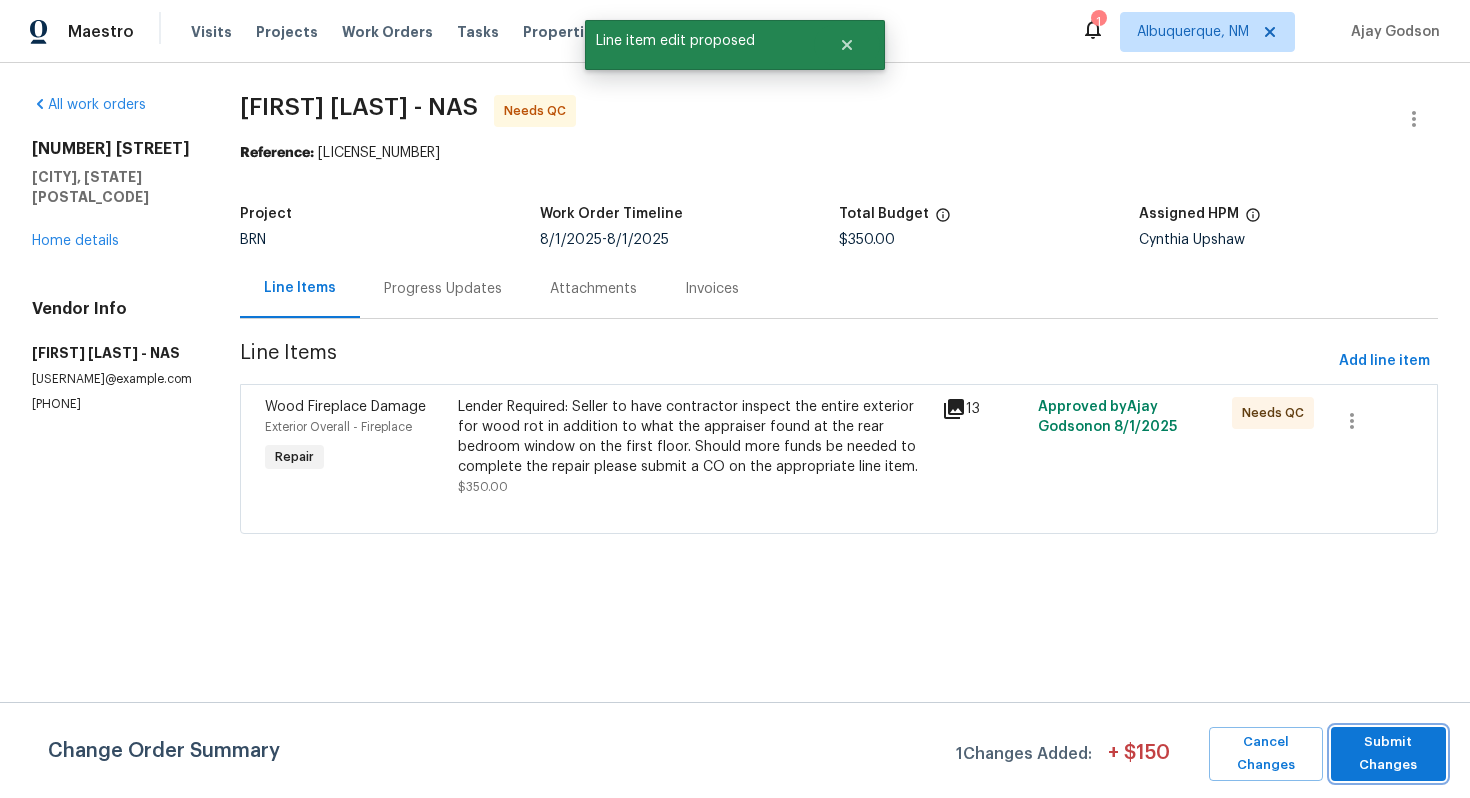 click on "Submit Changes" at bounding box center [1388, 754] 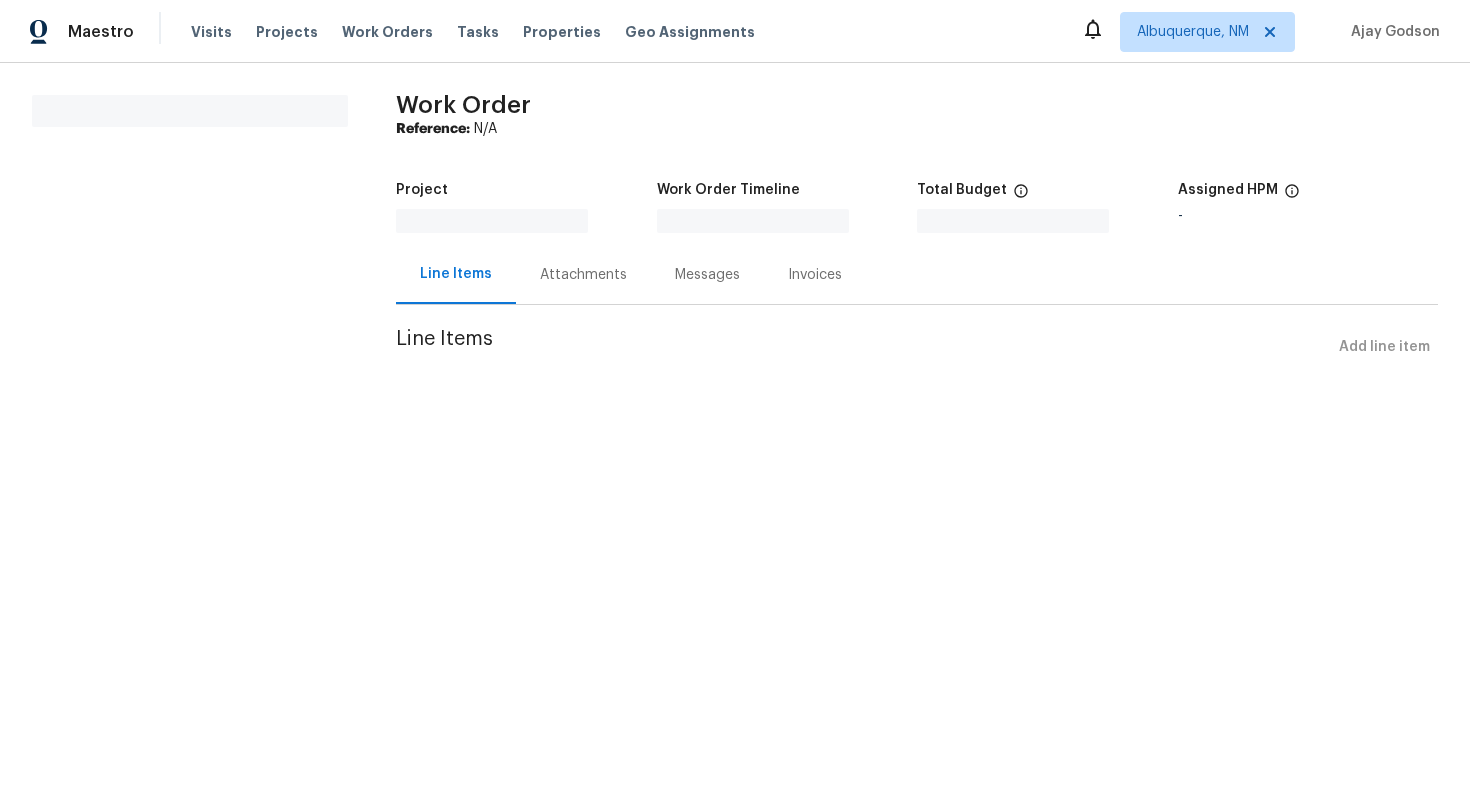 scroll, scrollTop: 0, scrollLeft: 0, axis: both 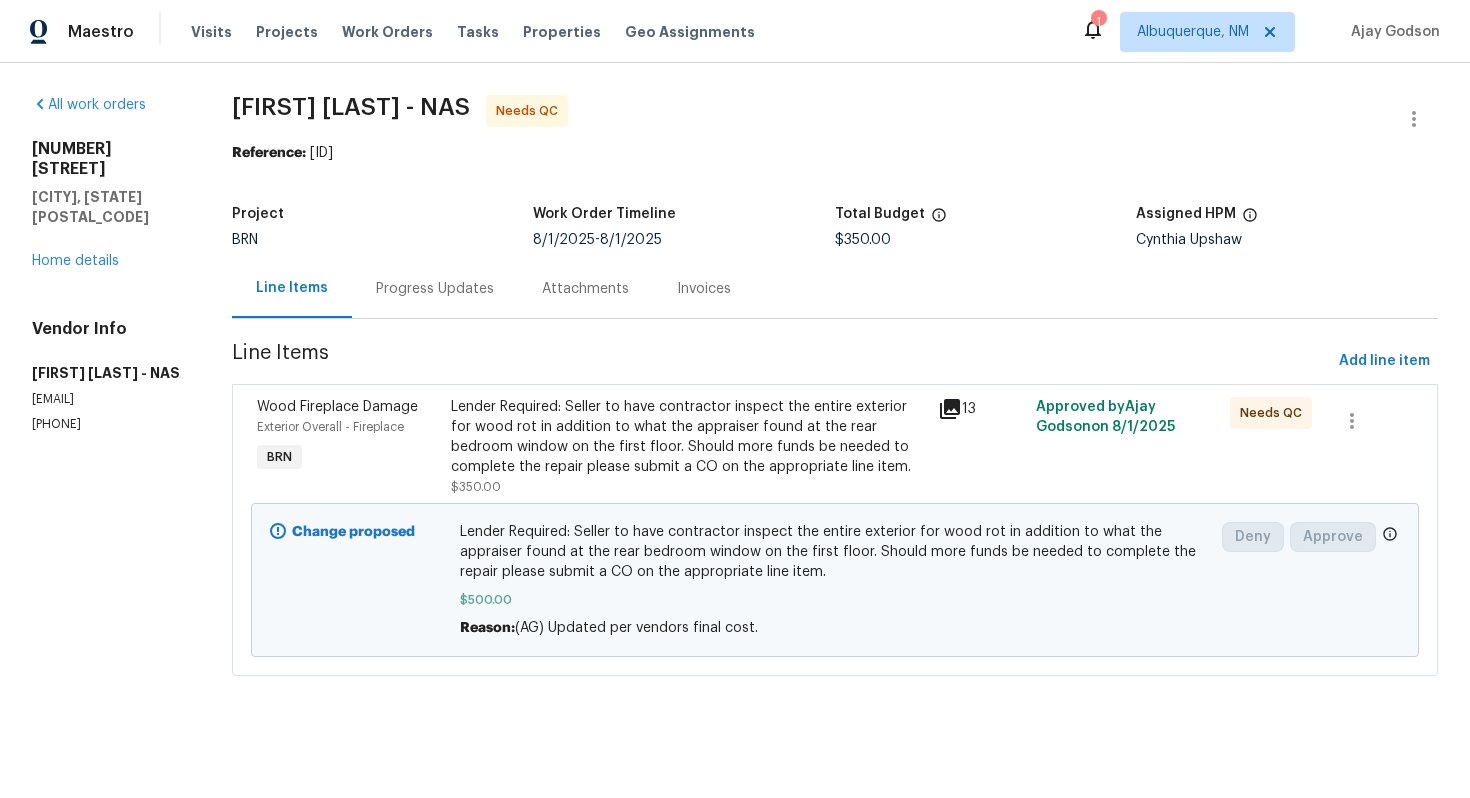drag, startPoint x: 251, startPoint y: 109, endPoint x: 549, endPoint y: 103, distance: 298.0604 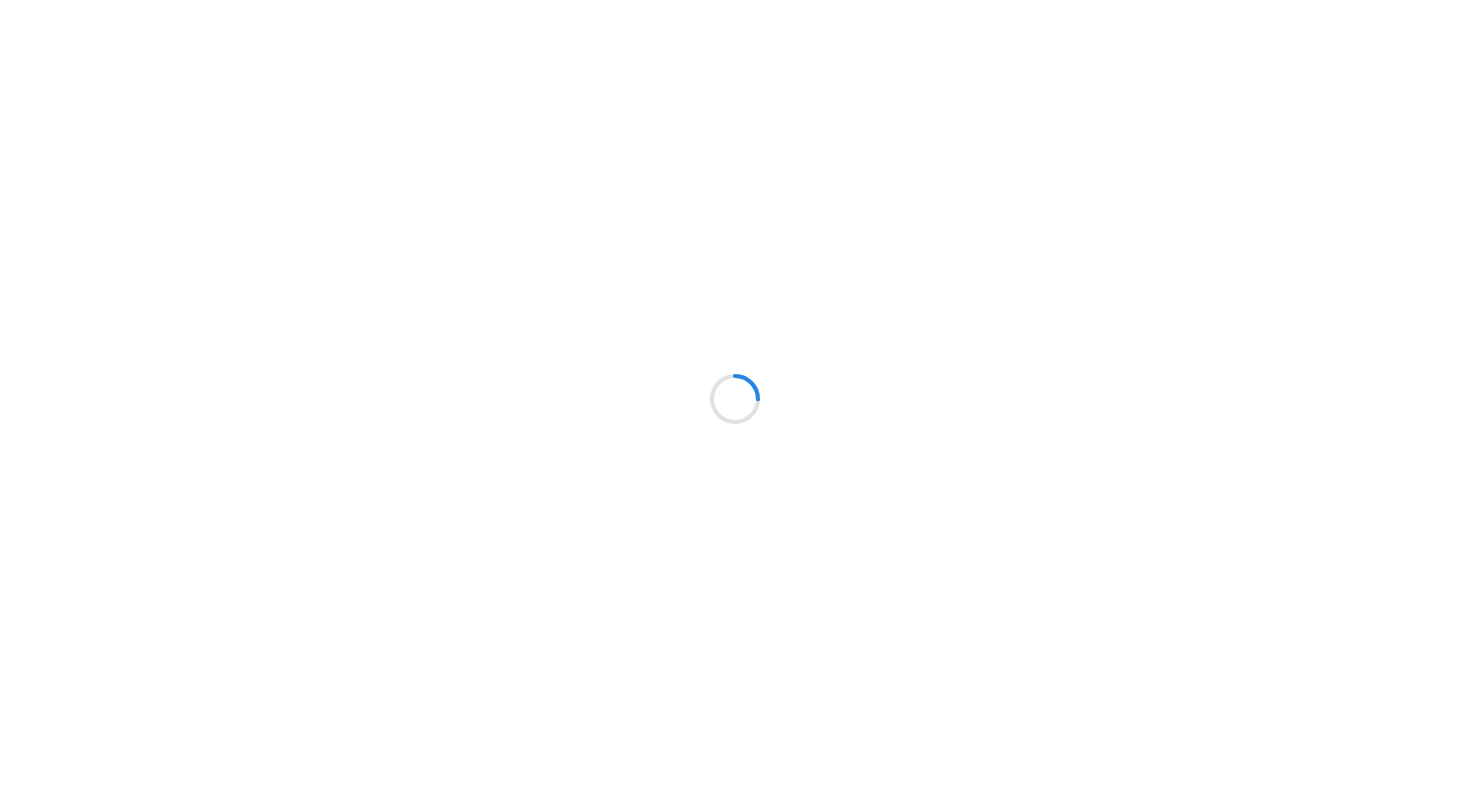 scroll, scrollTop: 0, scrollLeft: 0, axis: both 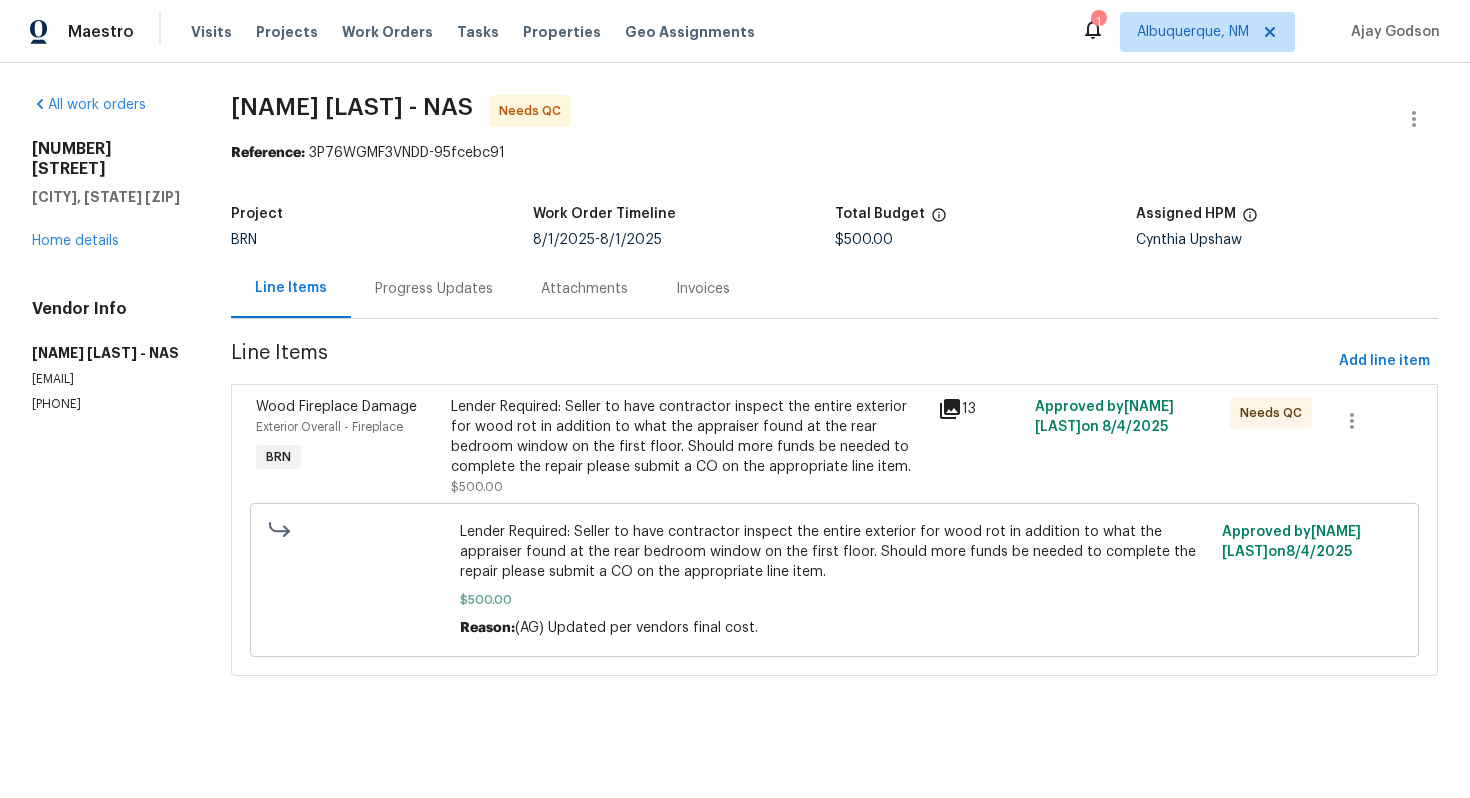 click on "Lender Required: Seller to have contractor inspect the entire exterior for wood rot in addition to what the appraiser found at the rear bedroom window on the first floor.  Should more funds be needed to complete the repair please submit a CO on the appropriate line item." at bounding box center (688, 437) 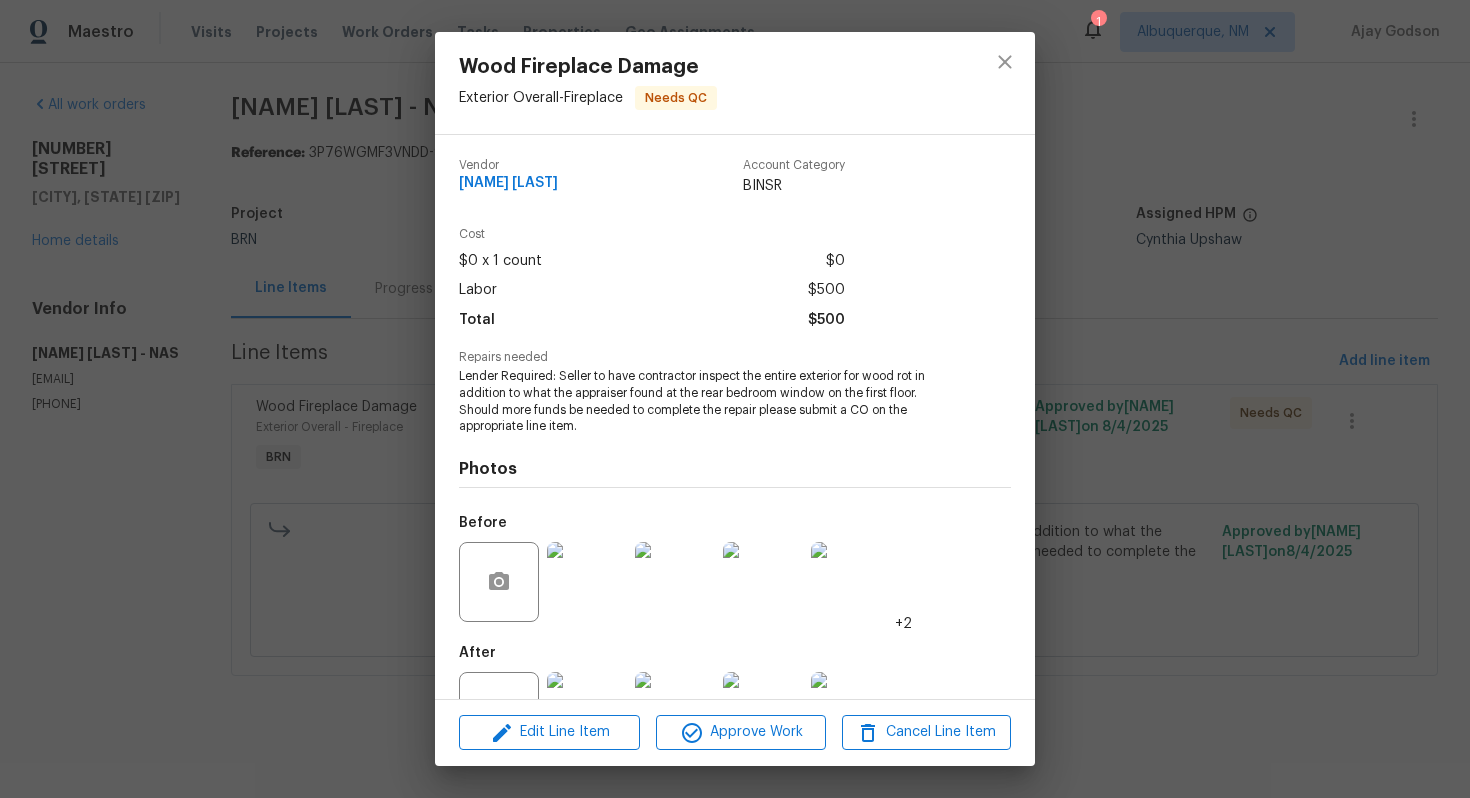 scroll, scrollTop: 74, scrollLeft: 0, axis: vertical 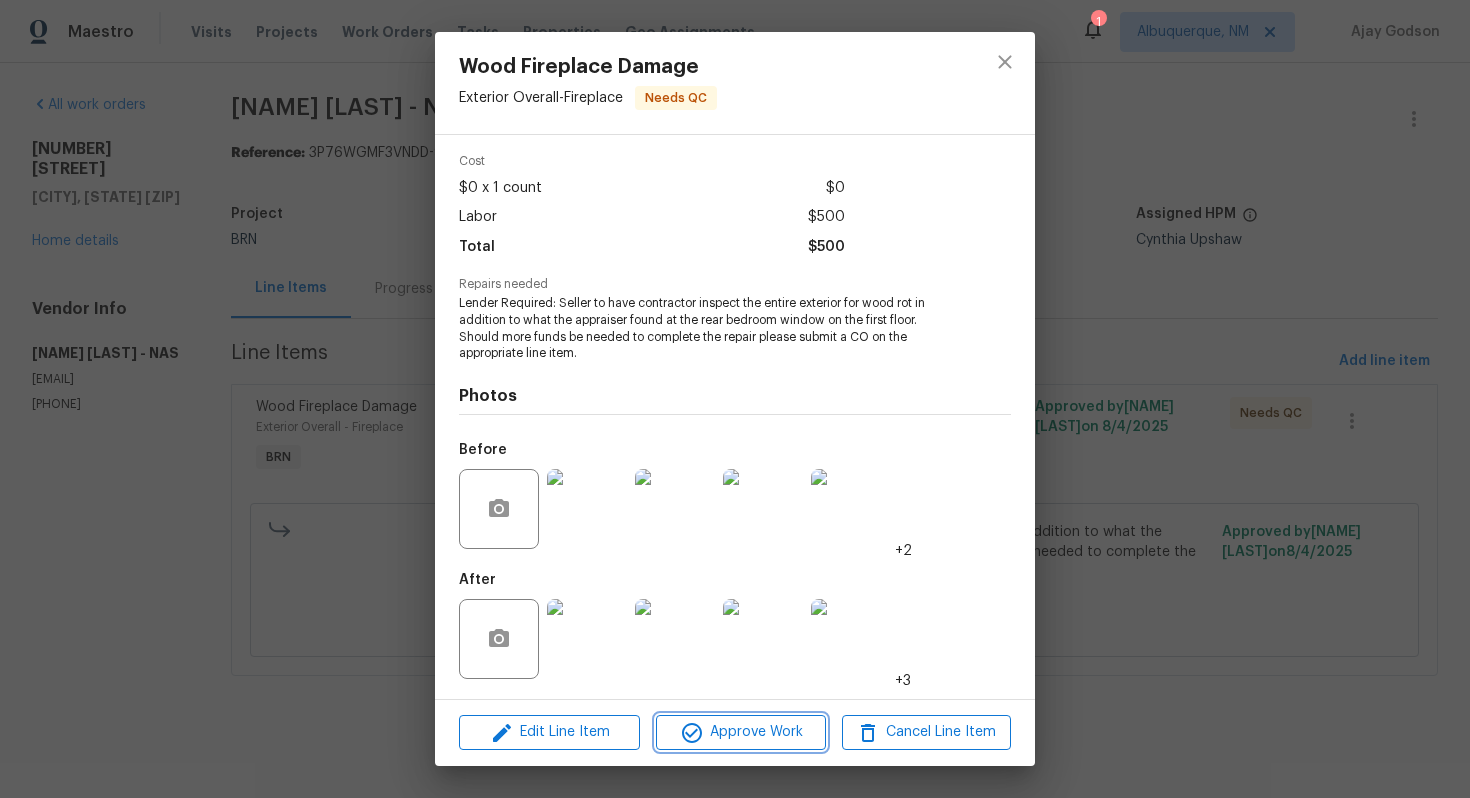 click on "Approve Work" at bounding box center [740, 732] 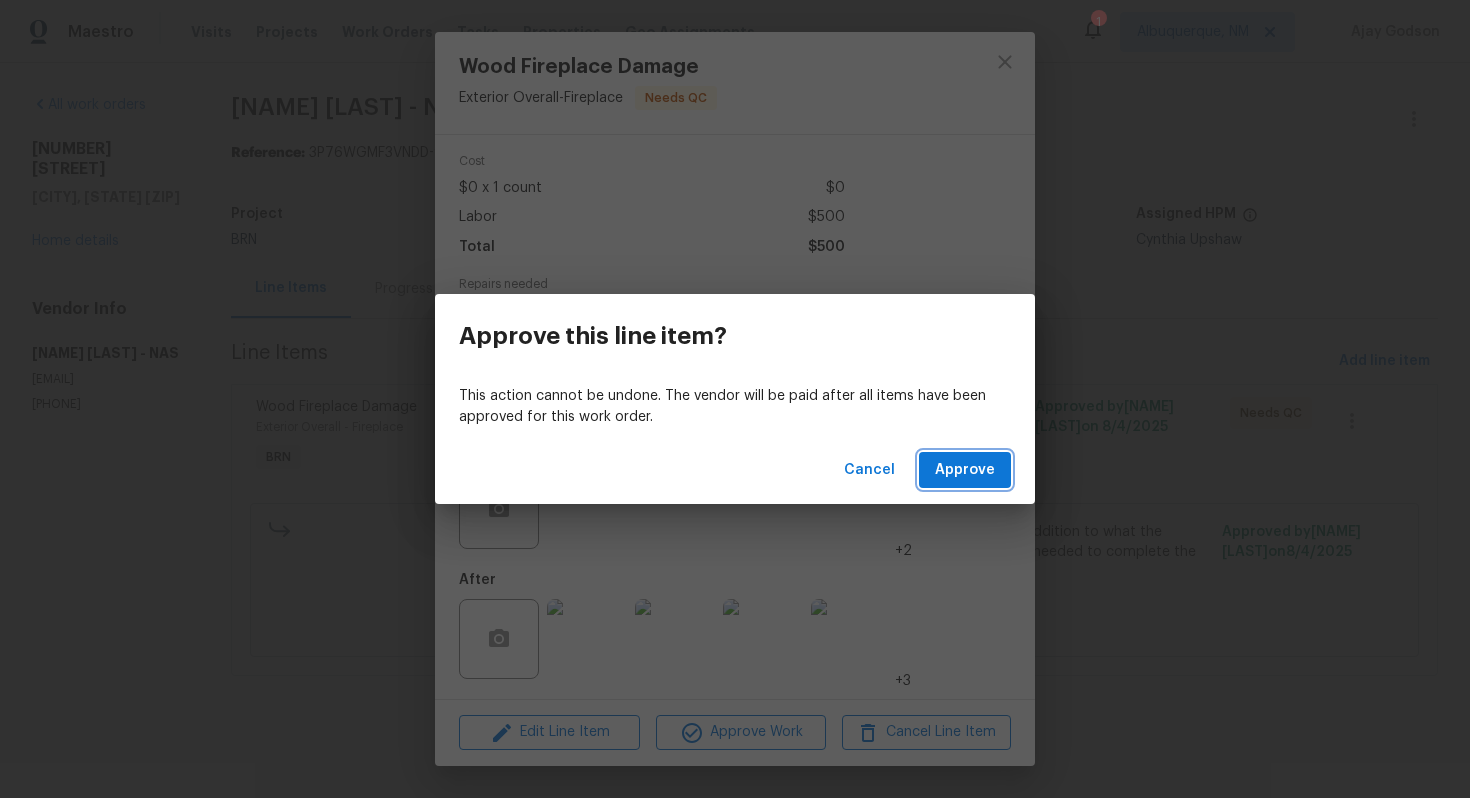 click on "Approve" at bounding box center [965, 470] 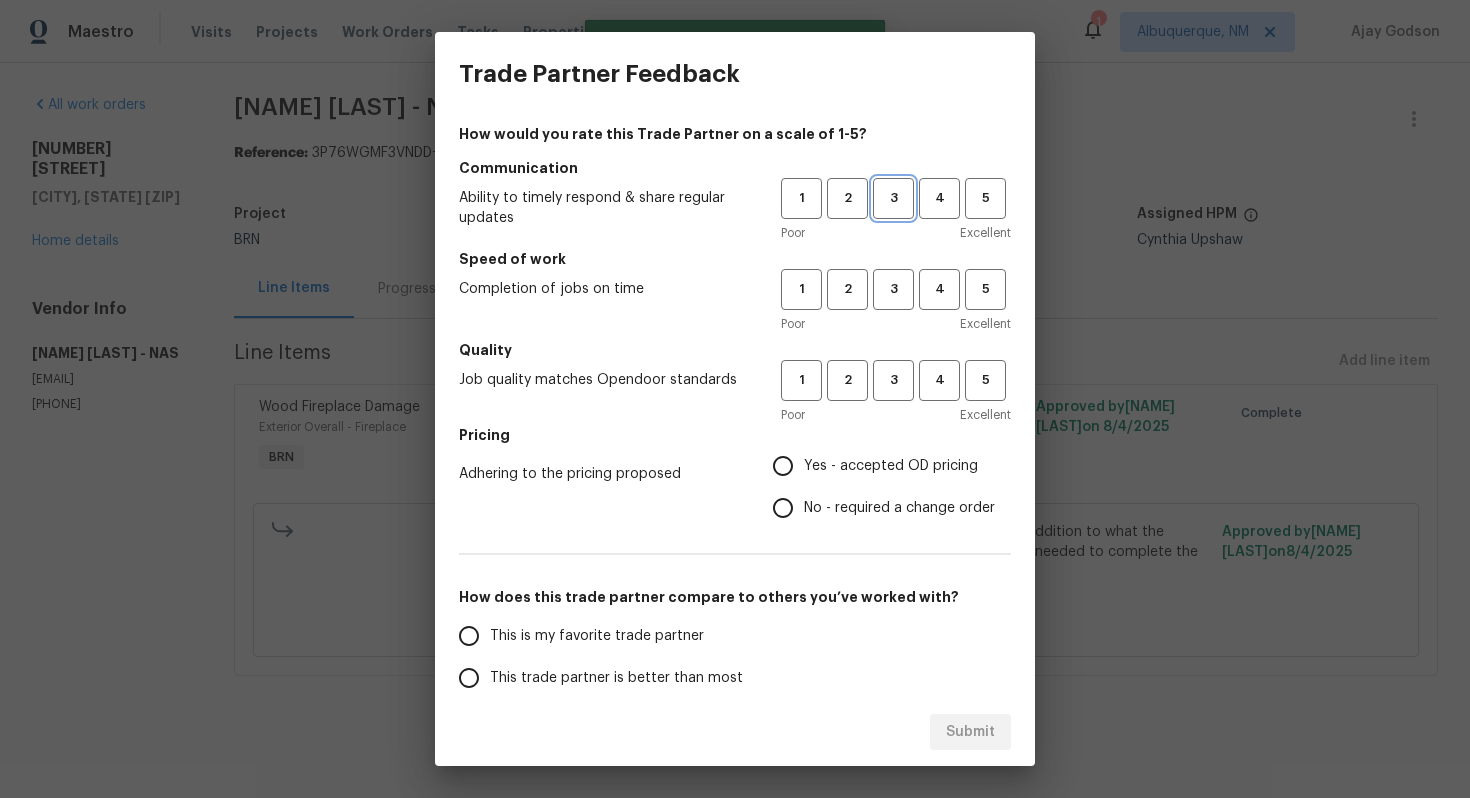 click on "3" at bounding box center (893, 198) 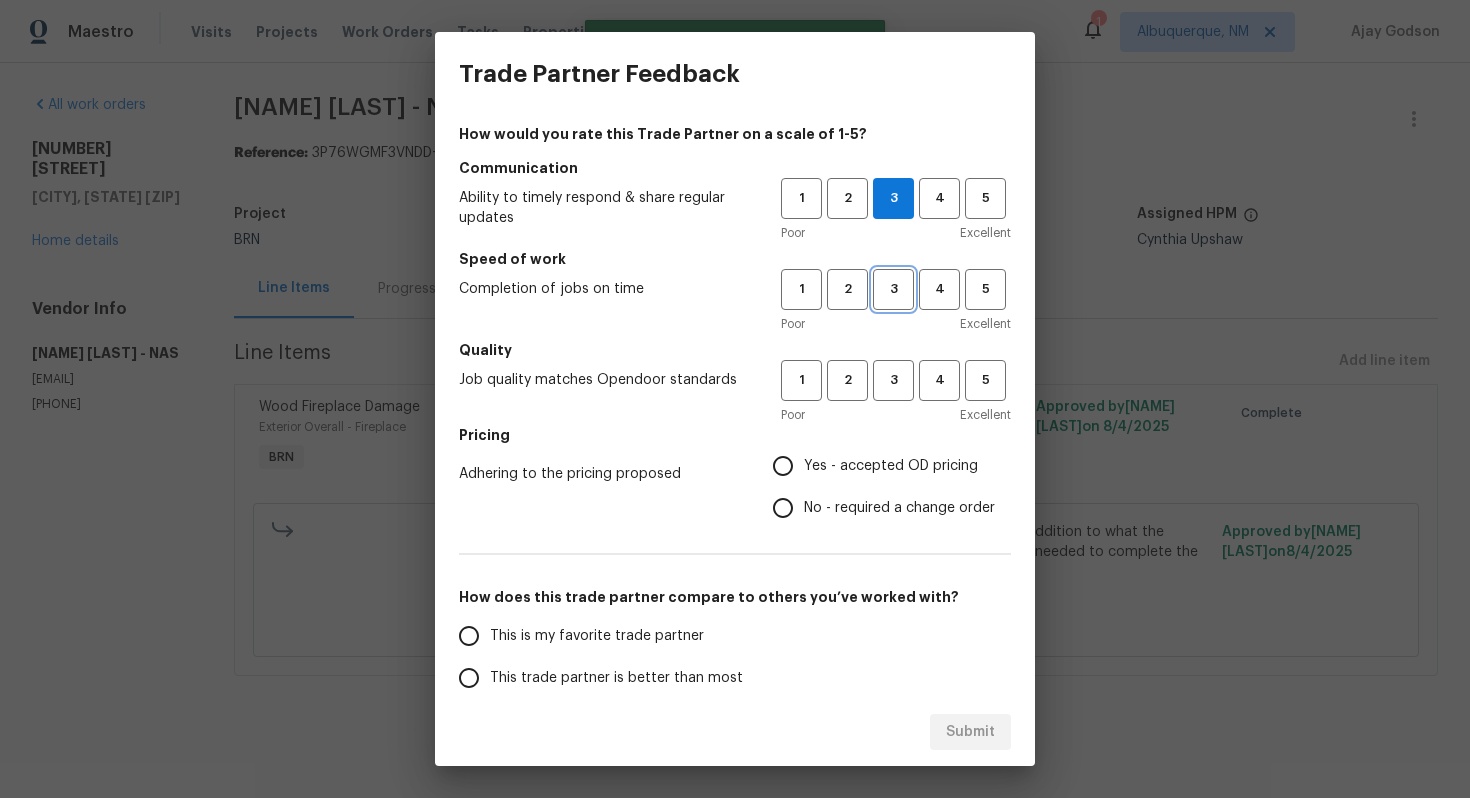 click on "3" at bounding box center [893, 289] 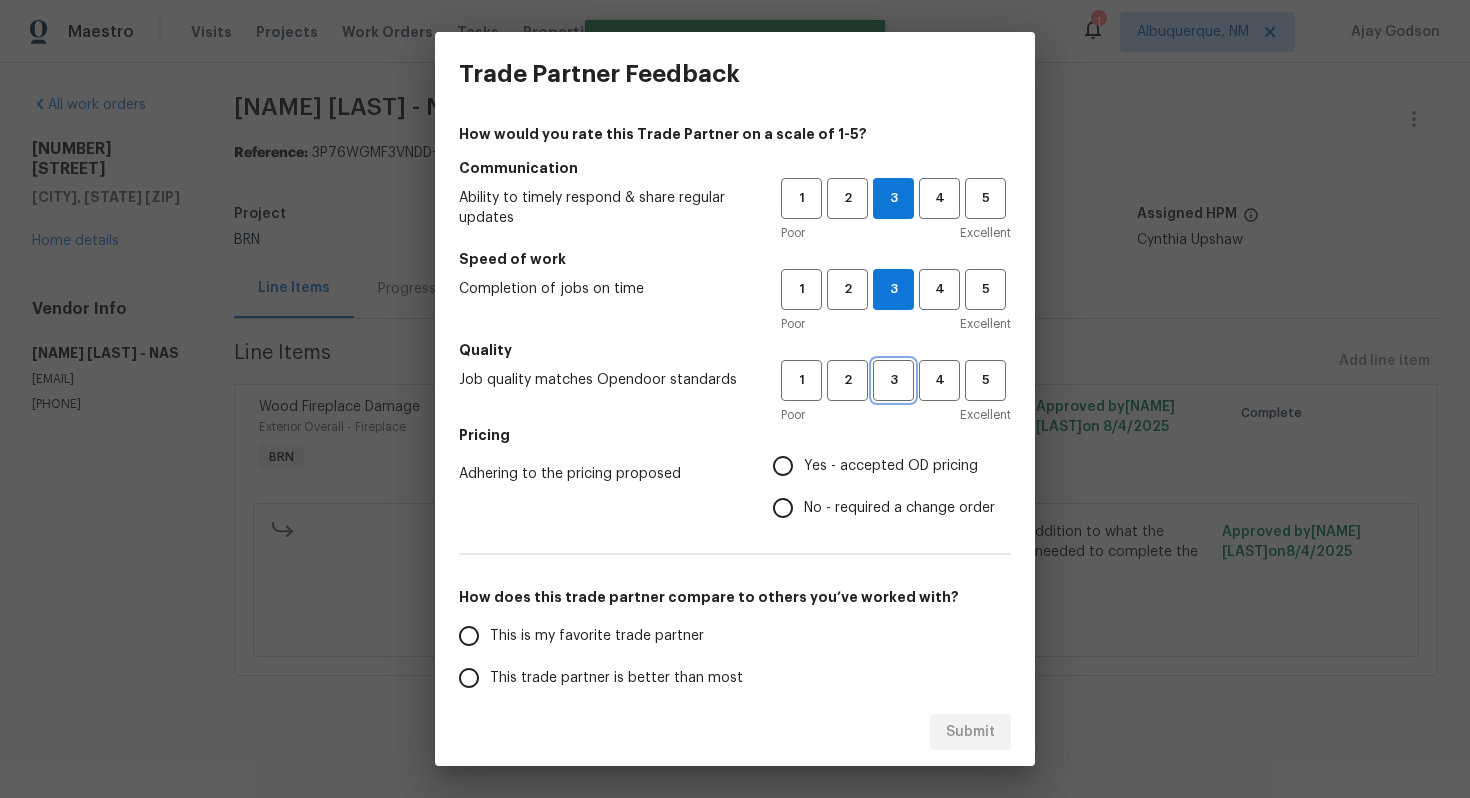 click on "3" at bounding box center [893, 380] 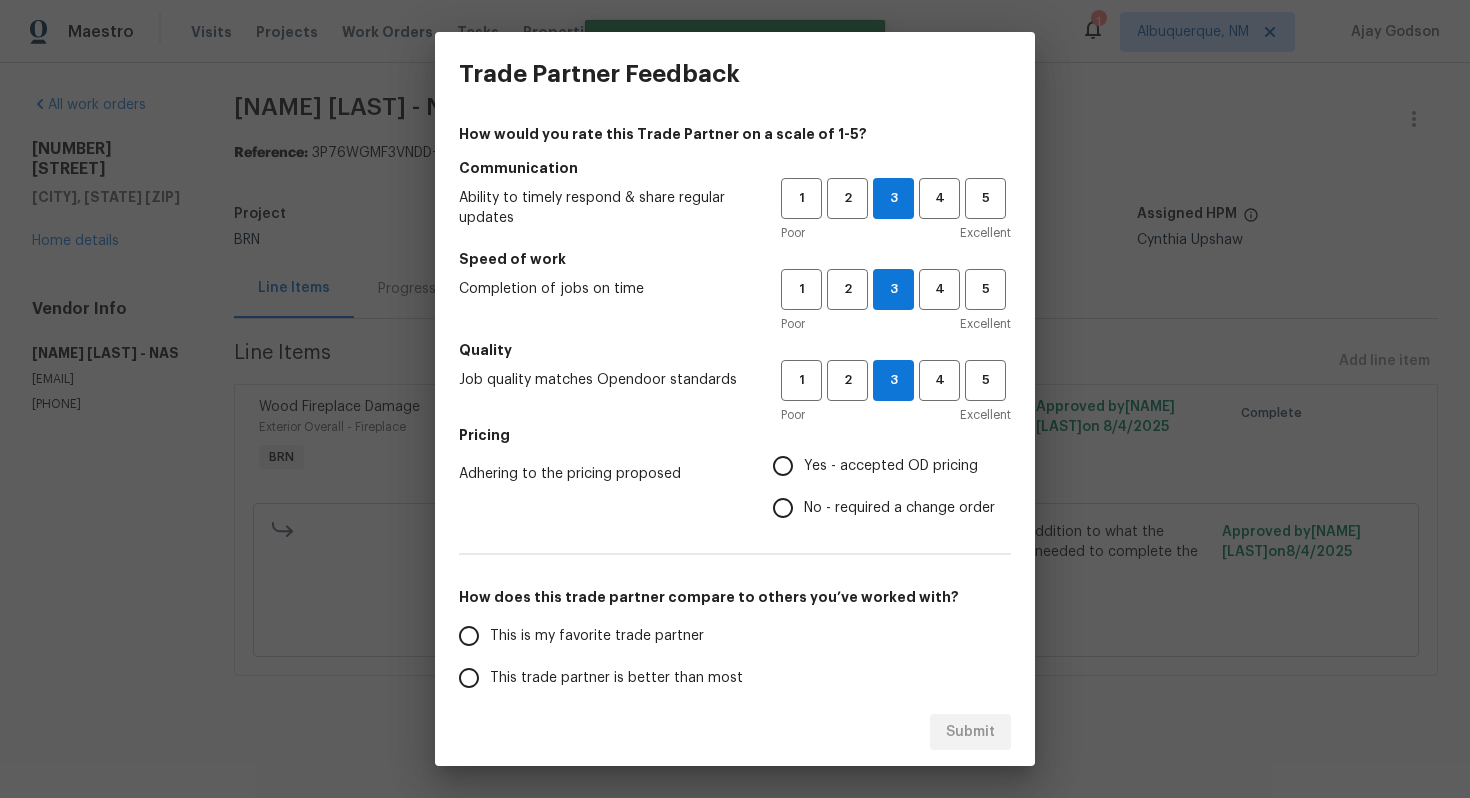 click on "No - required a change order" at bounding box center [783, 508] 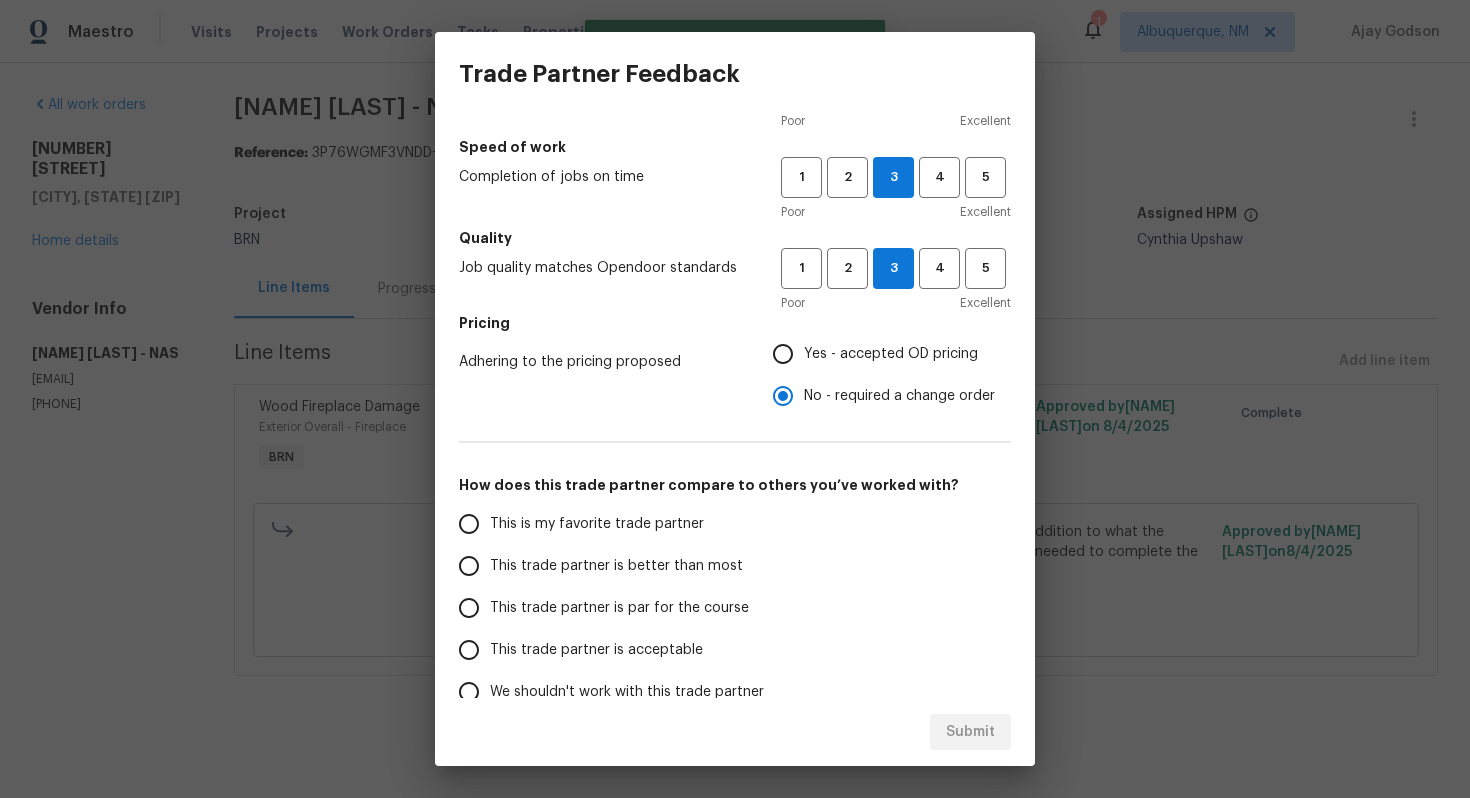 scroll, scrollTop: 121, scrollLeft: 0, axis: vertical 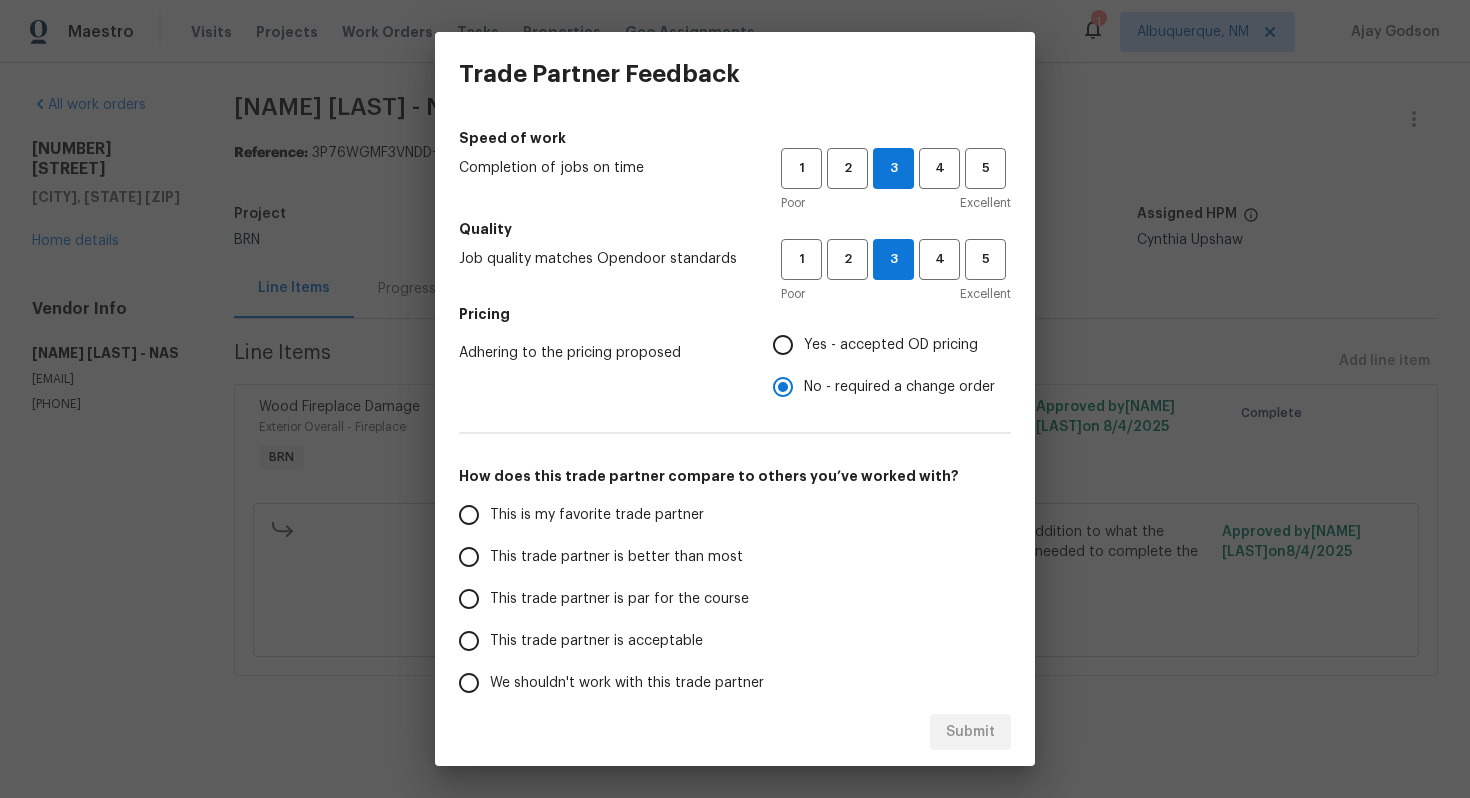 click on "This trade partner is better than most" at bounding box center (606, 557) 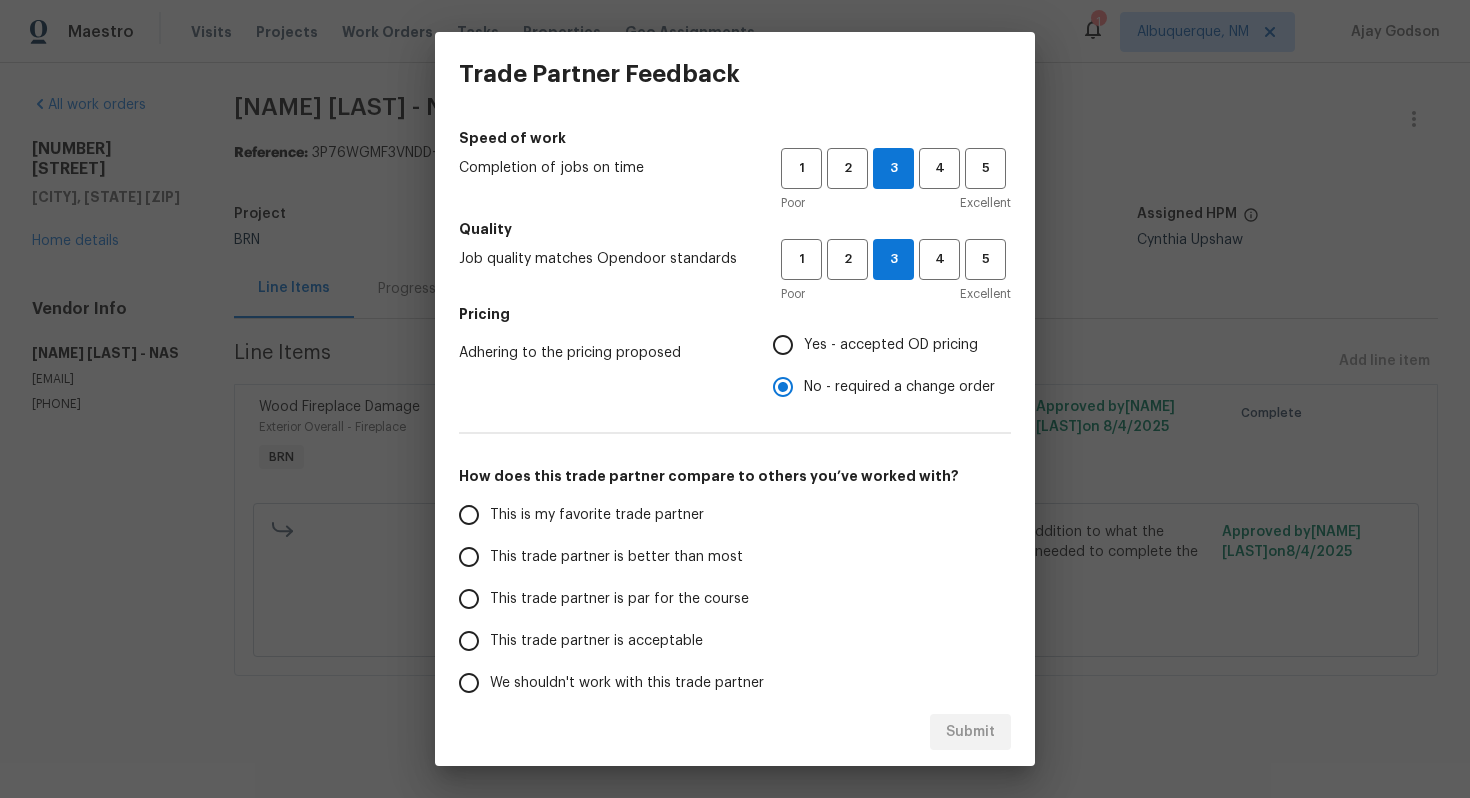 radio on "false" 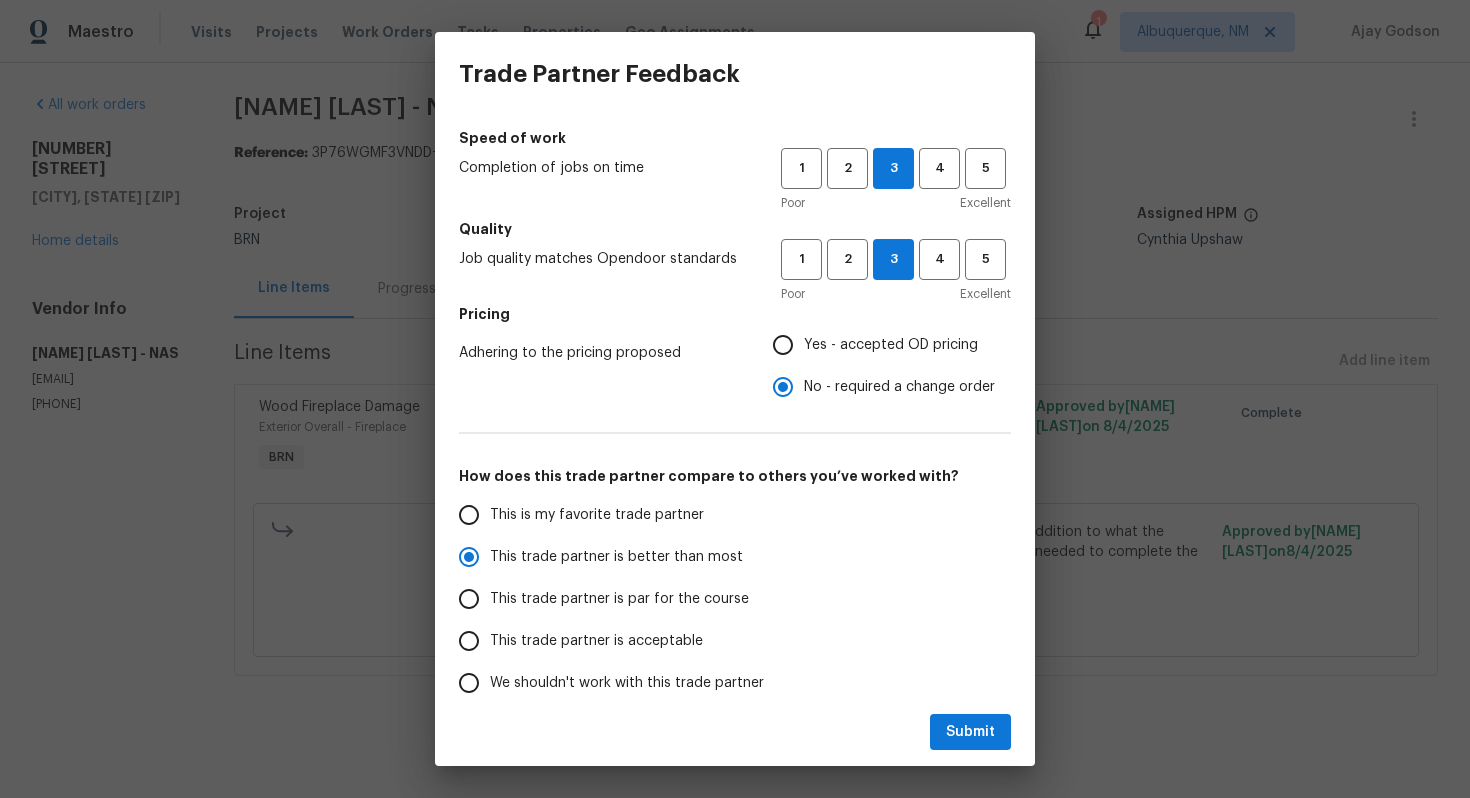 click on "This trade partner is par for the course" at bounding box center [619, 599] 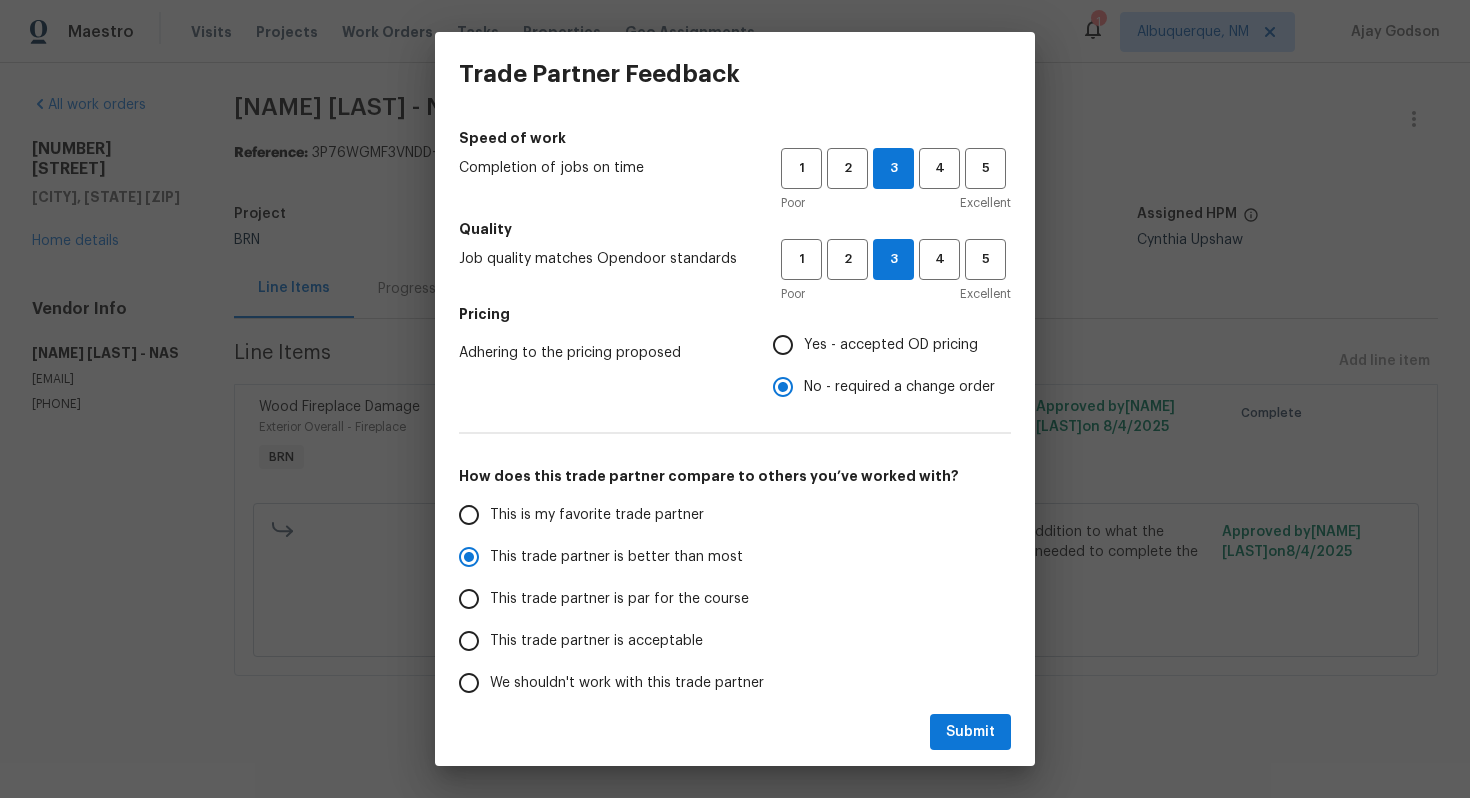 click on "This trade partner is par for the course" at bounding box center (469, 599) 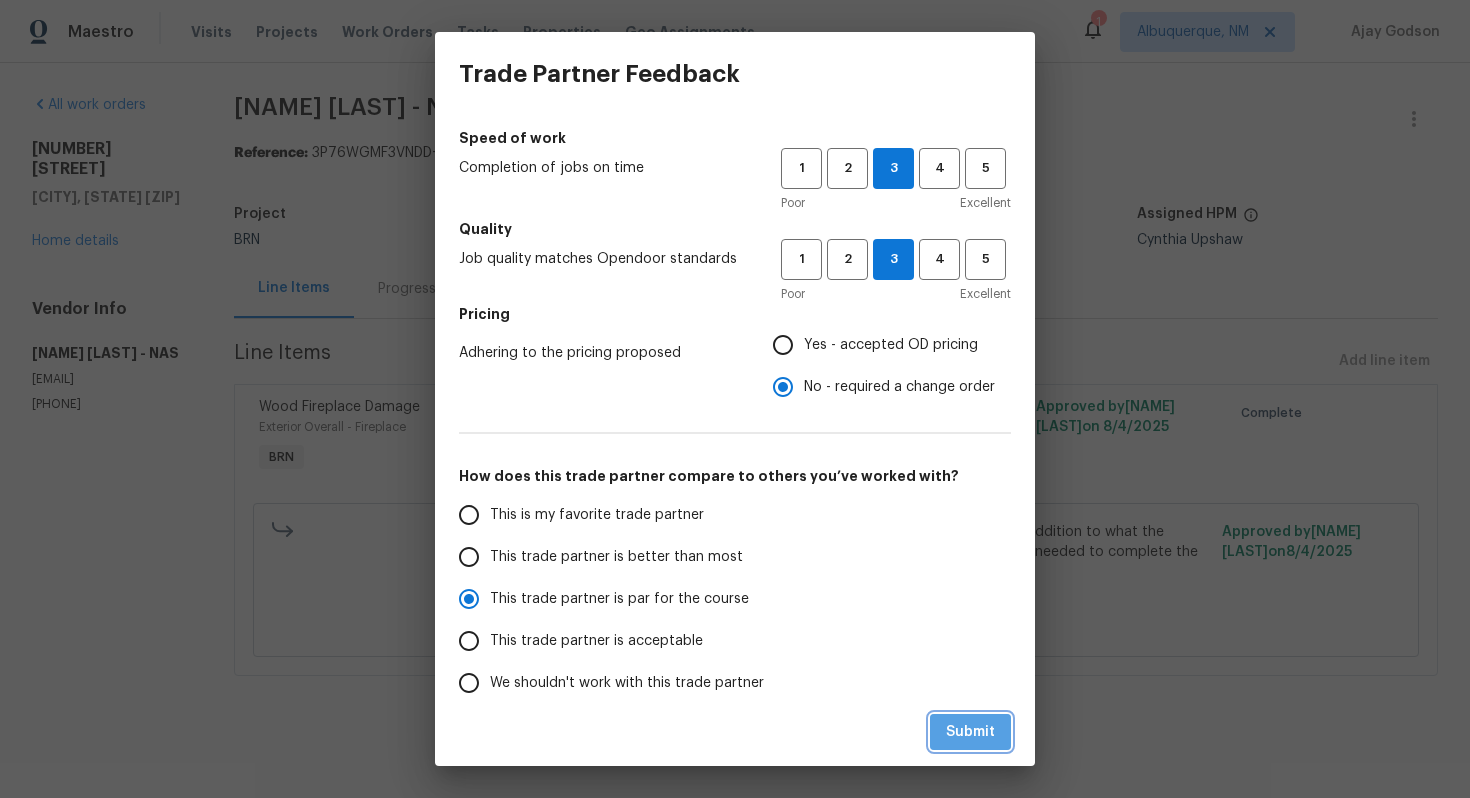 click on "Submit" at bounding box center (970, 732) 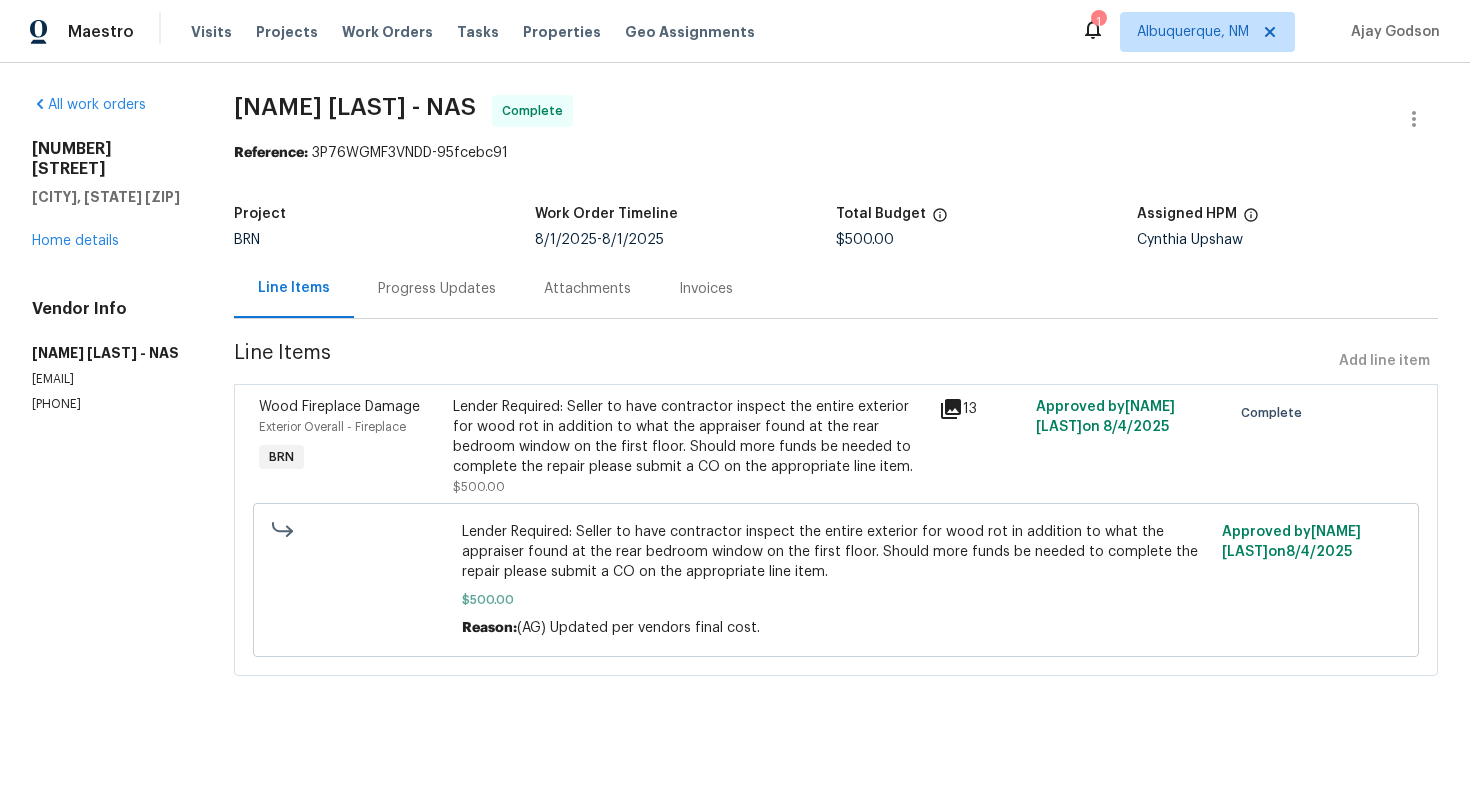 click on "Progress Updates" at bounding box center [437, 289] 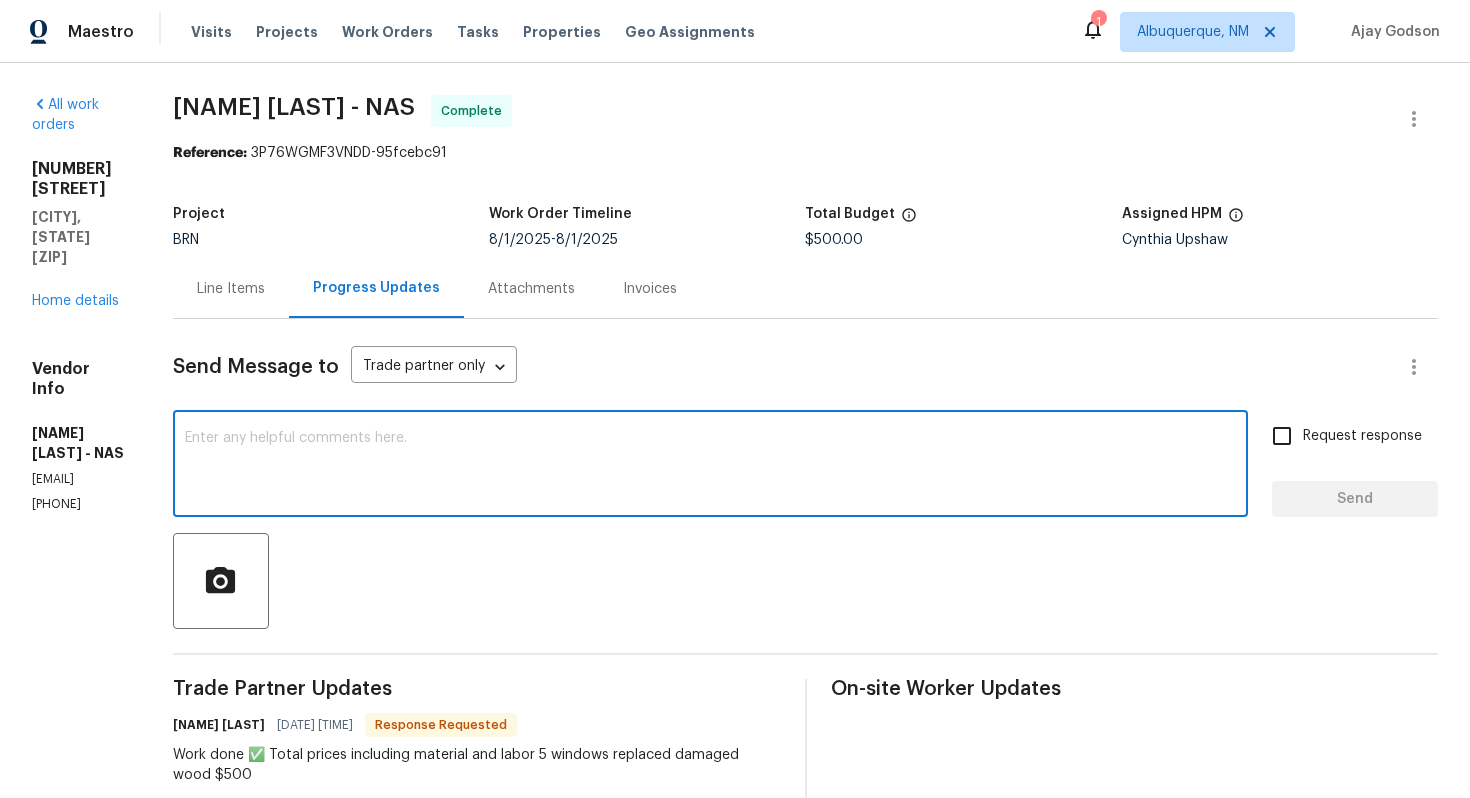 click at bounding box center (710, 466) 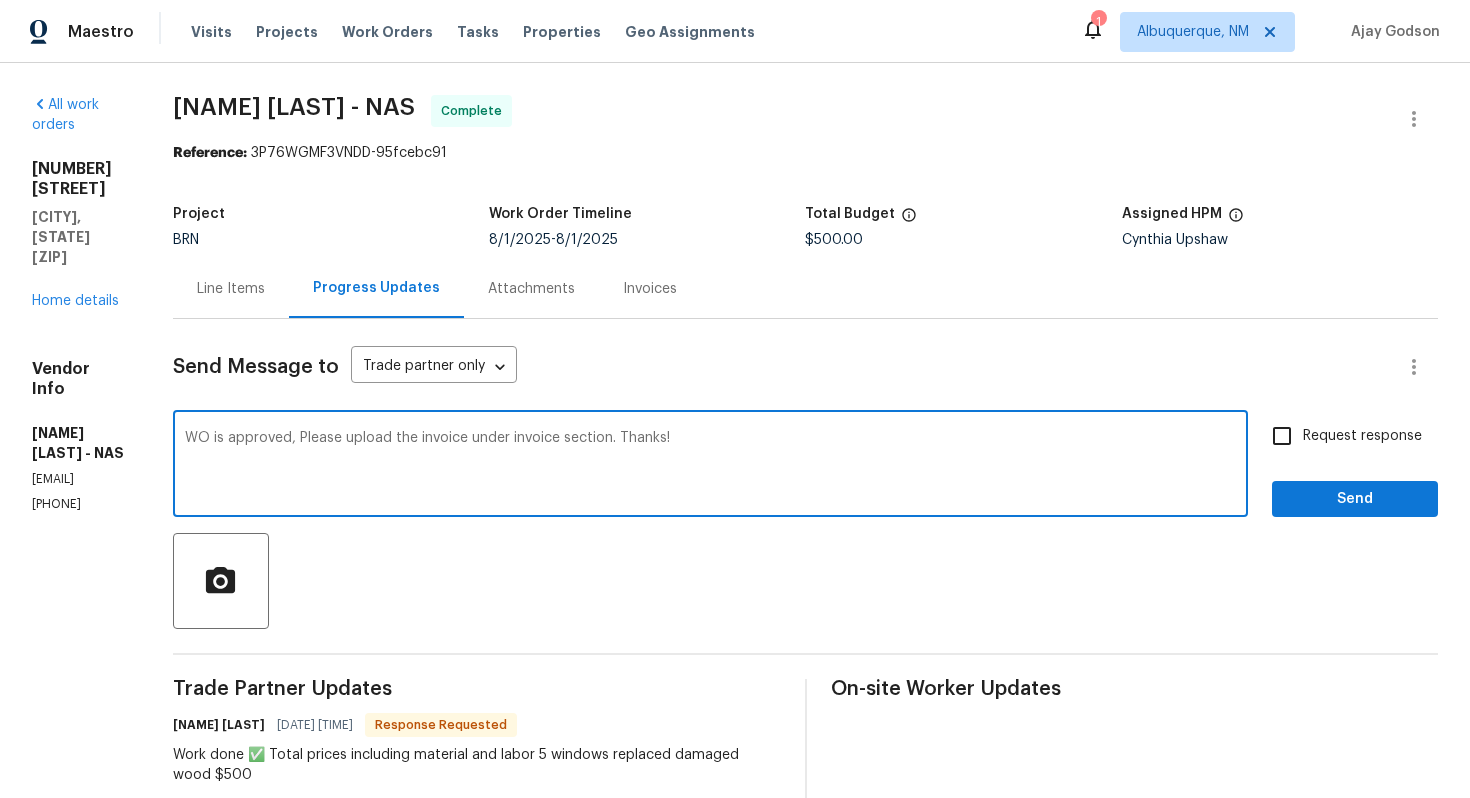 type on "WO is approved, Please upload the invoice under invoice section. Thanks!" 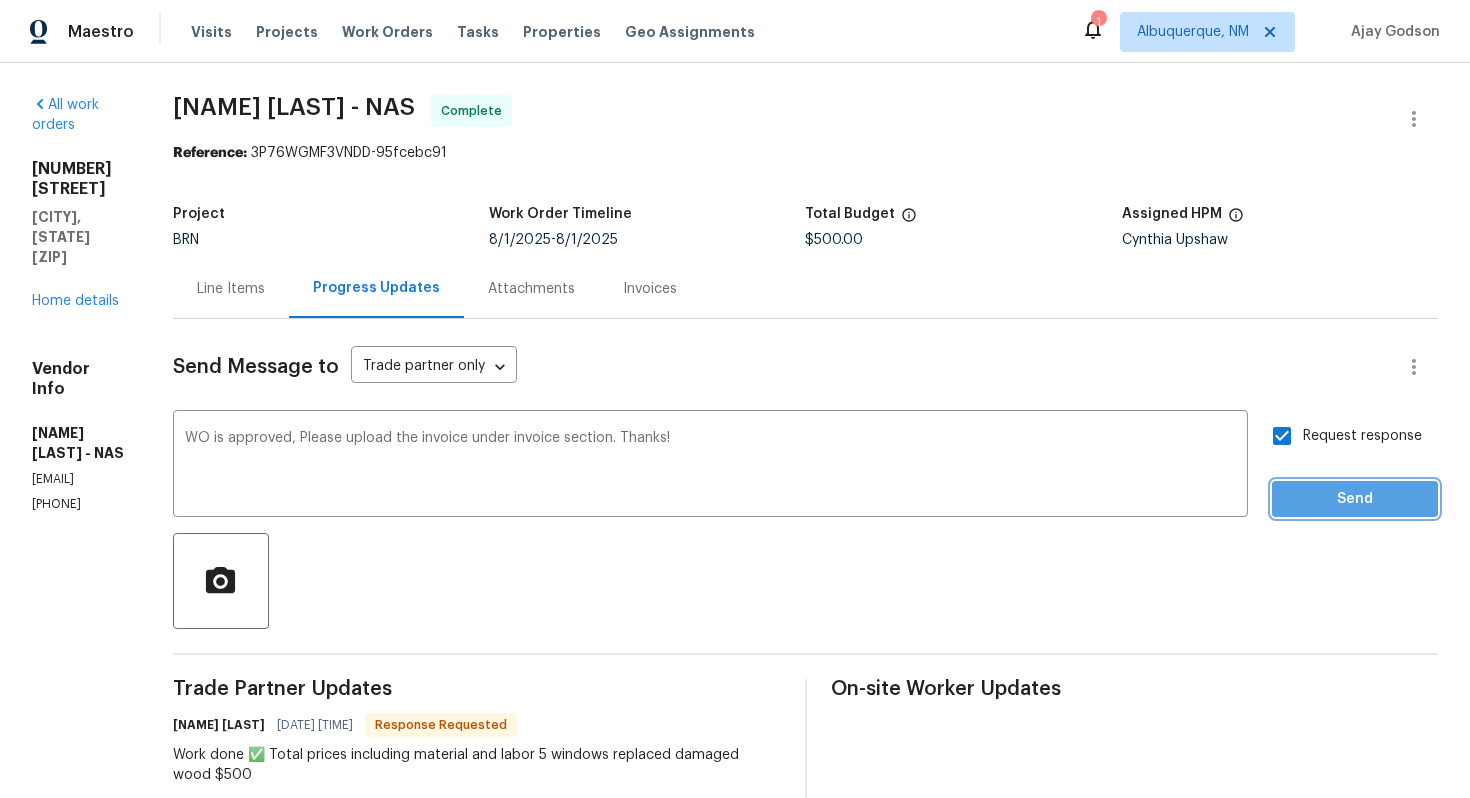 click on "Send" at bounding box center [1355, 499] 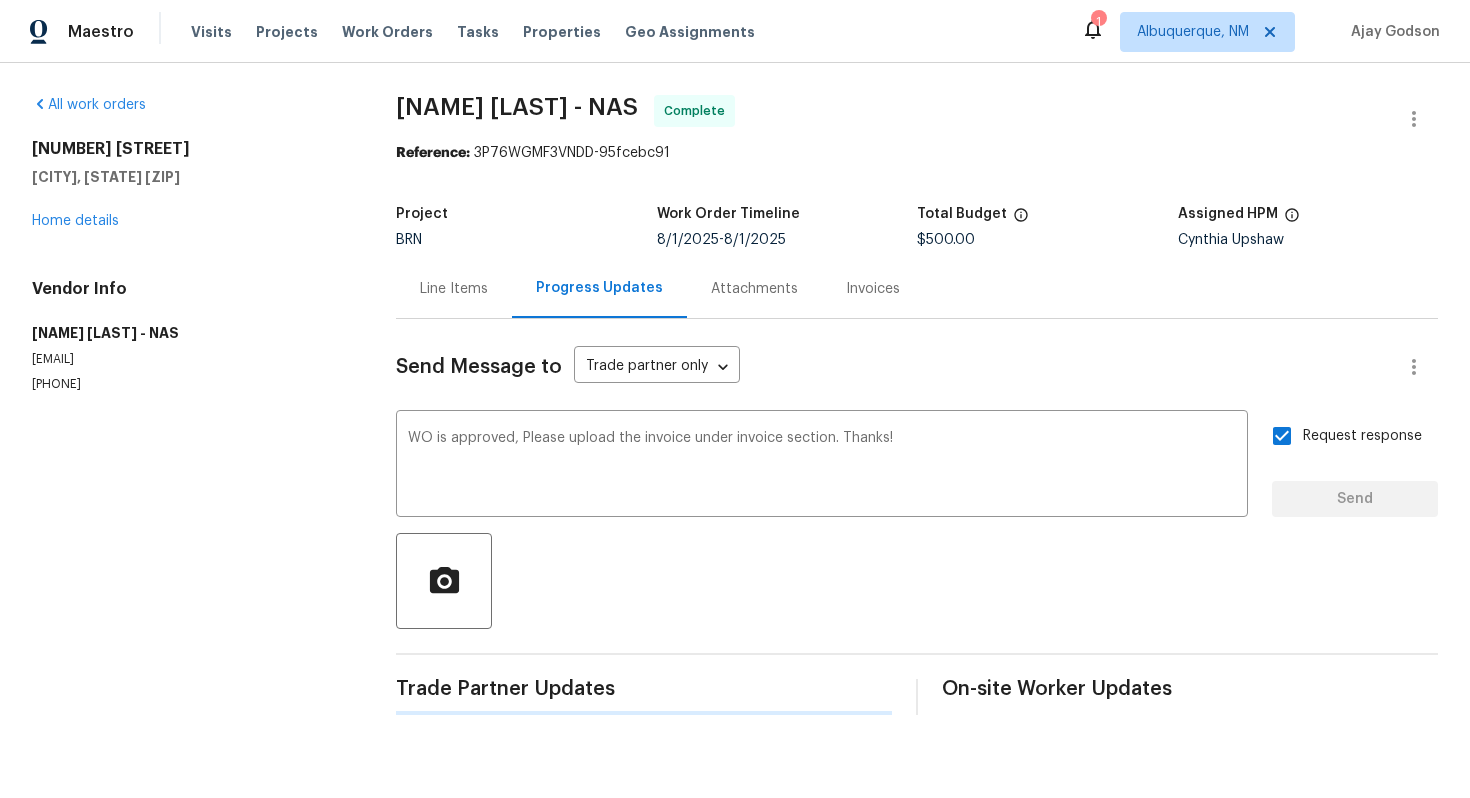 type 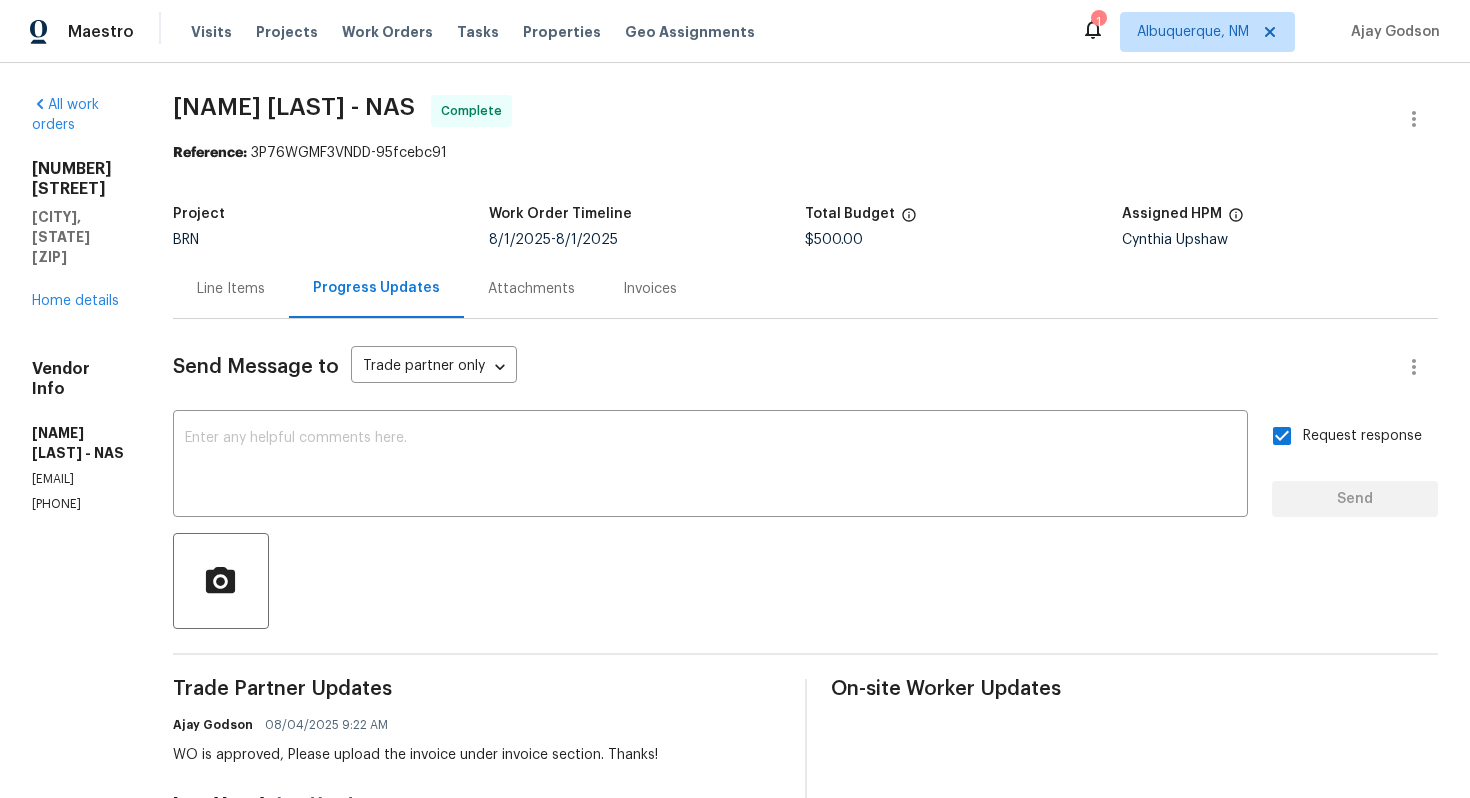 click on "Line Items" at bounding box center (231, 288) 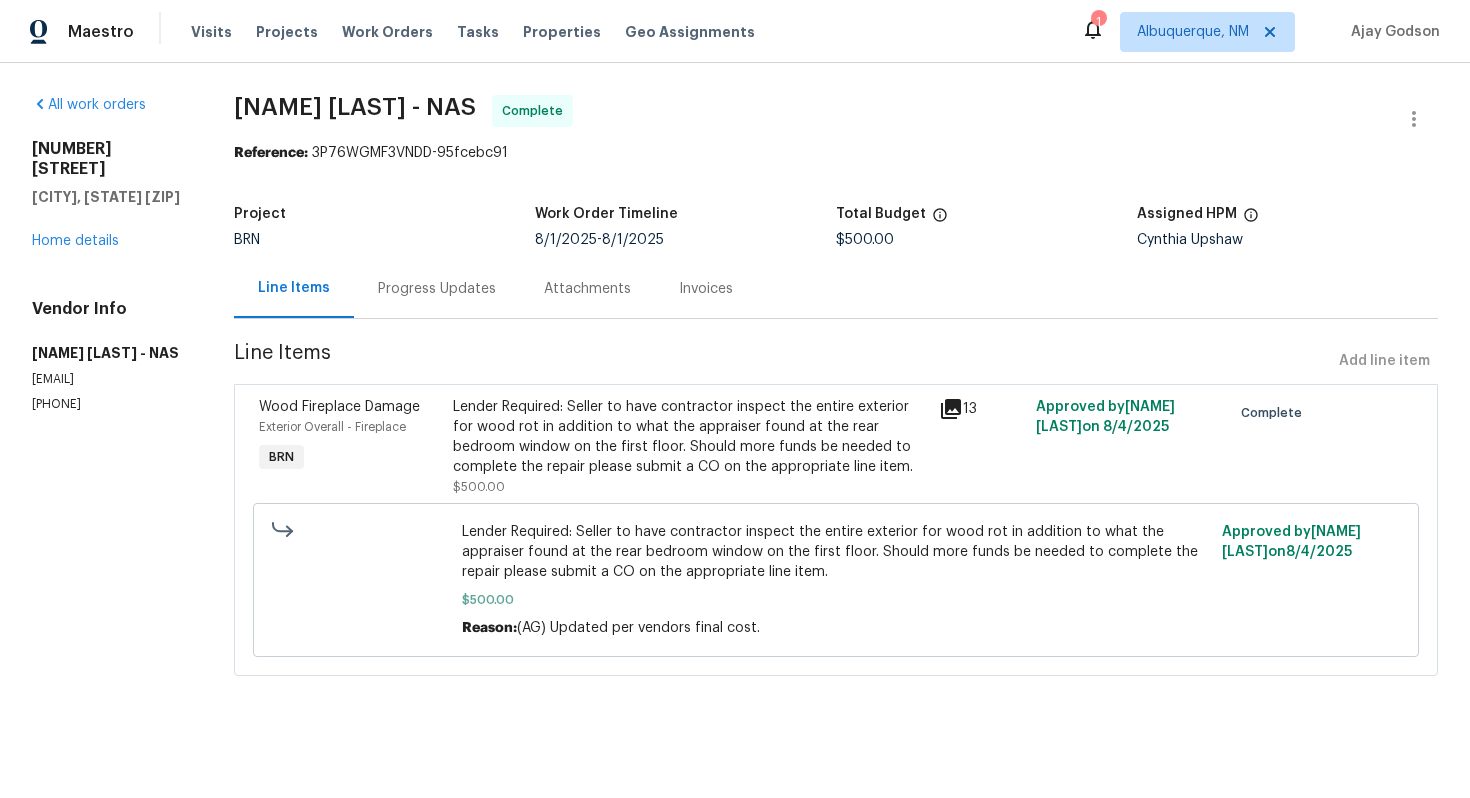 click on "Lender Required: Seller to have contractor inspect the entire exterior for wood rot in addition to what the appraiser found at the rear bedroom window on the first floor.  Should more funds be needed to complete the repair please submit a CO on the appropriate line item." at bounding box center (690, 437) 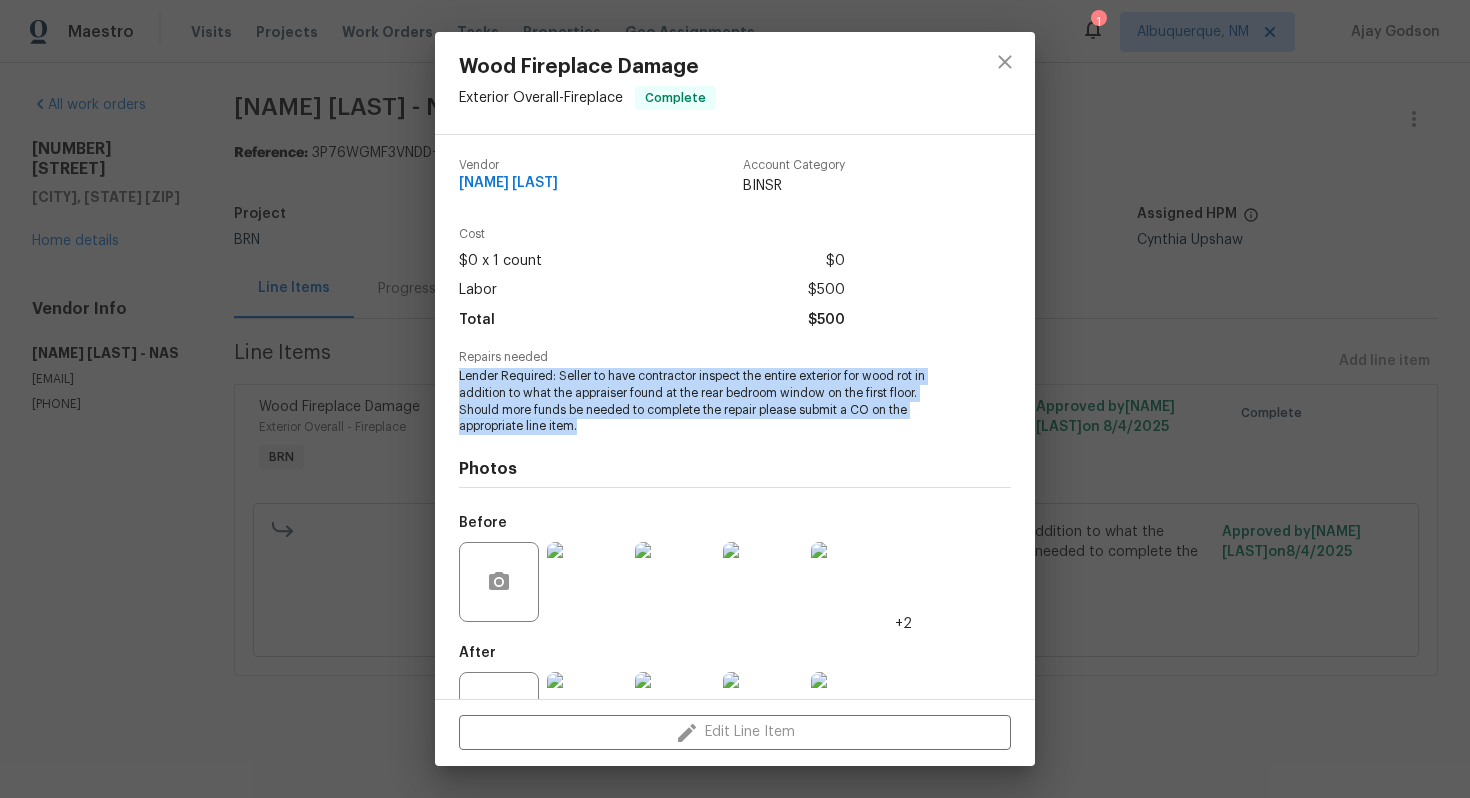 drag, startPoint x: 459, startPoint y: 375, endPoint x: 582, endPoint y: 422, distance: 131.67384 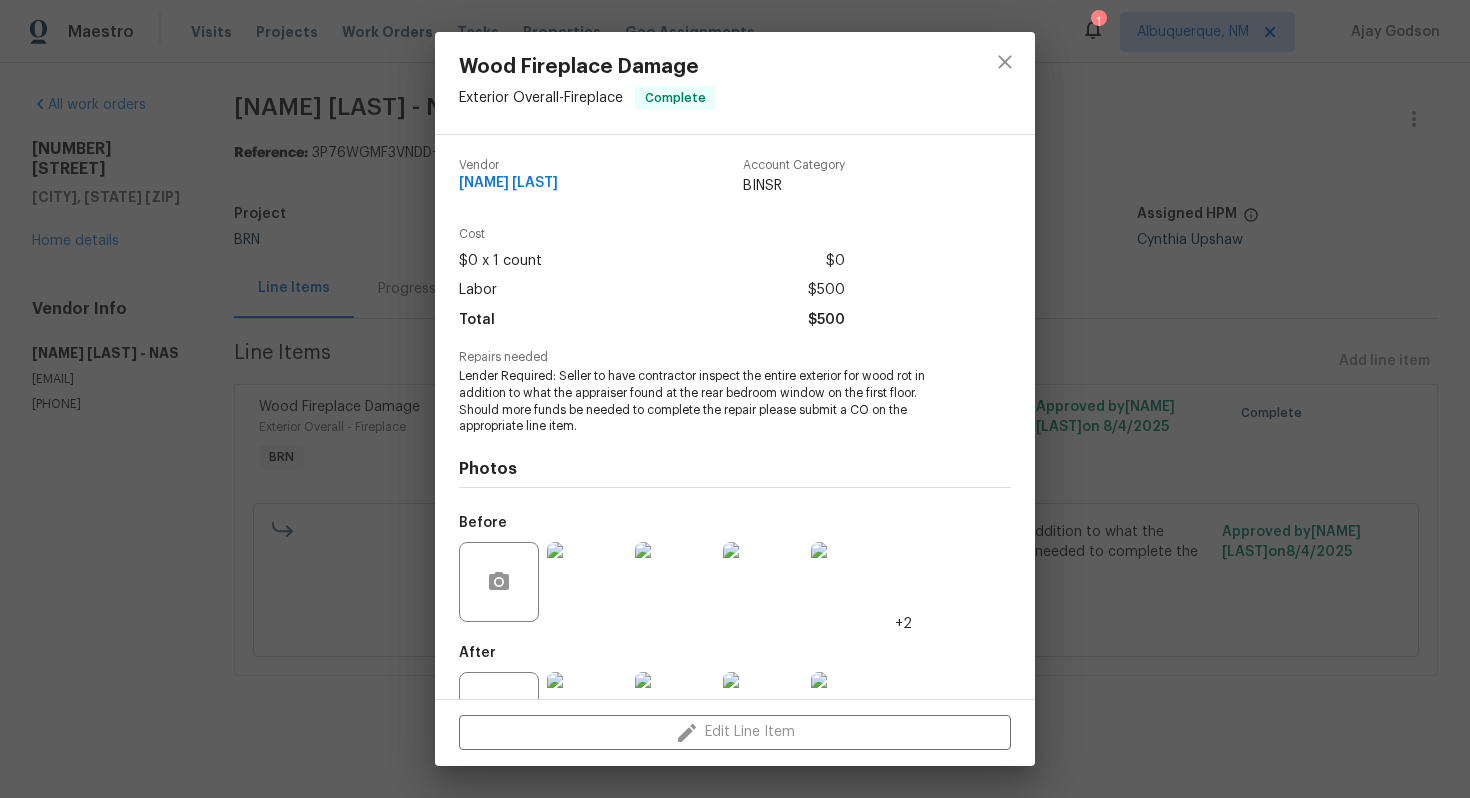 click on "Wood Fireplace Damage Exterior Overall  -  Fireplace Complete Vendor Fernando Ruiz Hernandez Account Category BINSR Cost $0 x 1 count $0 Labor $500 Total $500 Repairs needed Lender Required: Seller to have contractor inspect the entire exterior for wood rot in addition to what the appraiser found at the rear bedroom window on the first floor.  Should more funds be needed to complete the repair please submit a CO on the appropriate line item. Photos Before  +2 After  +3  Edit Line Item" at bounding box center (735, 399) 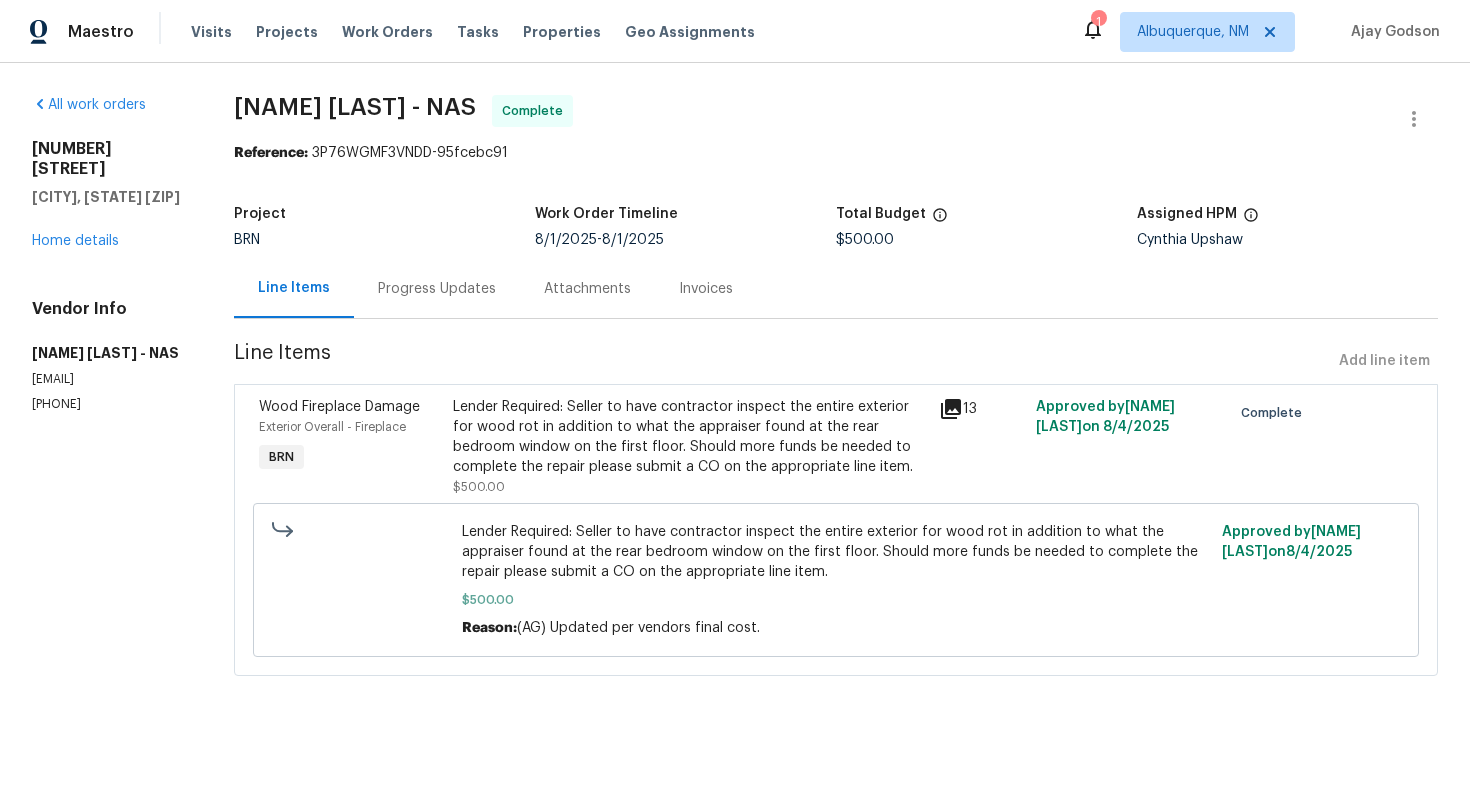 click on "Progress Updates" at bounding box center [437, 289] 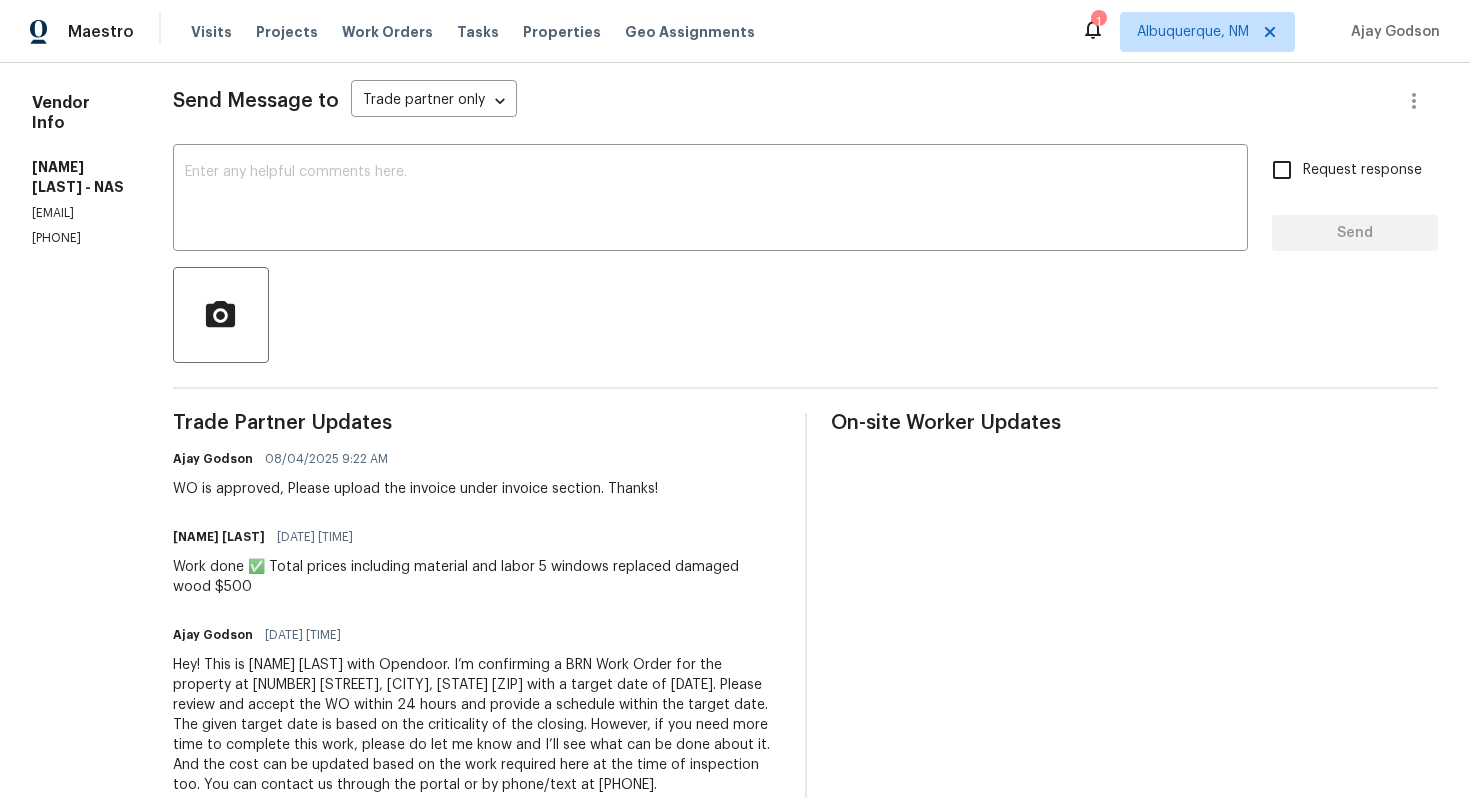 scroll, scrollTop: 0, scrollLeft: 0, axis: both 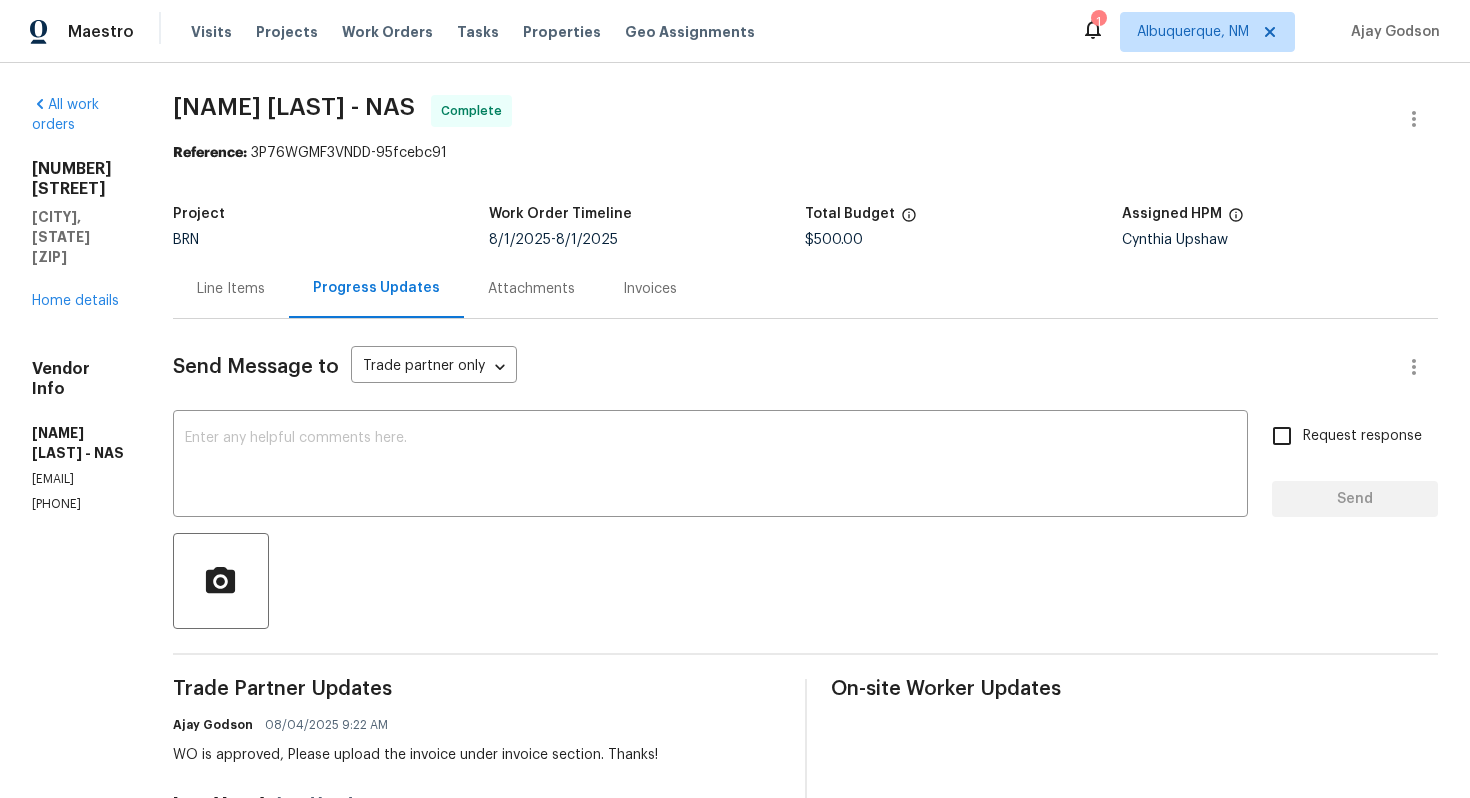 click on "Line Items" at bounding box center [231, 288] 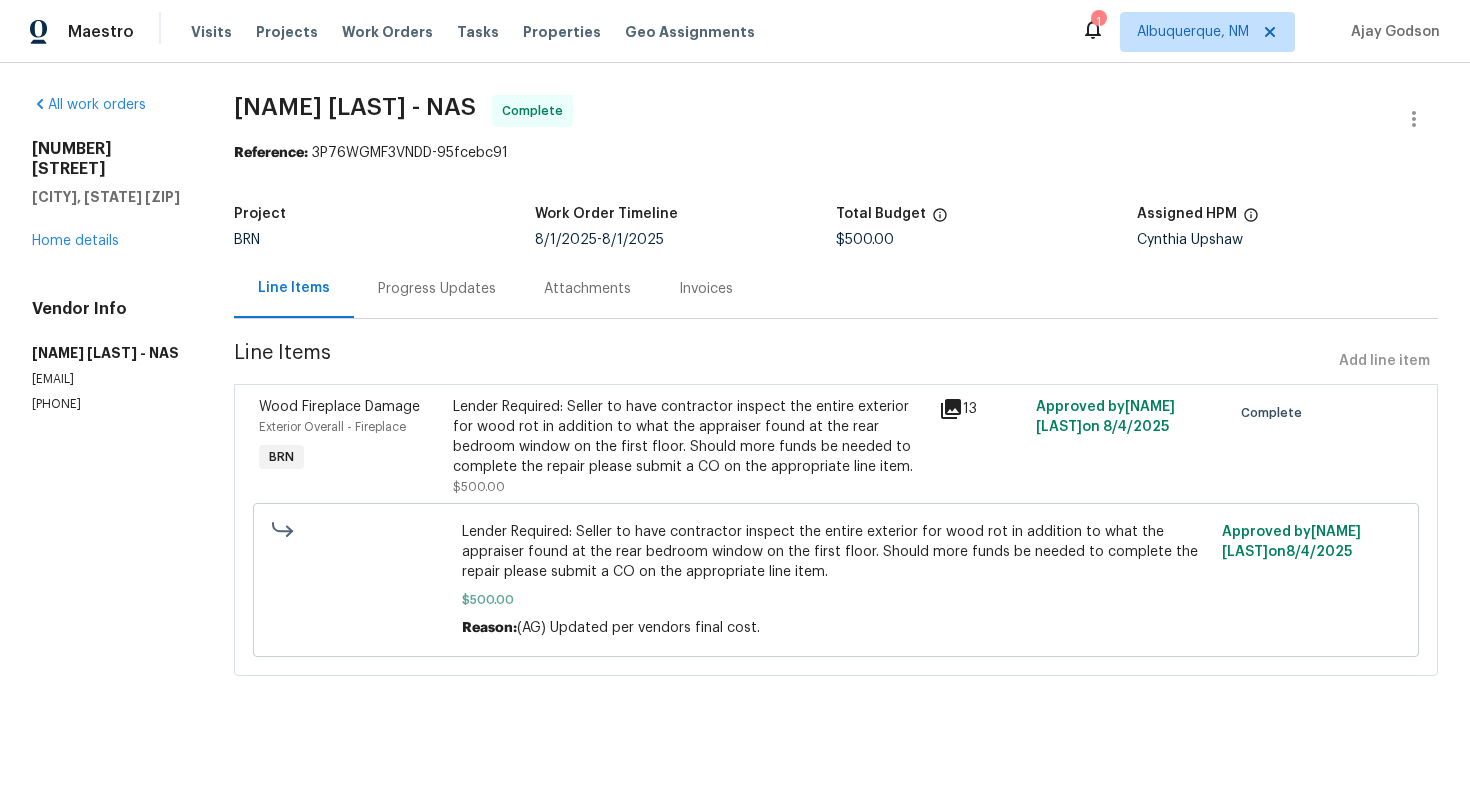 click on "Invoices" at bounding box center [706, 289] 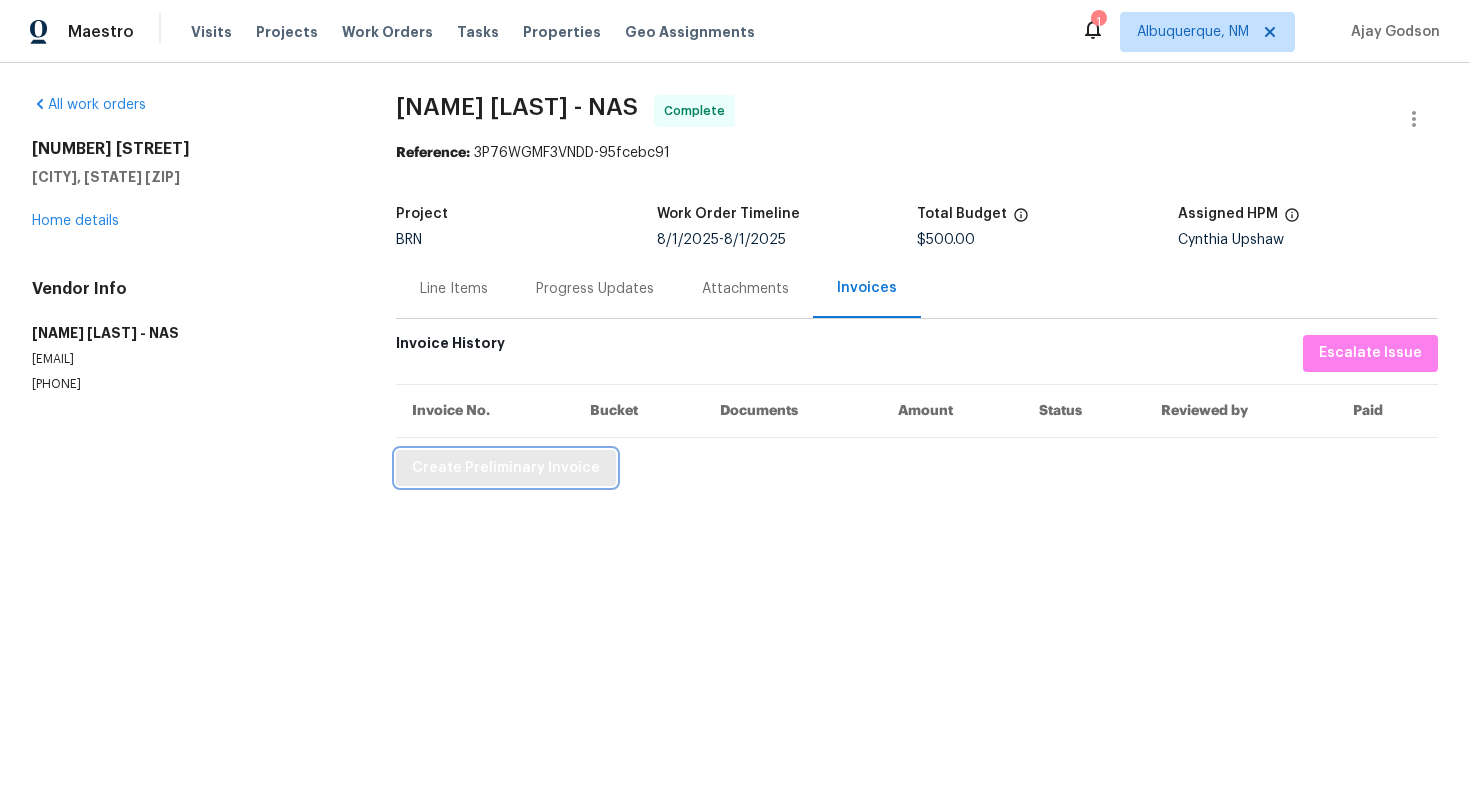click on "Create Preliminary Invoice" at bounding box center (506, 468) 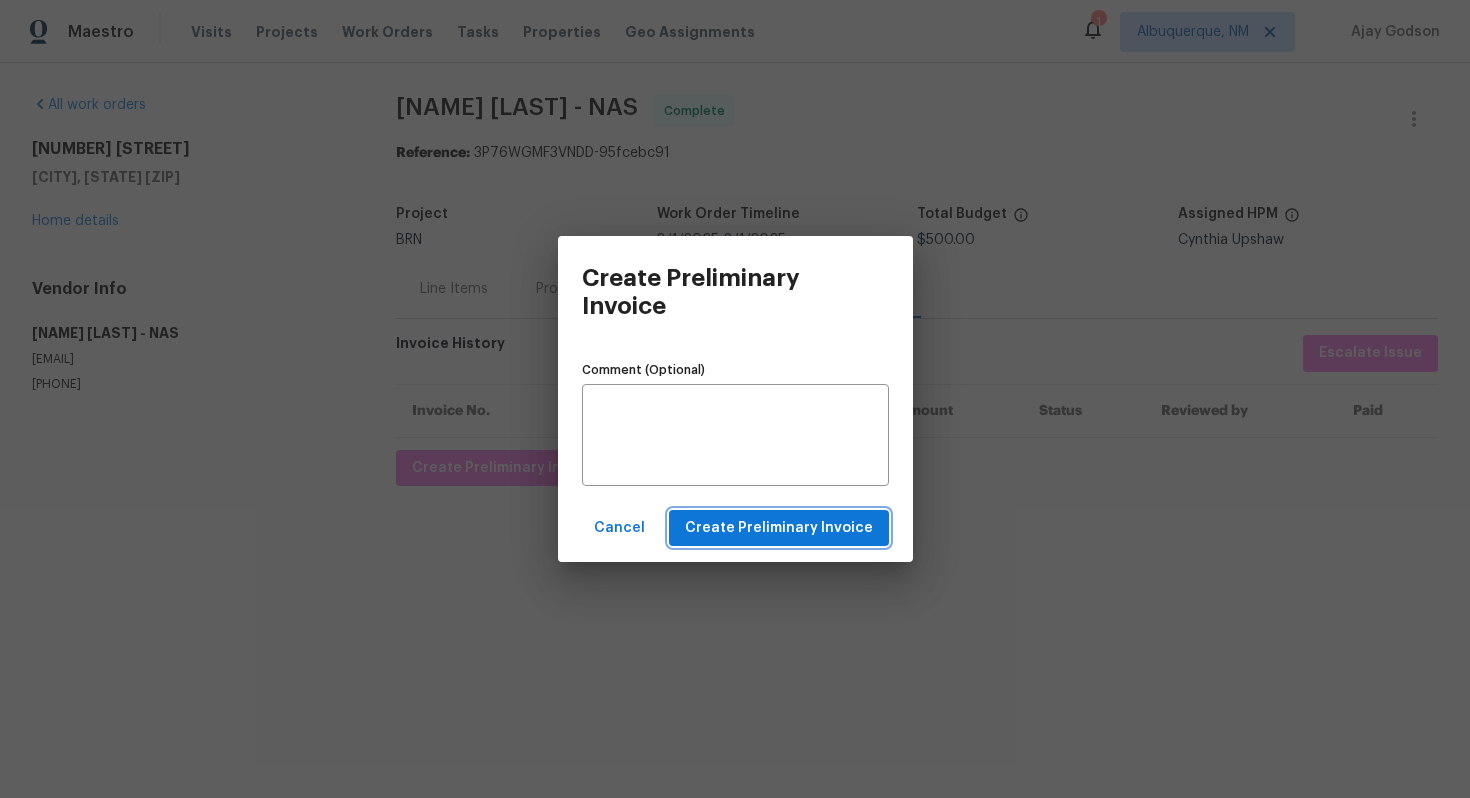 click on "Create Preliminary Invoice" at bounding box center (779, 528) 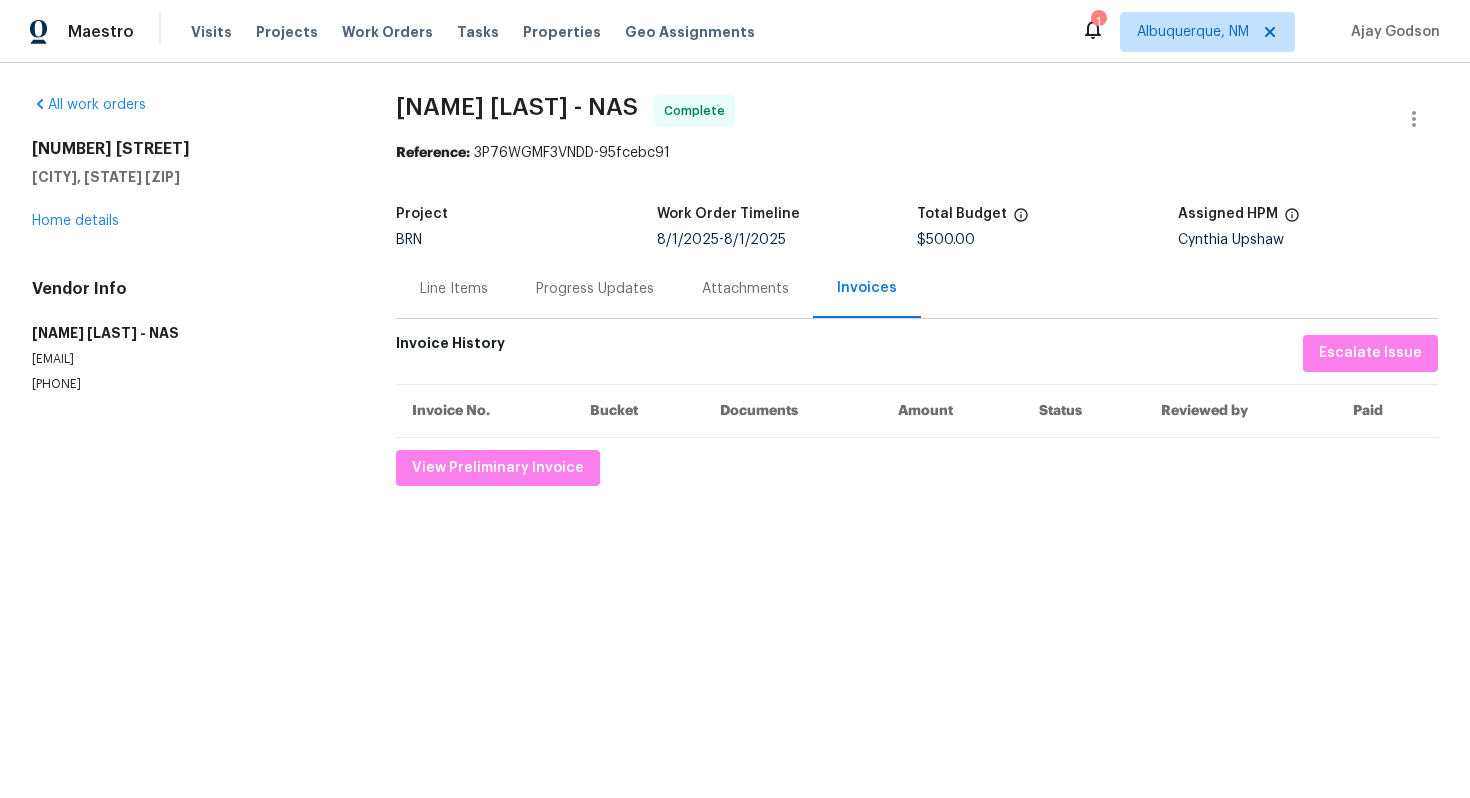click on "Line Items" at bounding box center (454, 289) 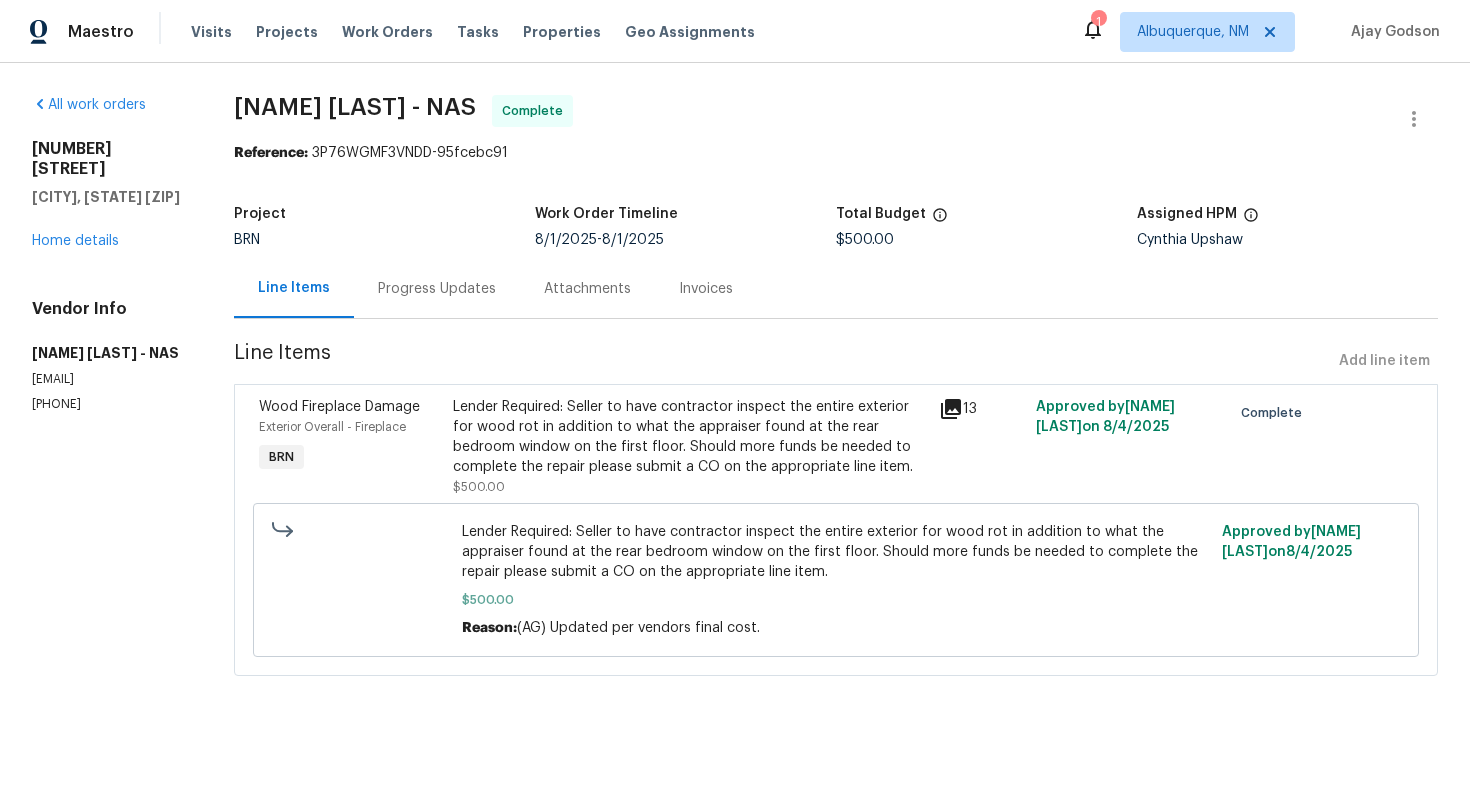 click on "Lender Required: Seller to have contractor inspect the entire exterior for wood rot in addition to what the appraiser found at the rear bedroom window on the first floor.  Should more funds be needed to complete the repair please submit a CO on the appropriate line item." at bounding box center [690, 437] 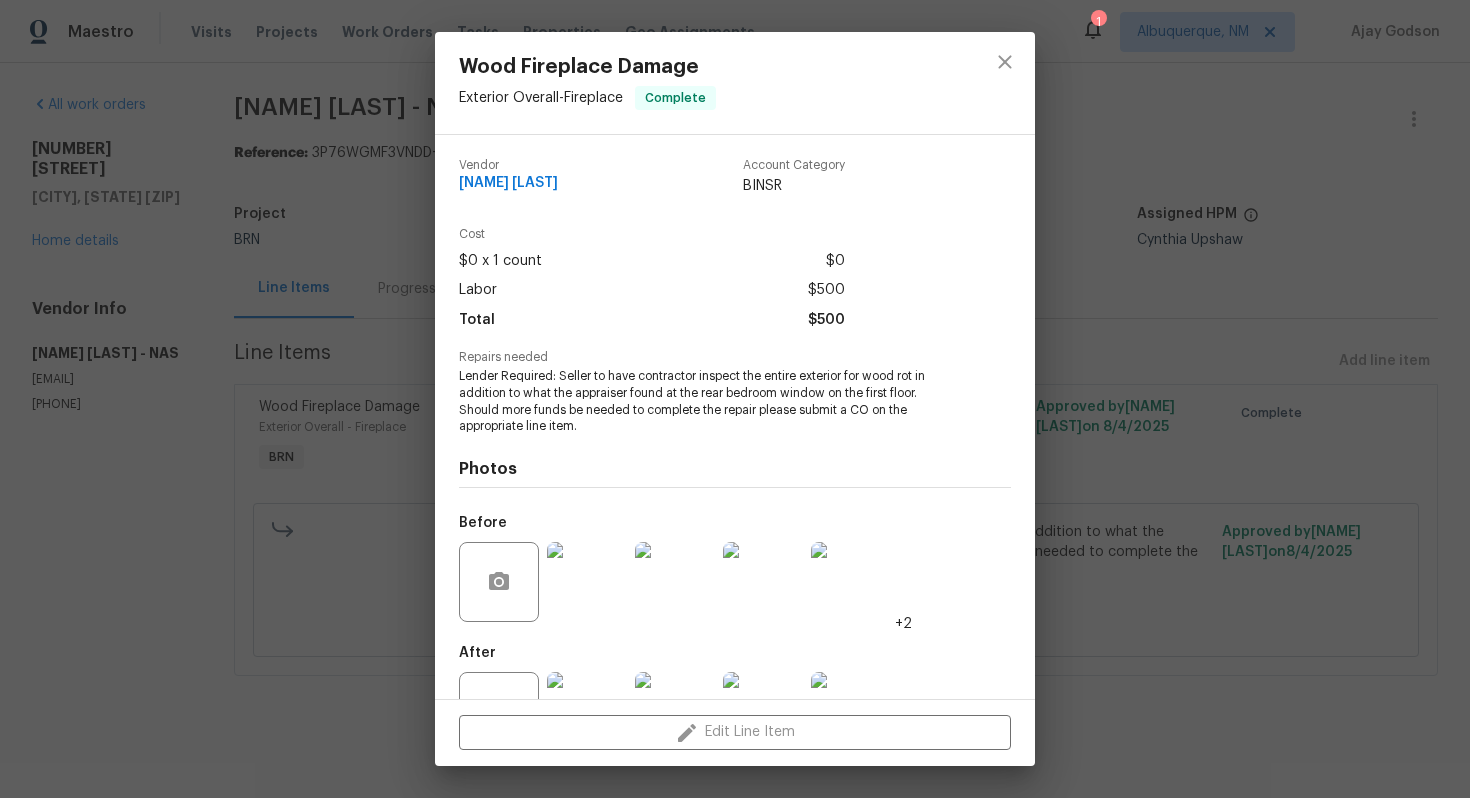 scroll, scrollTop: 74, scrollLeft: 0, axis: vertical 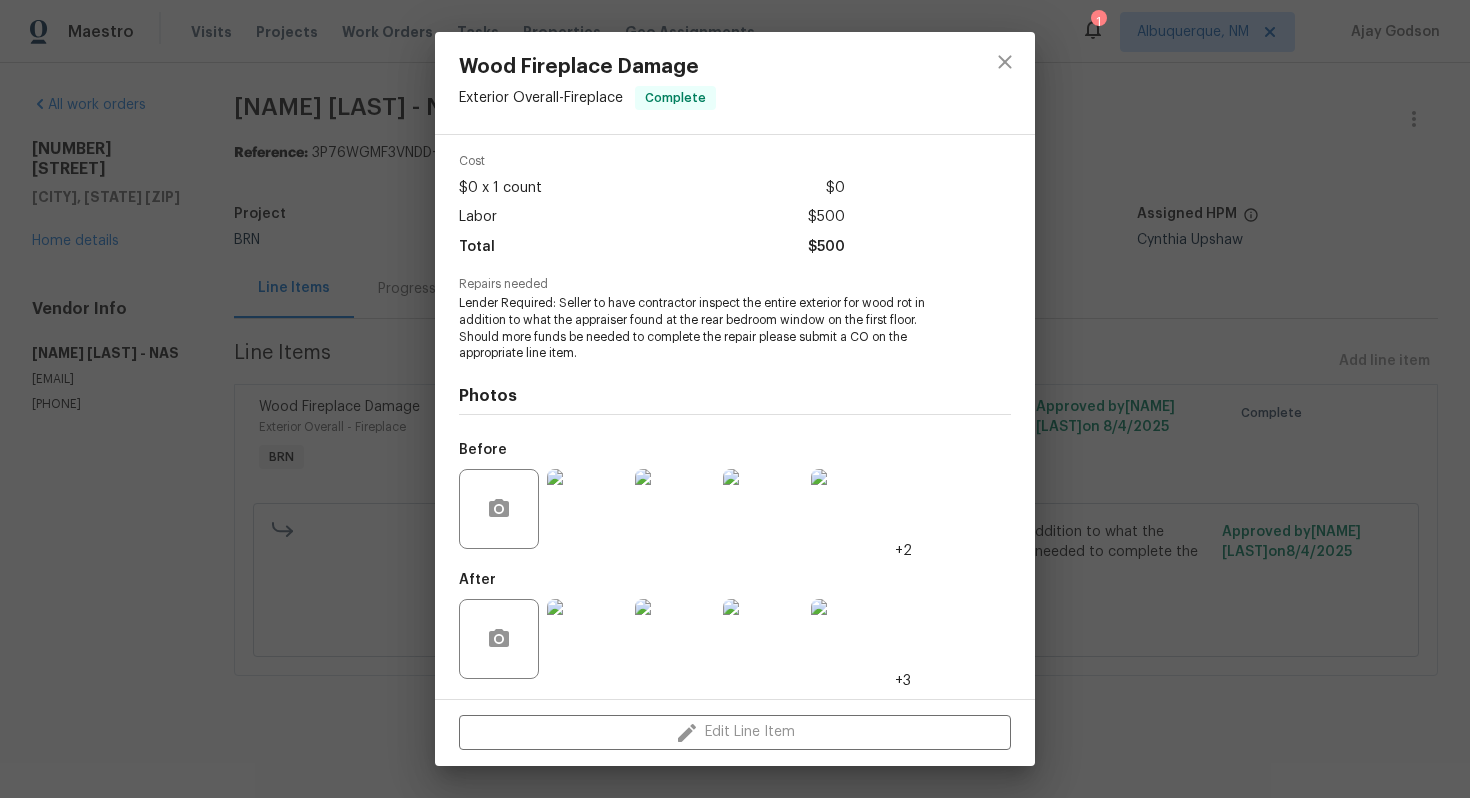 click at bounding box center (587, 509) 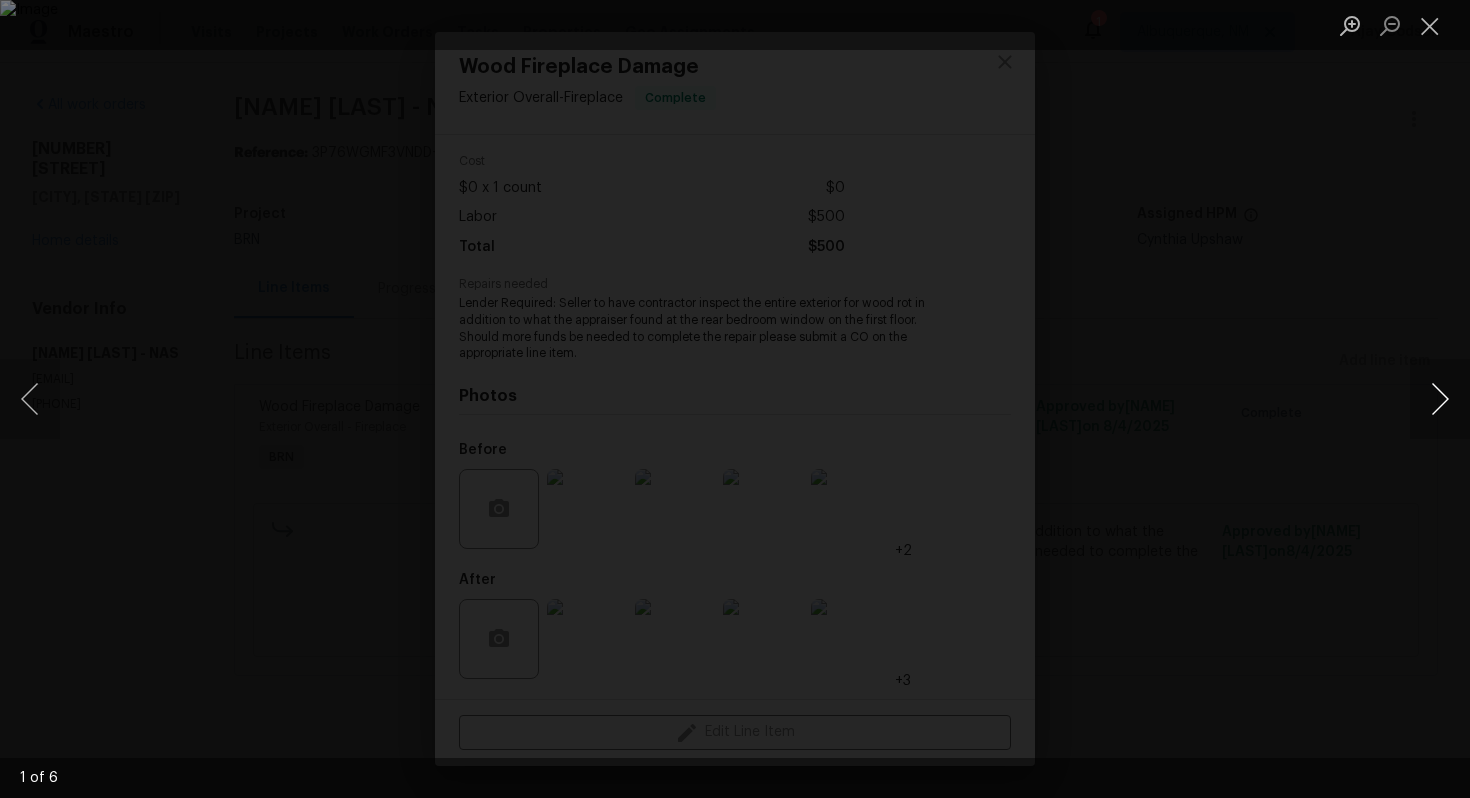 click at bounding box center (1440, 399) 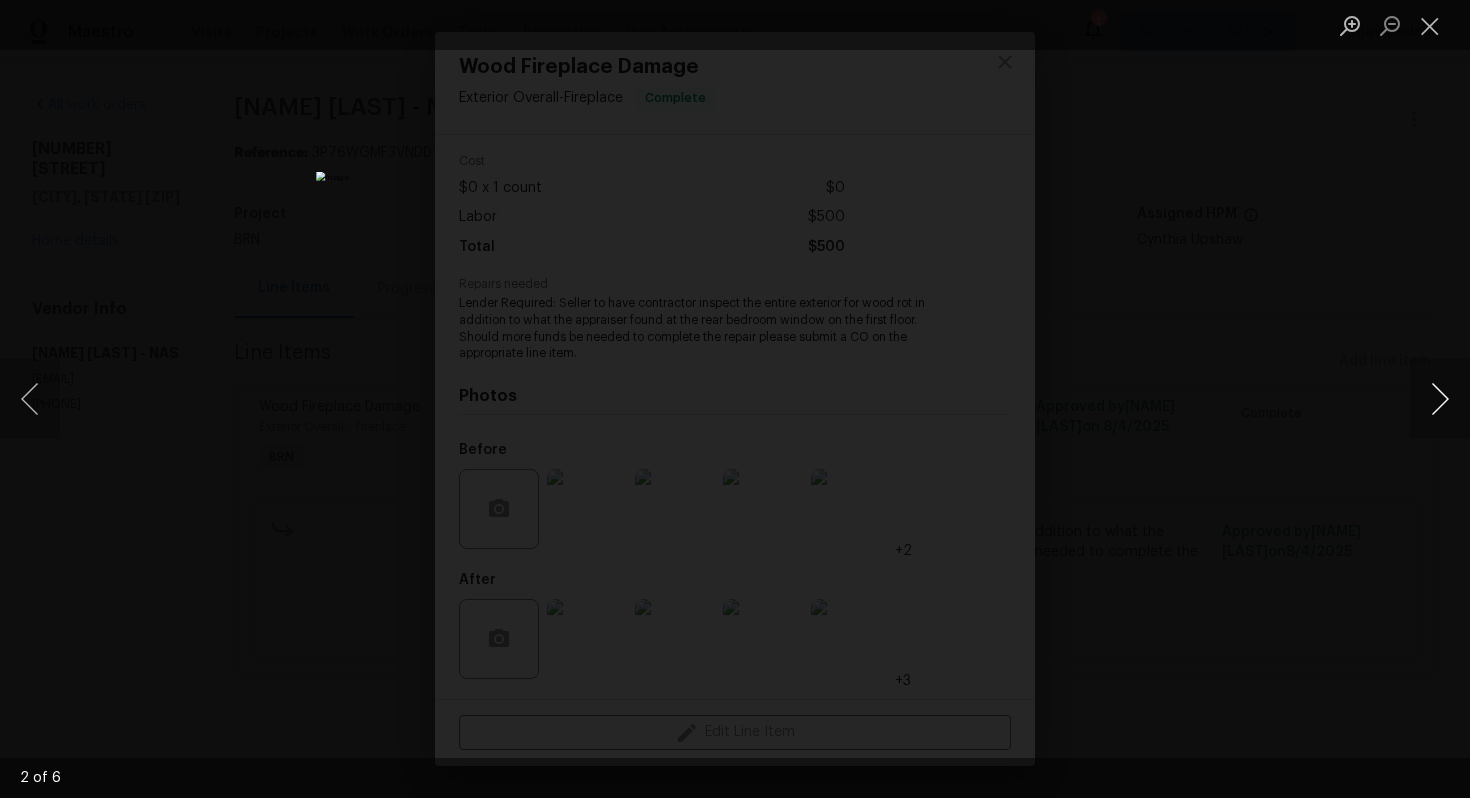 click at bounding box center (1440, 399) 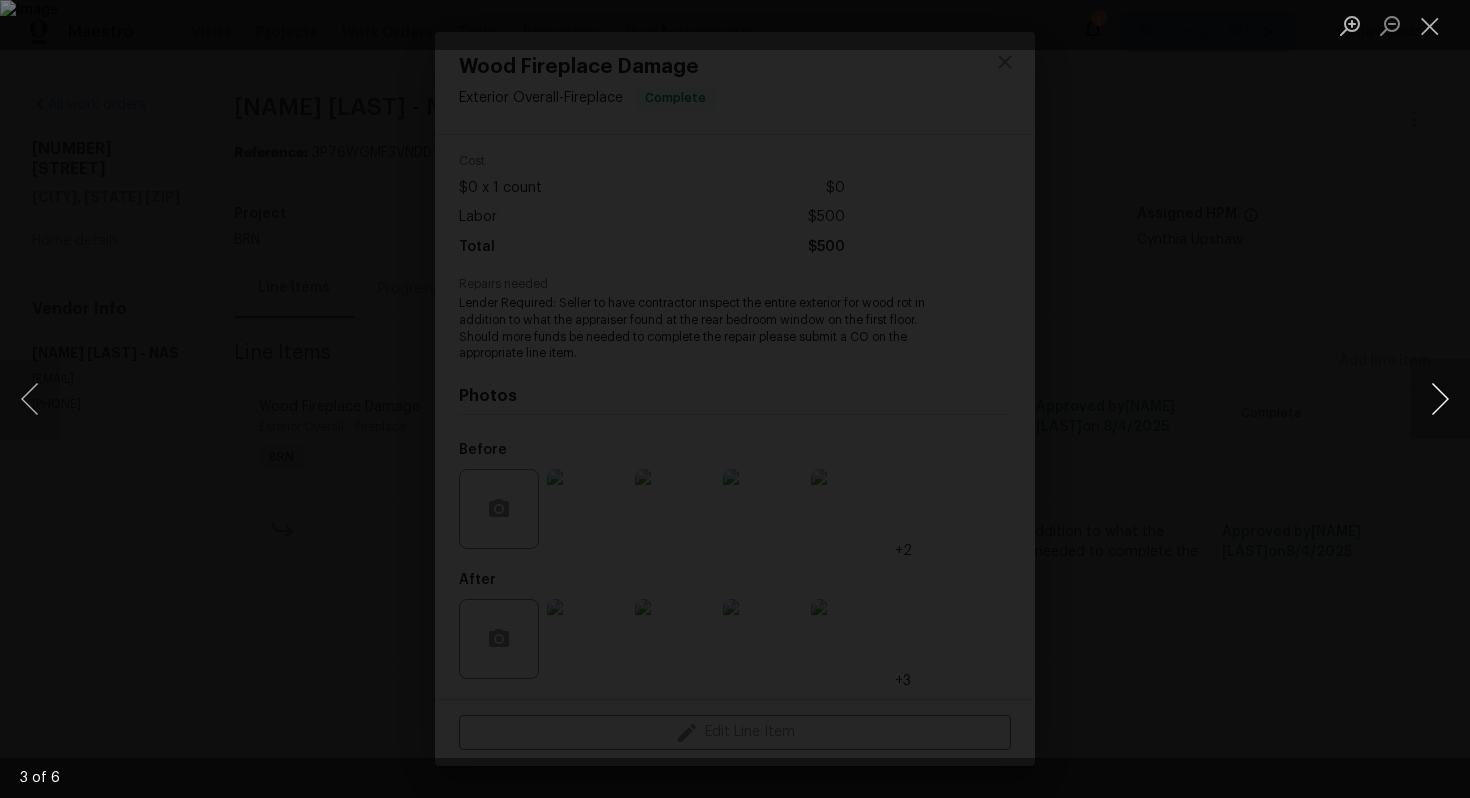 click at bounding box center (1440, 399) 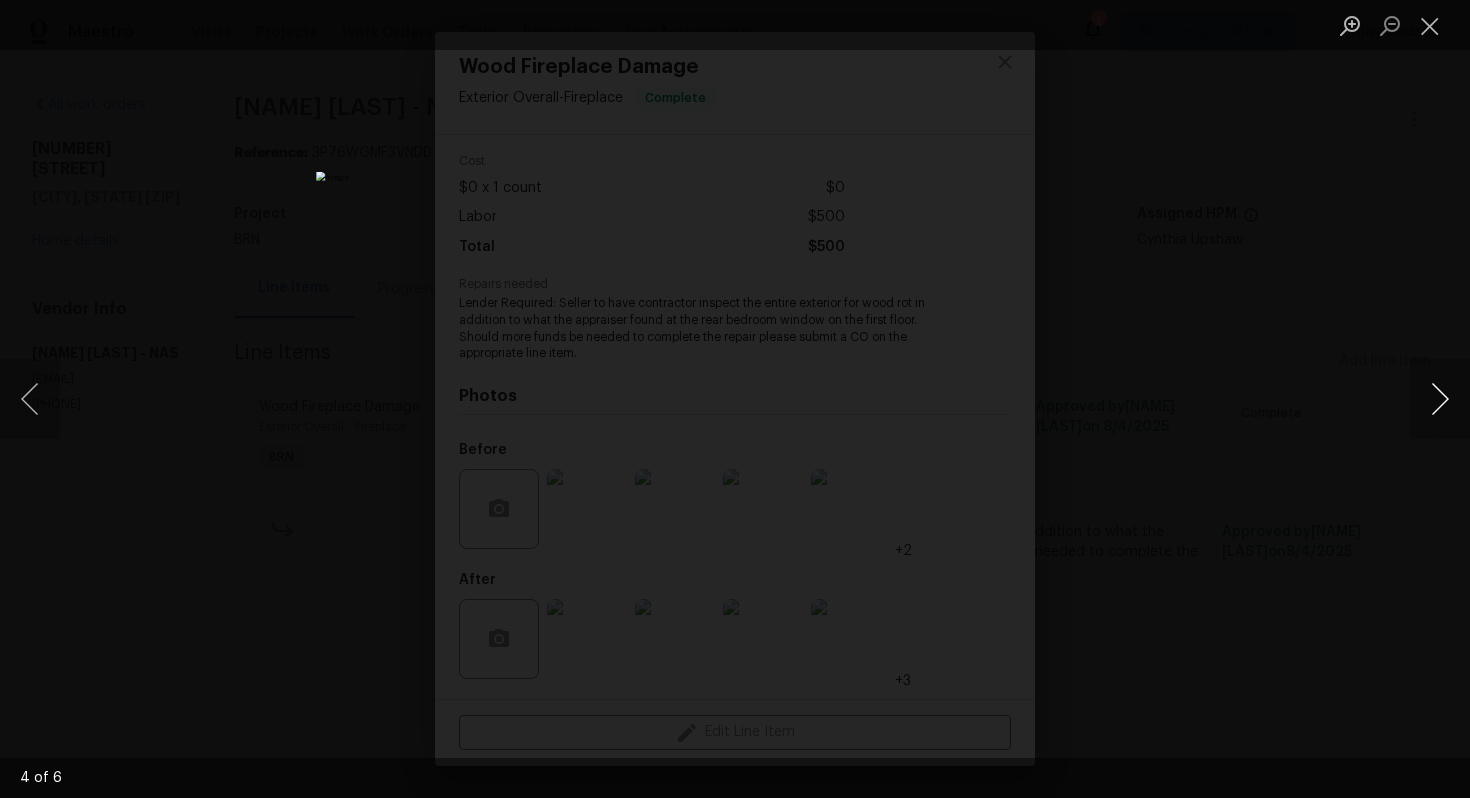 click at bounding box center (1440, 399) 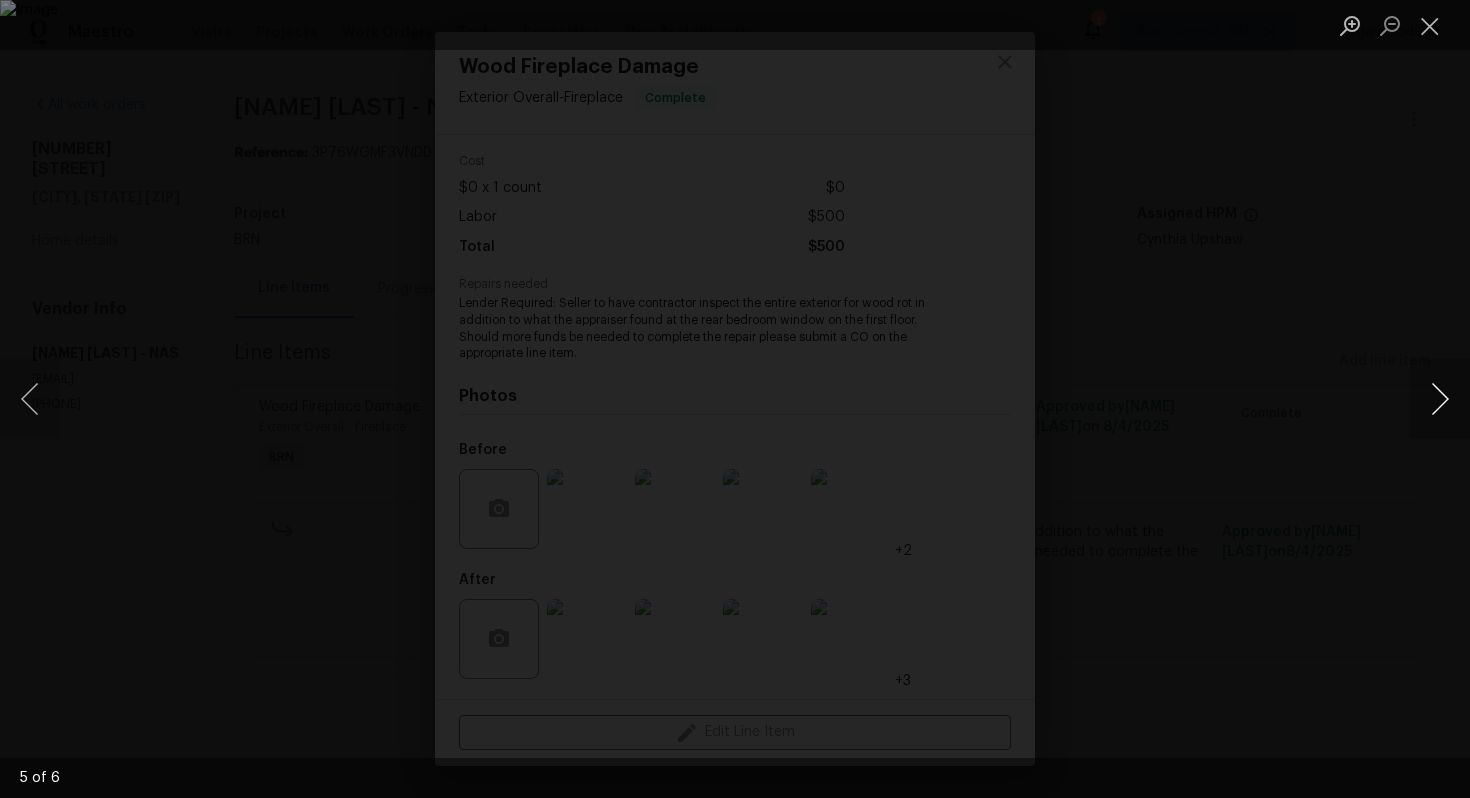 click at bounding box center [1440, 399] 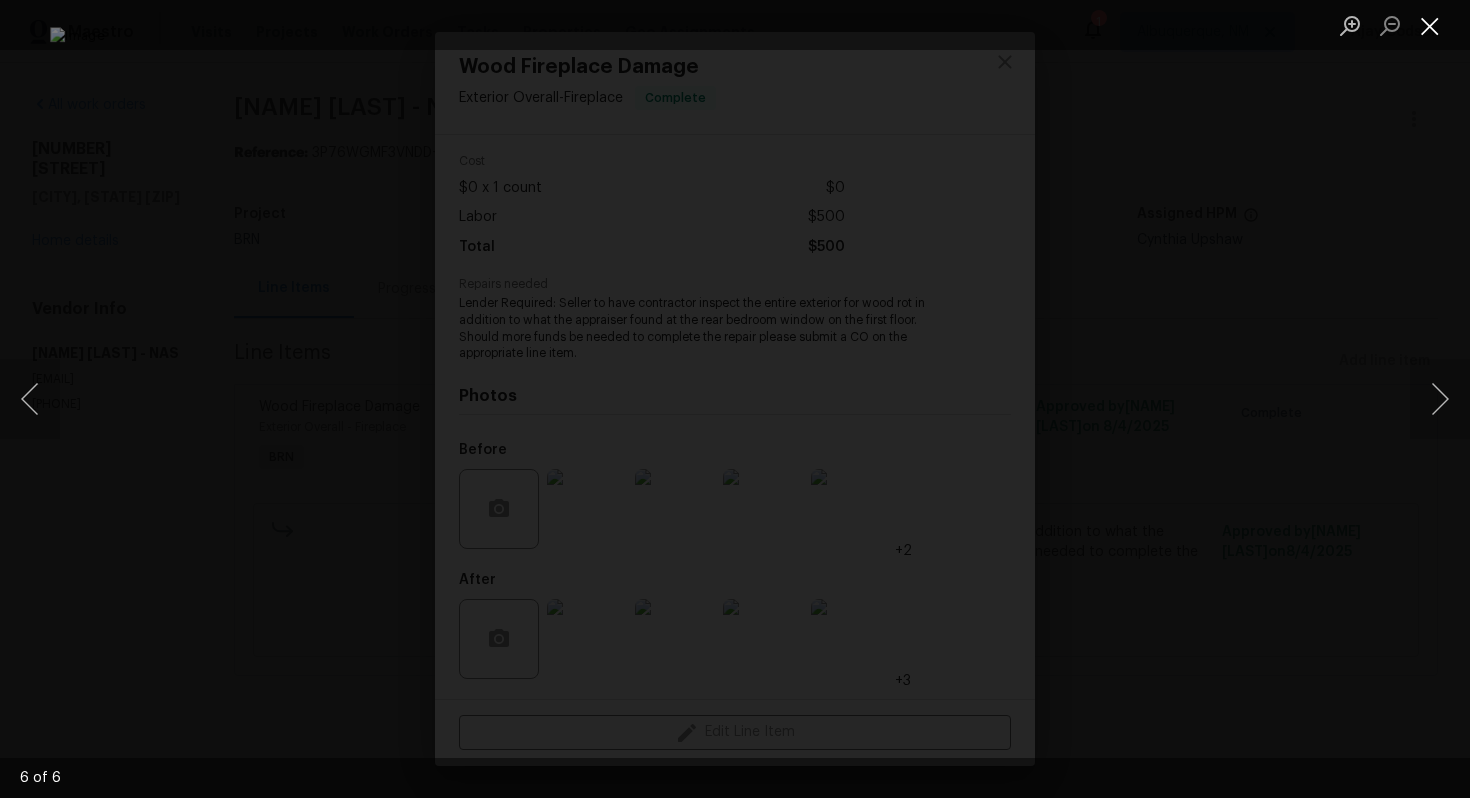 click at bounding box center (1430, 25) 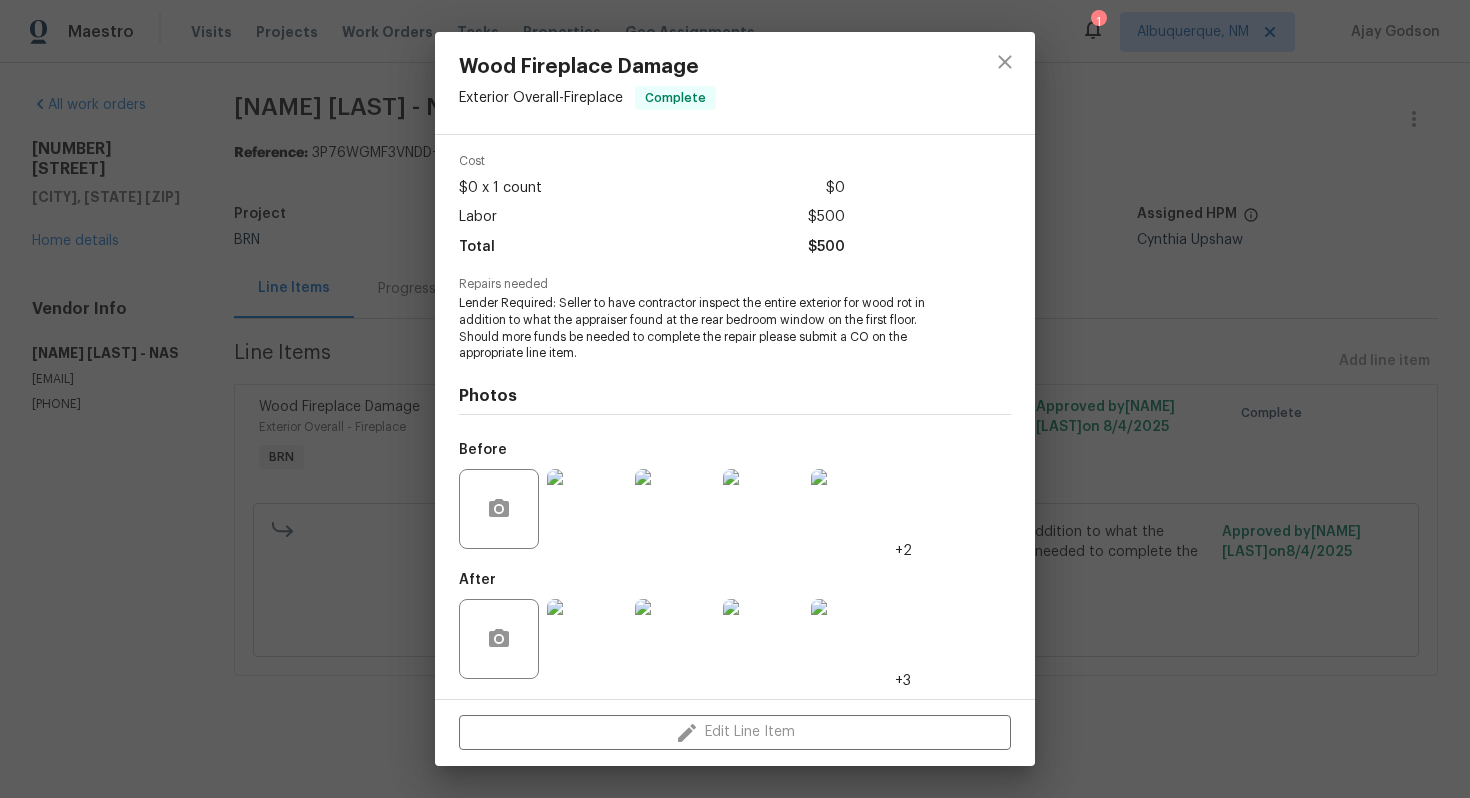 scroll, scrollTop: 0, scrollLeft: 0, axis: both 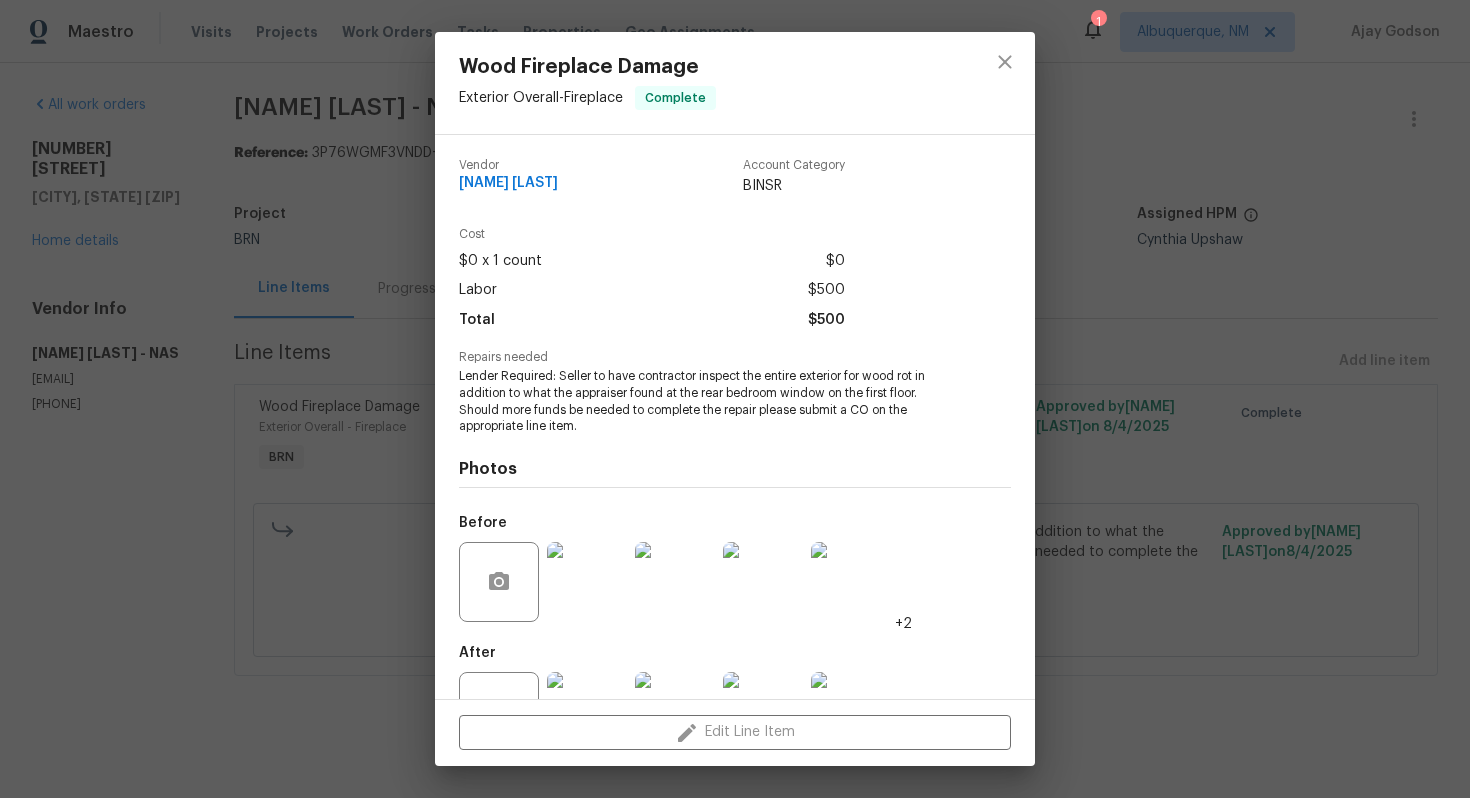 drag, startPoint x: 452, startPoint y: 183, endPoint x: 651, endPoint y: 186, distance: 199.02261 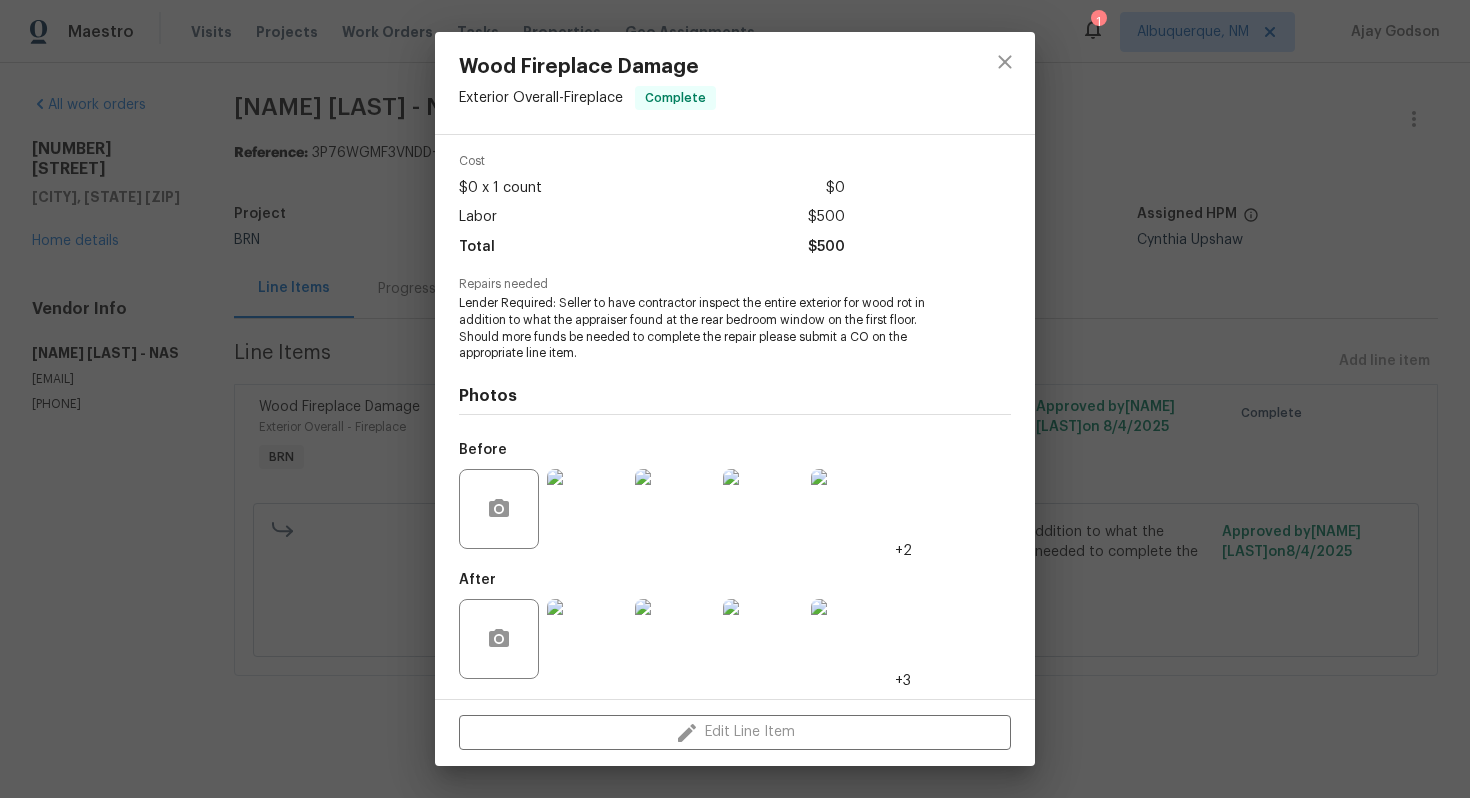 click at bounding box center [587, 639] 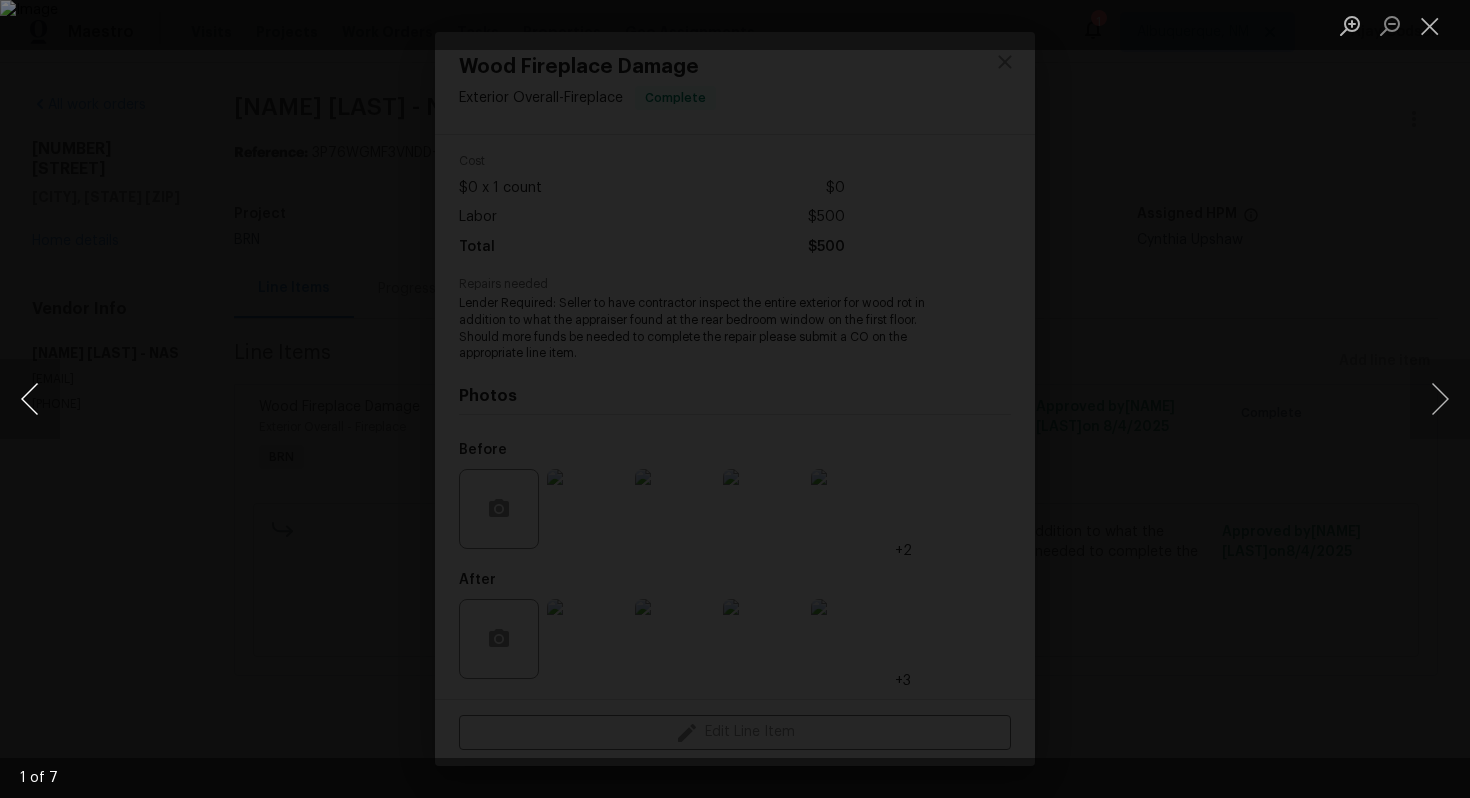 click at bounding box center (30, 399) 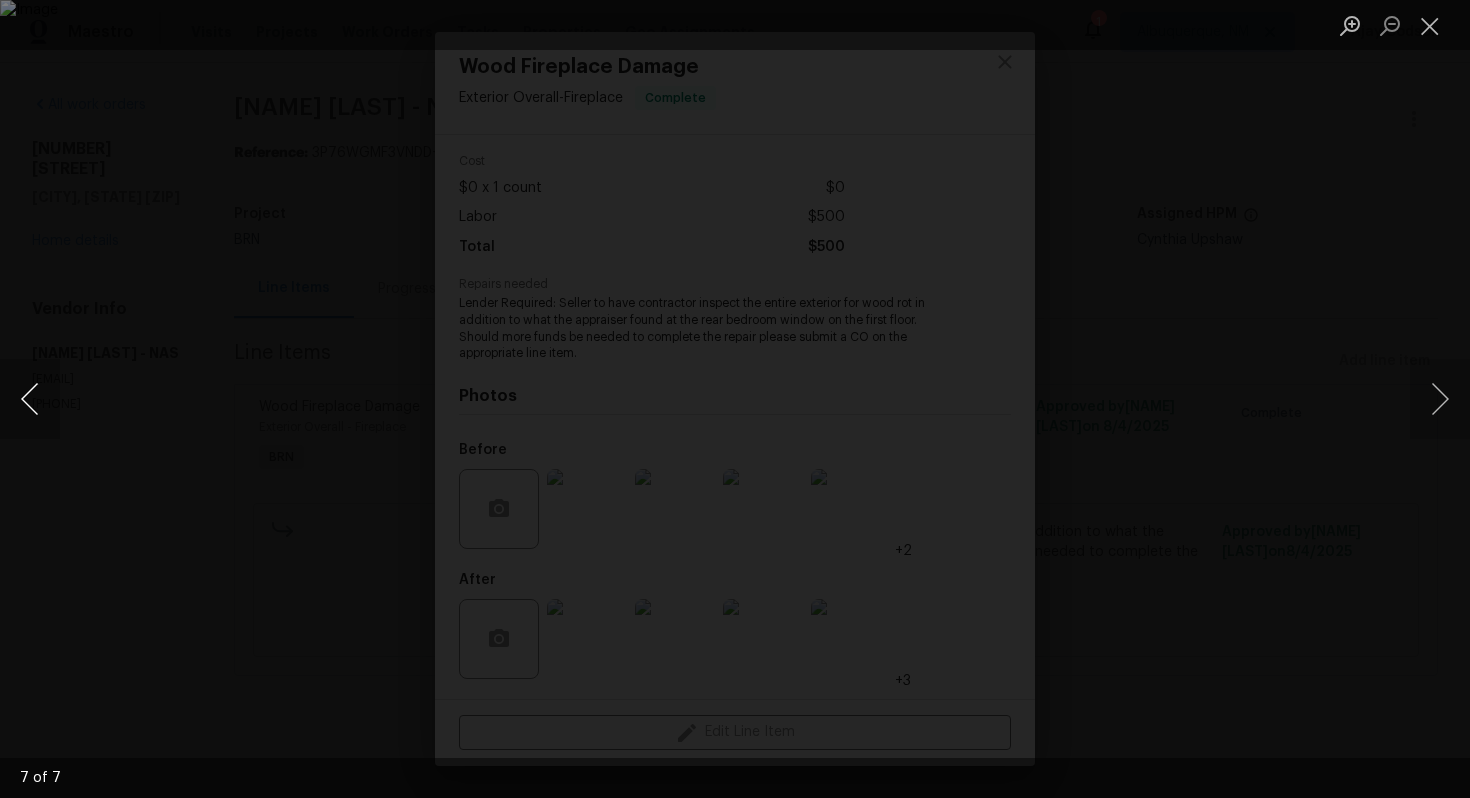 click at bounding box center [30, 399] 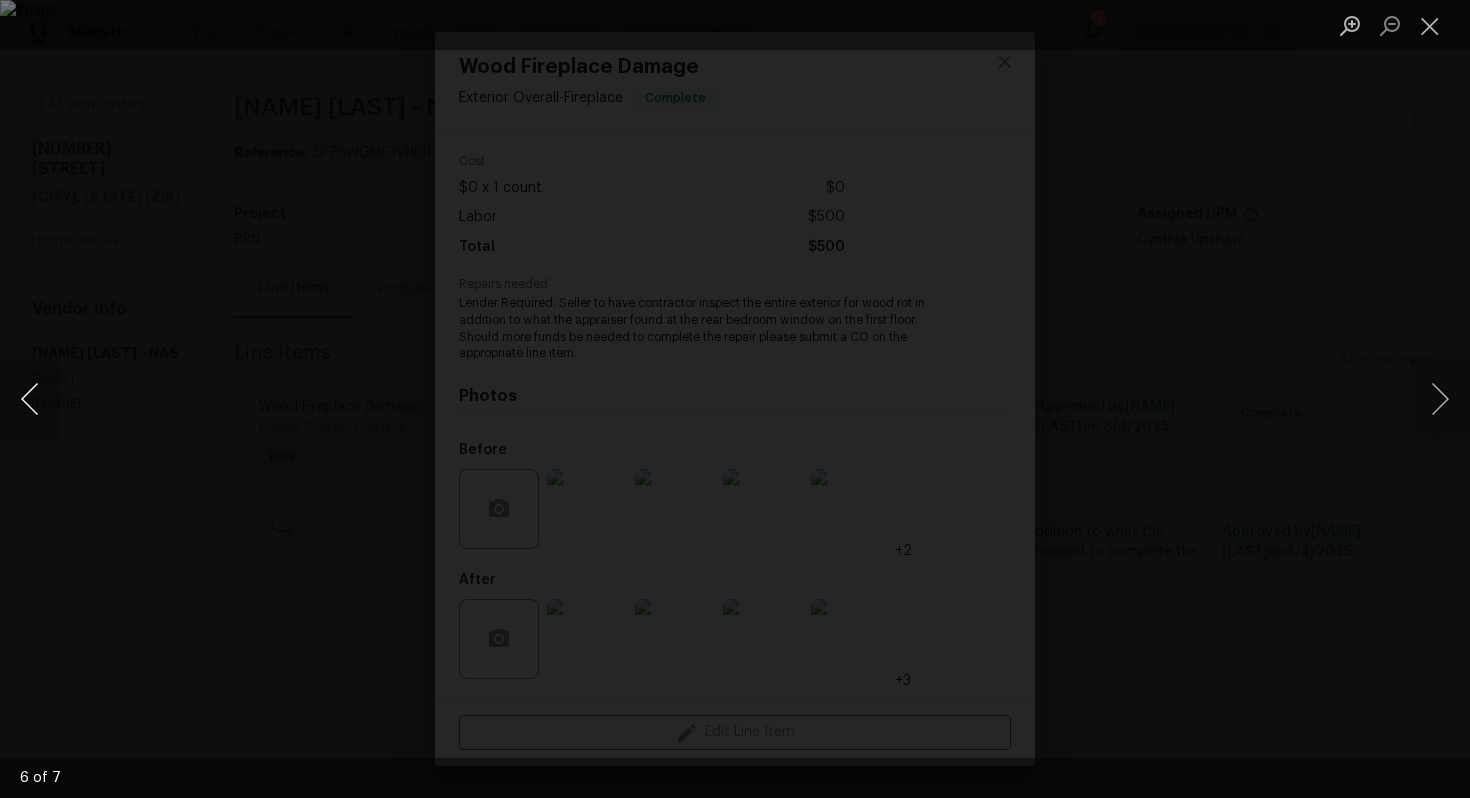 click at bounding box center [30, 399] 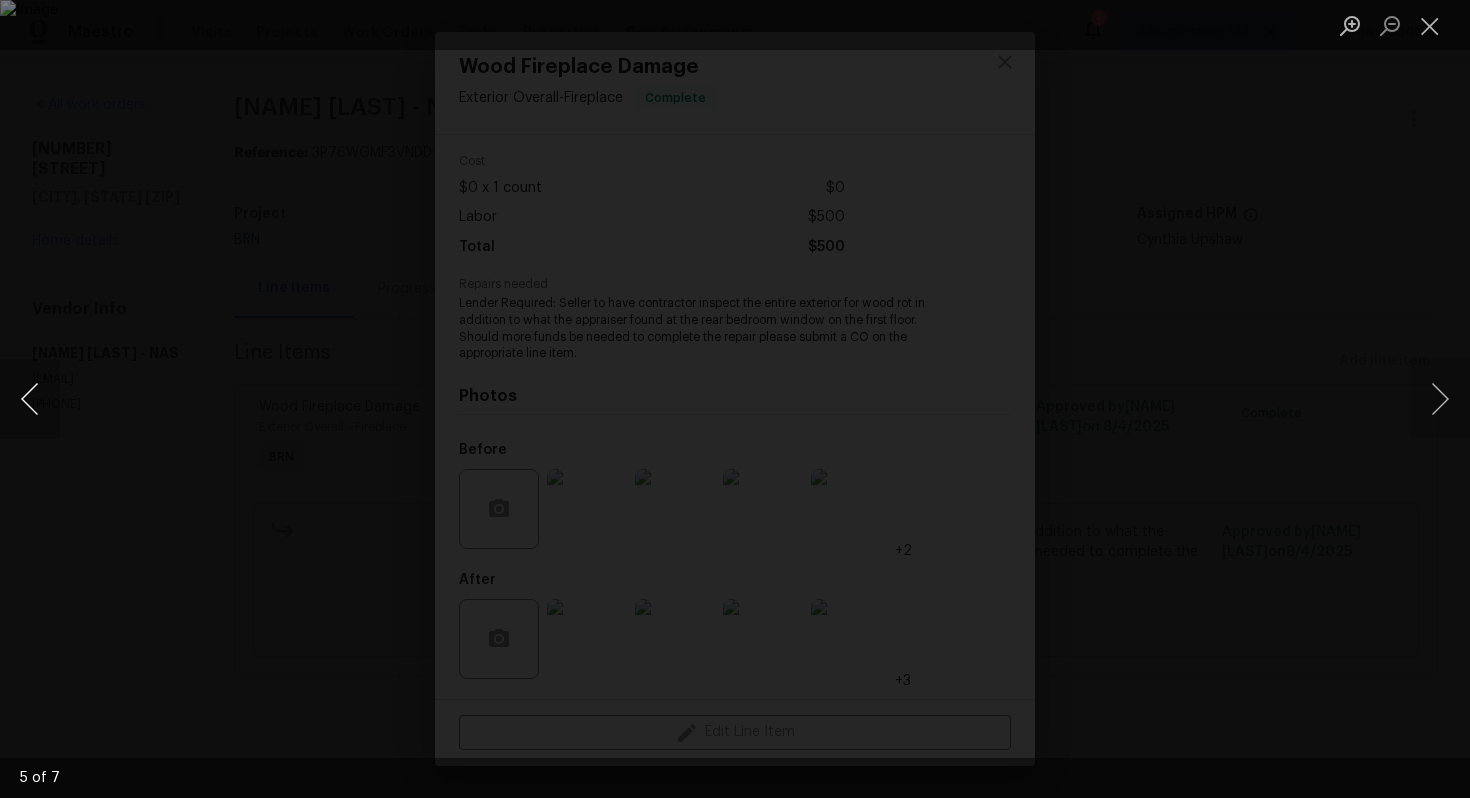click at bounding box center (30, 399) 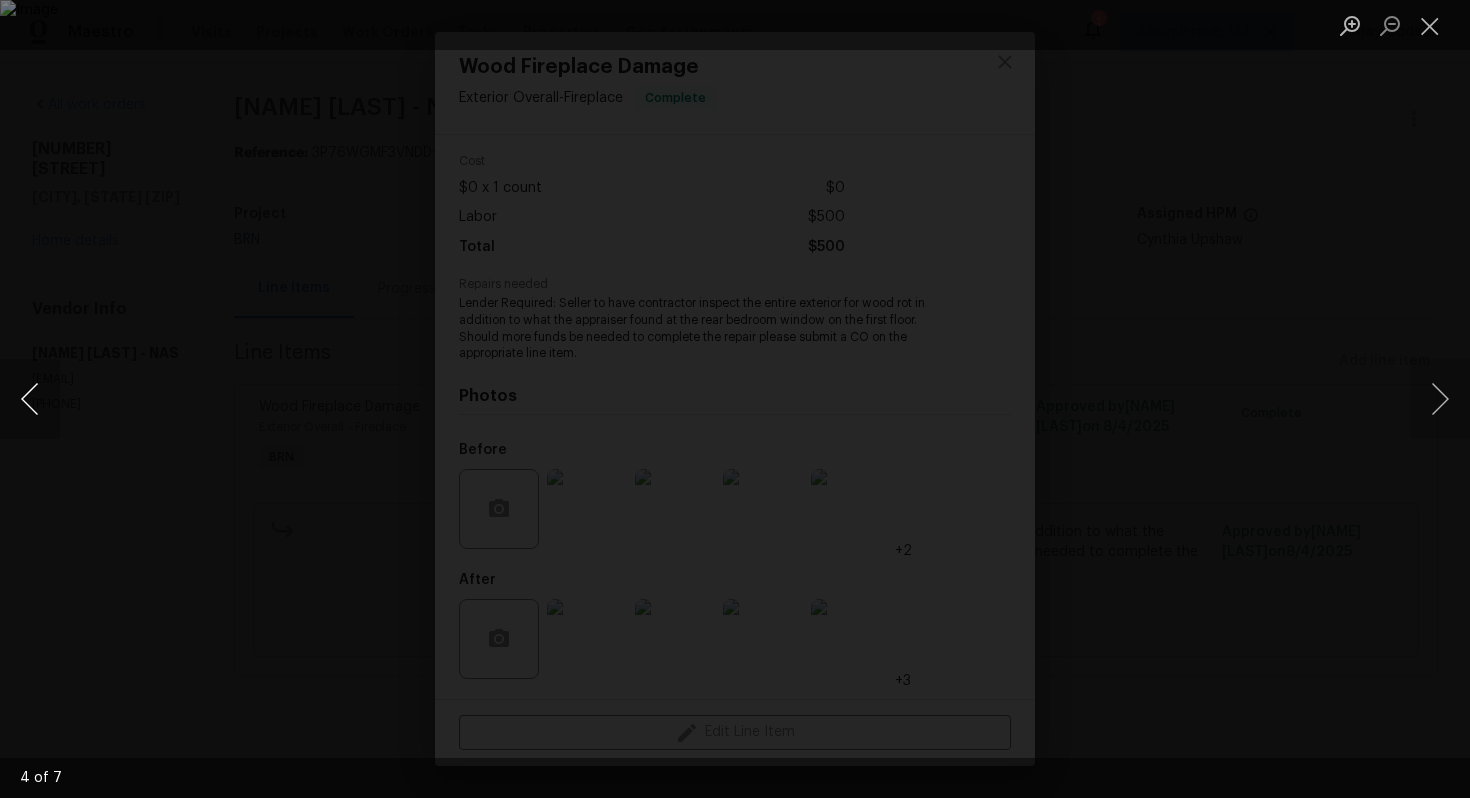 click at bounding box center (30, 399) 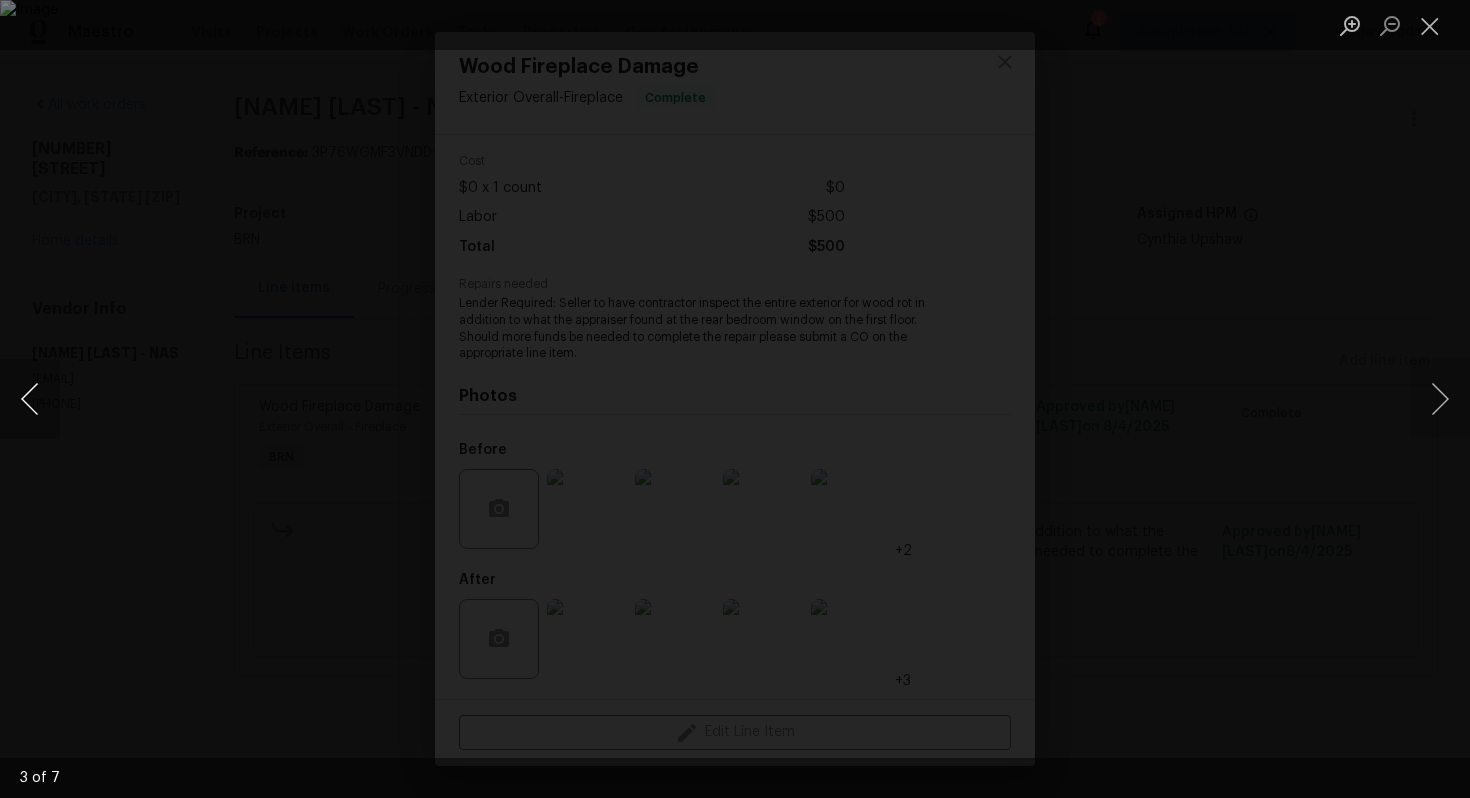 click at bounding box center [30, 399] 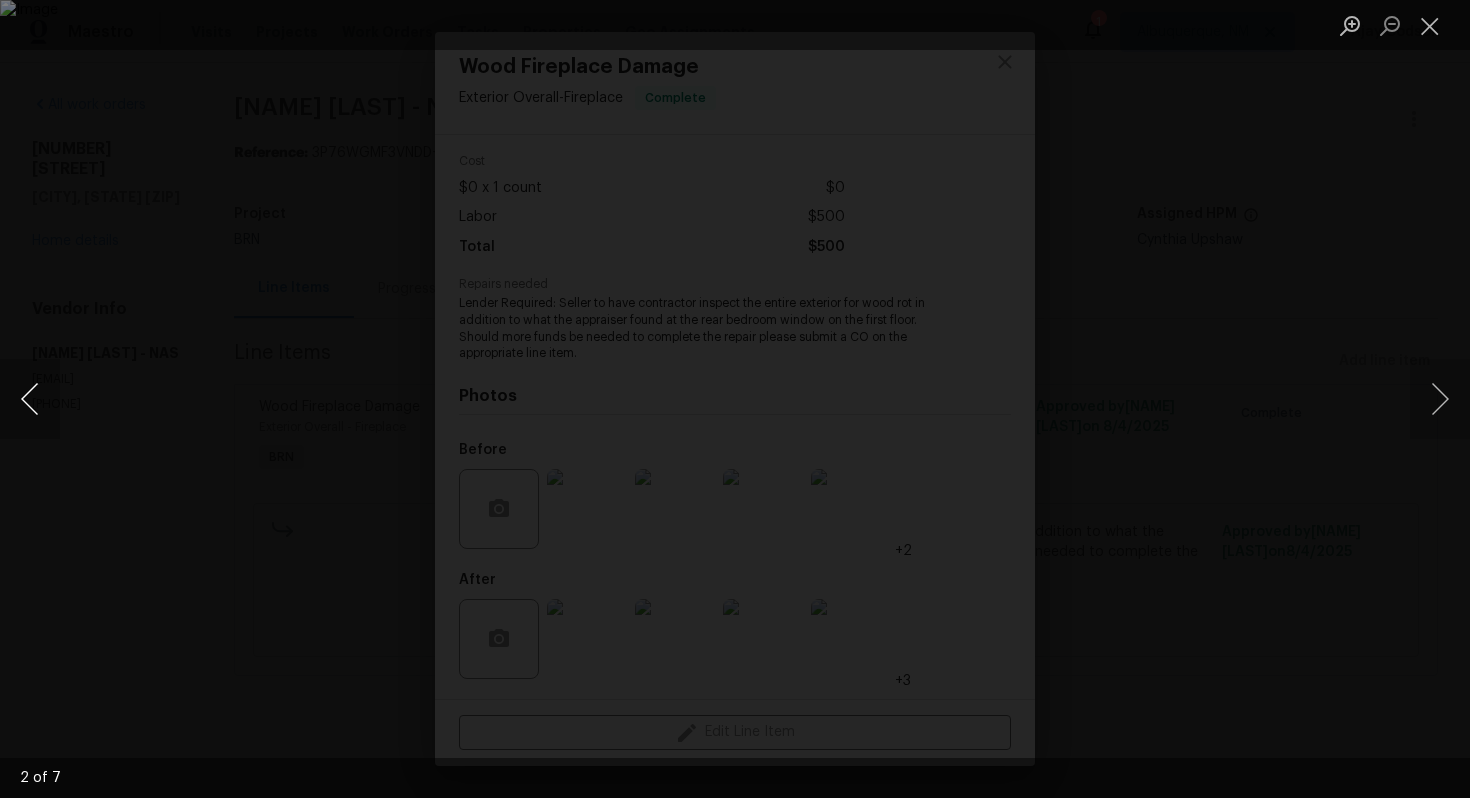 click at bounding box center (30, 399) 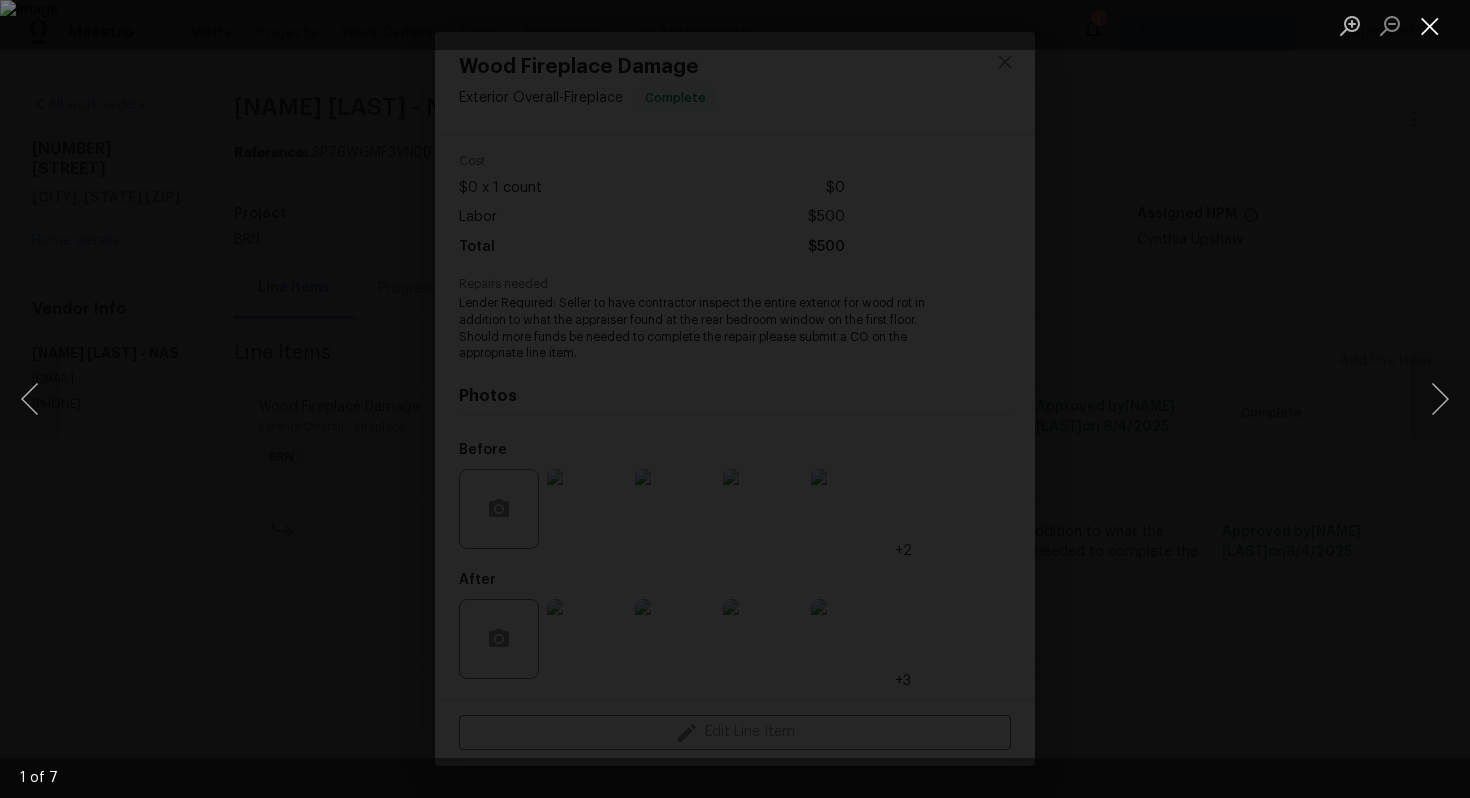click at bounding box center [1430, 25] 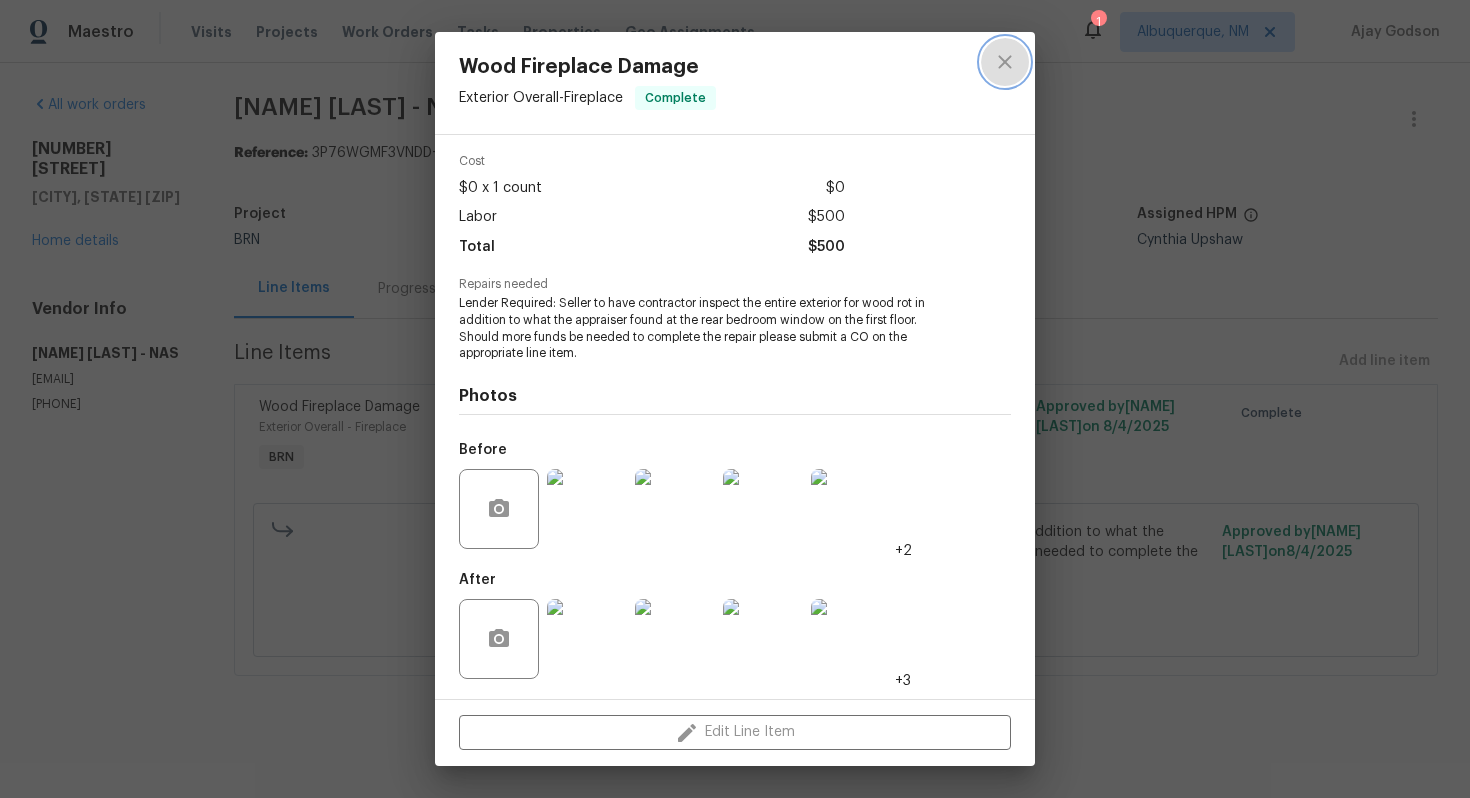 click 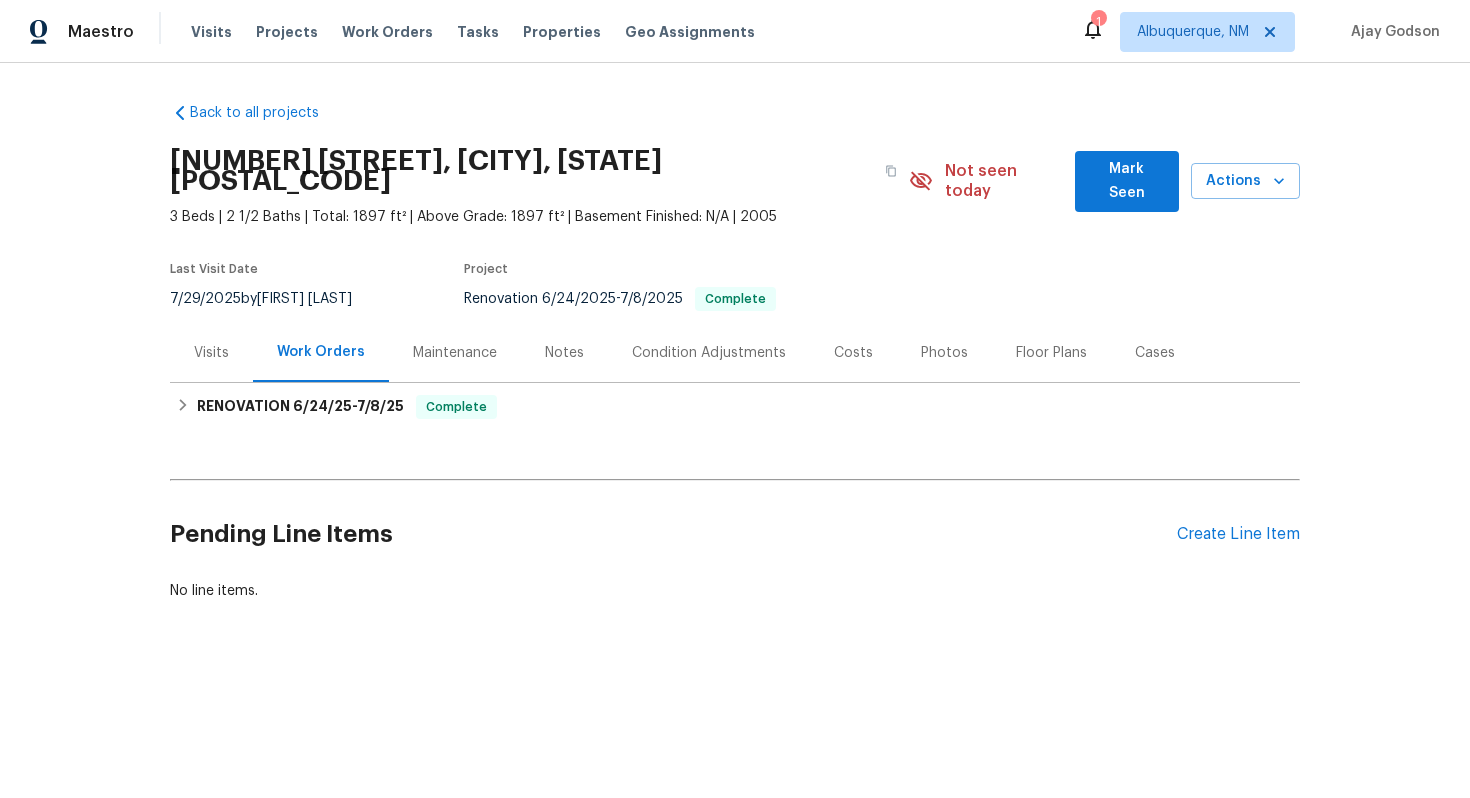 scroll, scrollTop: 0, scrollLeft: 0, axis: both 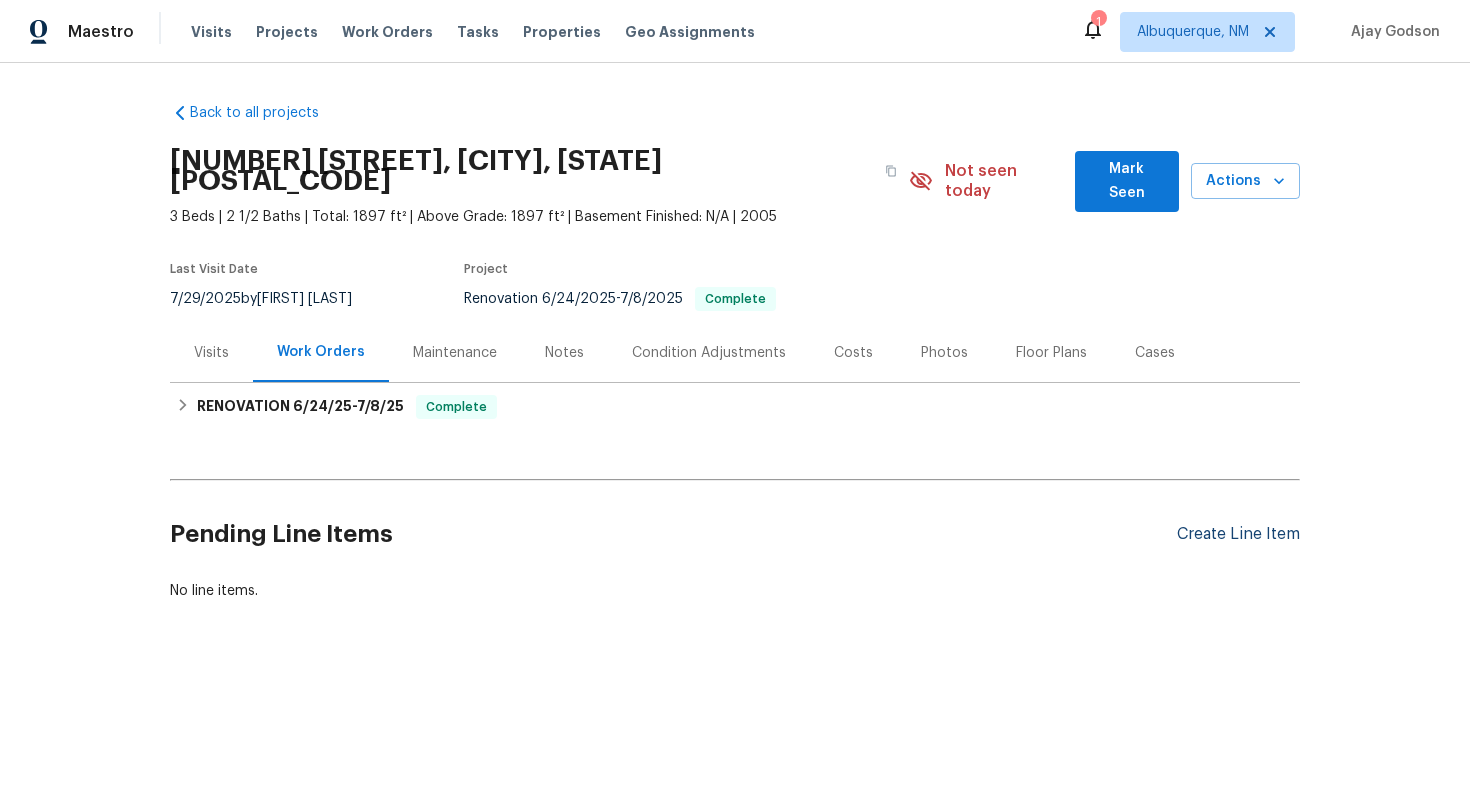 click on "Create Line Item" at bounding box center (1238, 534) 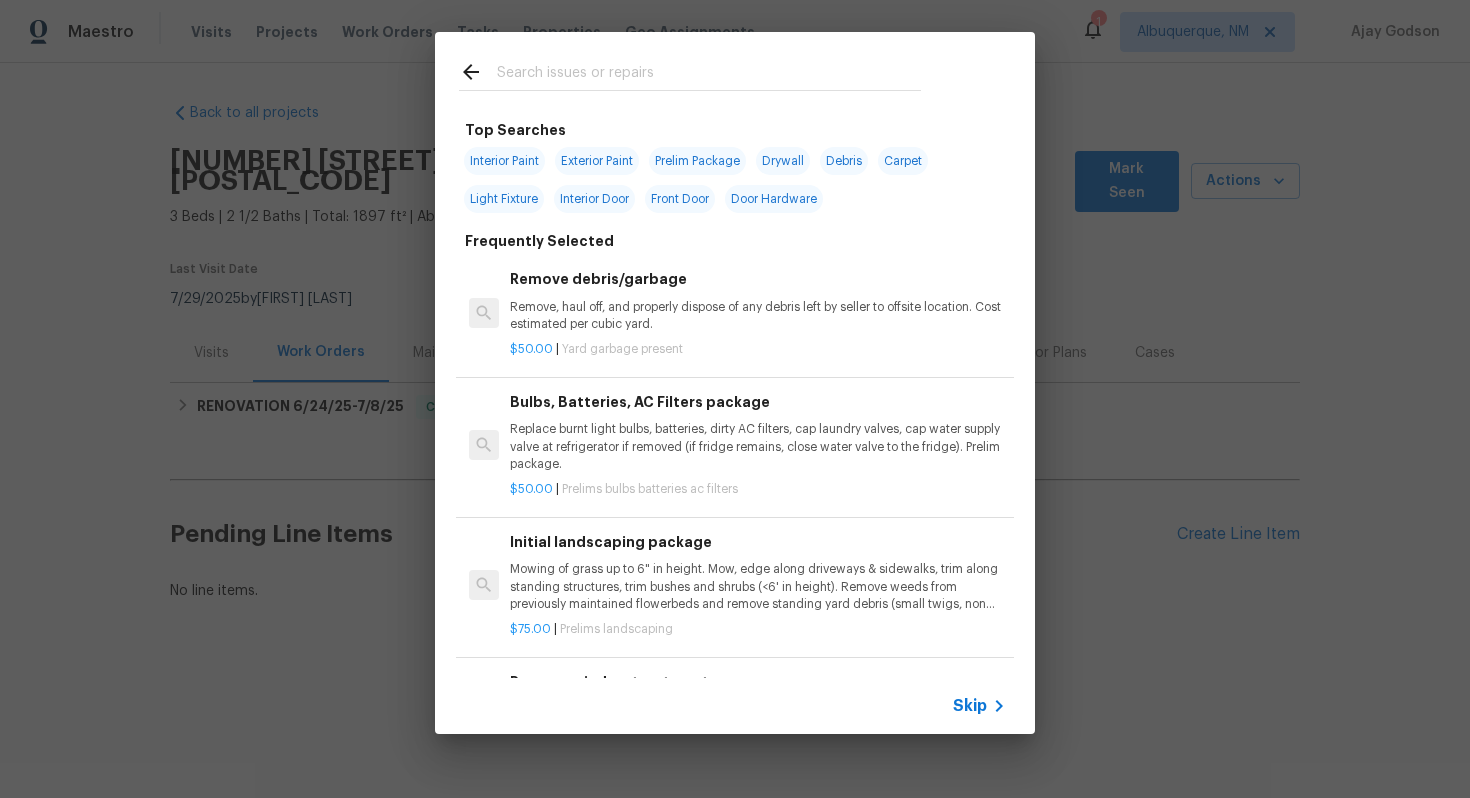 click on "Skip" at bounding box center (970, 706) 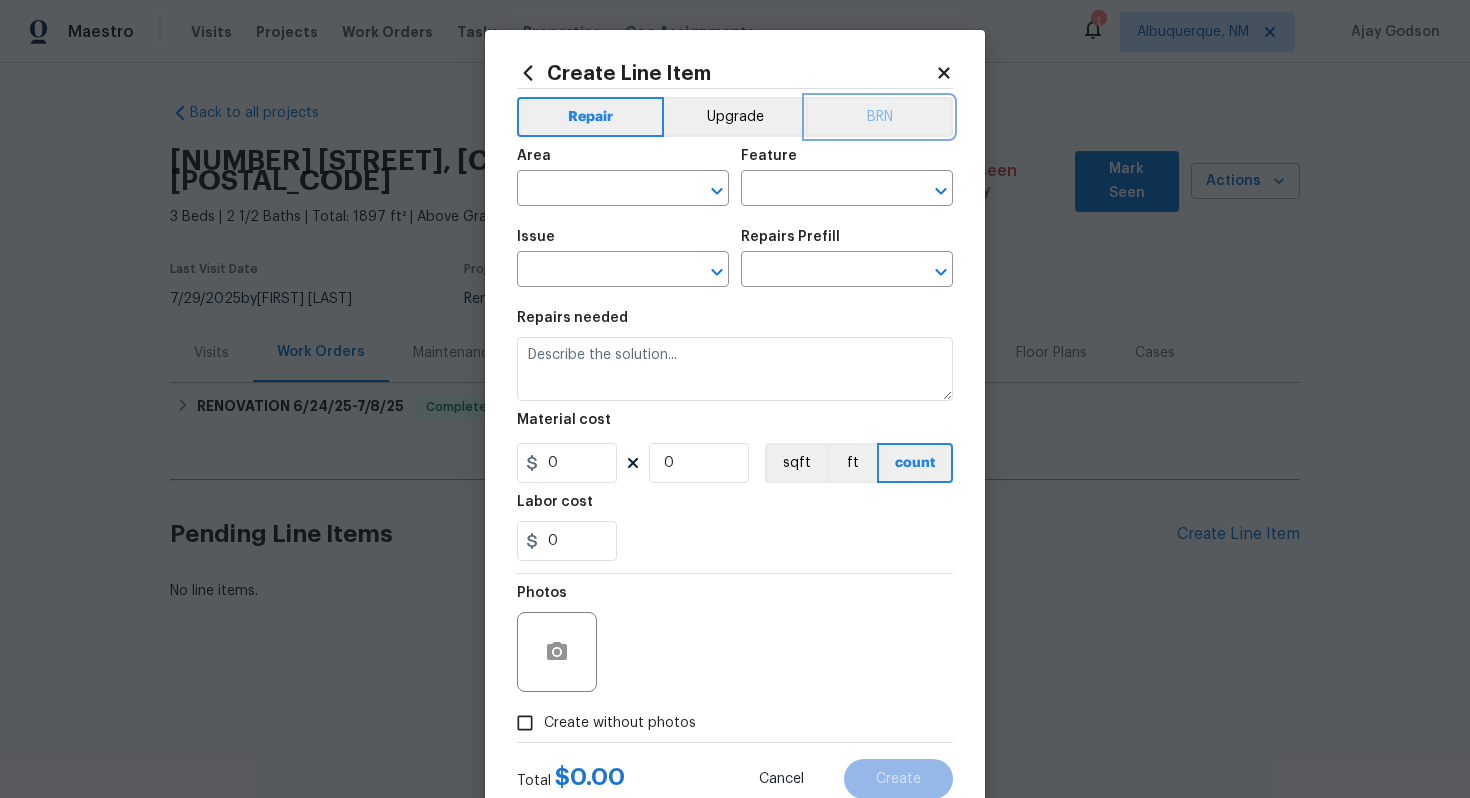 click on "BRN" at bounding box center (879, 117) 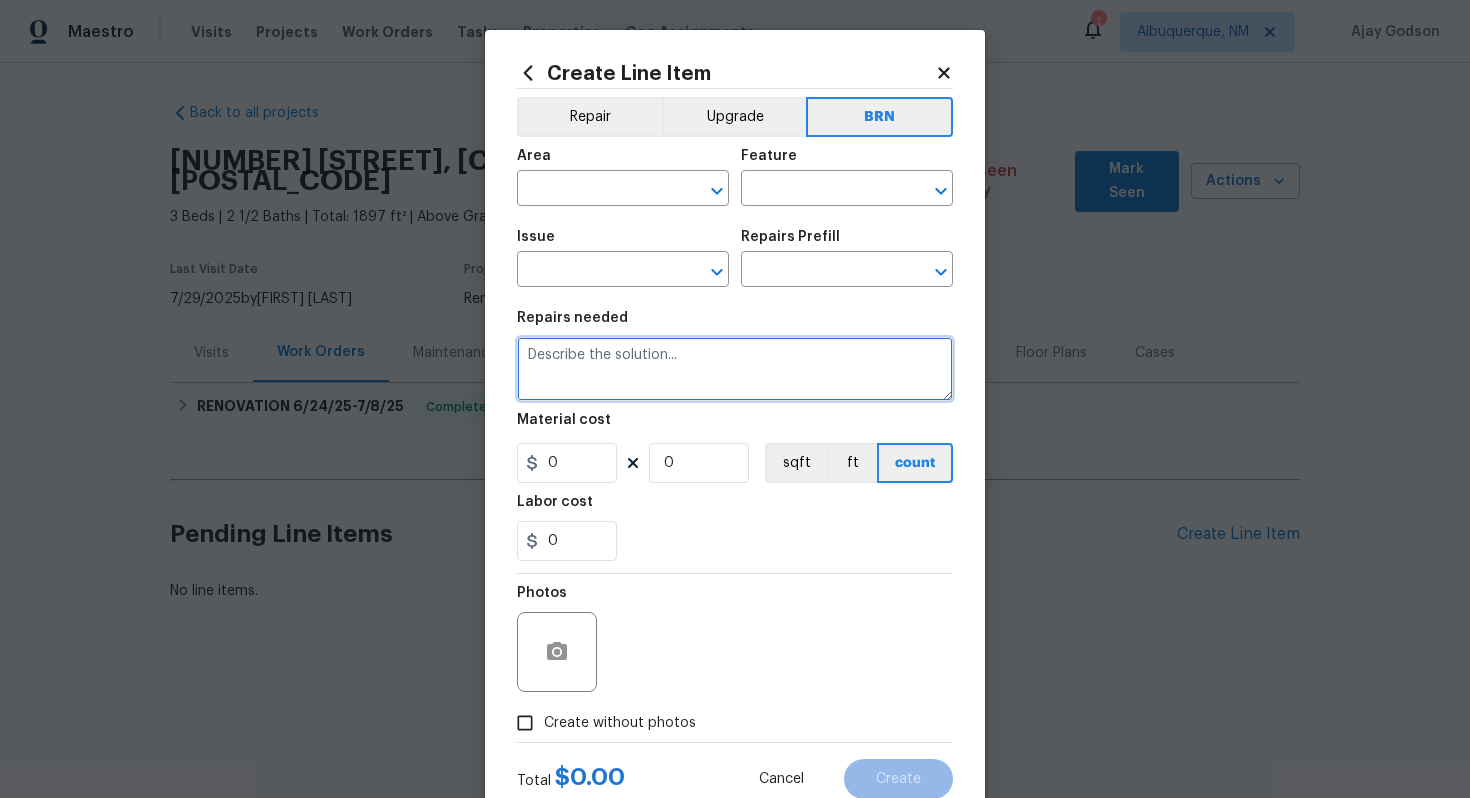 click at bounding box center [735, 369] 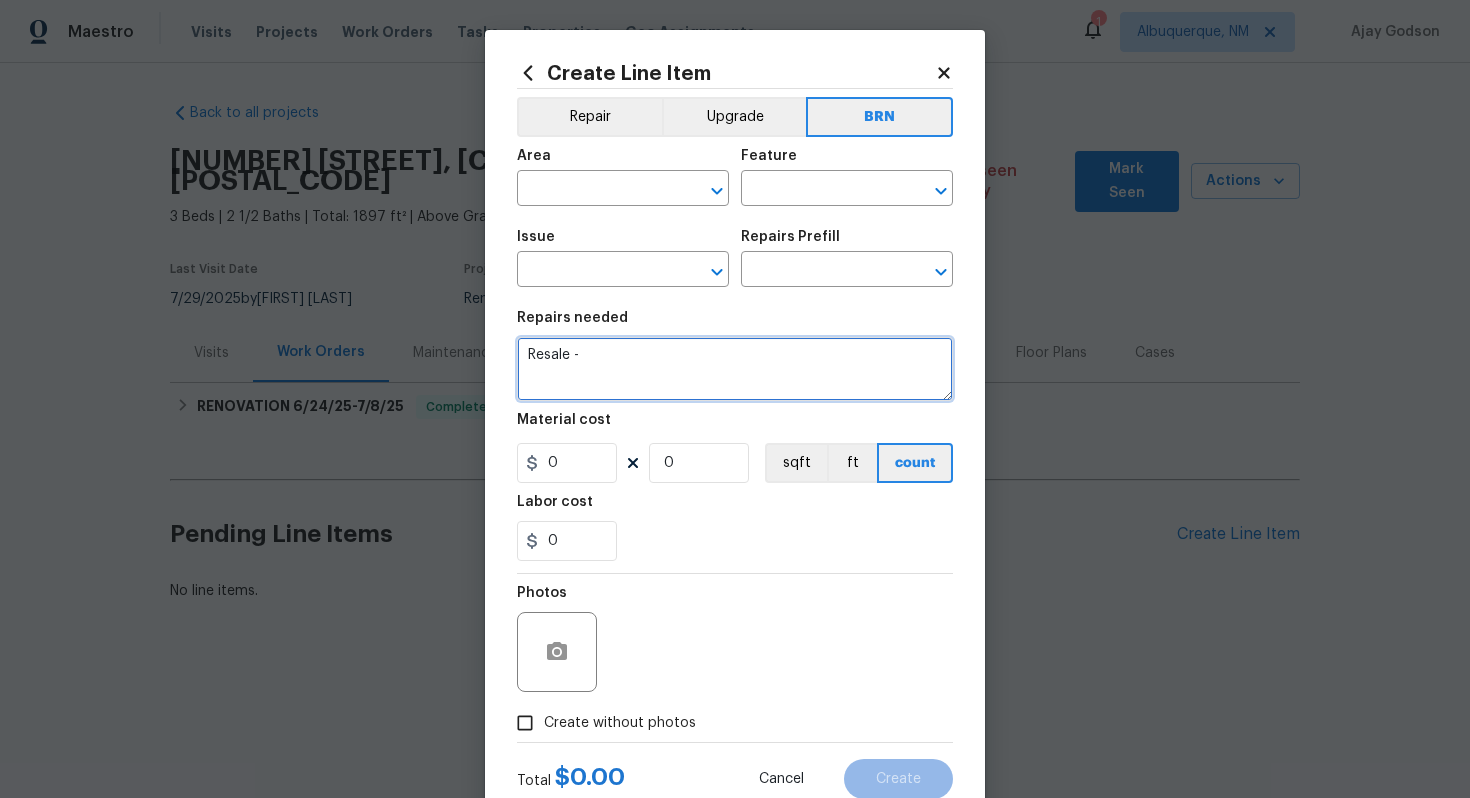 paste on "Seller to locate clean-out and unbury as needed (it comes out in front of living room window, most likely in front of front railing, buried under bark dust.)" 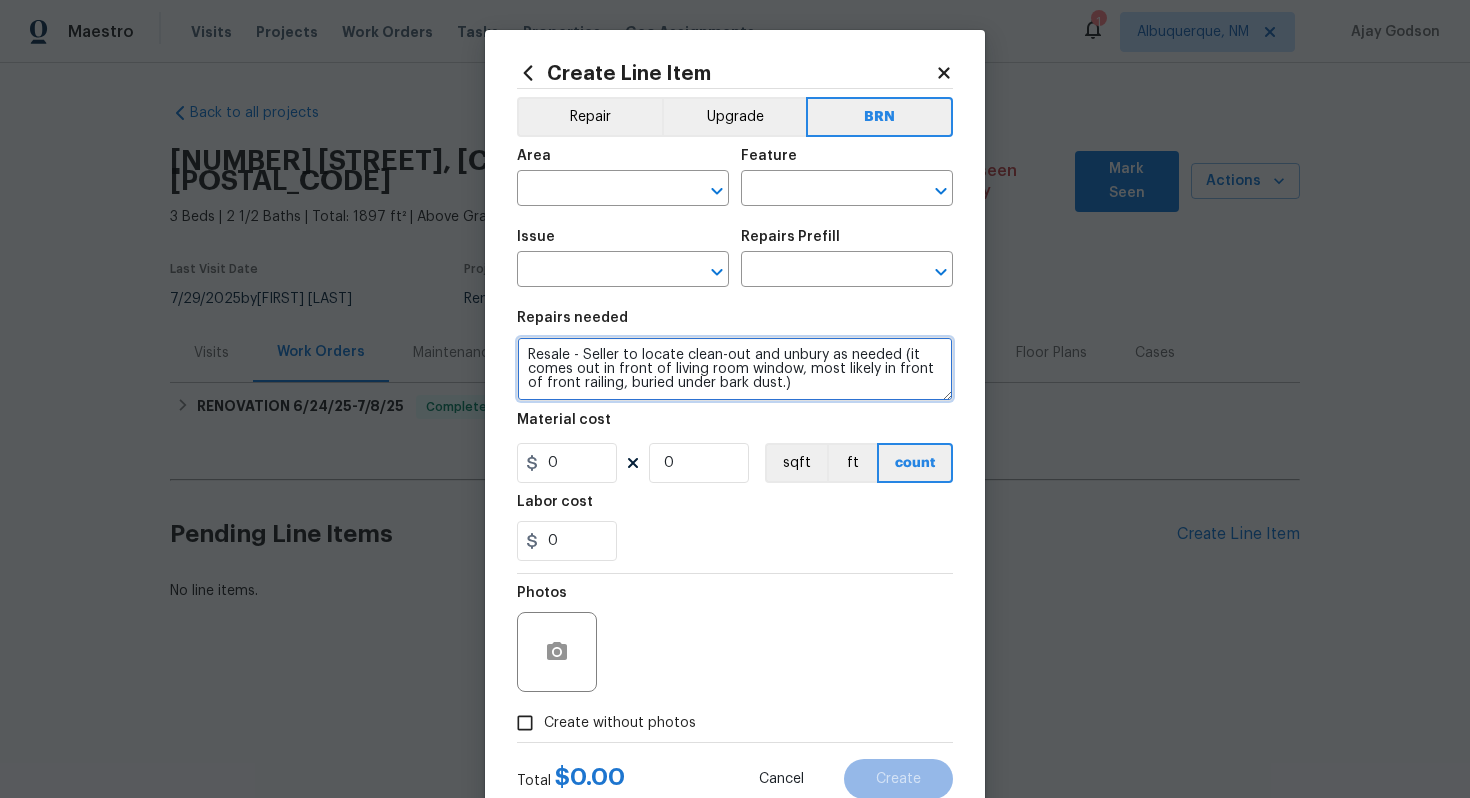 type on "Resale - Seller to locate clean-out and unbury as needed (it comes out in front of living room window, most likely in front of front railing, buried under bark dust.)" 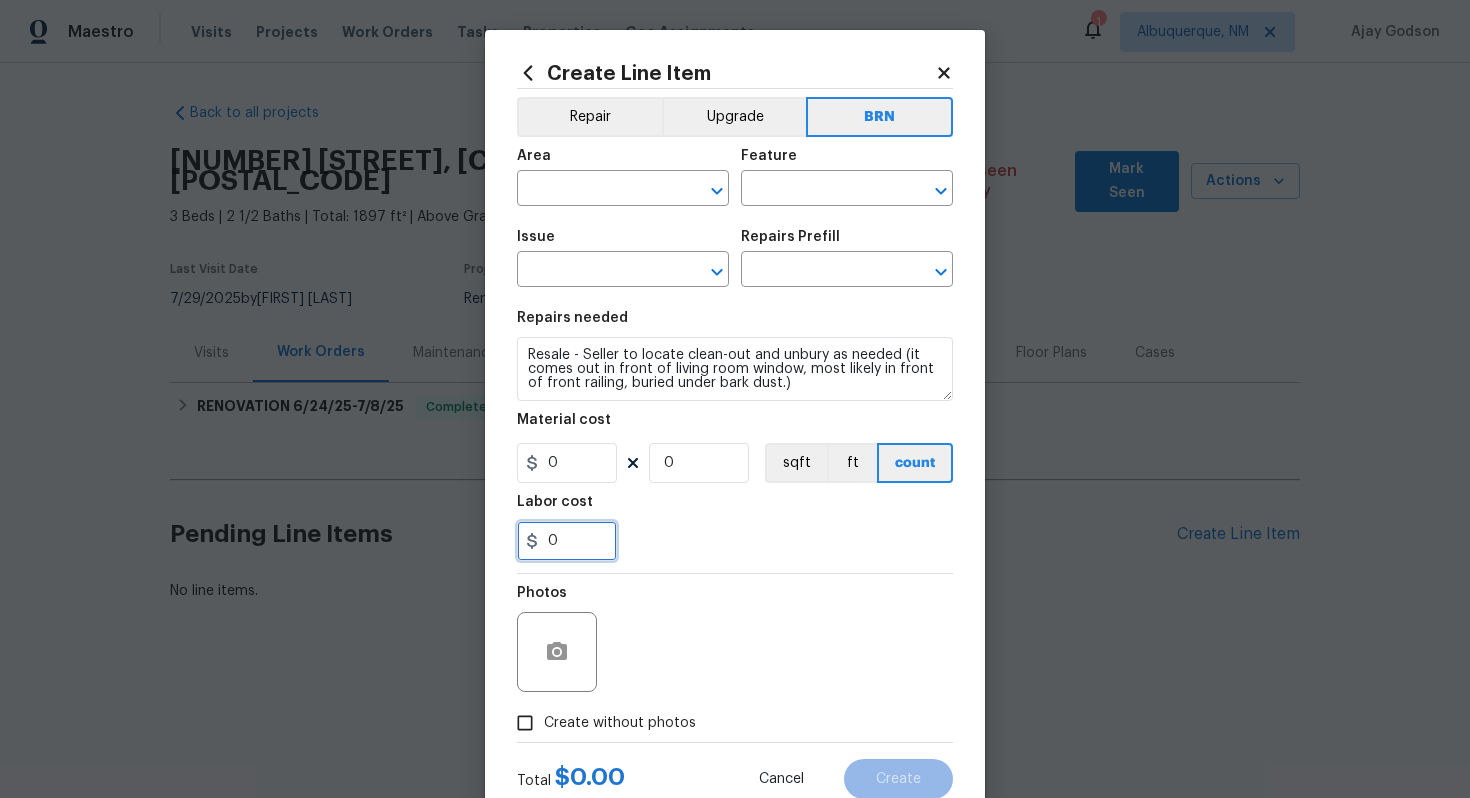 click on "0" at bounding box center (567, 541) 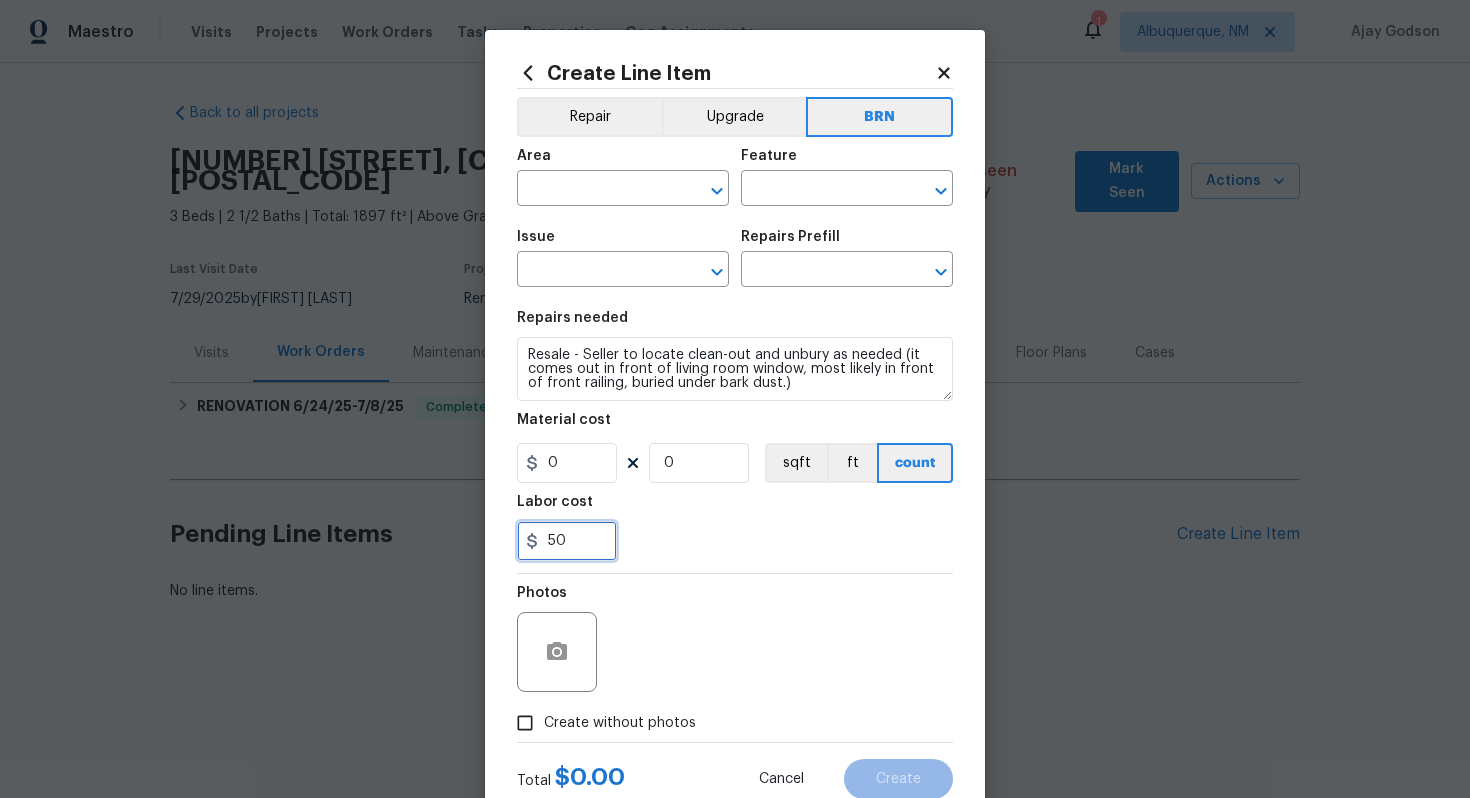 type on "50" 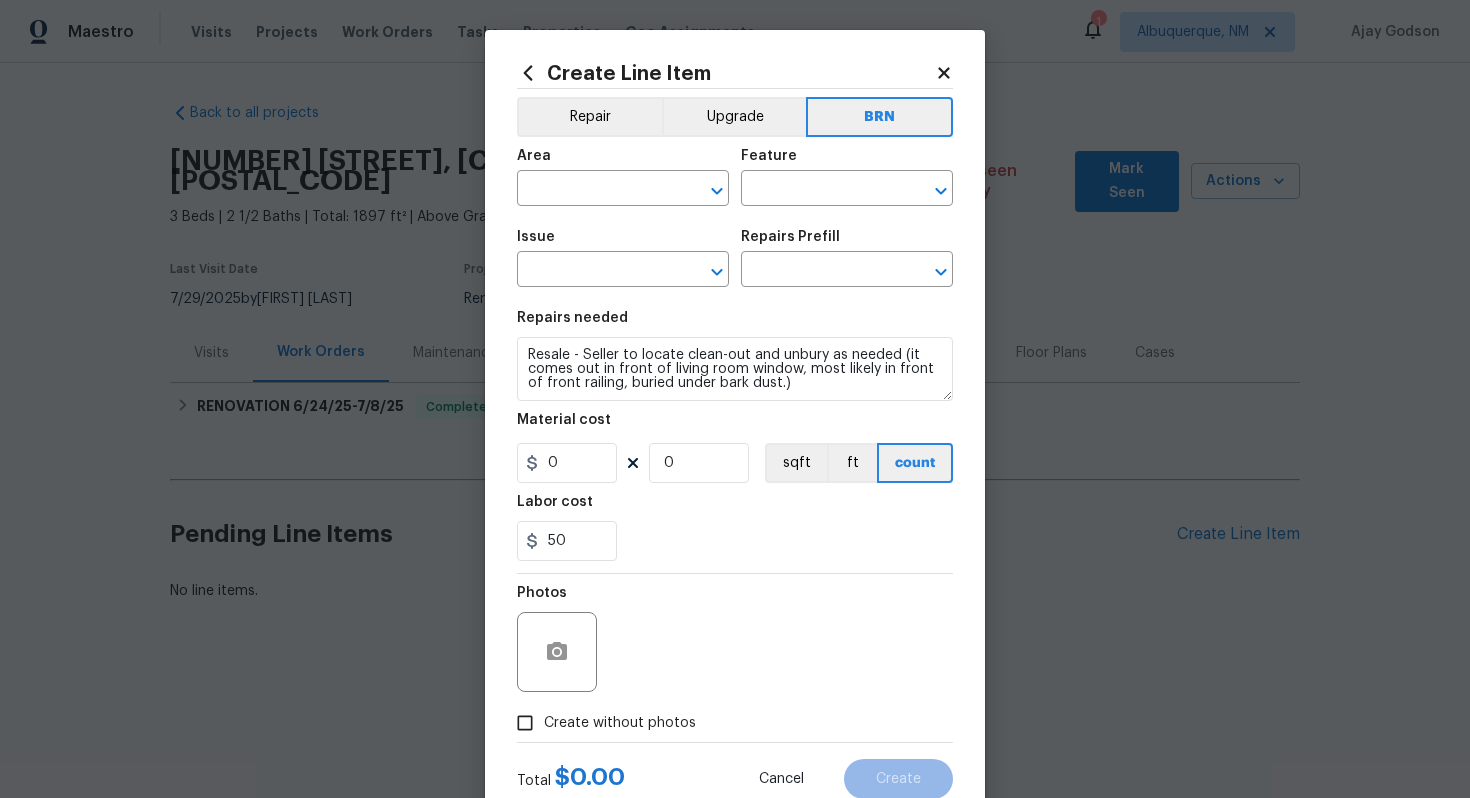 click on "Photos" at bounding box center [735, 639] 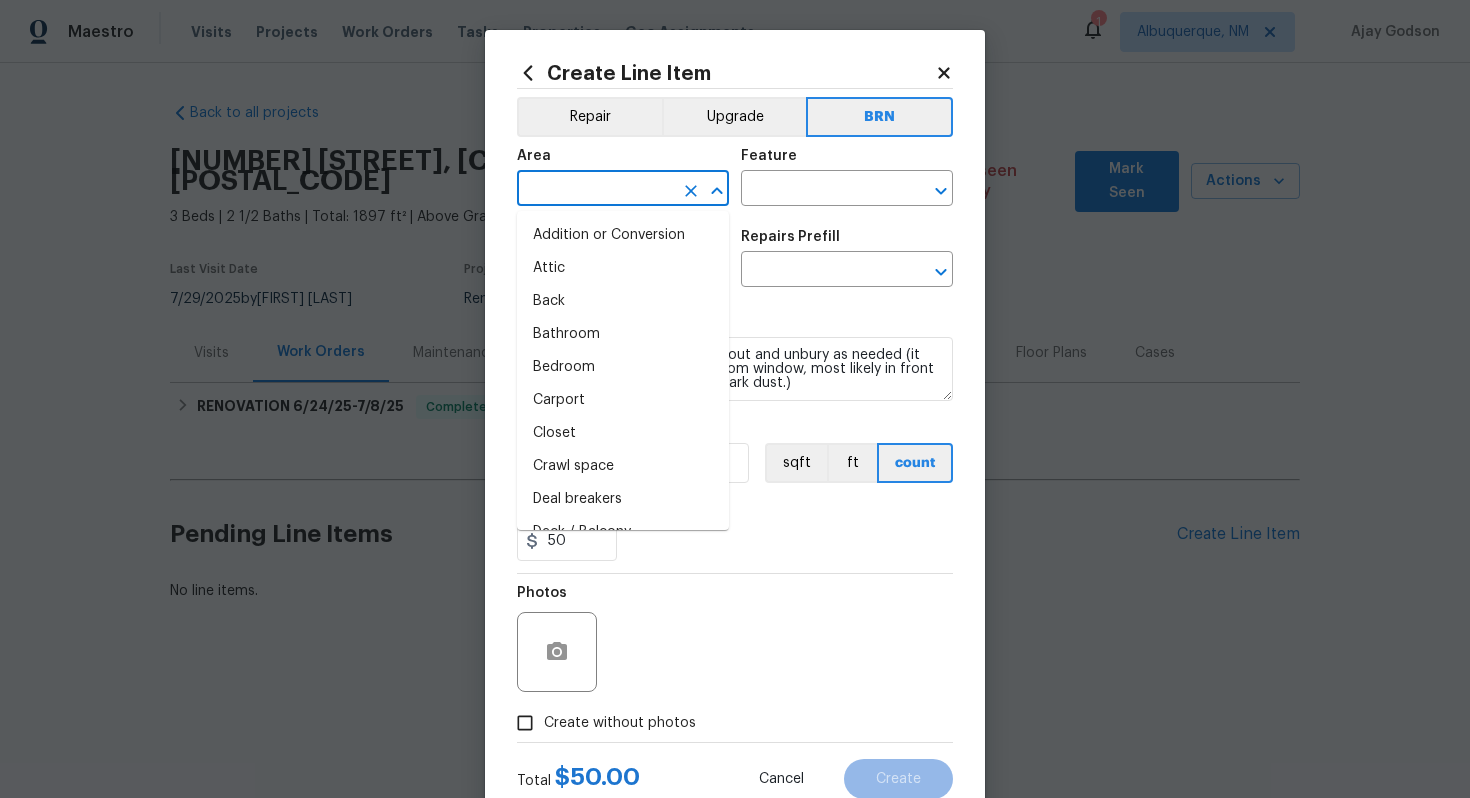 click at bounding box center (595, 190) 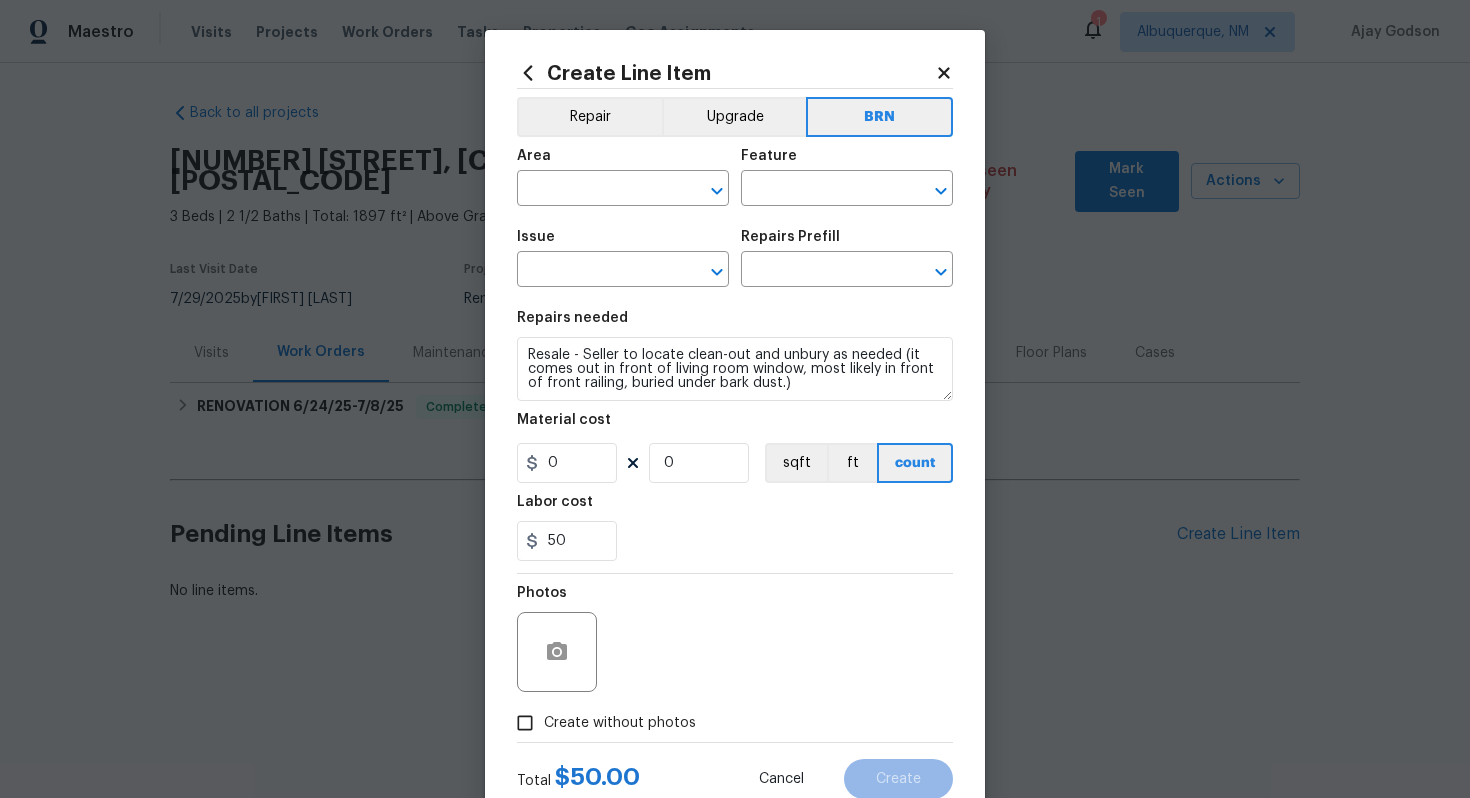 click on "Repairs needed" at bounding box center (735, 324) 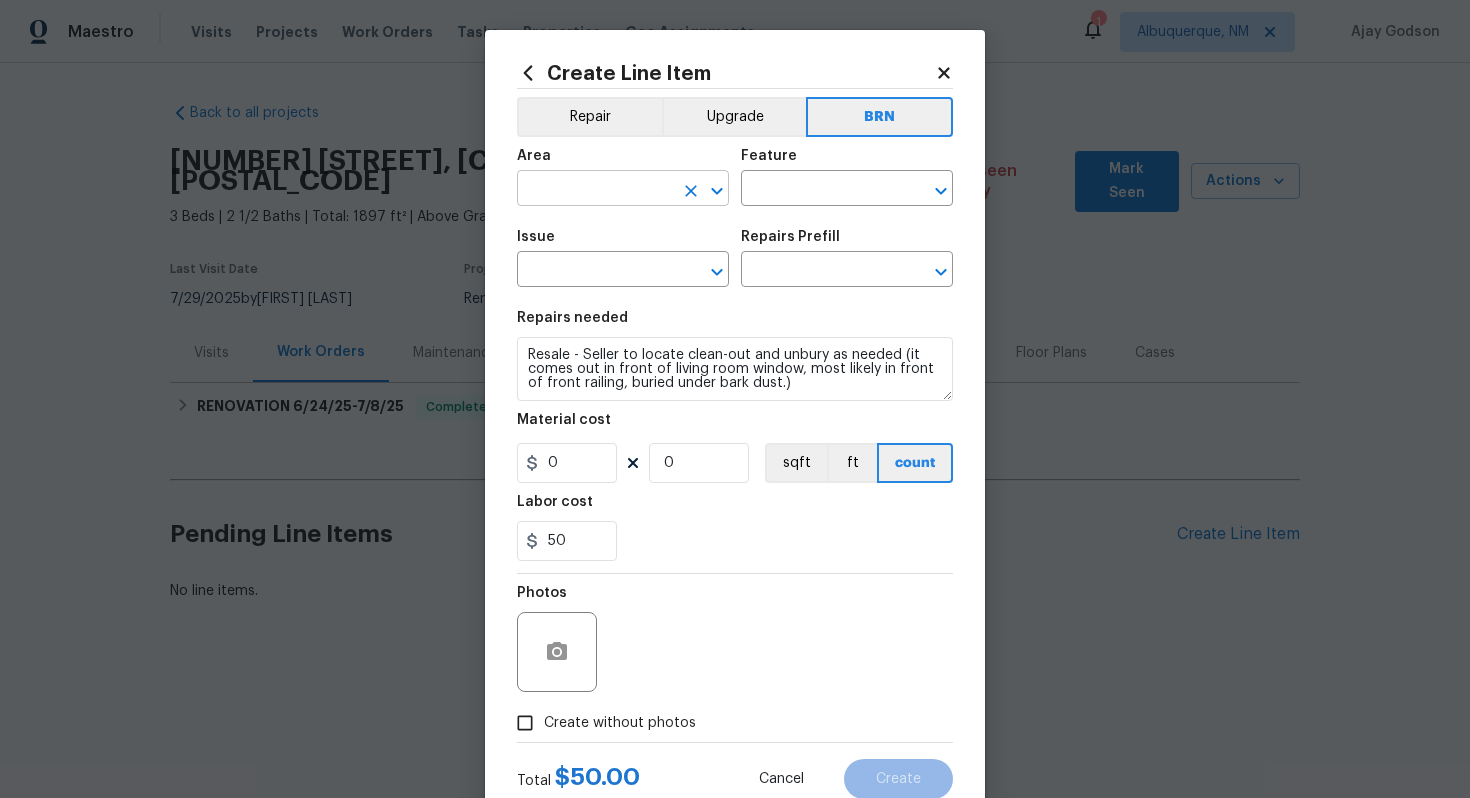 click at bounding box center (595, 190) 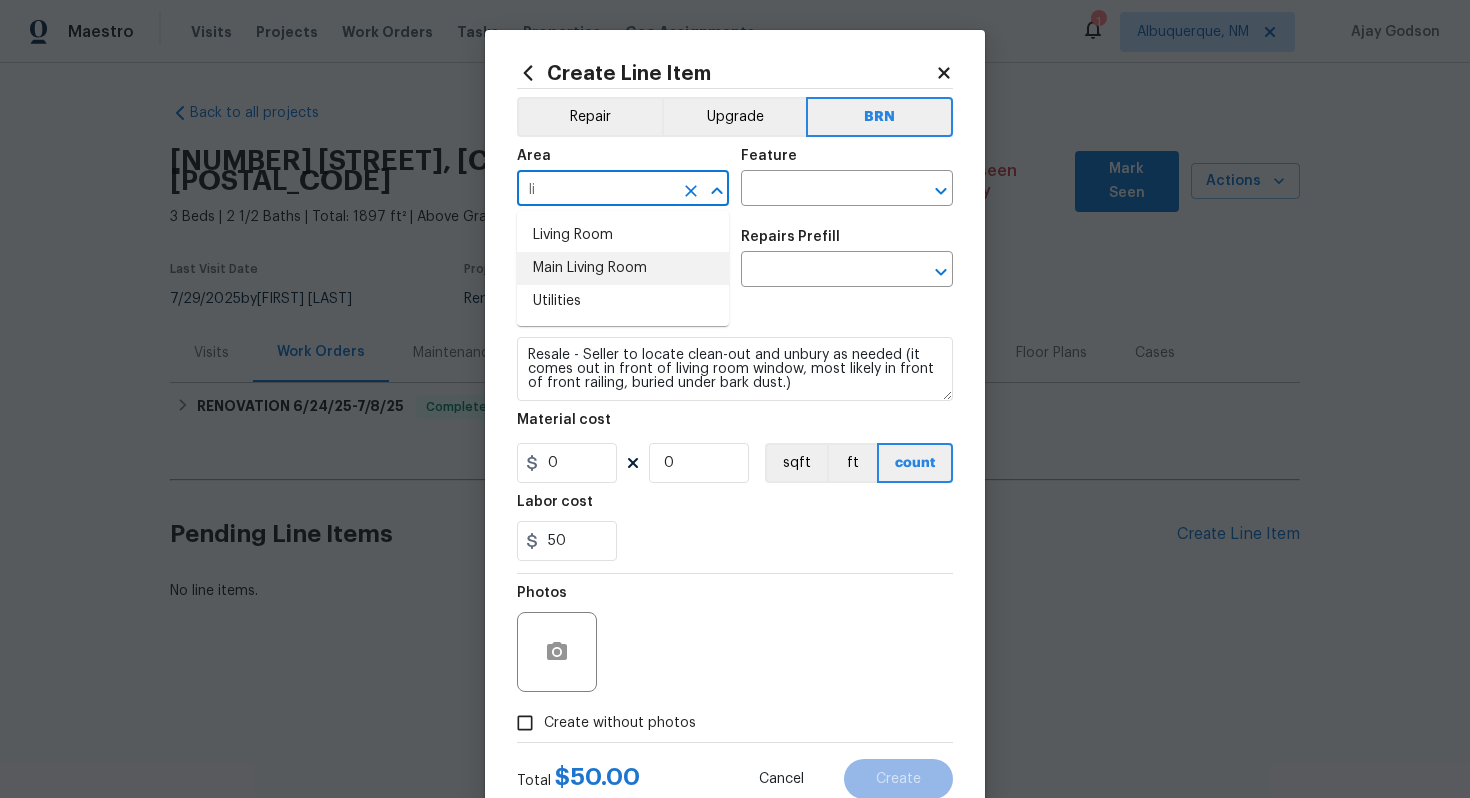 click on "Main Living Room" at bounding box center [623, 268] 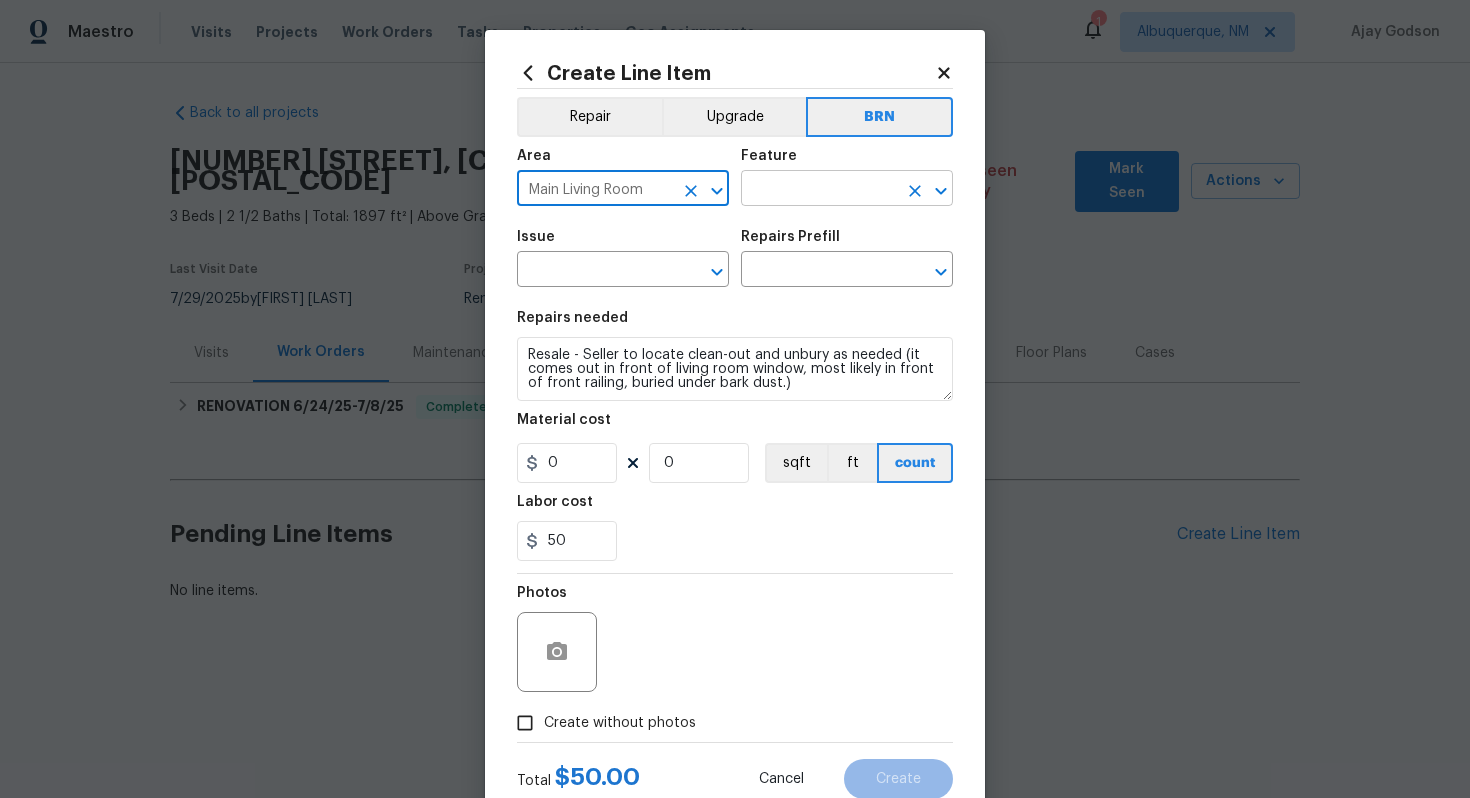 type on "Main Living Room" 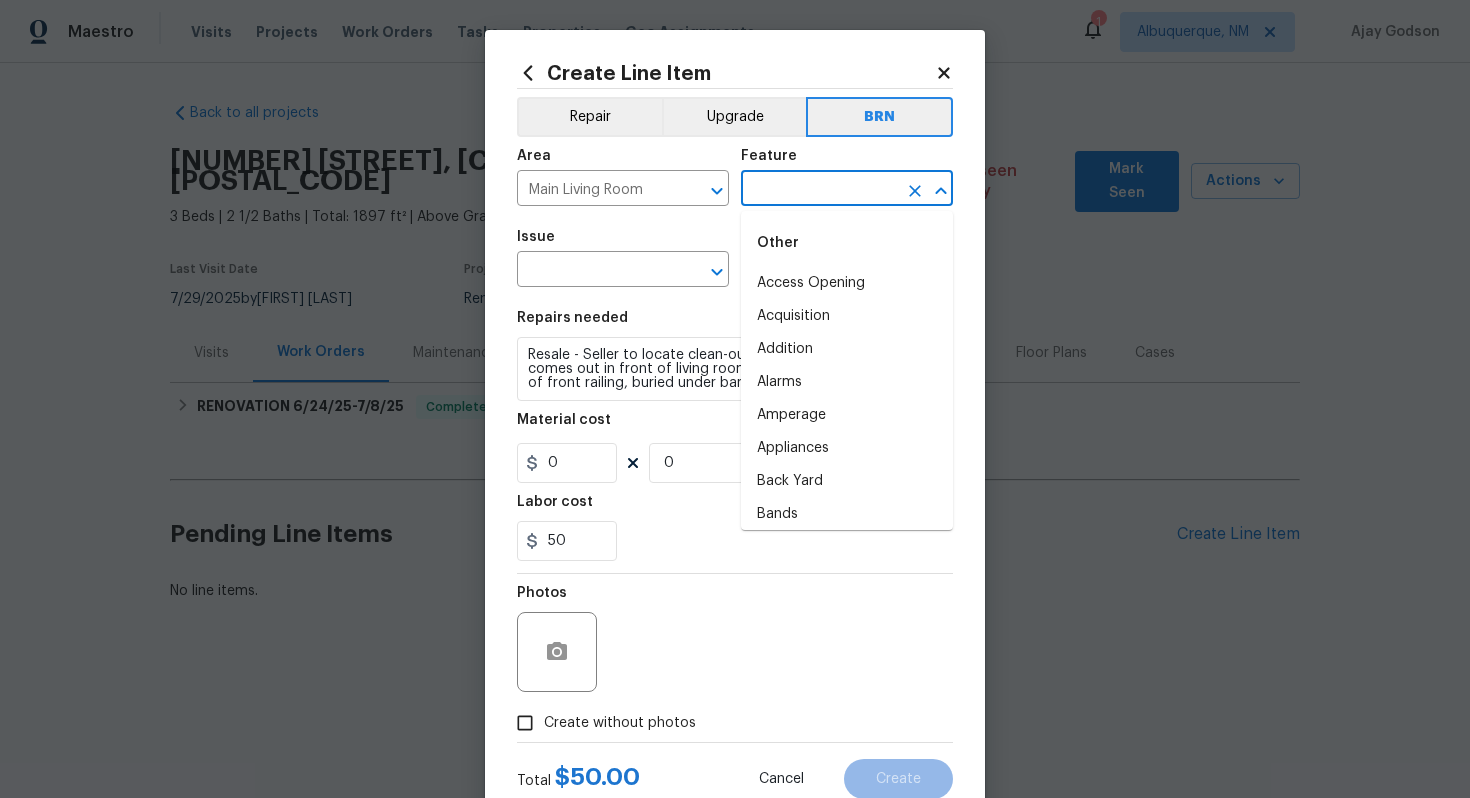 click at bounding box center [819, 190] 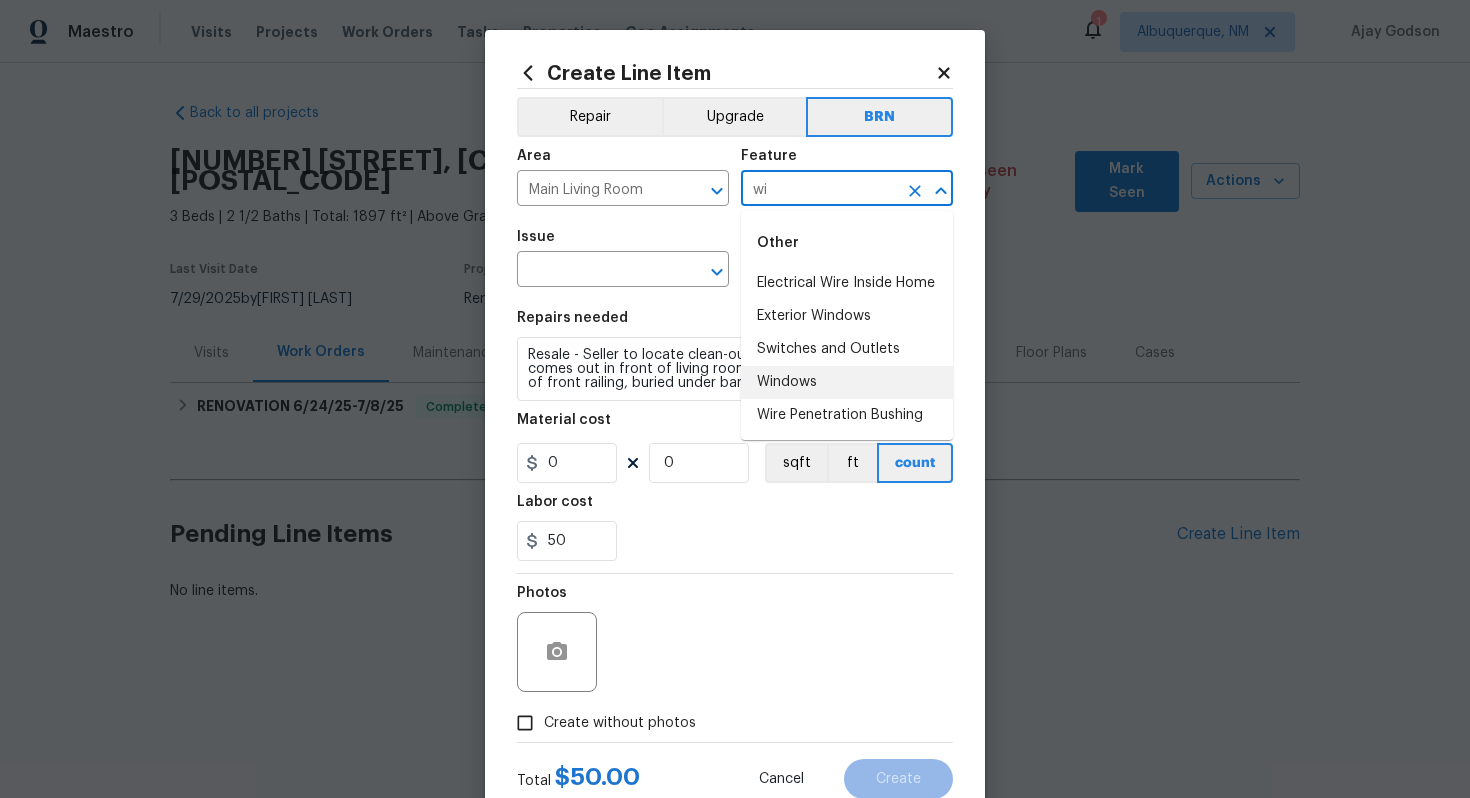 click on "Windows" at bounding box center [847, 382] 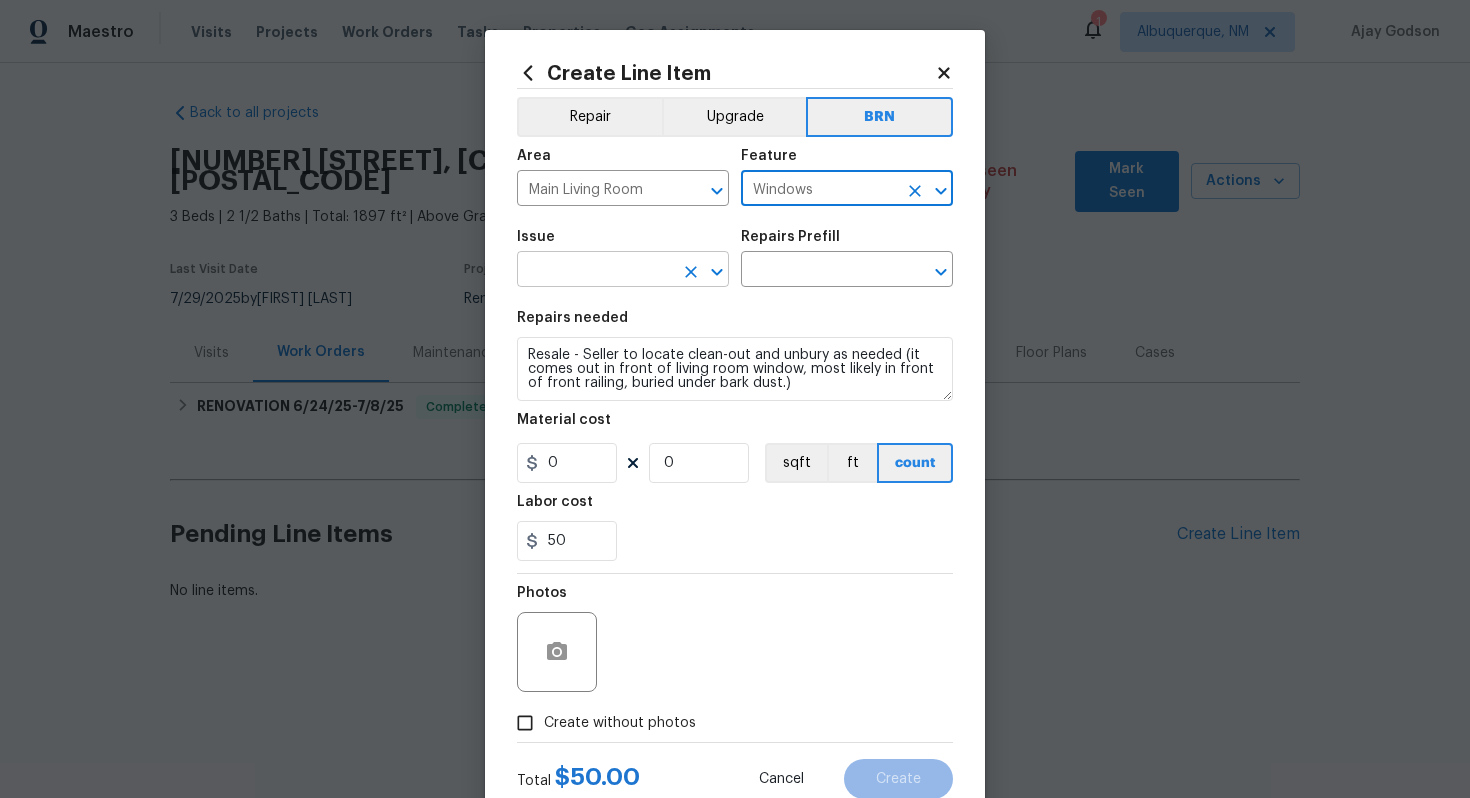 type on "Windows" 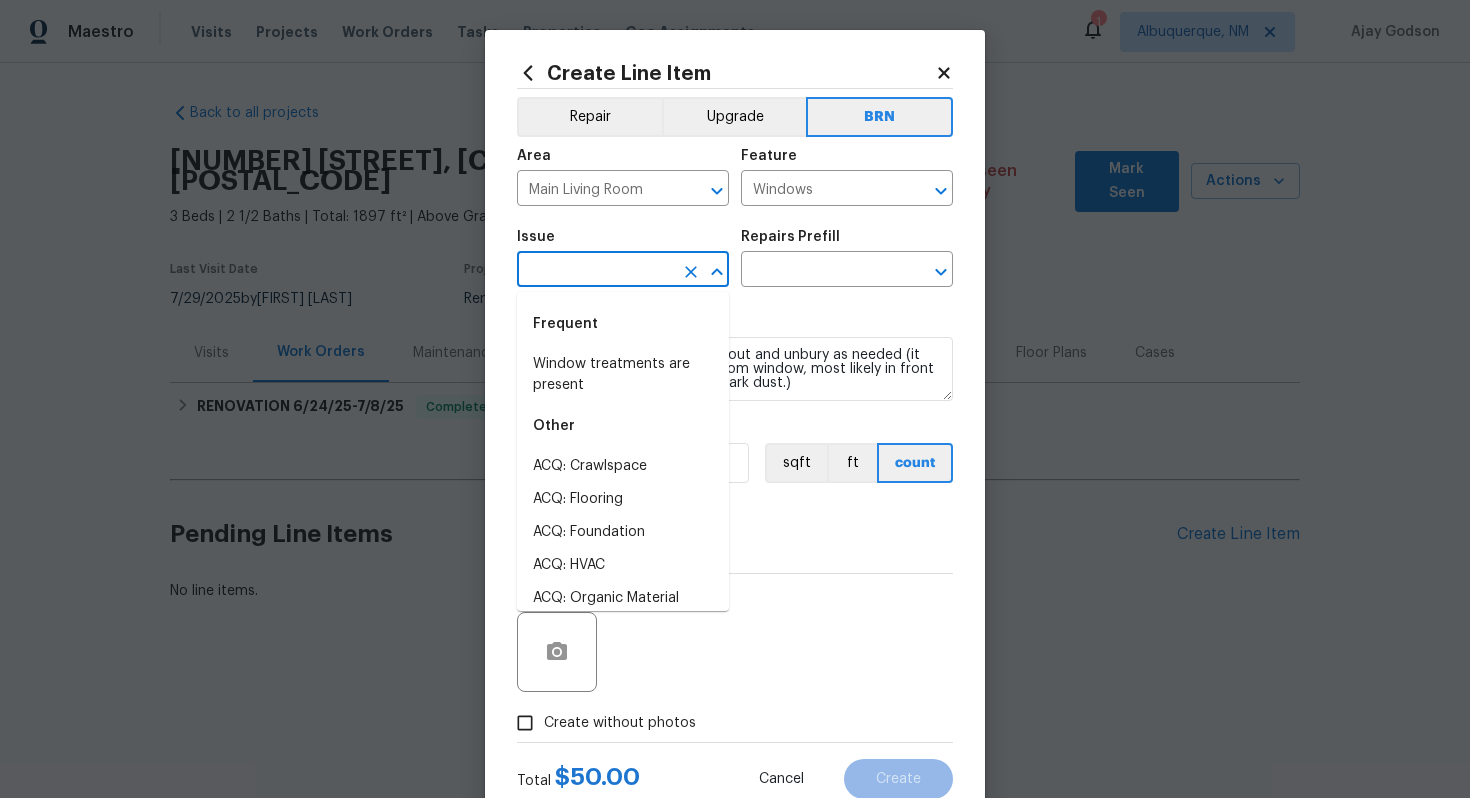 click at bounding box center (595, 271) 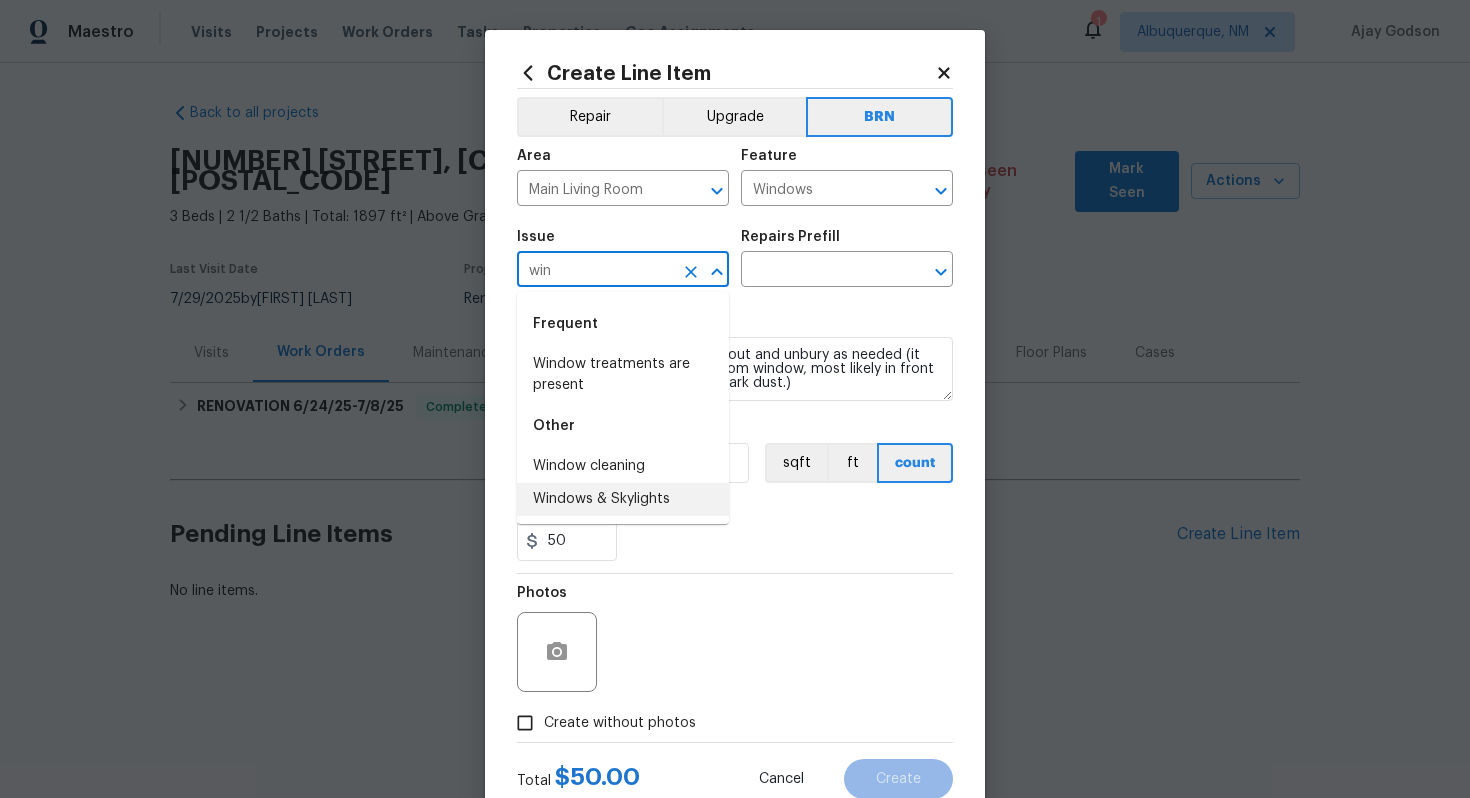 click on "Windows & Skylights" at bounding box center (623, 499) 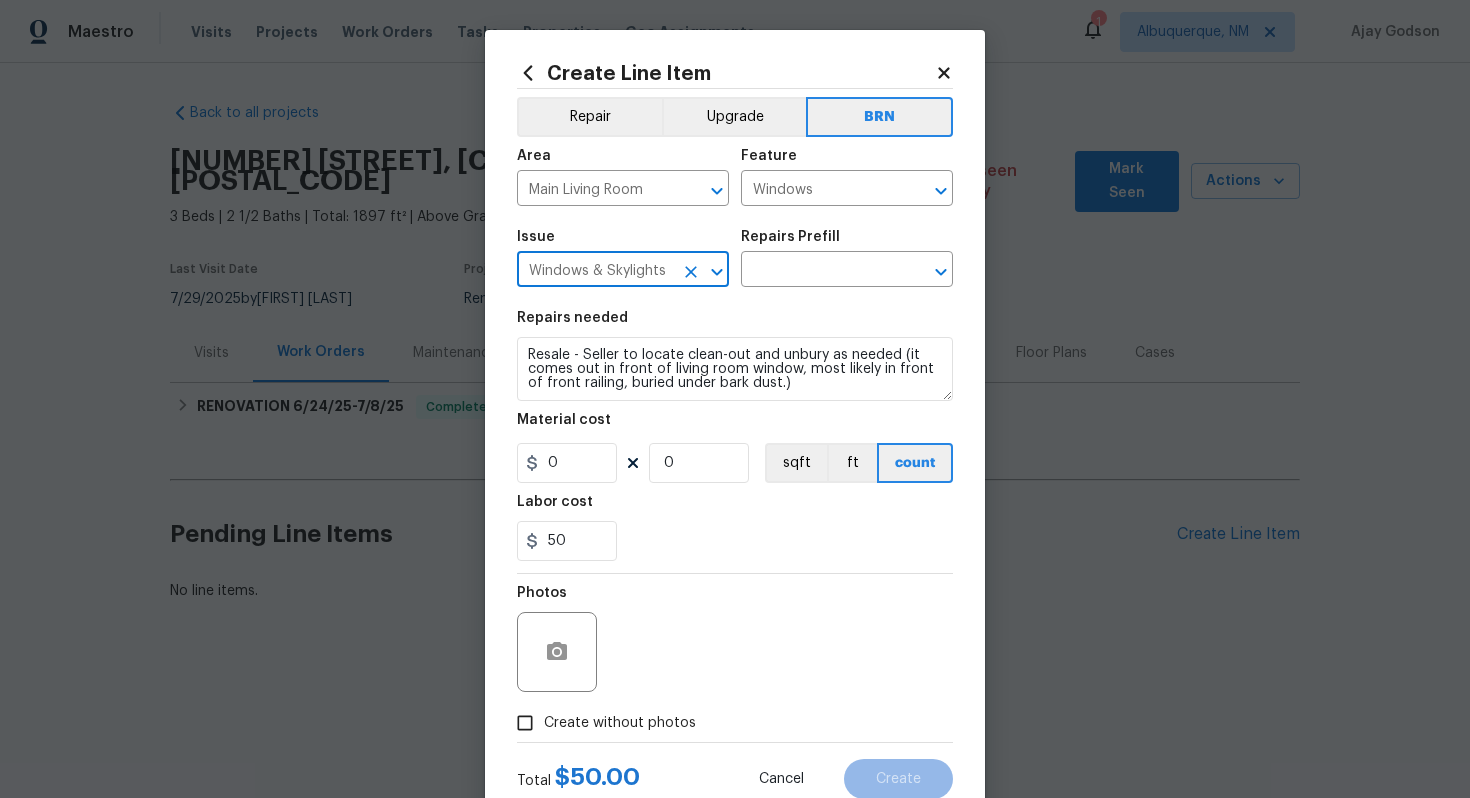 type on "Windows & Skylights" 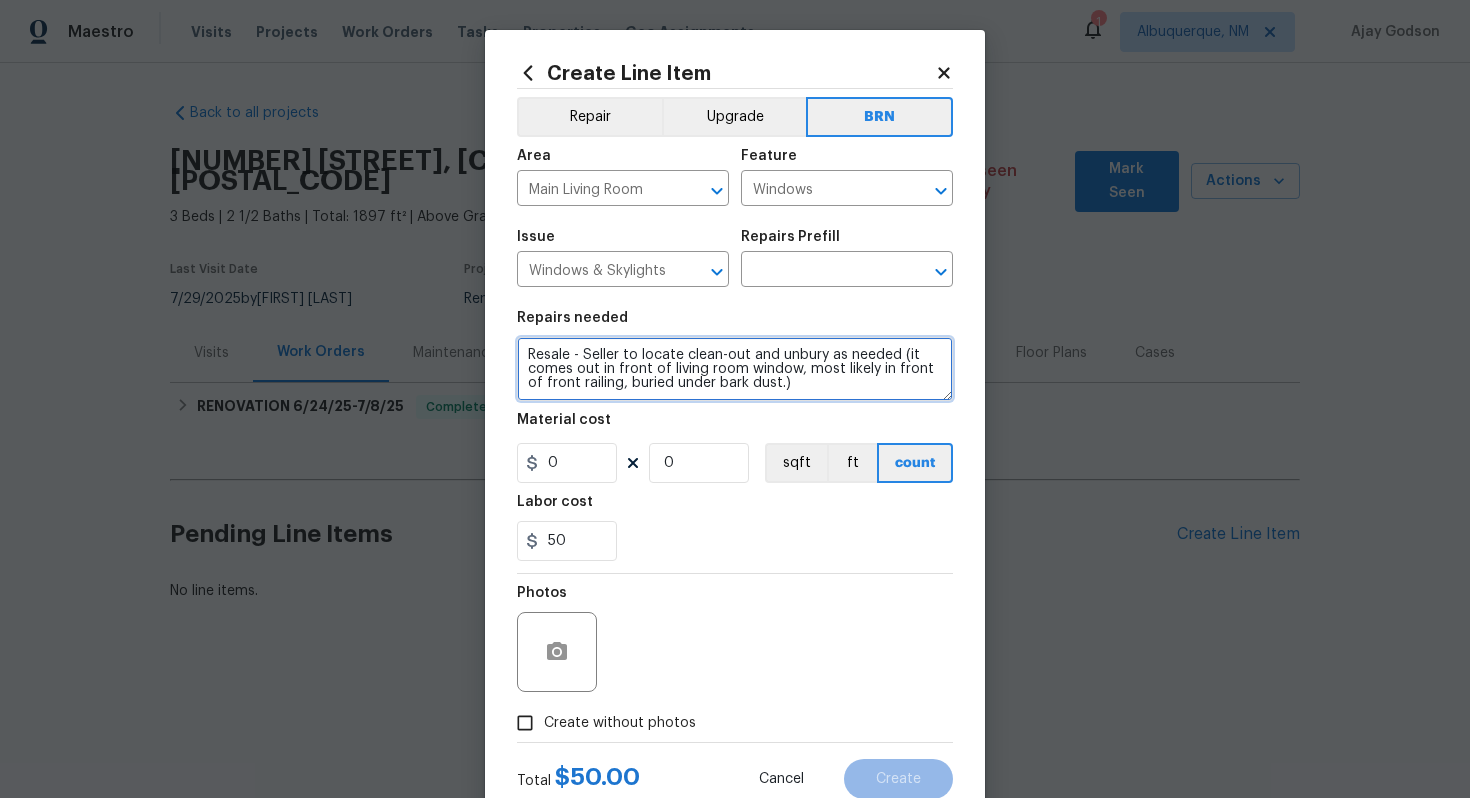 drag, startPoint x: 527, startPoint y: 356, endPoint x: 766, endPoint y: 411, distance: 245.24681 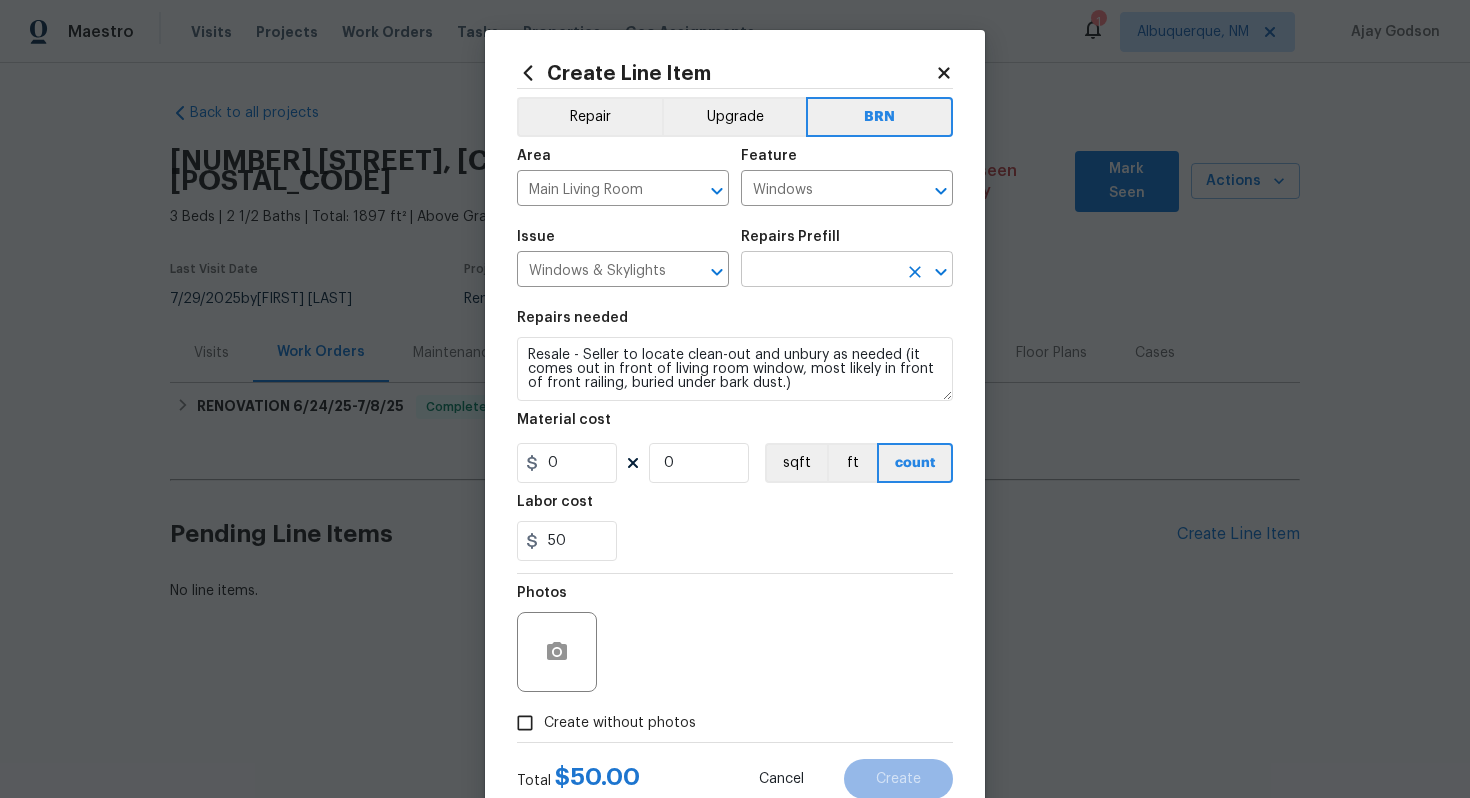 click at bounding box center [819, 271] 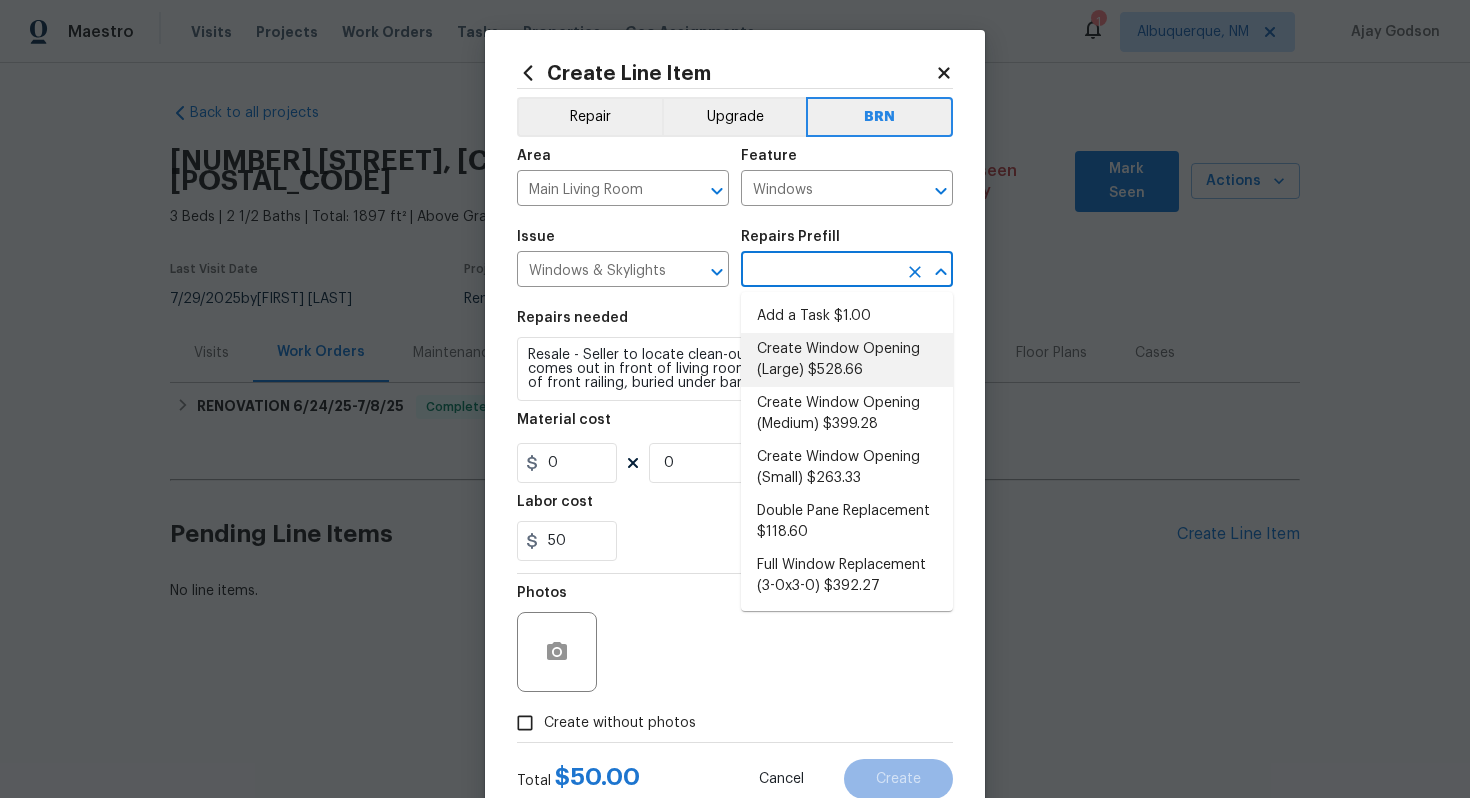 click on "Create Window Opening (Large) $528.66" at bounding box center (847, 360) 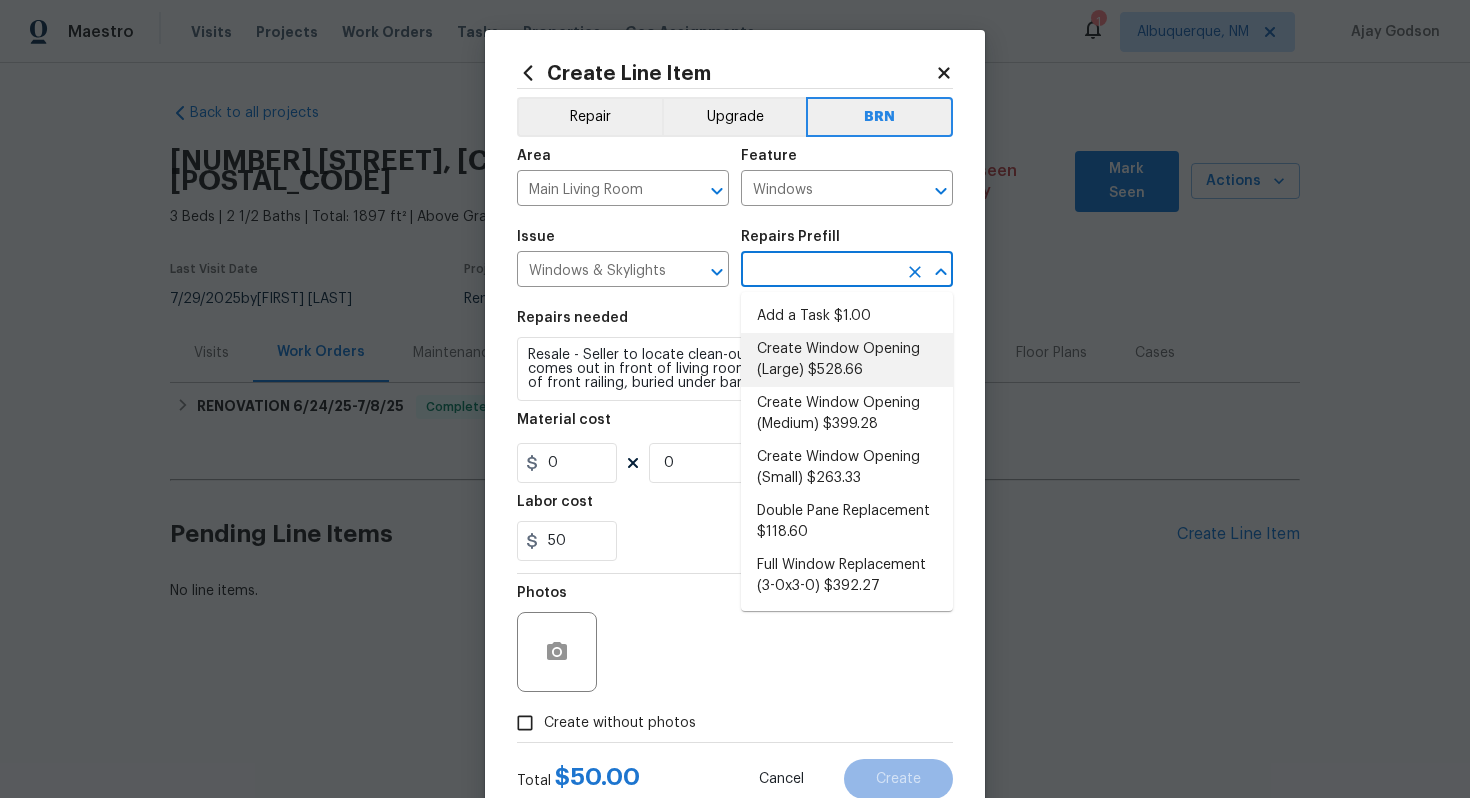 type on "Create Window Opening (Large) $528.66" 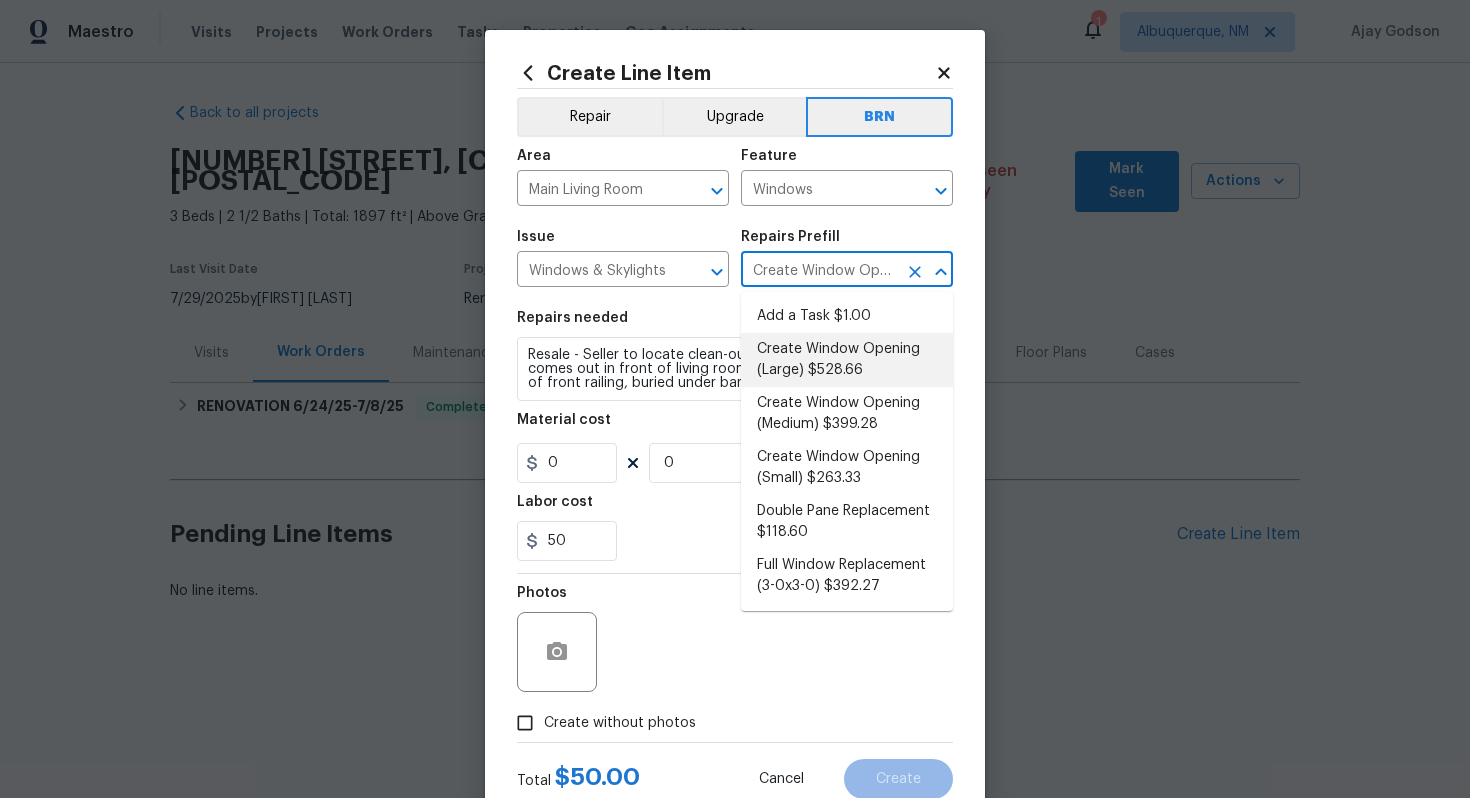 type on "Remove the existing substrate, insulation, etc to create a window opening over 25 sqft. Ensure that the framing lumber used is consistent in size with what is existing, is level, plumb and properly anchored to the existing structure. Remove and dispose of all debris properly." 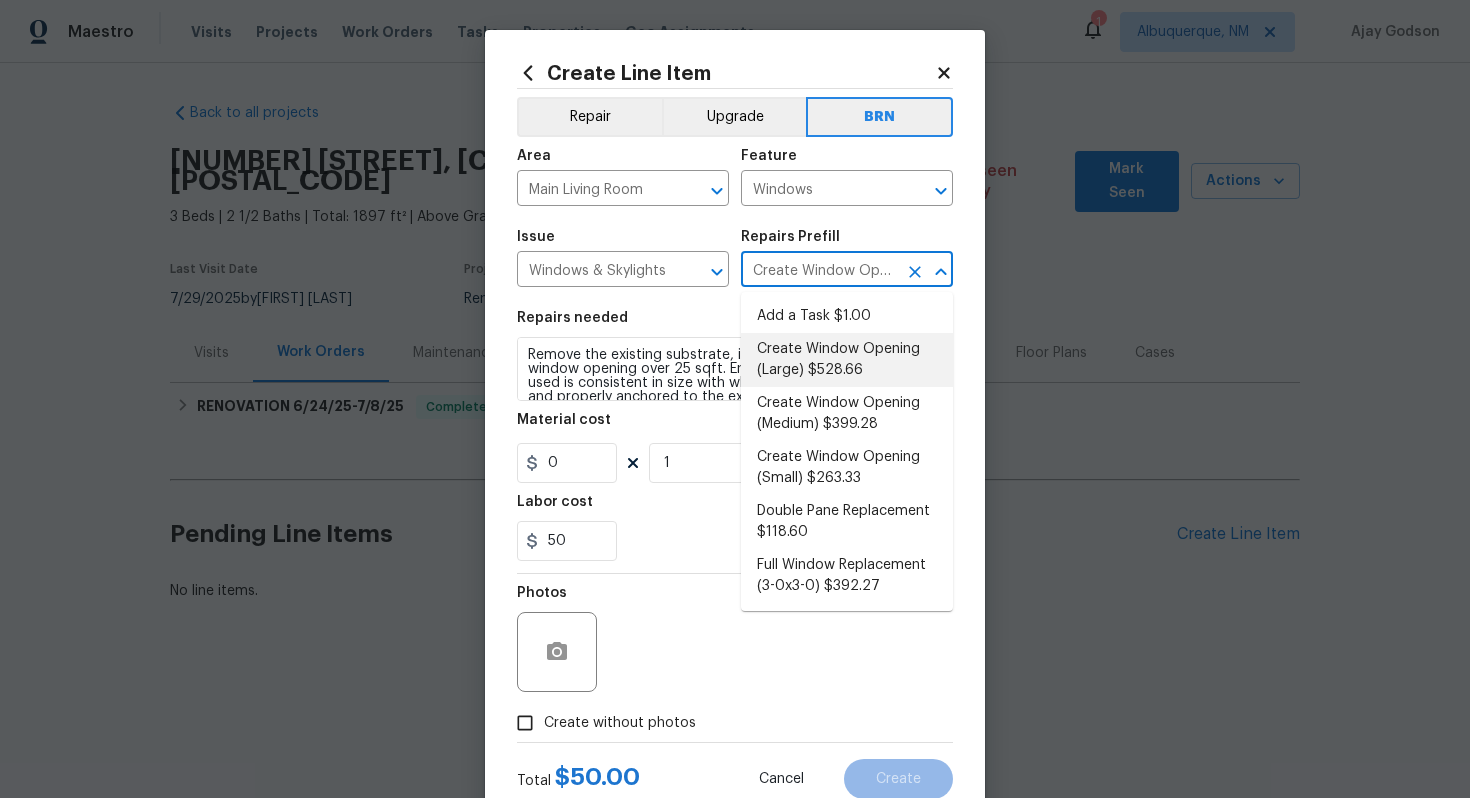 type on "528.66" 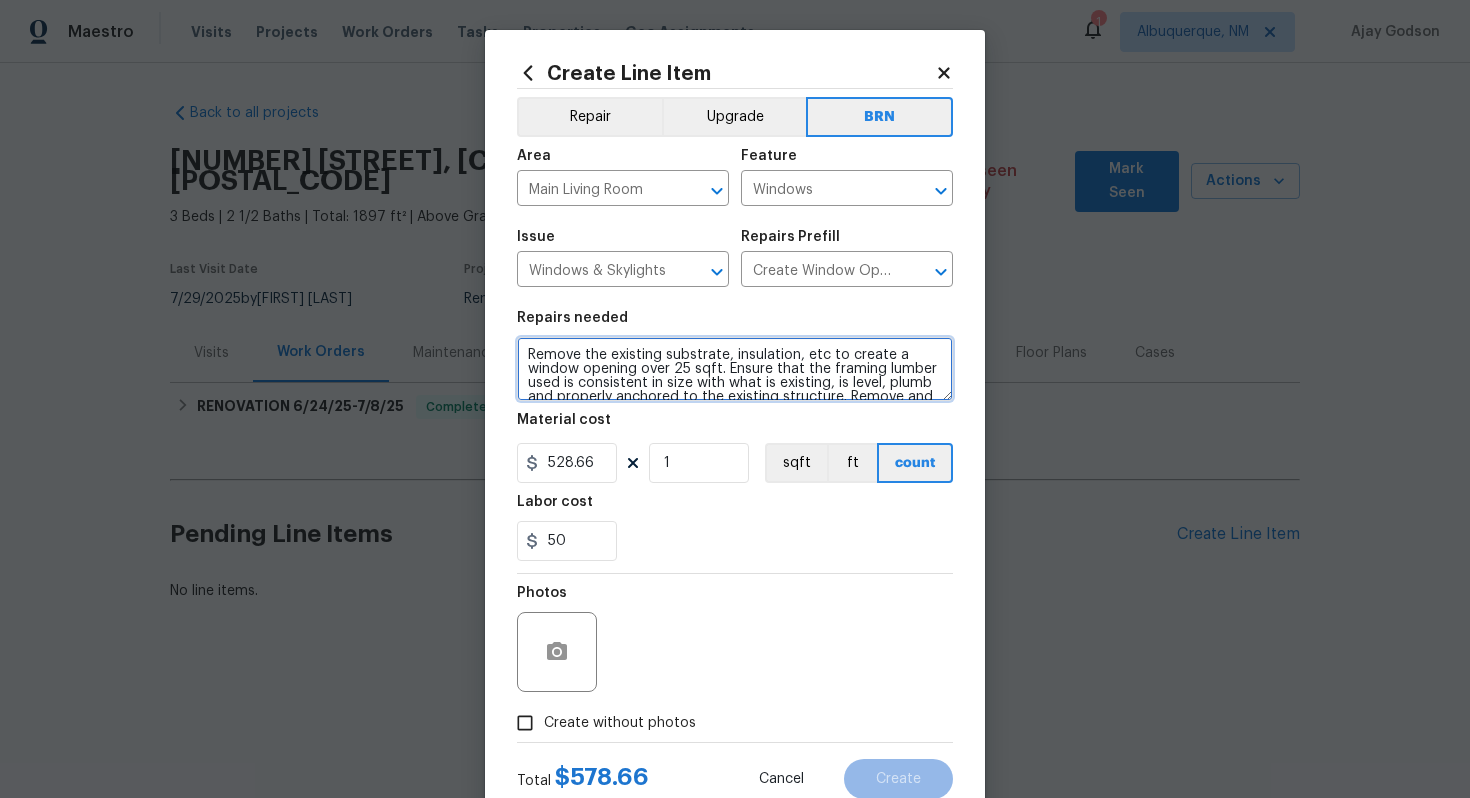 scroll, scrollTop: 28, scrollLeft: 0, axis: vertical 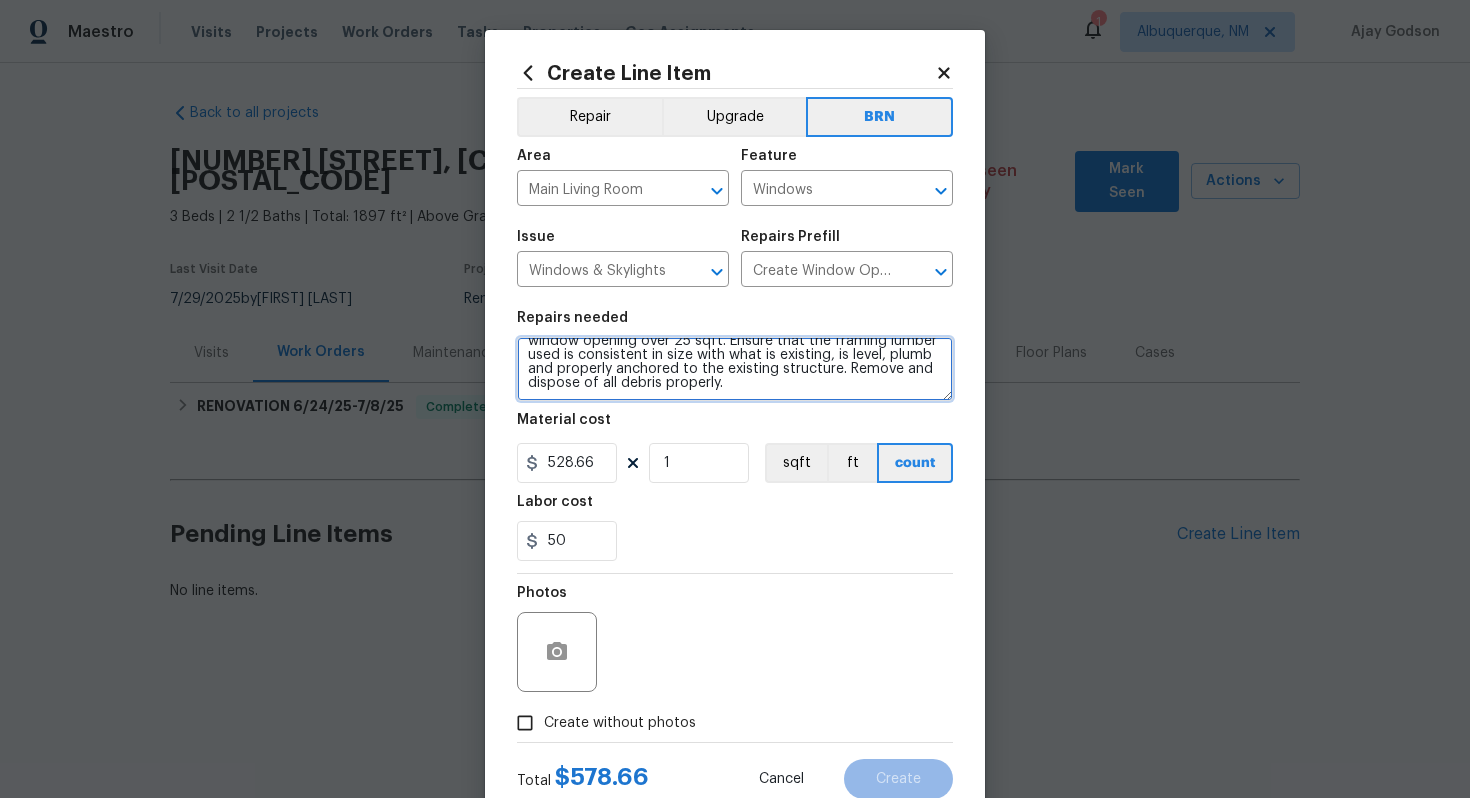drag, startPoint x: 522, startPoint y: 352, endPoint x: 611, endPoint y: 405, distance: 103.58572 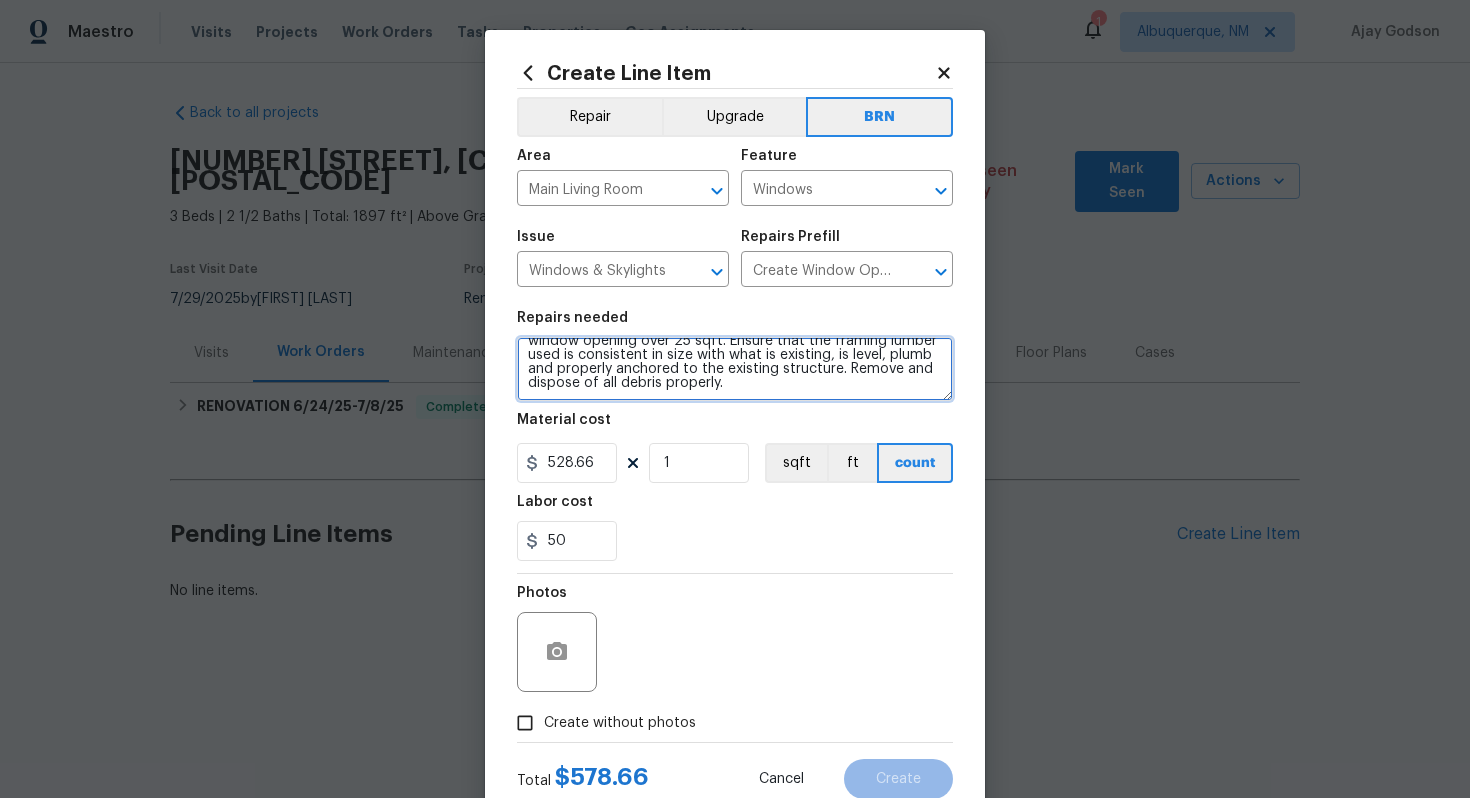 click on "Repairs needed Remove the existing substrate, insulation, etc to create a window opening over 25 sqft. Ensure that the framing lumber used is consistent in size with what is existing, is level, plumb and properly anchored to the existing structure. Remove and dispose of all debris properly. Material cost 528.66 1 sqft ft count Labor cost 50" at bounding box center [735, 436] 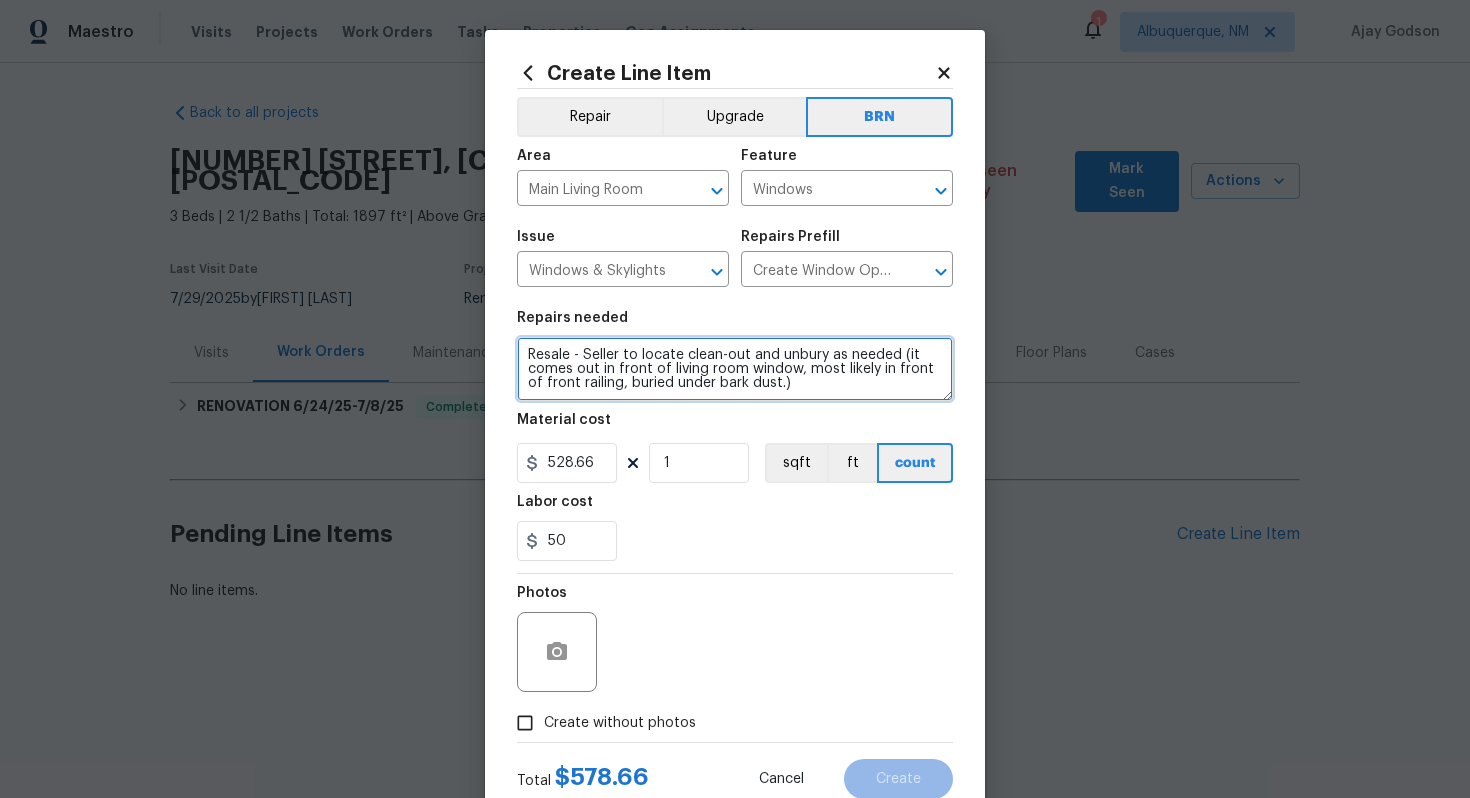 scroll, scrollTop: 0, scrollLeft: 0, axis: both 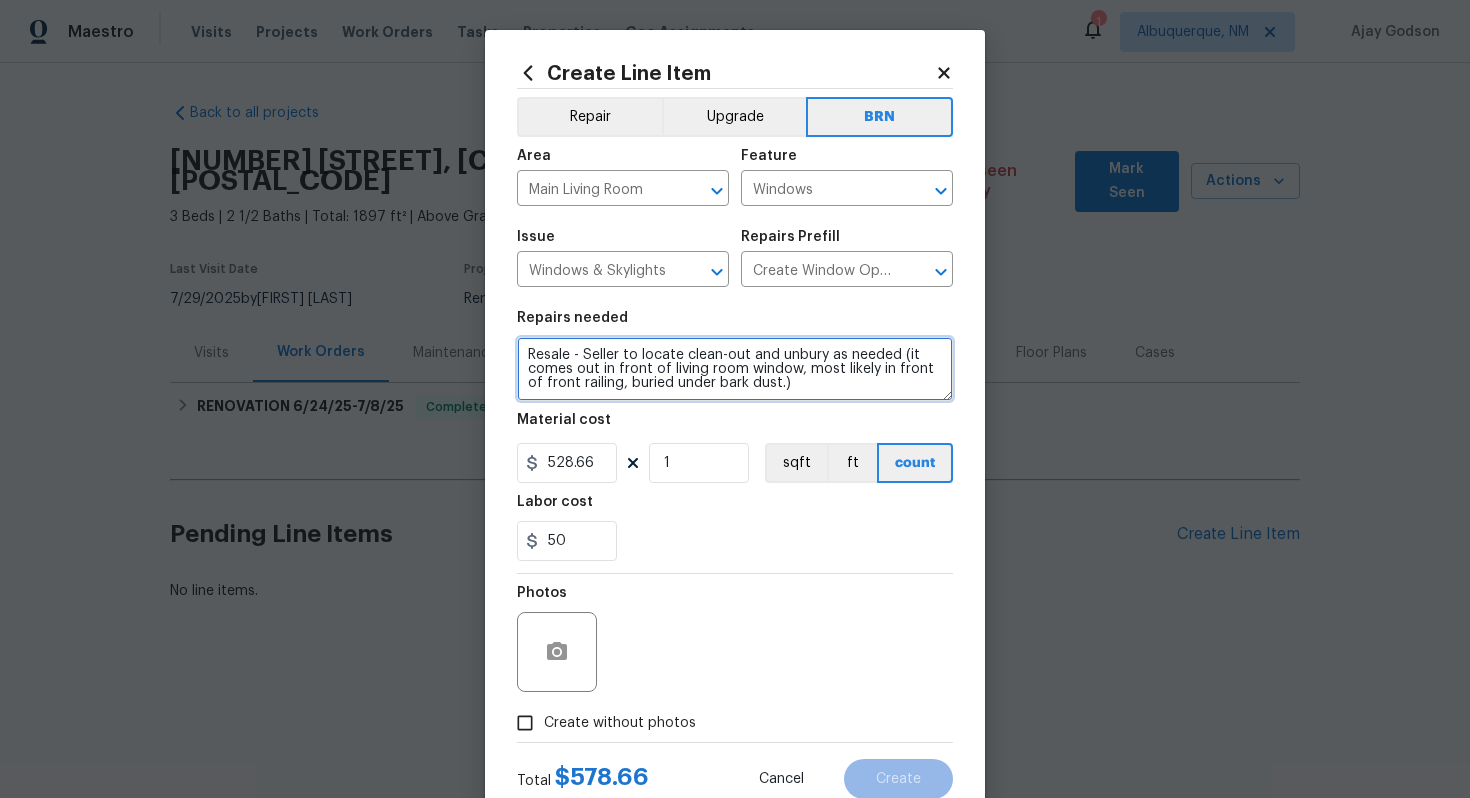 type on "Resale - Seller to locate clean-out and unbury as needed (it comes out in front of living room window, most likely in front of front railing, buried under bark dust.)" 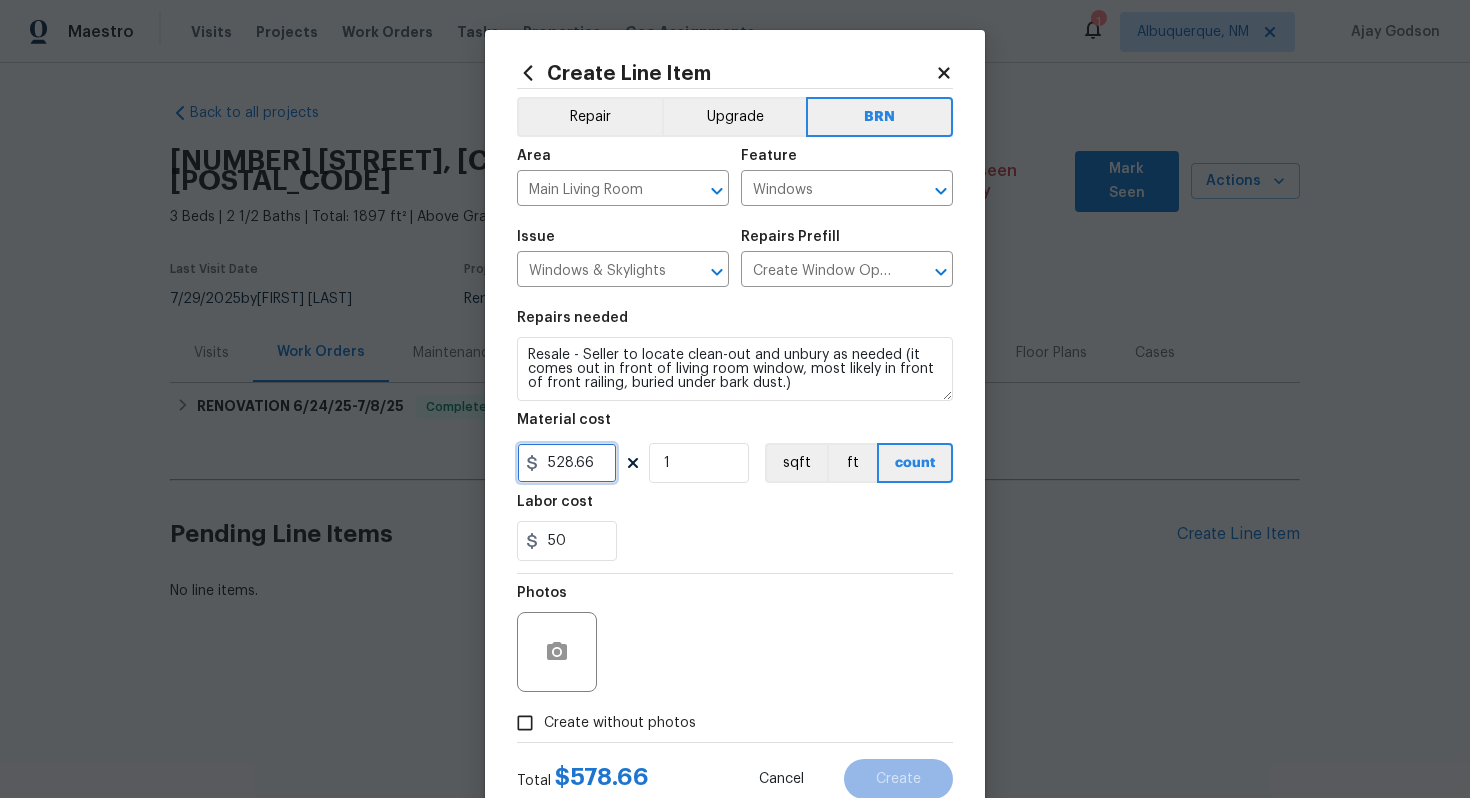 drag, startPoint x: 595, startPoint y: 465, endPoint x: 539, endPoint y: 464, distance: 56.008926 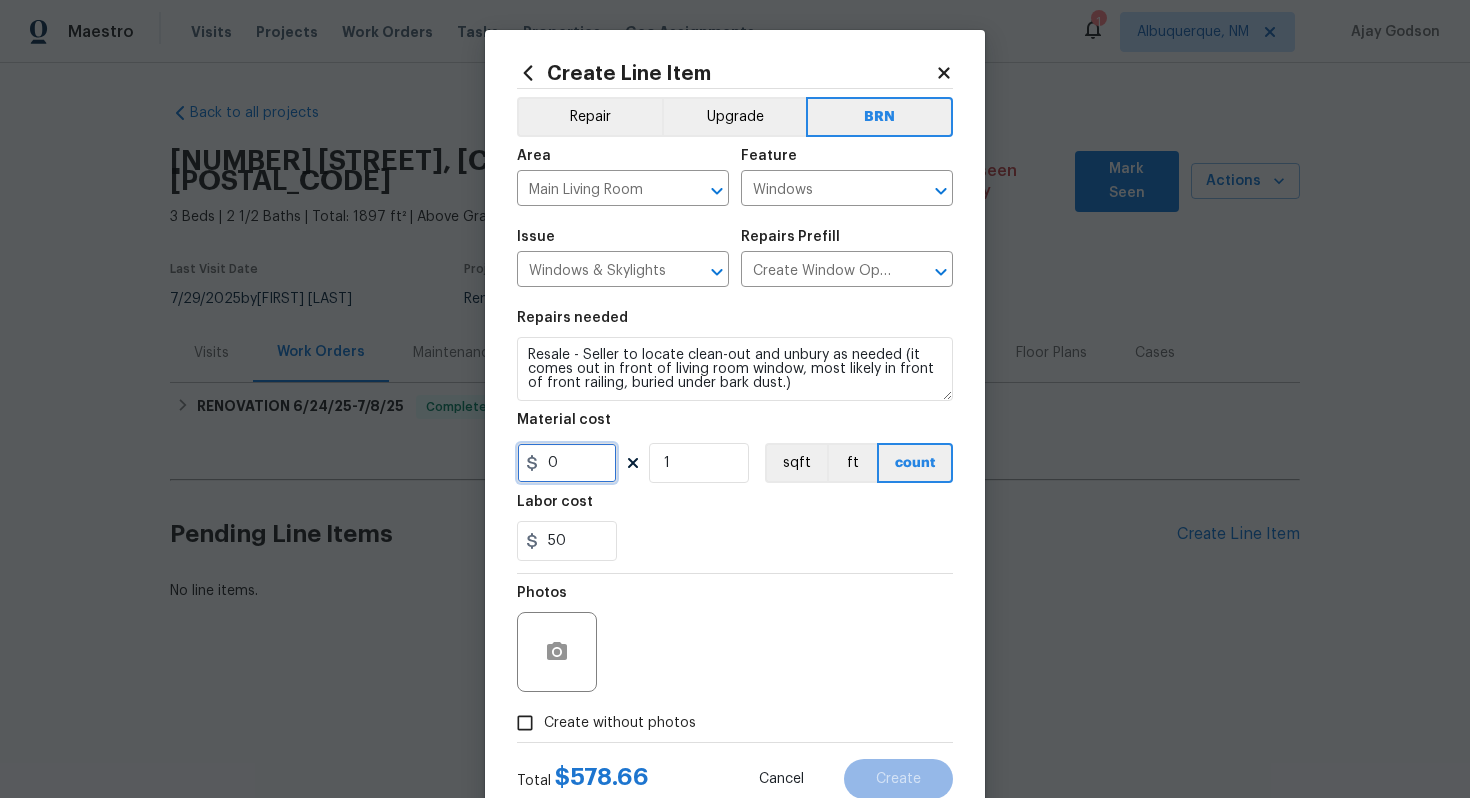 type on "0" 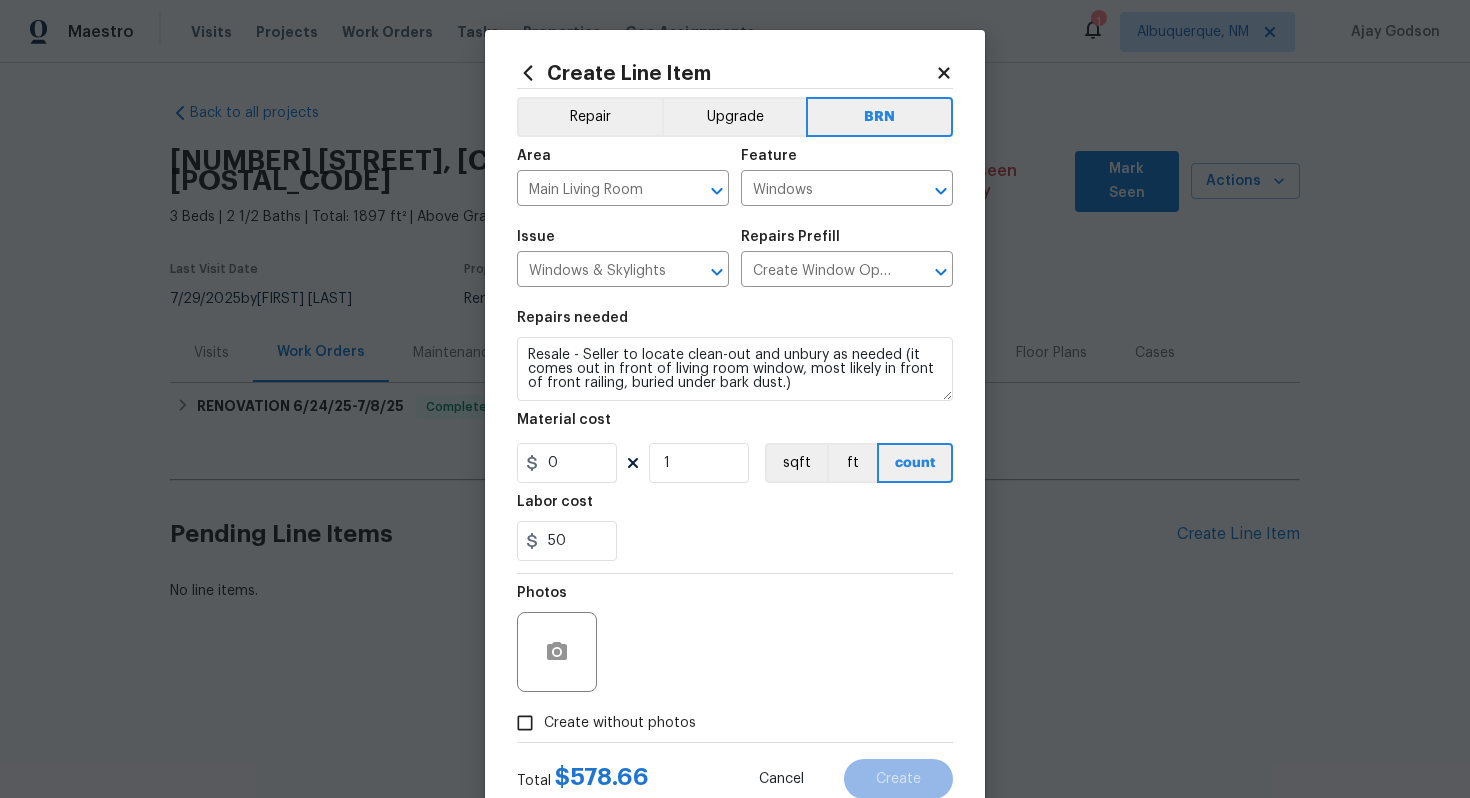 click on "Photos" at bounding box center (735, 639) 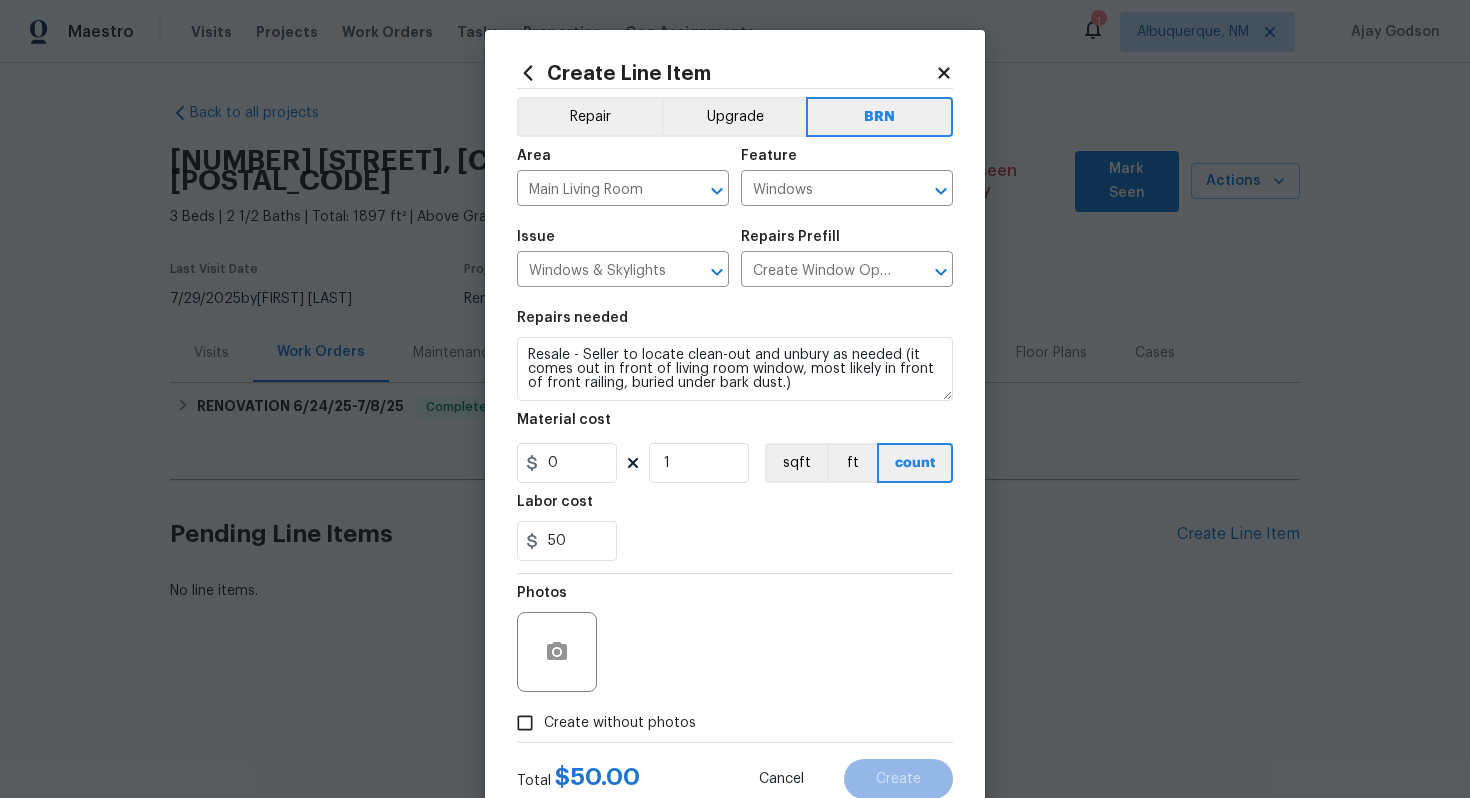 scroll, scrollTop: 64, scrollLeft: 0, axis: vertical 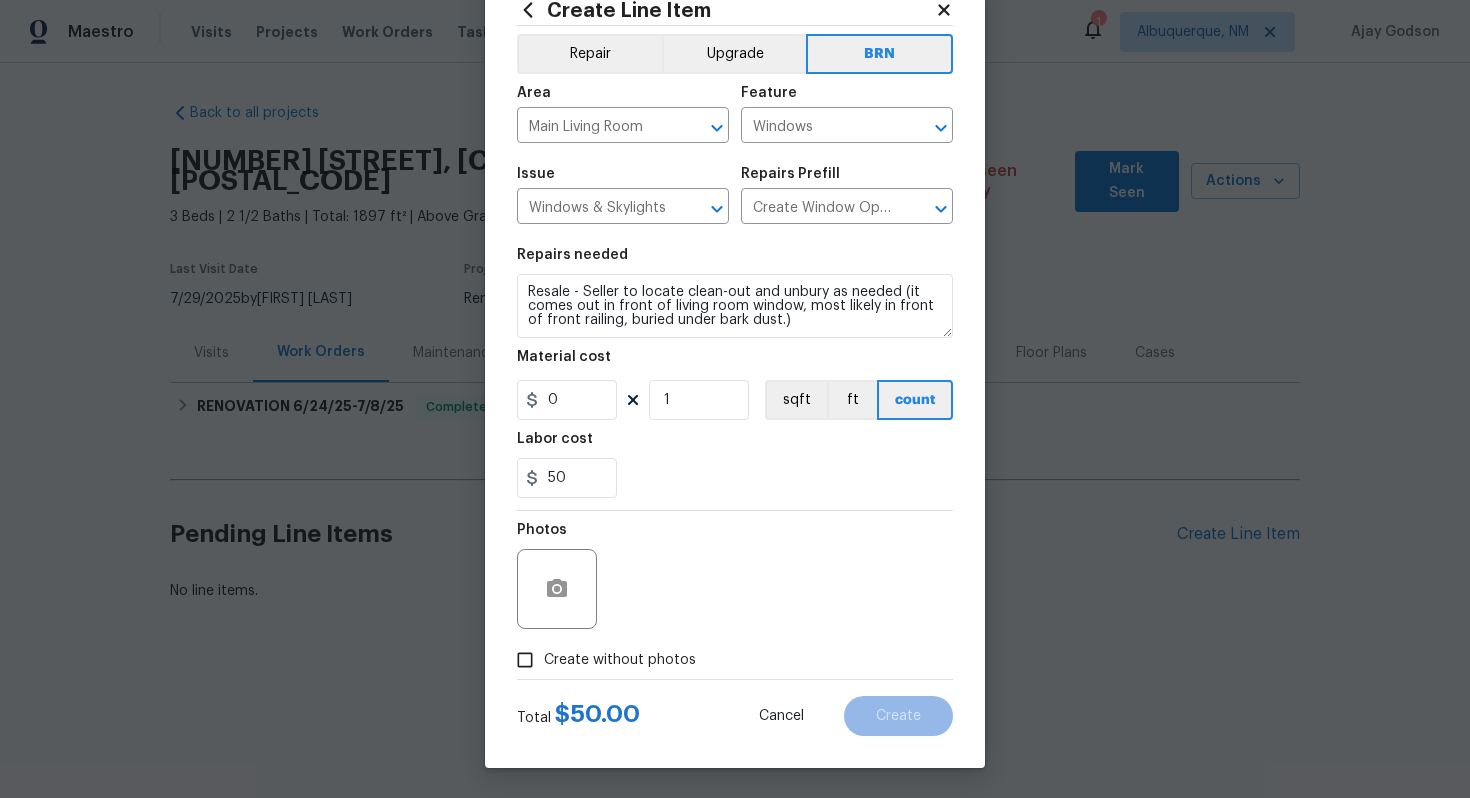 click on "Photos" at bounding box center [735, 576] 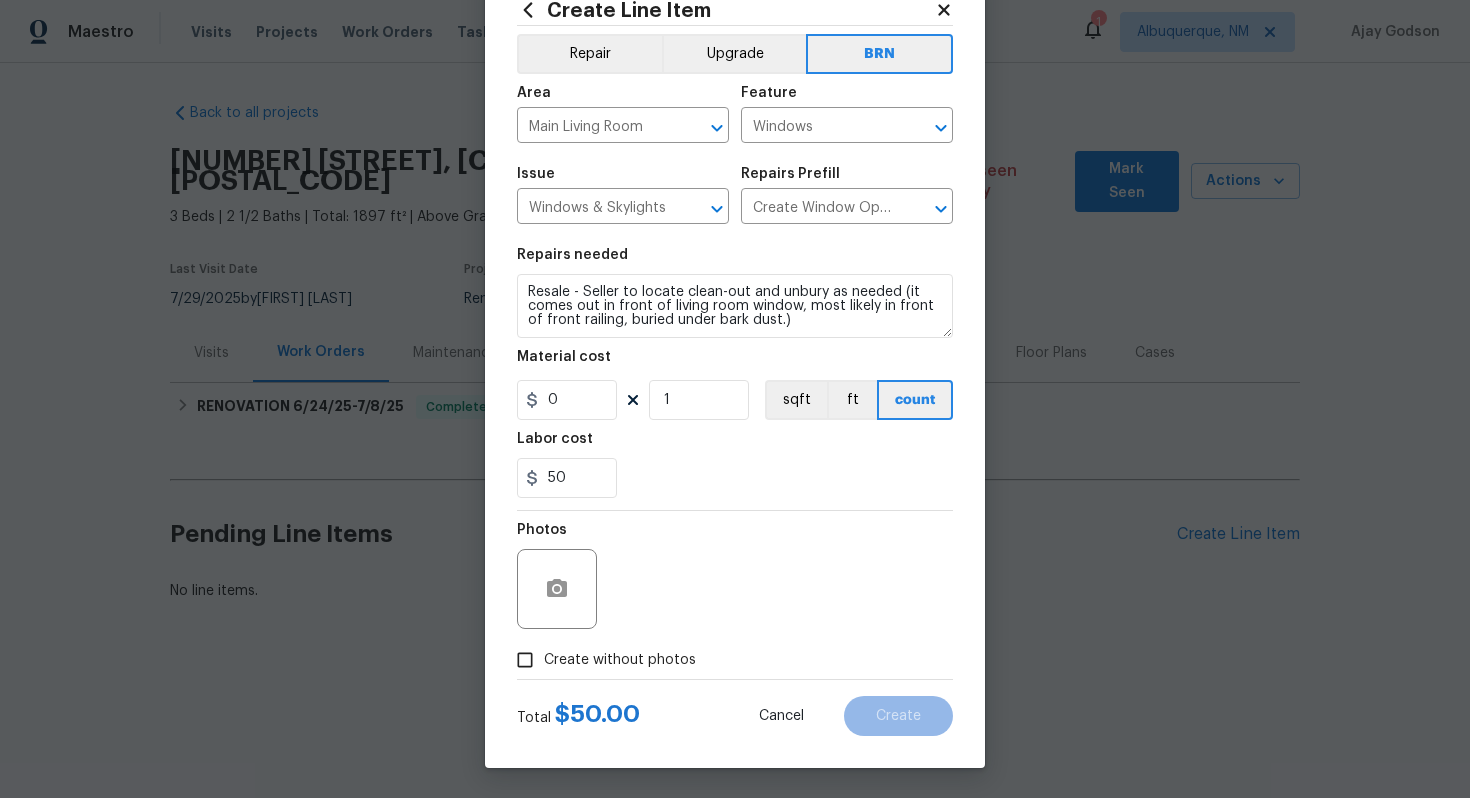 click on "Create without photos" at bounding box center (525, 660) 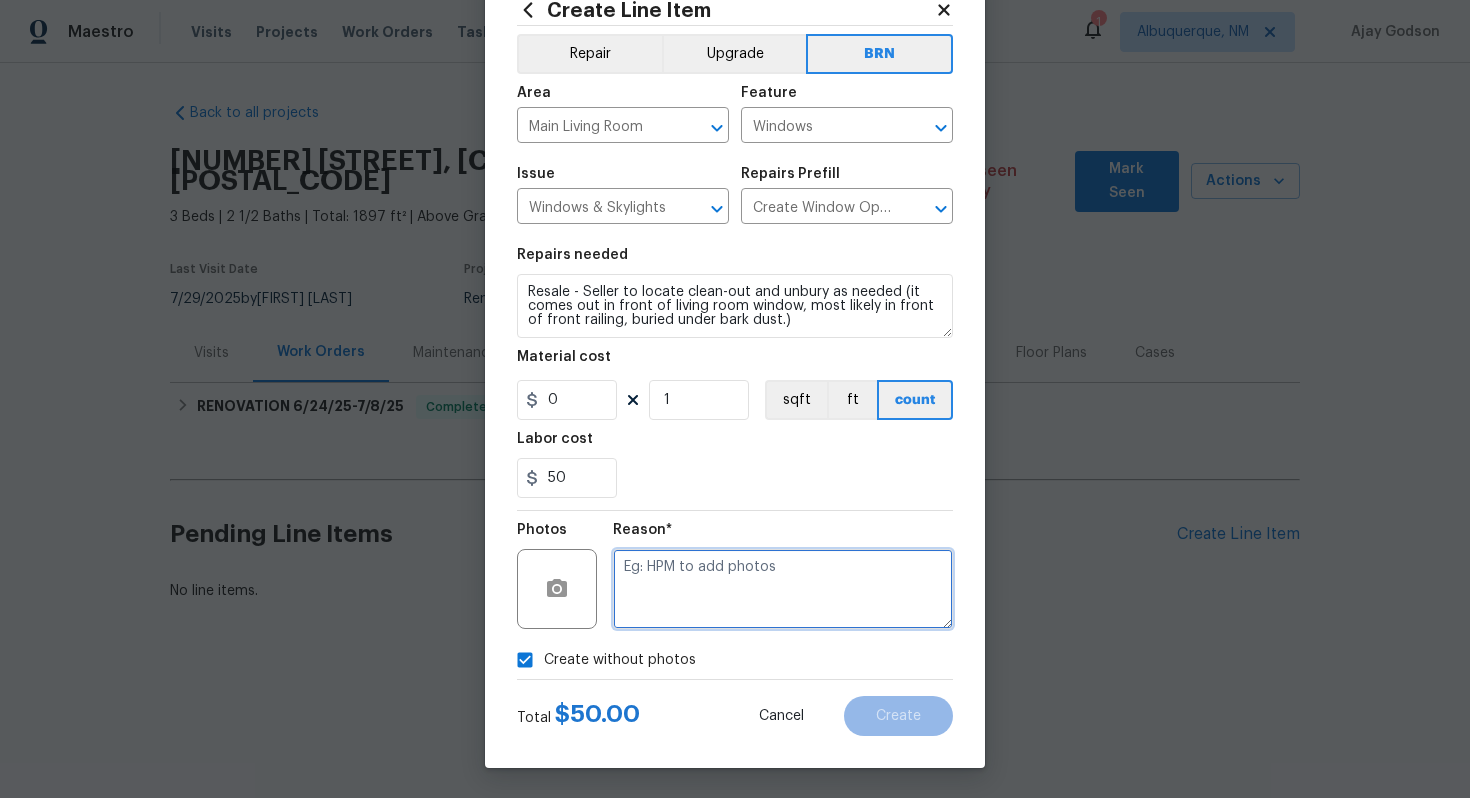 click at bounding box center (783, 589) 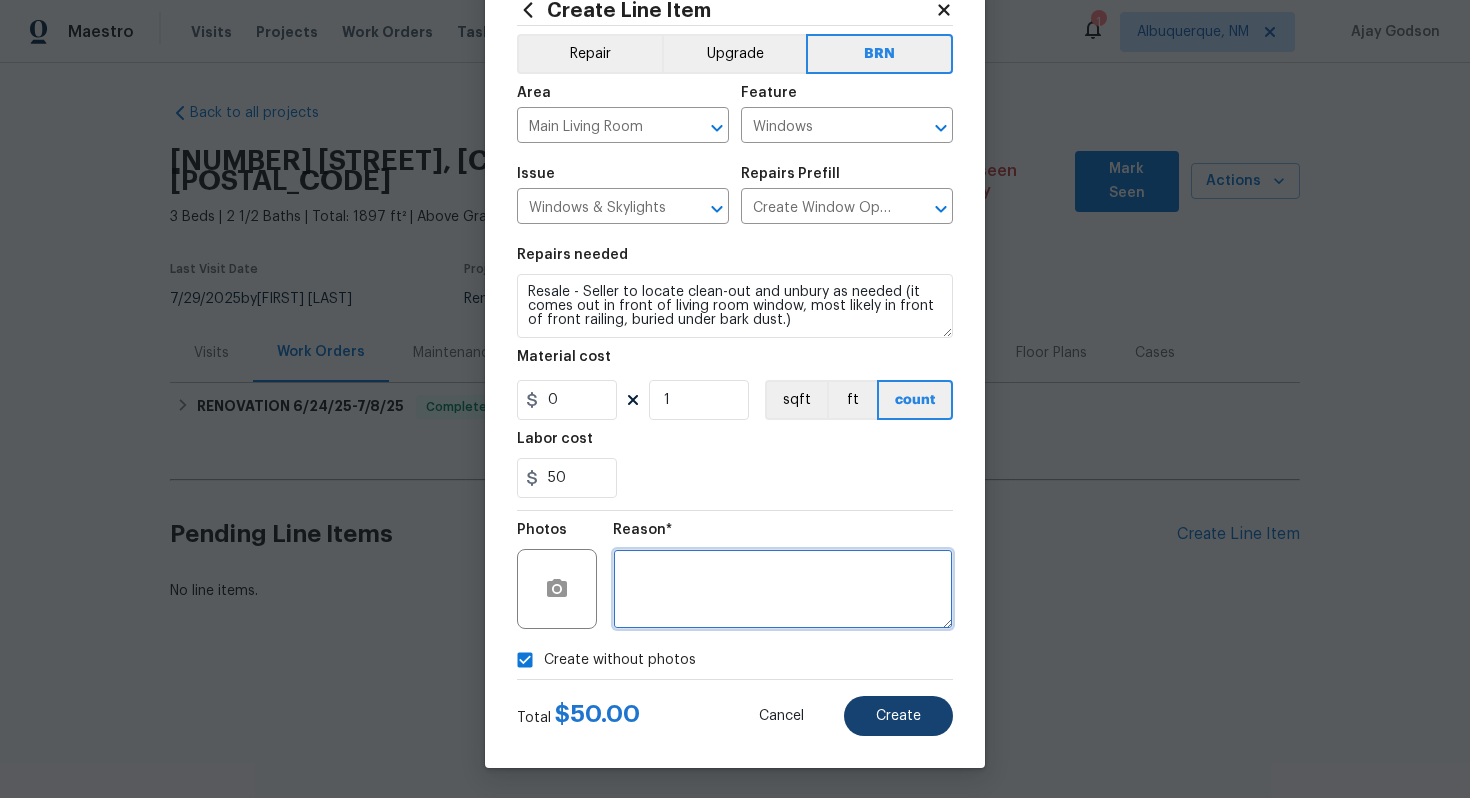 type 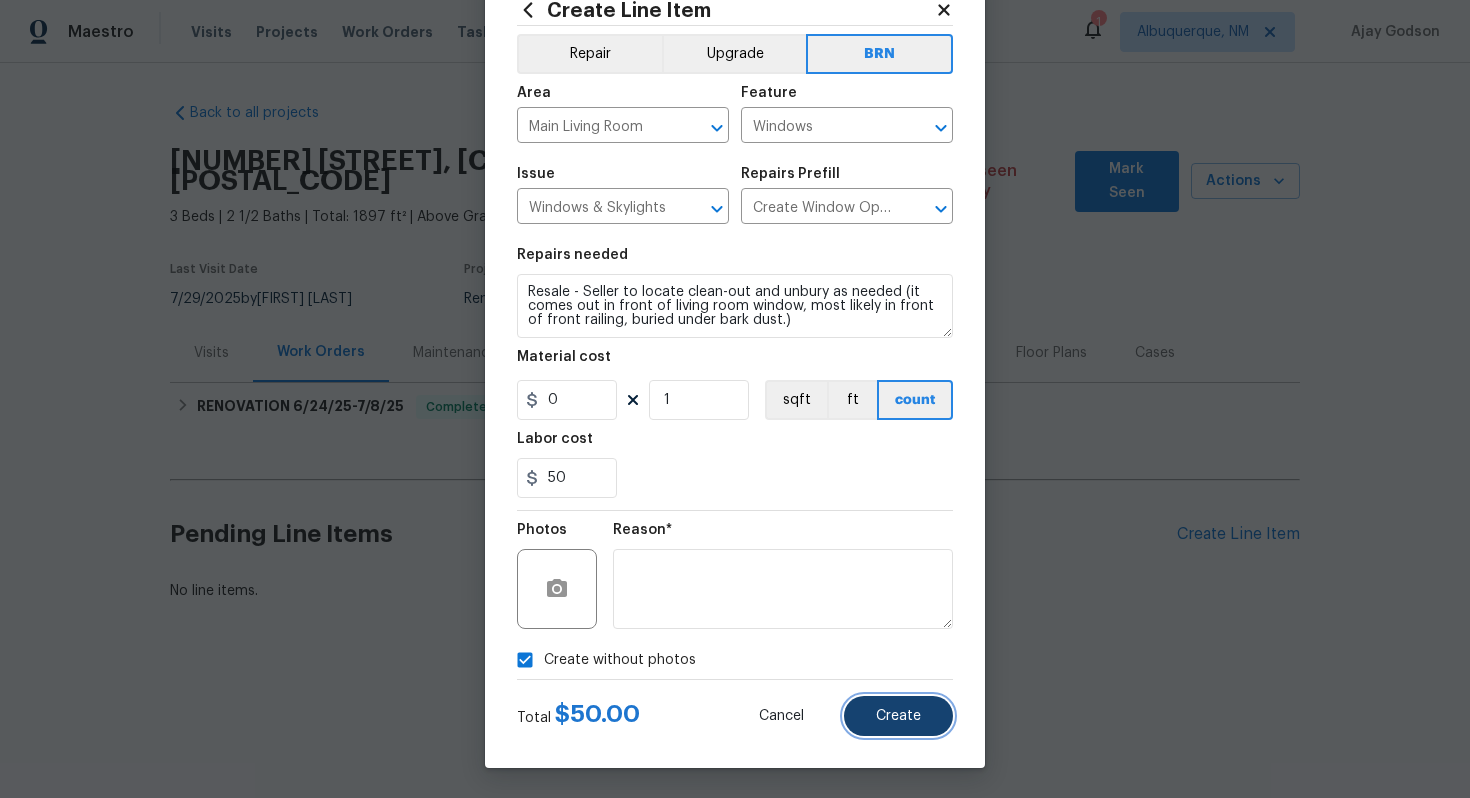 click on "Create" at bounding box center (898, 716) 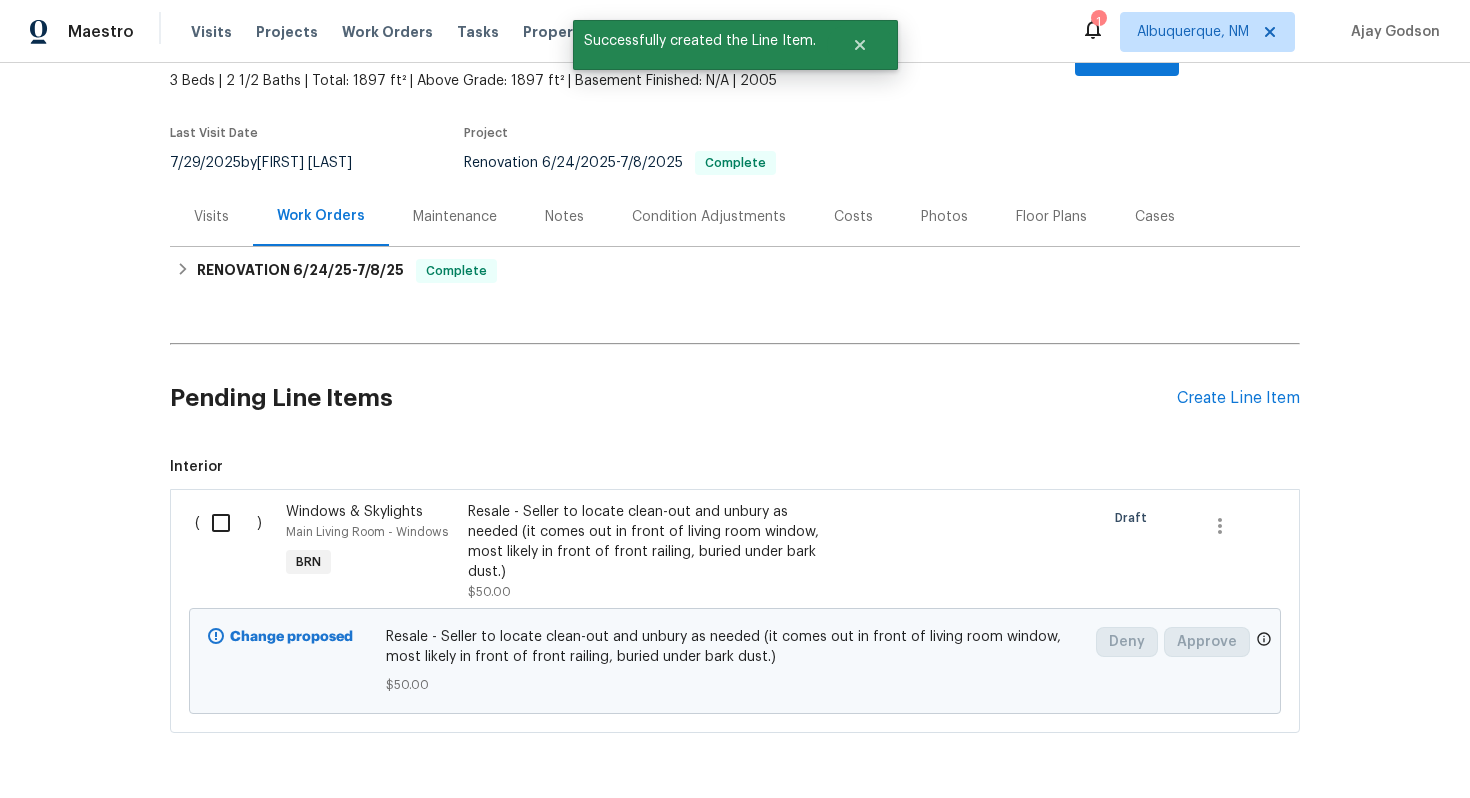 scroll, scrollTop: 187, scrollLeft: 0, axis: vertical 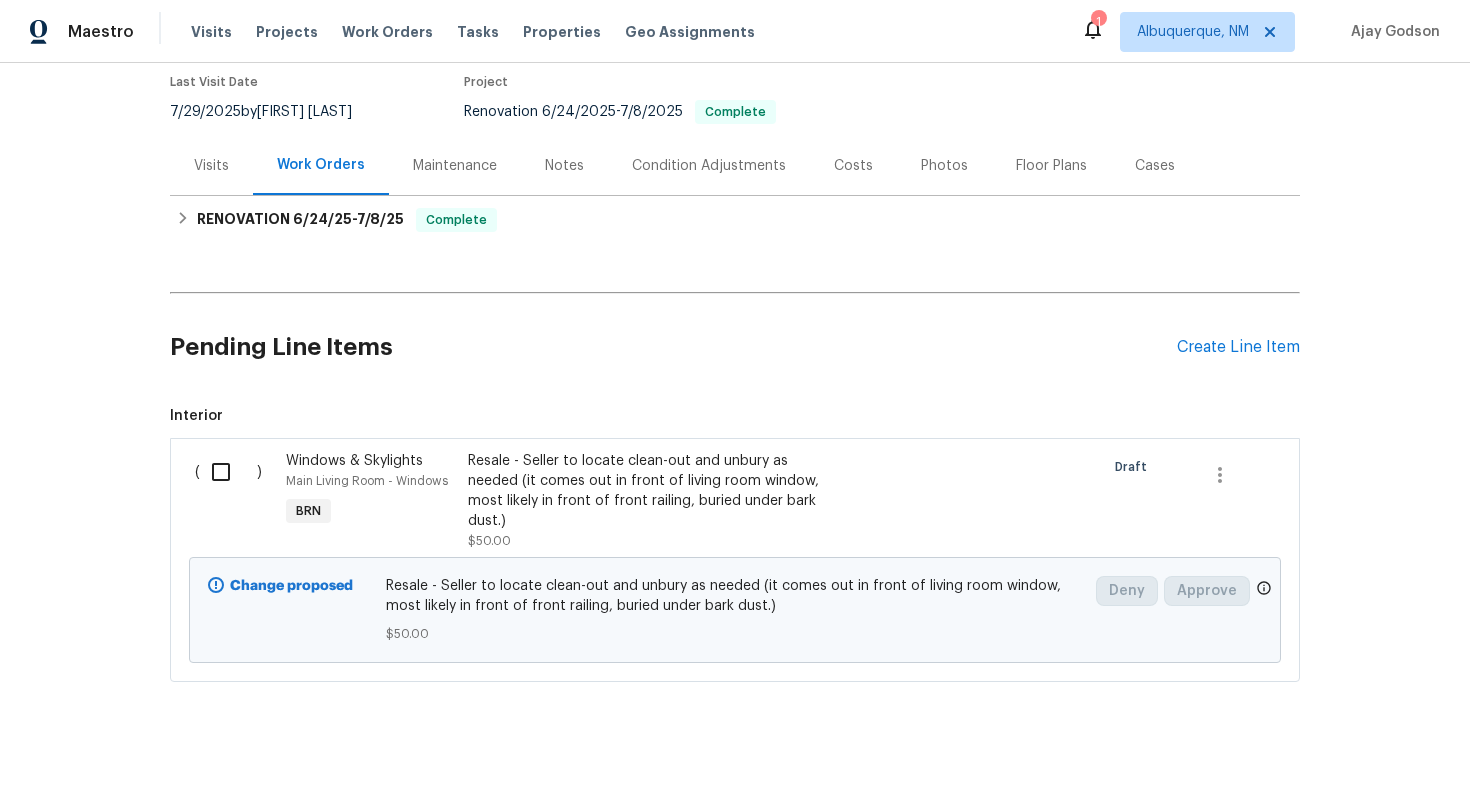 click at bounding box center [228, 472] 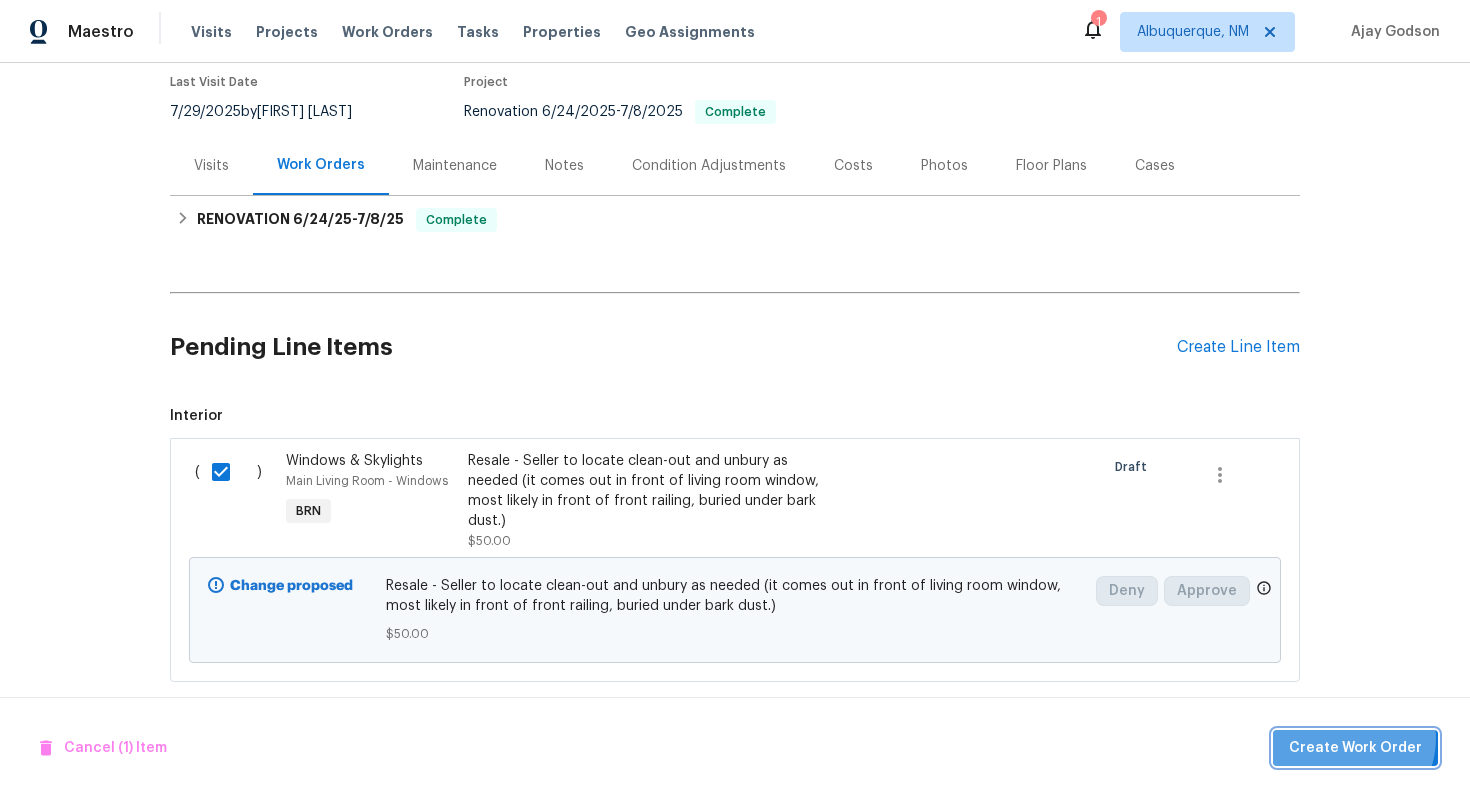 click on "Create Work Order" at bounding box center [1355, 748] 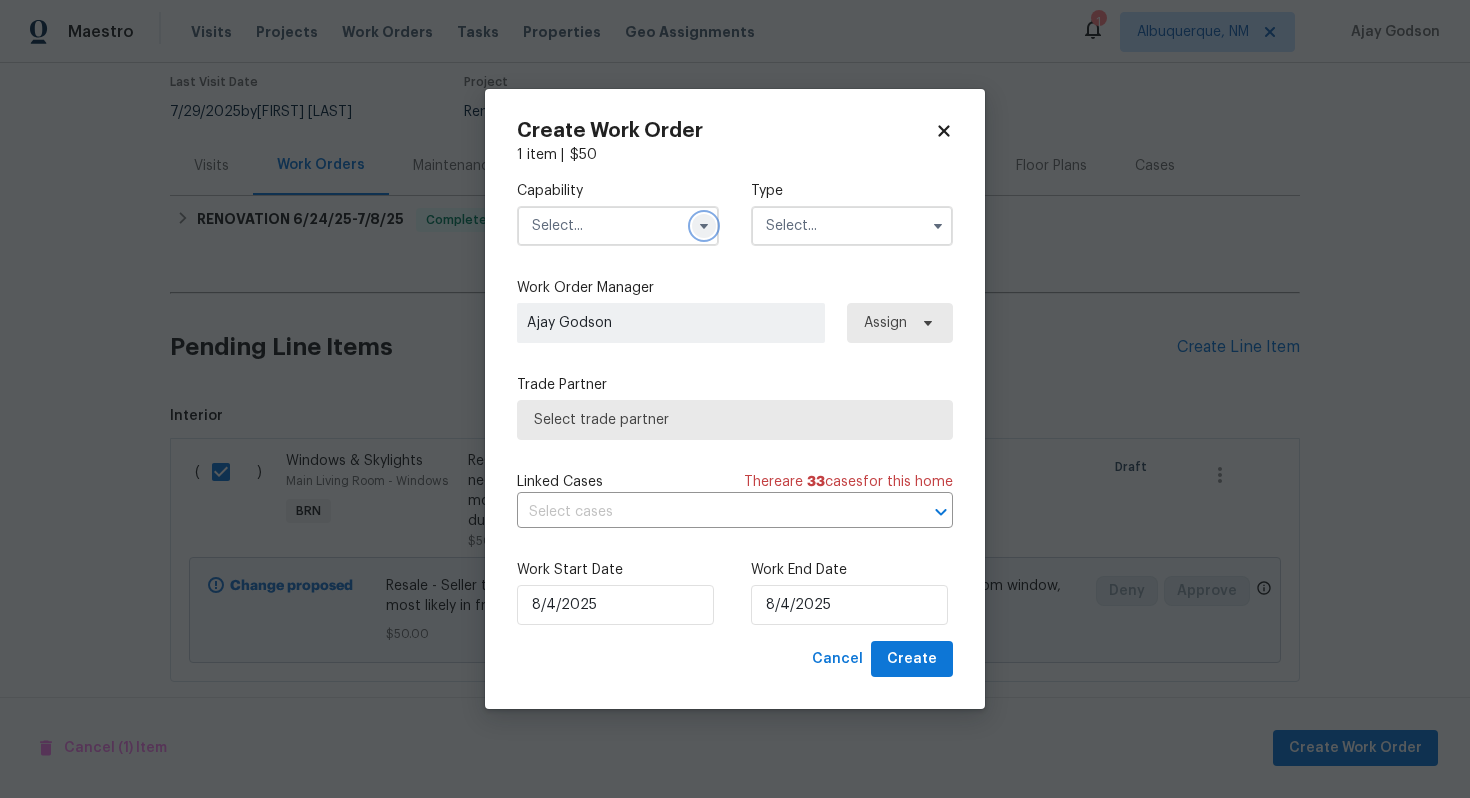 click 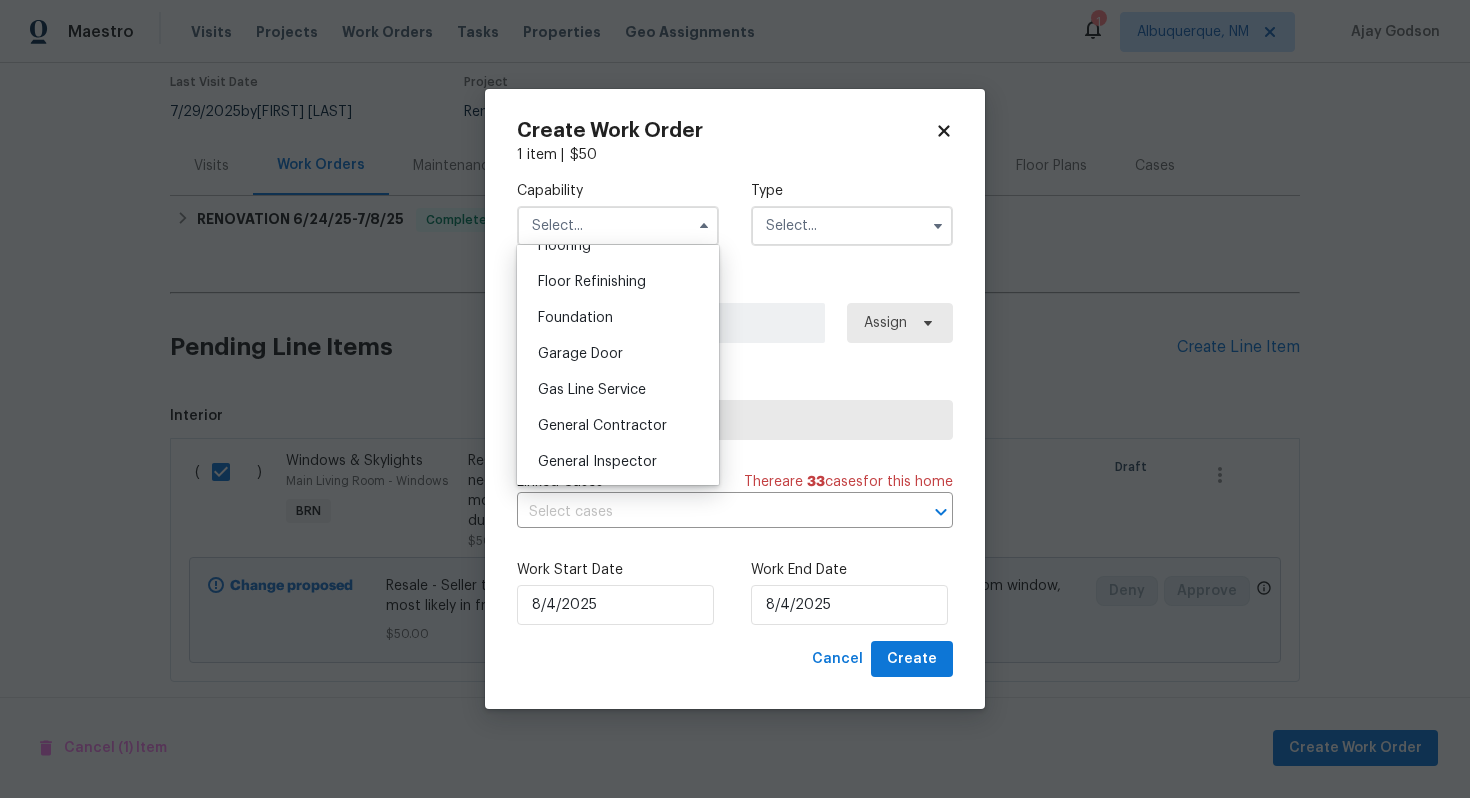 scroll, scrollTop: 803, scrollLeft: 0, axis: vertical 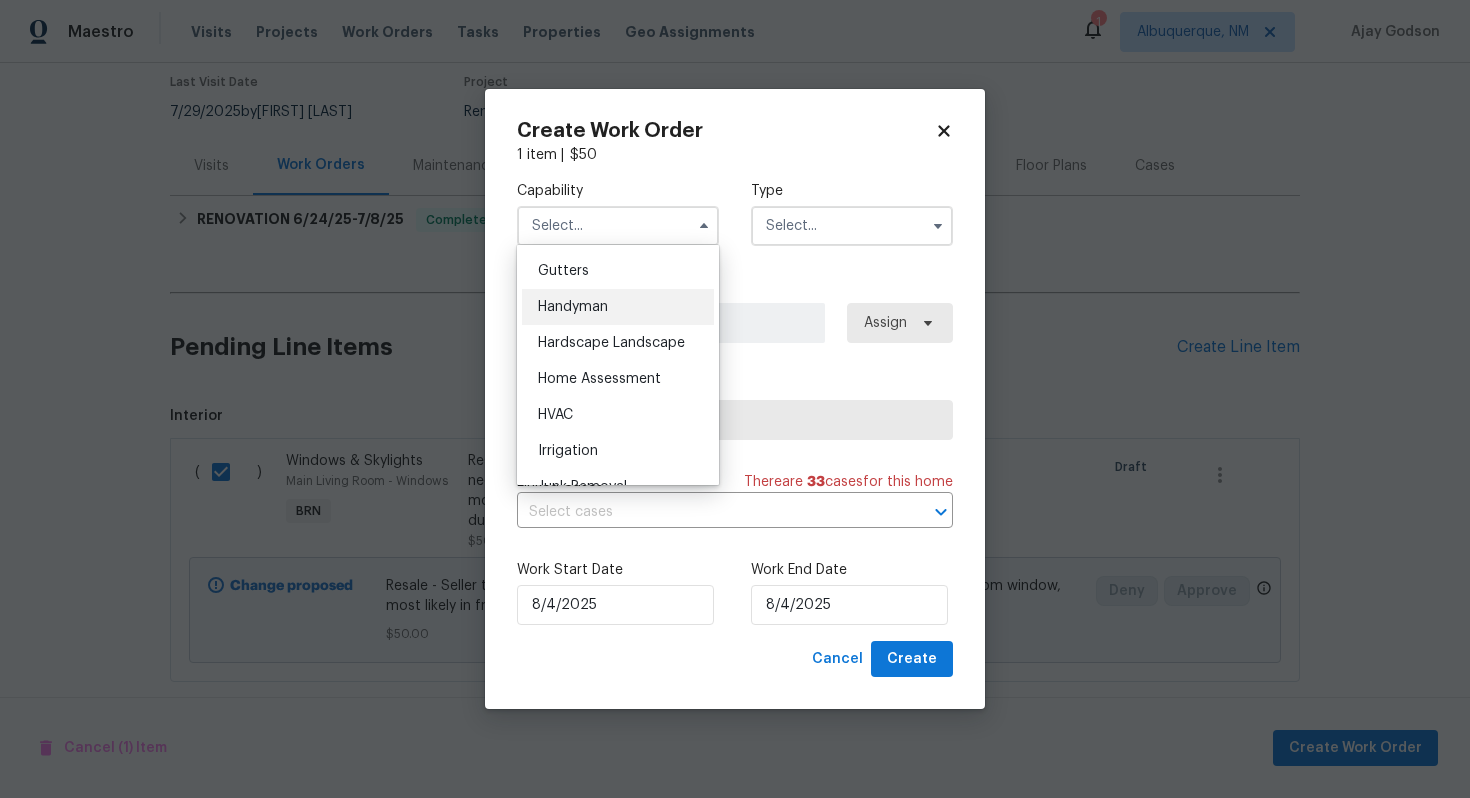 click on "Handyman" at bounding box center (618, 307) 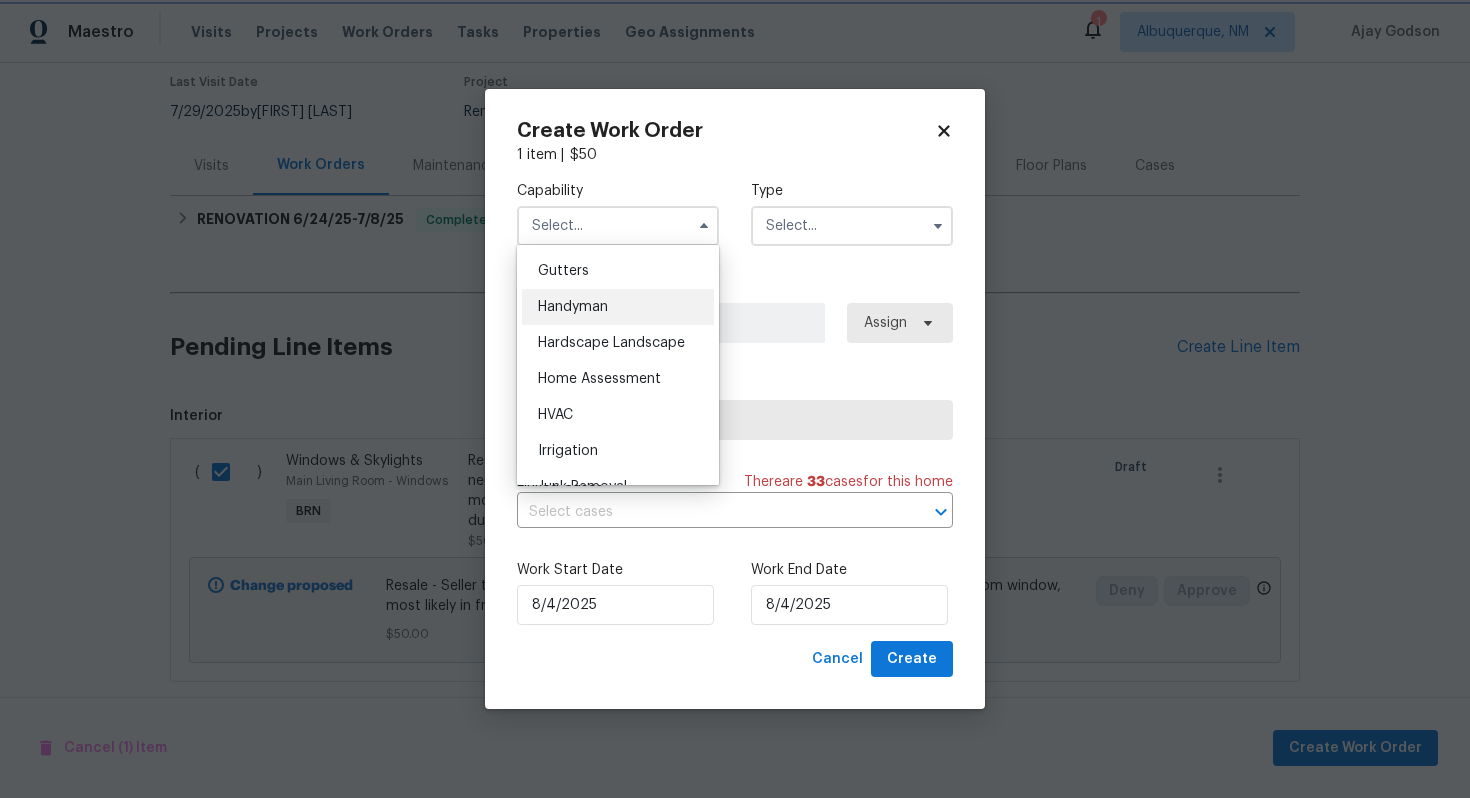 type on "Handyman" 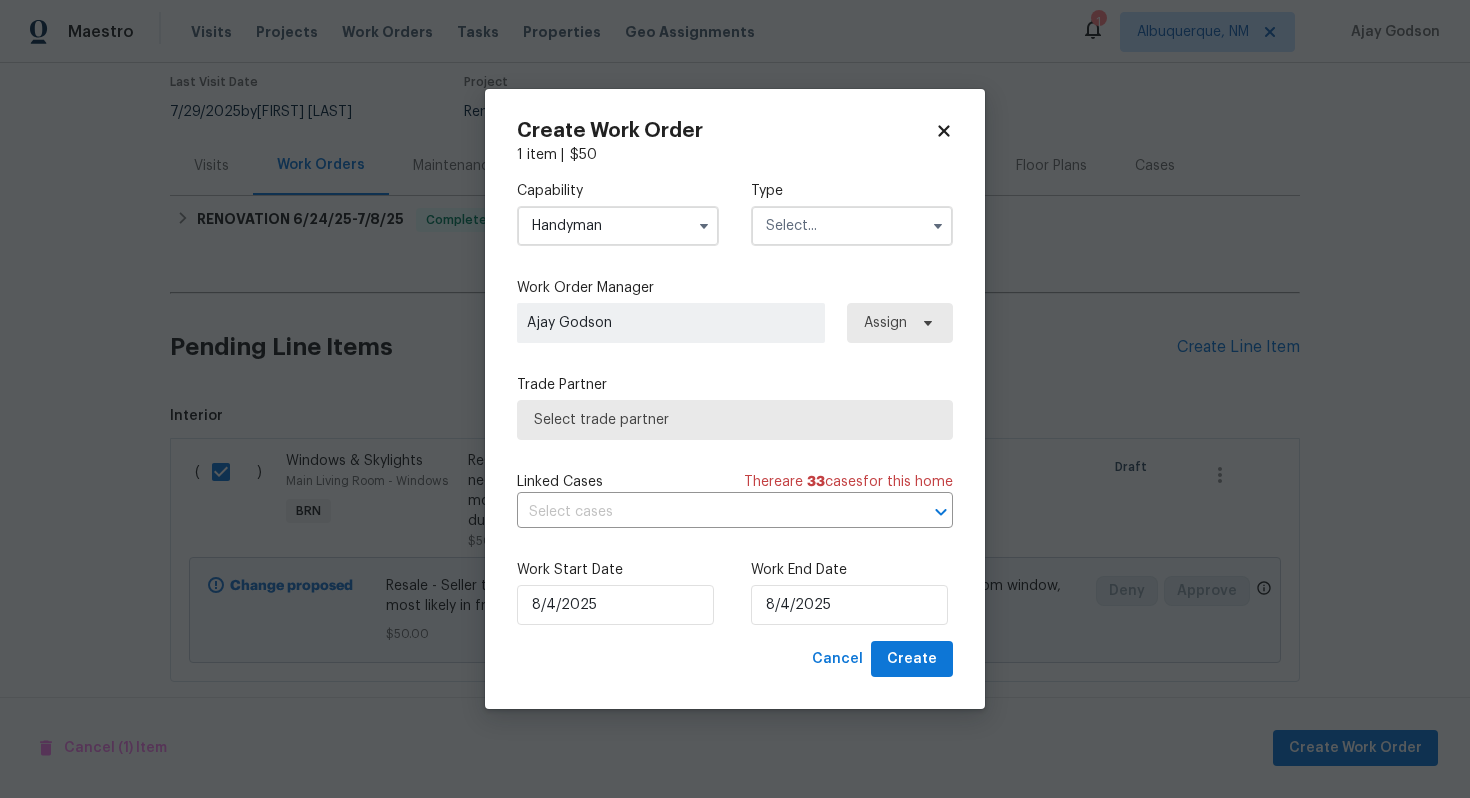 click at bounding box center (852, 226) 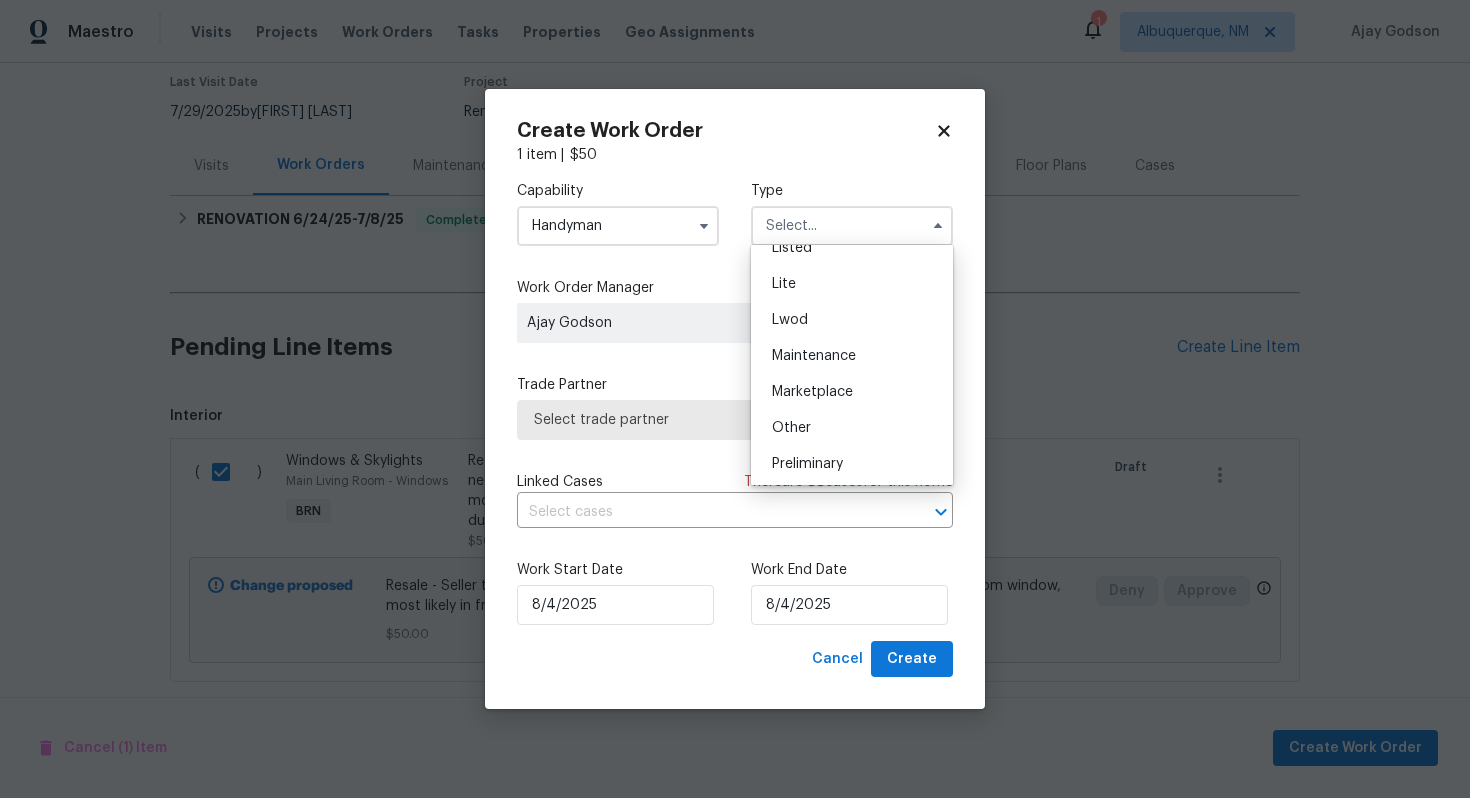 scroll, scrollTop: 226, scrollLeft: 0, axis: vertical 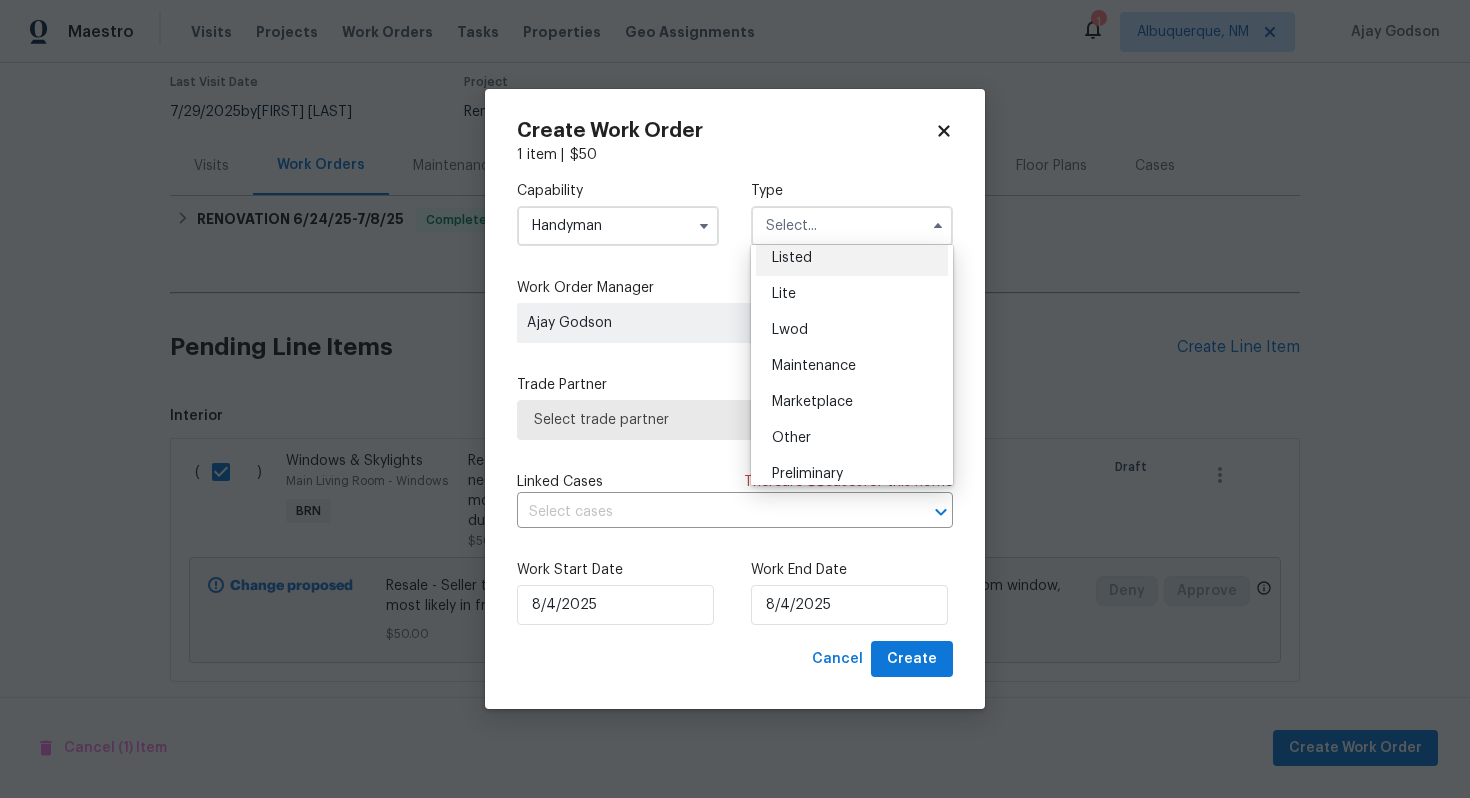 click on "Listed" at bounding box center (852, 258) 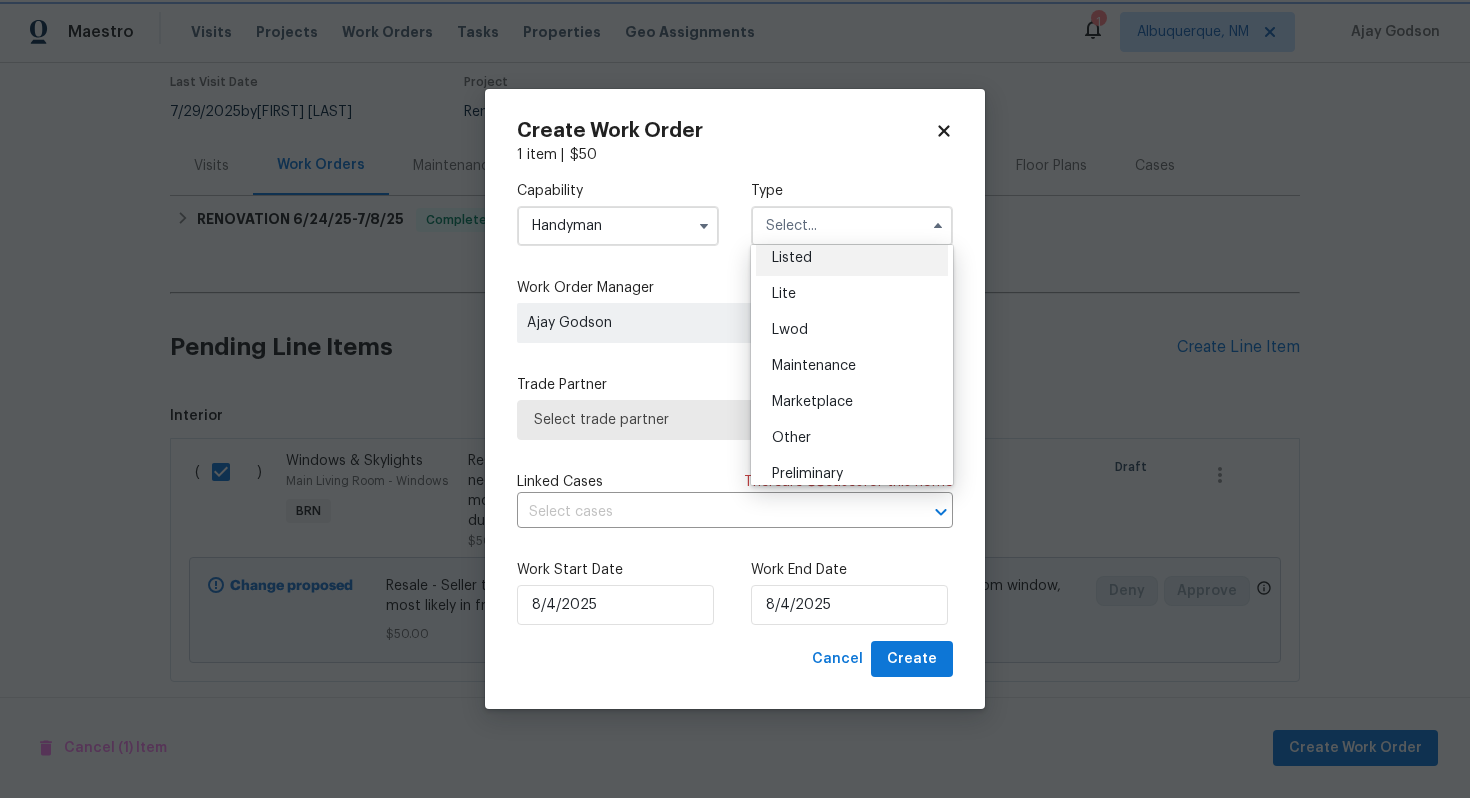 type on "Listed" 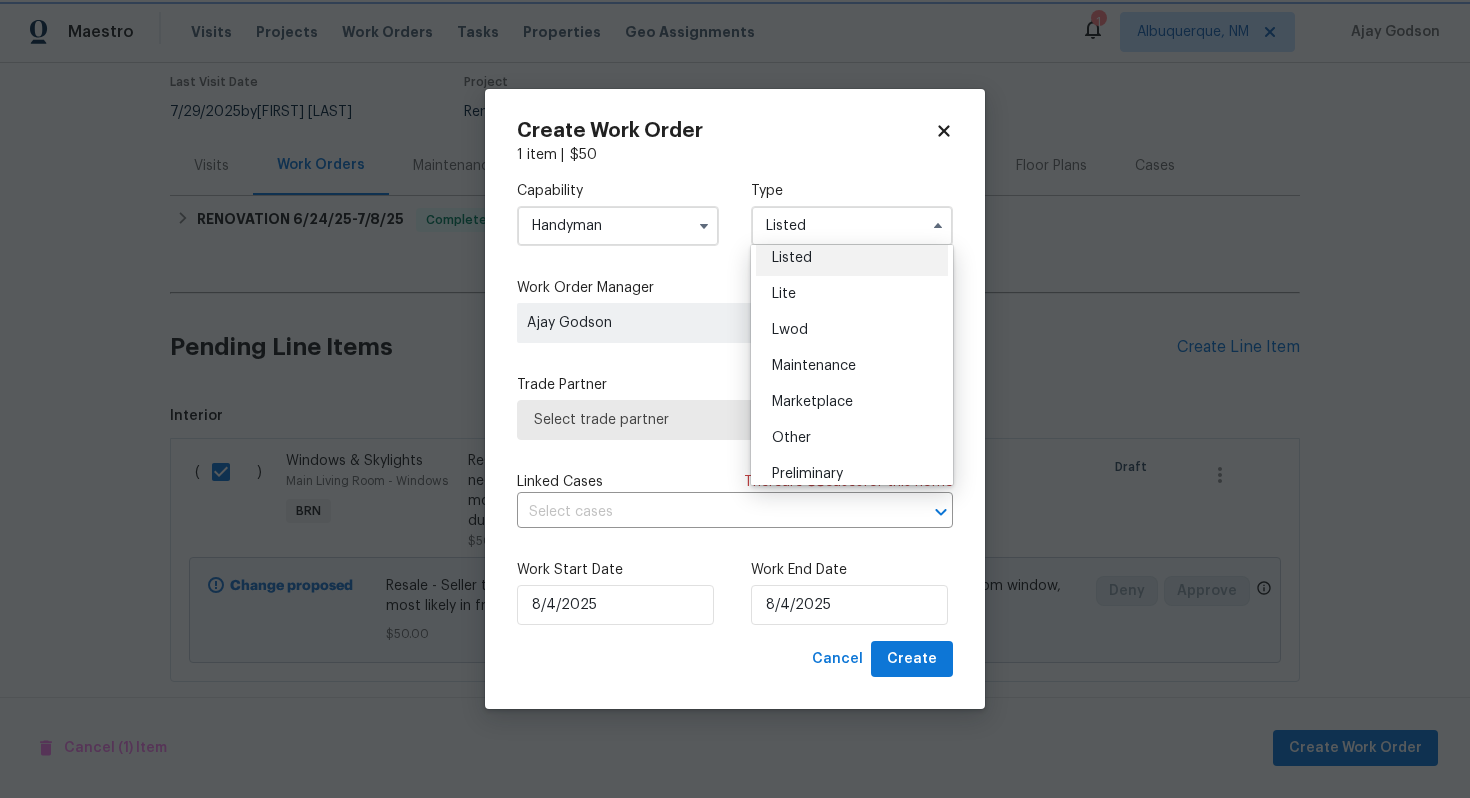scroll, scrollTop: 0, scrollLeft: 0, axis: both 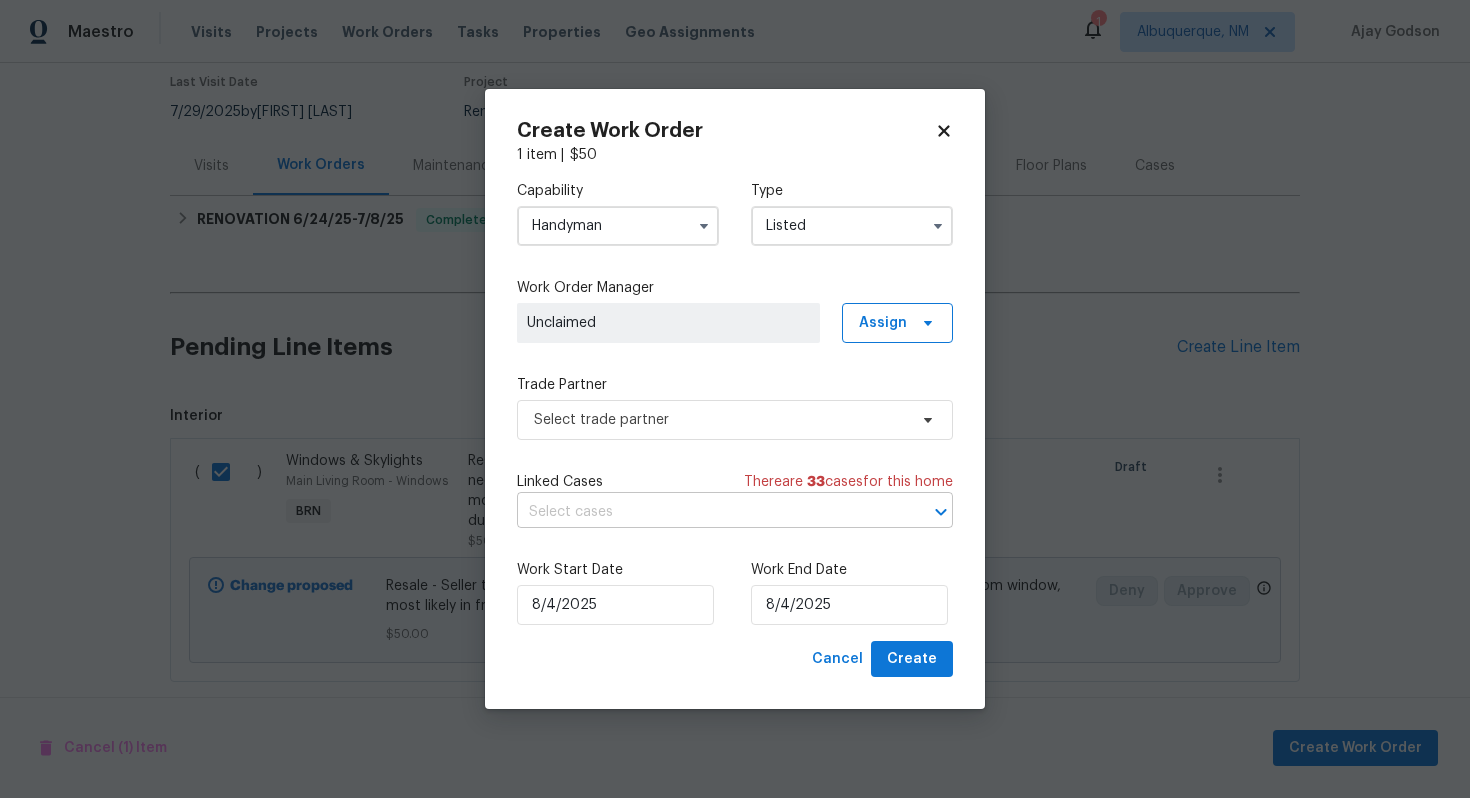 click at bounding box center [707, 512] 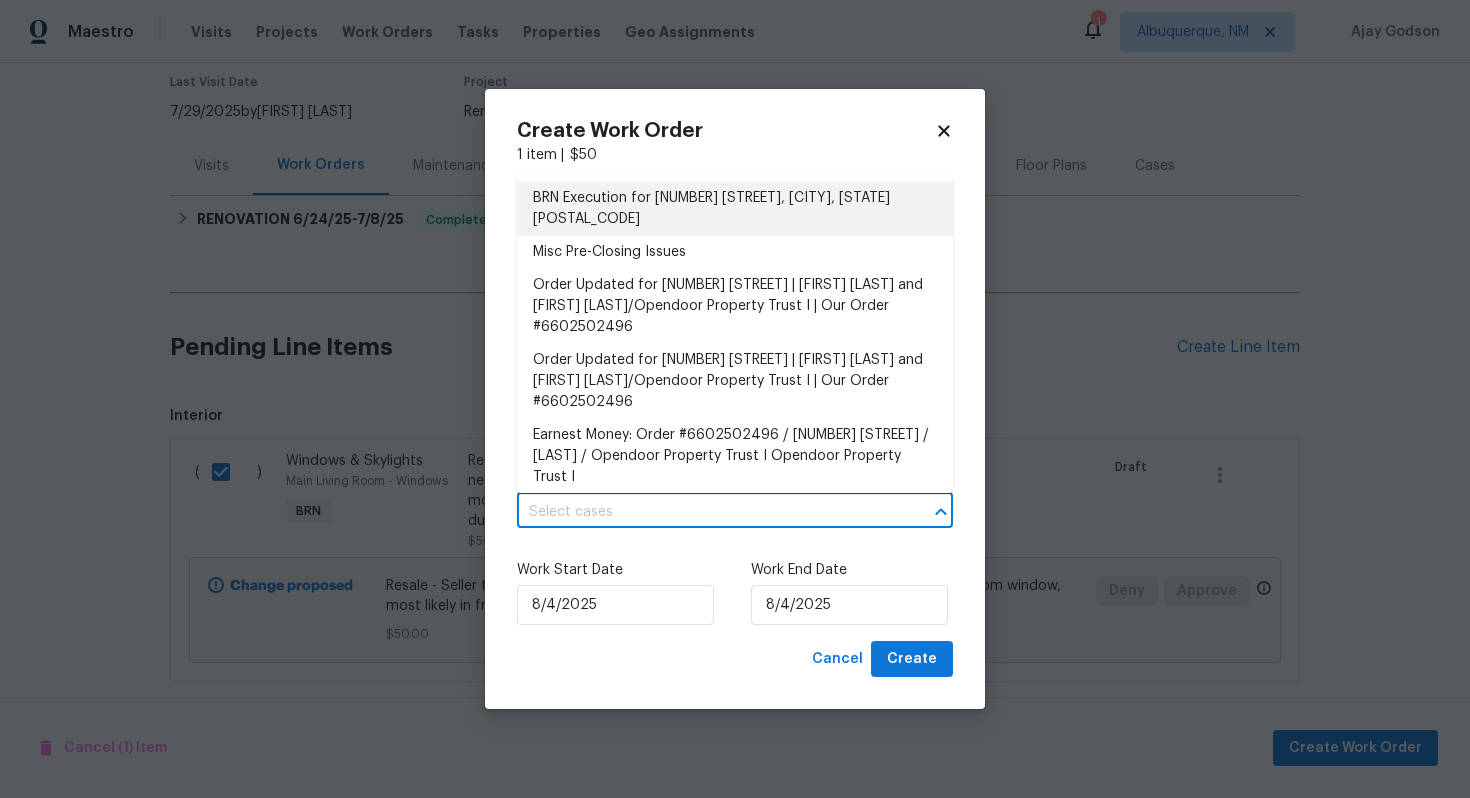 click on "BRN Execution for 3820 NE 93rd St, Vancouver, WA 98665" at bounding box center (735, 209) 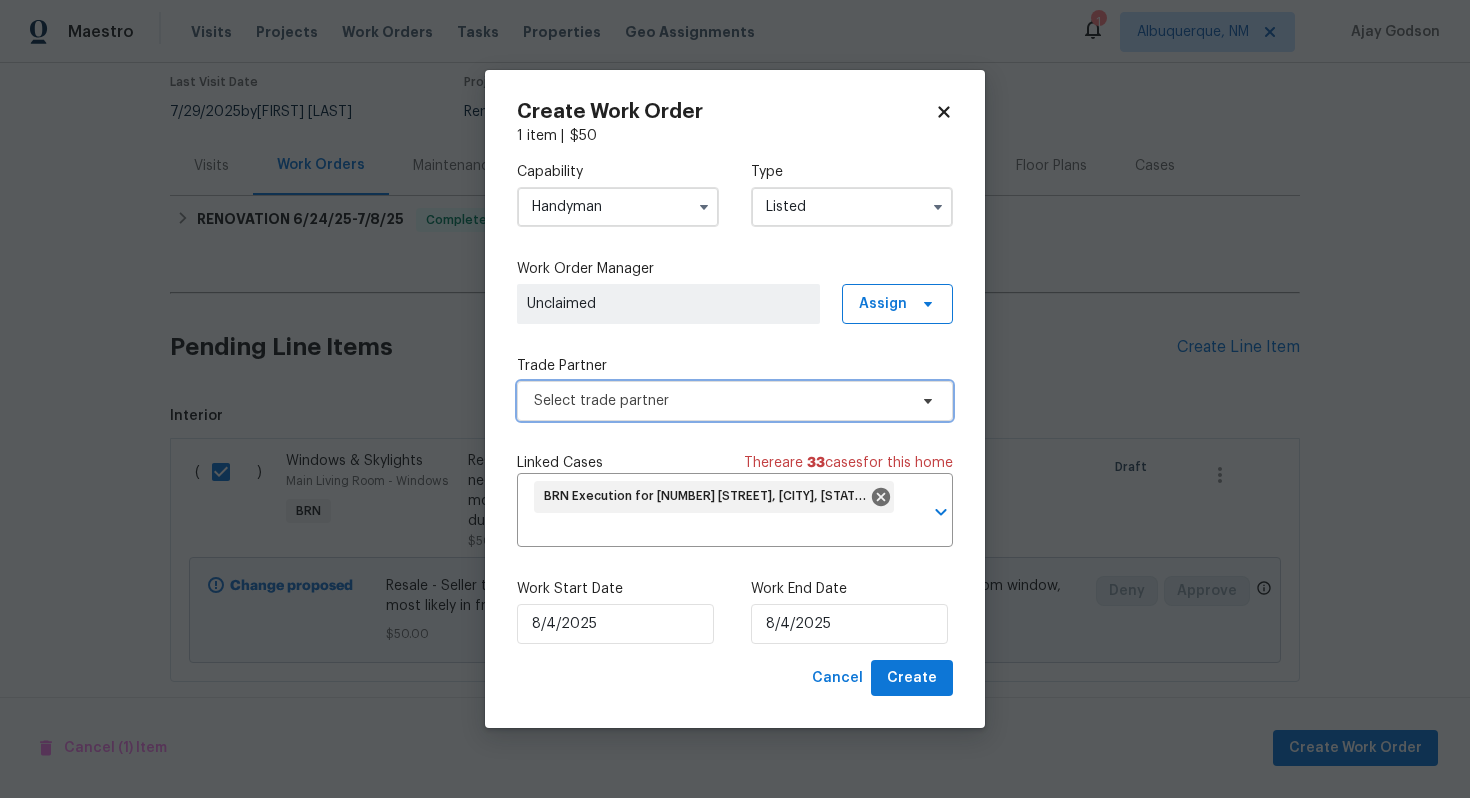 click on "Select trade partner" at bounding box center [720, 401] 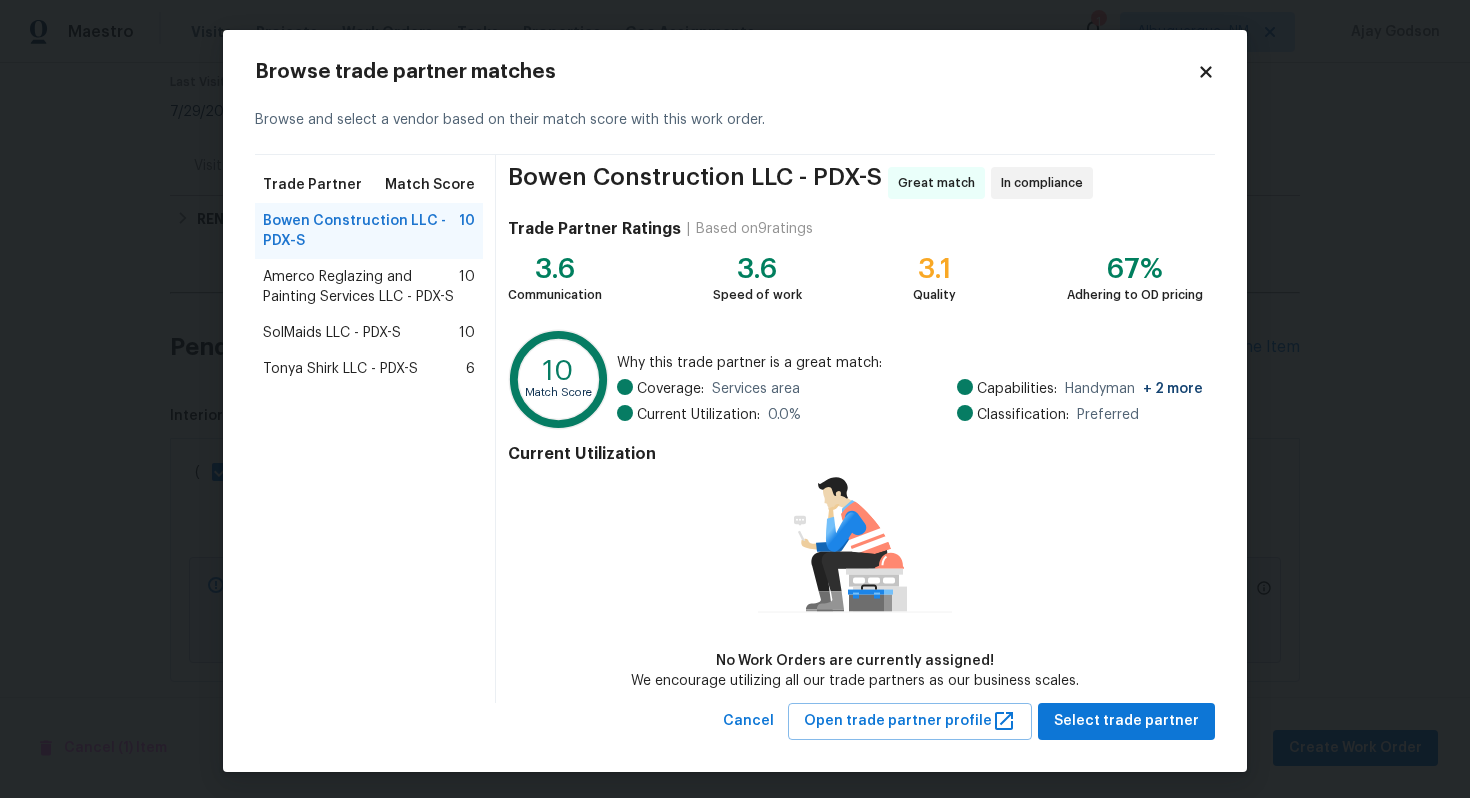 click on "Amerco Reglazing and Painting Services LLC - PDX-S" at bounding box center (361, 287) 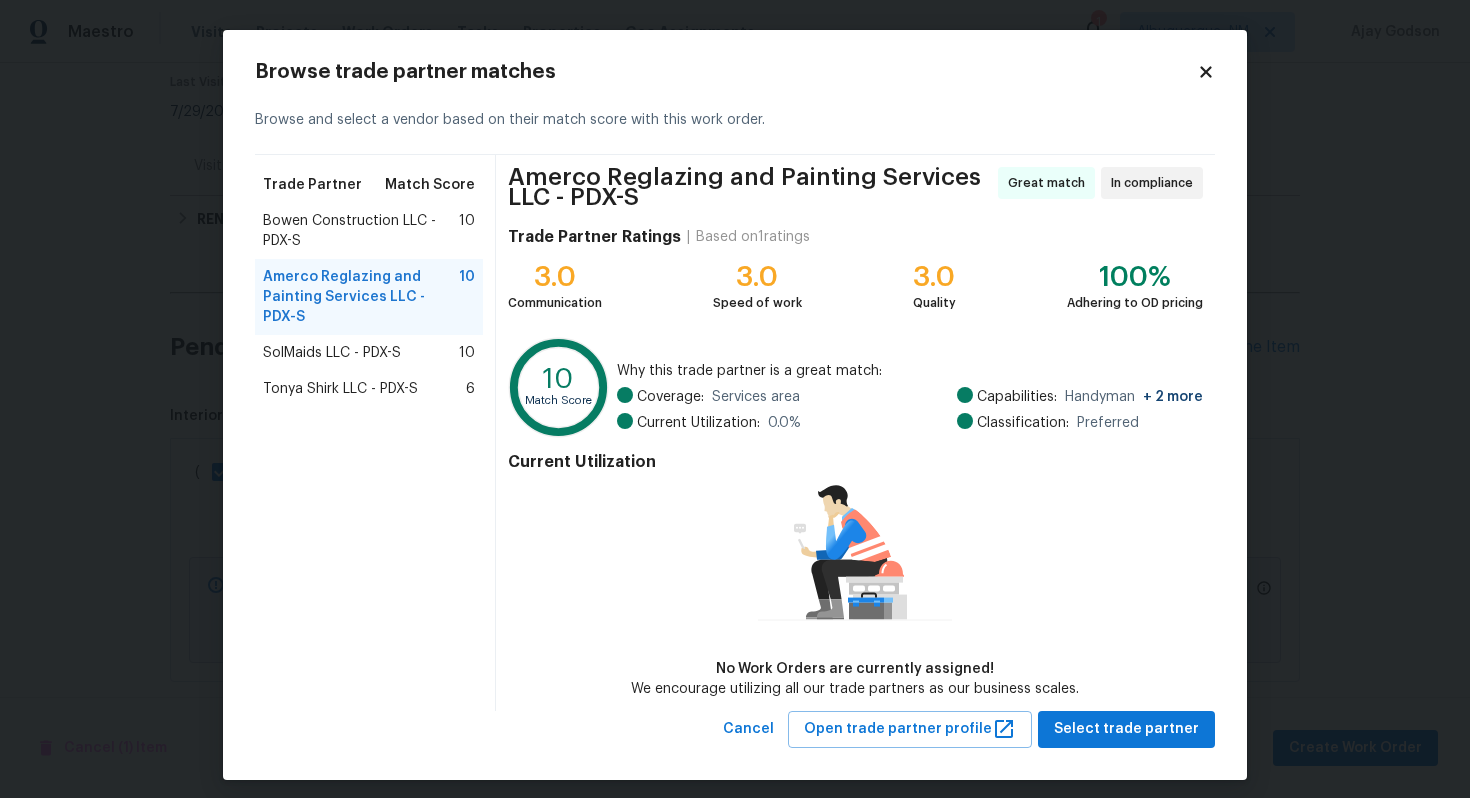 click on "SolMaids LLC - PDX-S" at bounding box center [332, 353] 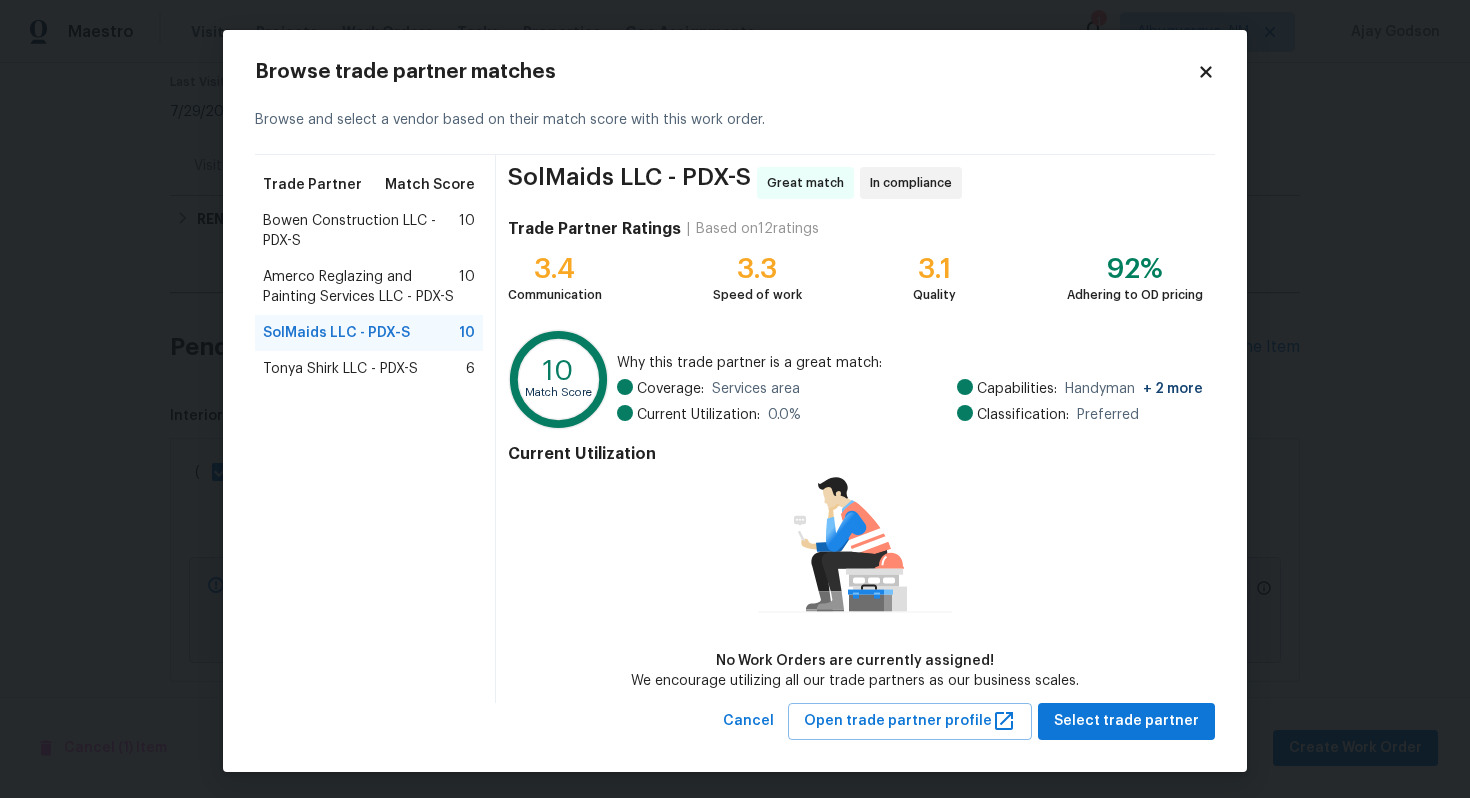 click on "Bowen Construction LLC - PDX-S" at bounding box center (361, 231) 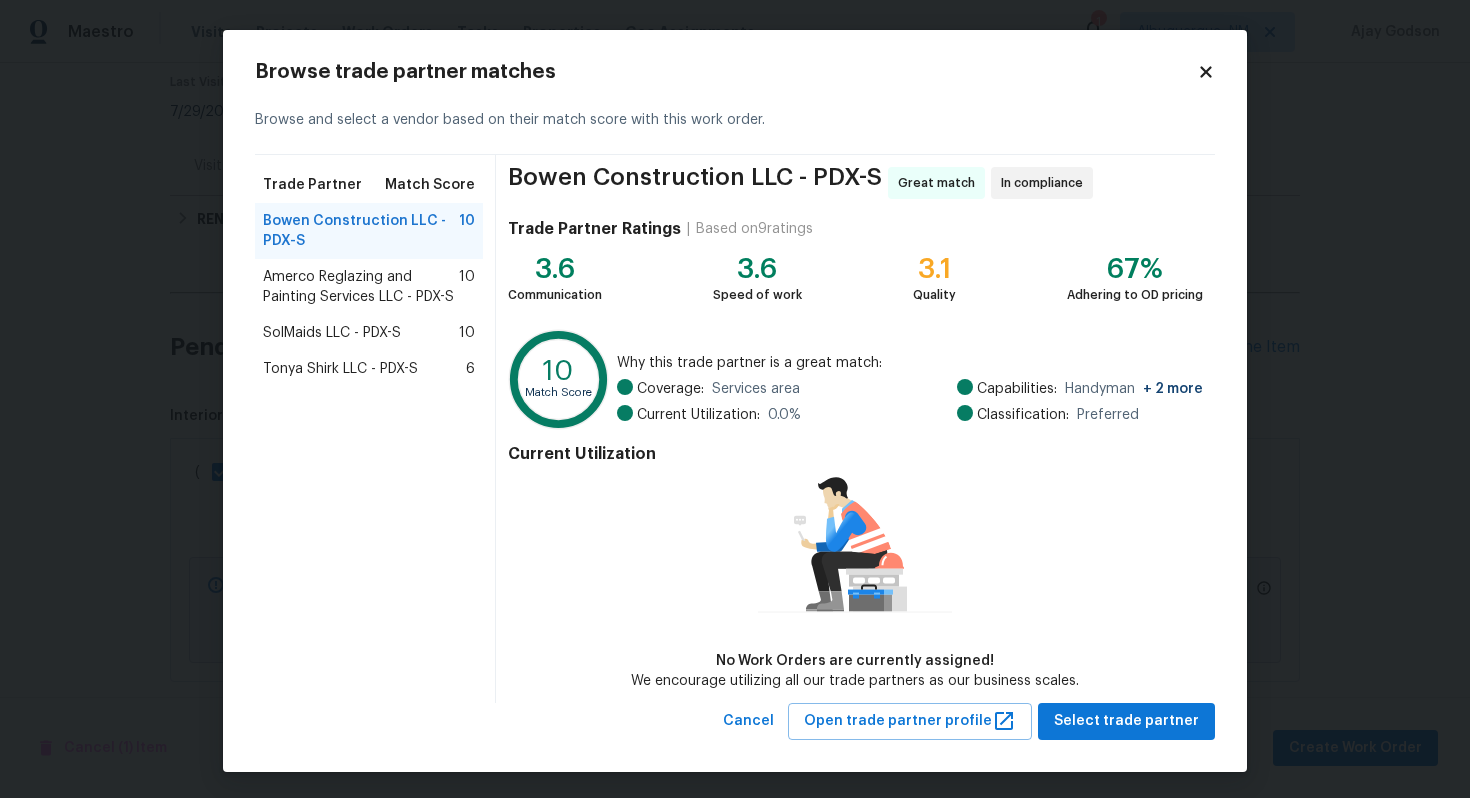 scroll, scrollTop: 2, scrollLeft: 0, axis: vertical 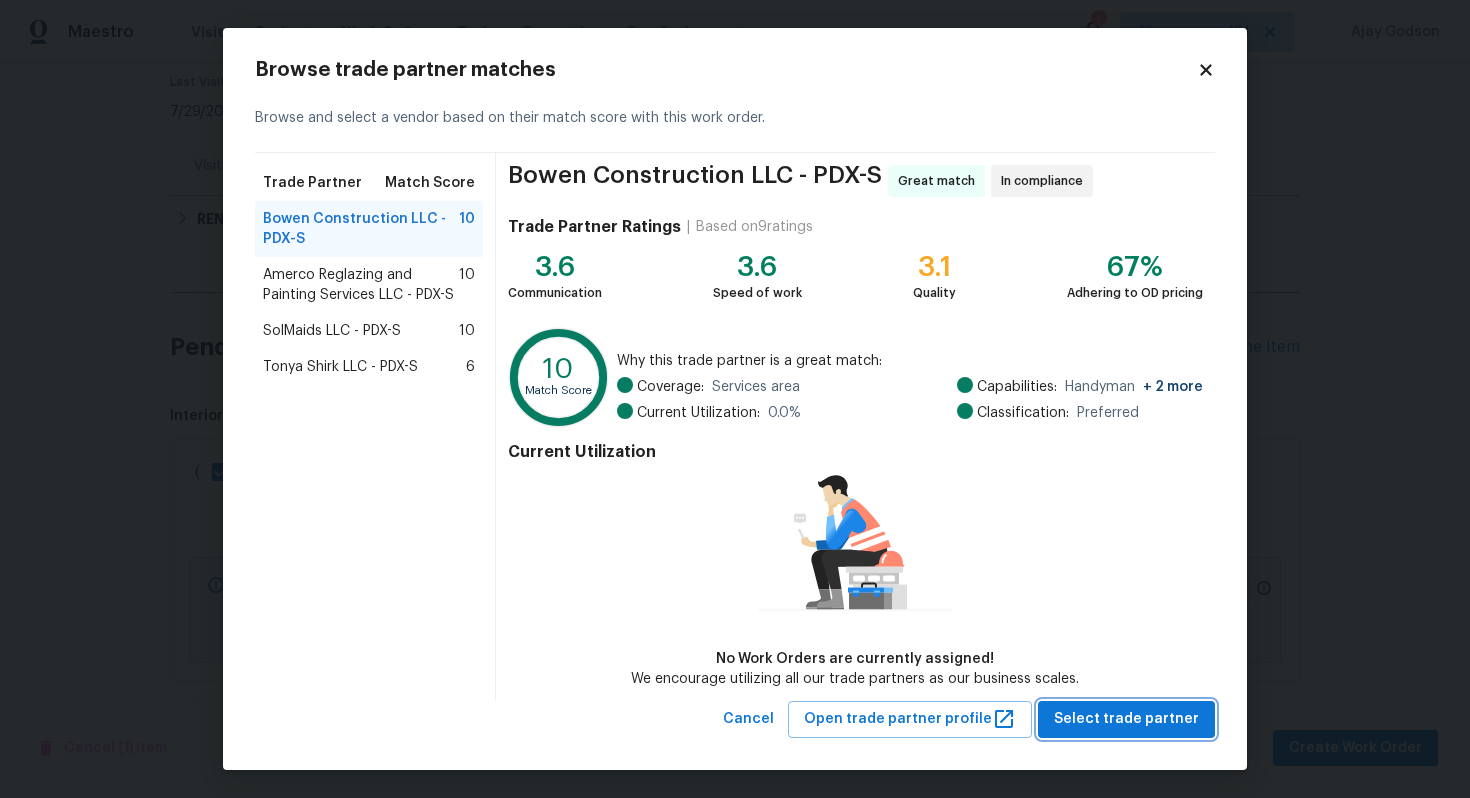 click on "Select trade partner" at bounding box center [1126, 719] 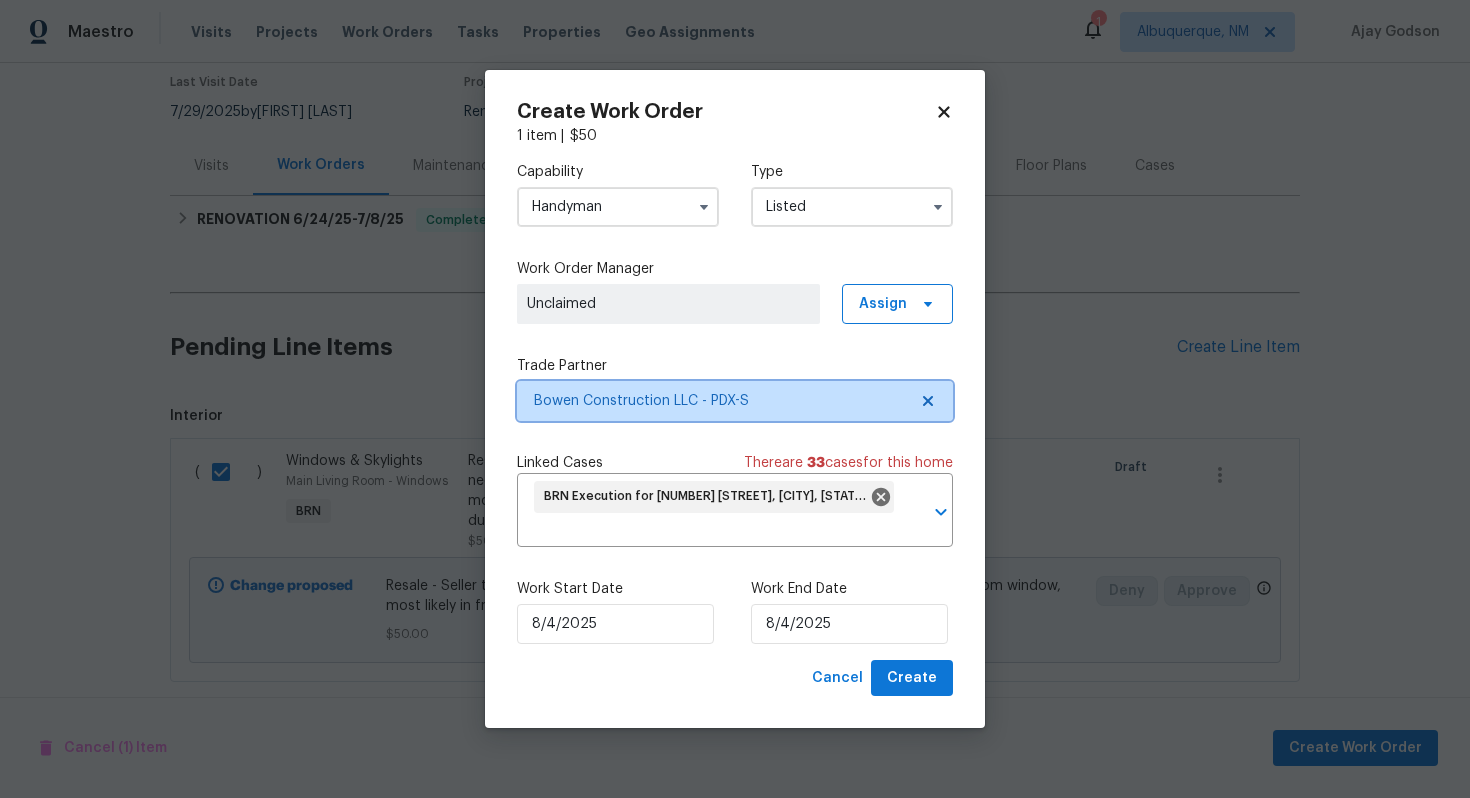 scroll, scrollTop: 0, scrollLeft: 0, axis: both 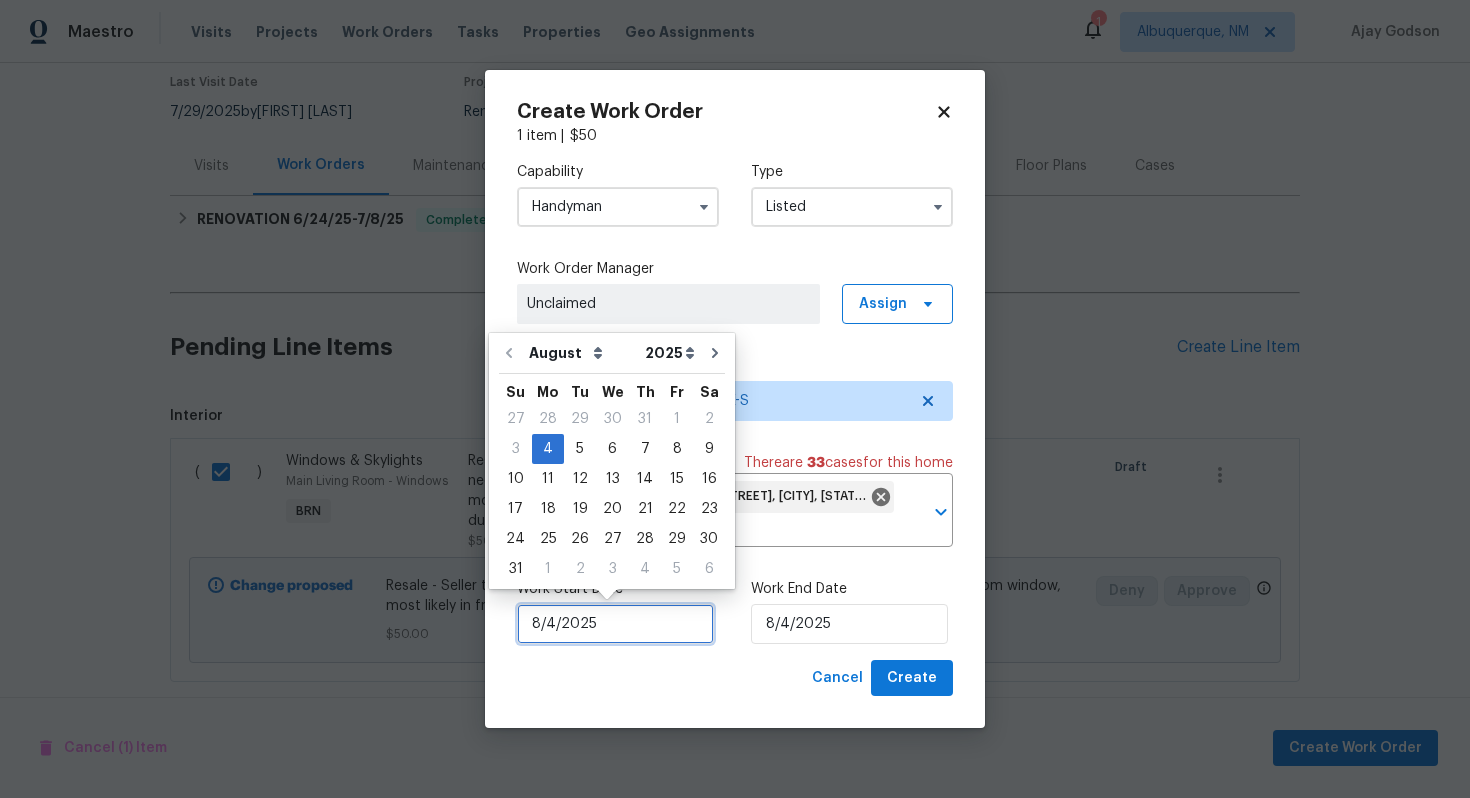 click on "8/4/2025" at bounding box center [615, 624] 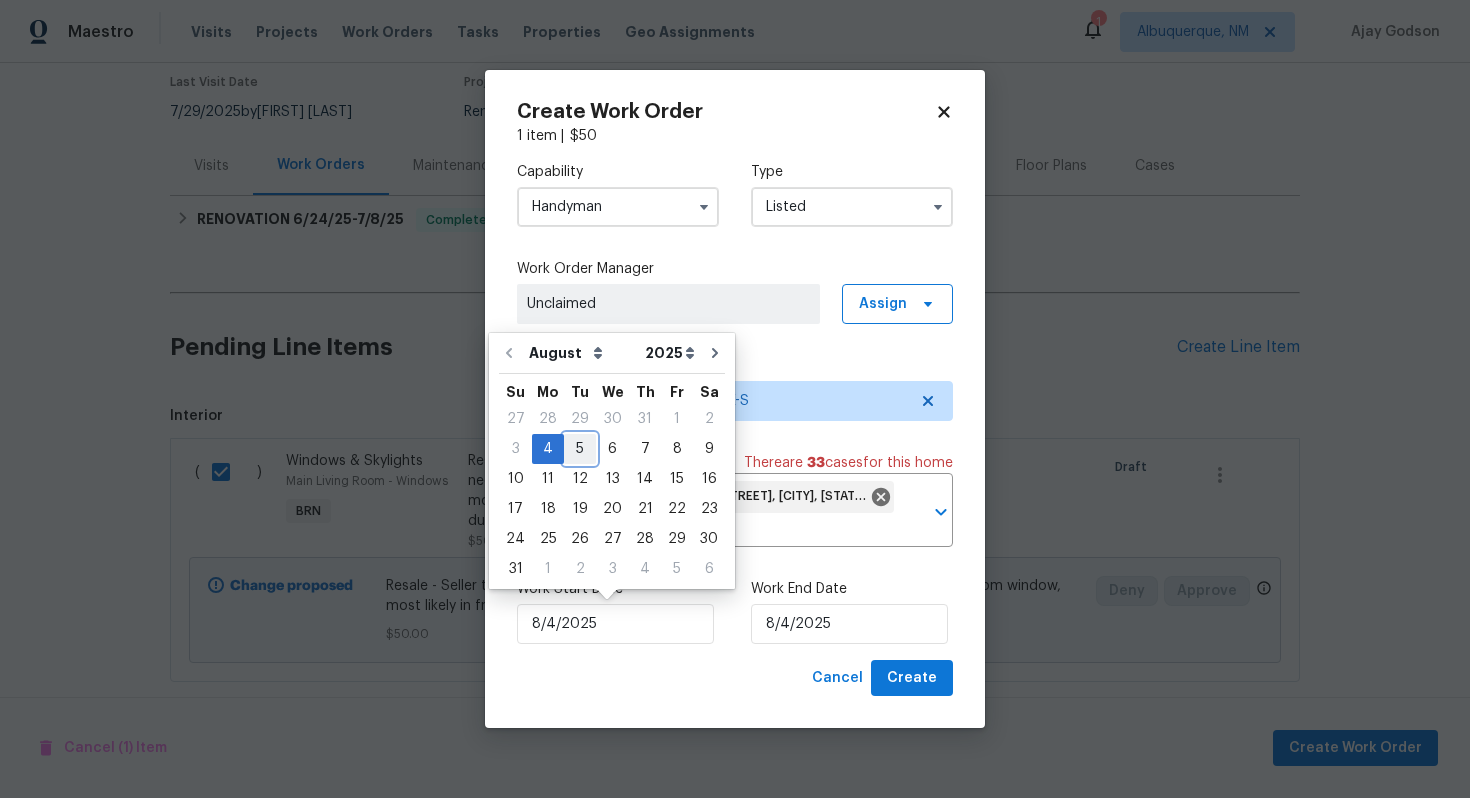 click on "5" at bounding box center (580, 449) 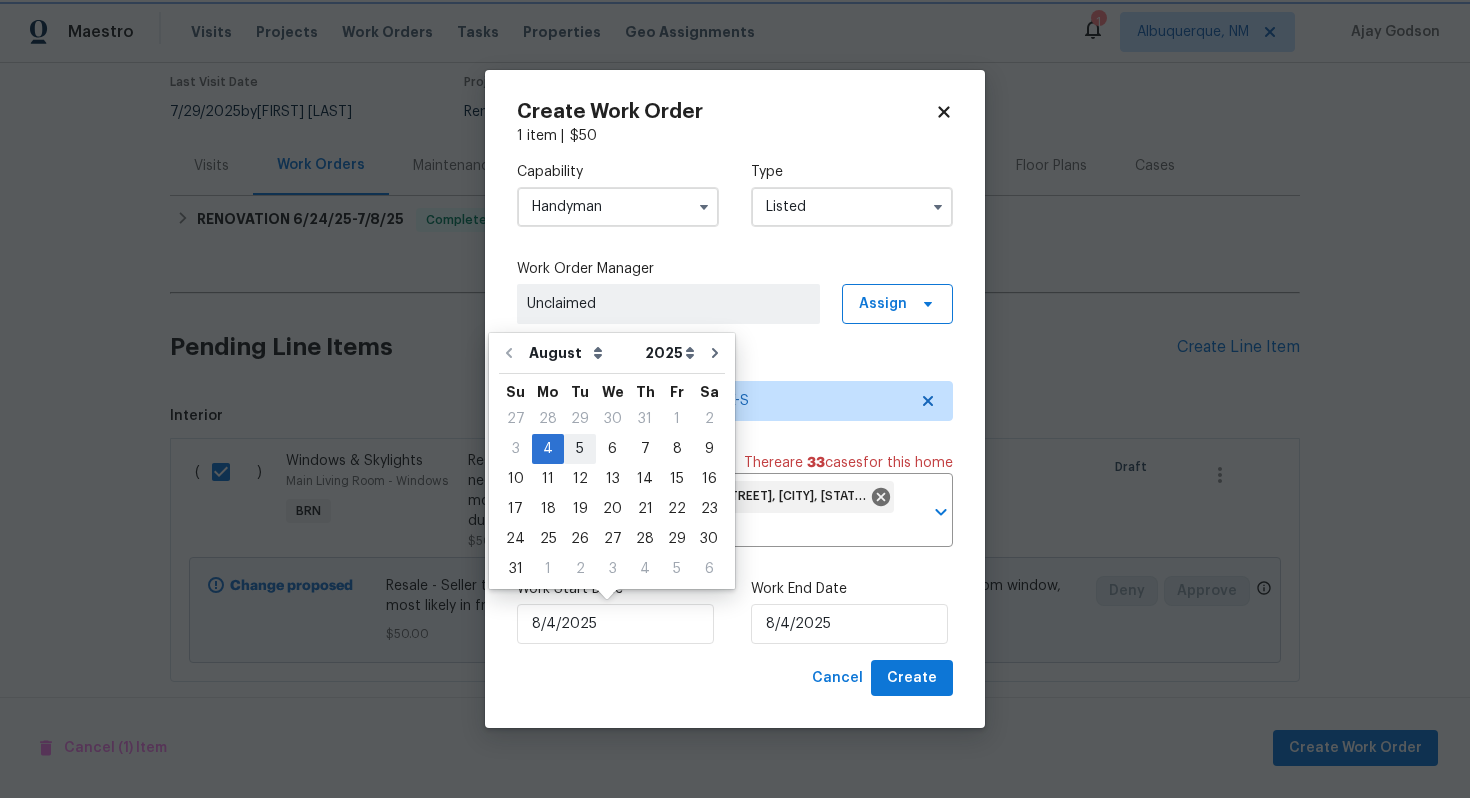 type on "8/5/2025" 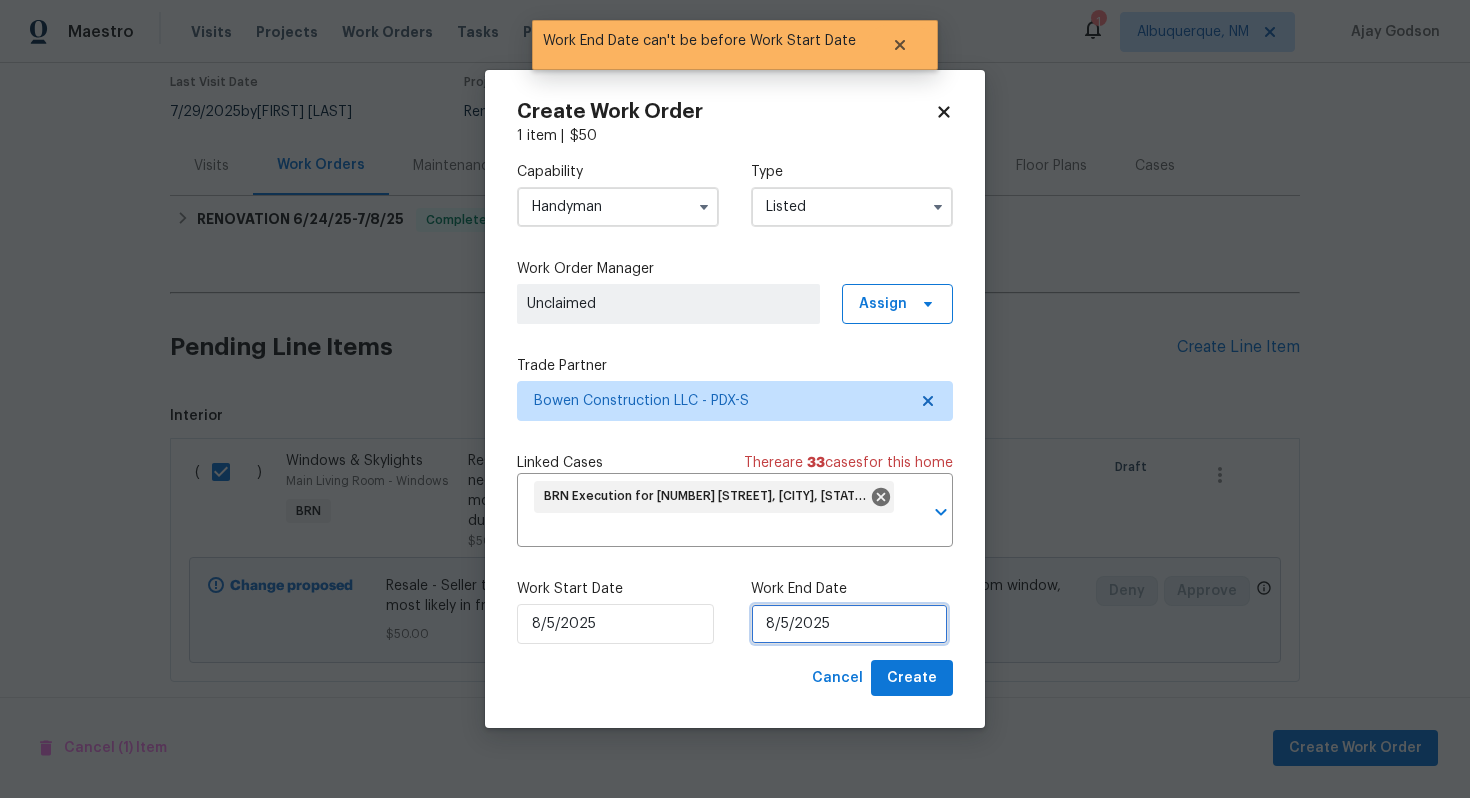click on "8/5/2025" at bounding box center (849, 624) 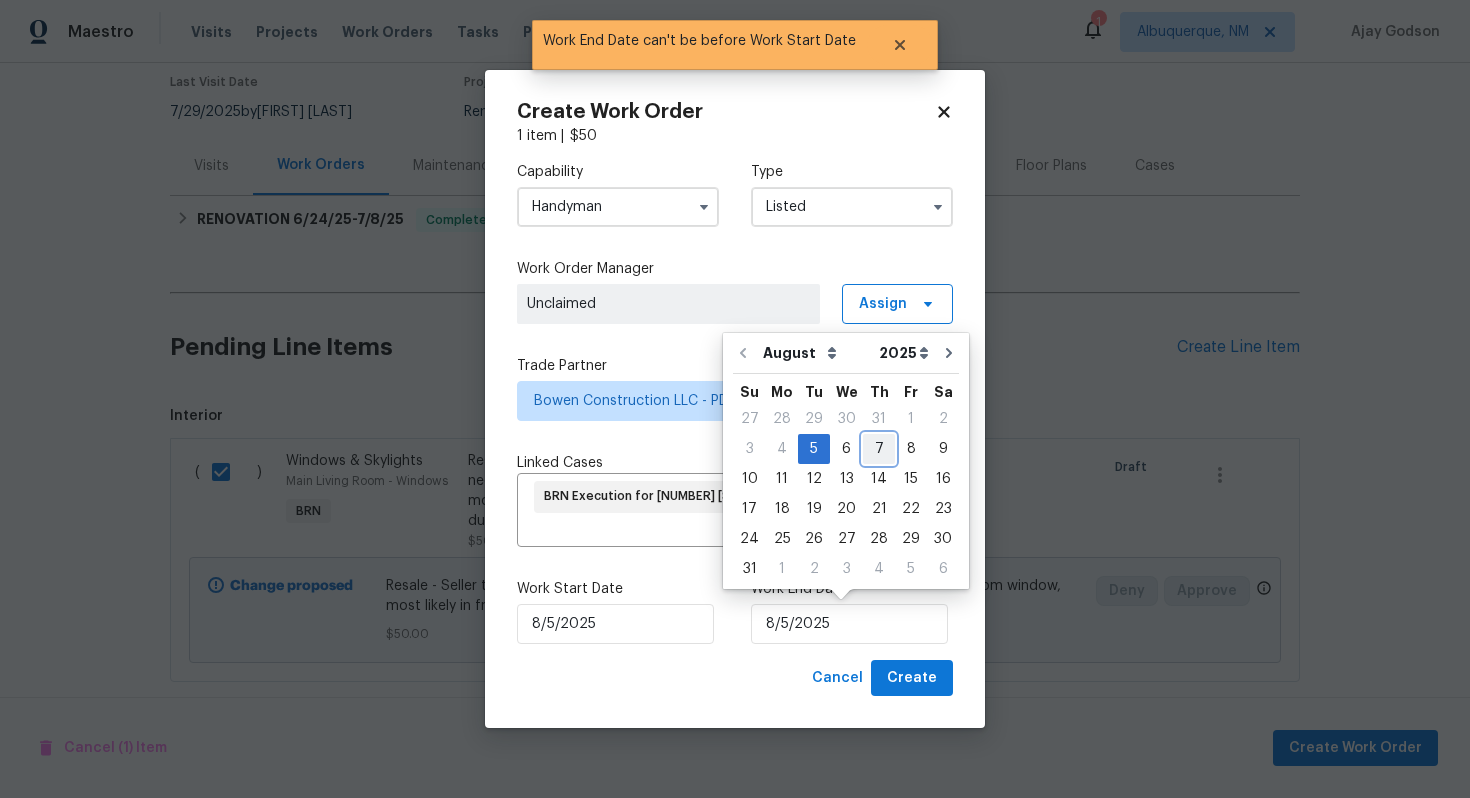 click on "7" at bounding box center [879, 449] 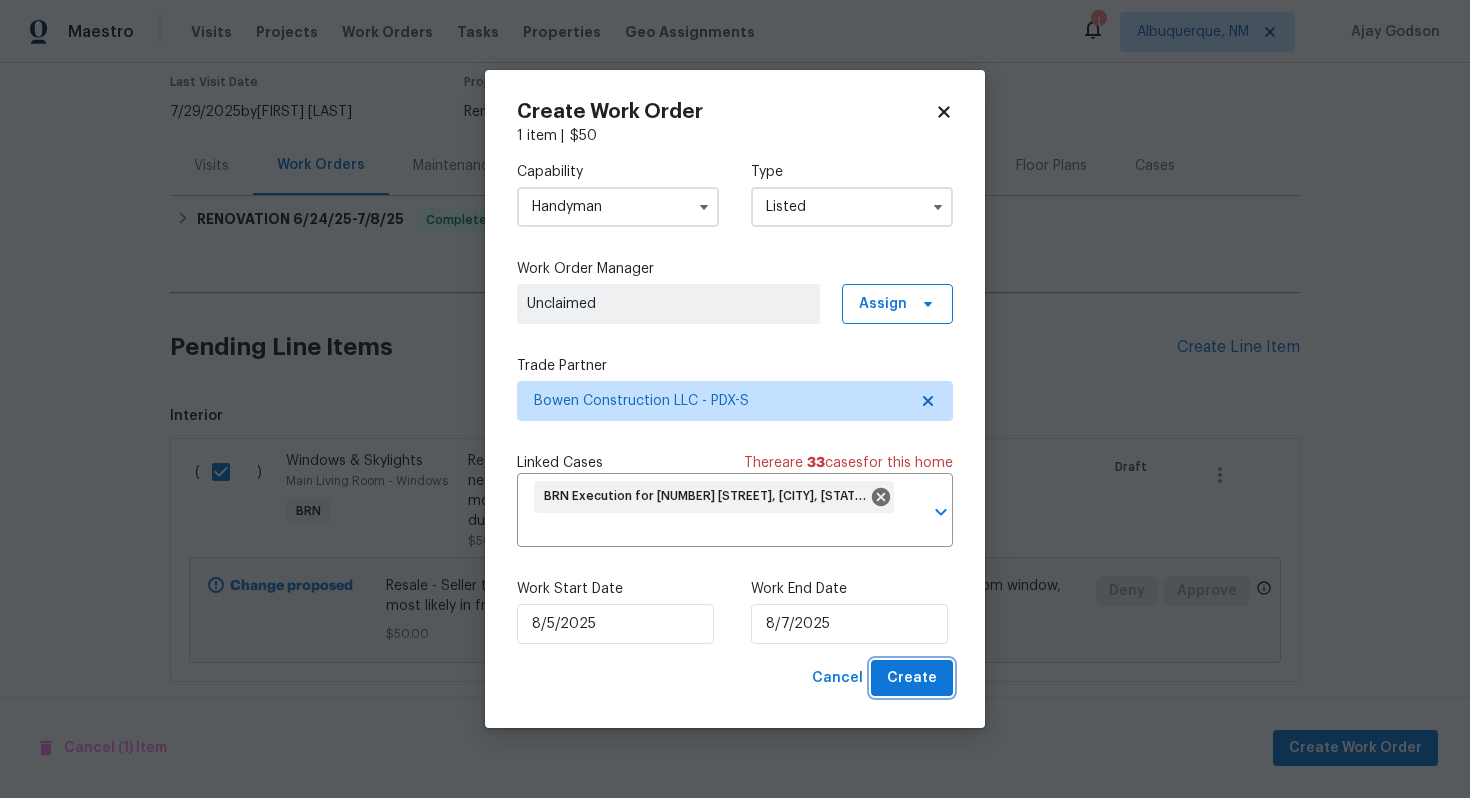 click on "Create" at bounding box center (912, 678) 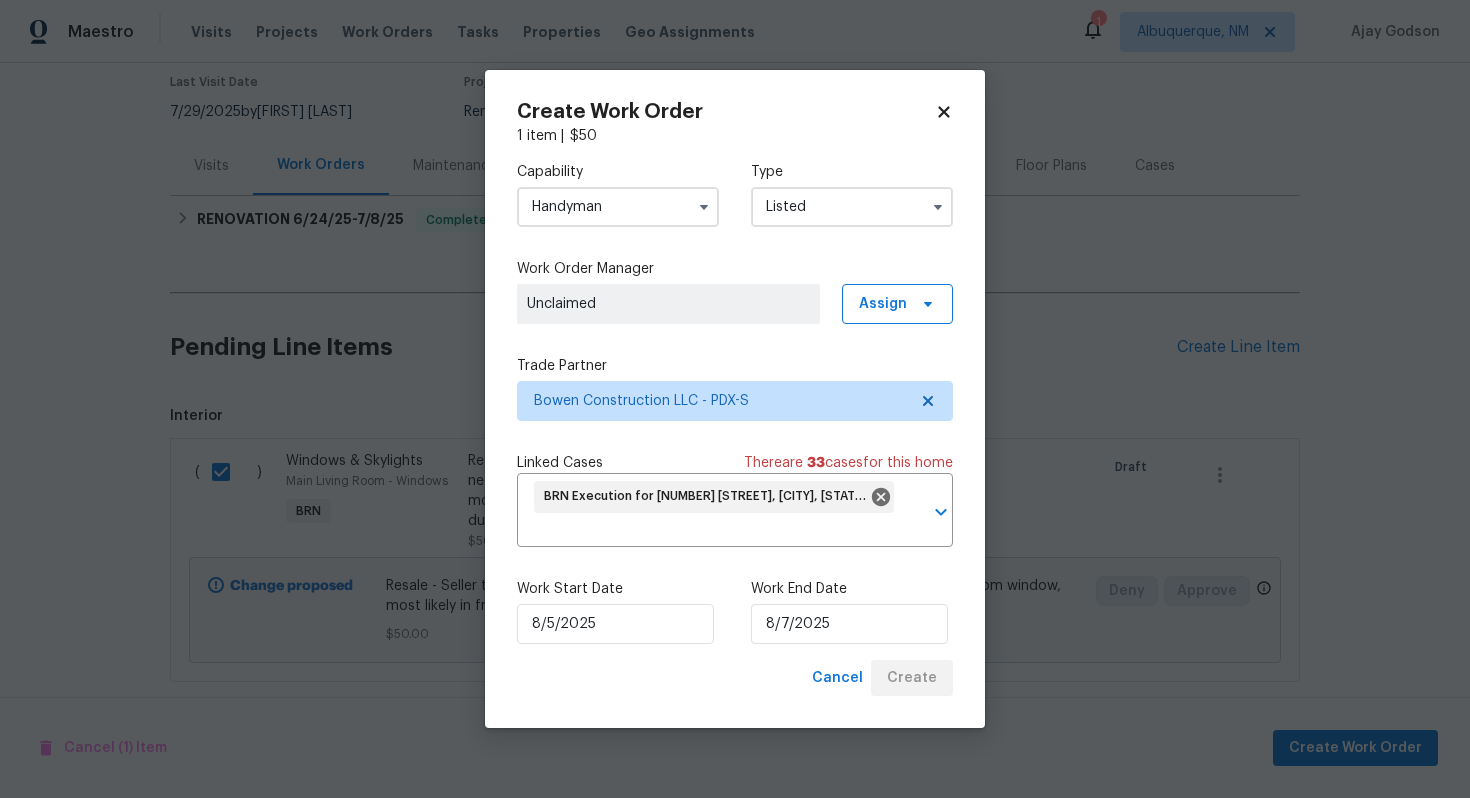 checkbox on "false" 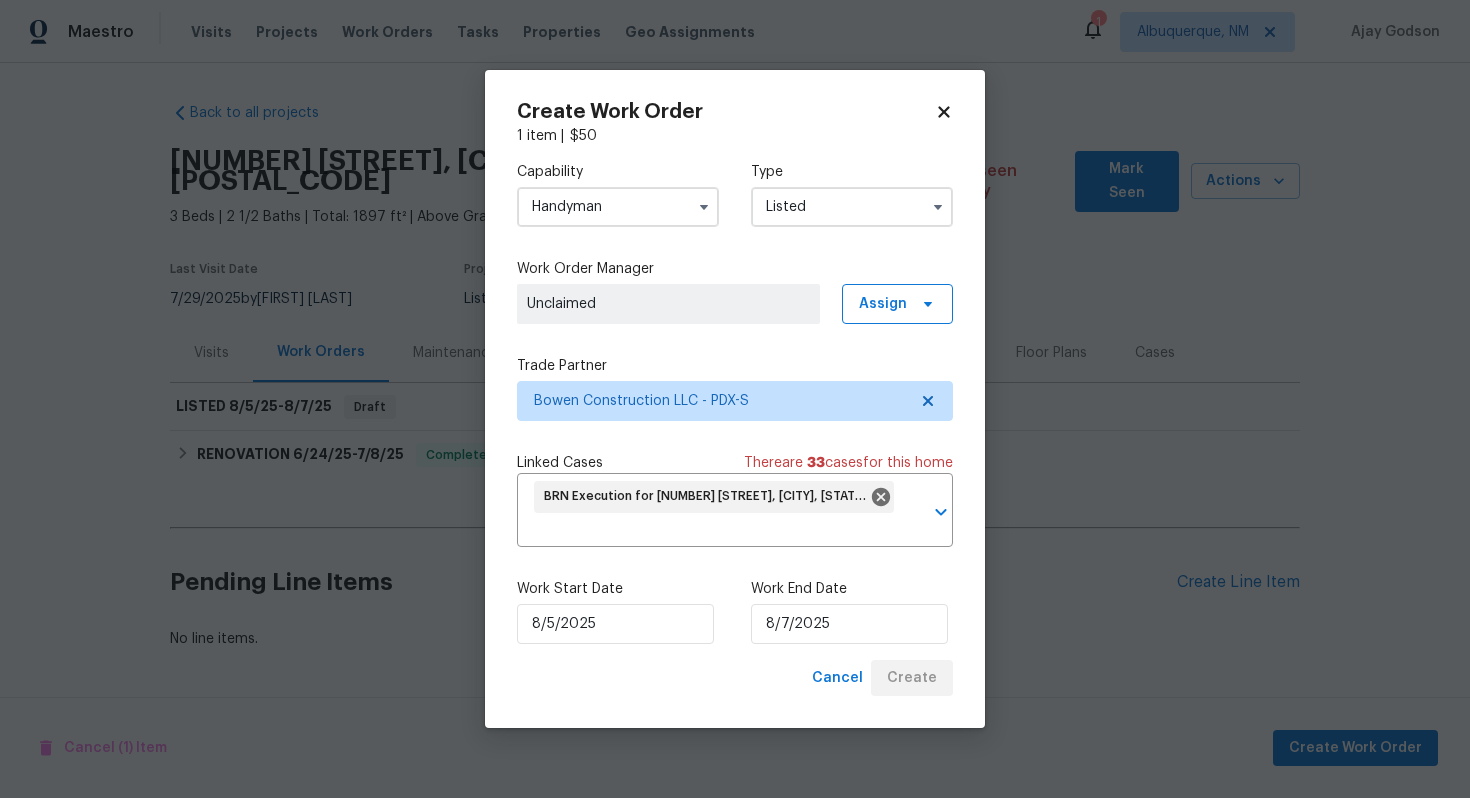 scroll, scrollTop: 0, scrollLeft: 0, axis: both 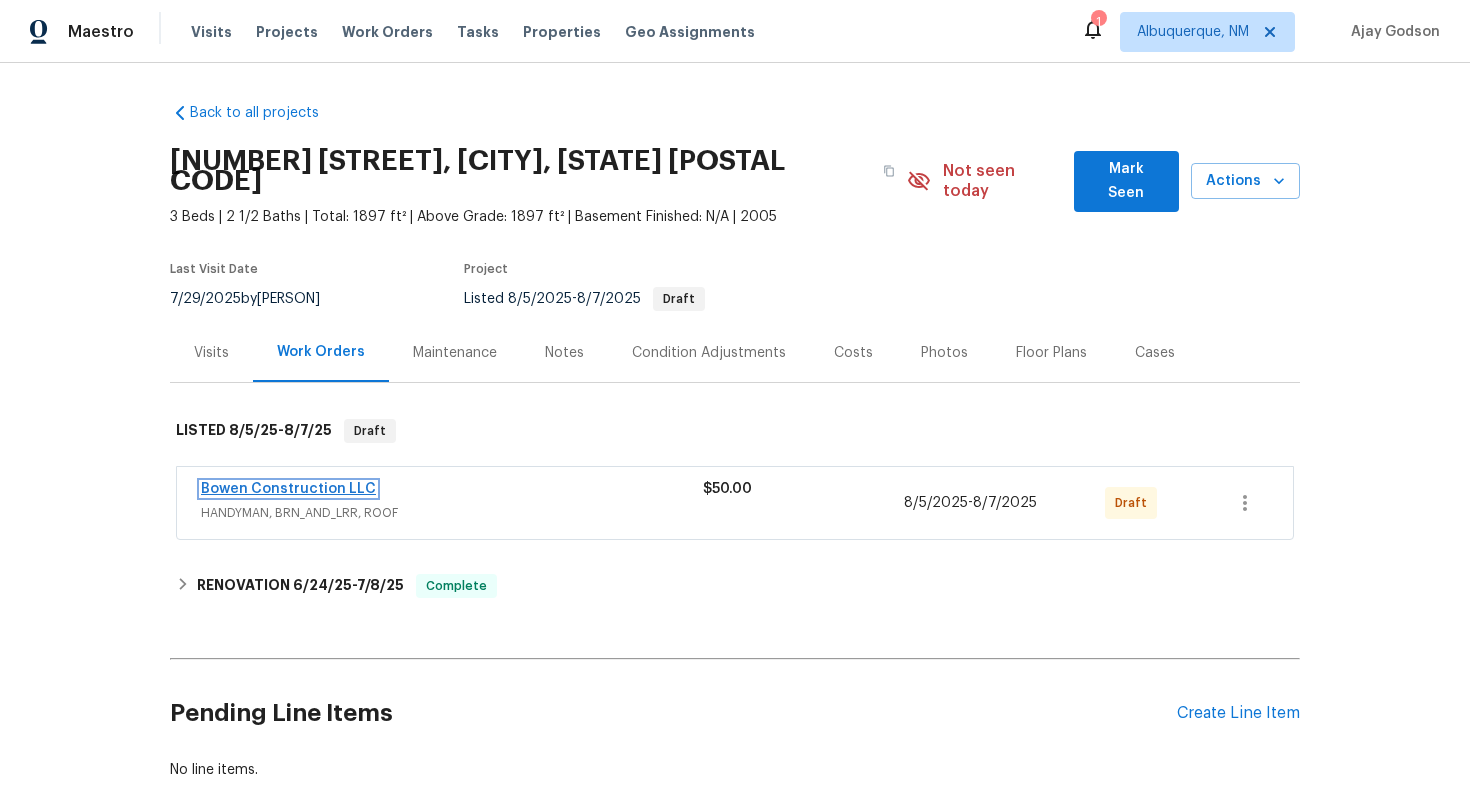 click on "Bowen Construction LLC" at bounding box center [288, 489] 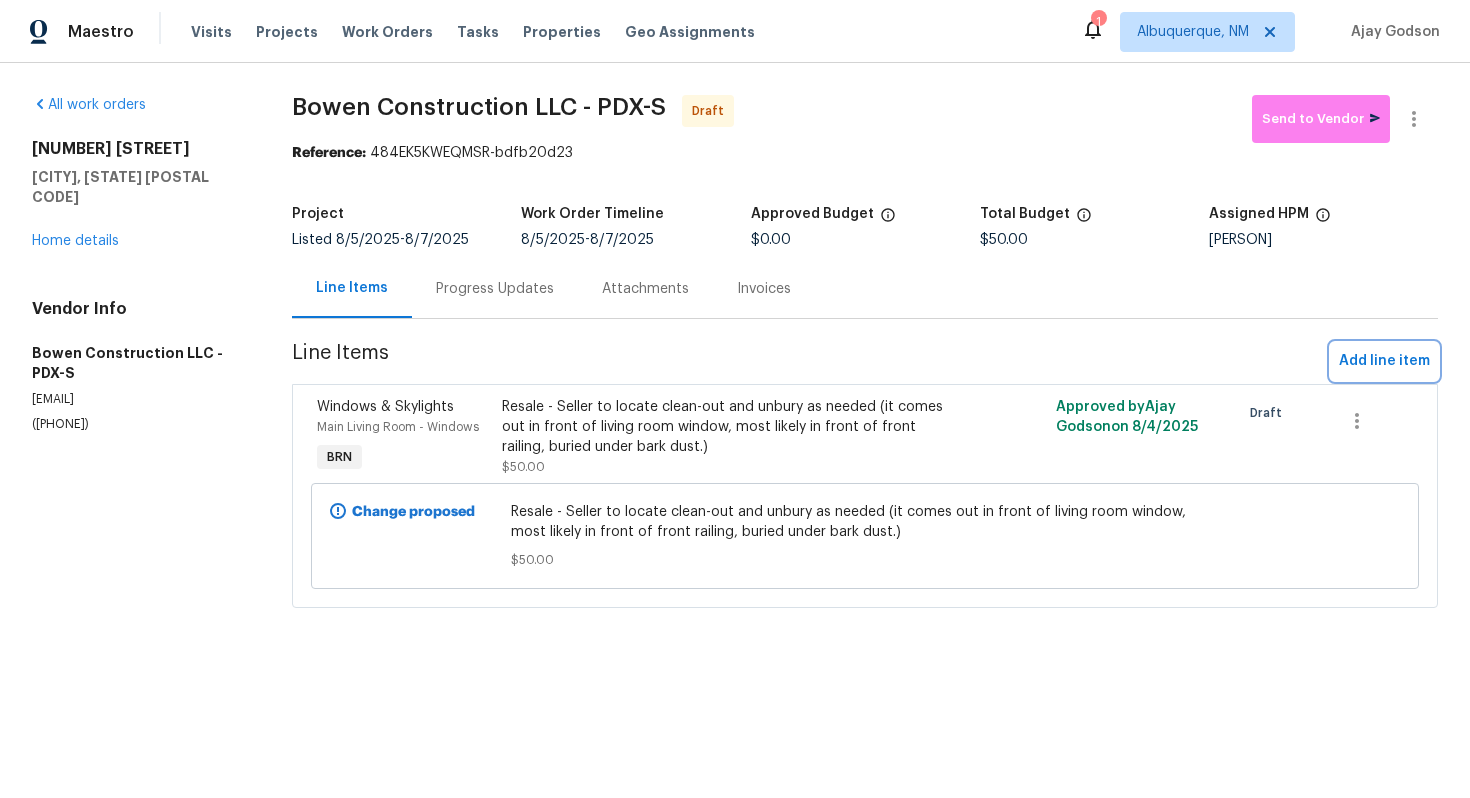click on "Add line item" at bounding box center [1384, 361] 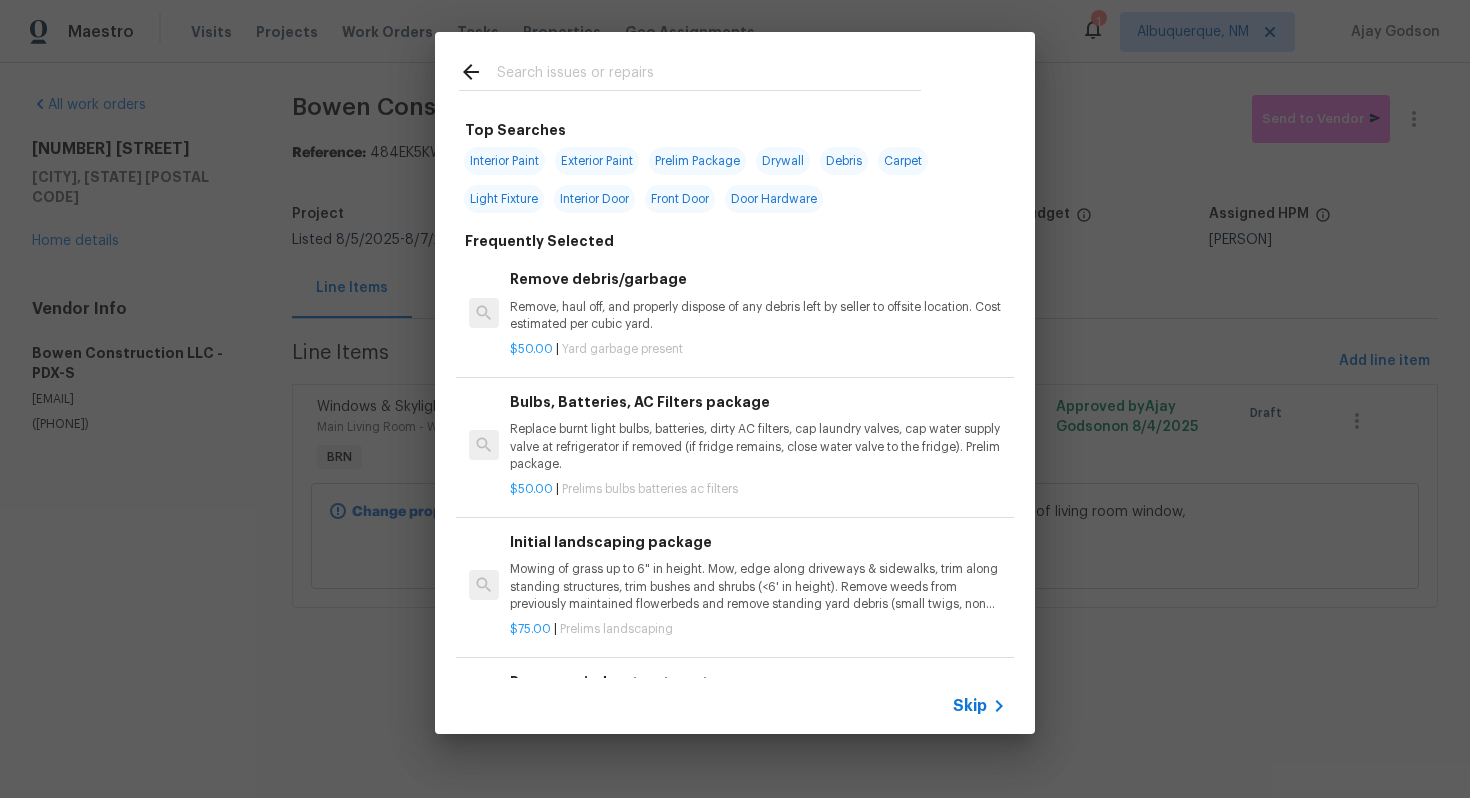 click on "Skip" at bounding box center (970, 706) 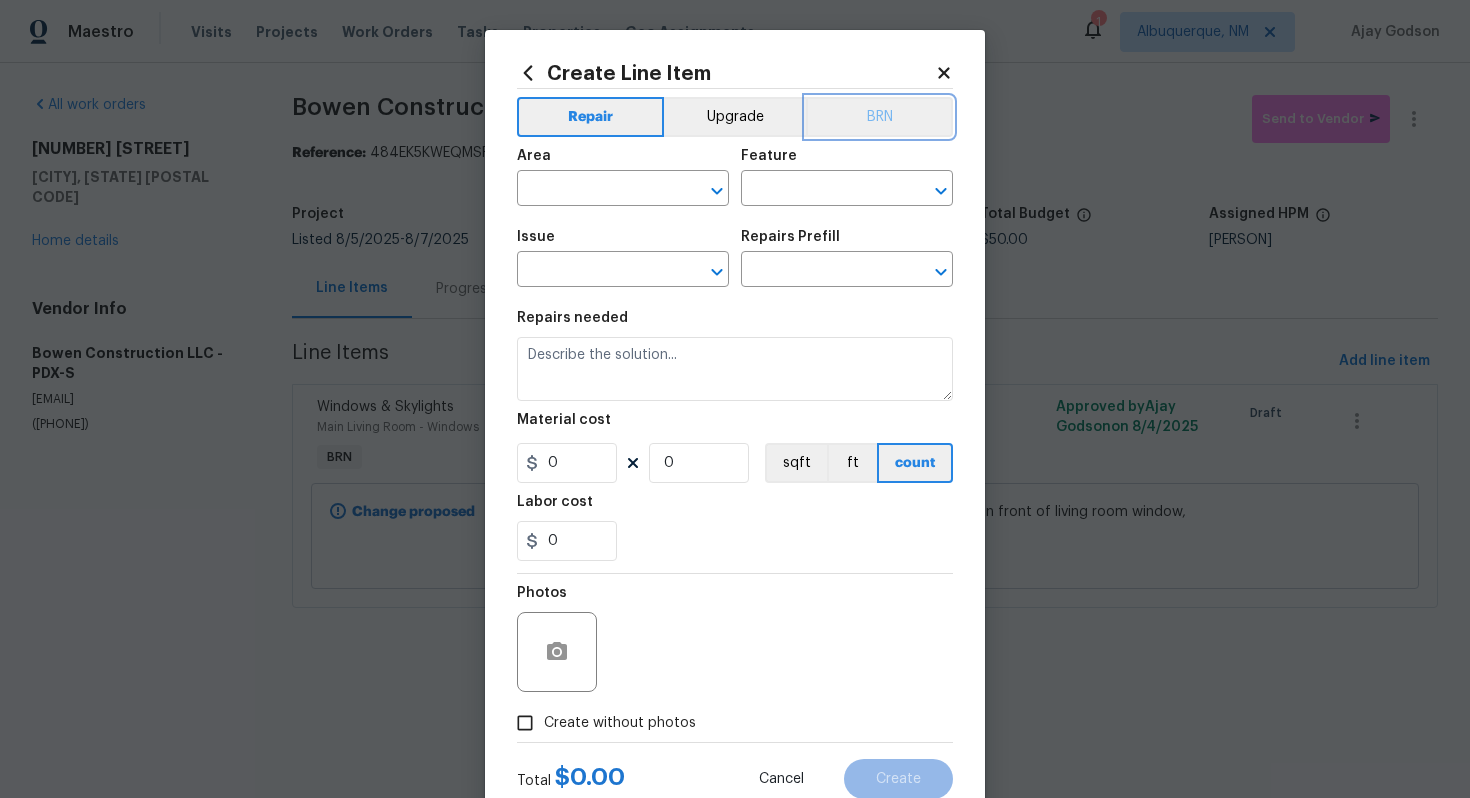 click on "BRN" at bounding box center (879, 117) 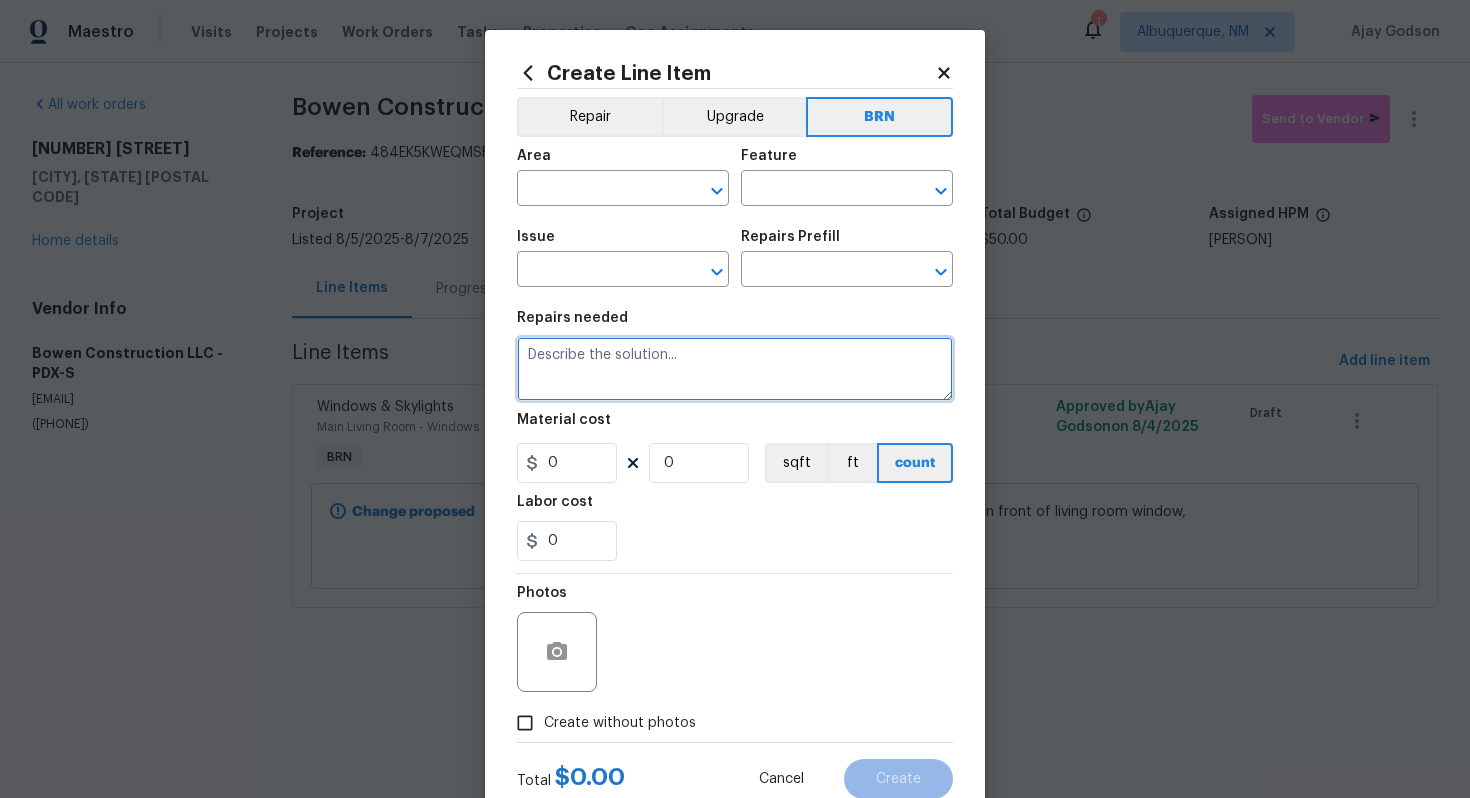 click at bounding box center [735, 369] 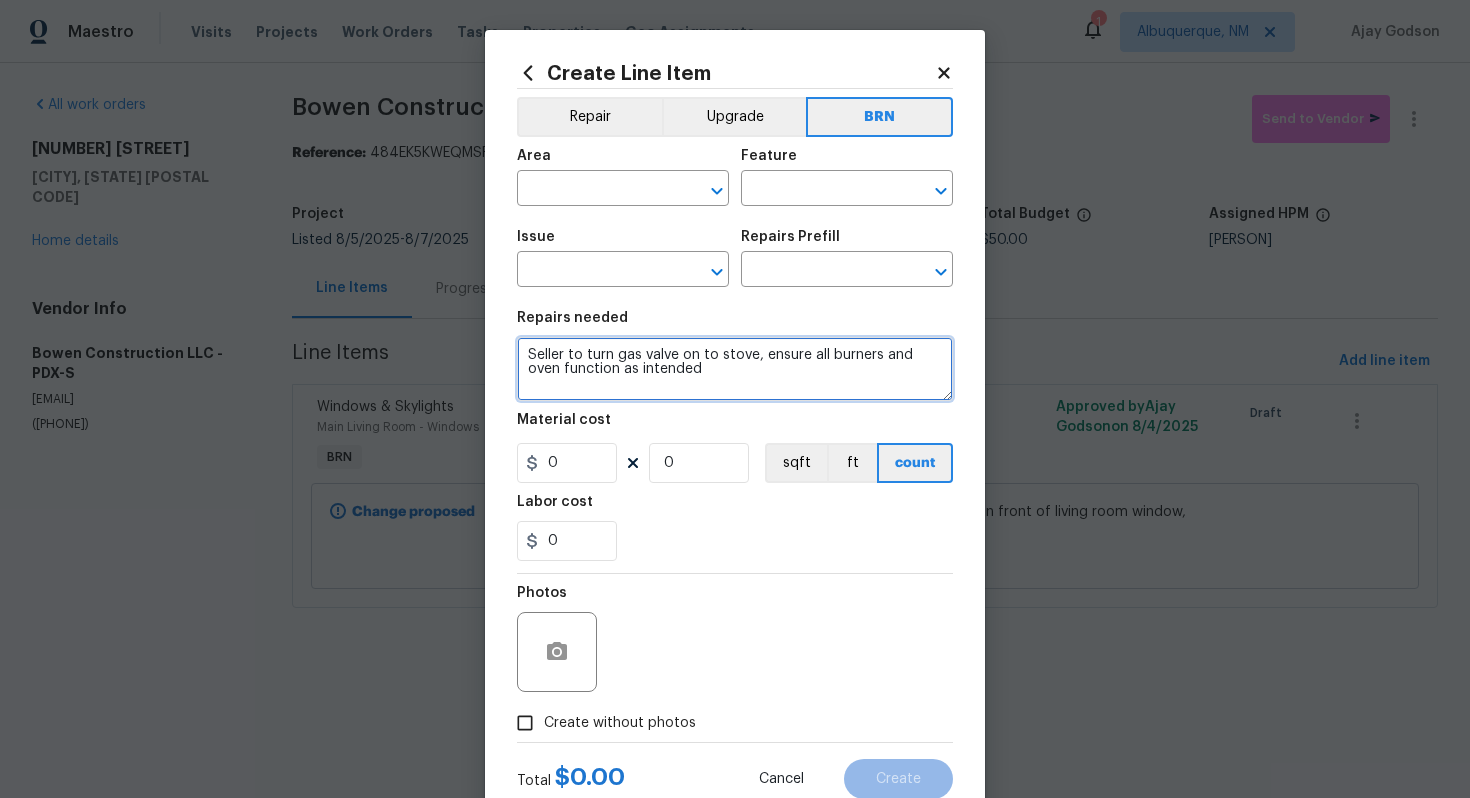 click on "Seller to turn gas valve on to stove, ensure all burners and oven function as intended" at bounding box center (735, 369) 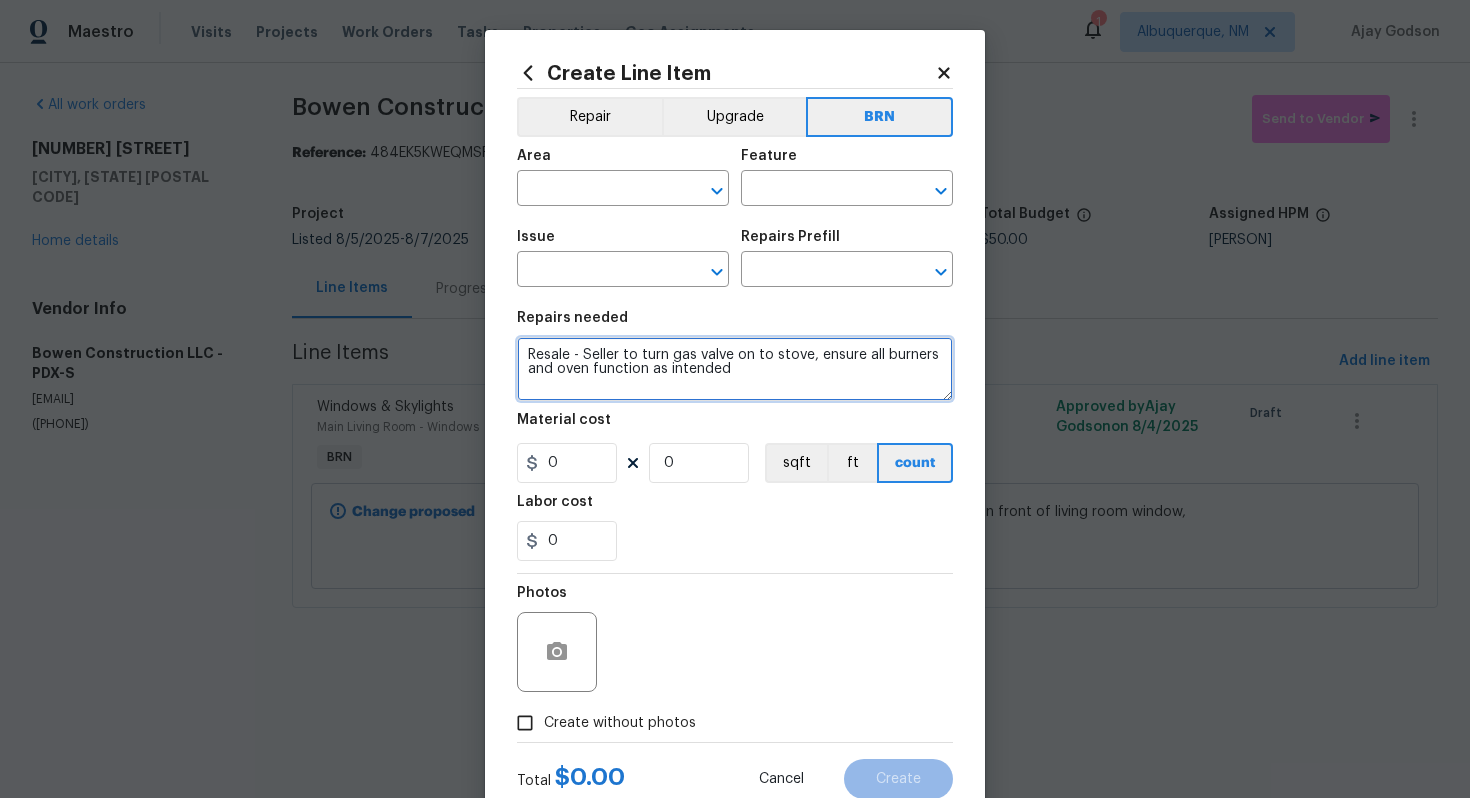 type on "Resale - Seller to turn gas valve on to stove, ensure all burners and oven function as intended" 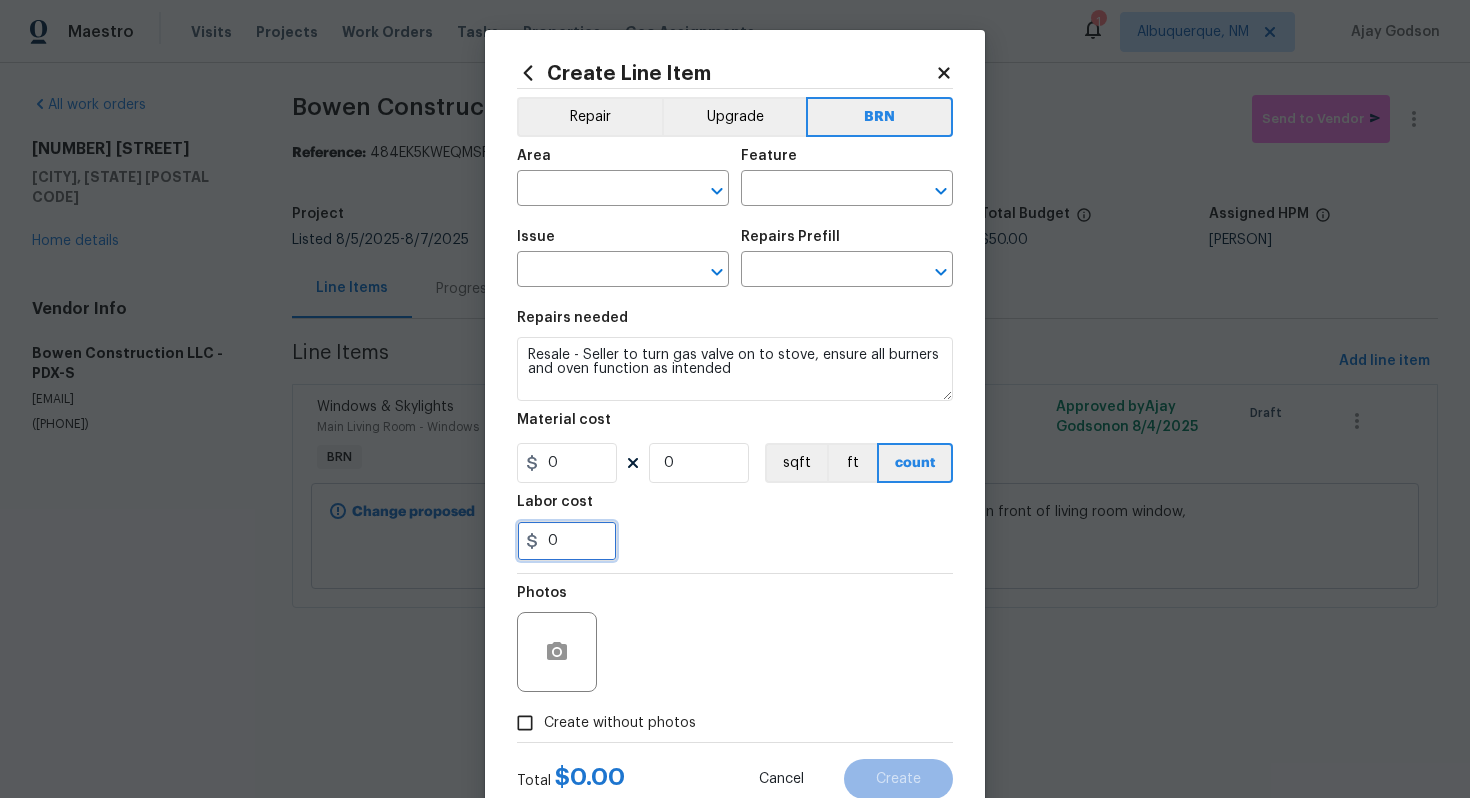 click on "0" at bounding box center (567, 541) 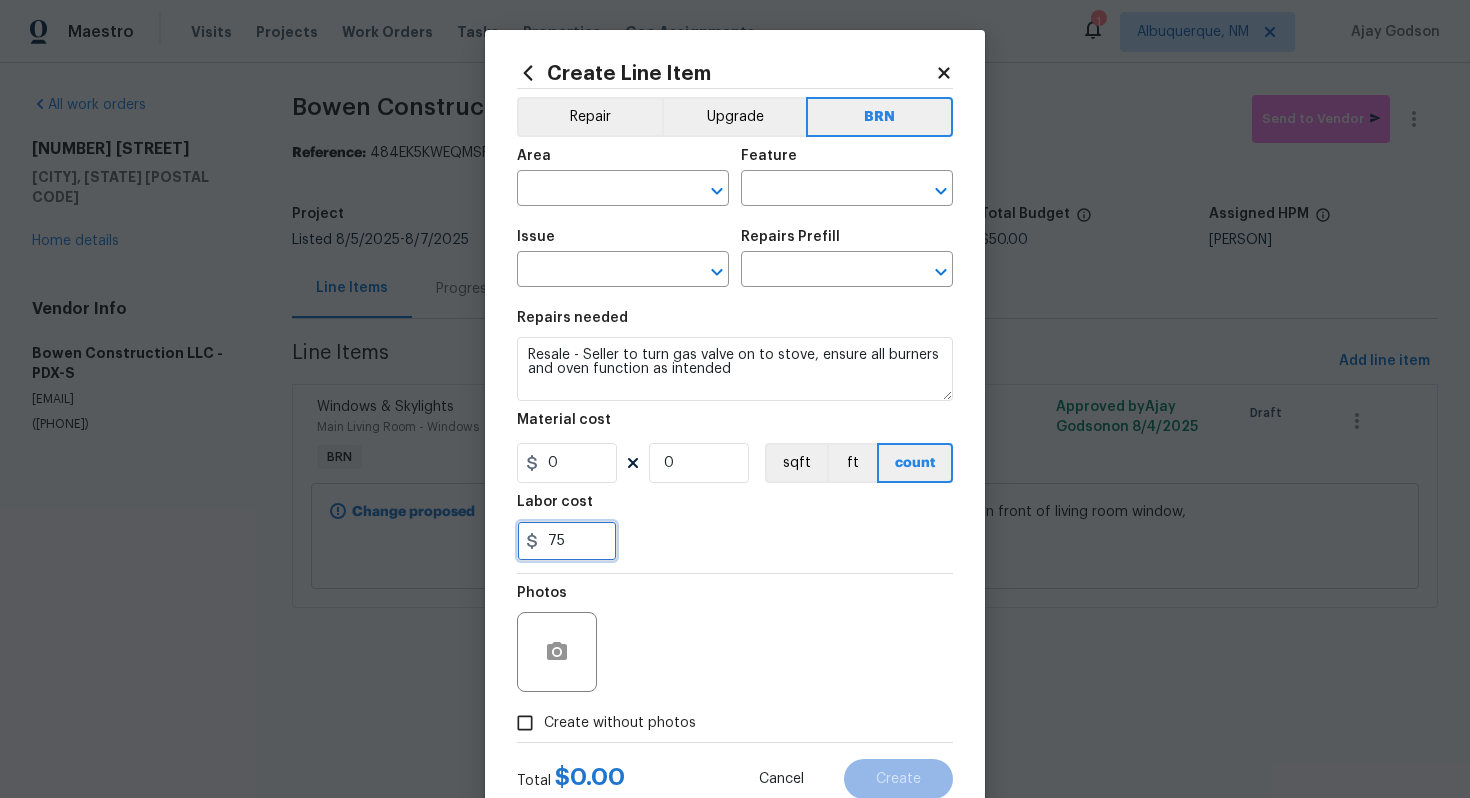 type on "75" 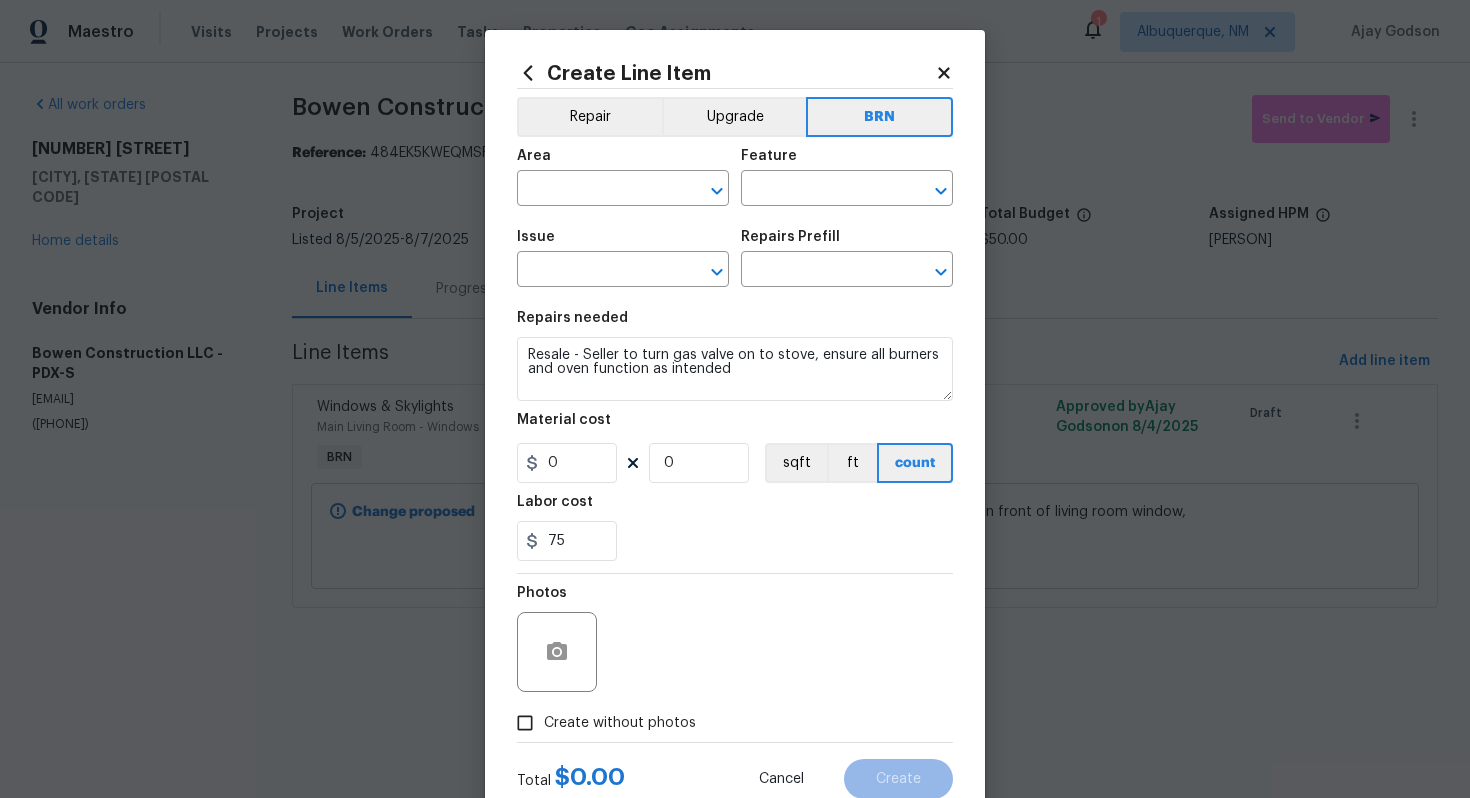 click on "75" at bounding box center (735, 541) 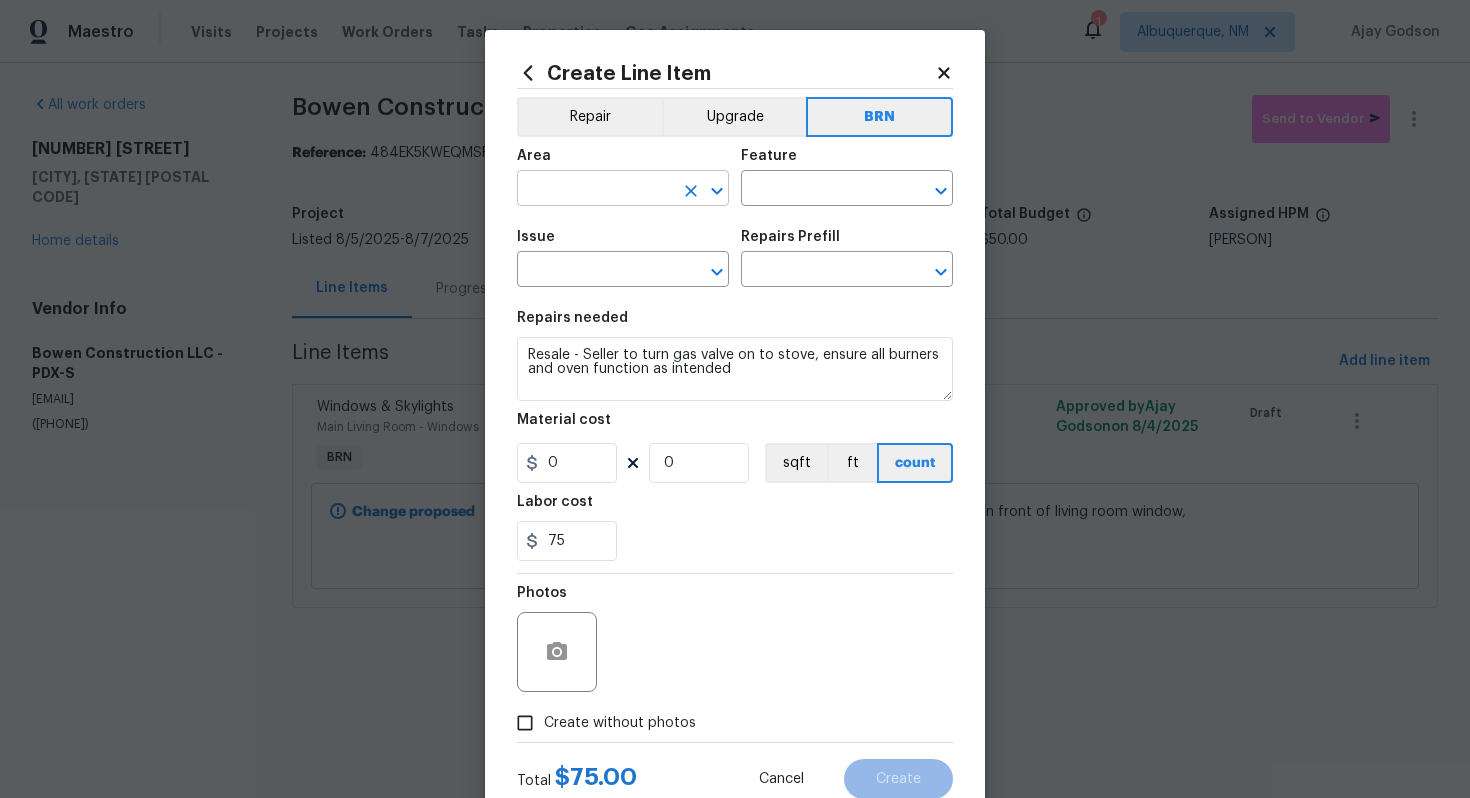 click at bounding box center [595, 190] 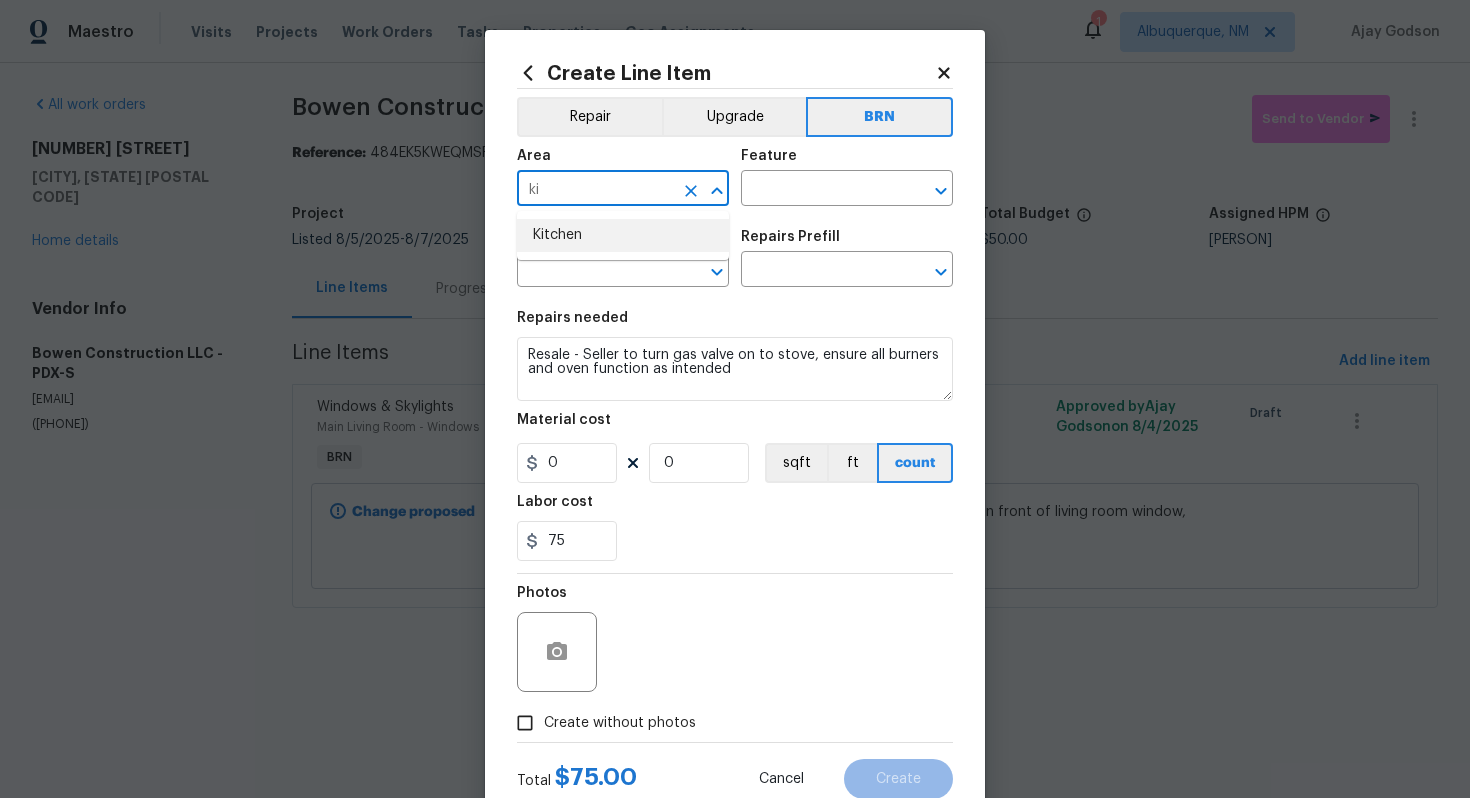 click on "Kitchen" at bounding box center [623, 235] 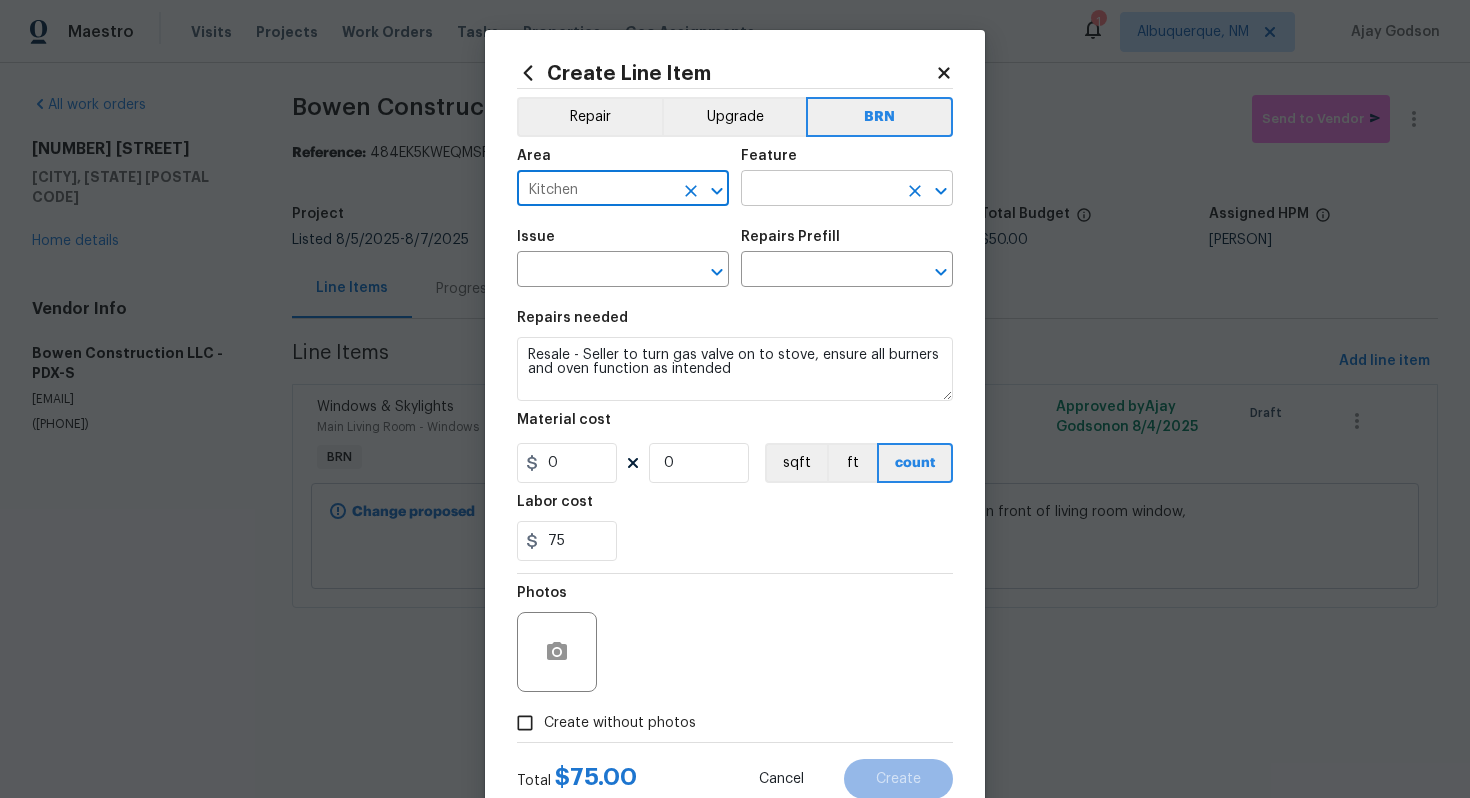 type on "Kitchen" 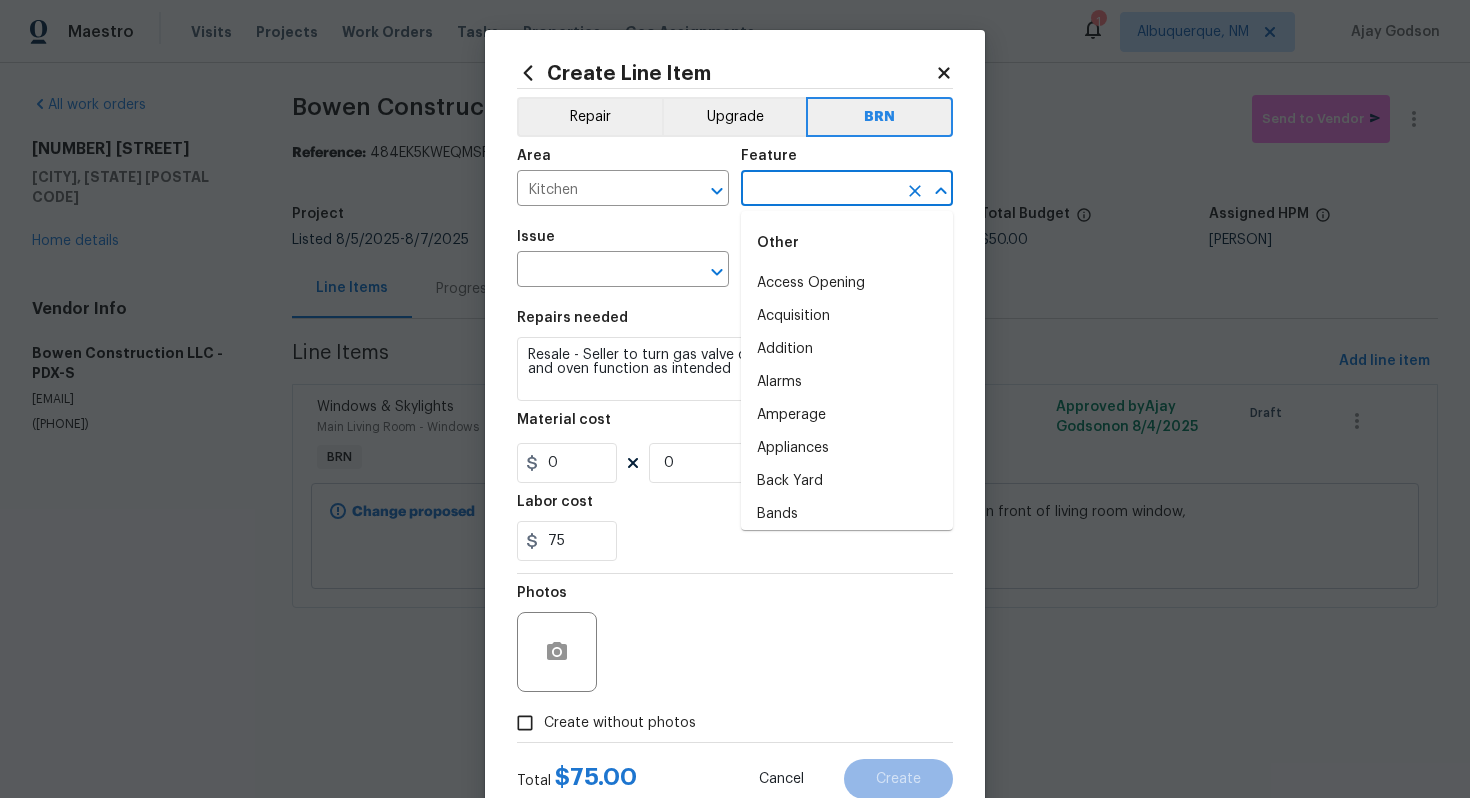click at bounding box center (819, 190) 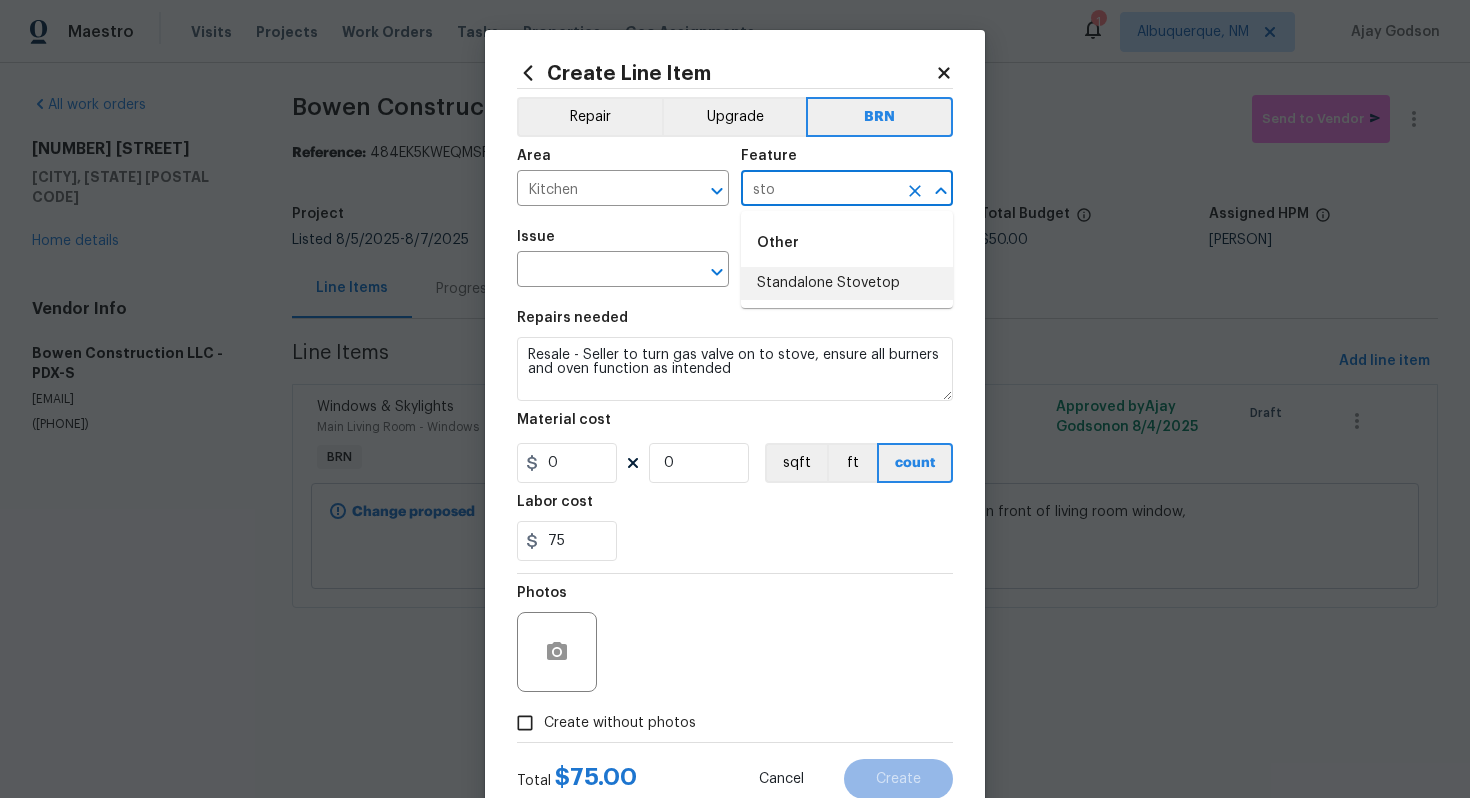 click on "Standalone Stovetop" at bounding box center (847, 283) 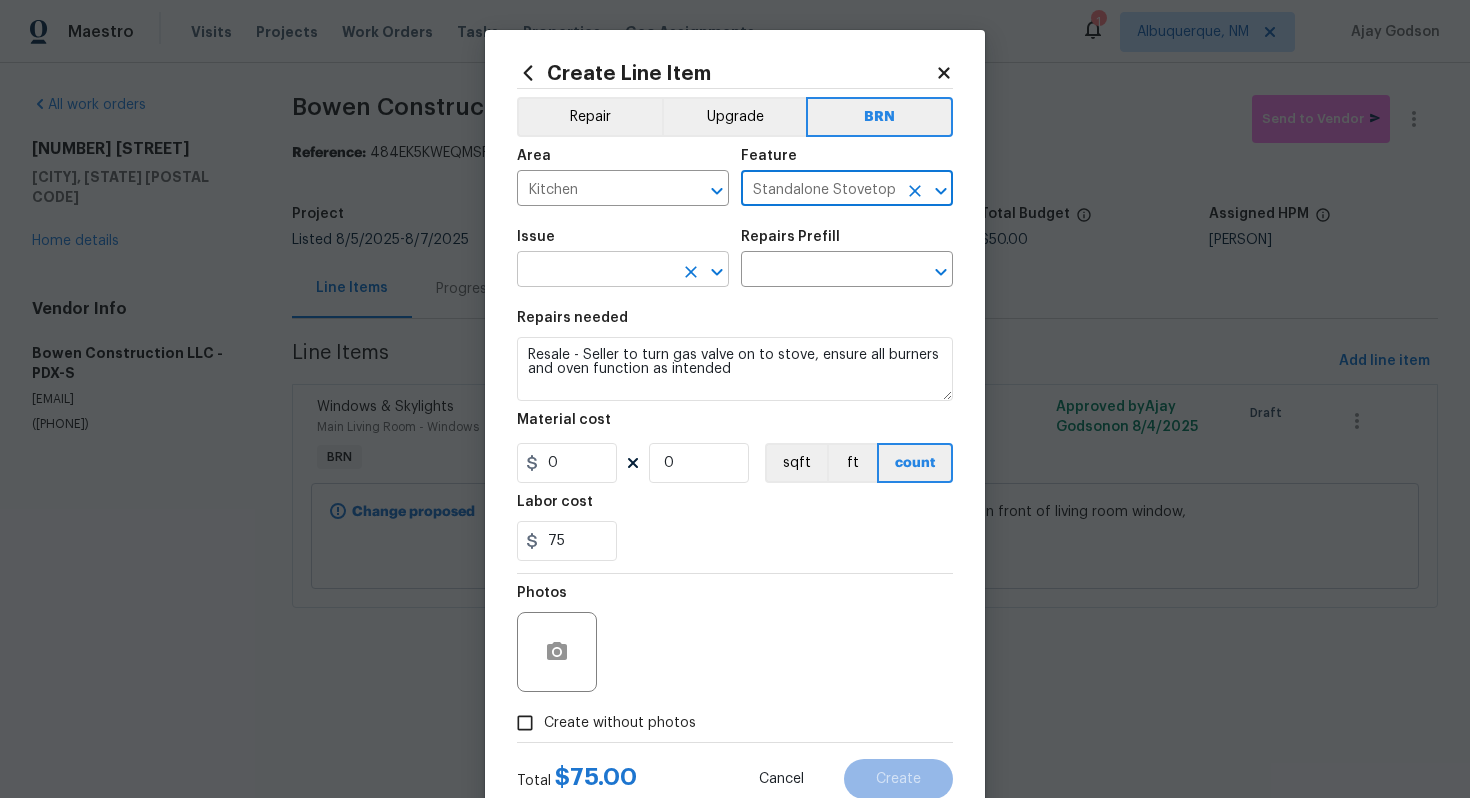type on "Standalone Stovetop" 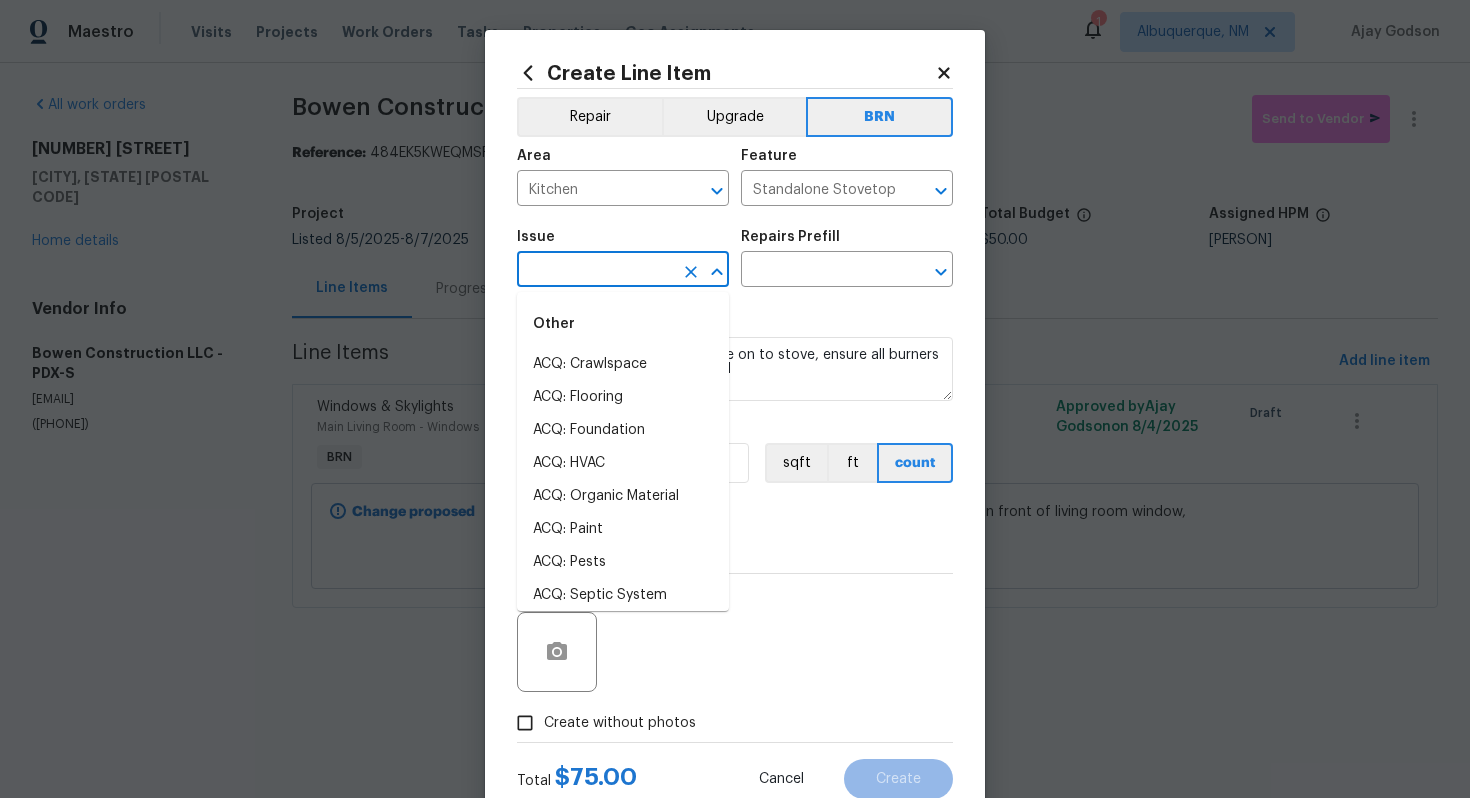 click at bounding box center (595, 271) 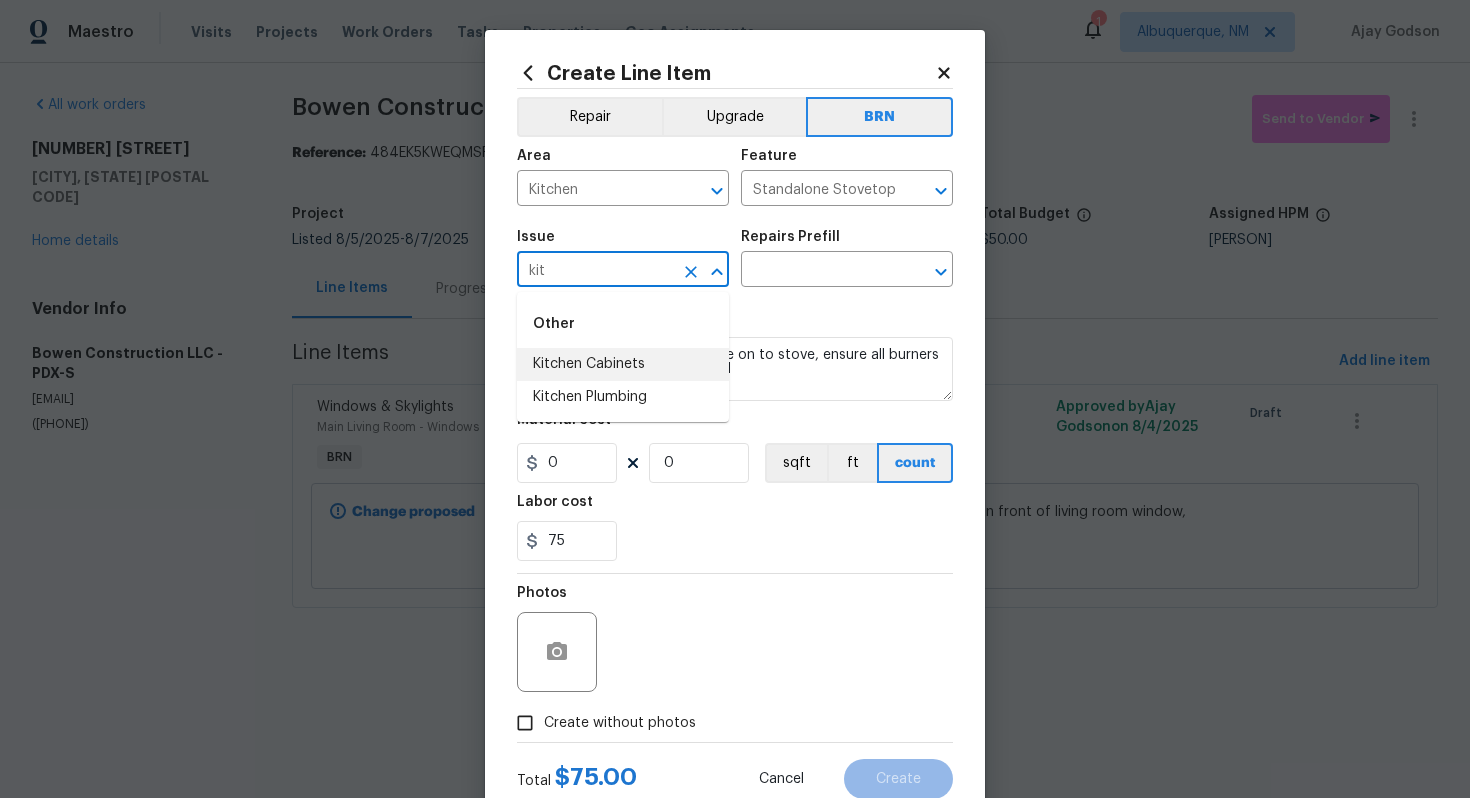 click on "Kitchen Cabinets" at bounding box center (623, 364) 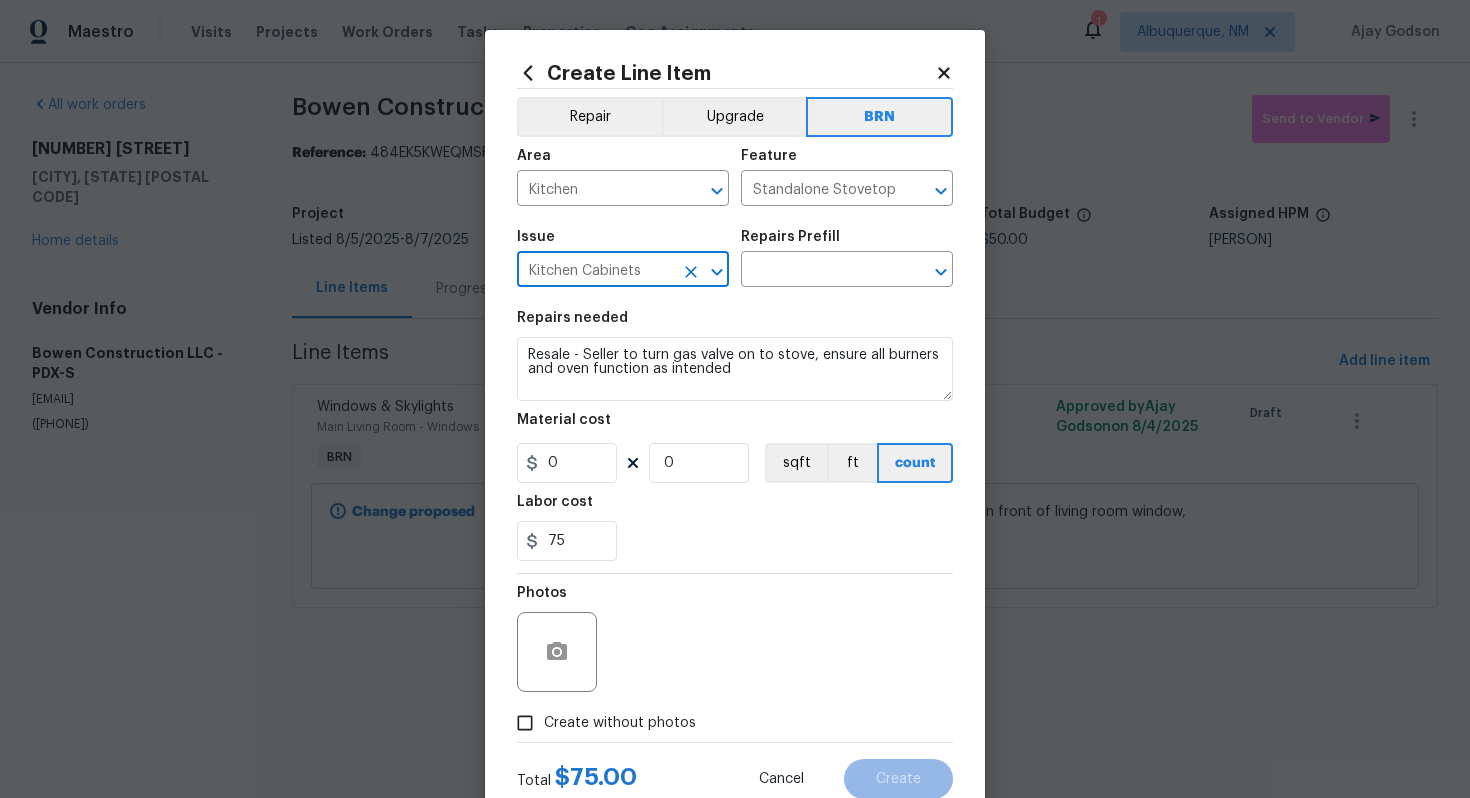 type on "Kitchen Cabinets" 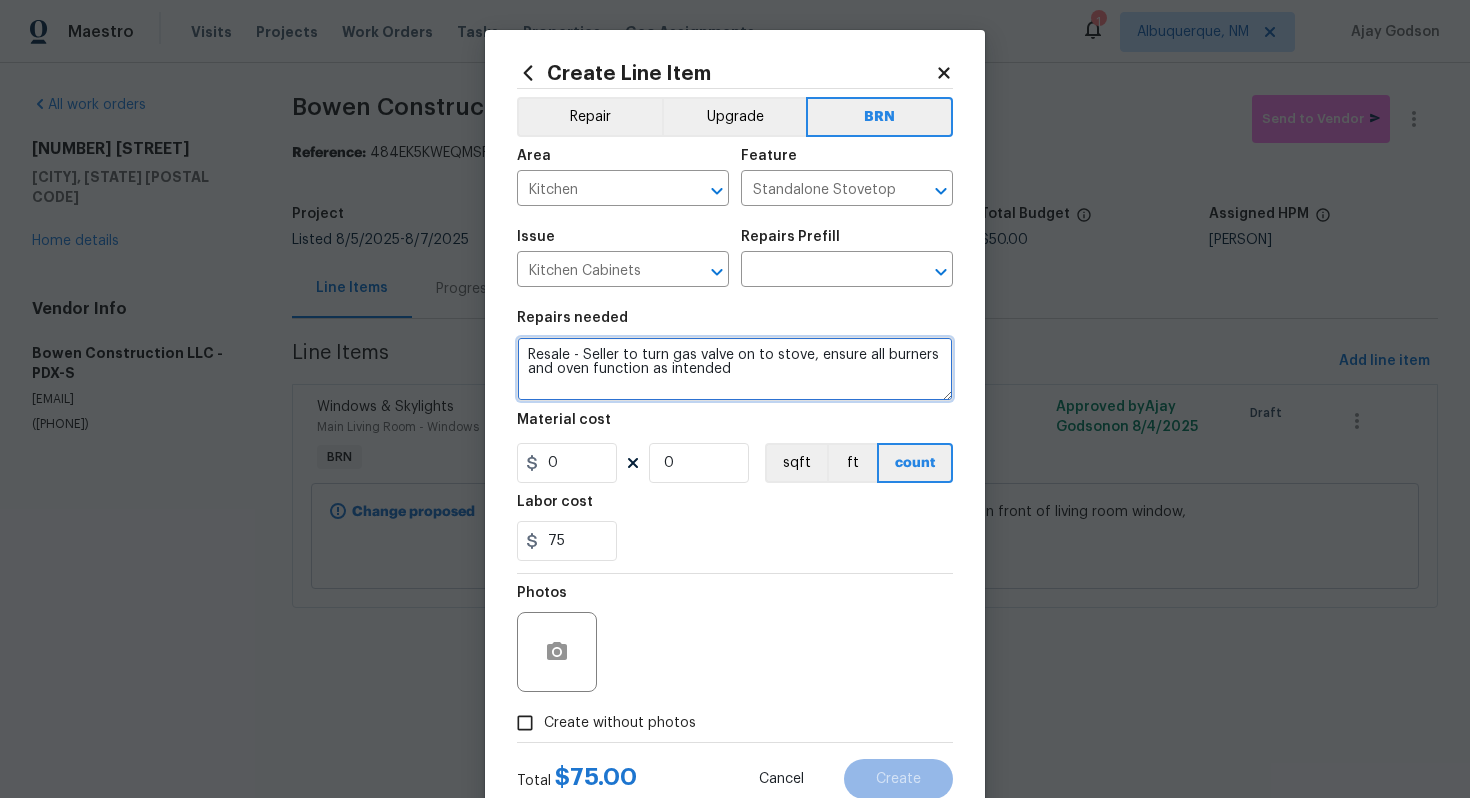 drag, startPoint x: 522, startPoint y: 358, endPoint x: 718, endPoint y: 390, distance: 198.59506 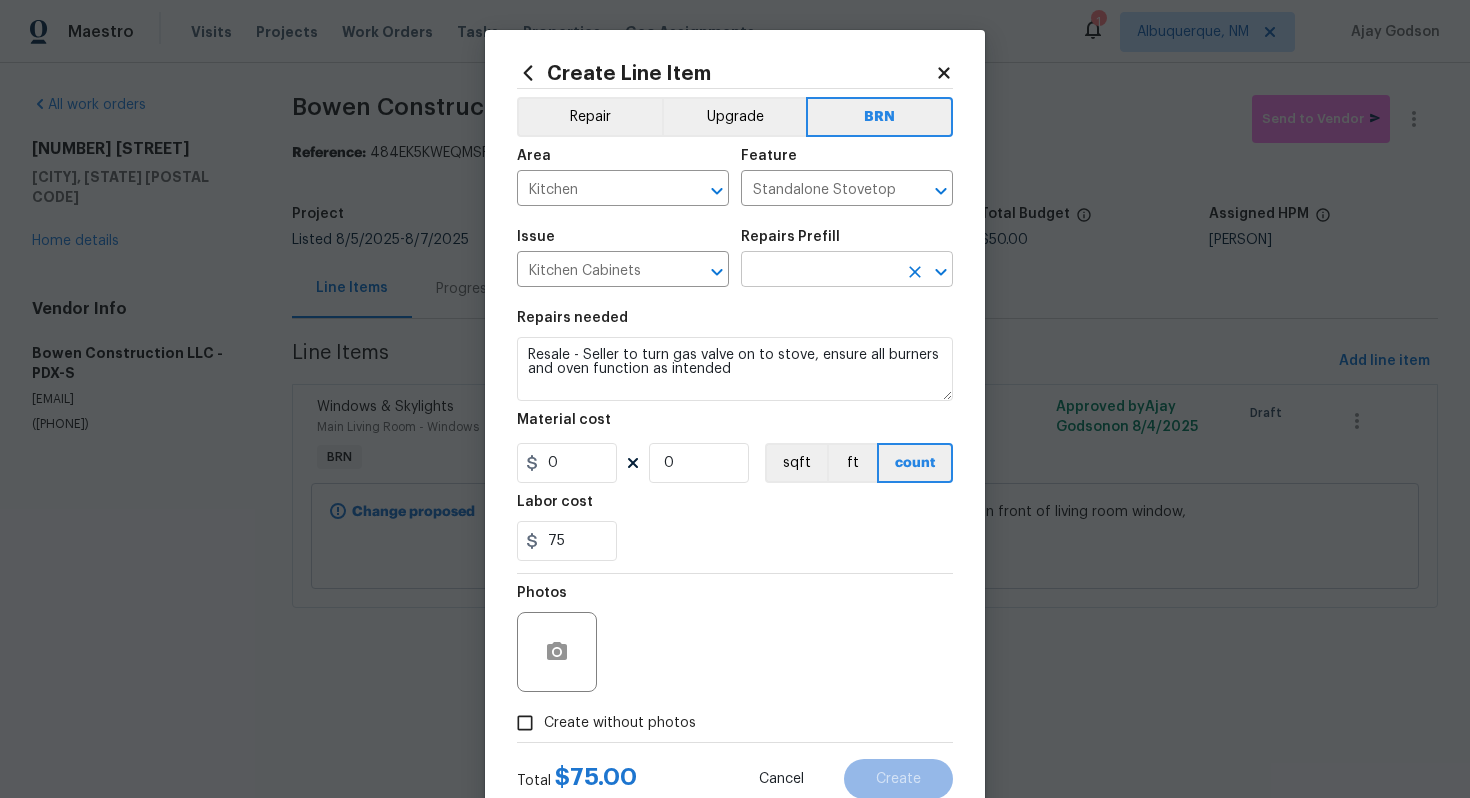 click at bounding box center [819, 271] 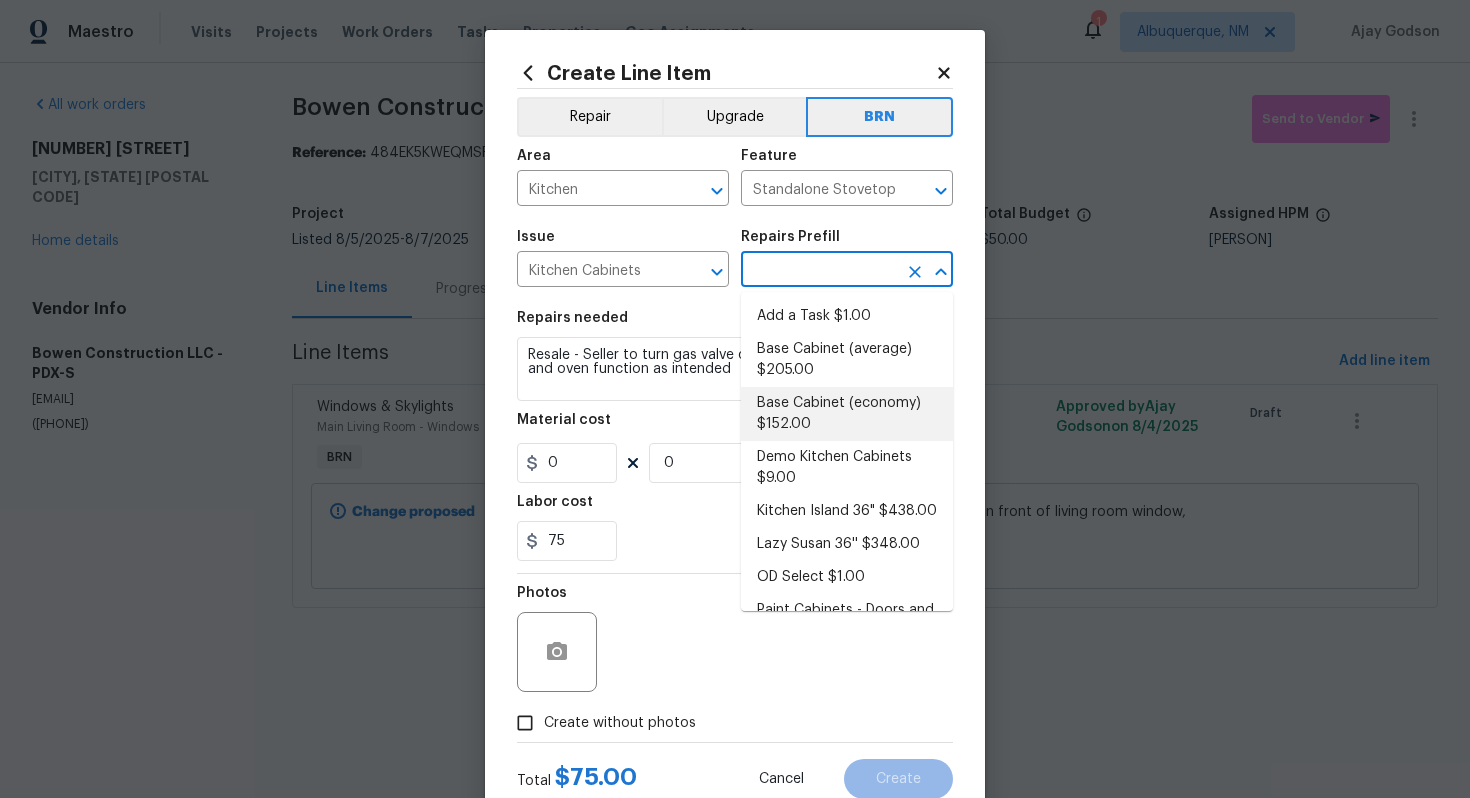 click on "Base Cabinet (economy) $152.00" at bounding box center (847, 414) 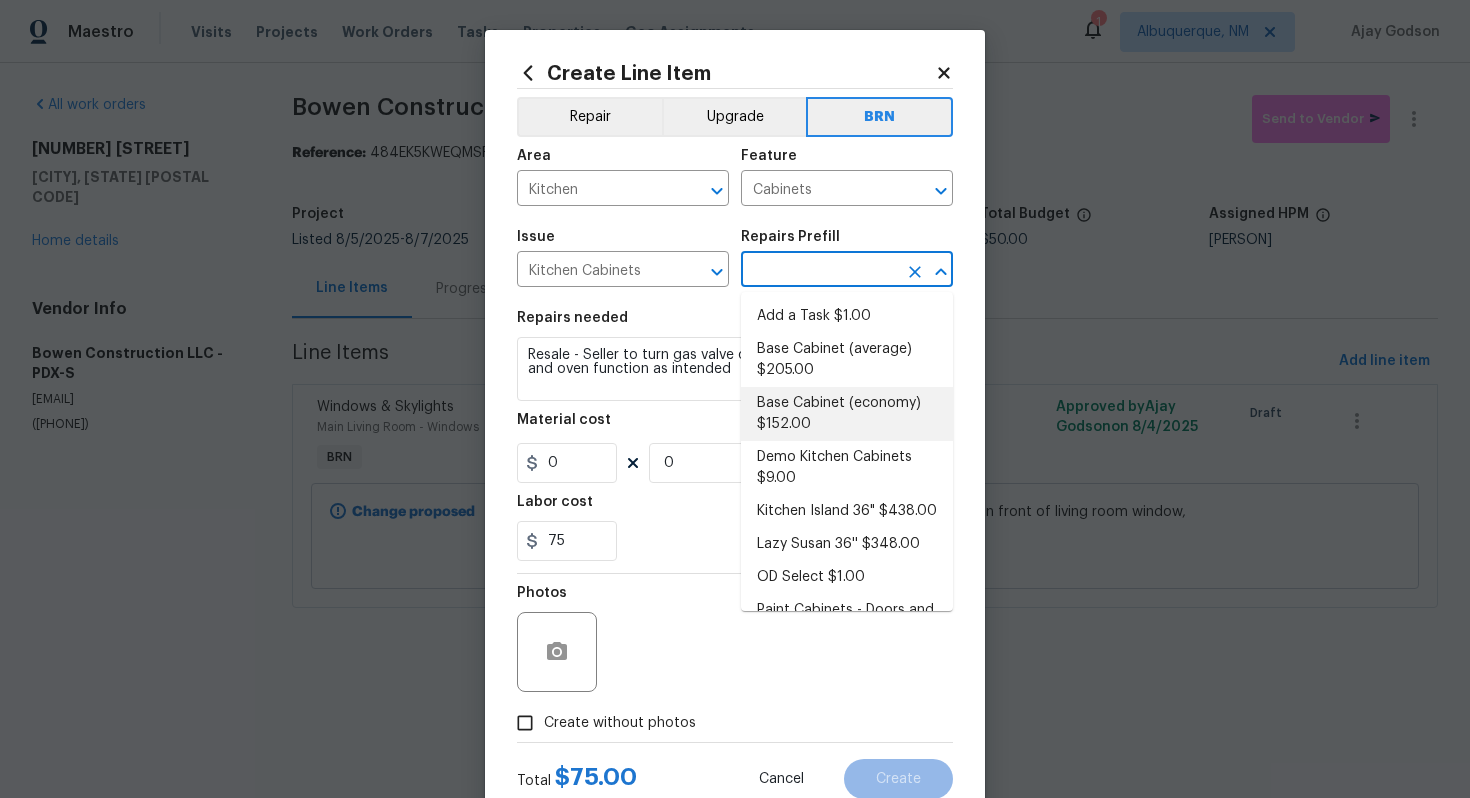 type on "Base Cabinet (economy) $152.00" 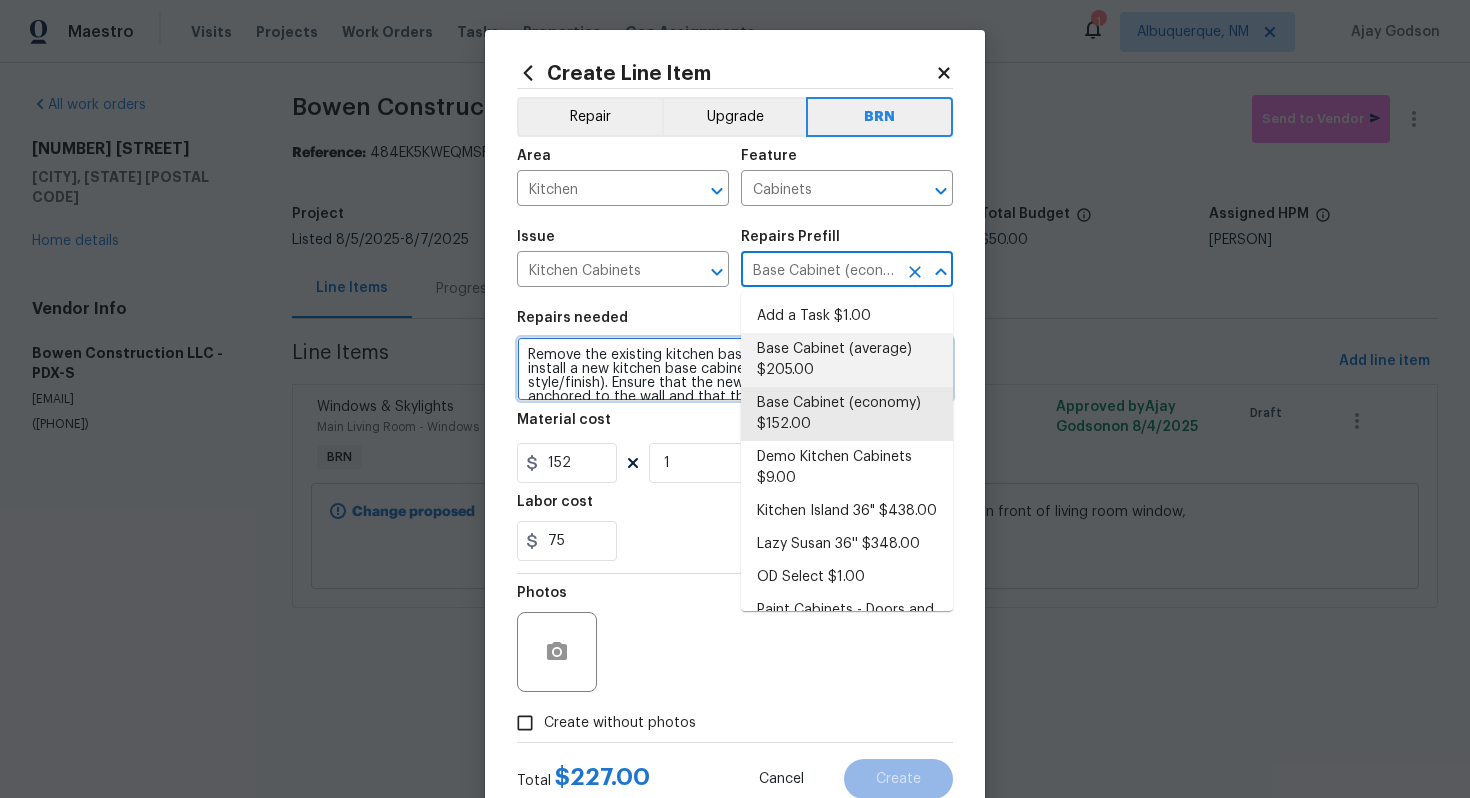 click on "Remove the existing kitchen base cabinets (if present) and install a new kitchen base cabinets (PM to approve of style/finish). Ensure that the new cabinets are properly anchored to the wall and that the new kitchen base cabinets have all of the appropriate hardware and that they operate as intended. Haul away and dispose of all debris. (ECONOMY)" at bounding box center (735, 369) 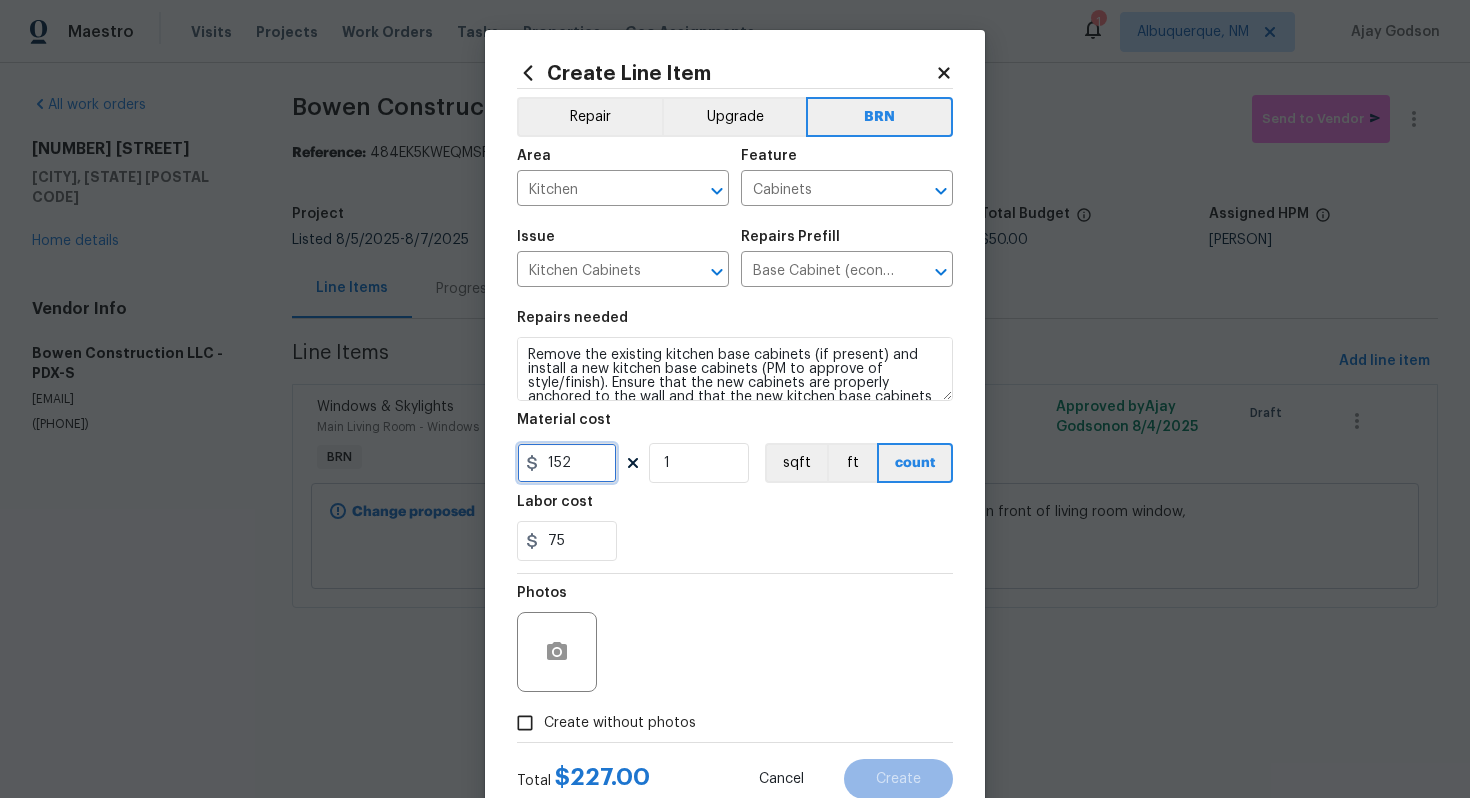 drag, startPoint x: 581, startPoint y: 468, endPoint x: 500, endPoint y: 467, distance: 81.00617 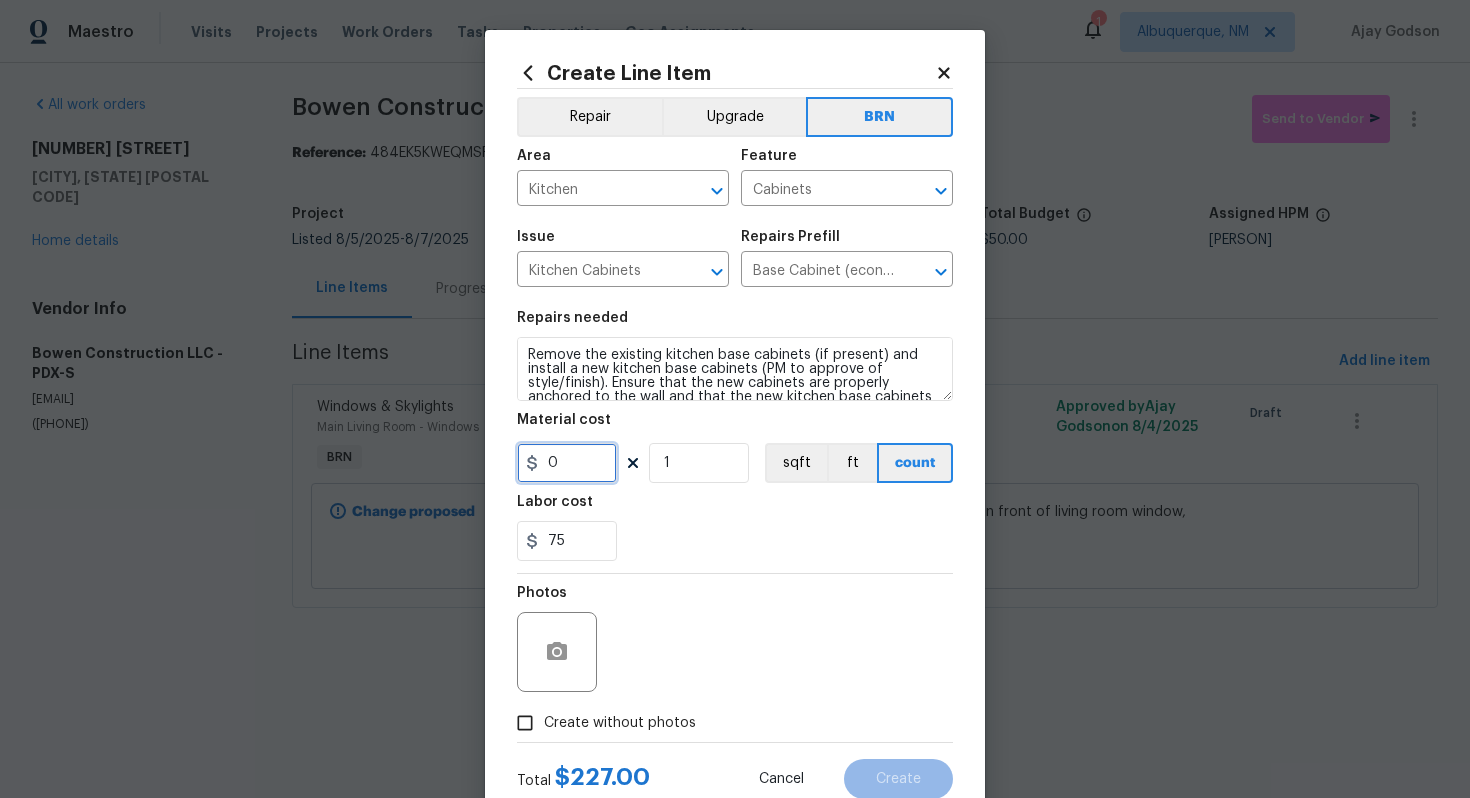 type on "0" 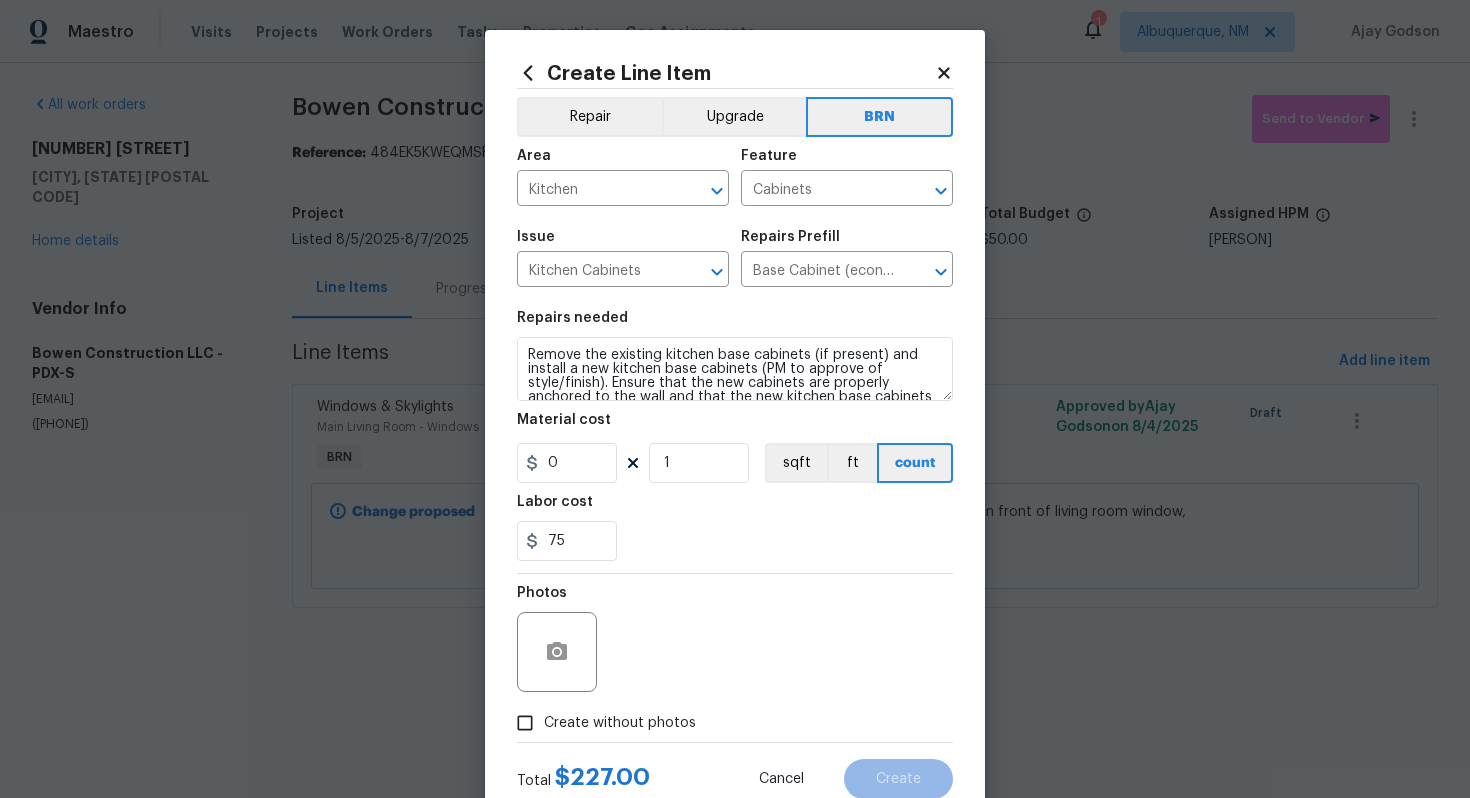 click on "Photos" at bounding box center (735, 639) 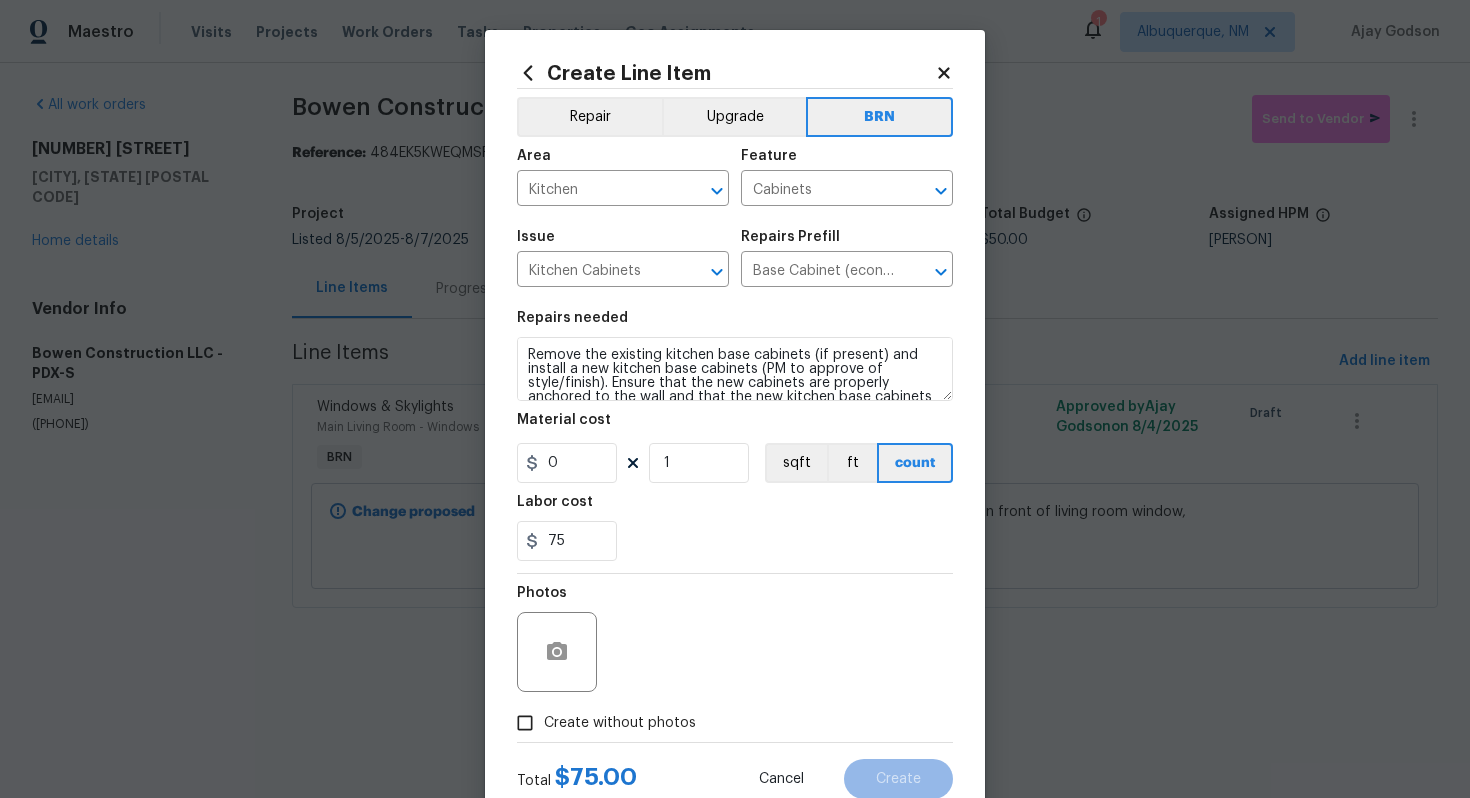 scroll, scrollTop: 64, scrollLeft: 0, axis: vertical 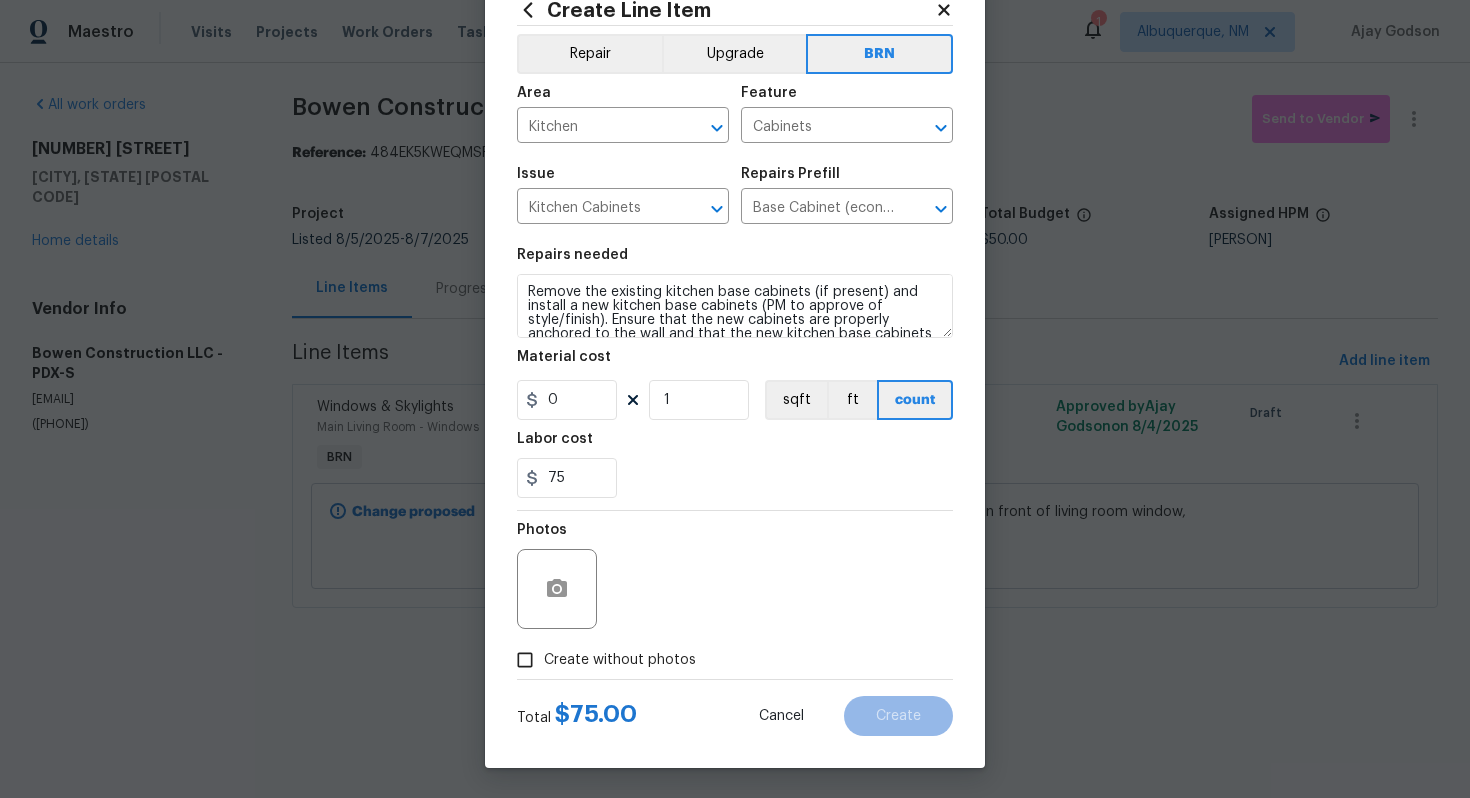 click on "Create without photos" at bounding box center [620, 660] 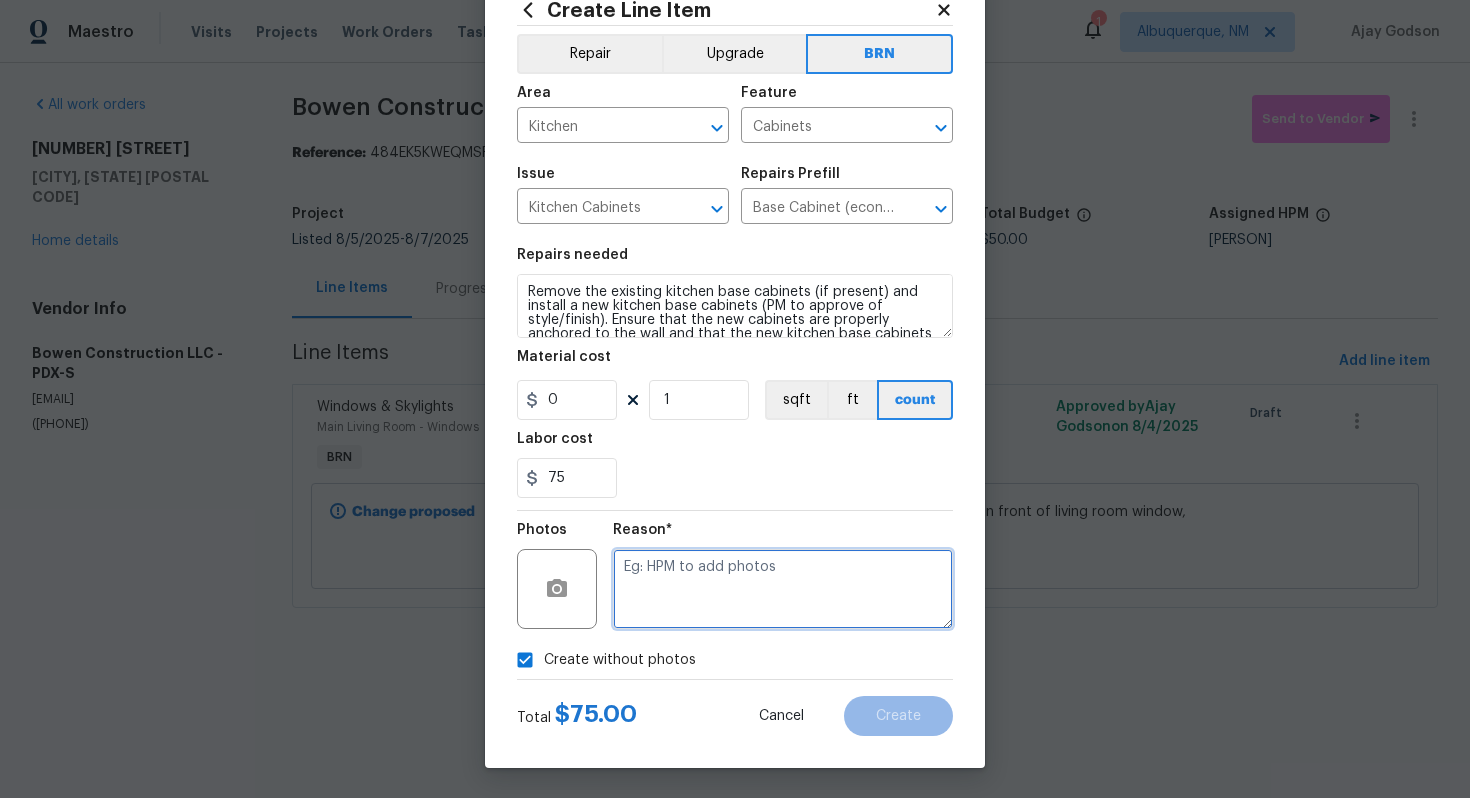 click at bounding box center [783, 589] 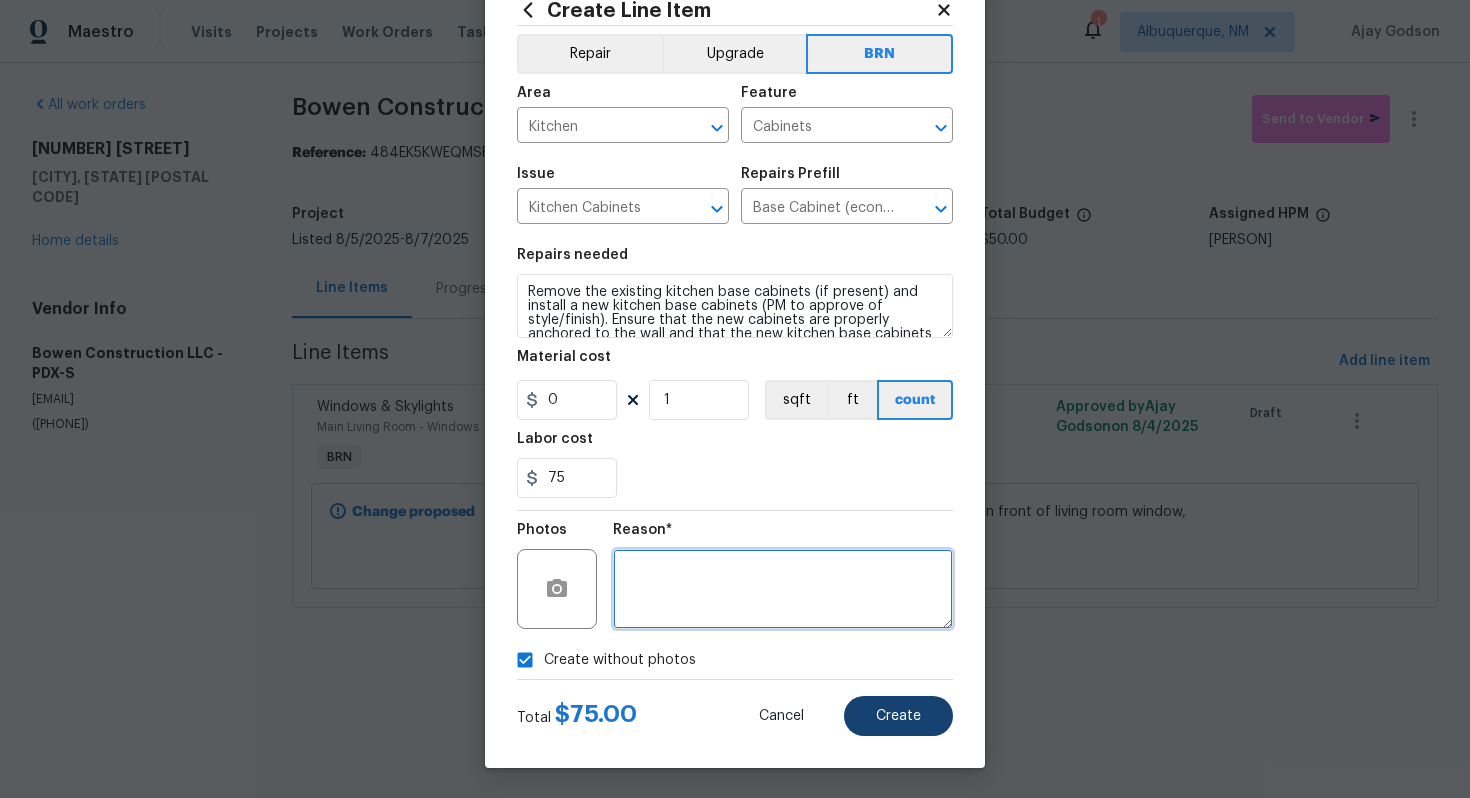 type 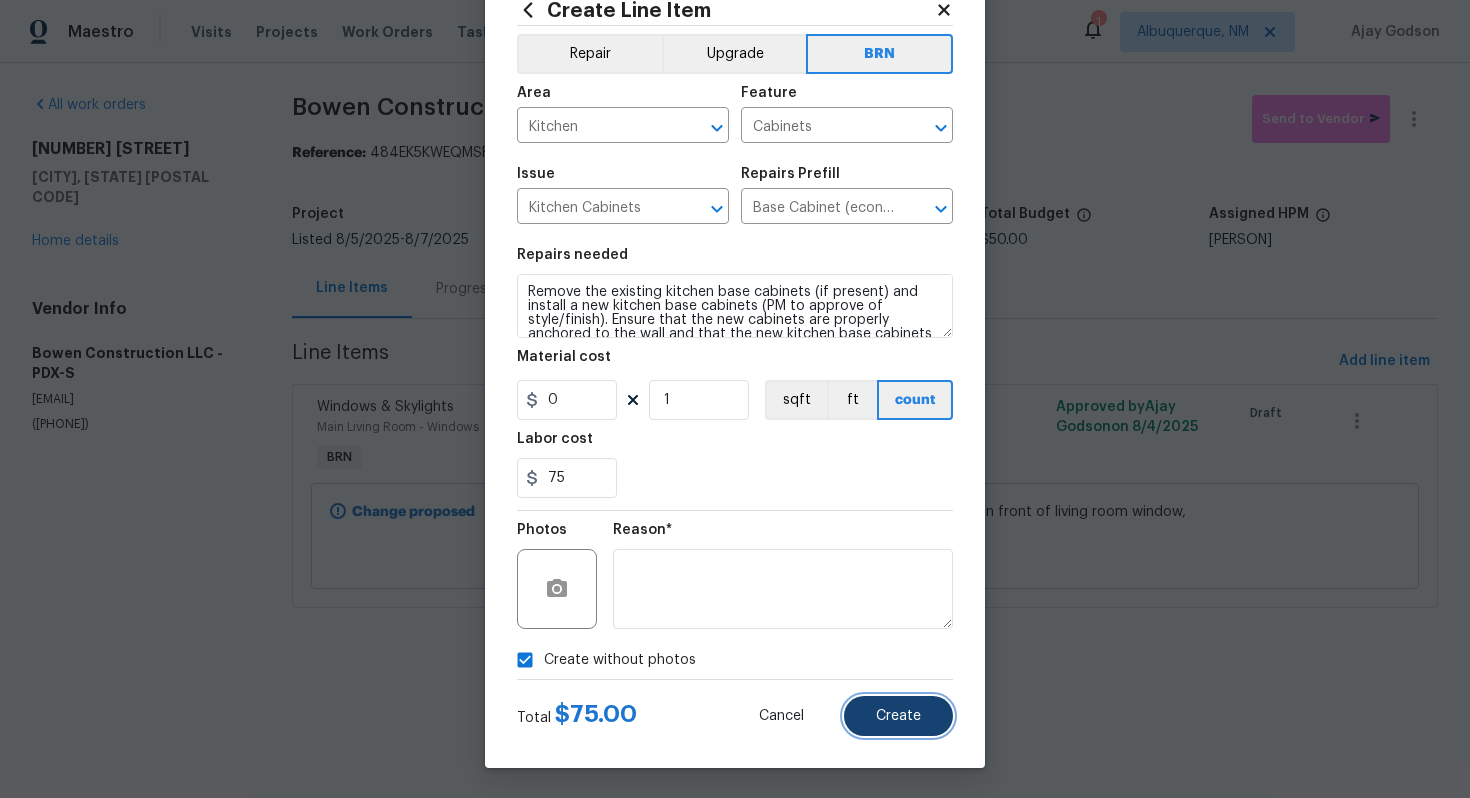 click on "Create" at bounding box center (898, 716) 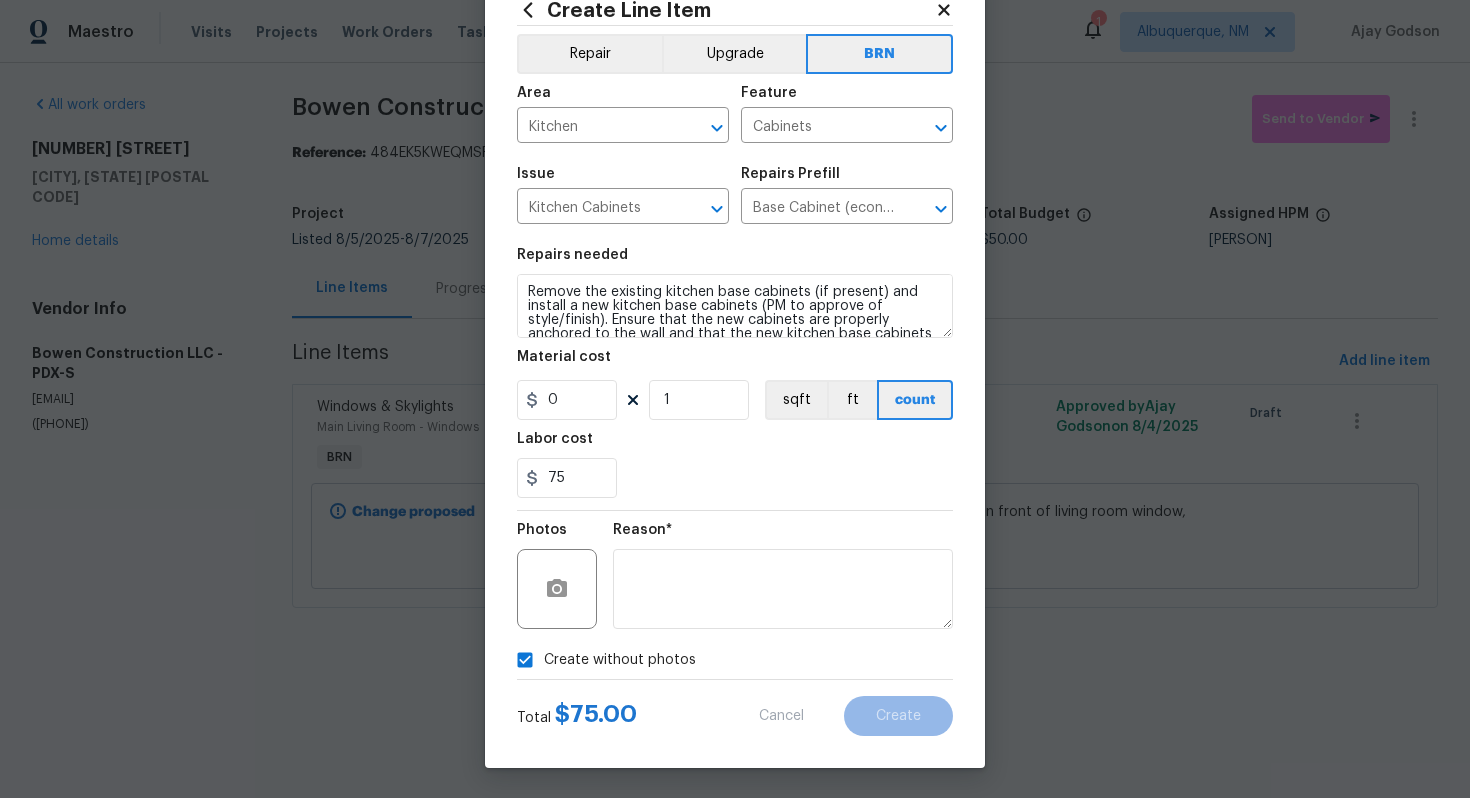 type 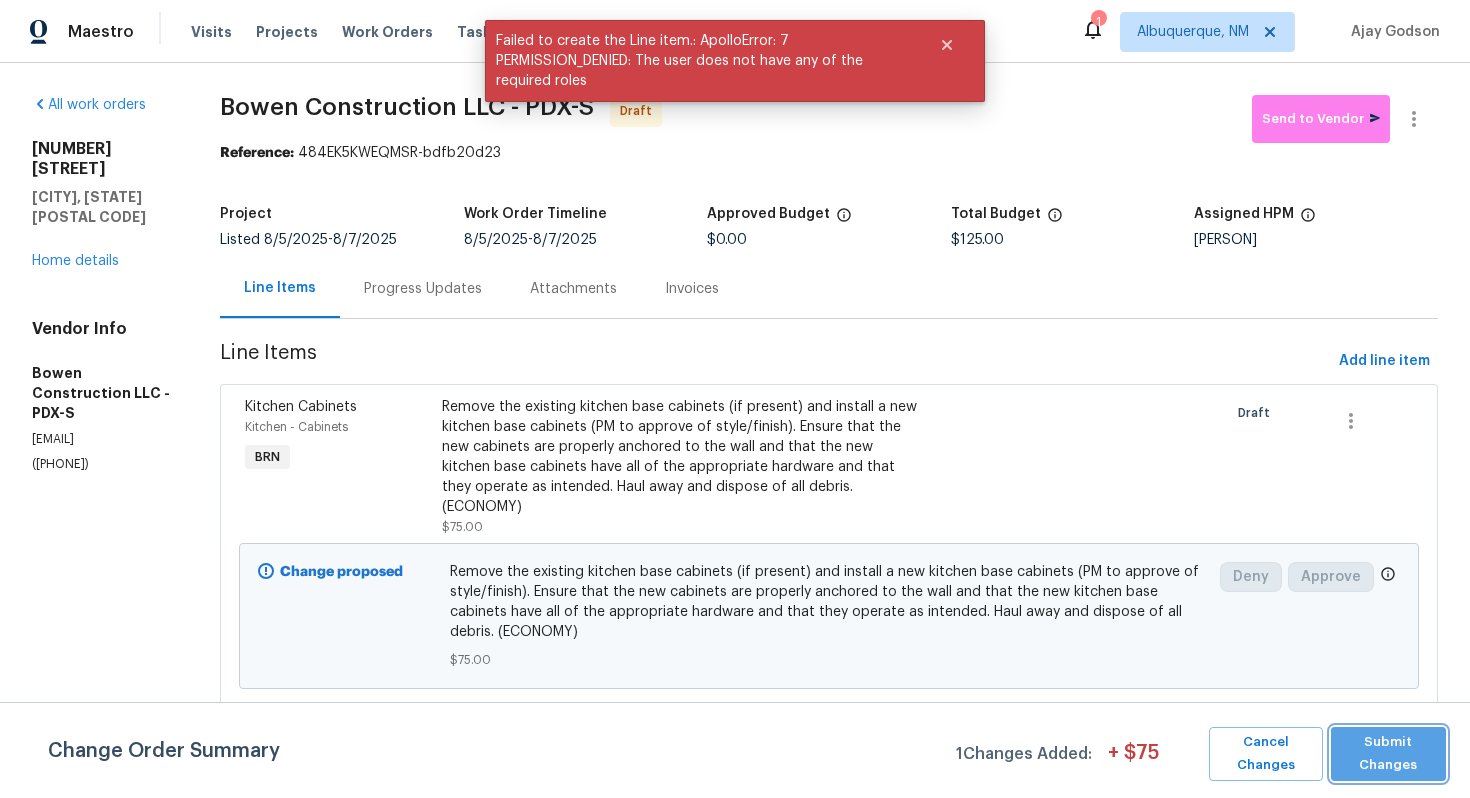 click on "Submit Changes" at bounding box center (1388, 754) 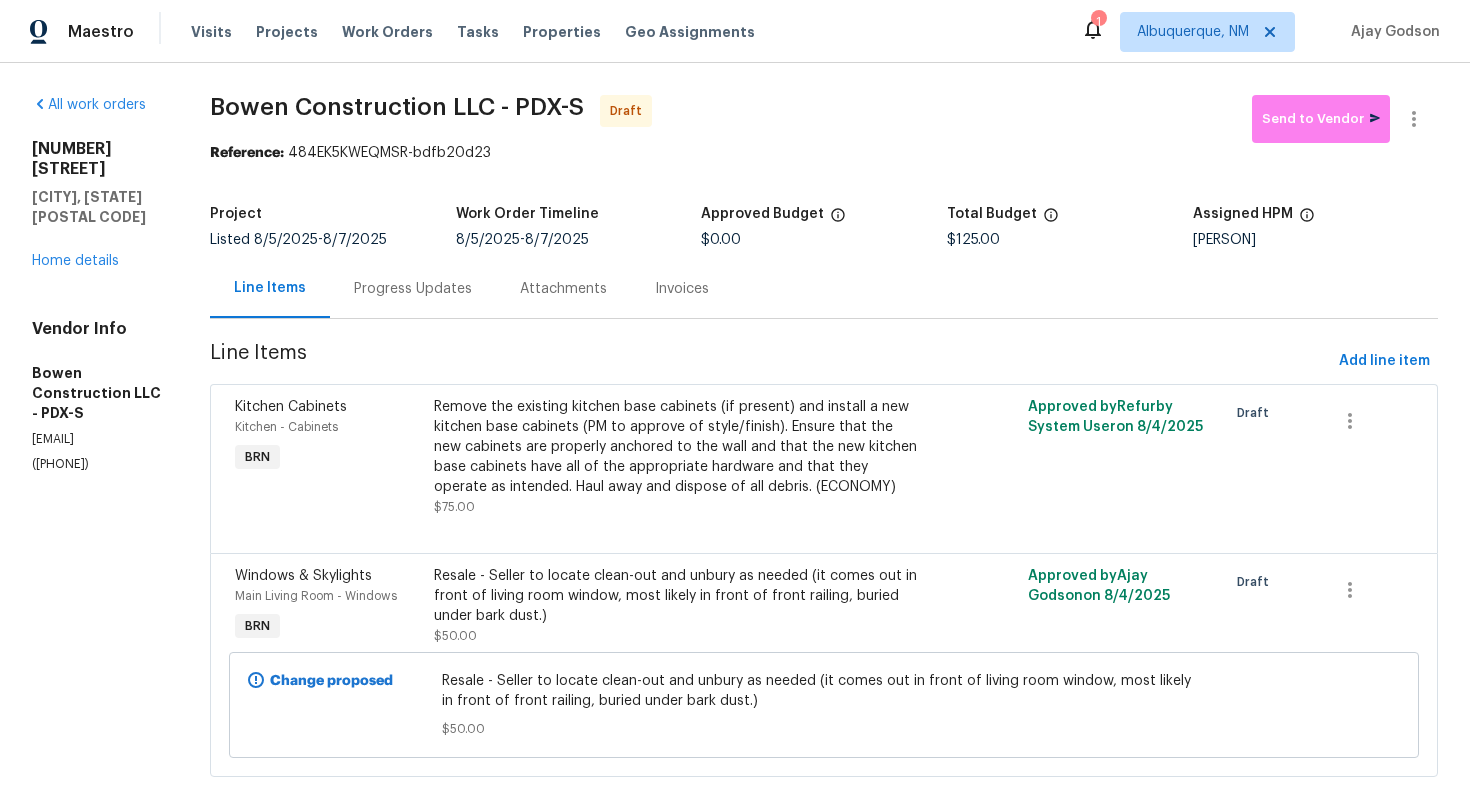 click on "Progress Updates" at bounding box center [413, 288] 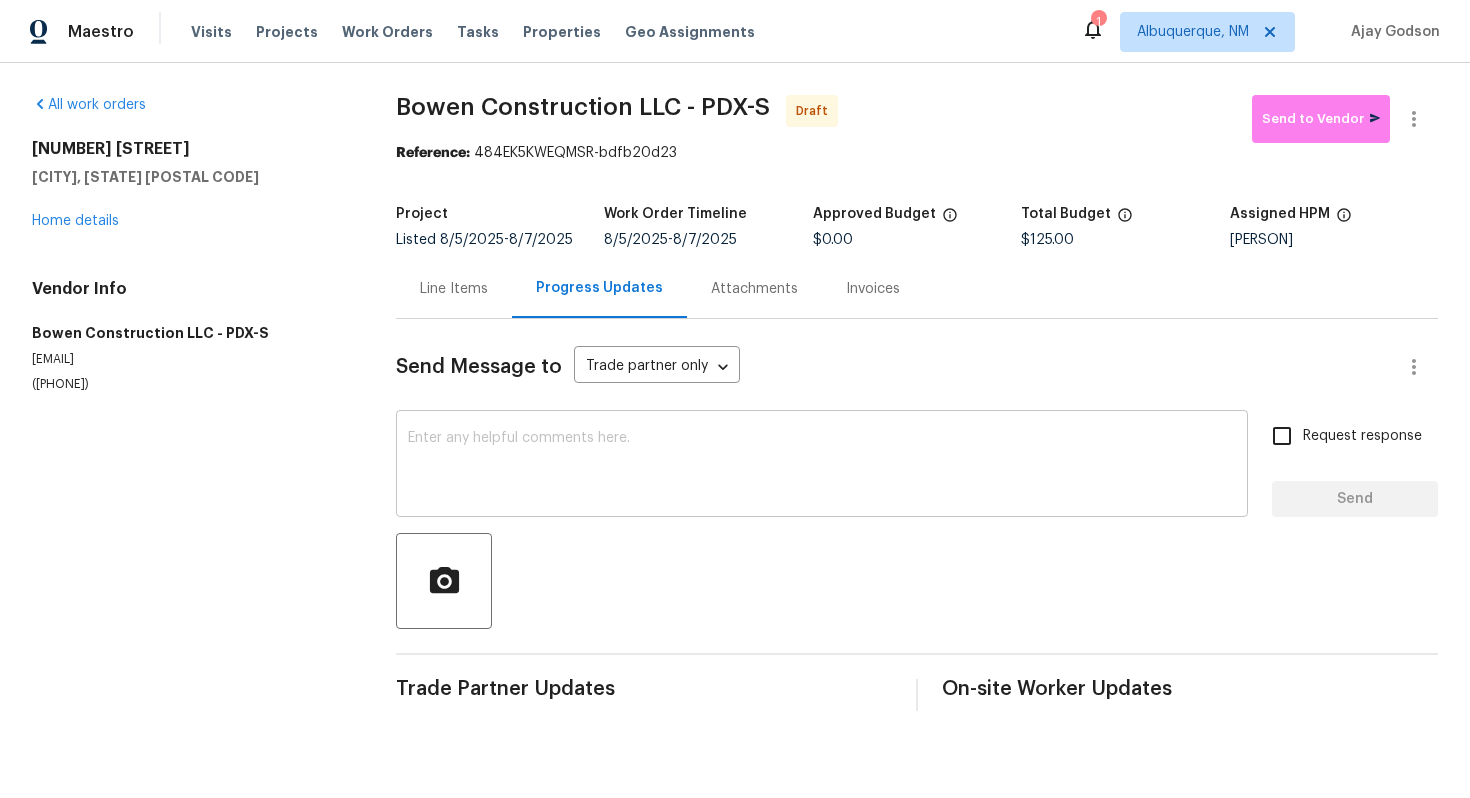 click at bounding box center [822, 466] 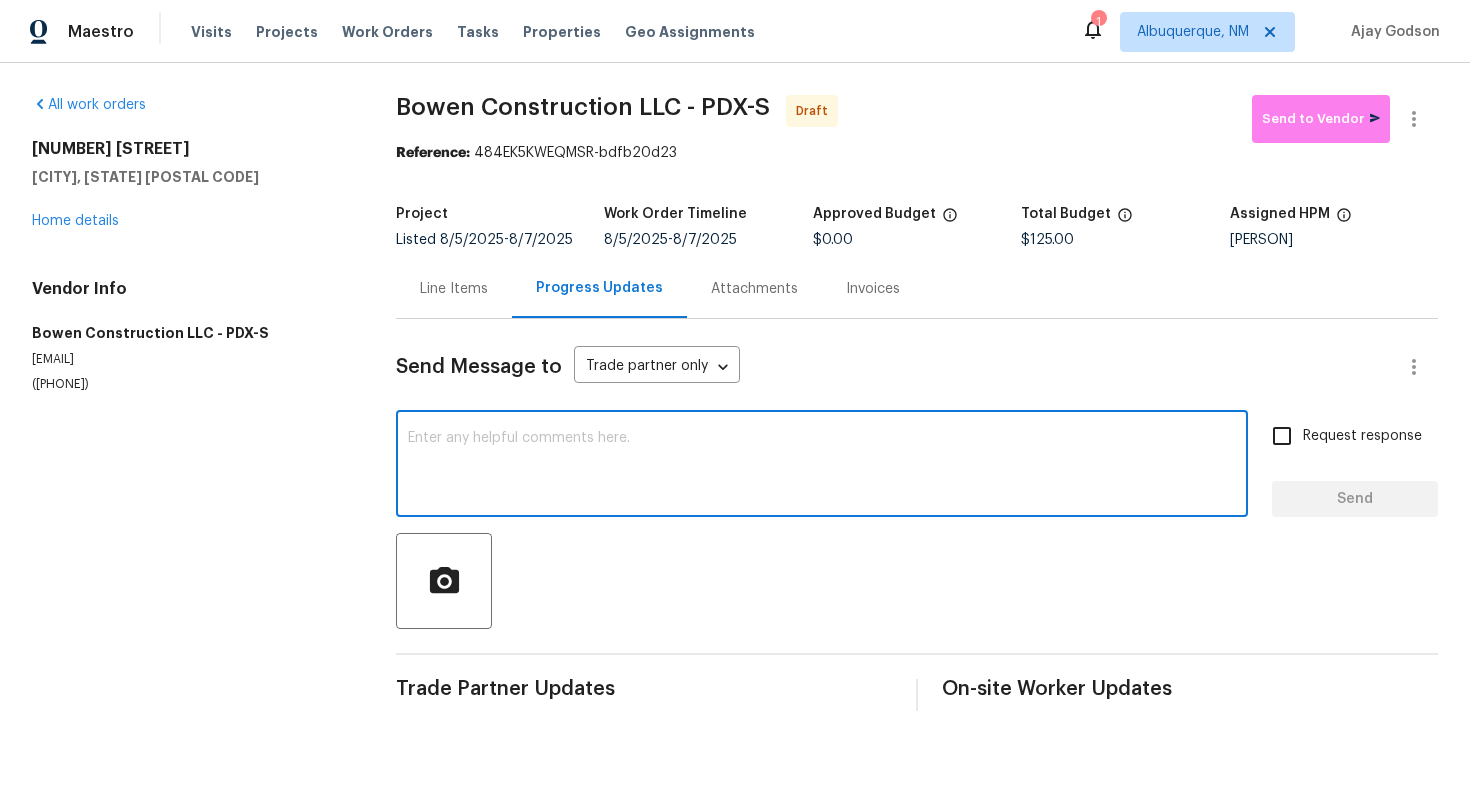 paste on "Hey! This is [FIRST] [LAST] with Opendoor. I’m confirming a BRN Work Order for the property at Address with a target date of [DATE]. Please review and accept the WO within 24 hours and provide a schedule within the target date. The given target date is based on the criticality of the closing. However, if you need more time to complete this work, please do let me know and I’ll see what can be done about it. And the cost can be updated based on the work required here at the time of inspection too. You can contact us through the portal or by phone/text at [PHONE]." 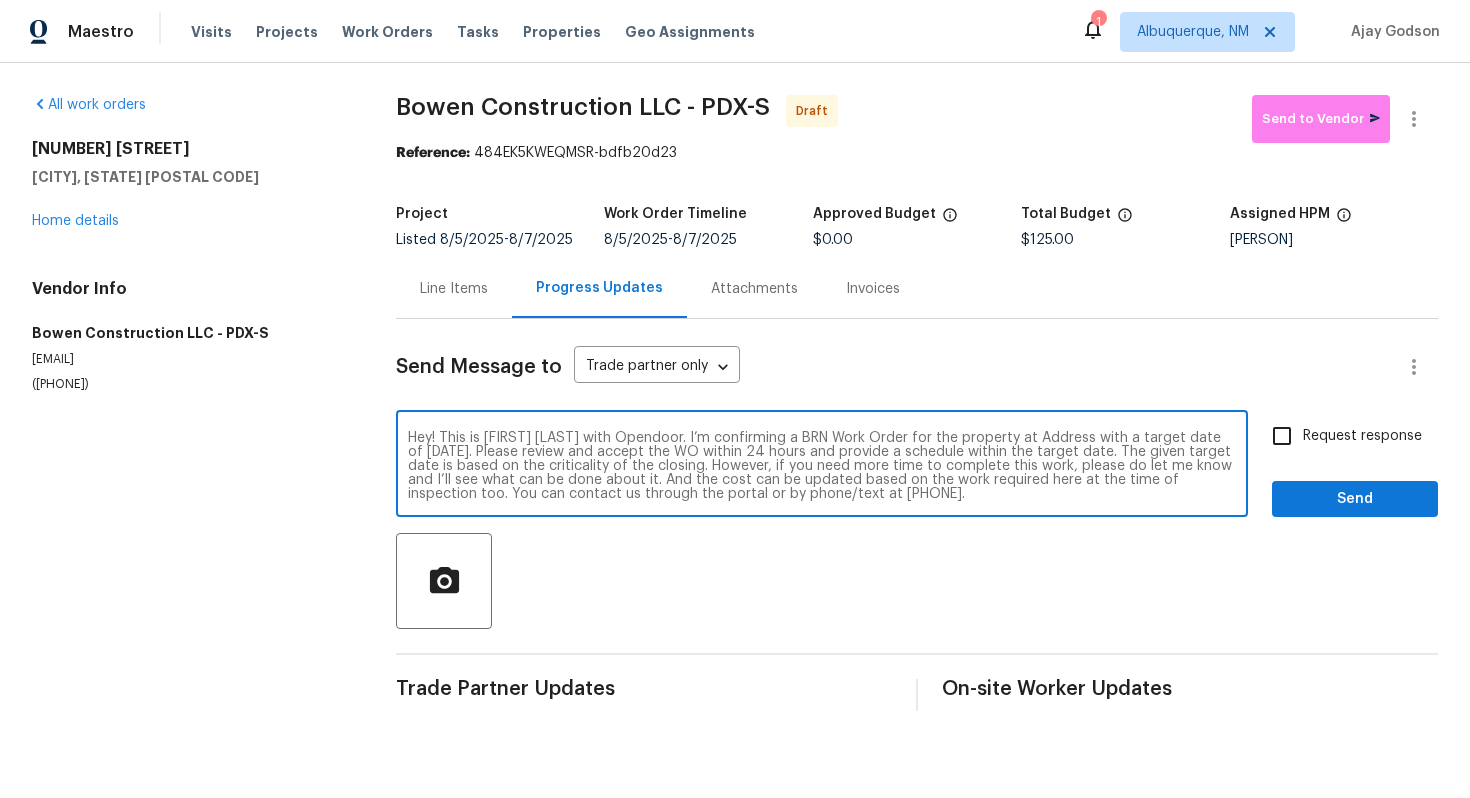 scroll, scrollTop: 0, scrollLeft: 0, axis: both 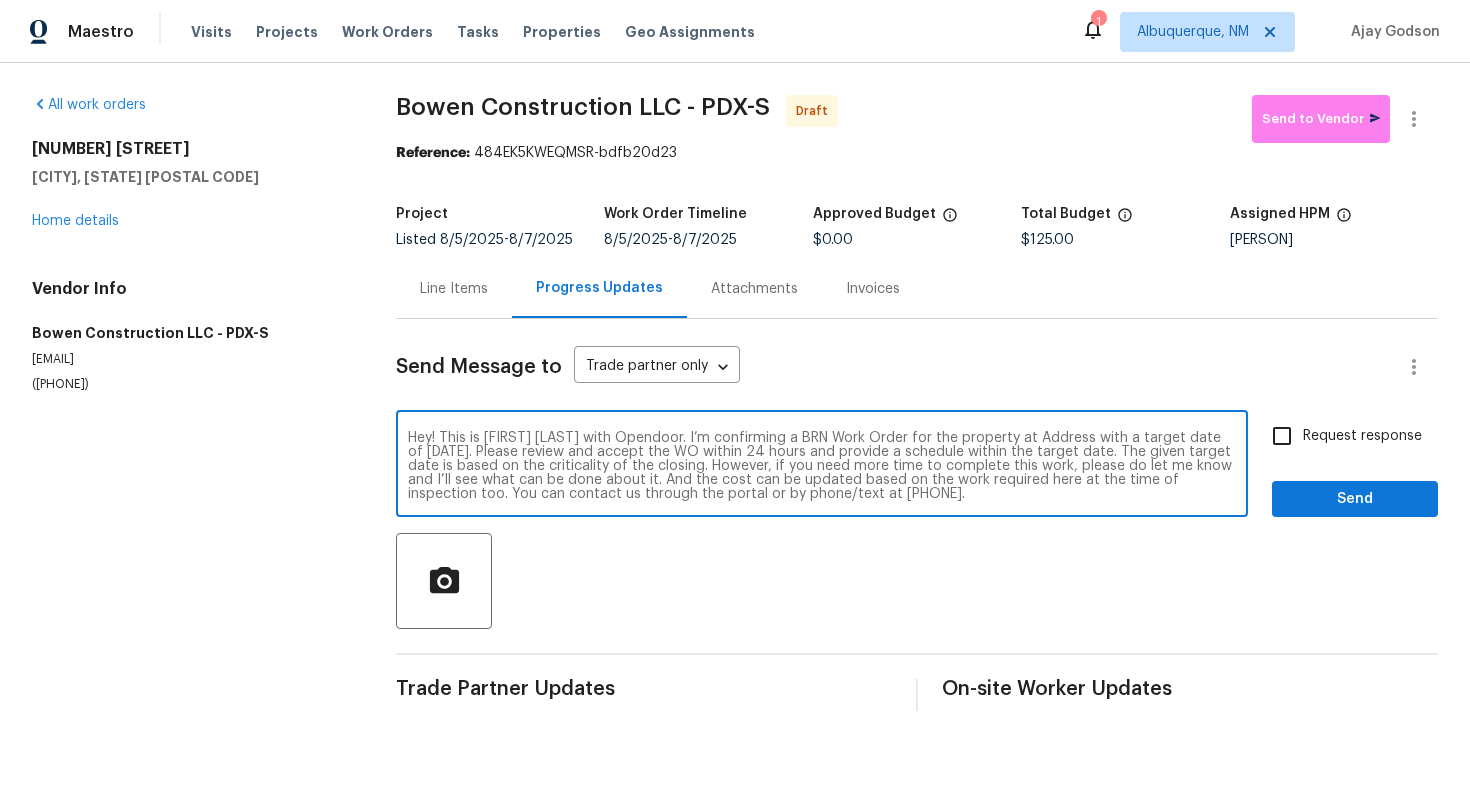 click on "Hey! This is [FIRST] [LAST] with Opendoor. I’m confirming a BRN Work Order for the property at Address with a target date of [DATE]. Please review and accept the WO within 24 hours and provide a schedule within the target date. The given target date is based on the criticality of the closing. However, if you need more time to complete this work, please do let me know and I’ll see what can be done about it. And the cost can be updated based on the work required here at the time of inspection too. You can contact us through the portal or by phone/text at [PHONE]." at bounding box center [822, 466] 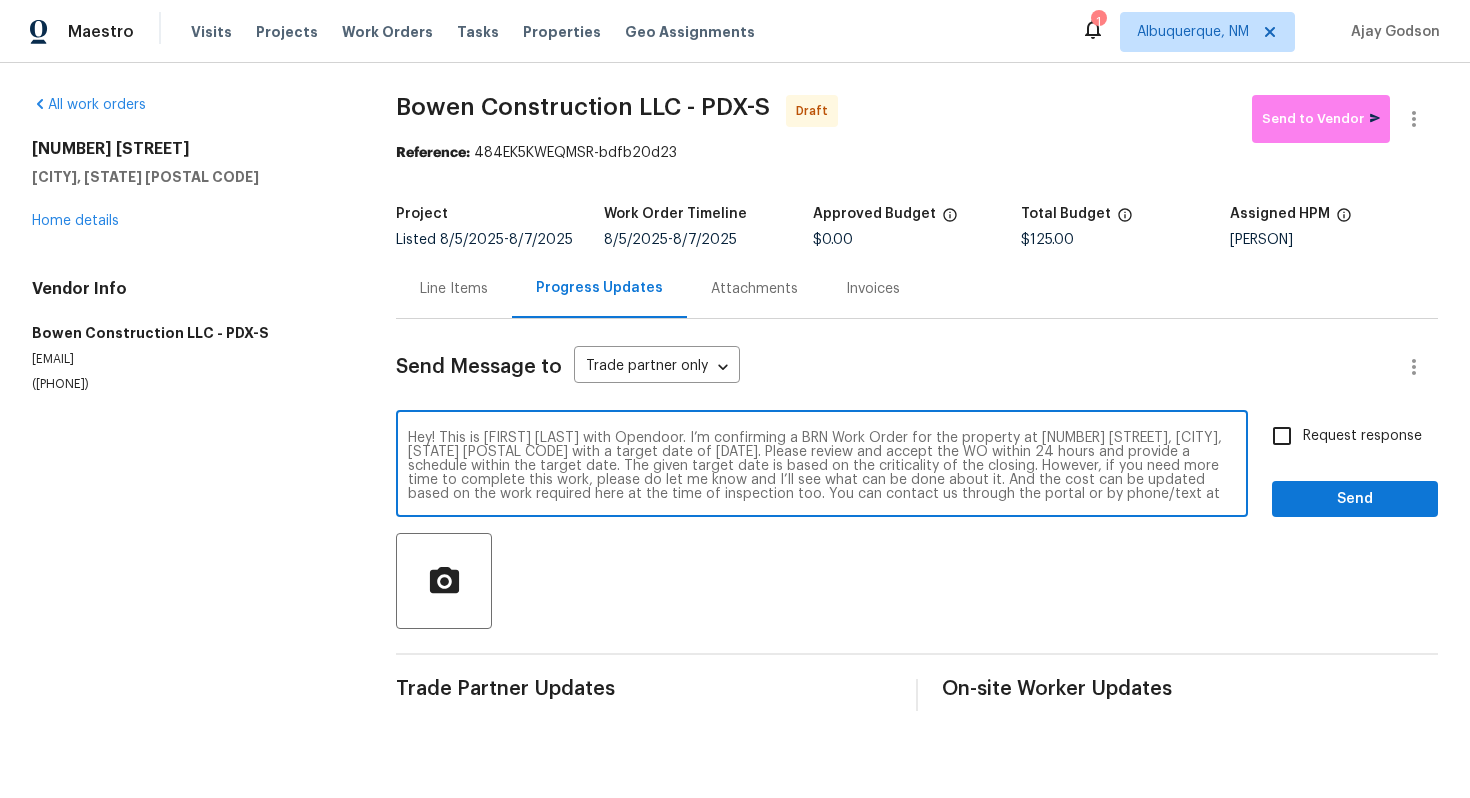 click on "Hey! This is [FIRST] [LAST] with Opendoor. I’m confirming a BRN Work Order for the property at [NUMBER] [STREET], [CITY], [STATE] [POSTAL CODE] with a target date of [DATE]. Please review and accept the WO within 24 hours and provide a schedule within the target date. The given target date is based on the criticality of the closing. However, if you need more time to complete this work, please do let me know and I’ll see what can be done about it. And the cost can be updated based on the work required here at the time of inspection too. You can contact us through the portal or by phone/text at [PHONE]." at bounding box center (822, 466) 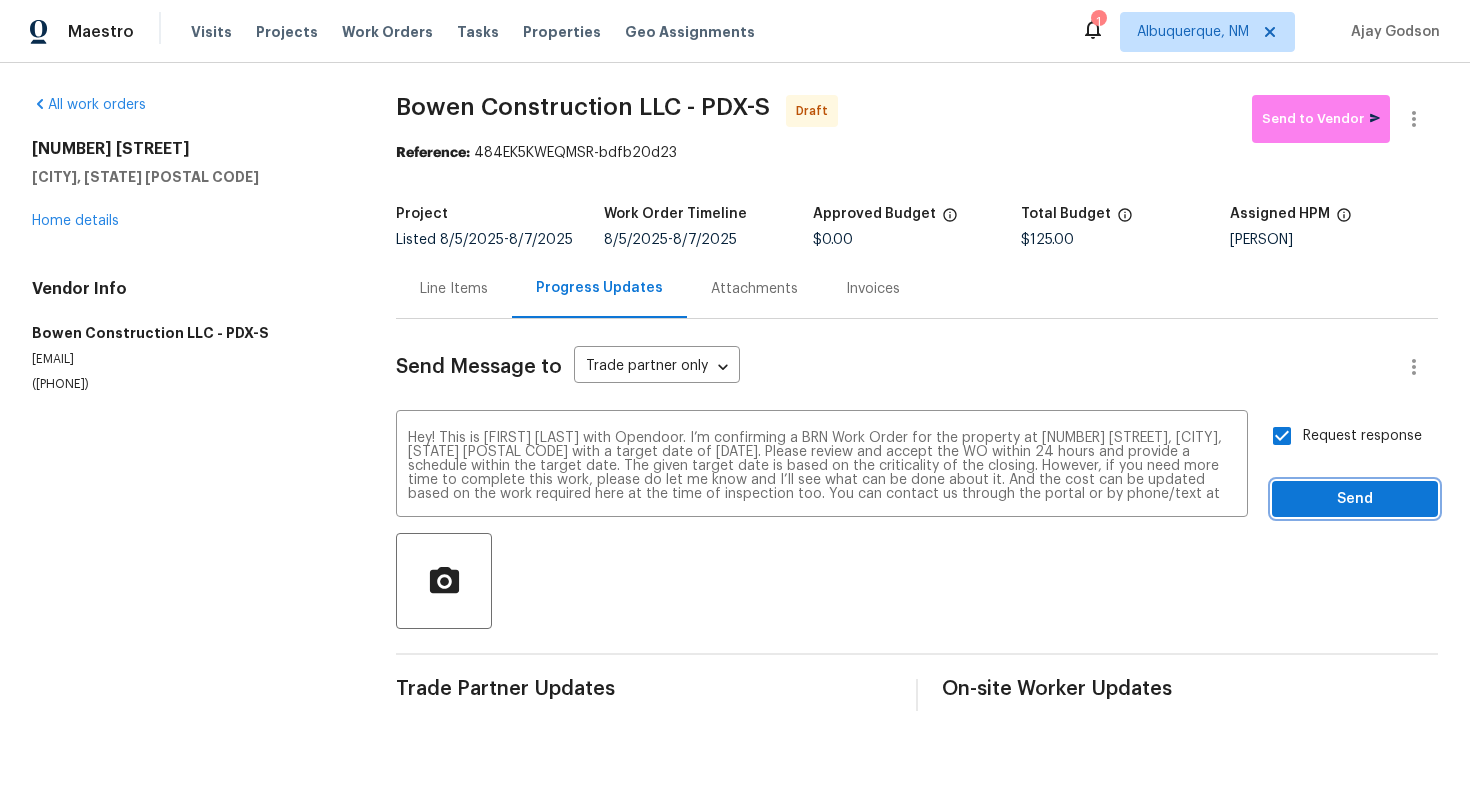 click on "Send" at bounding box center (1355, 499) 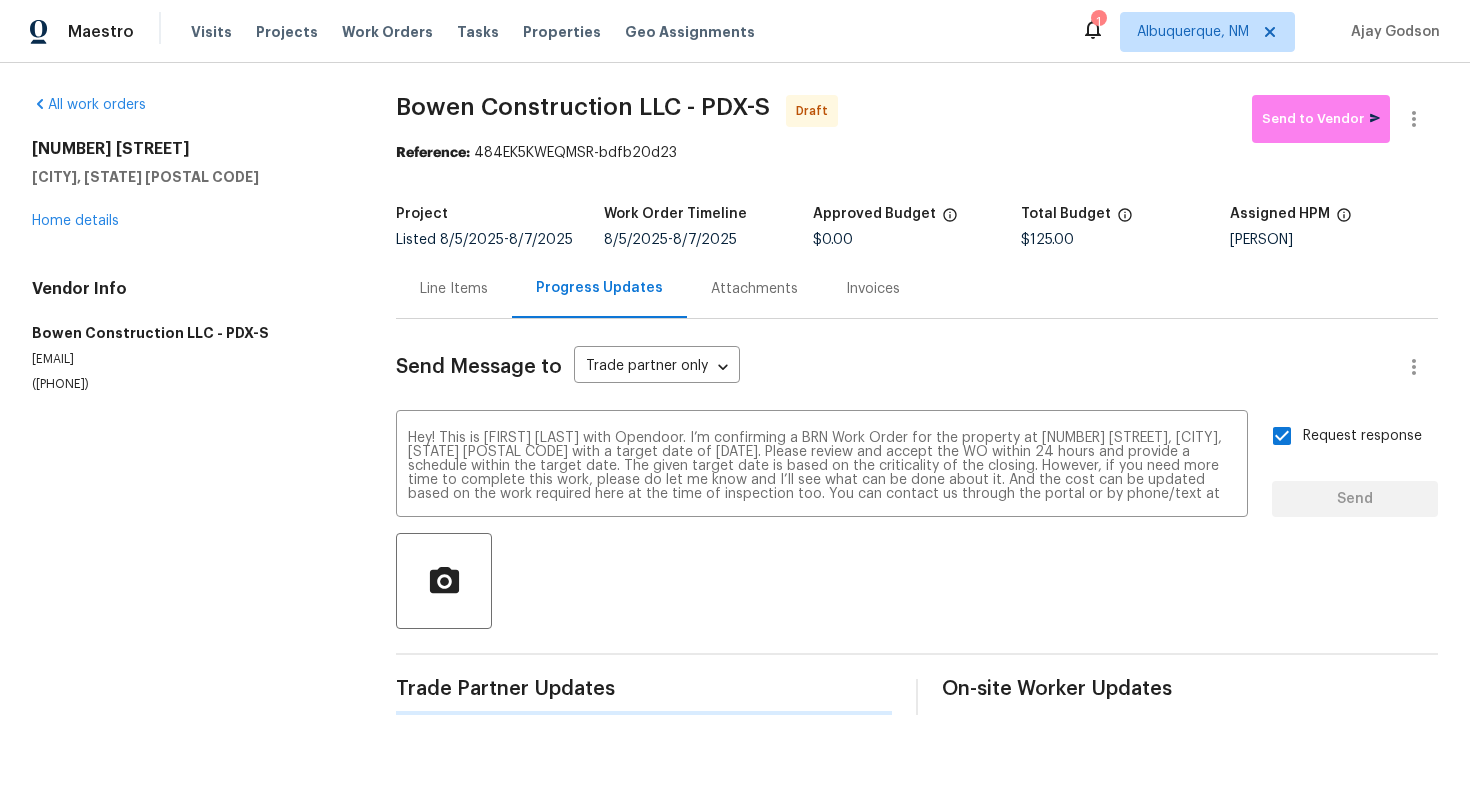 type 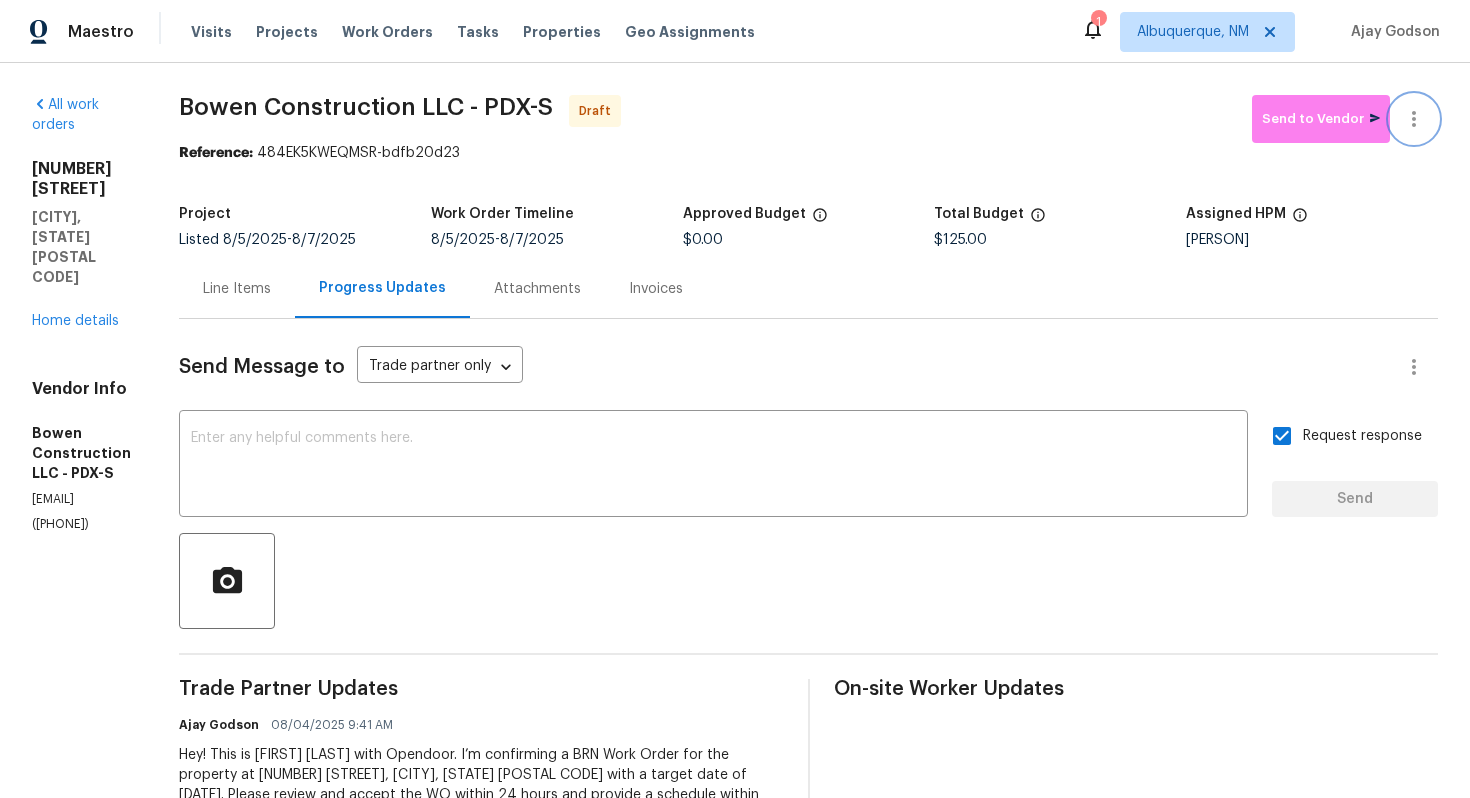 click 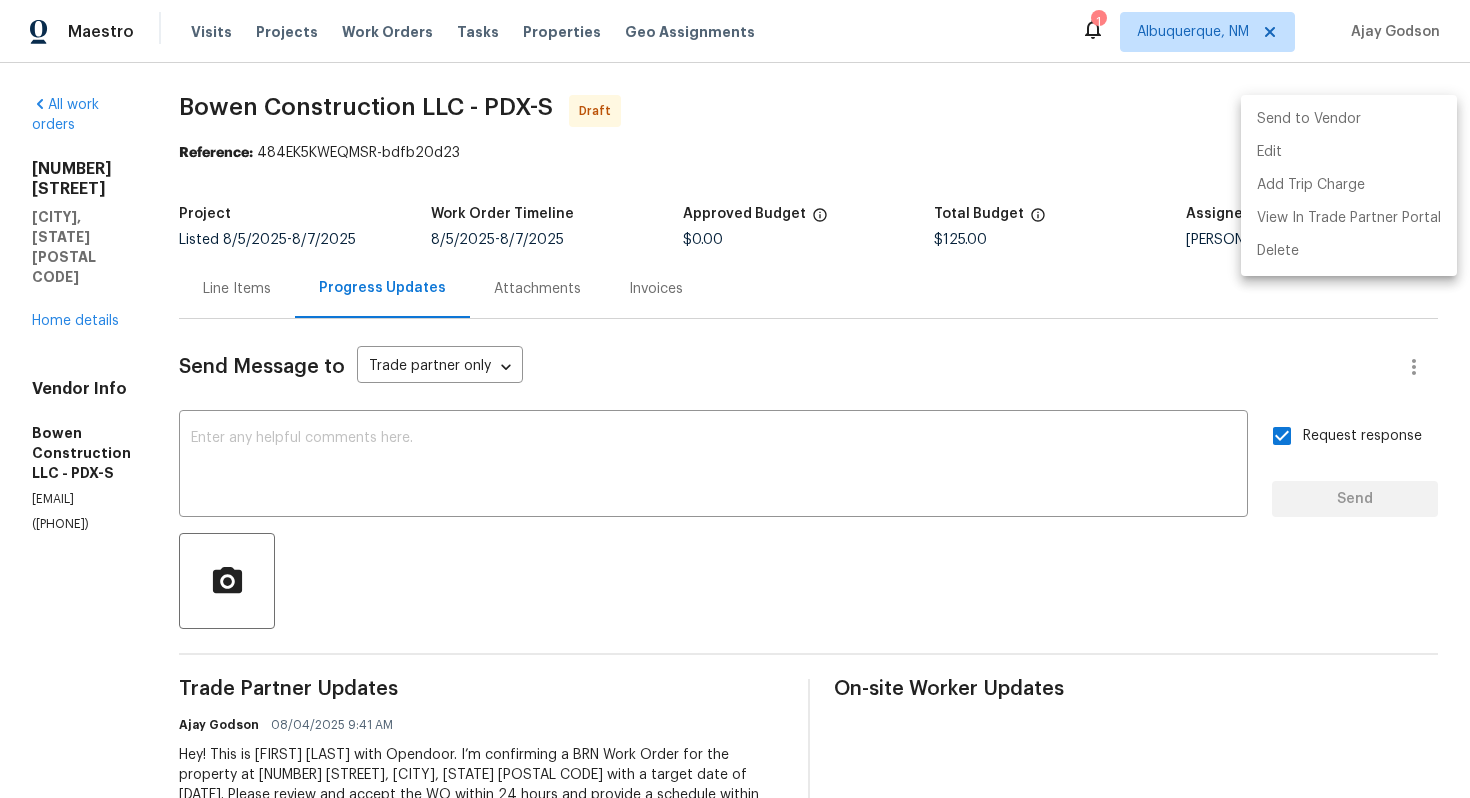 click on "Send to Vendor" at bounding box center [1349, 119] 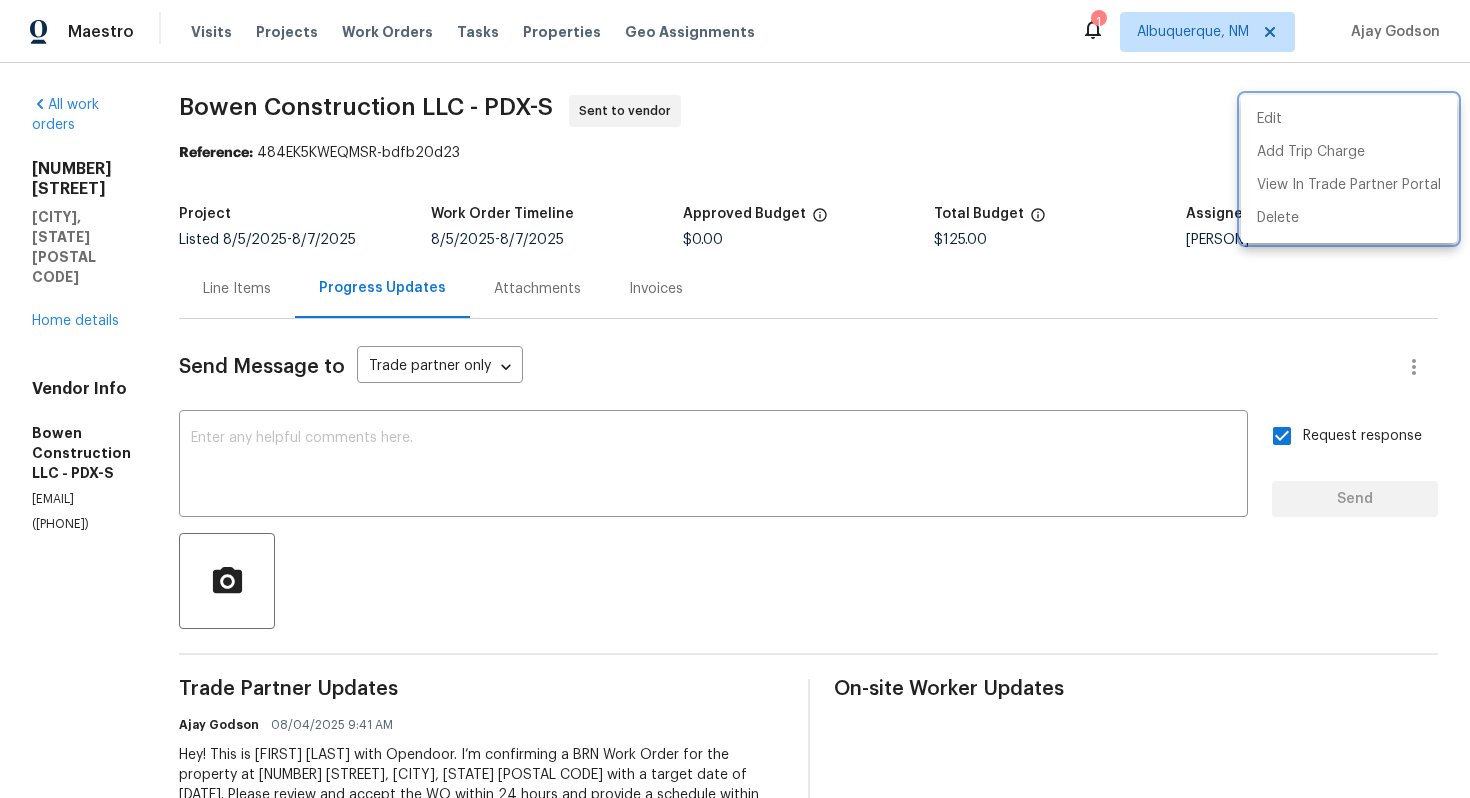click at bounding box center [735, 399] 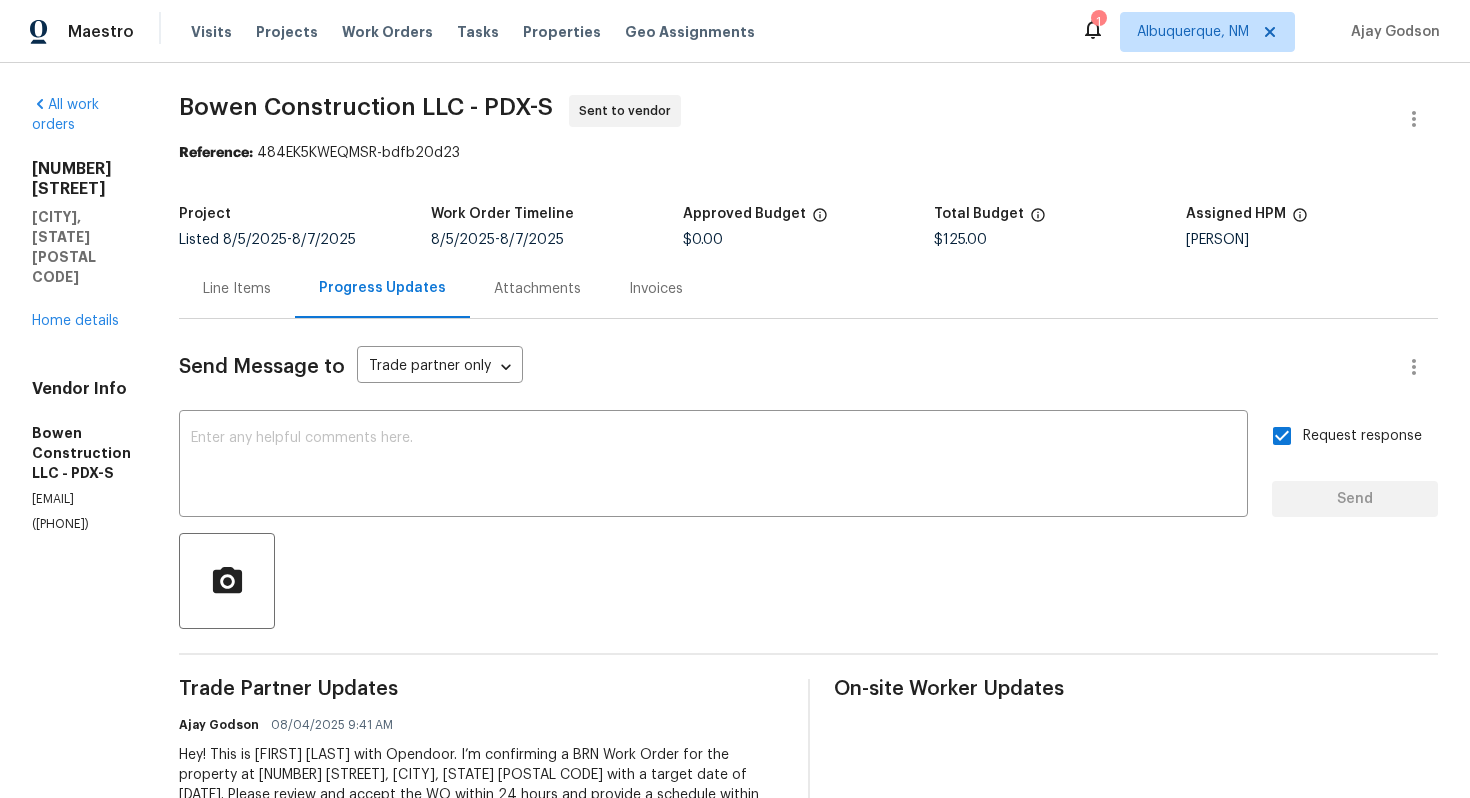 click on "Line Items" at bounding box center (237, 289) 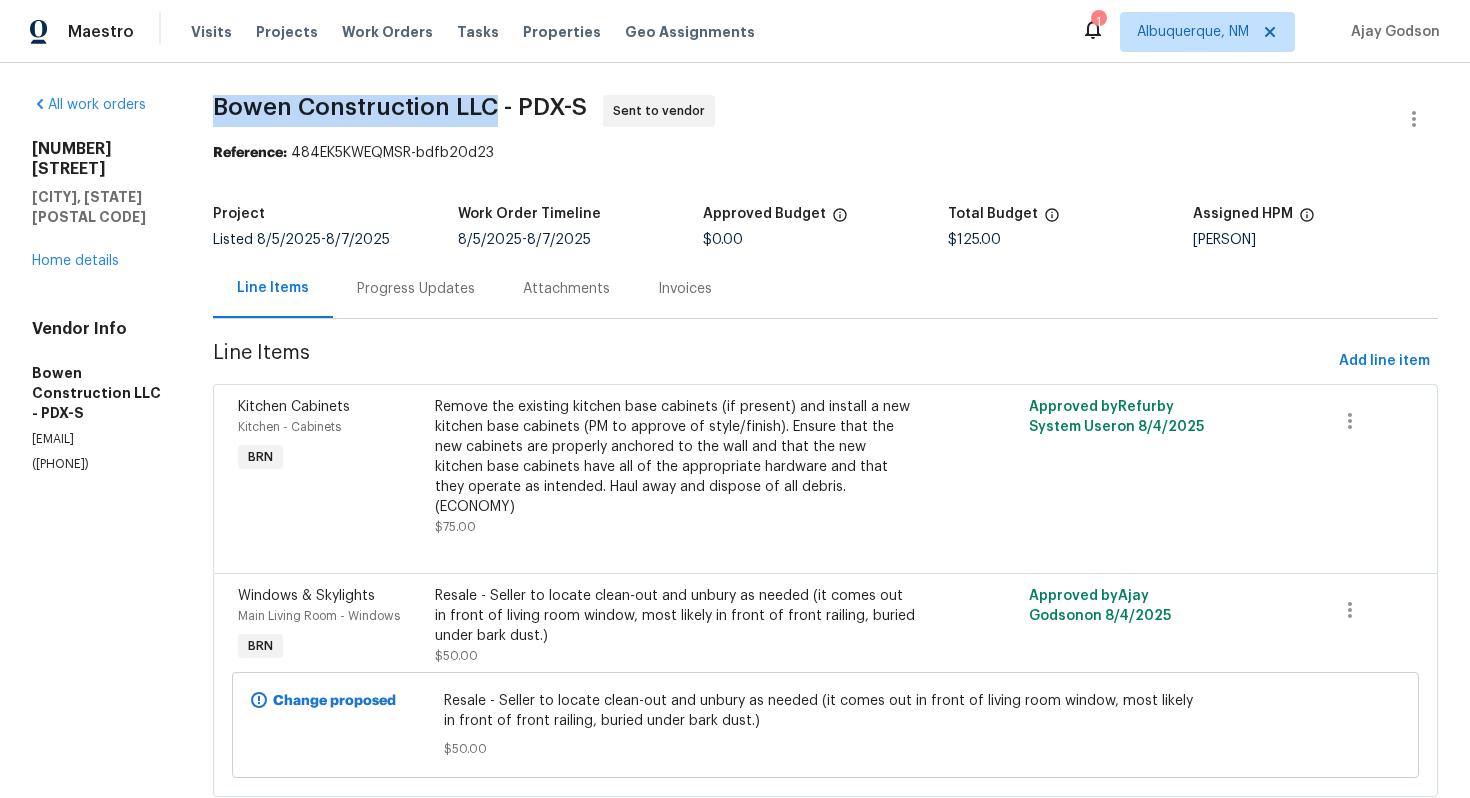 drag, startPoint x: 276, startPoint y: 105, endPoint x: 557, endPoint y: 98, distance: 281.0872 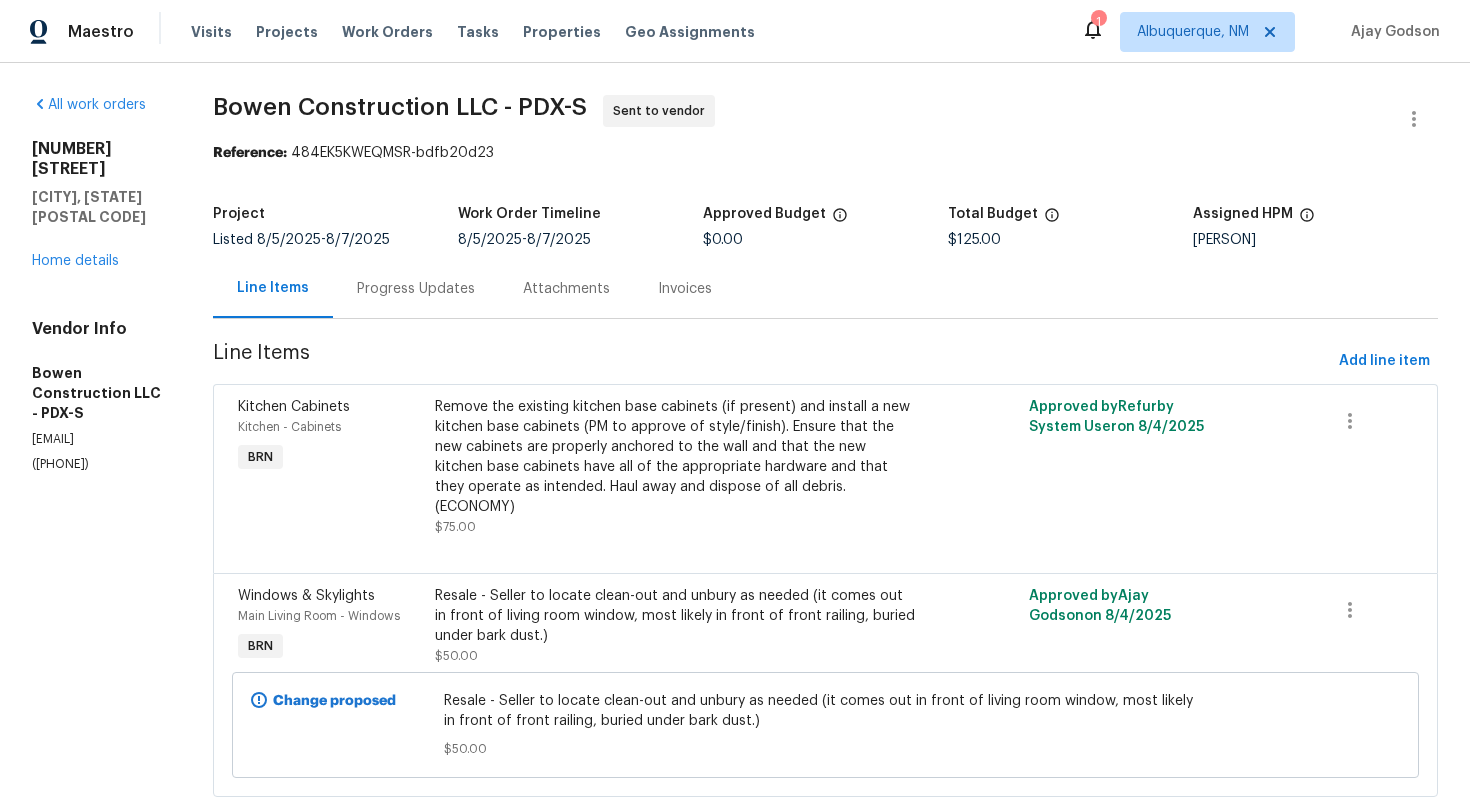 click on "Reference:   484EK5KWEQMSR-bdfb20d23" at bounding box center [825, 153] 